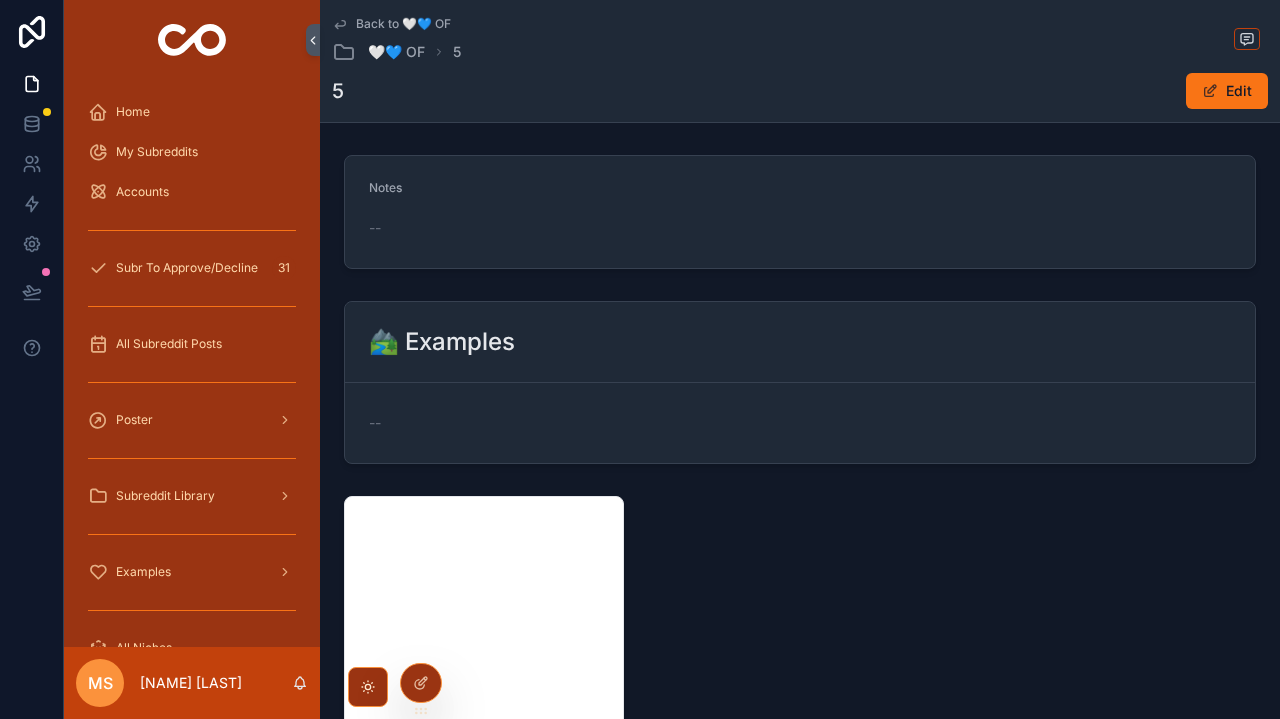 scroll, scrollTop: 0, scrollLeft: 0, axis: both 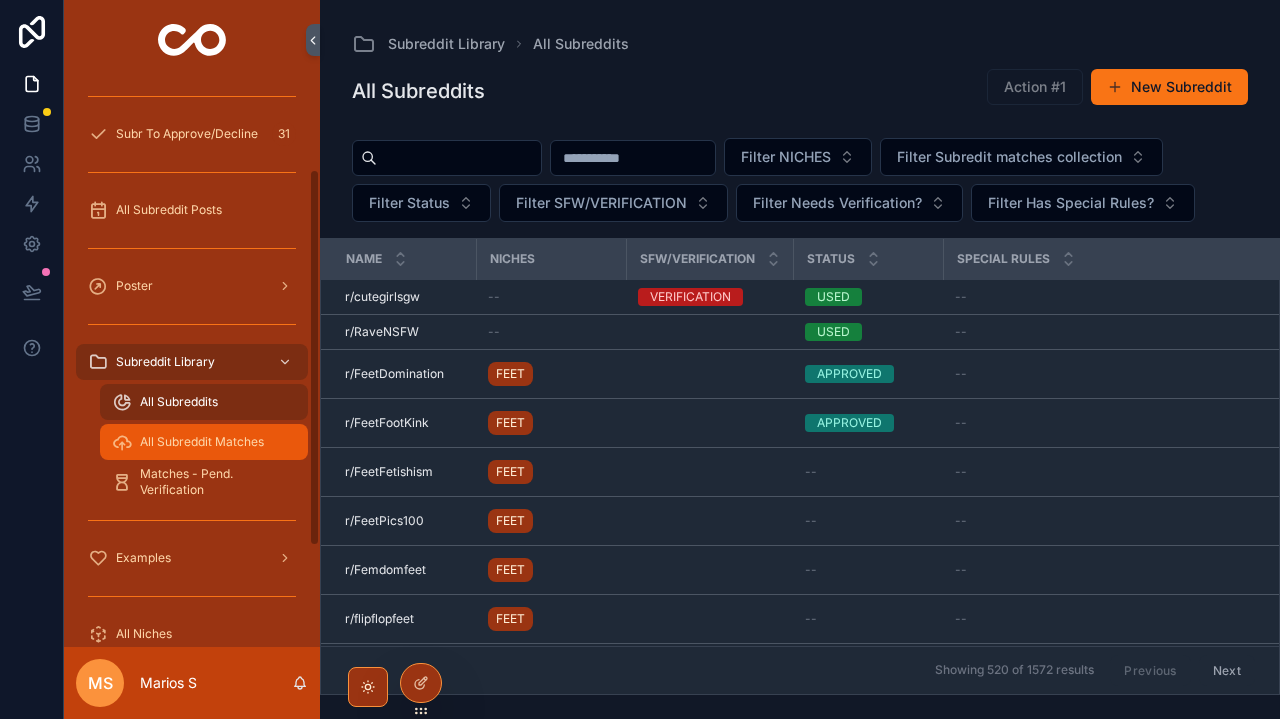 click on "All Subreddit Matches" at bounding box center (202, 442) 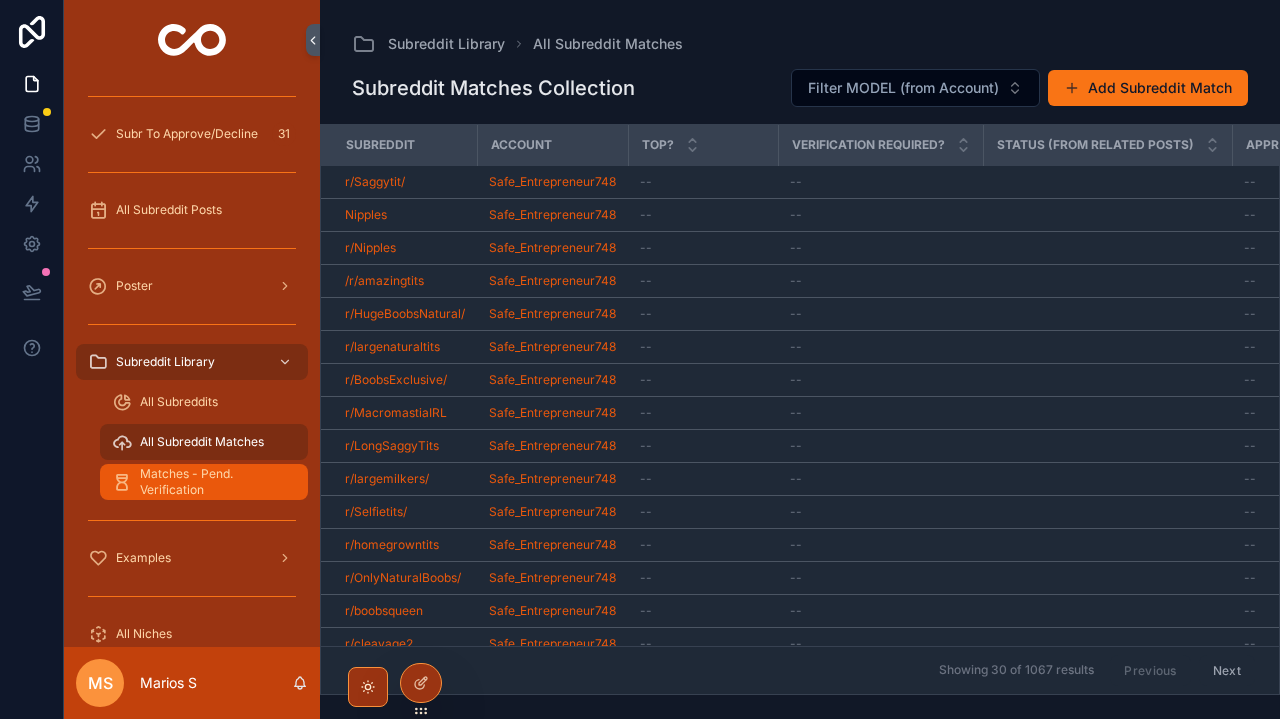click on "Matches - Pend. Verification" at bounding box center [214, 482] 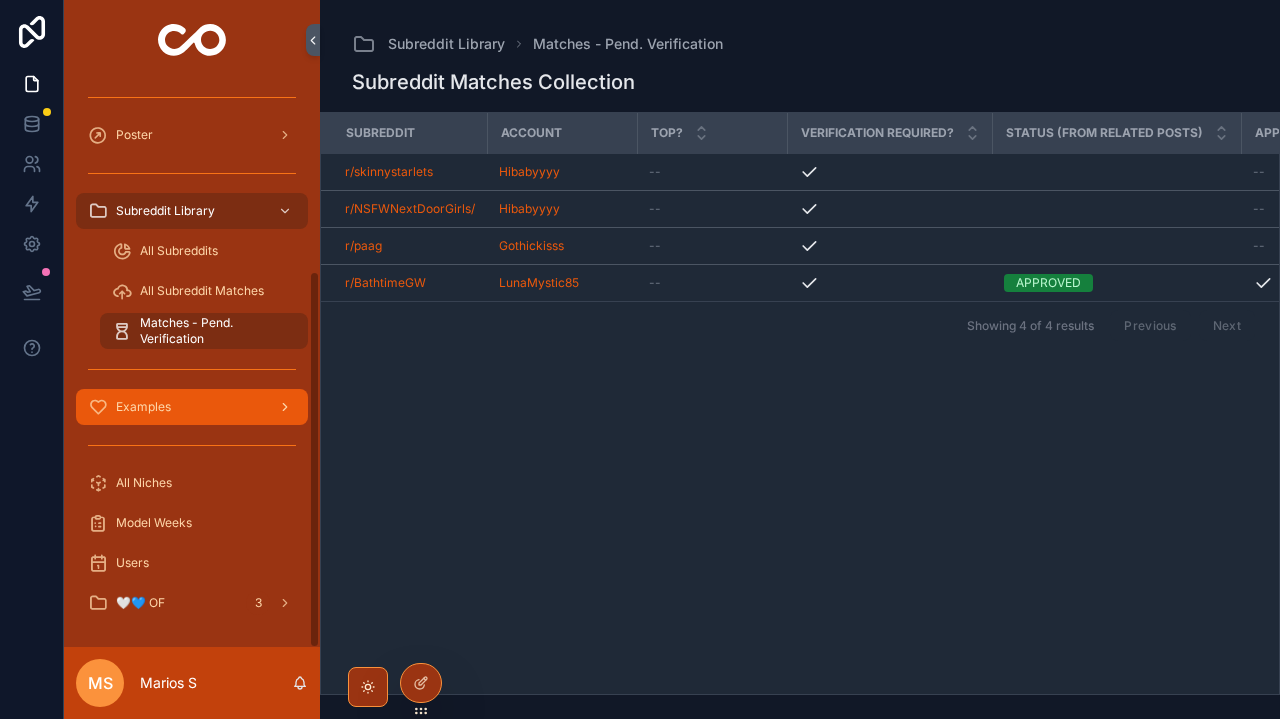 scroll, scrollTop: 285, scrollLeft: 0, axis: vertical 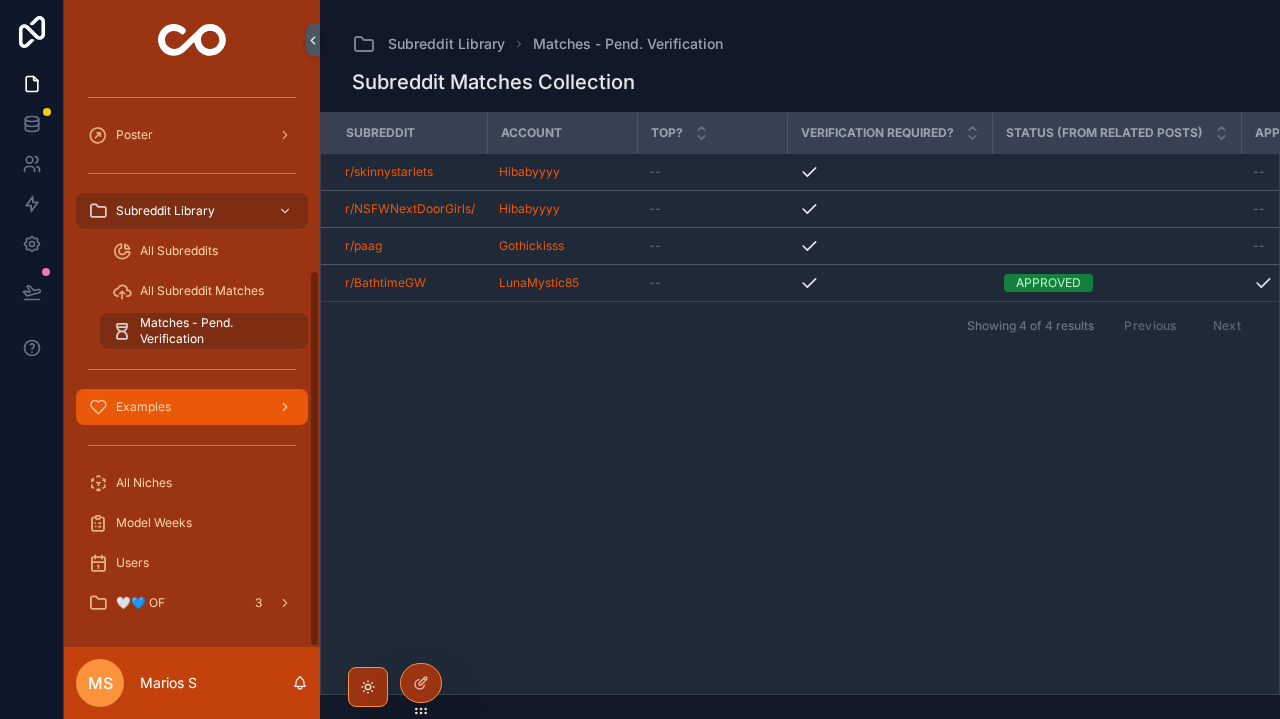 click on "Examples" at bounding box center (192, 407) 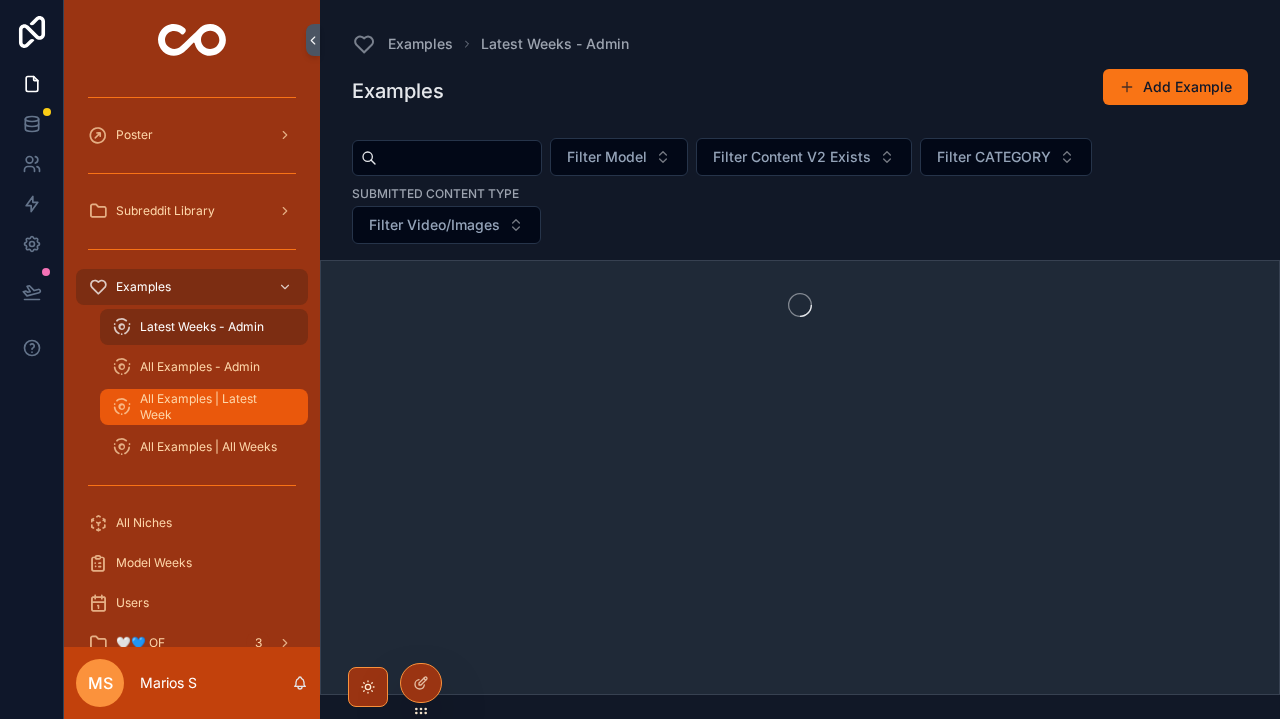 click on "All Examples | Latest Week" at bounding box center [214, 407] 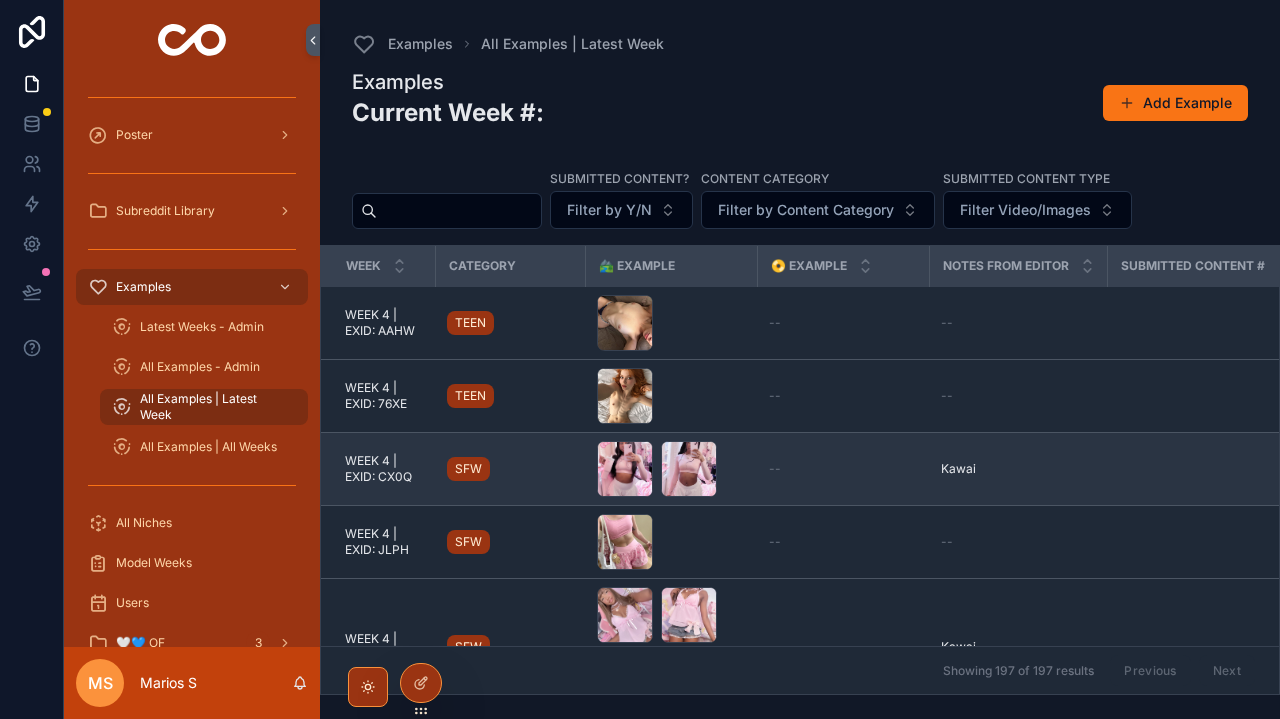 click on "SFW" at bounding box center (510, 469) 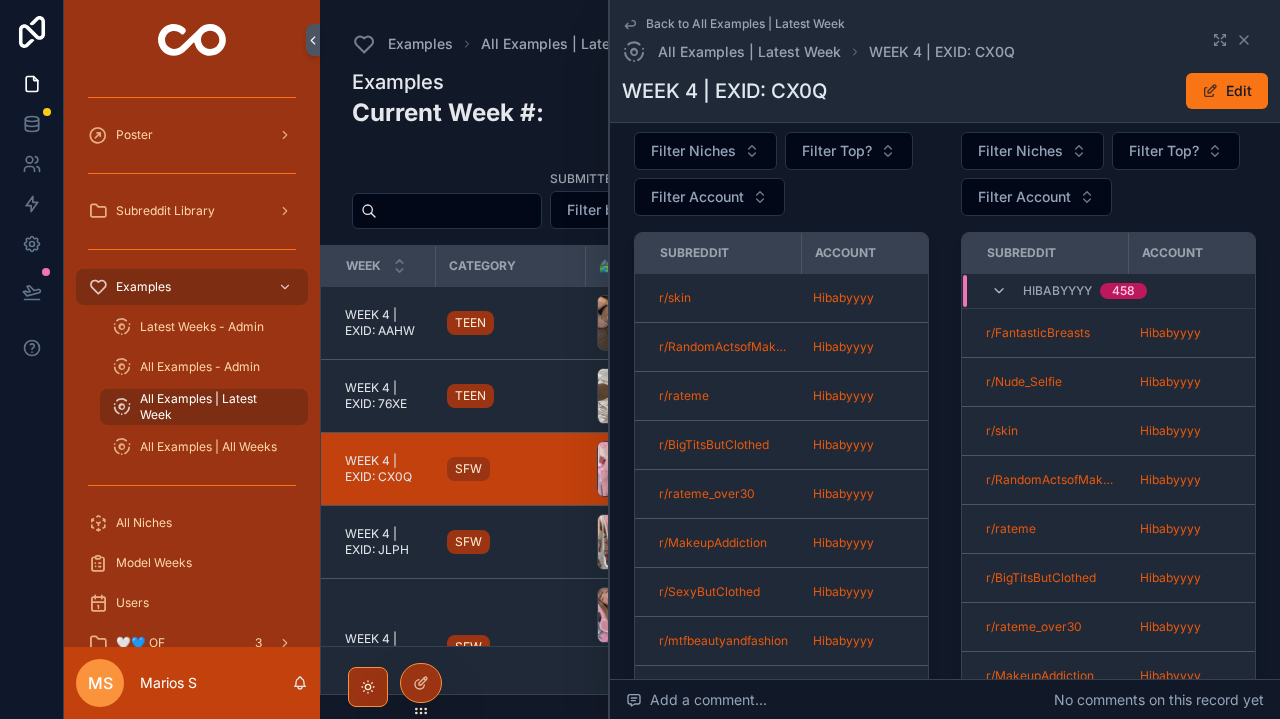 scroll, scrollTop: 697, scrollLeft: 0, axis: vertical 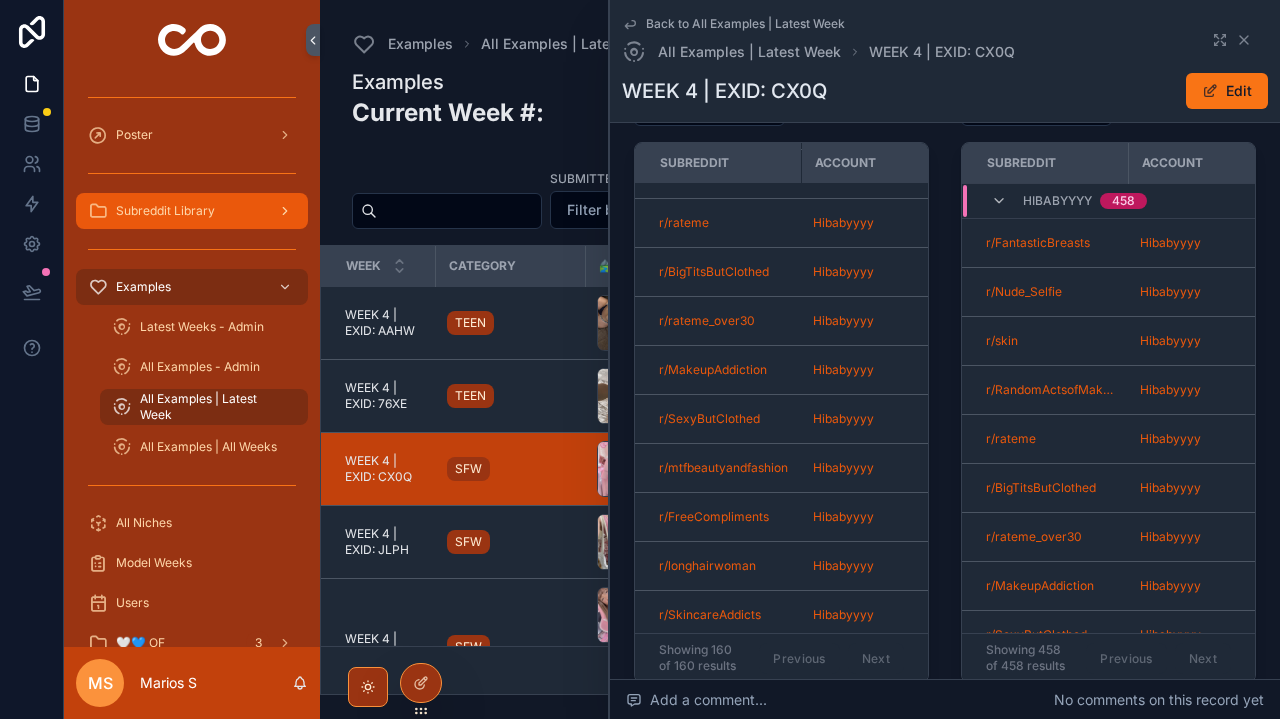 click on "Subreddit Library" at bounding box center [165, 211] 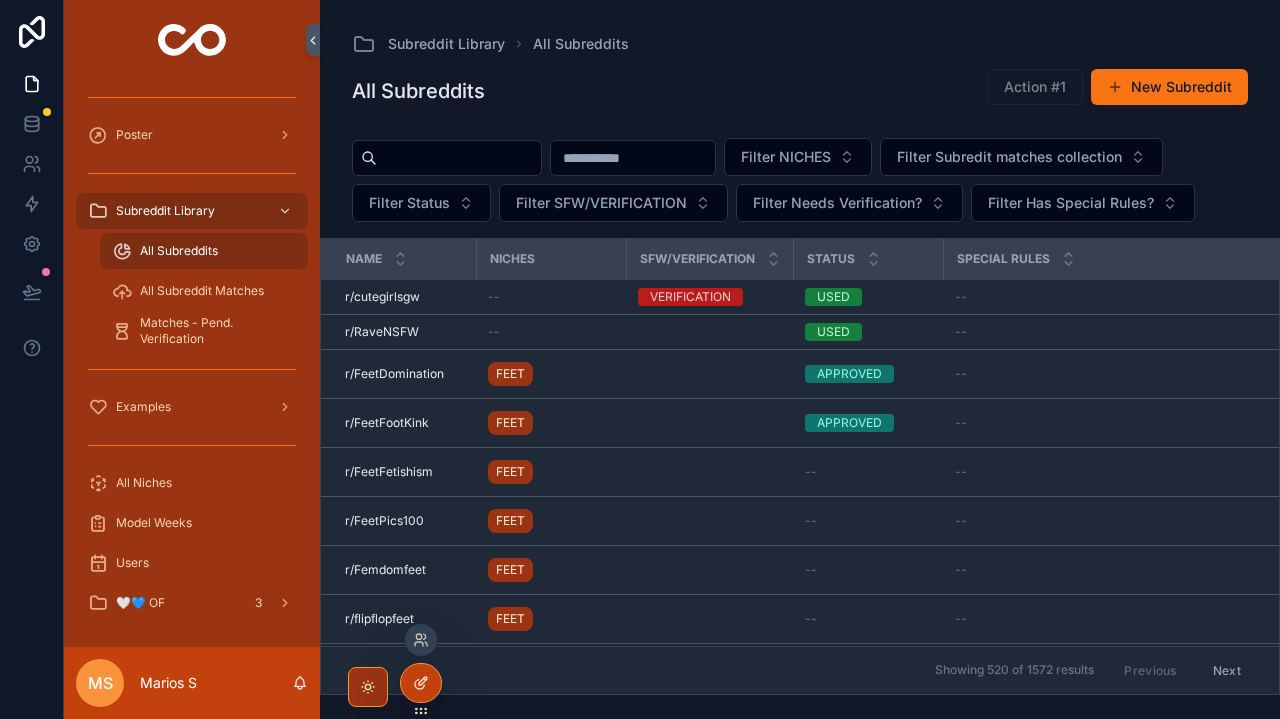 click at bounding box center [421, 683] 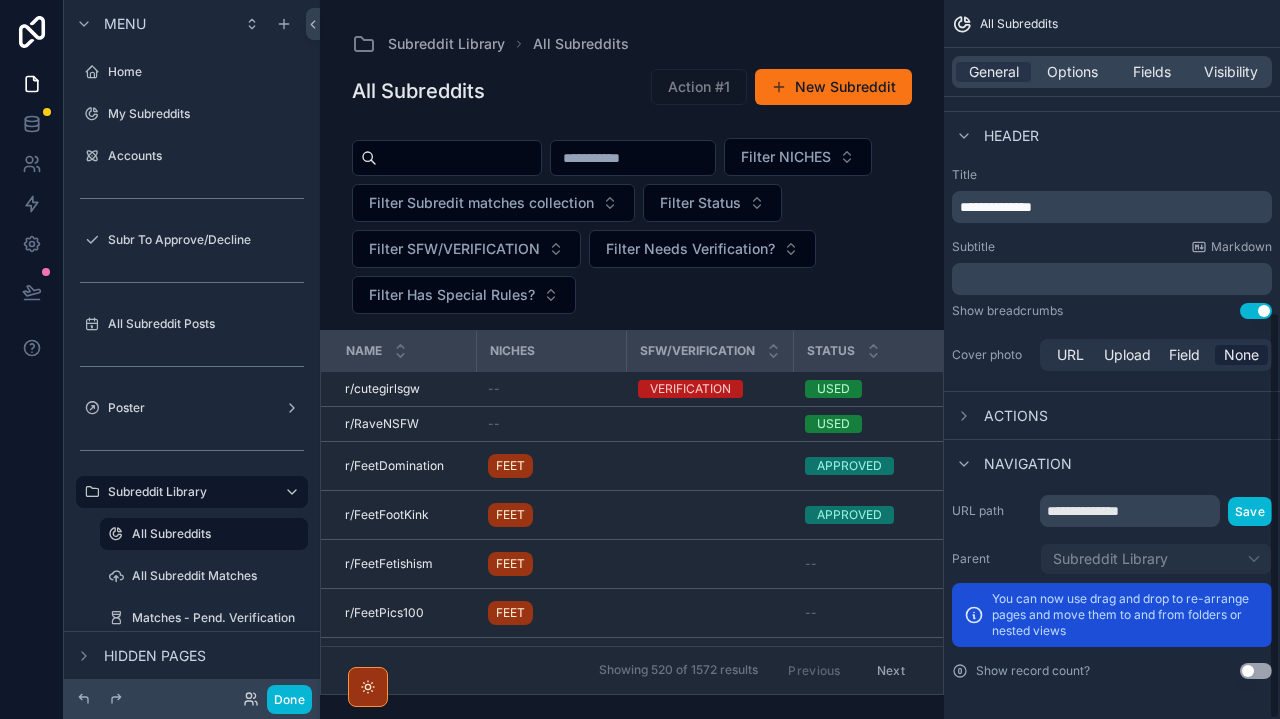 scroll, scrollTop: 549, scrollLeft: 0, axis: vertical 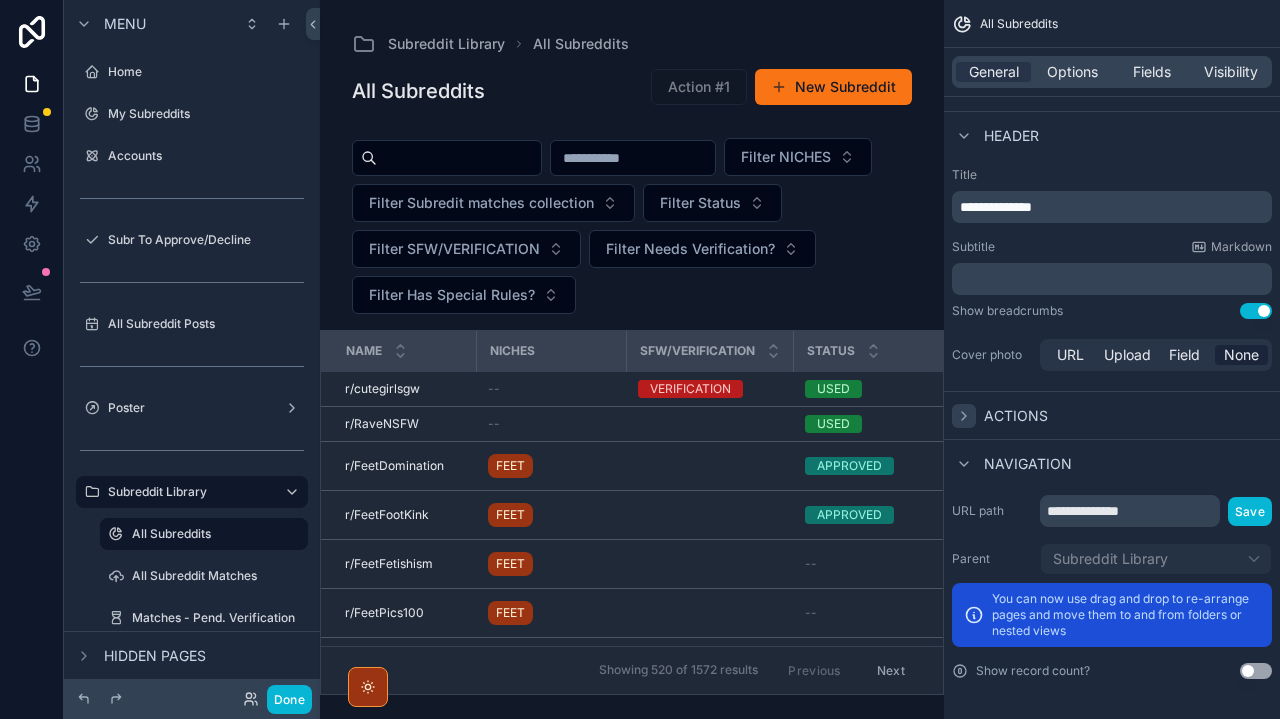 click 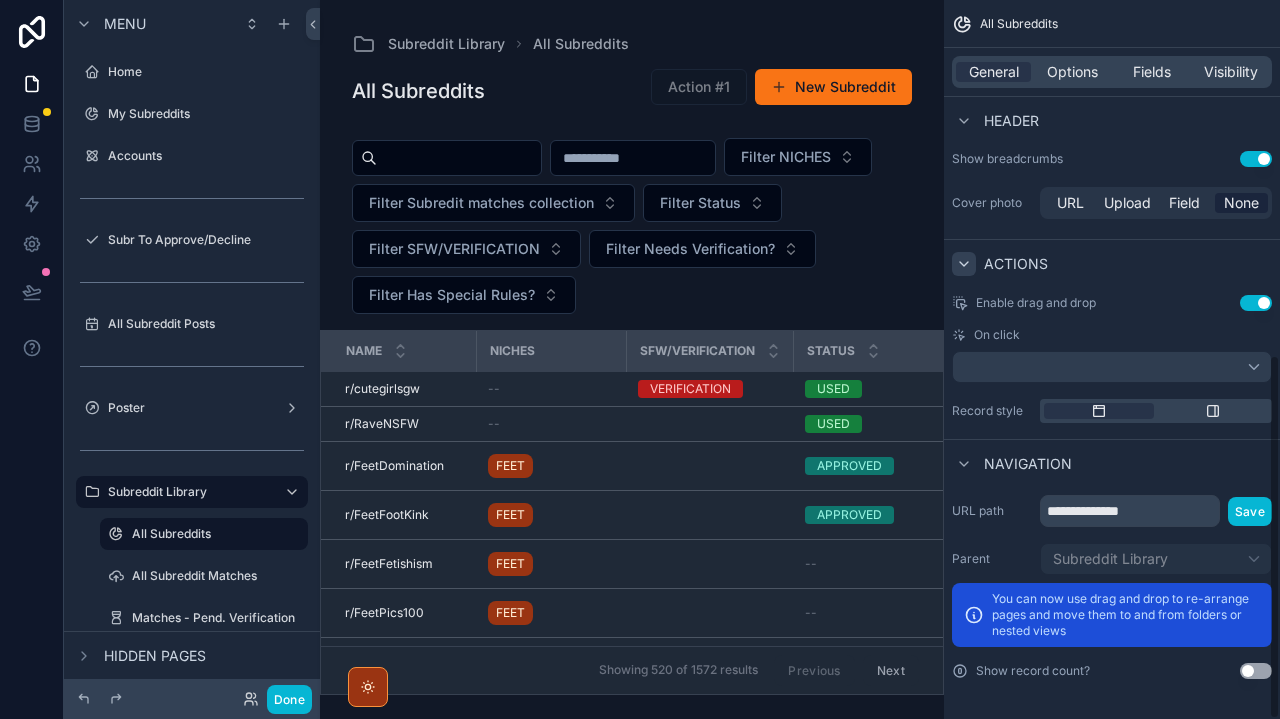 scroll, scrollTop: 701, scrollLeft: 0, axis: vertical 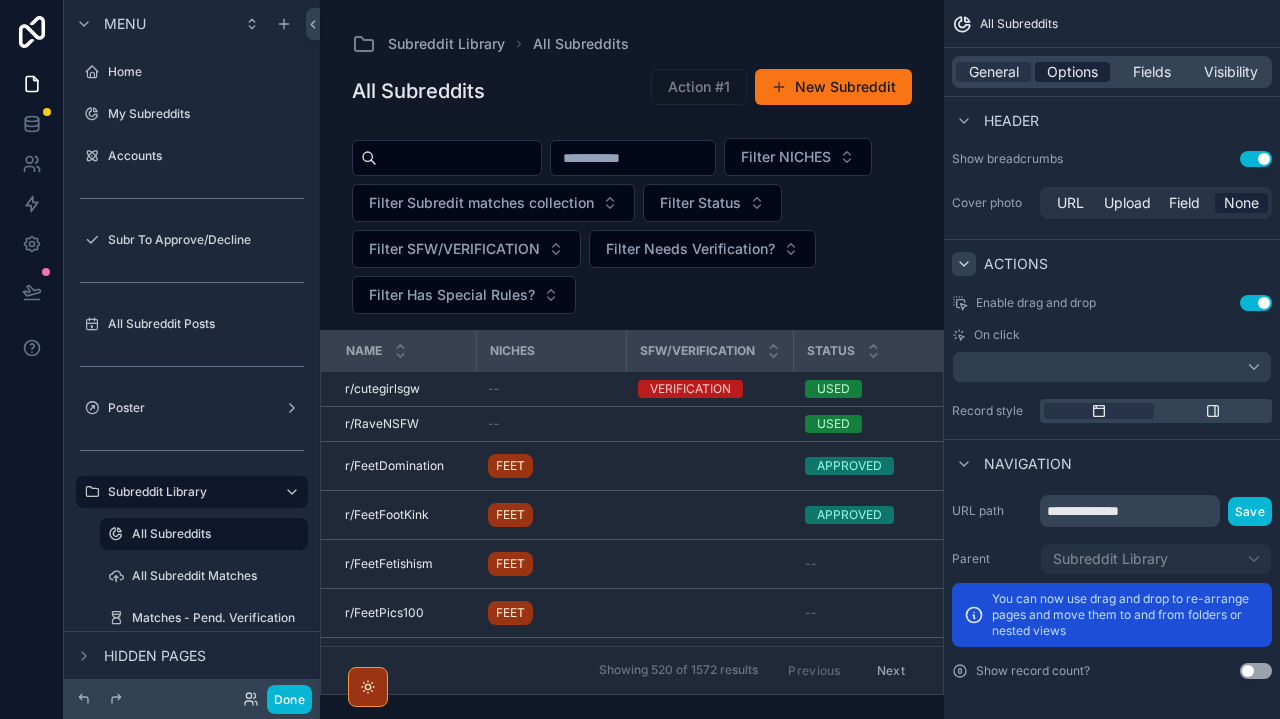 click on "Options" at bounding box center (1072, 72) 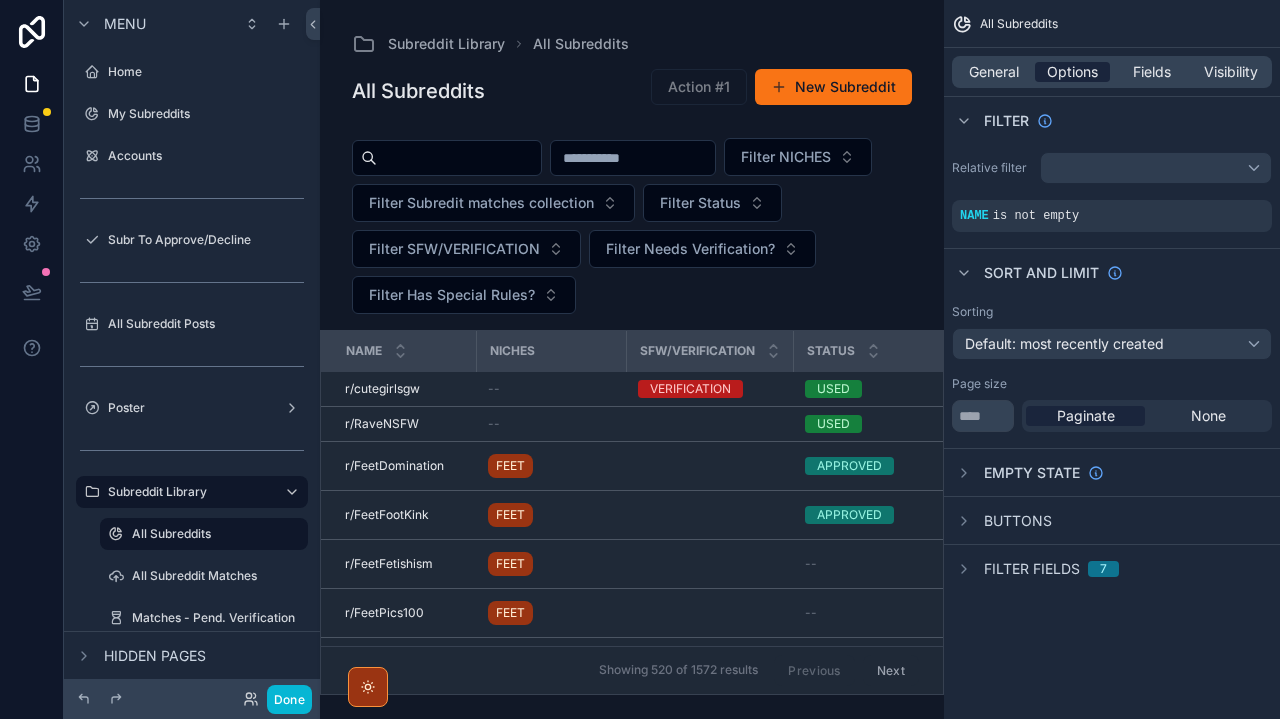 scroll, scrollTop: 0, scrollLeft: 0, axis: both 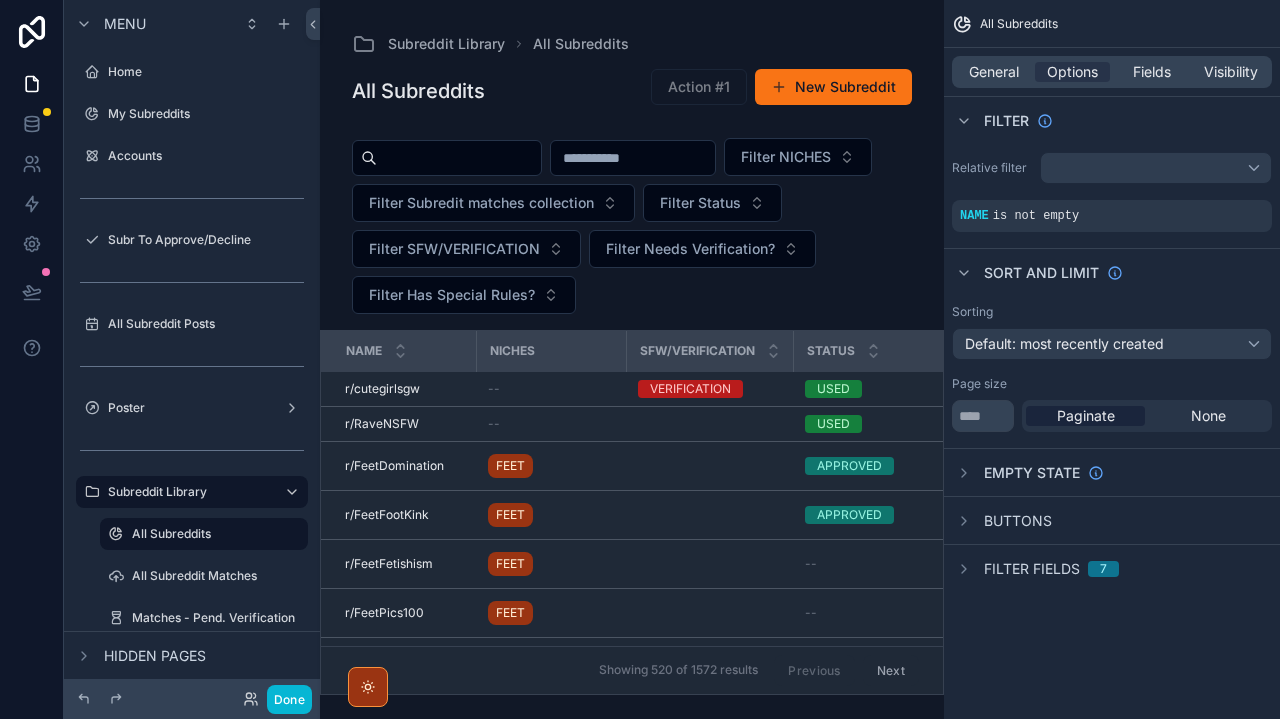 click on "Buttons" at bounding box center (1002, 521) 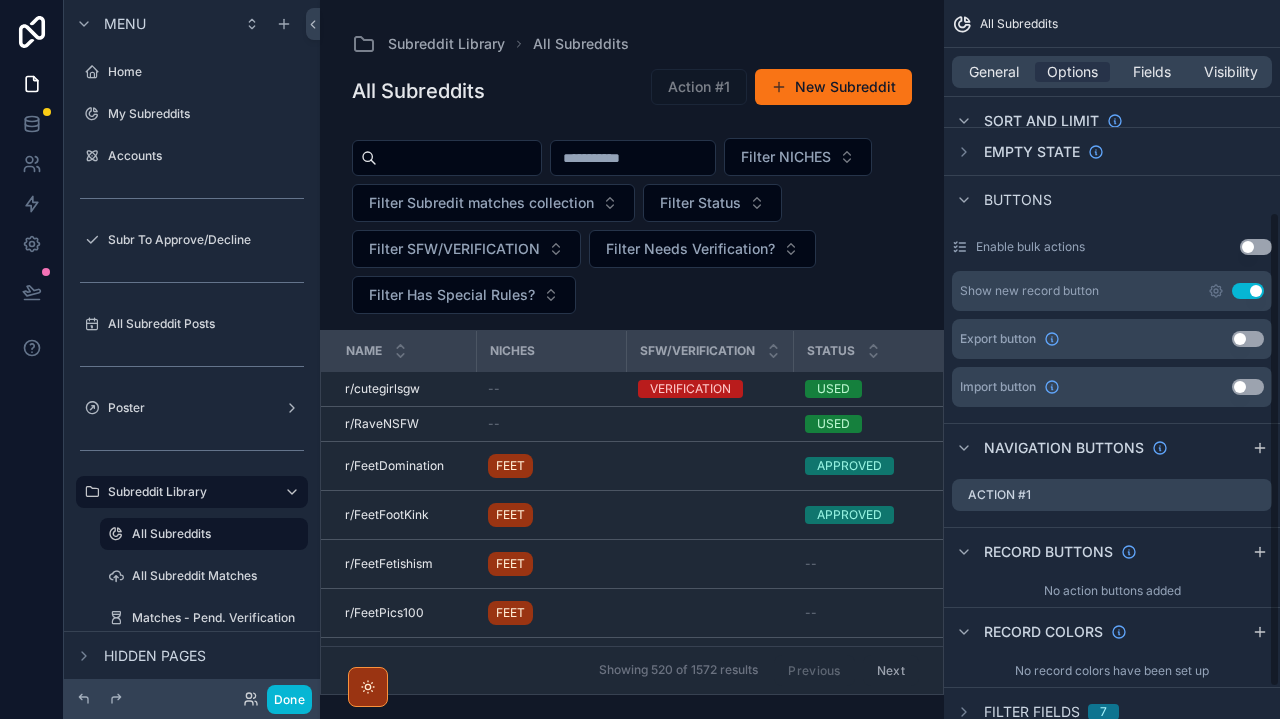 scroll, scrollTop: 326, scrollLeft: 0, axis: vertical 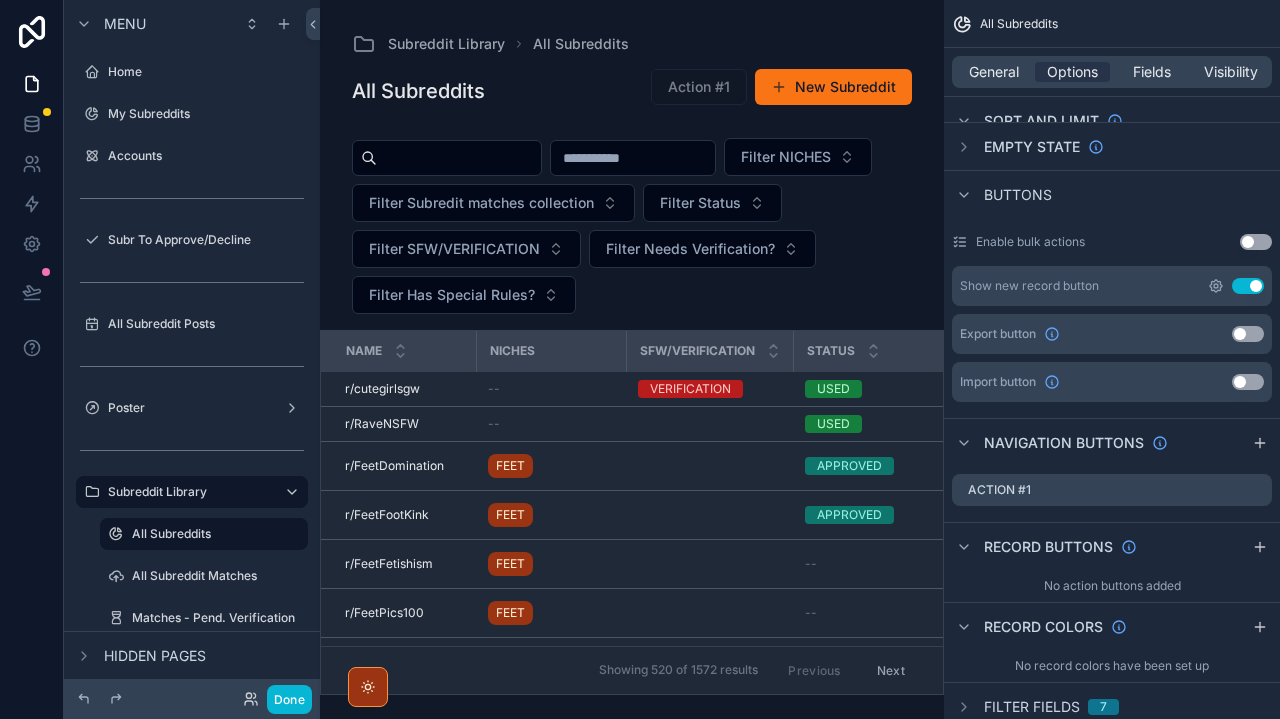 click 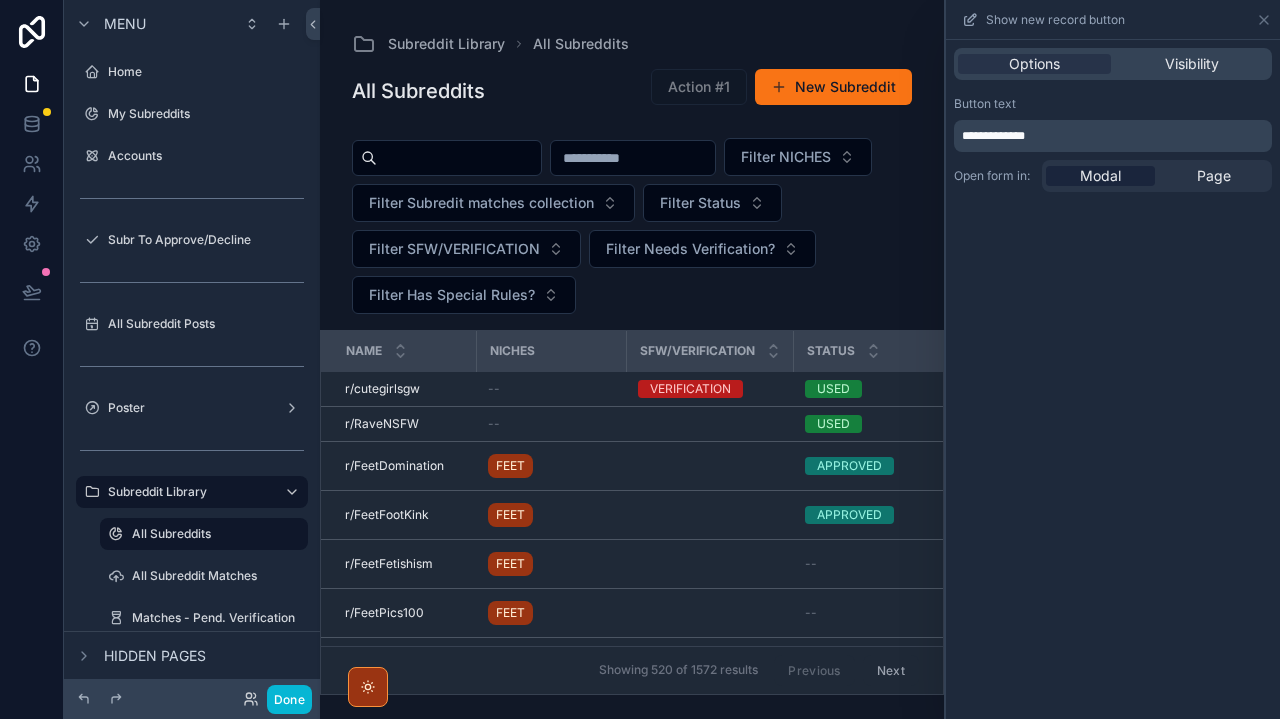 click on "Show new record button" at bounding box center (1113, 20) 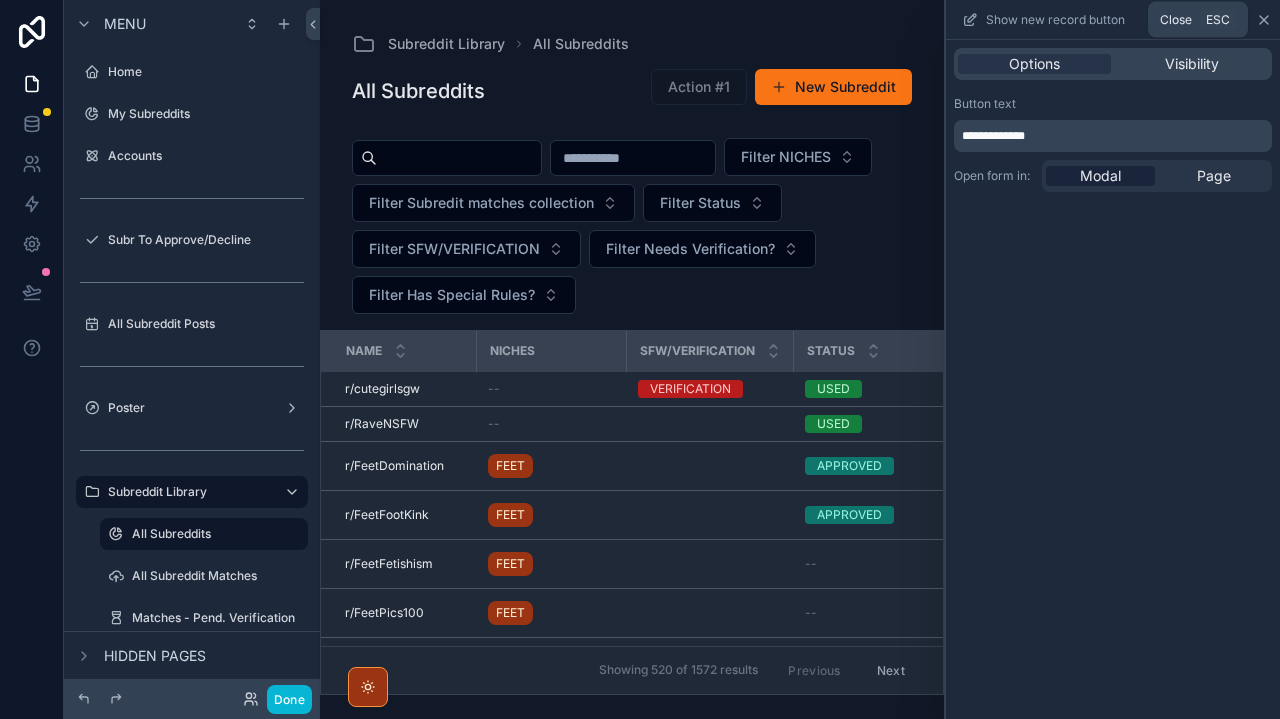 click 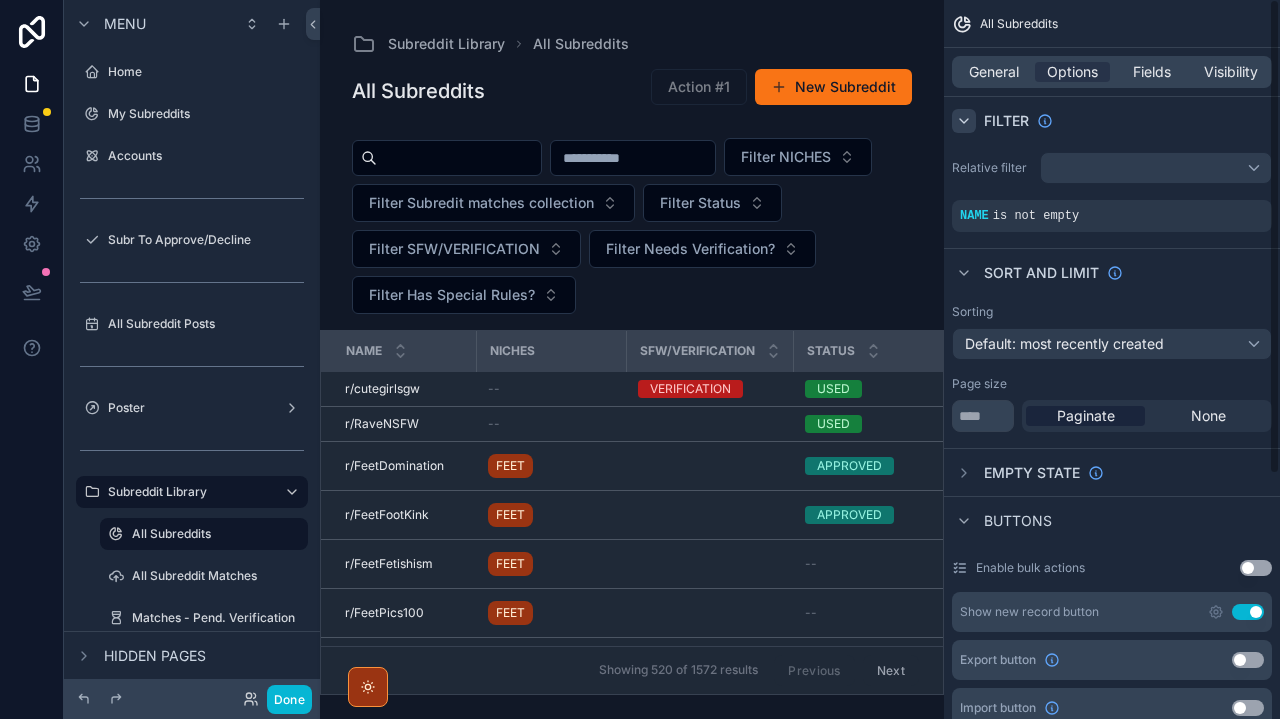 scroll, scrollTop: 0, scrollLeft: 0, axis: both 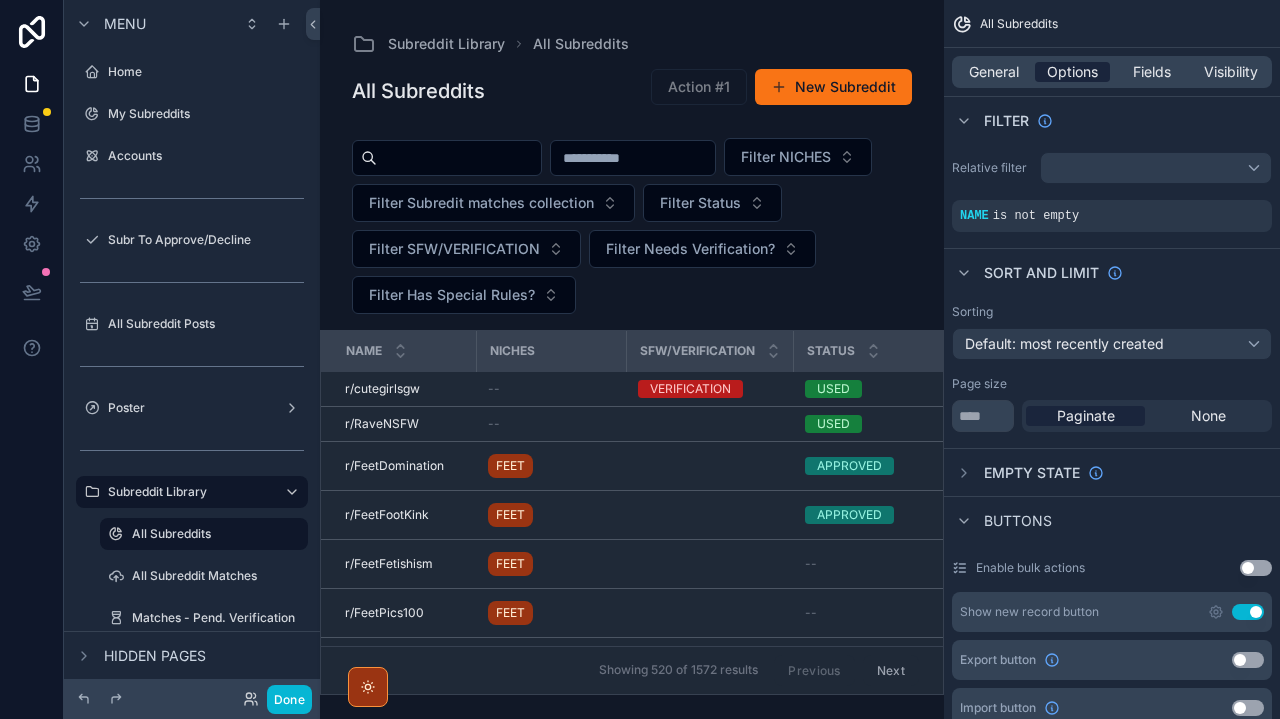 click on "Options" at bounding box center (1072, 72) 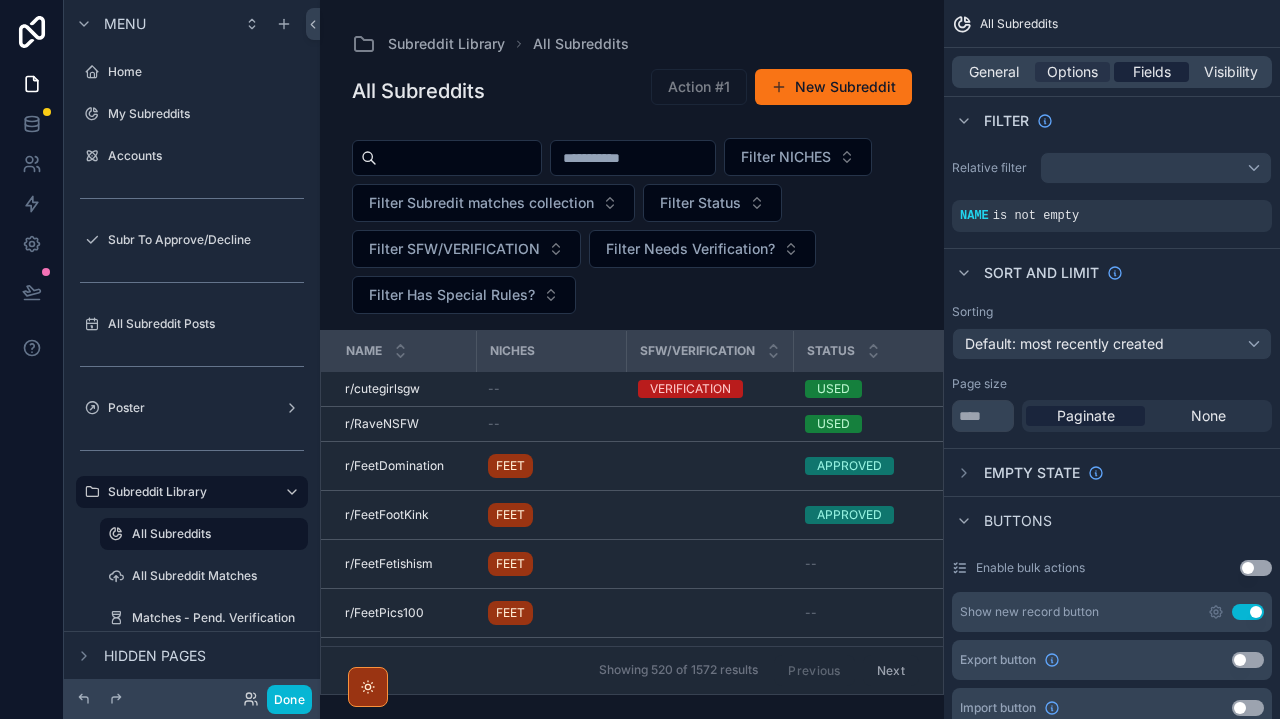 click on "Fields" at bounding box center [1152, 72] 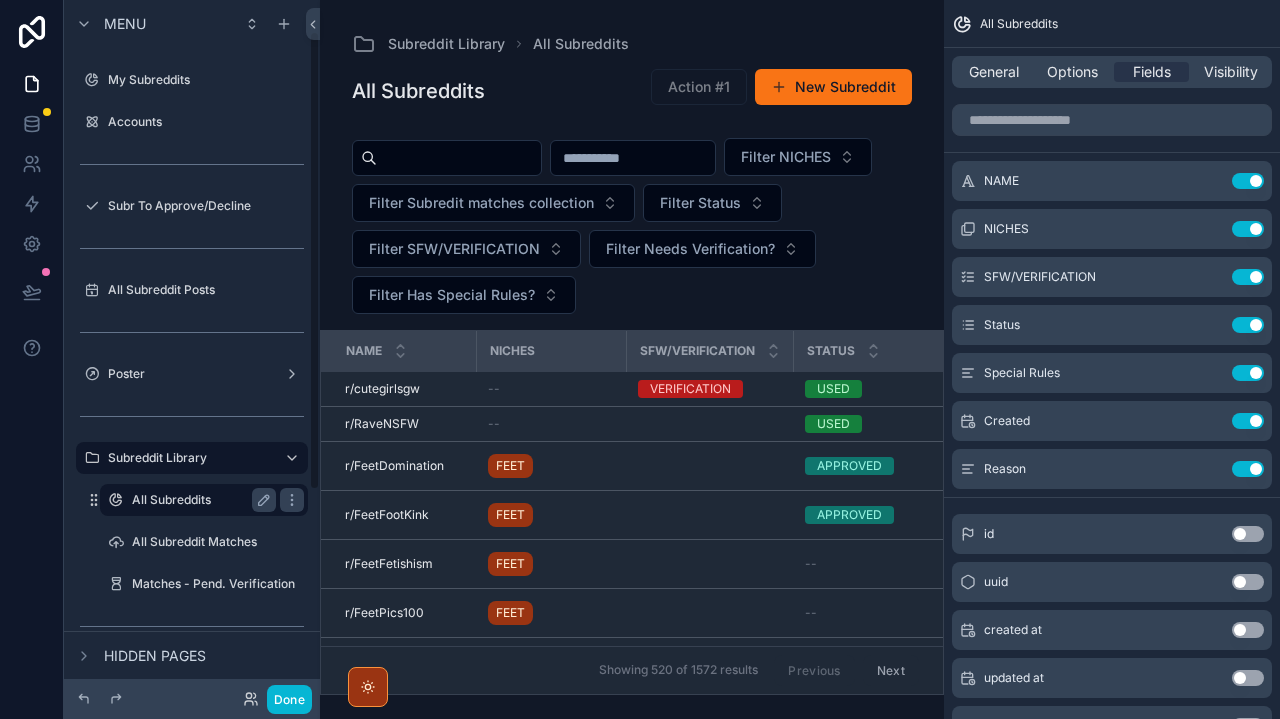 scroll, scrollTop: 47, scrollLeft: 0, axis: vertical 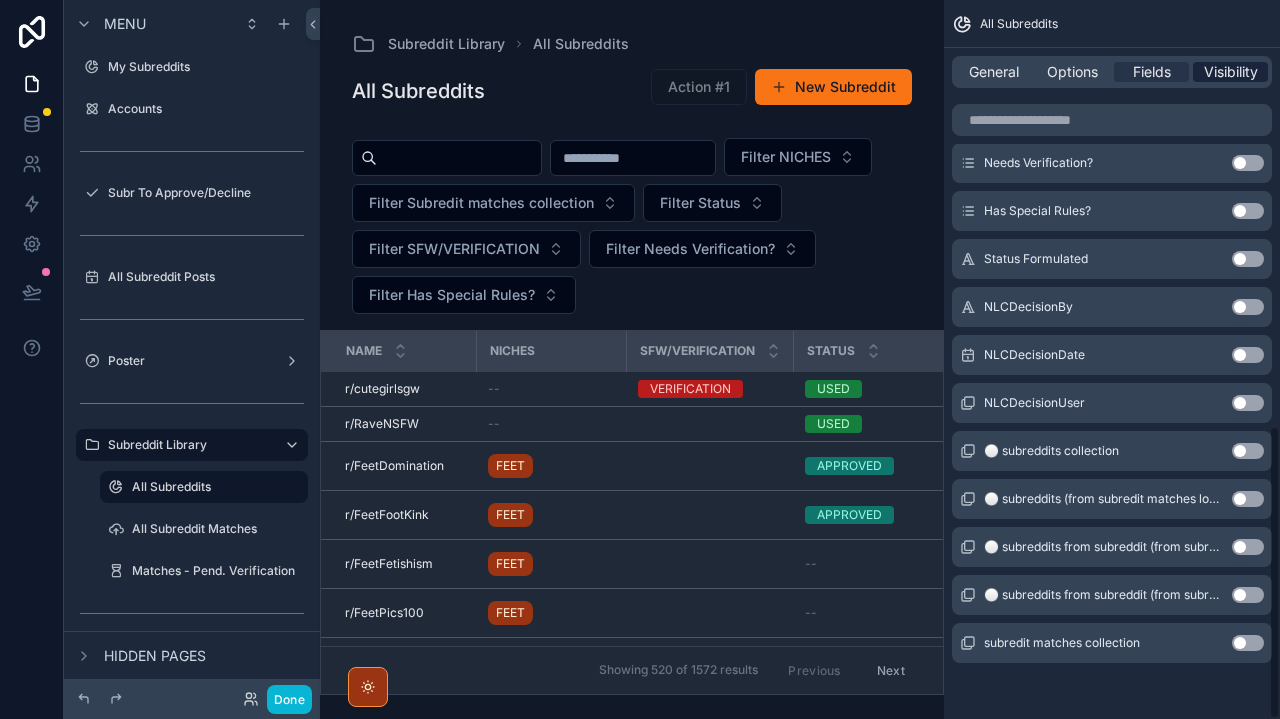 click on "Visibility" at bounding box center [1231, 72] 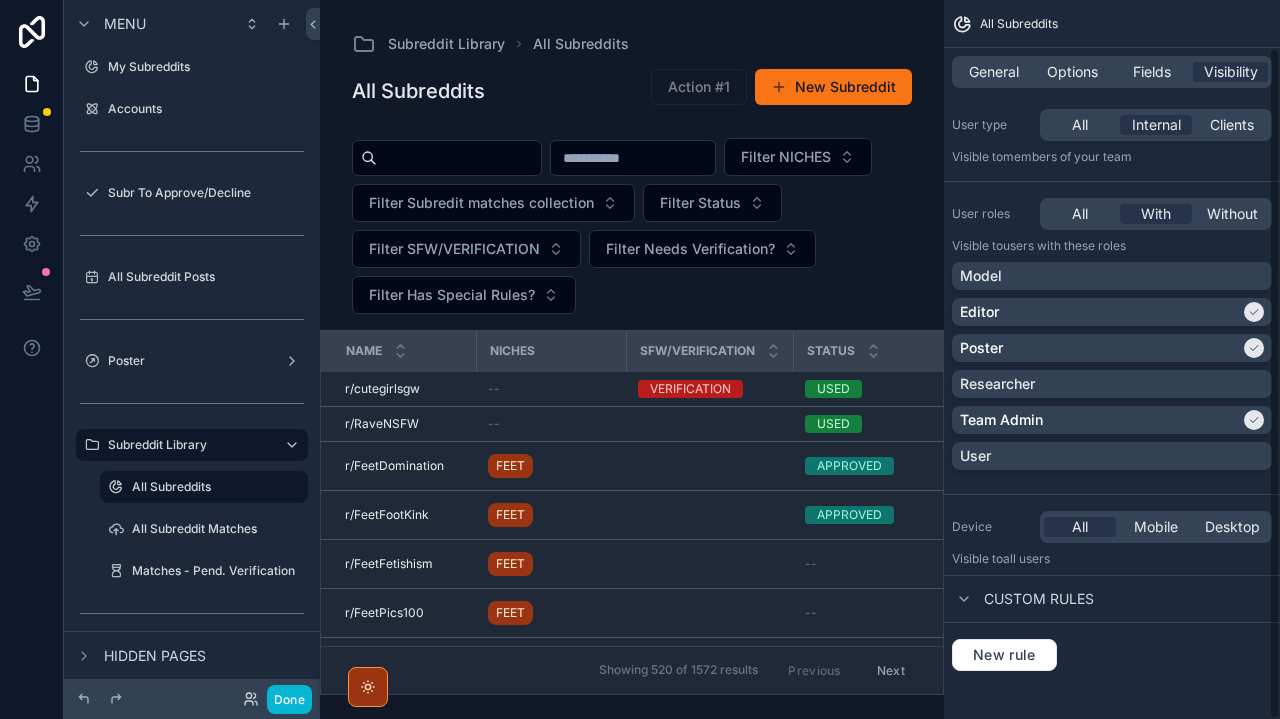 scroll, scrollTop: 51, scrollLeft: 0, axis: vertical 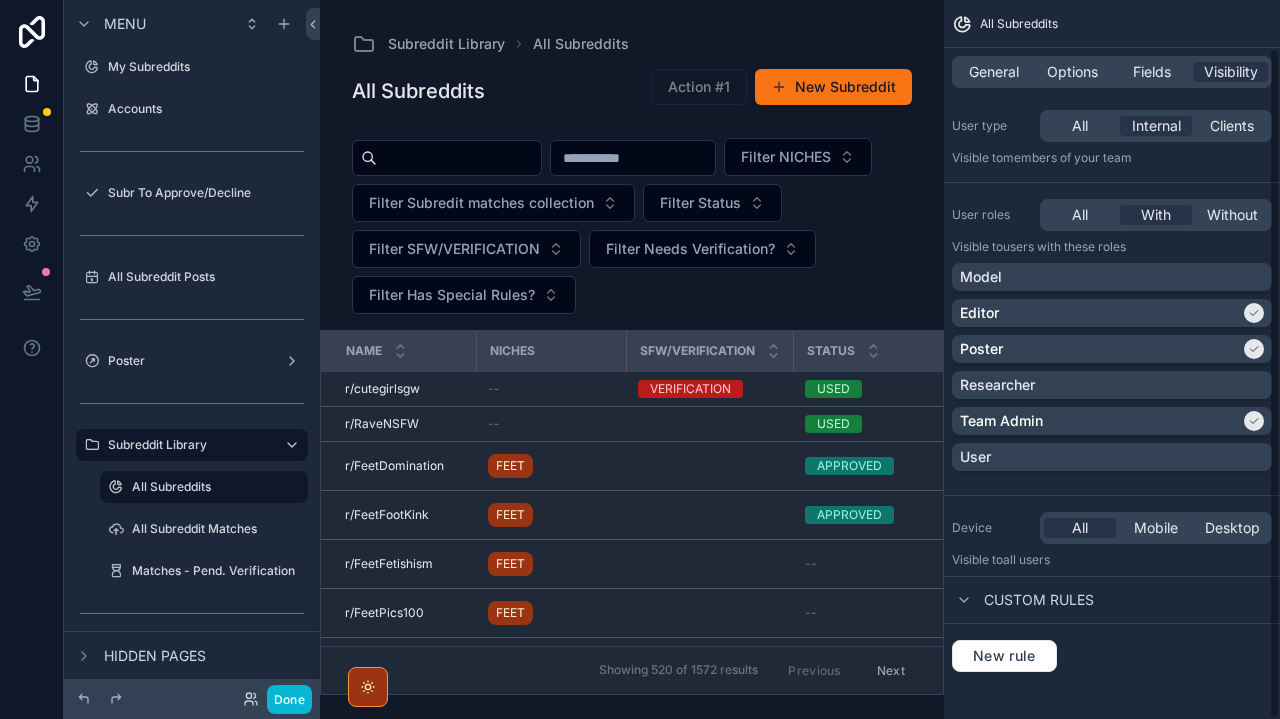 click on "General Options Fields Visibility" at bounding box center [1112, 72] 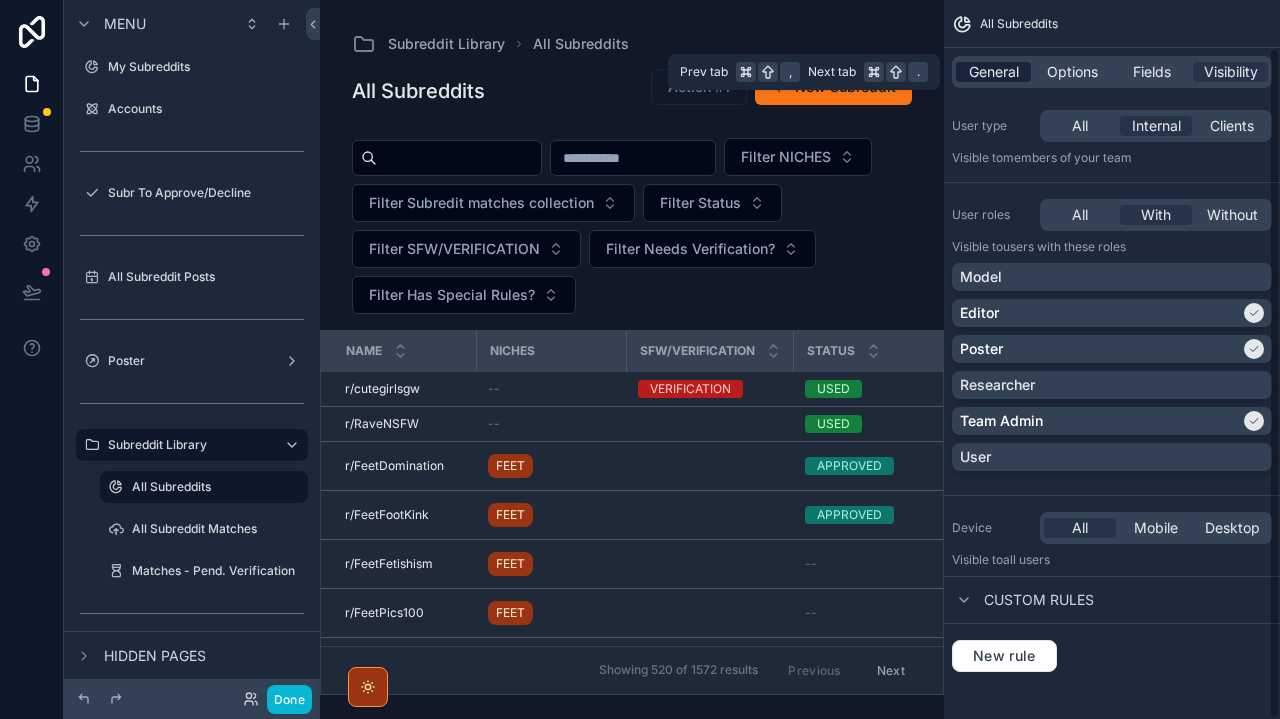 click on "General" at bounding box center [994, 72] 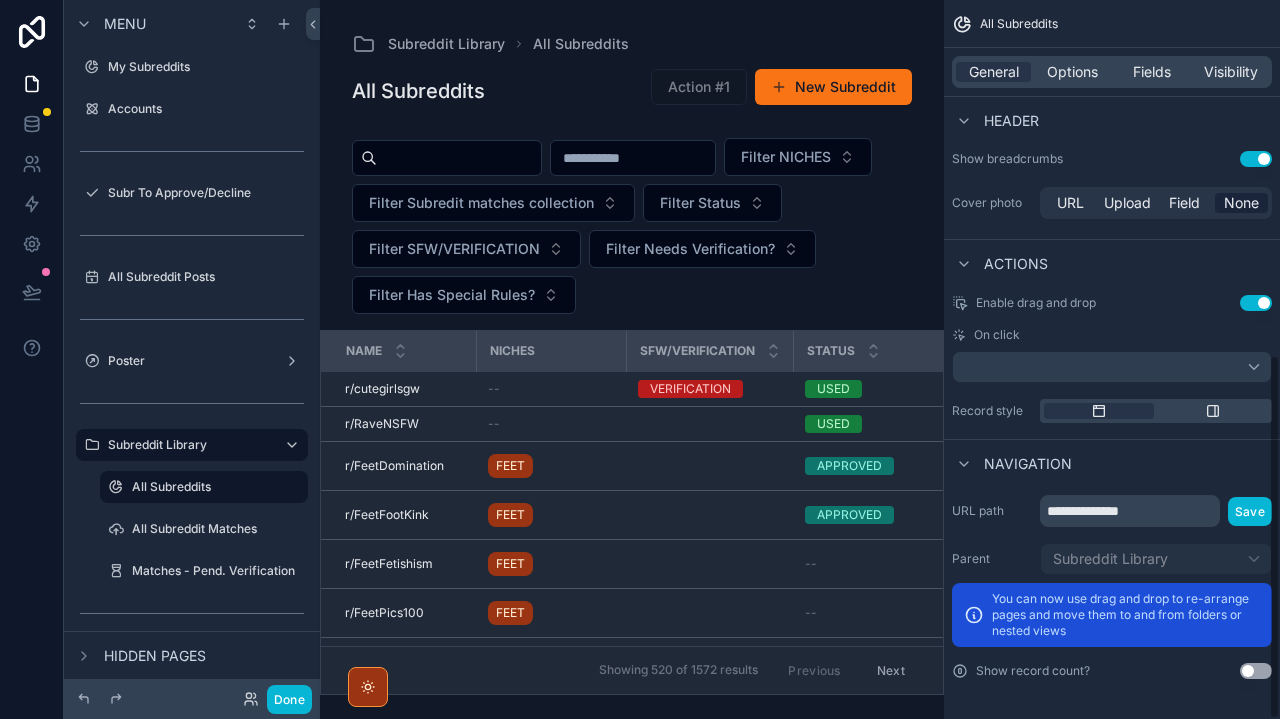 scroll, scrollTop: 701, scrollLeft: 0, axis: vertical 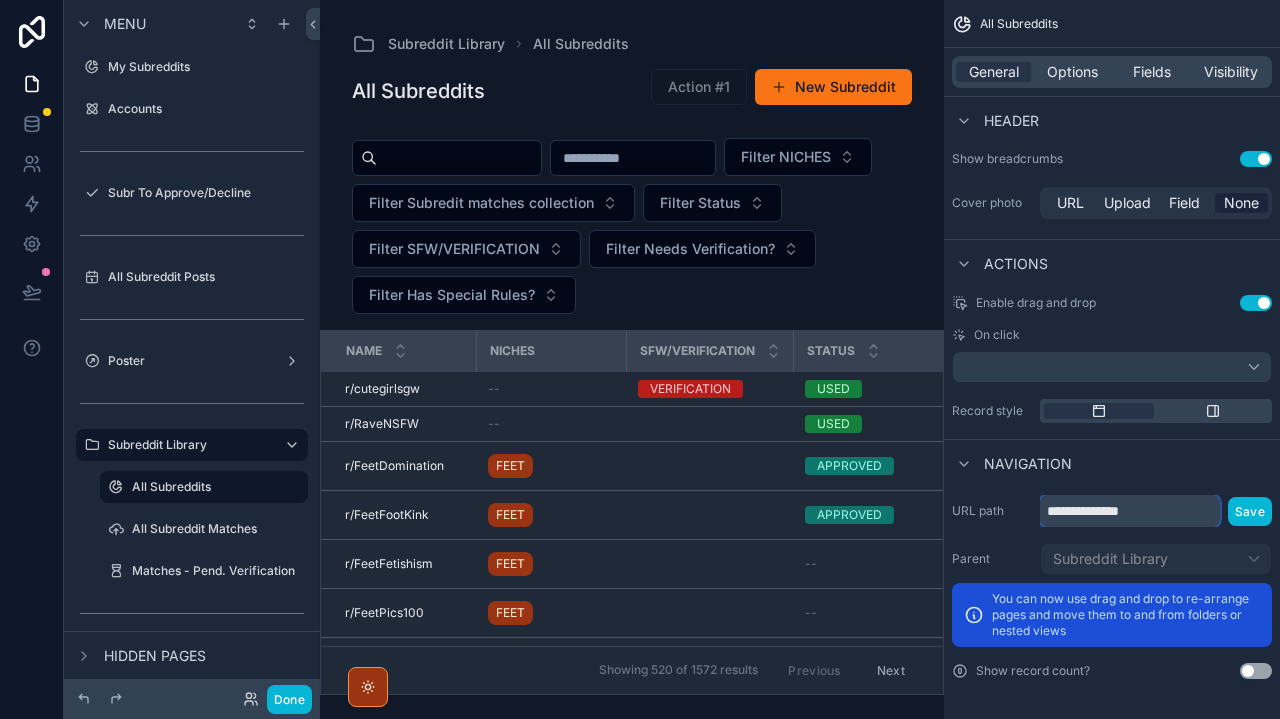 click on "**********" at bounding box center (1130, 511) 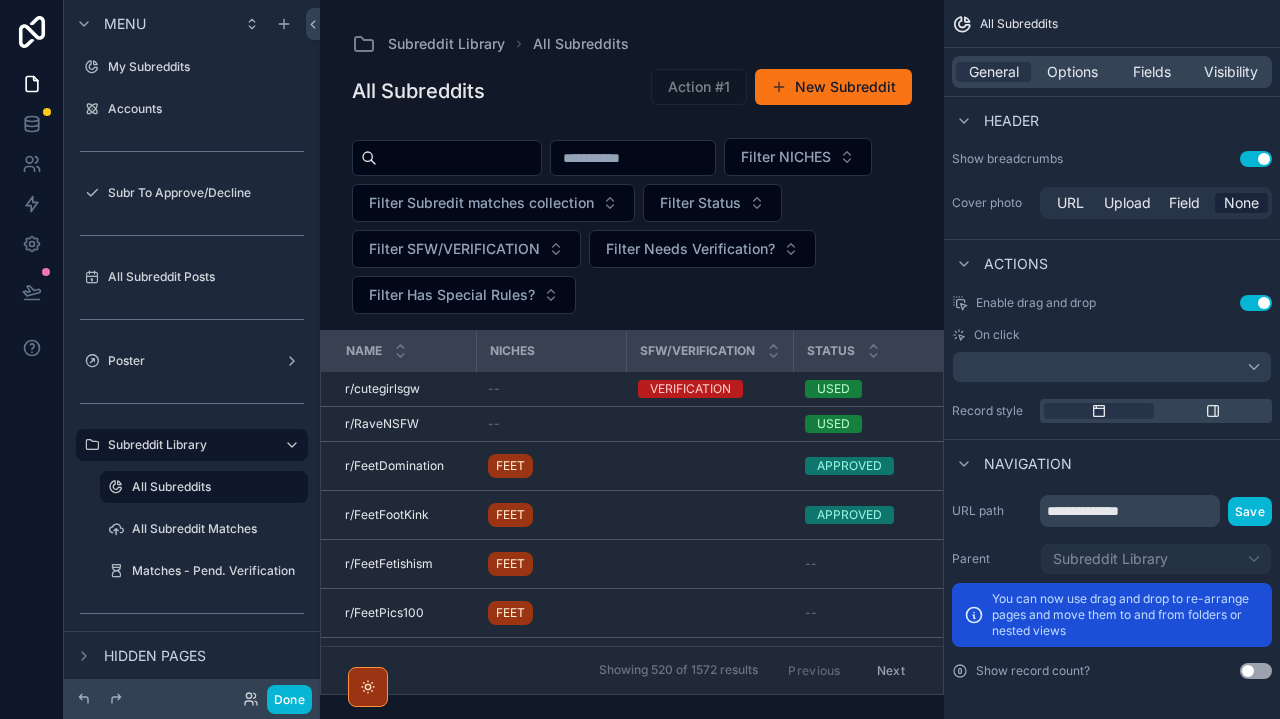 click on "Navigation" at bounding box center (1112, 463) 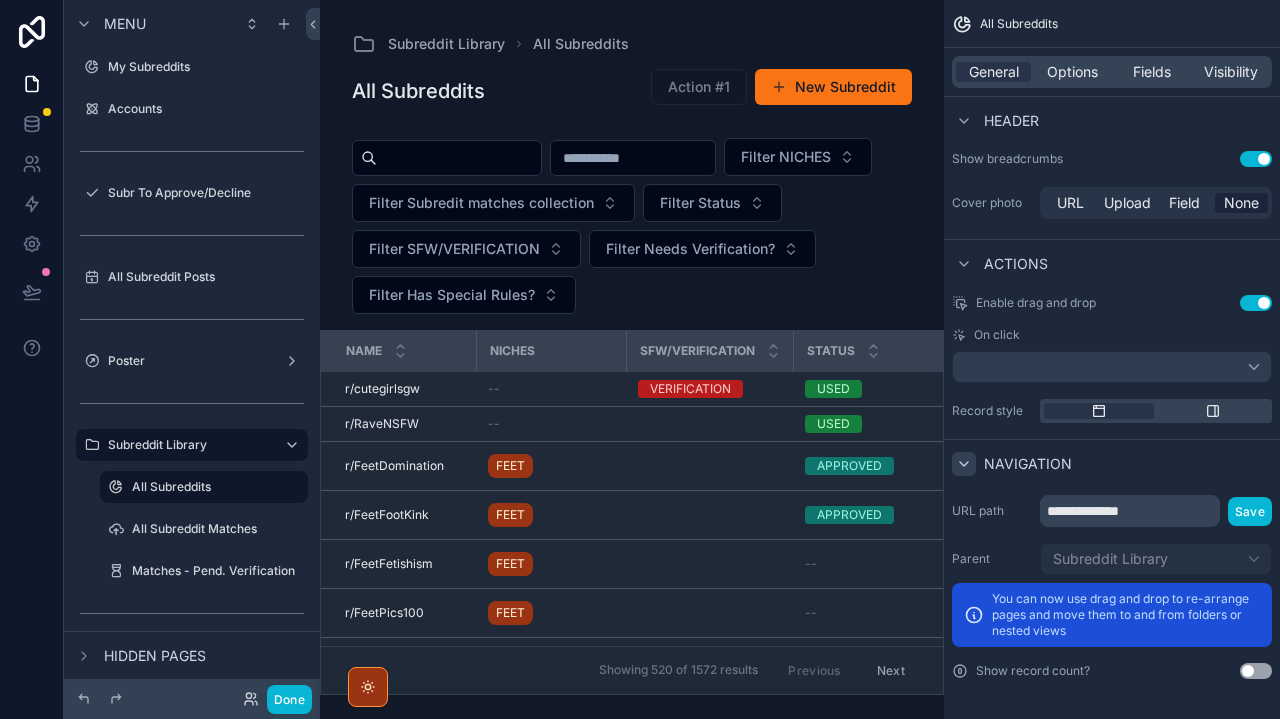 click 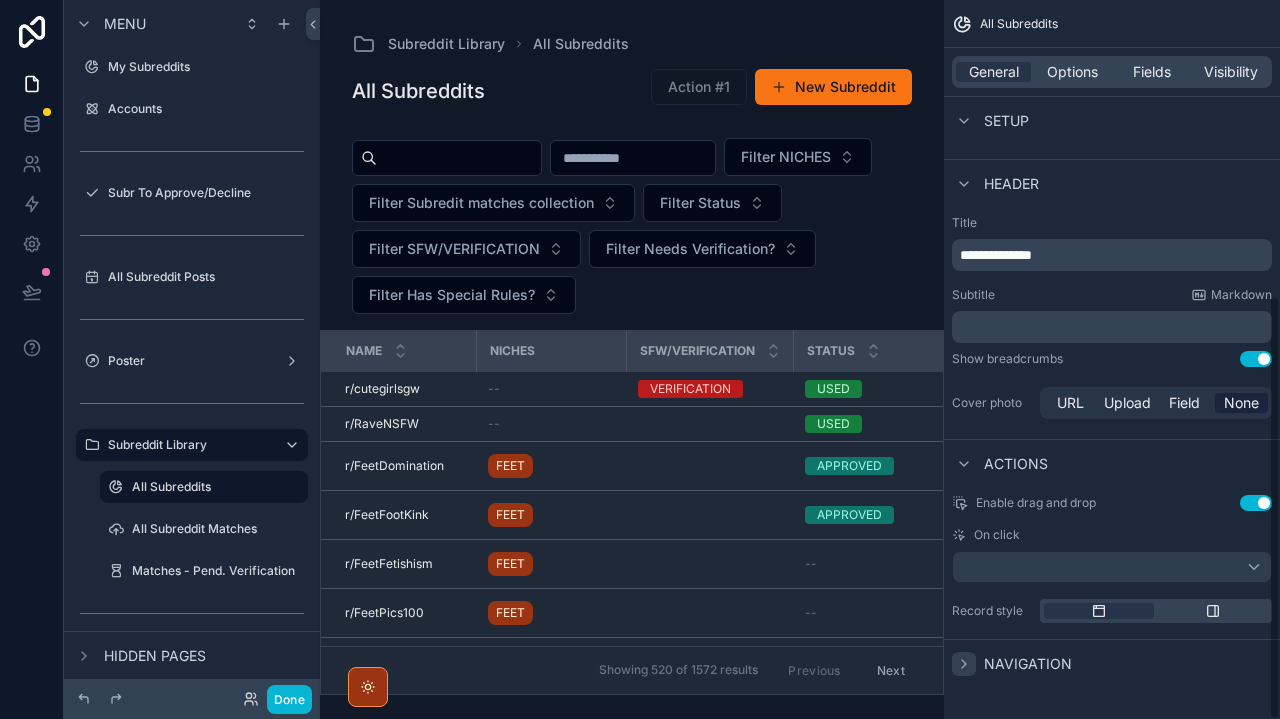 scroll, scrollTop: 501, scrollLeft: 0, axis: vertical 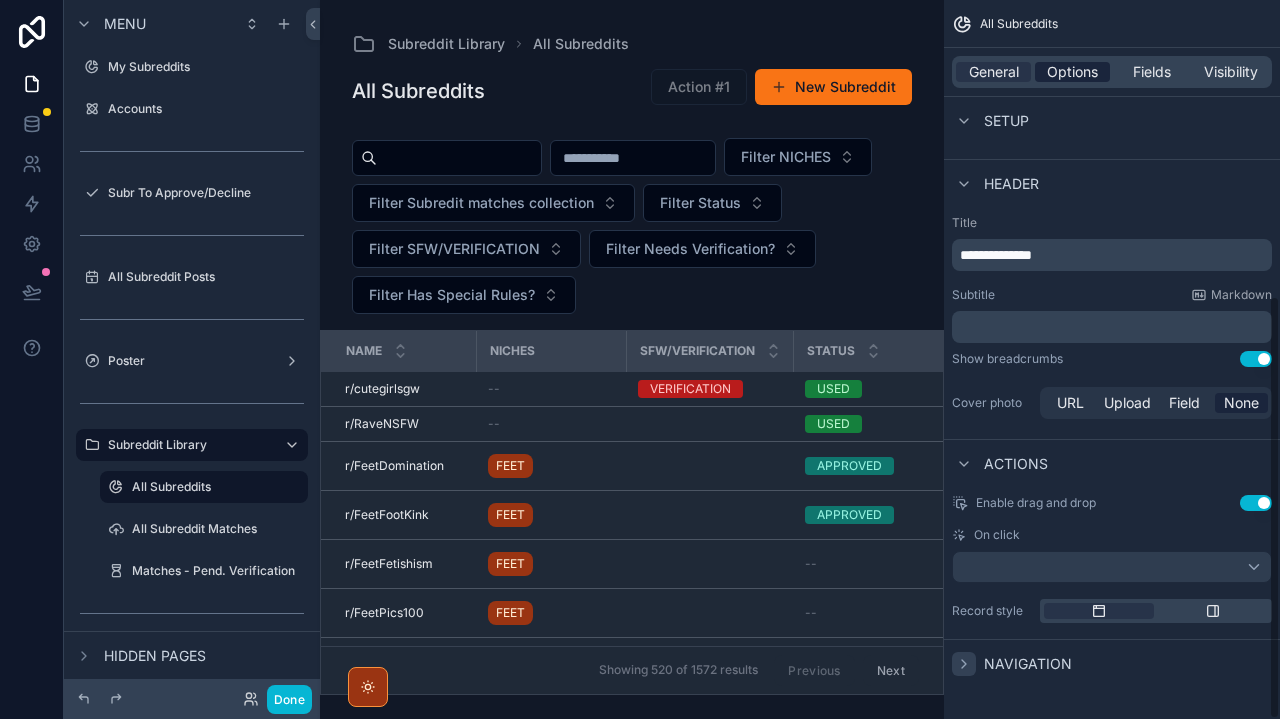 click on "Options" at bounding box center [1072, 72] 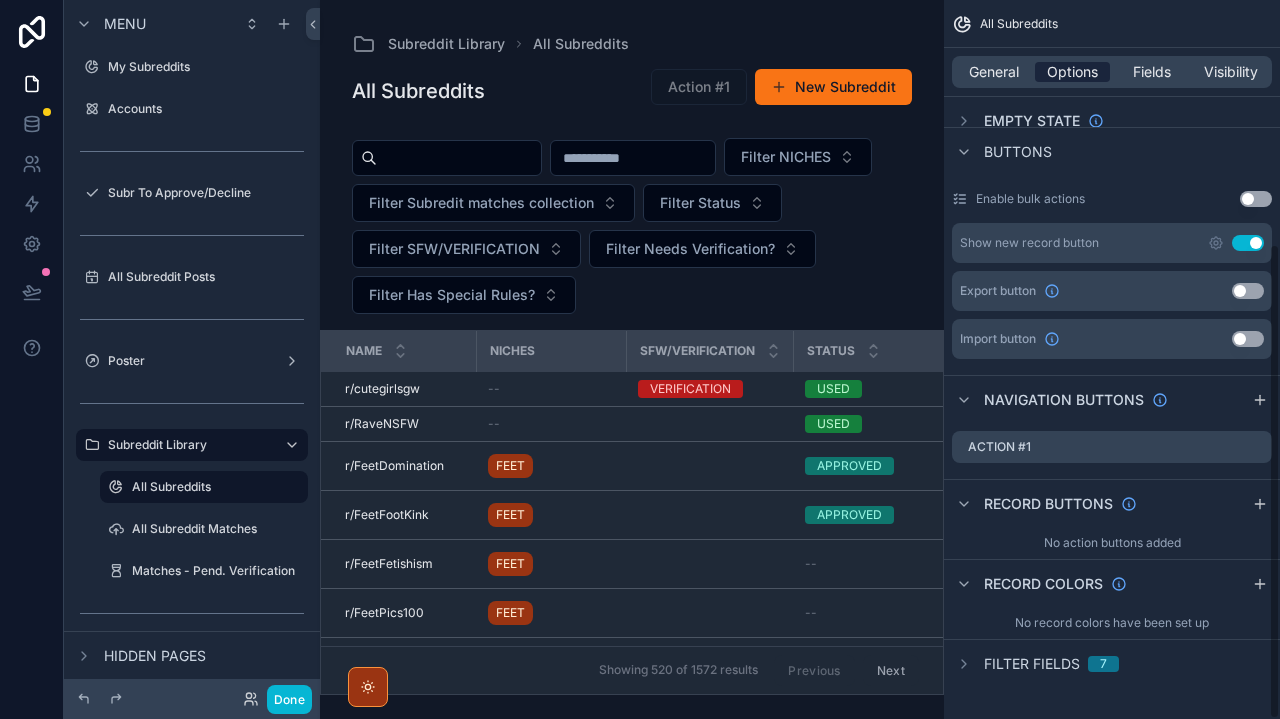 scroll, scrollTop: 369, scrollLeft: 0, axis: vertical 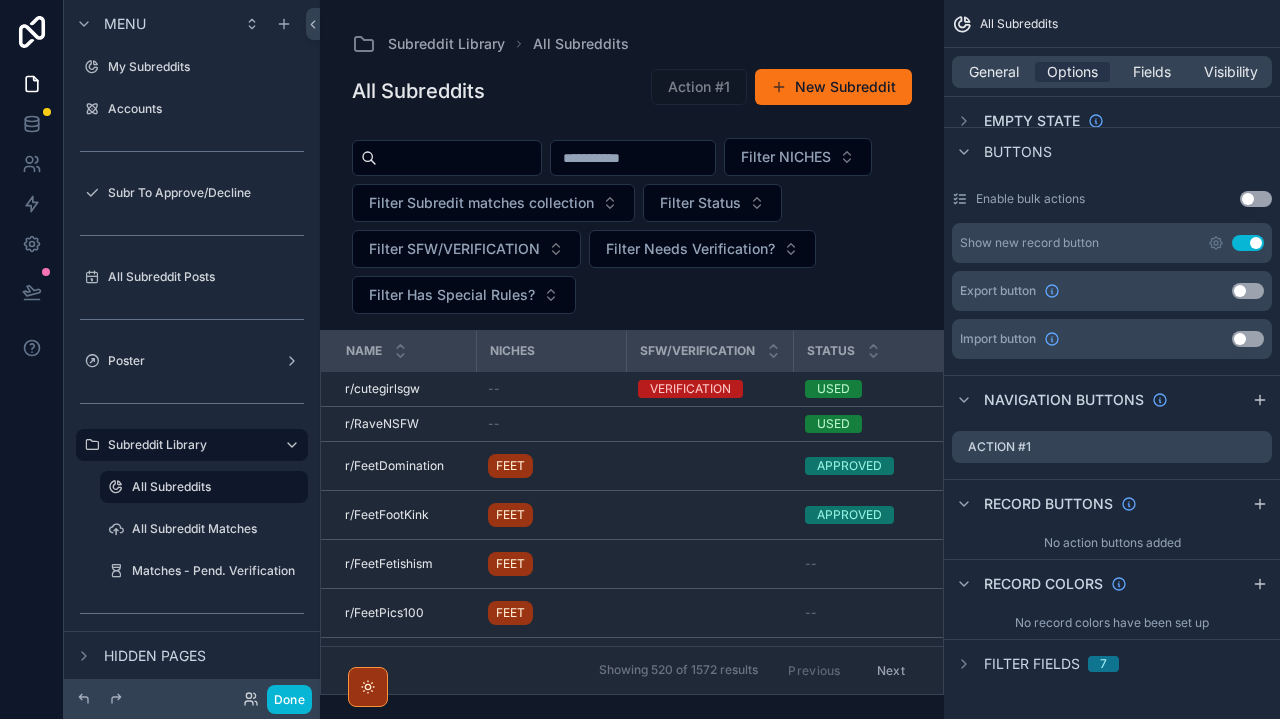click at bounding box center (632, 359) 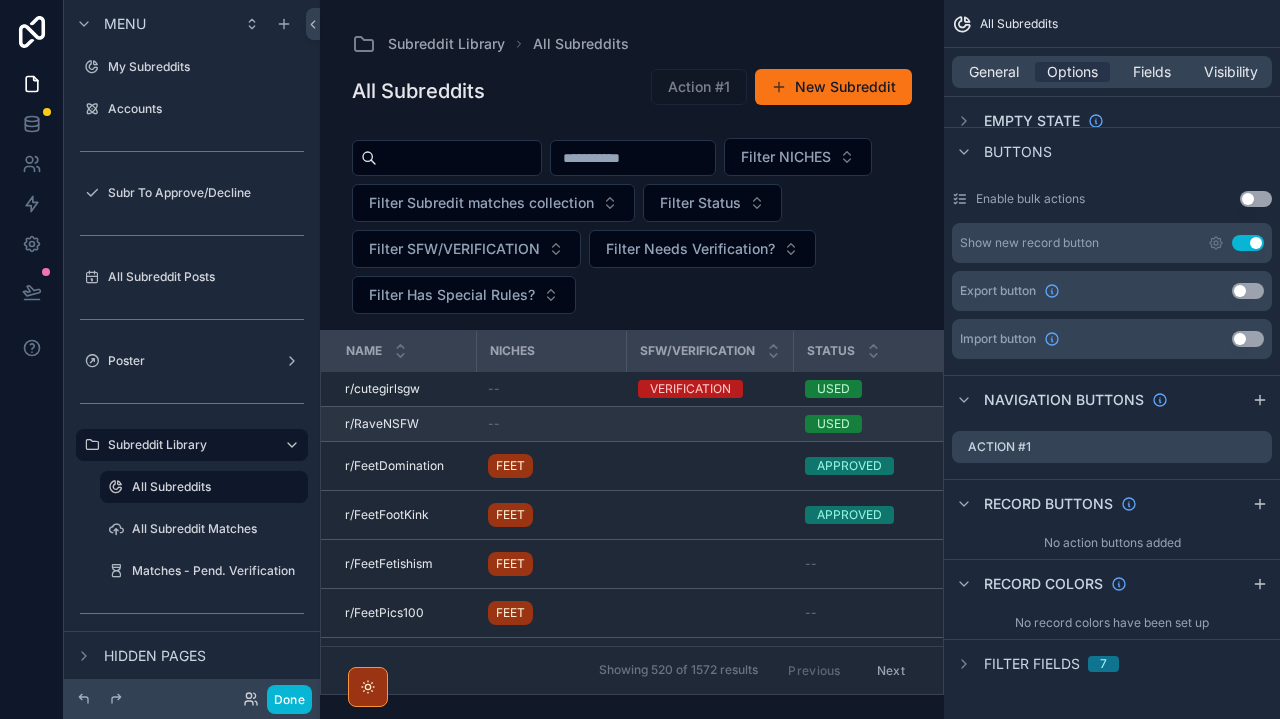 click at bounding box center [709, 424] 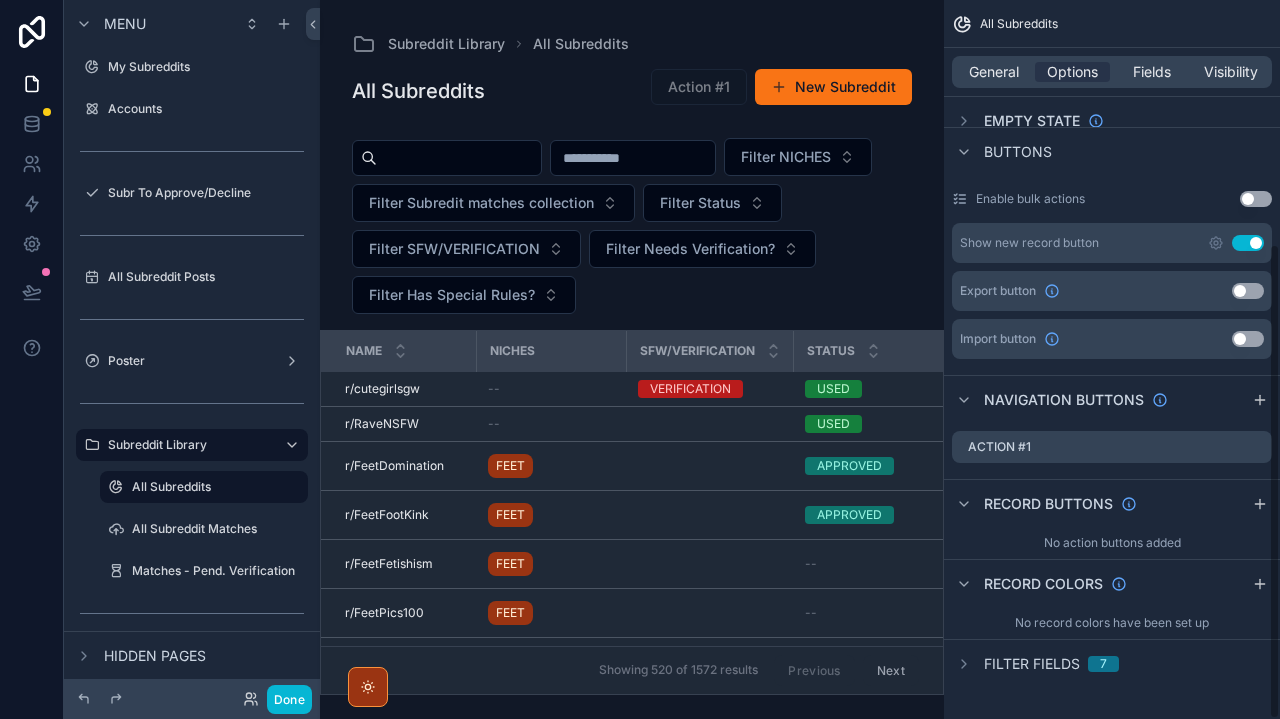 scroll, scrollTop: 0, scrollLeft: 0, axis: both 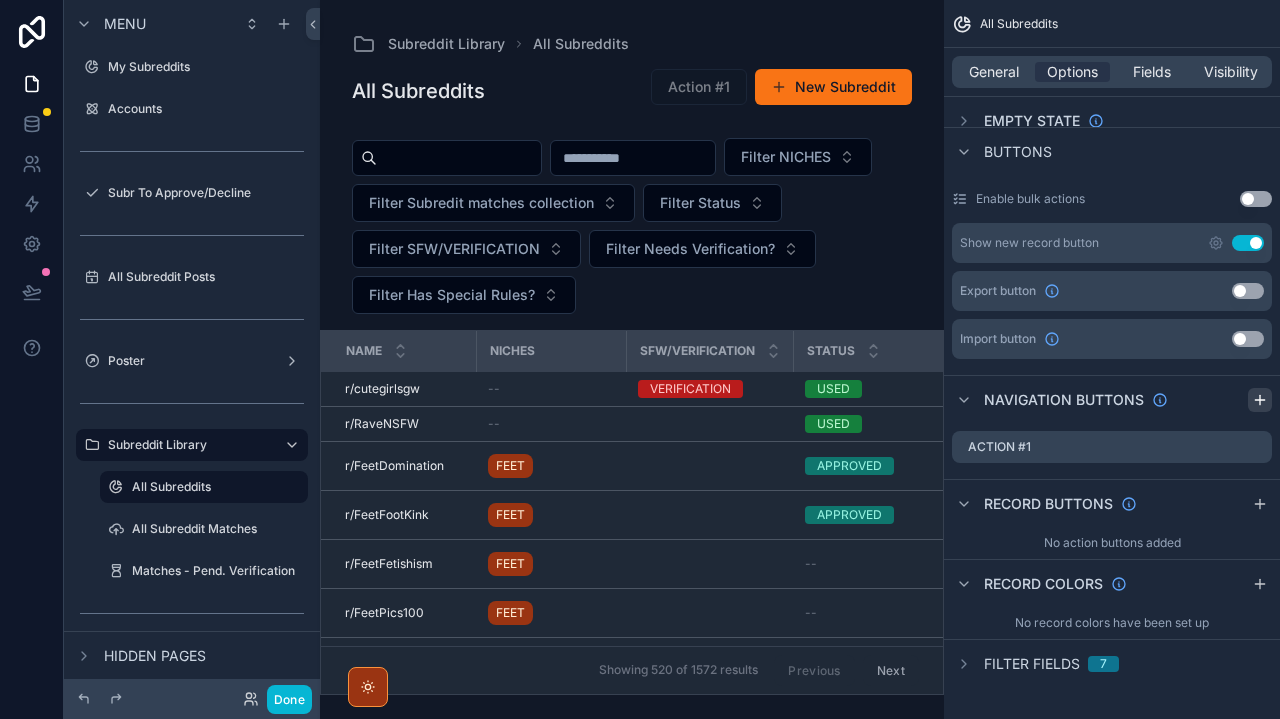 click 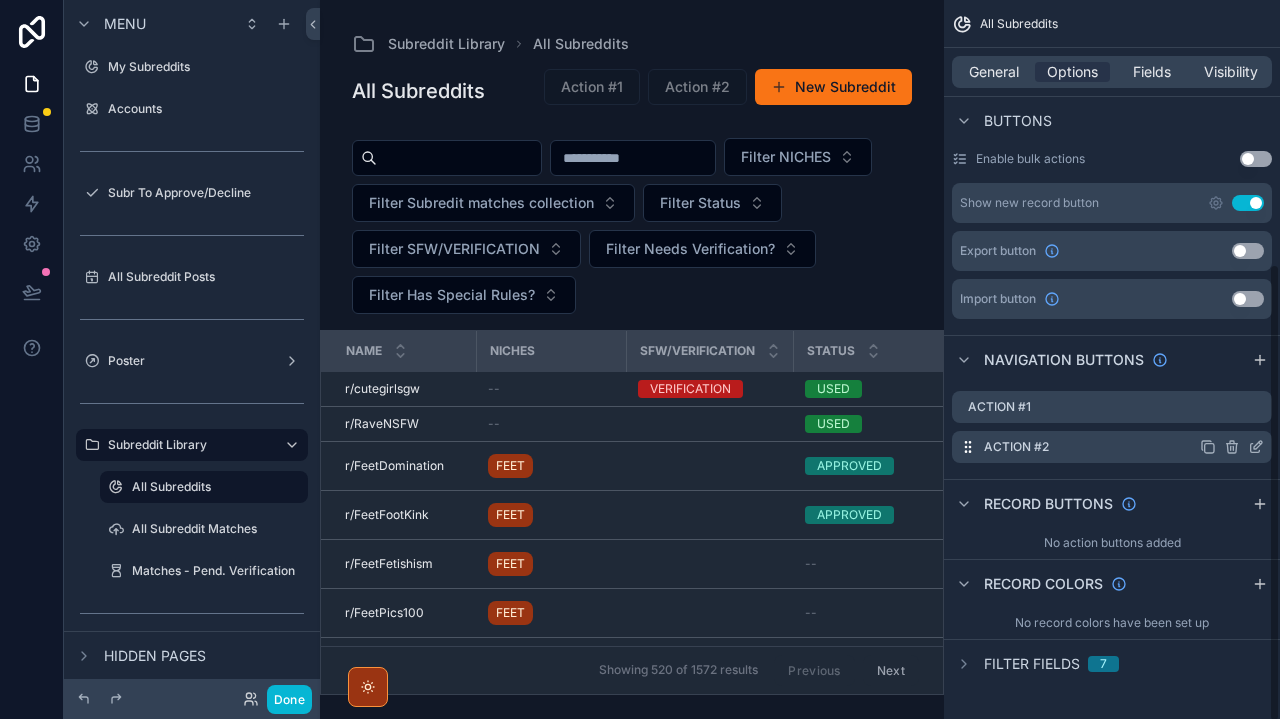 scroll, scrollTop: 409, scrollLeft: 0, axis: vertical 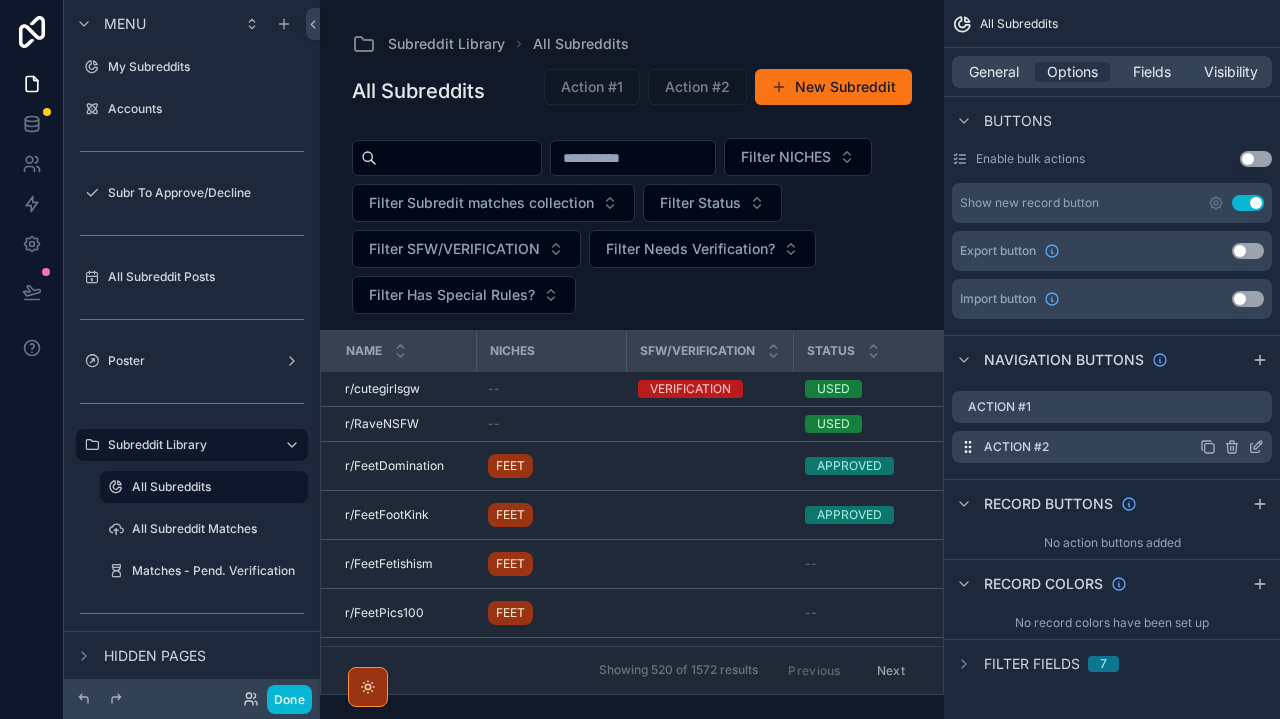 click 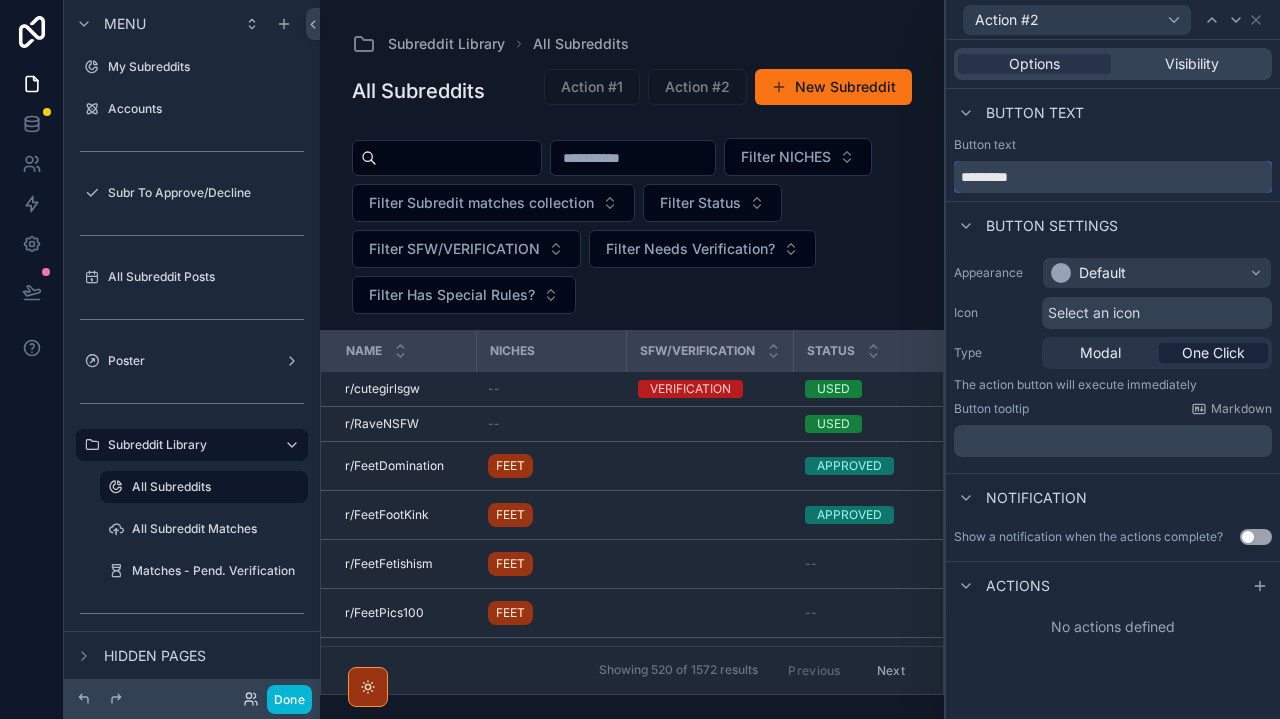drag, startPoint x: 1052, startPoint y: 182, endPoint x: 895, endPoint y: 182, distance: 157 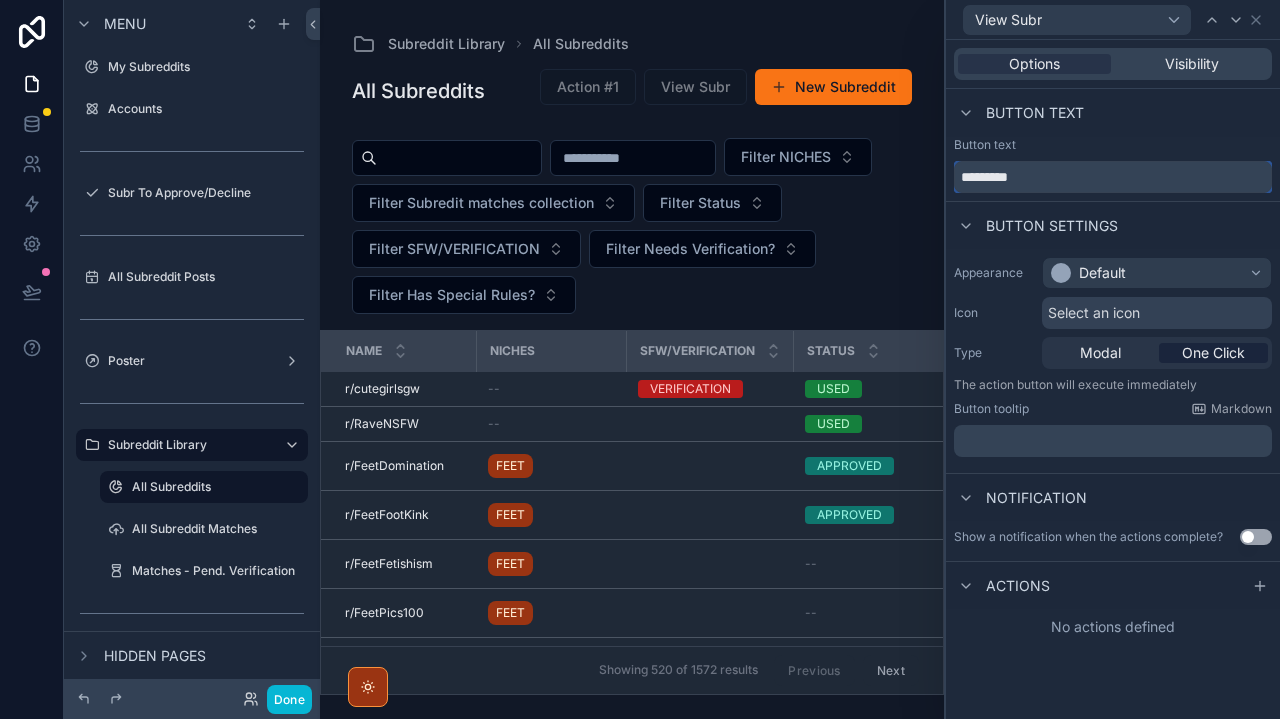 type on "*********" 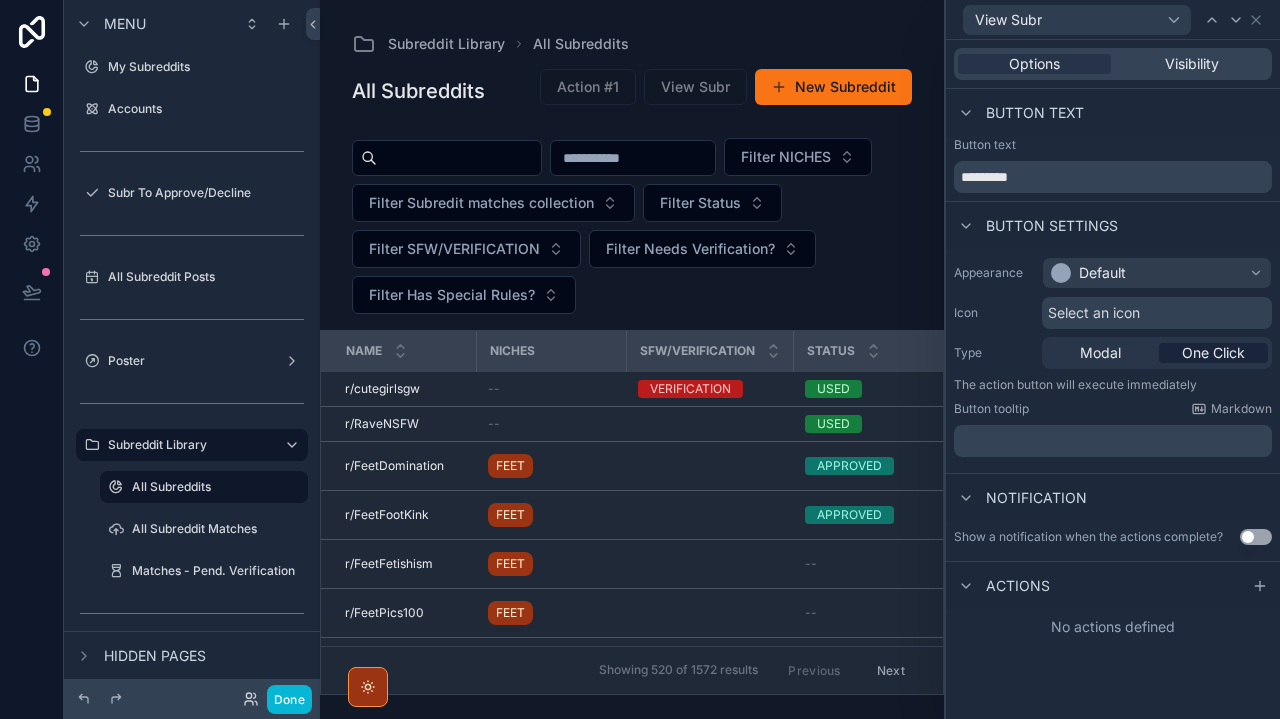 click on "Select an icon" at bounding box center (1157, 313) 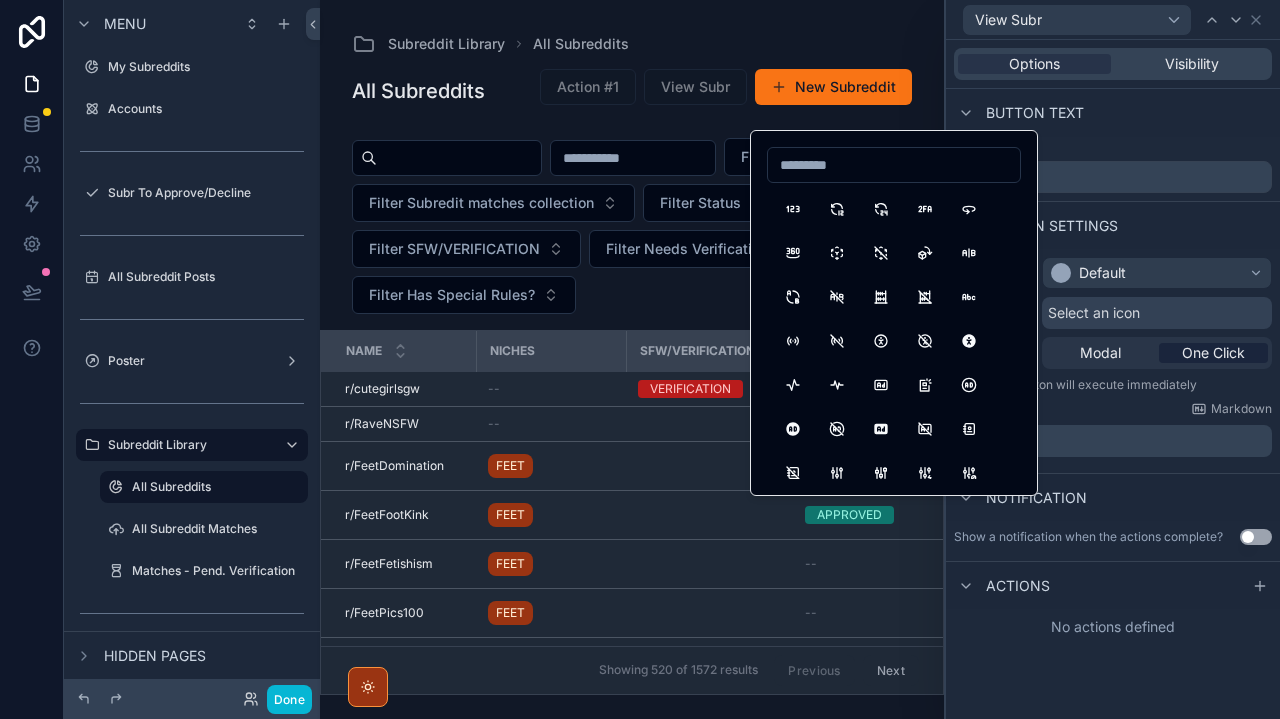 click on "Select an icon" at bounding box center (1094, 313) 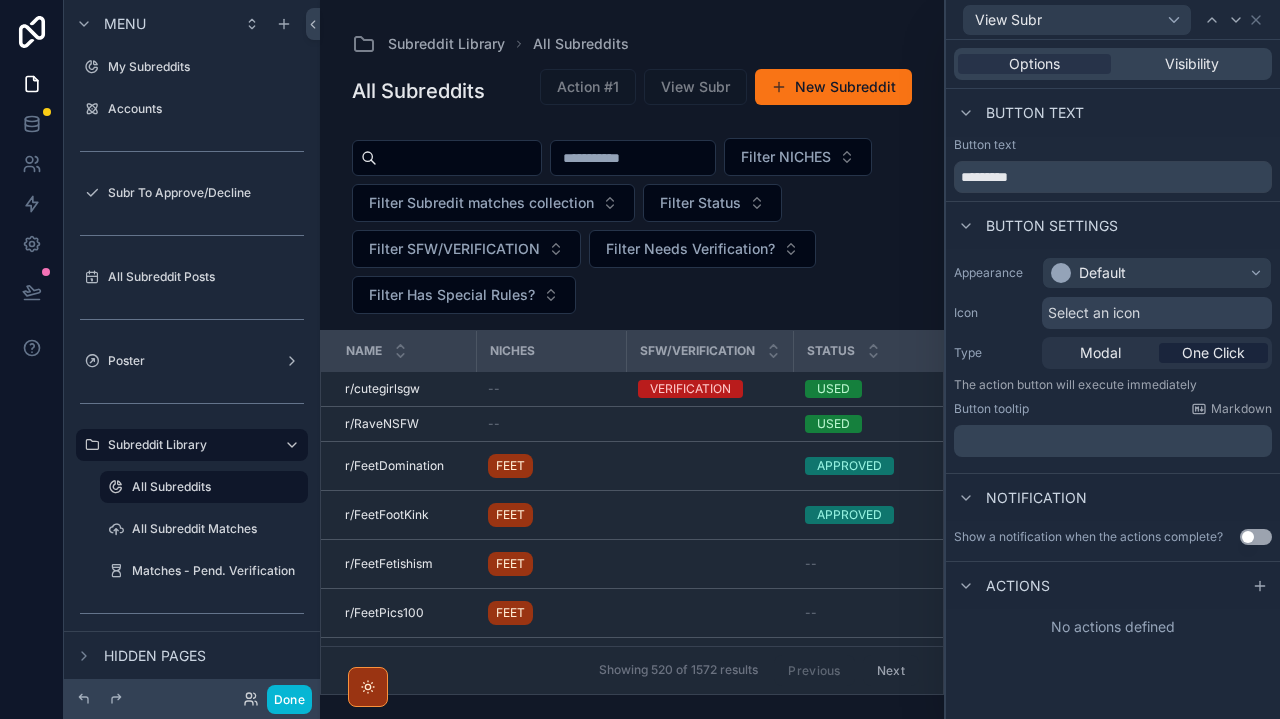 click on "Select an icon" at bounding box center [1094, 313] 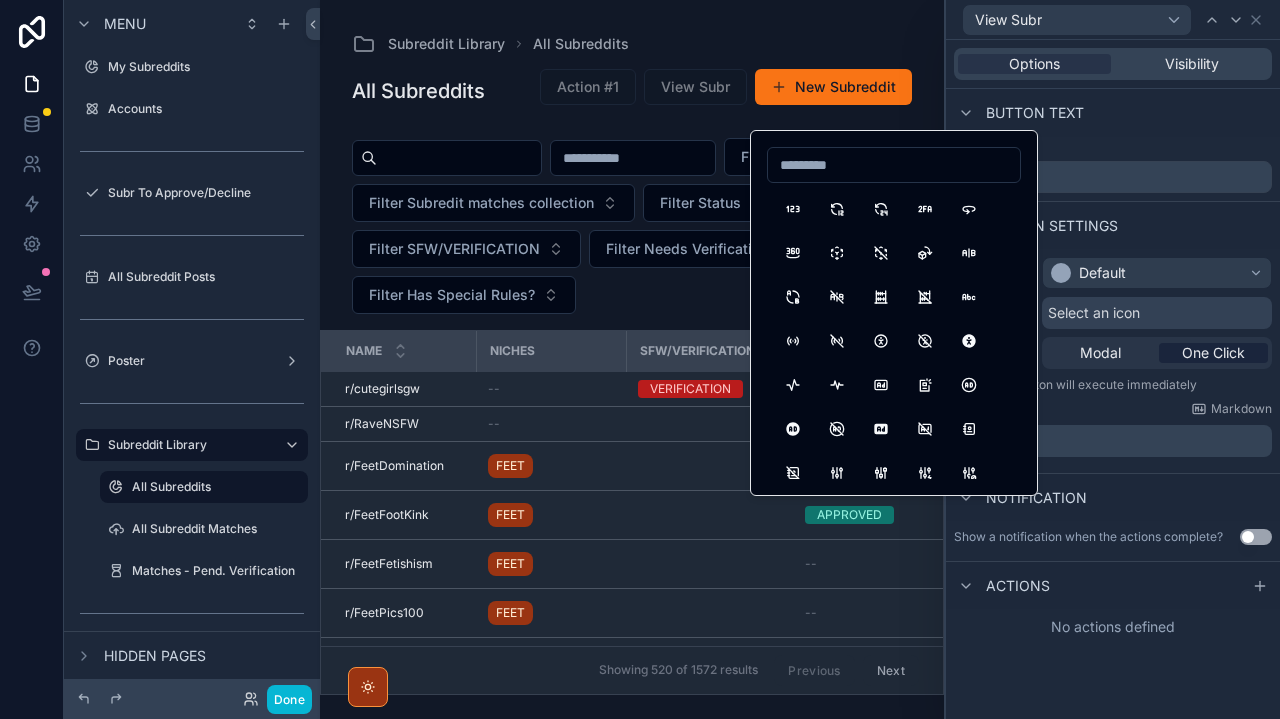 click at bounding box center (894, 165) 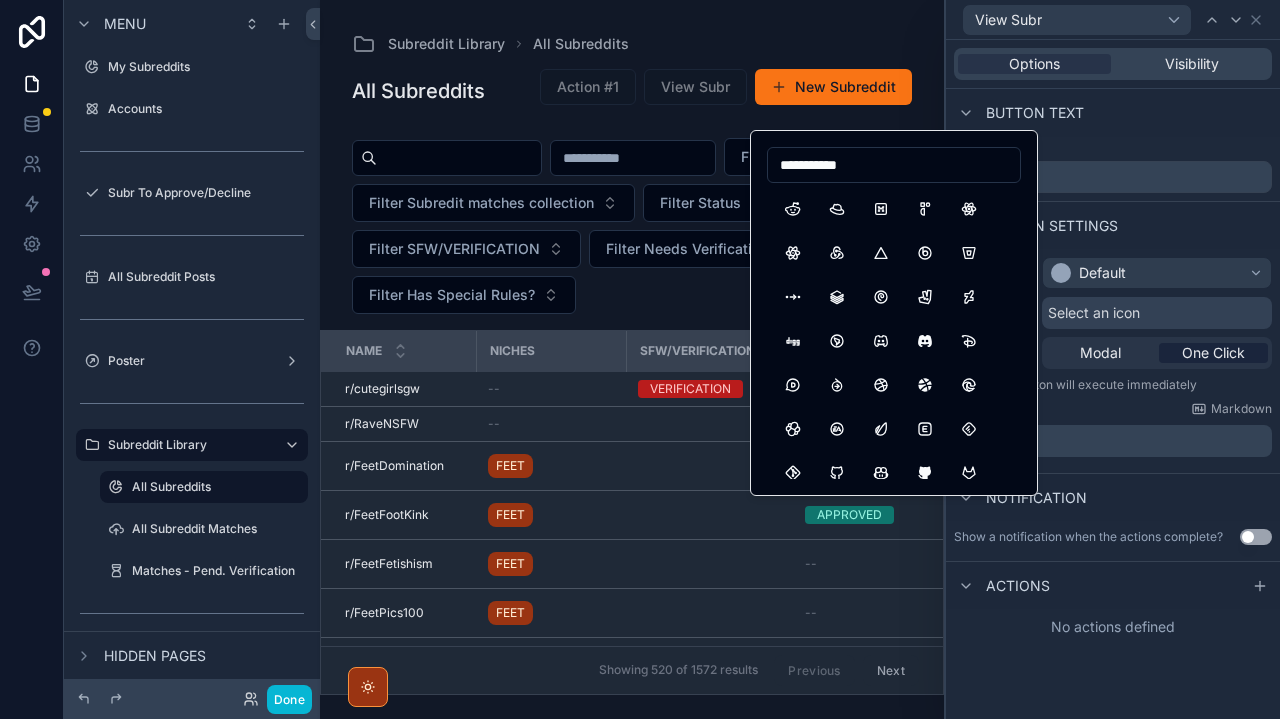 type on "**********" 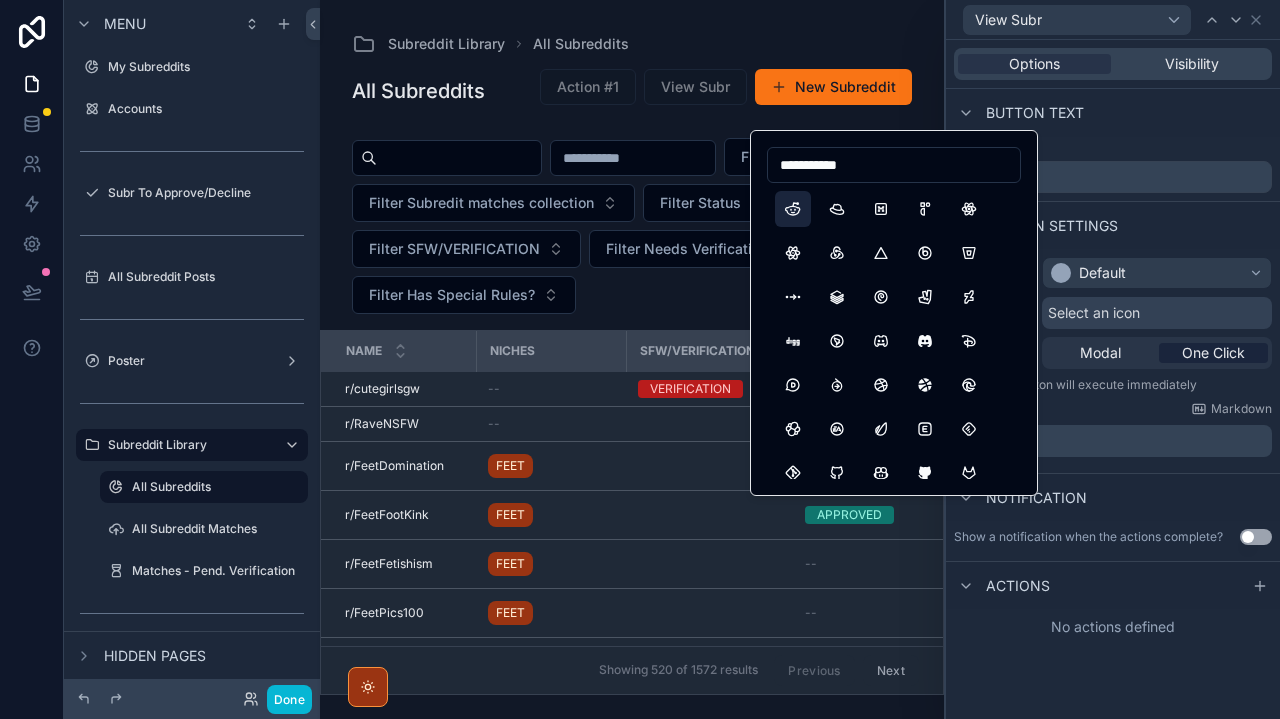drag, startPoint x: 786, startPoint y: 171, endPoint x: 799, endPoint y: 211, distance: 42.059483 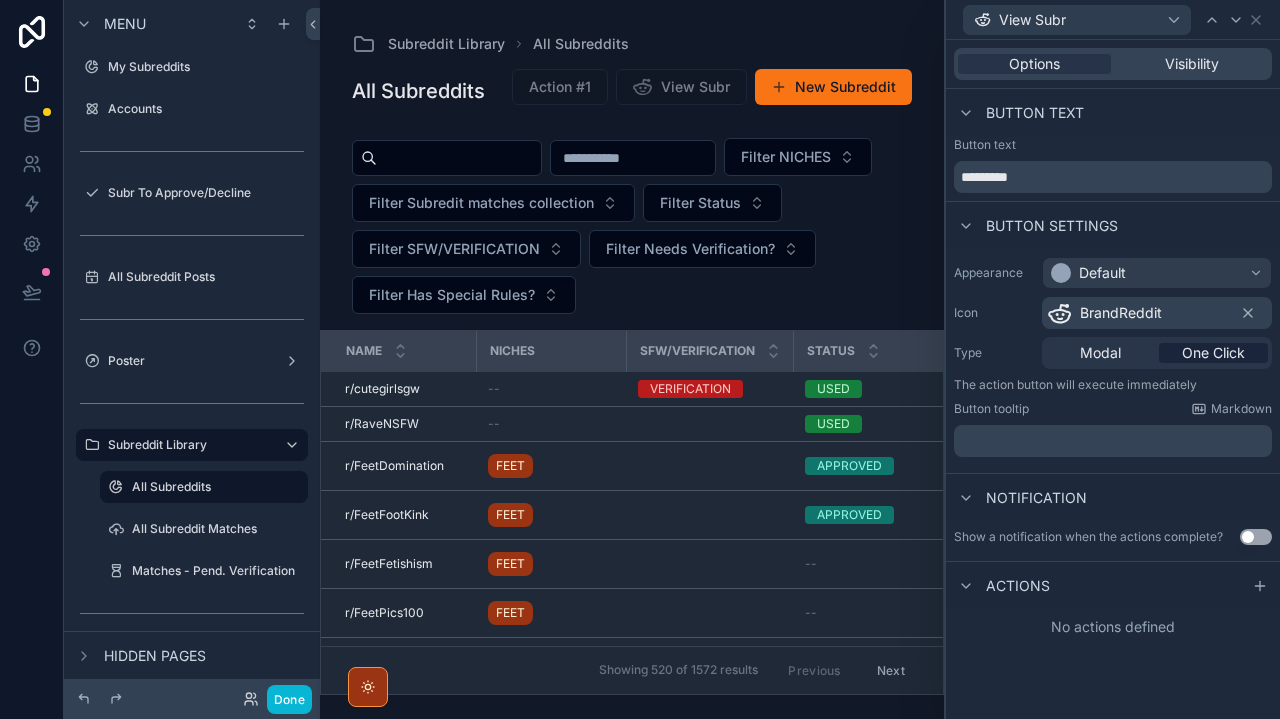 click on "﻿" at bounding box center (1115, 441) 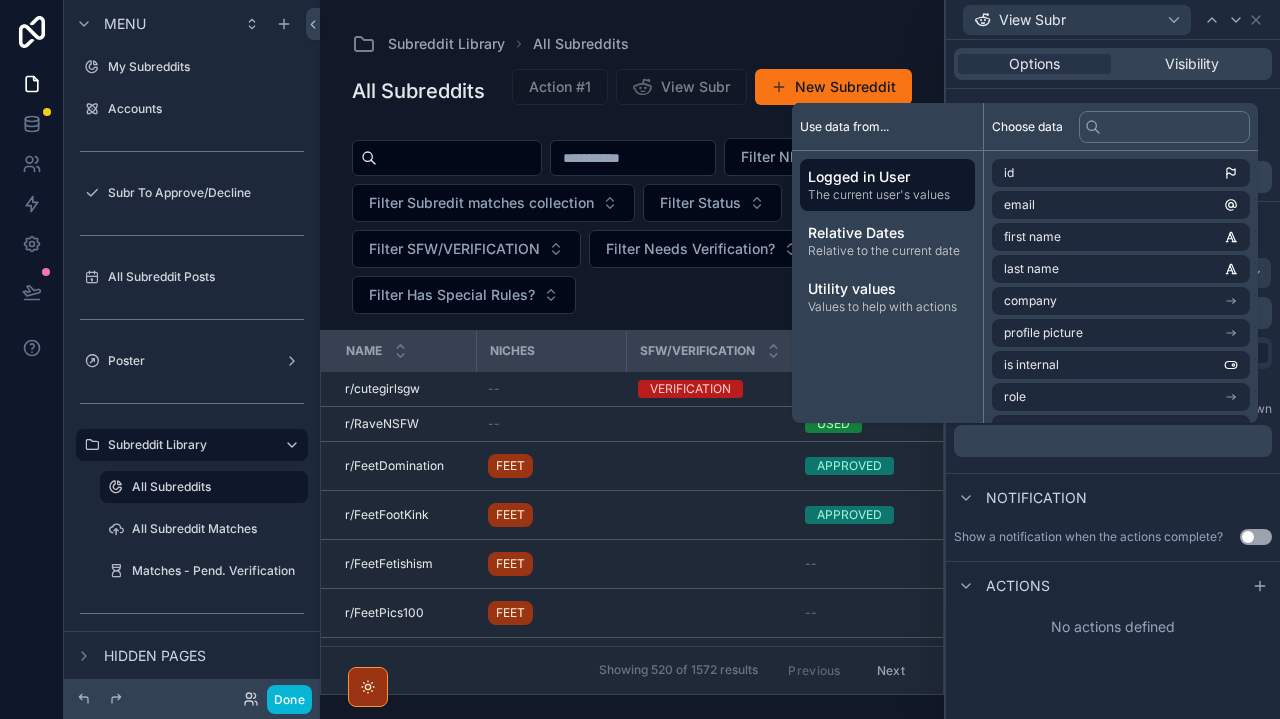 click on "Options Visibility Button text Button text ********* Button settings Appearance Default Icon BrandReddit Type Modal One Click The action button will execute immediately Button tooltip Markdown ﻿ Notification Show a notification when the actions complete? Use setting Actions No actions defined" at bounding box center (1113, 379) 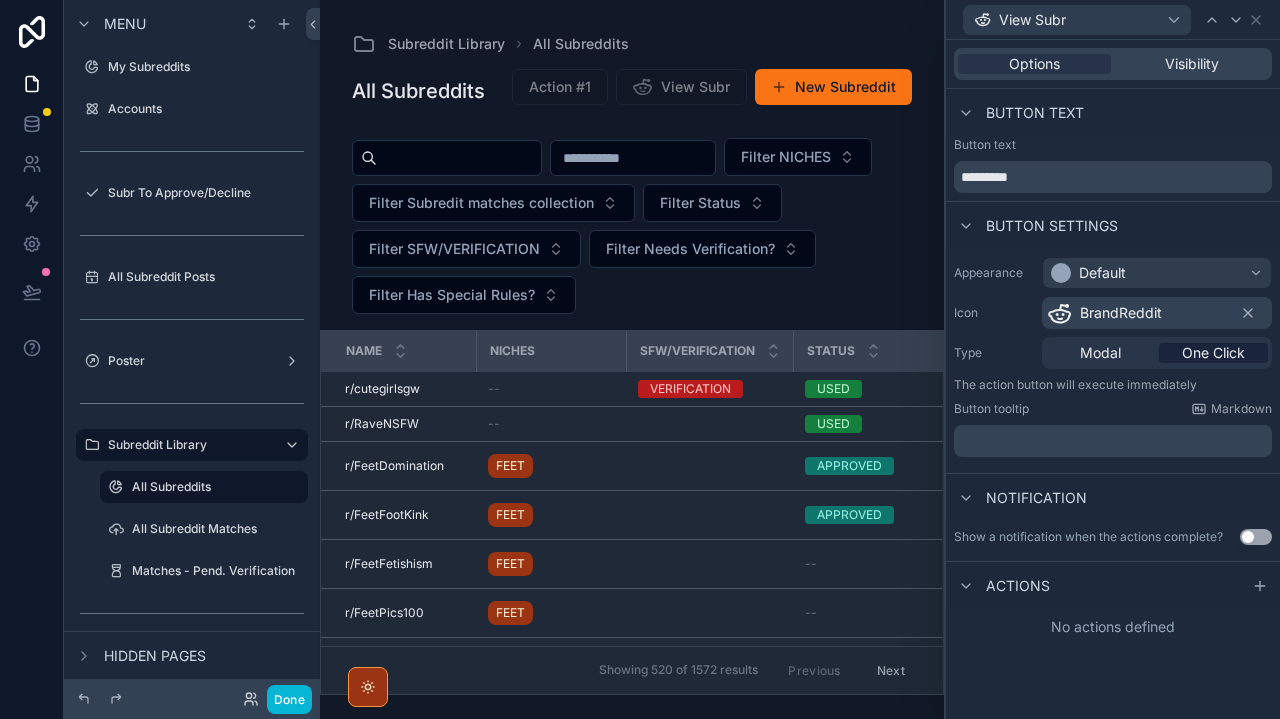 click on "Actions" at bounding box center (1002, 586) 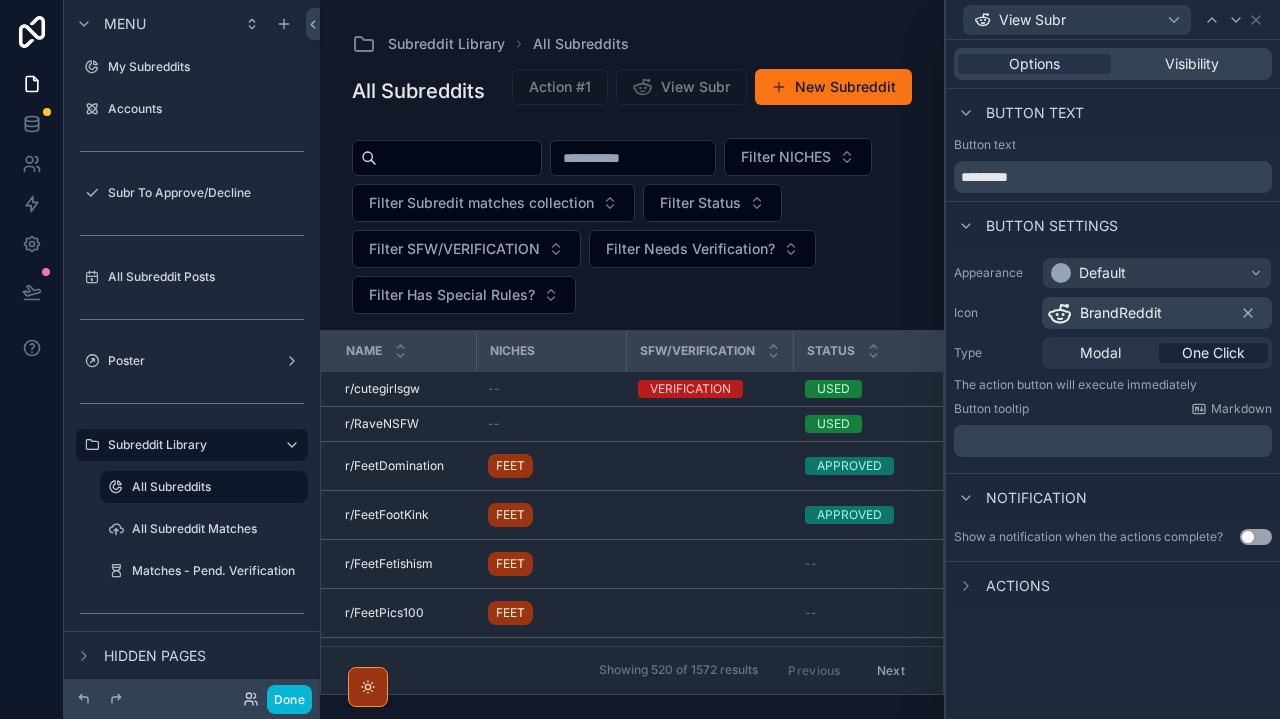 click on "Actions" at bounding box center [1018, 586] 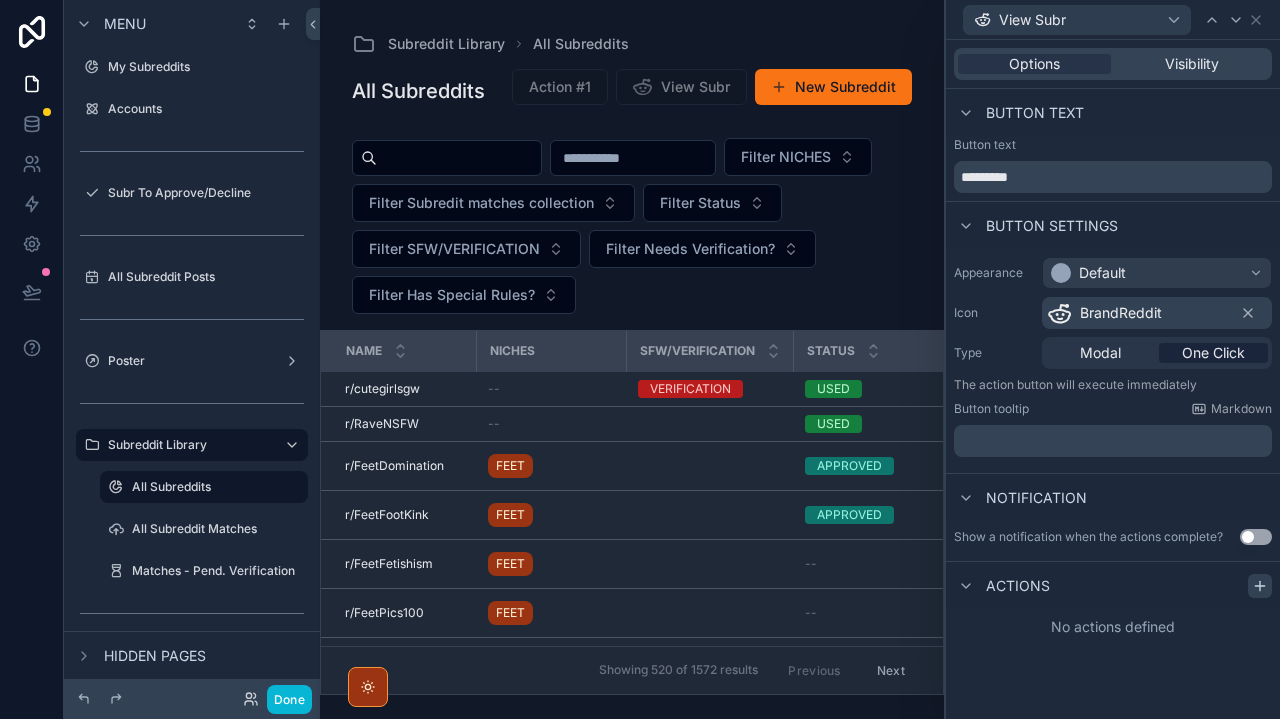 click 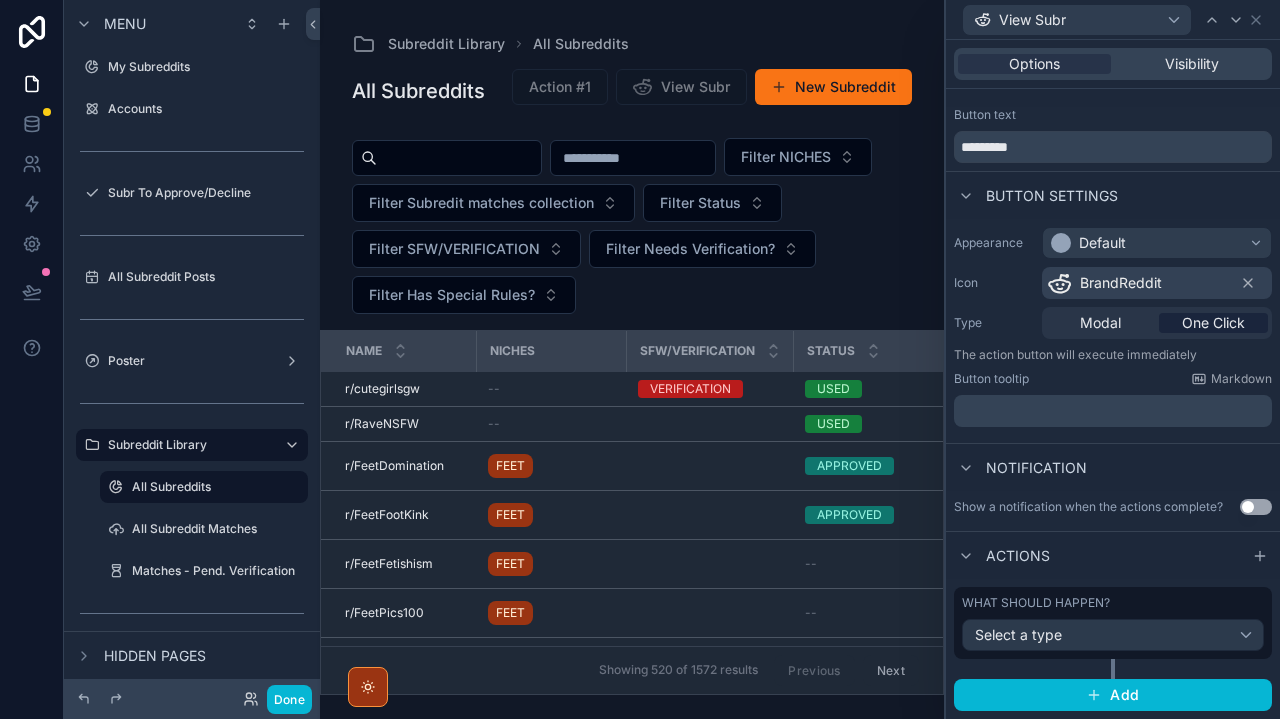scroll, scrollTop: 29, scrollLeft: 0, axis: vertical 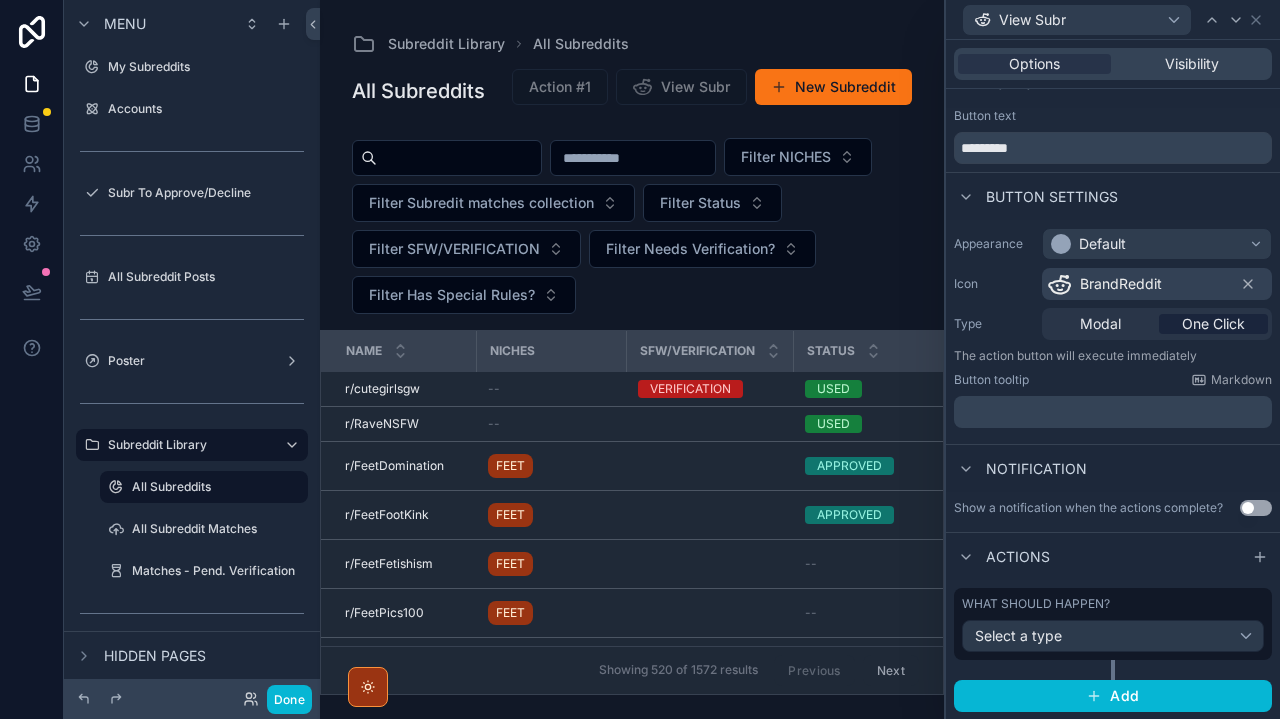 click on "Select a type" at bounding box center (1018, 635) 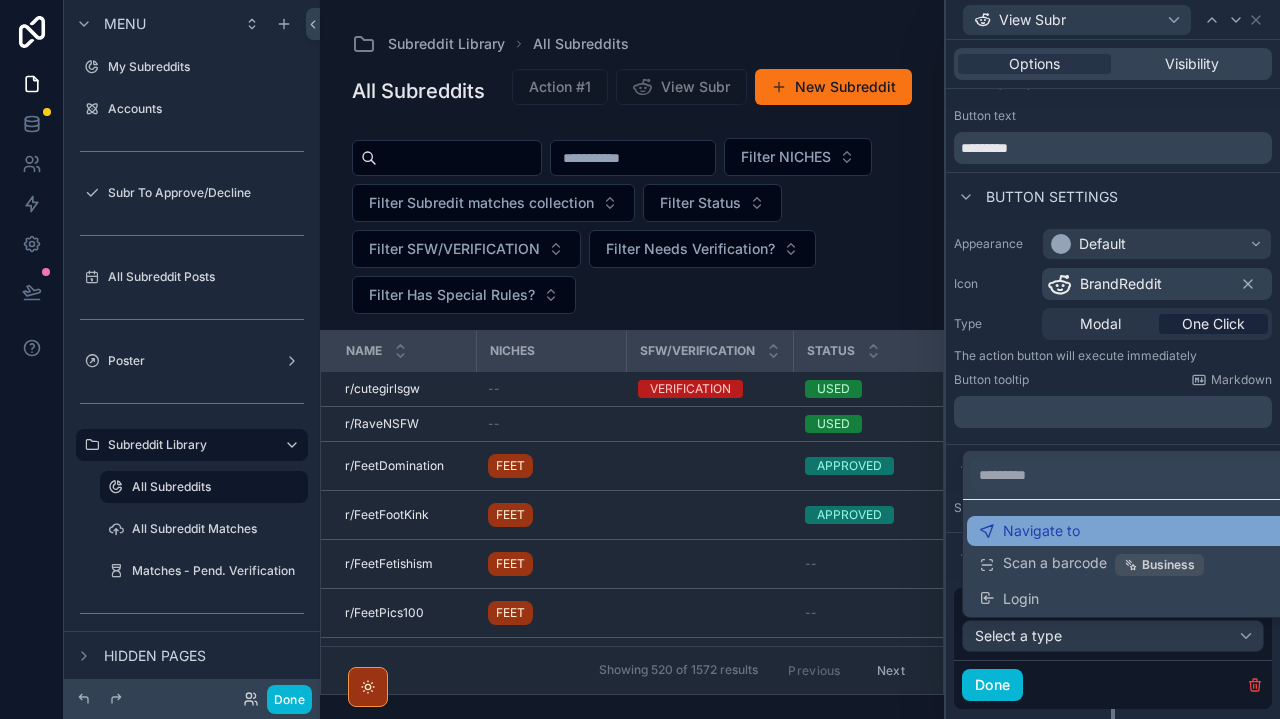 click on "Navigate to" at bounding box center [1041, 531] 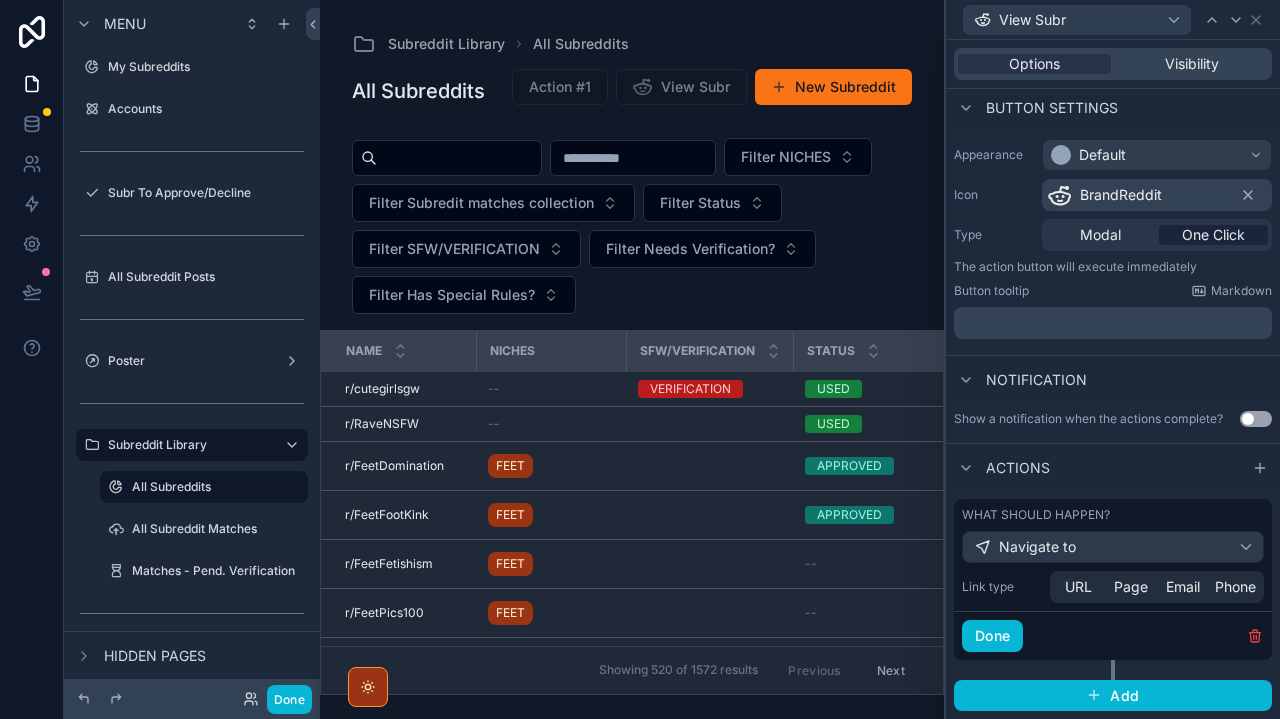 scroll, scrollTop: 117, scrollLeft: 0, axis: vertical 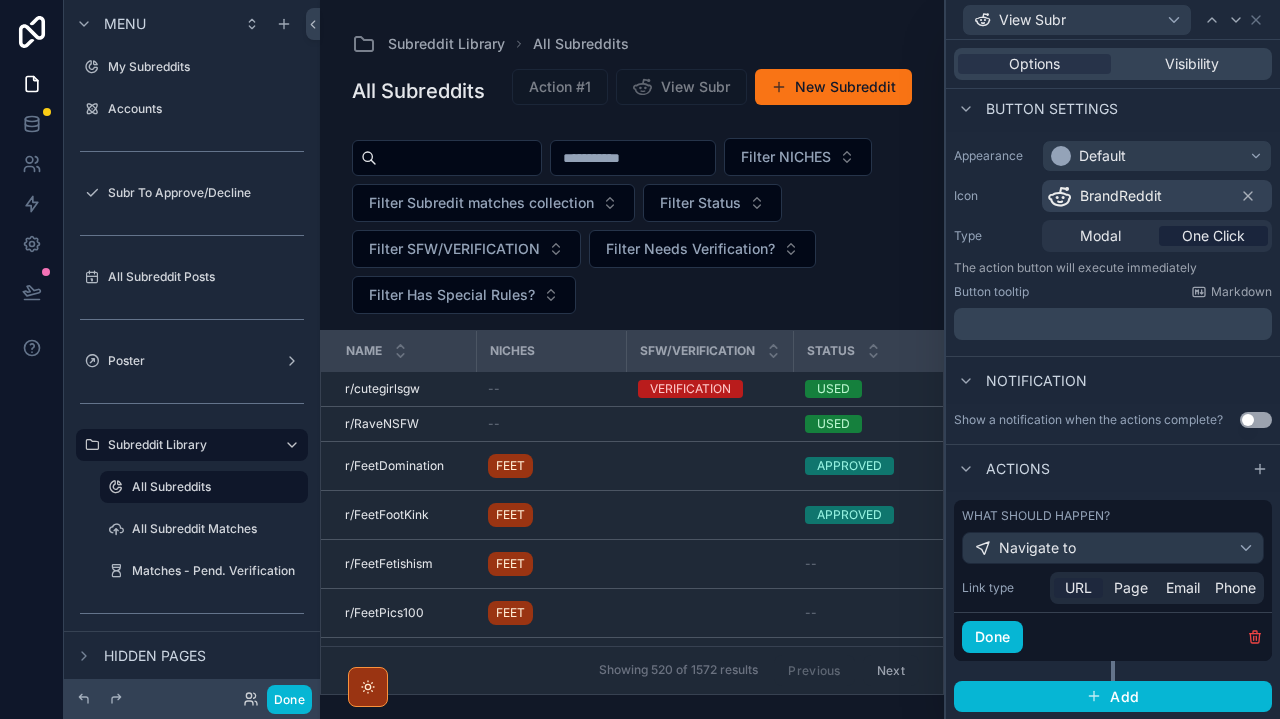 click on "URL" at bounding box center [1078, 588] 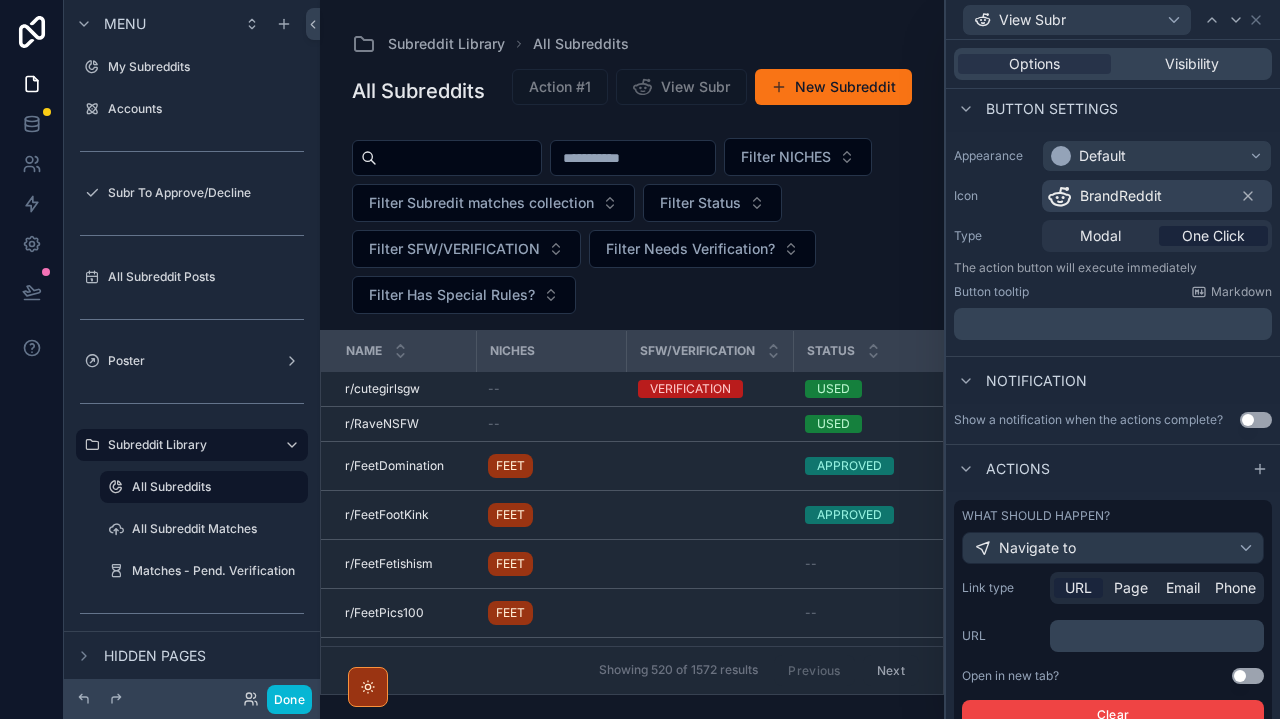 scroll, scrollTop: 242, scrollLeft: 0, axis: vertical 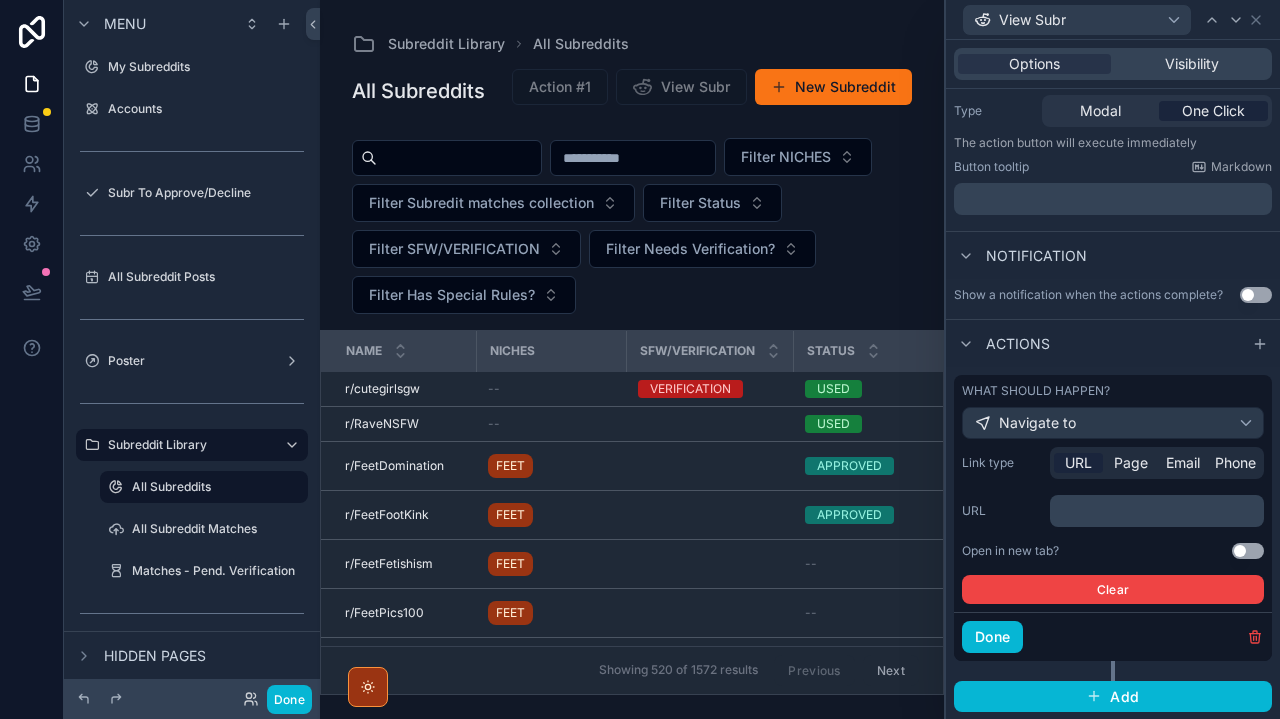 click on "﻿" at bounding box center (1159, 511) 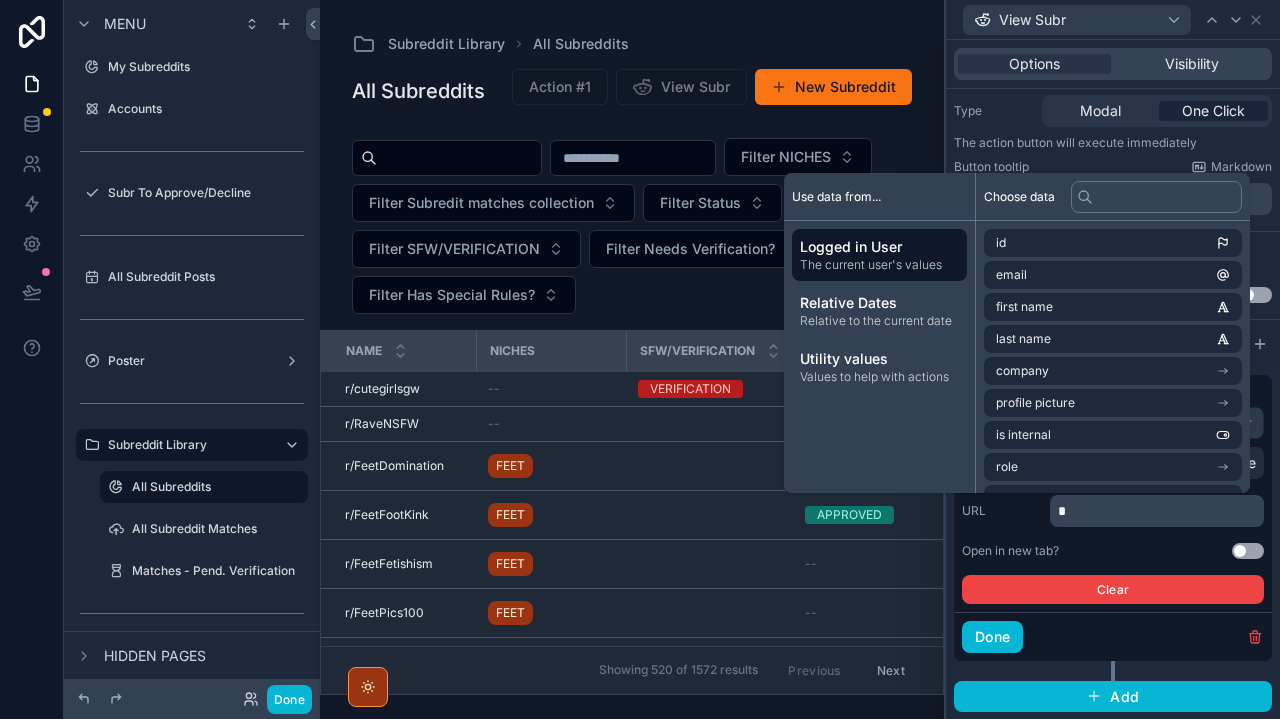 type 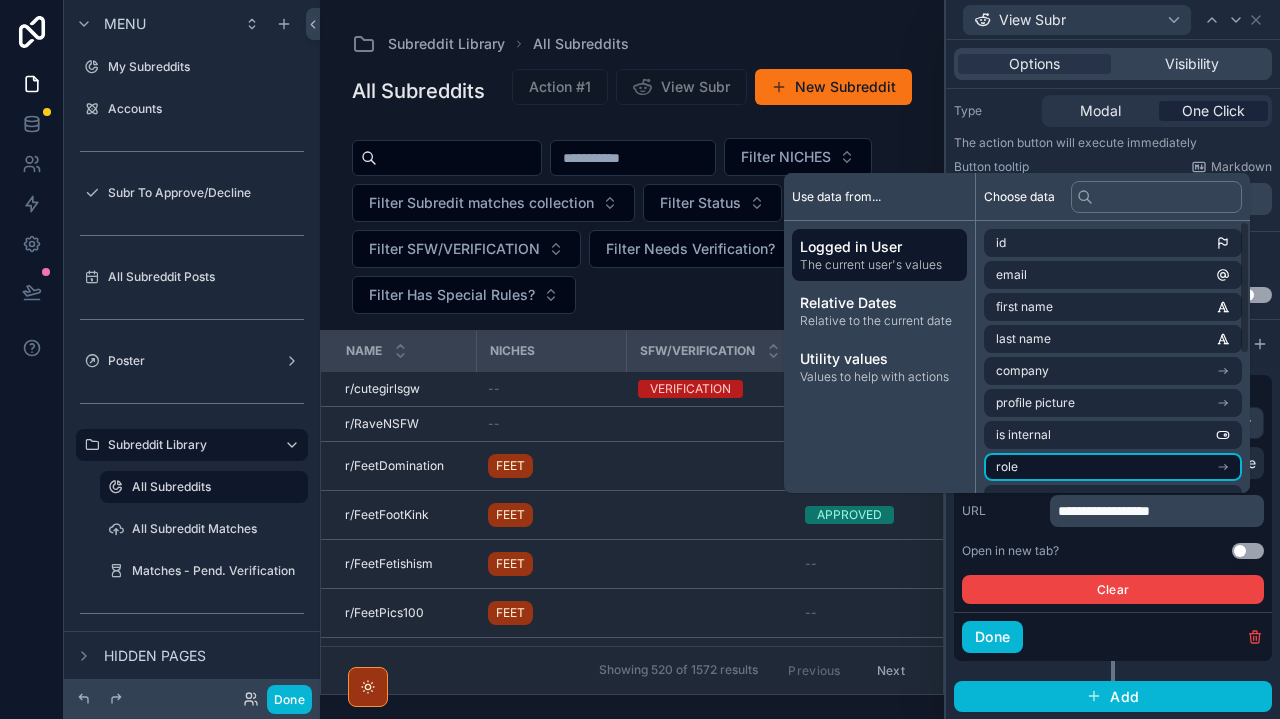 click on "role" at bounding box center (1113, 467) 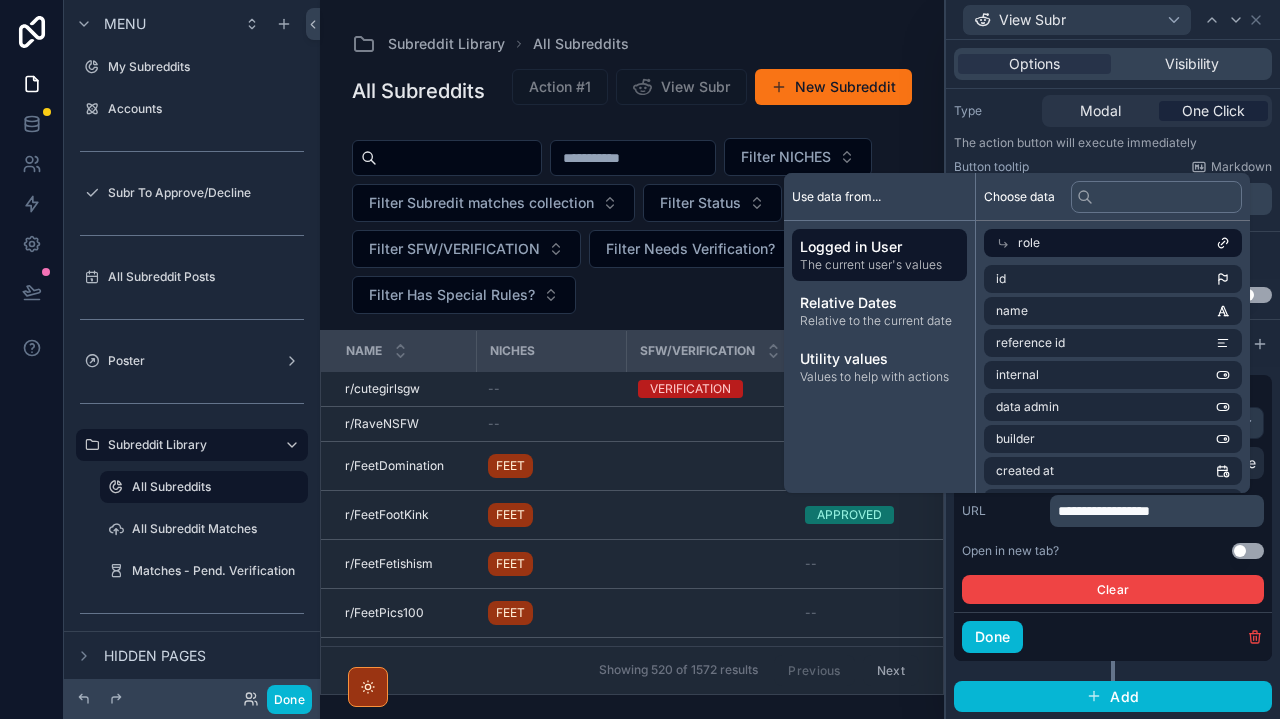 click on "**********" at bounding box center [1159, 511] 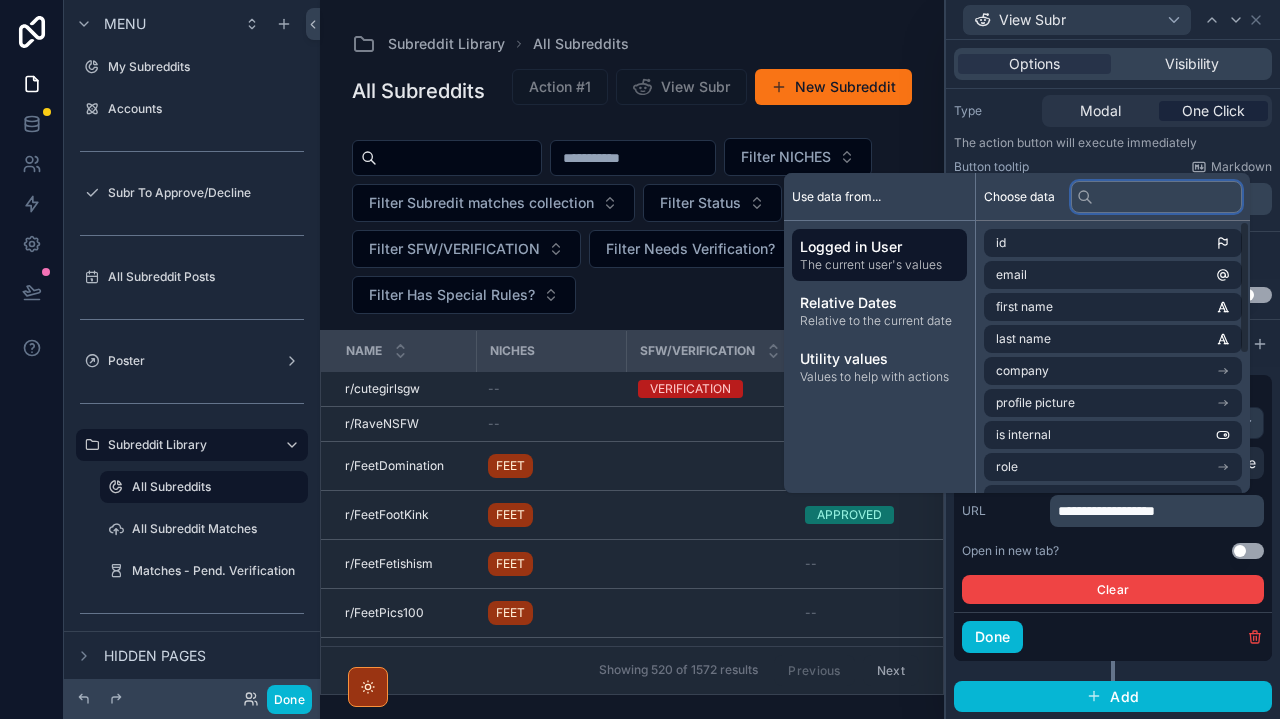 click at bounding box center [1156, 197] 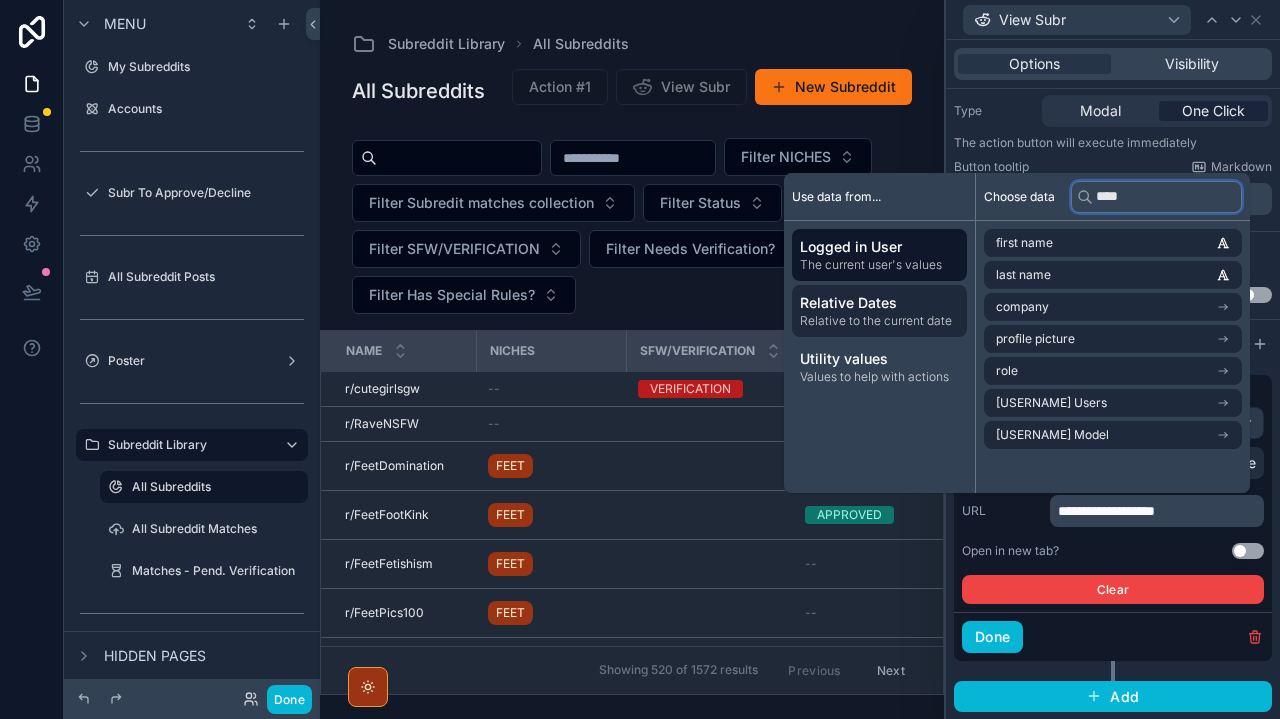 type on "****" 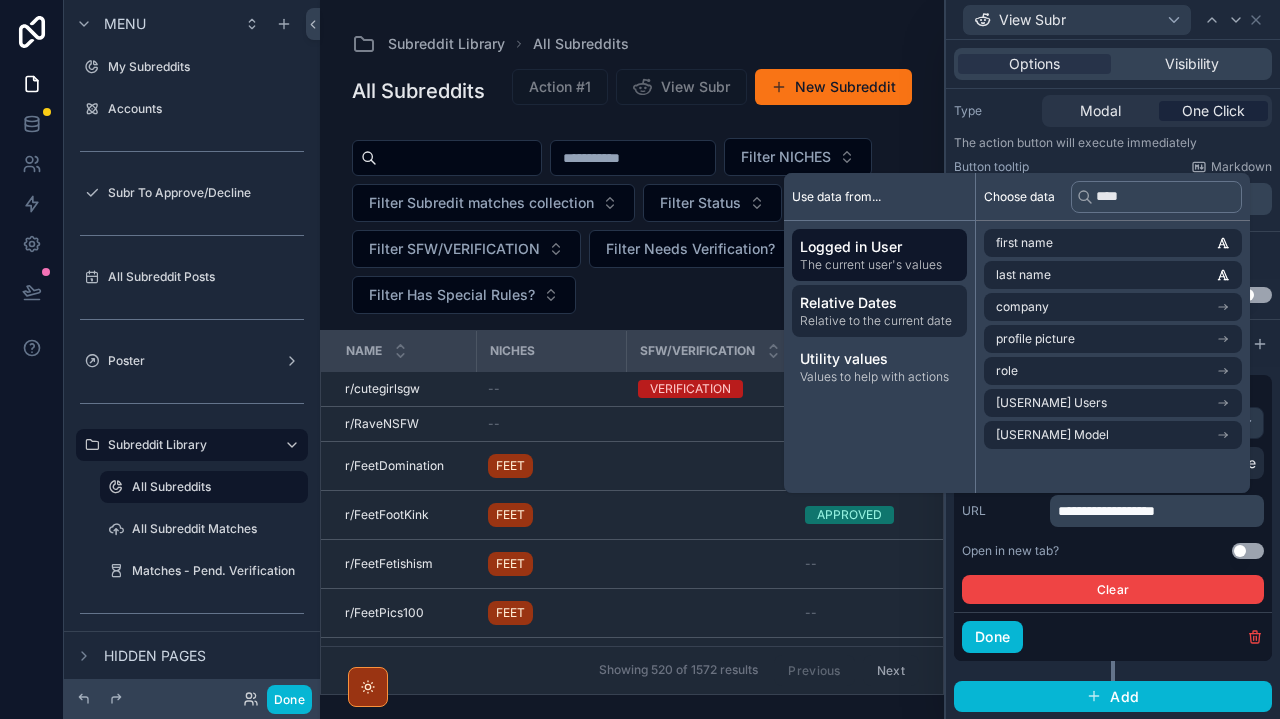 click on "Relative Dates" at bounding box center [879, 303] 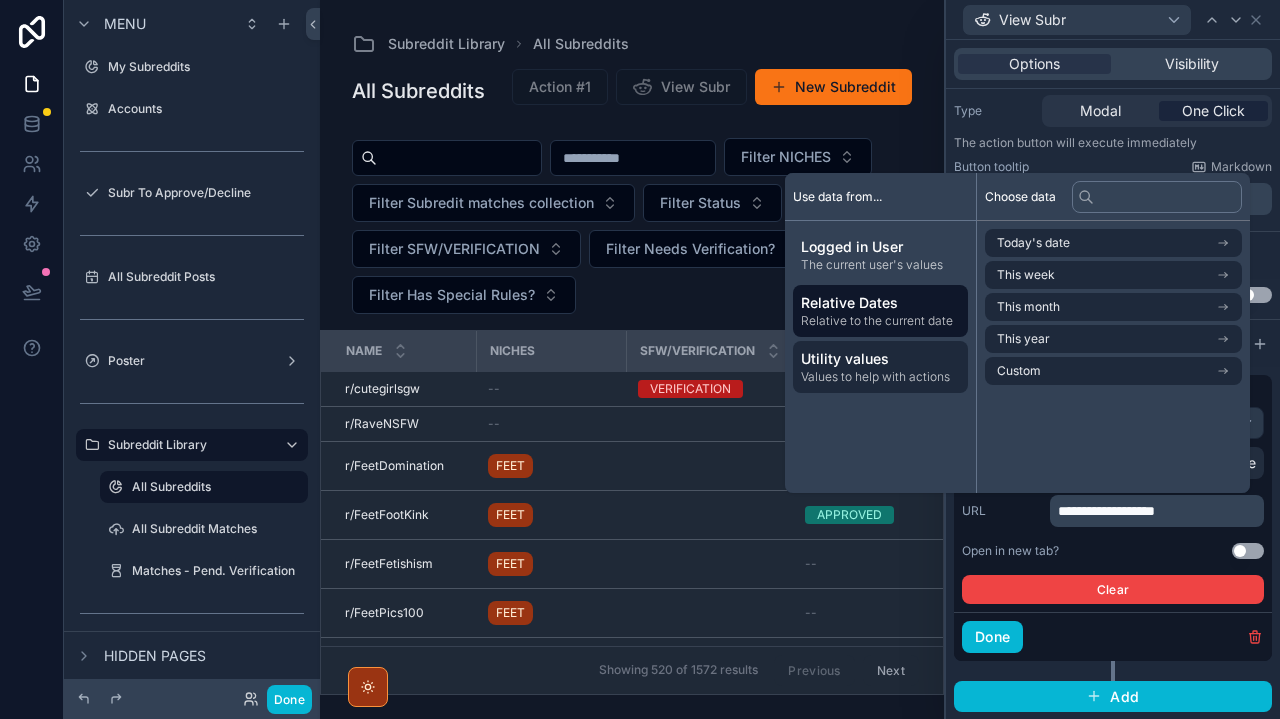 click on "Utility values Values to help with actions" at bounding box center (880, 367) 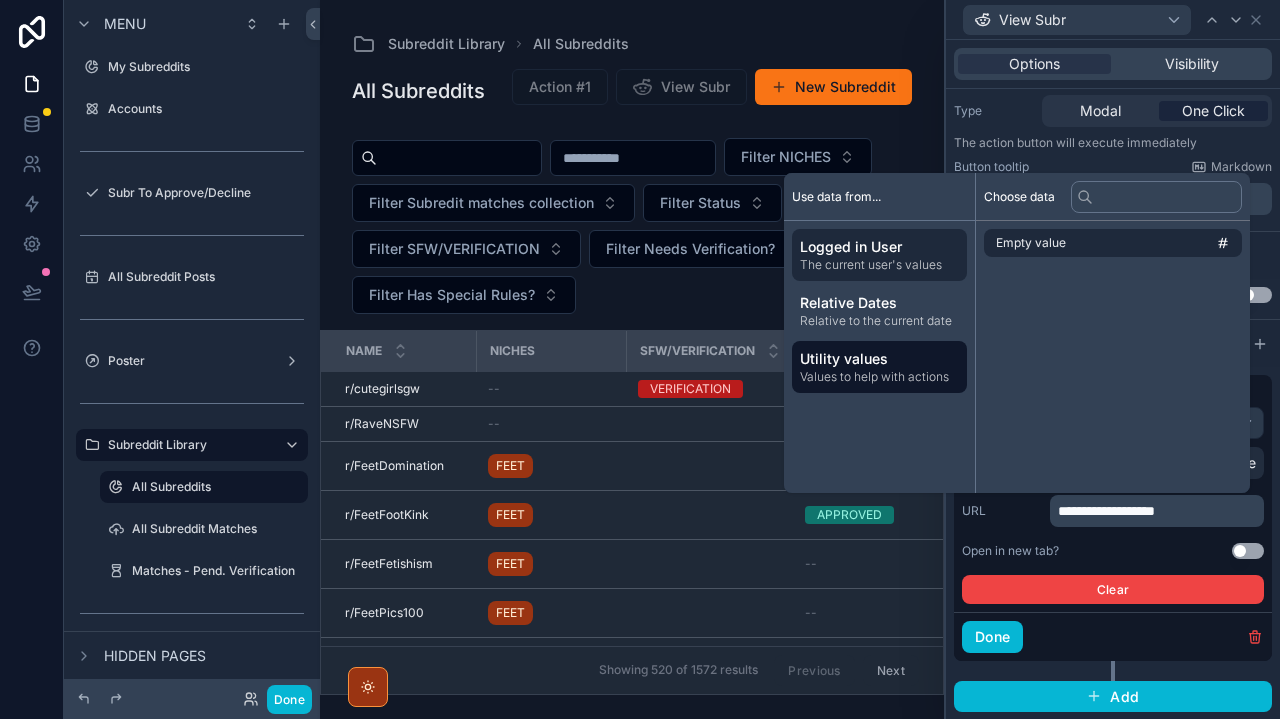 click on "The current user's values" at bounding box center (879, 265) 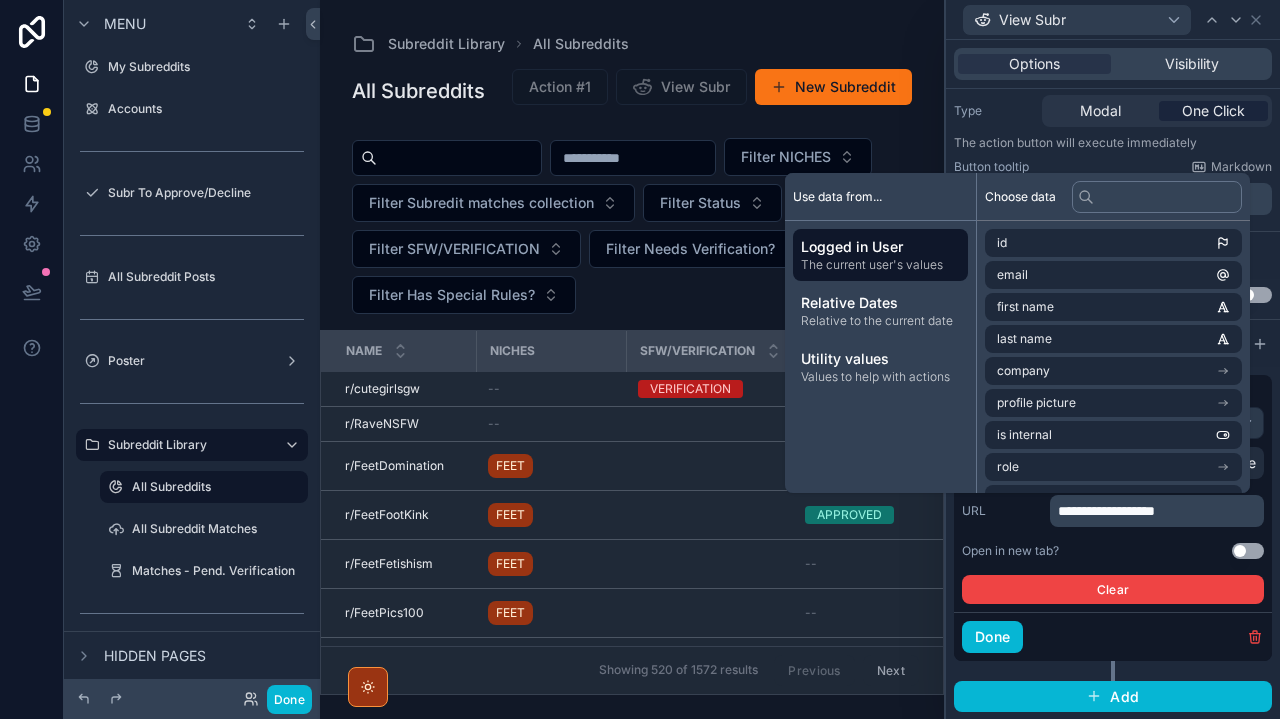 click on "The current user's values" at bounding box center [880, 265] 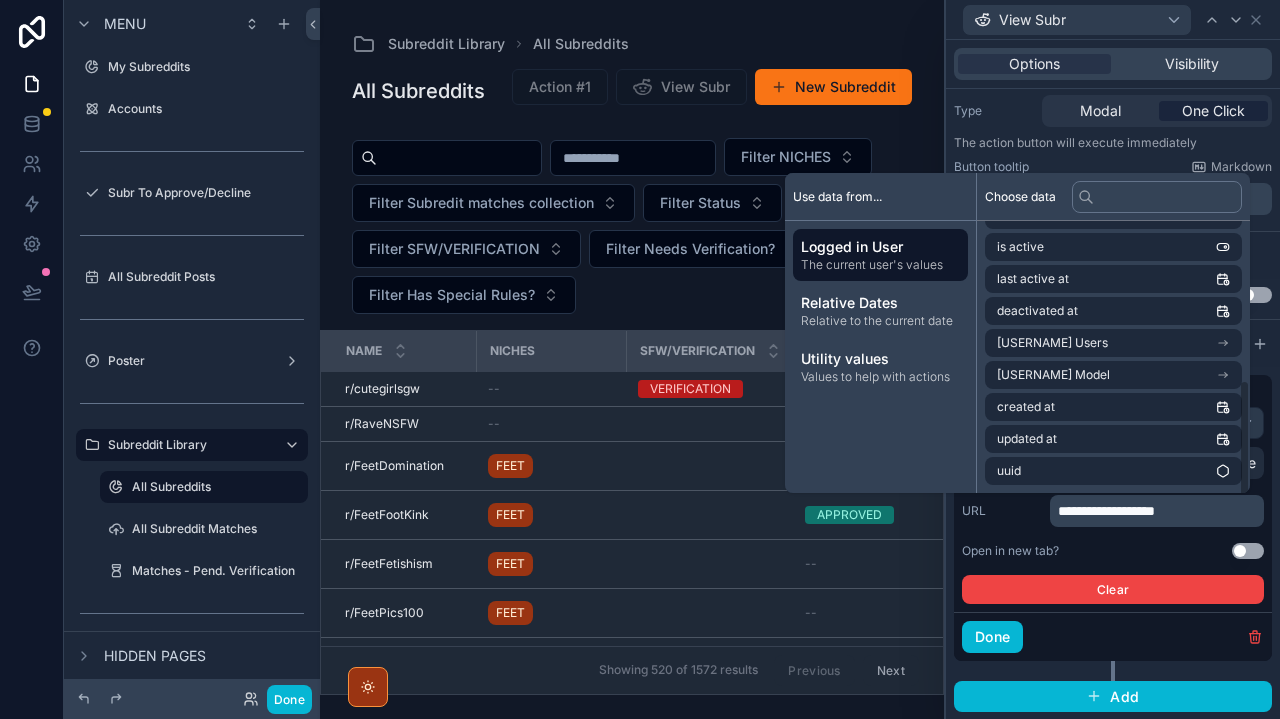 scroll, scrollTop: 284, scrollLeft: 0, axis: vertical 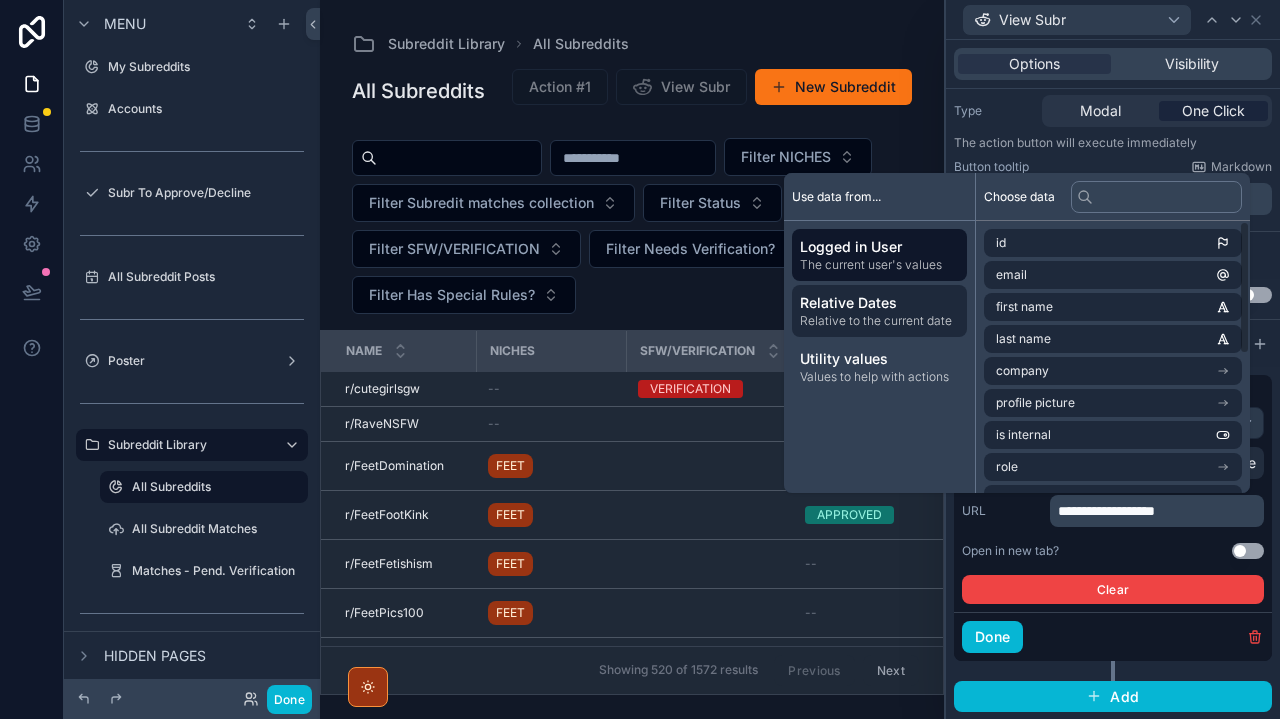 click on "Relative Dates" at bounding box center [879, 303] 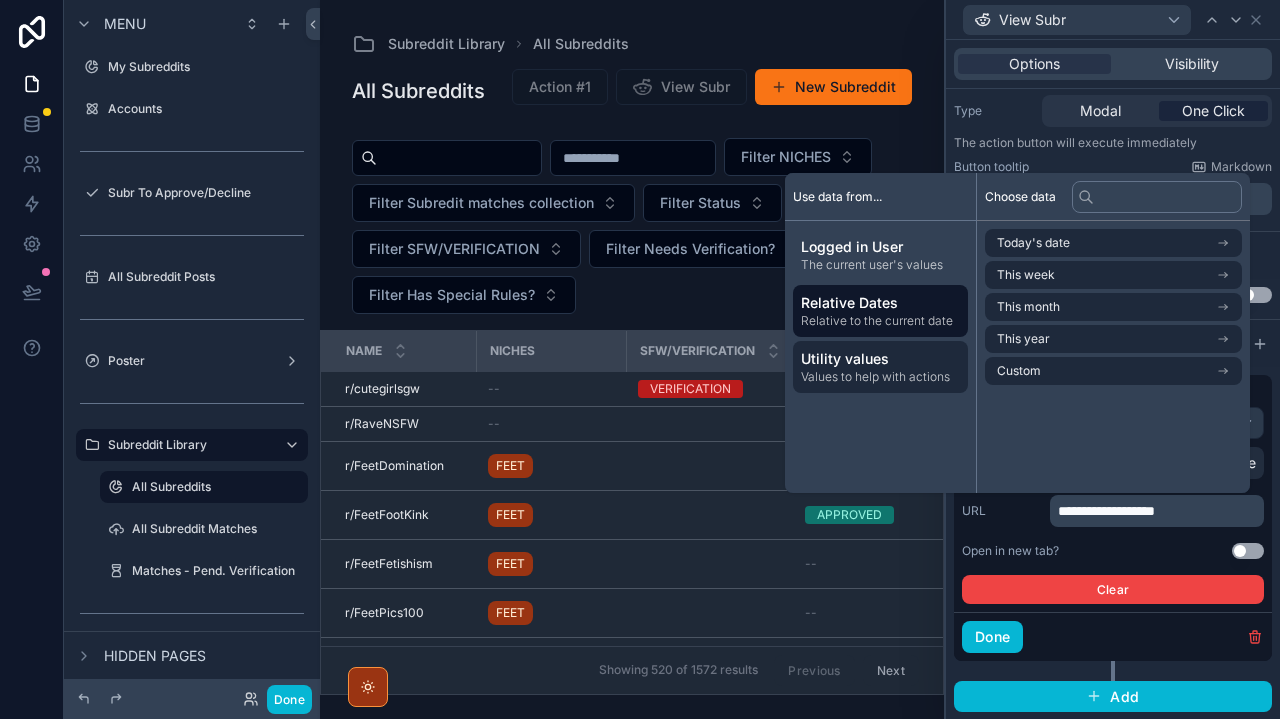 click on "Values to help with actions" at bounding box center (880, 377) 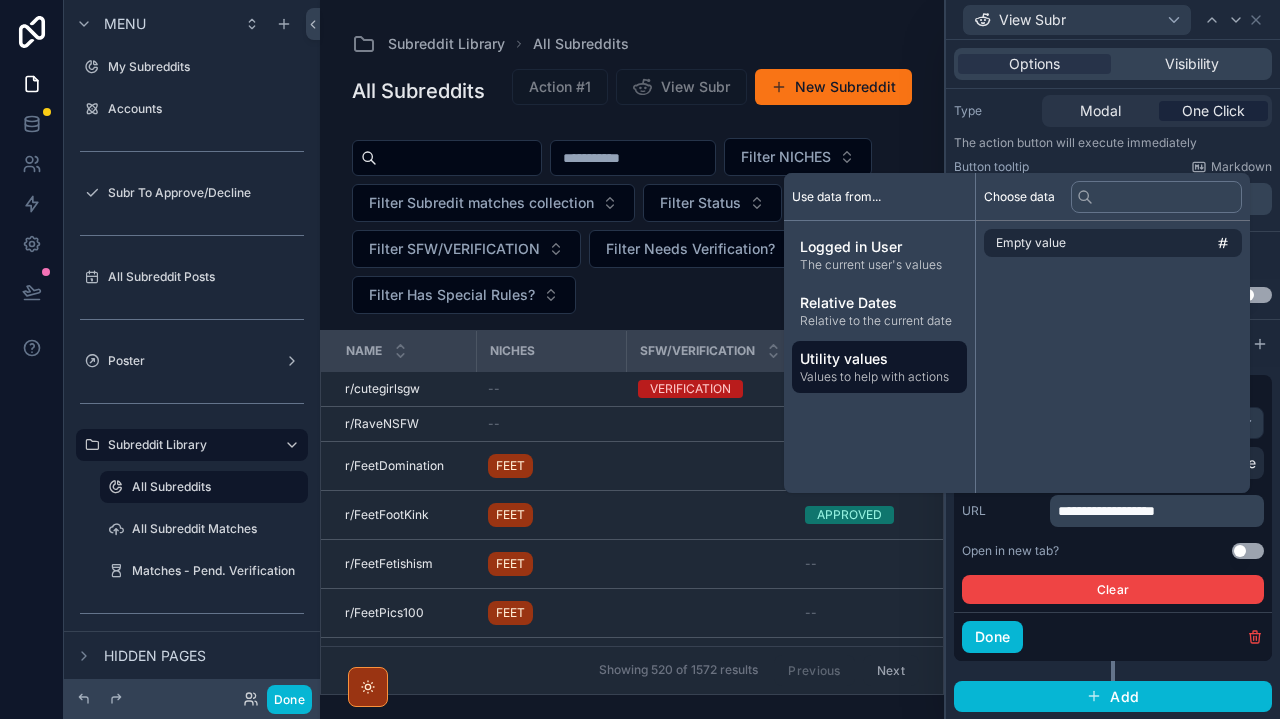 click on "Use data from..." at bounding box center (836, 197) 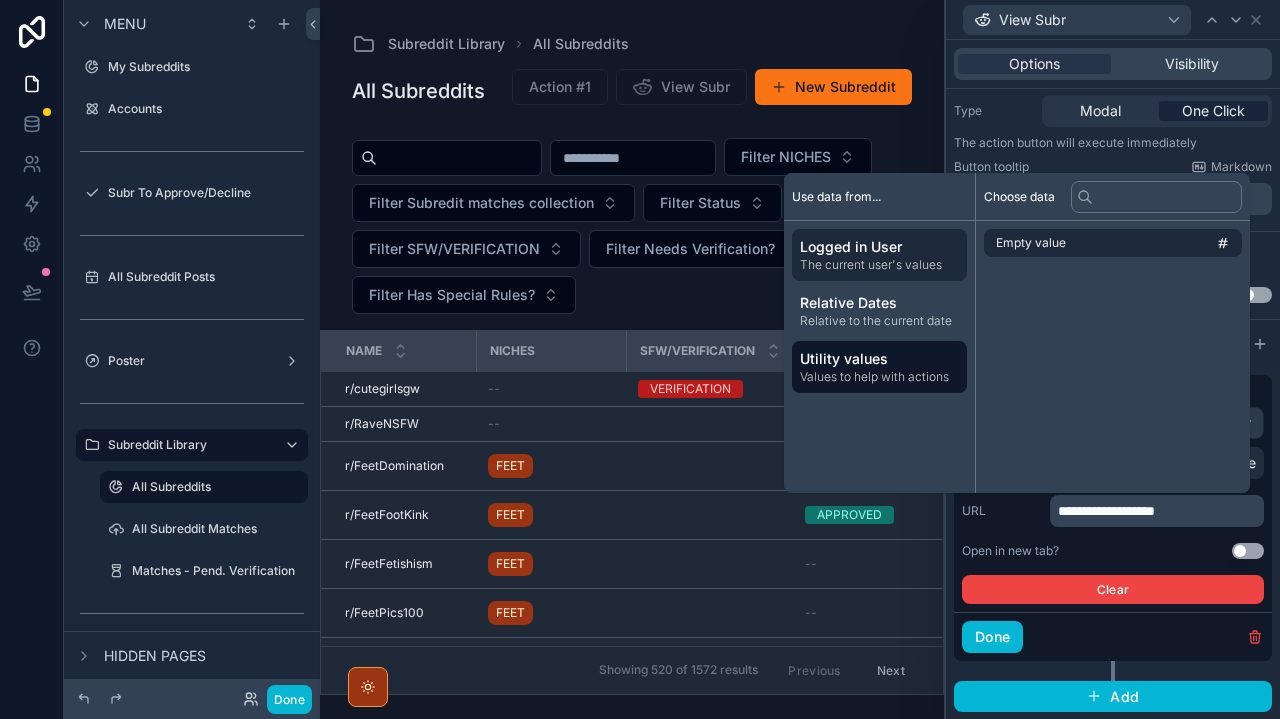 click on "Logged in User" at bounding box center (879, 247) 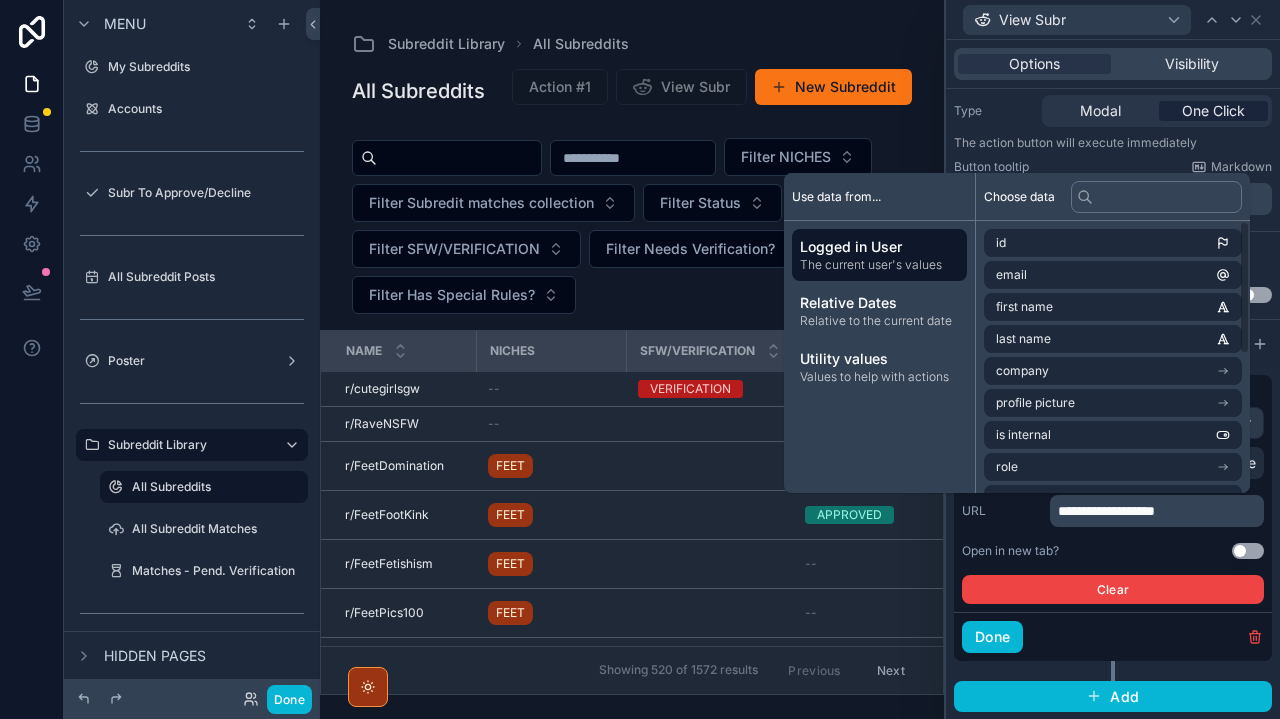 click on "Done" at bounding box center (1113, 636) 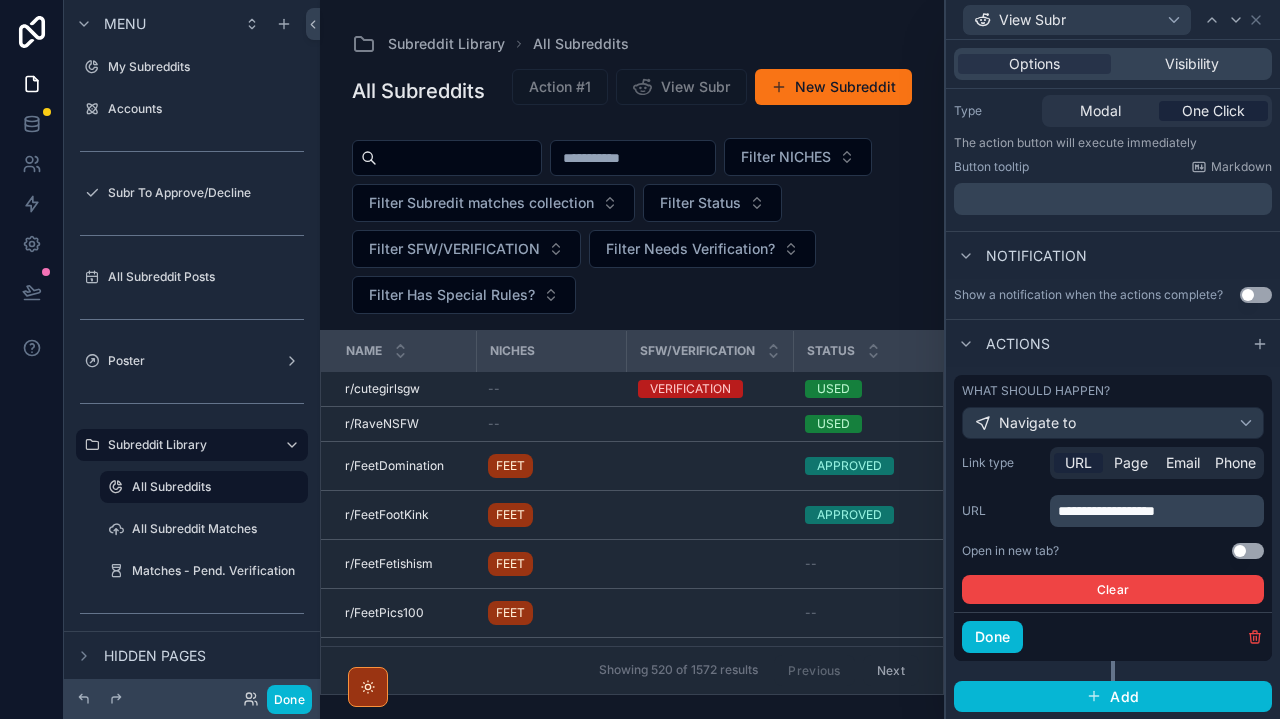 click on "**********" at bounding box center (1159, 511) 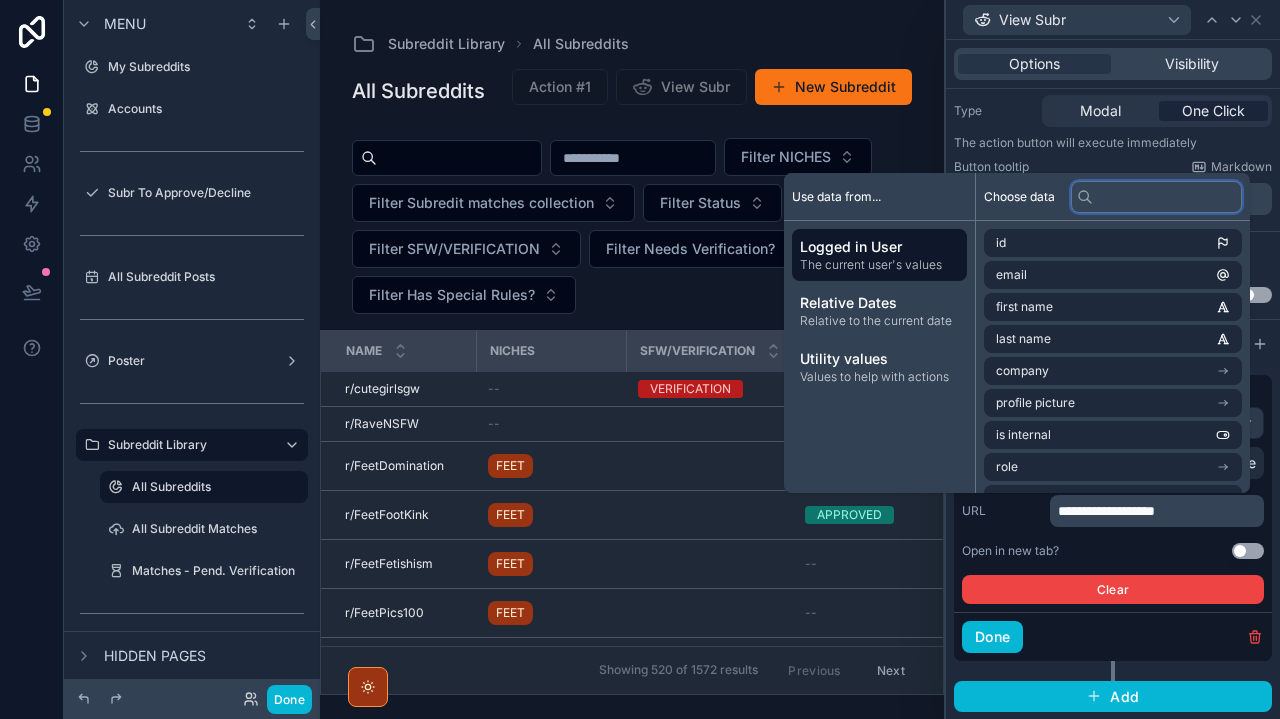 click at bounding box center [1156, 197] 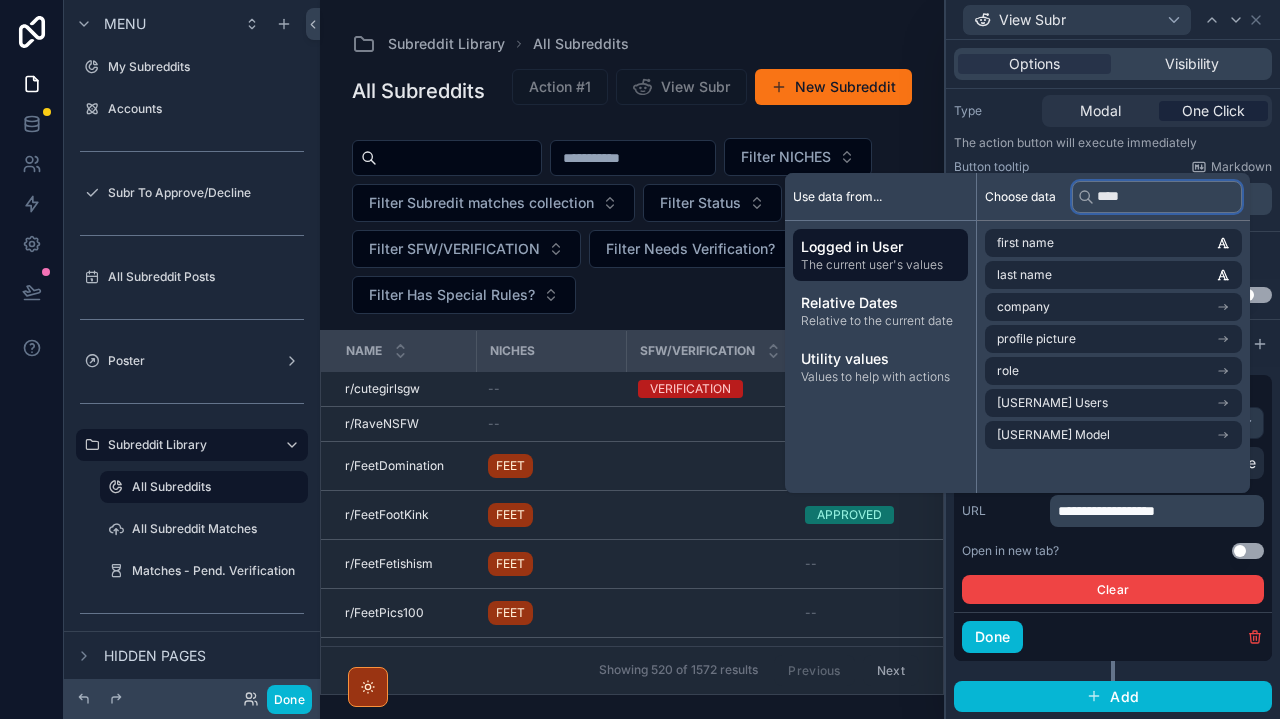 click on "****" at bounding box center [1157, 197] 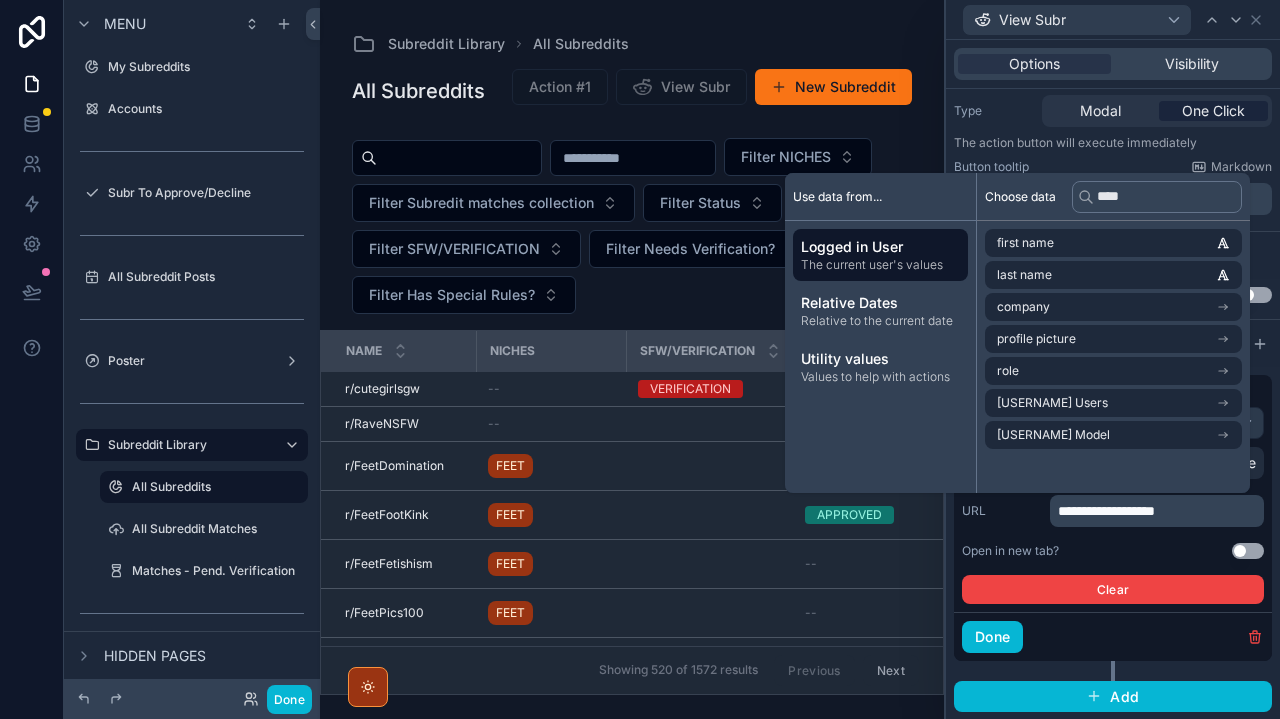click on "Use data from..." at bounding box center [837, 197] 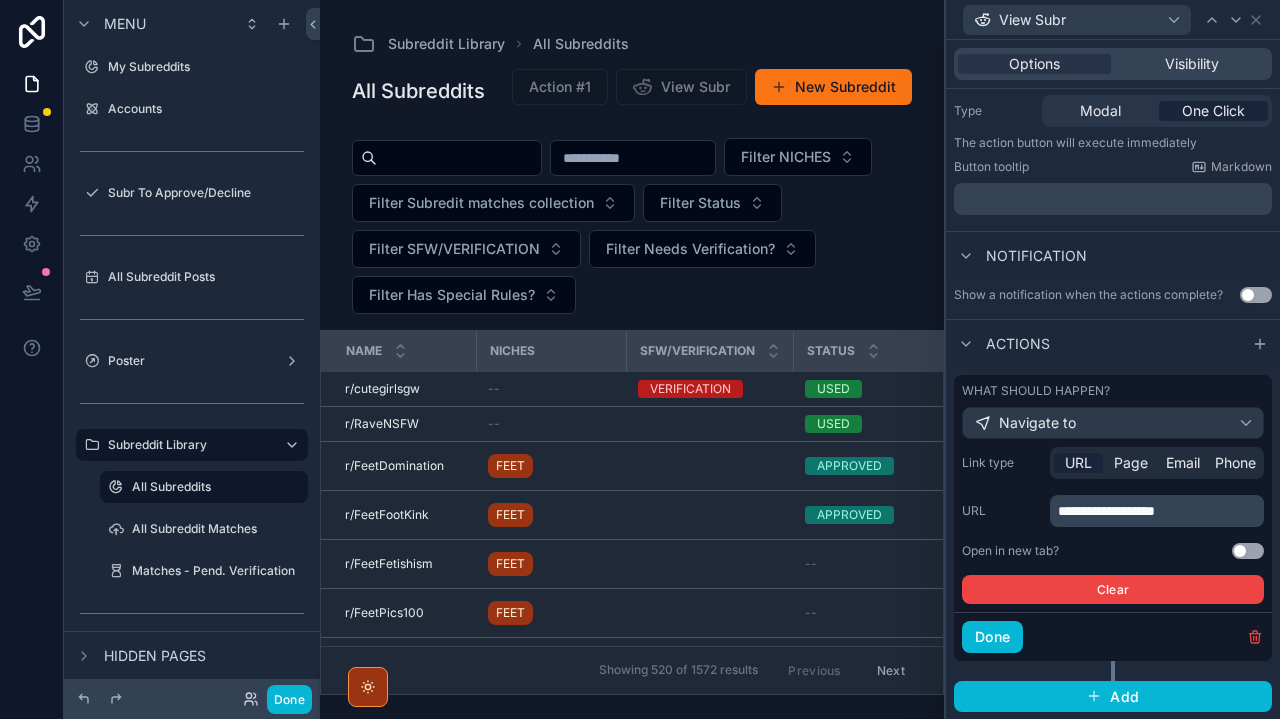click on "Open in new tab? Use setting" at bounding box center [1113, 551] 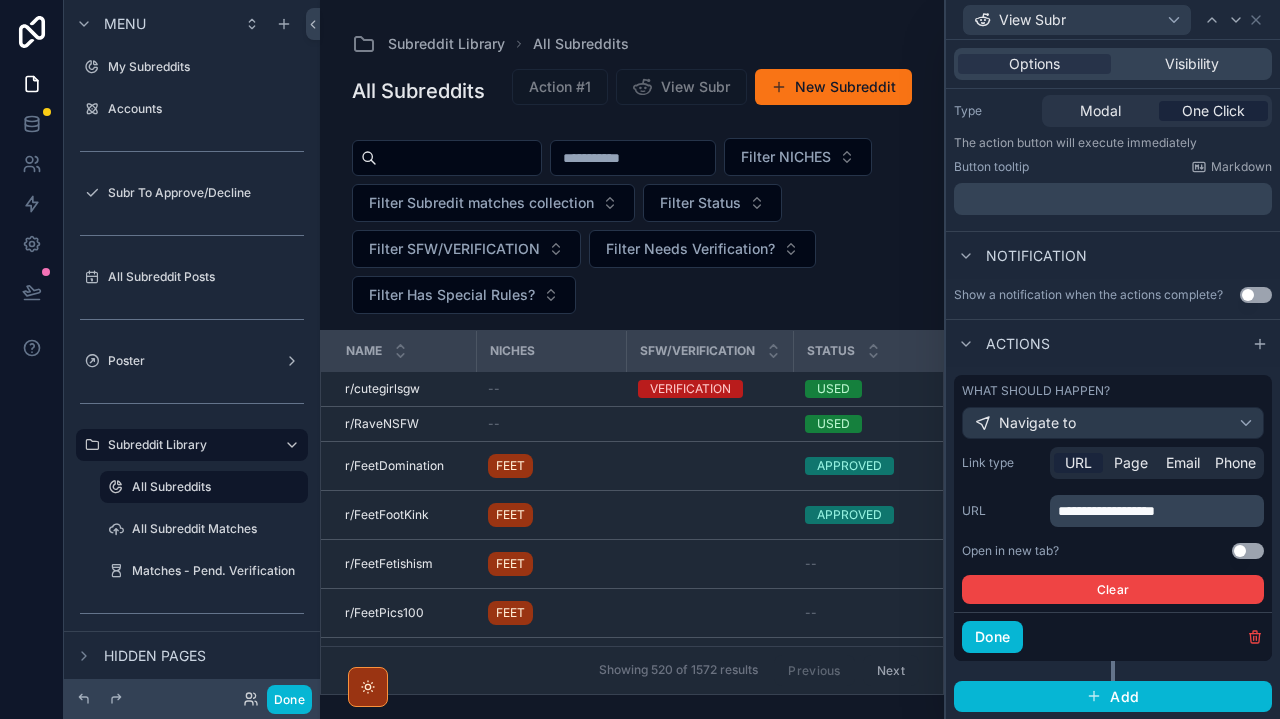click on "**********" at bounding box center [1159, 511] 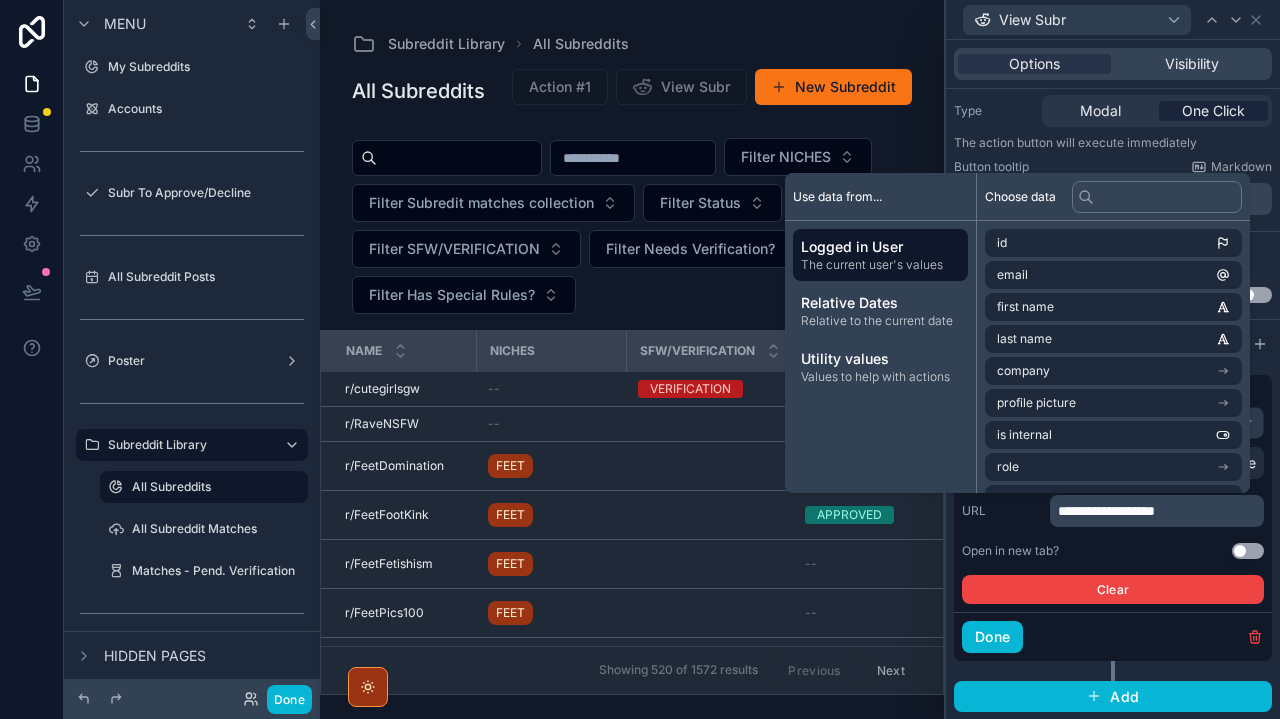 click on "**********" at bounding box center [1113, 525] 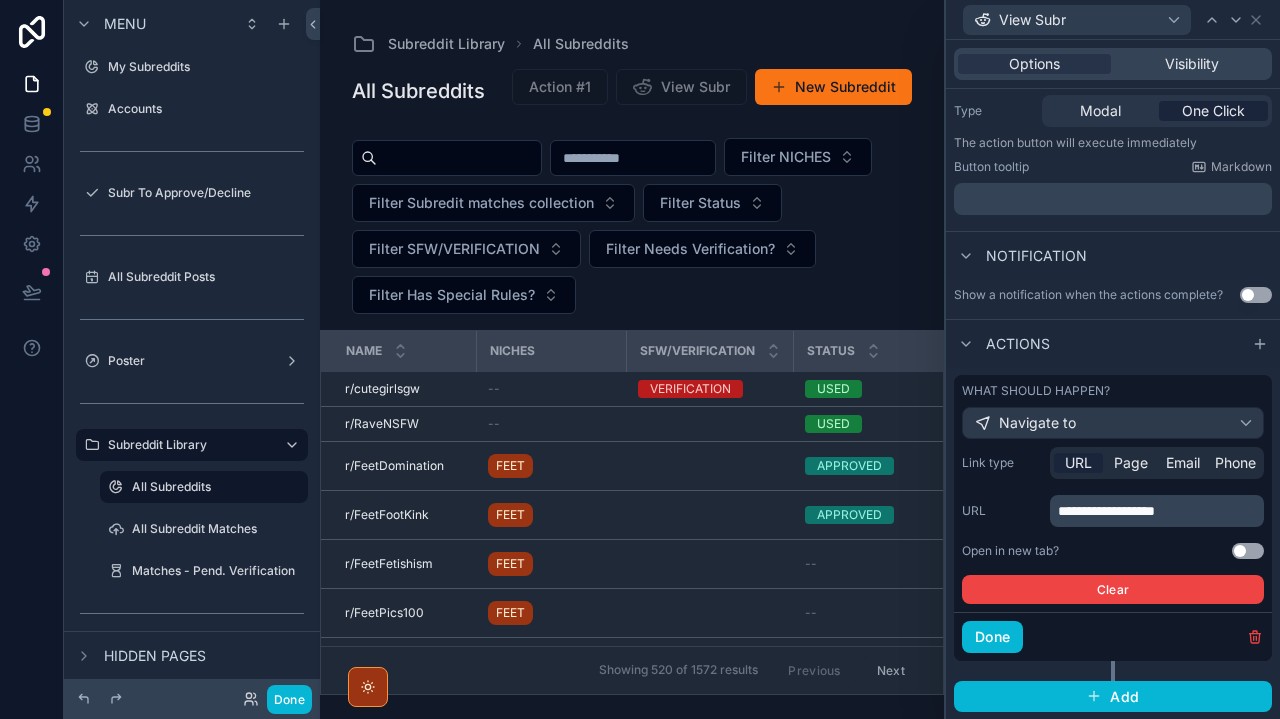 click on "Use setting" at bounding box center [1248, 551] 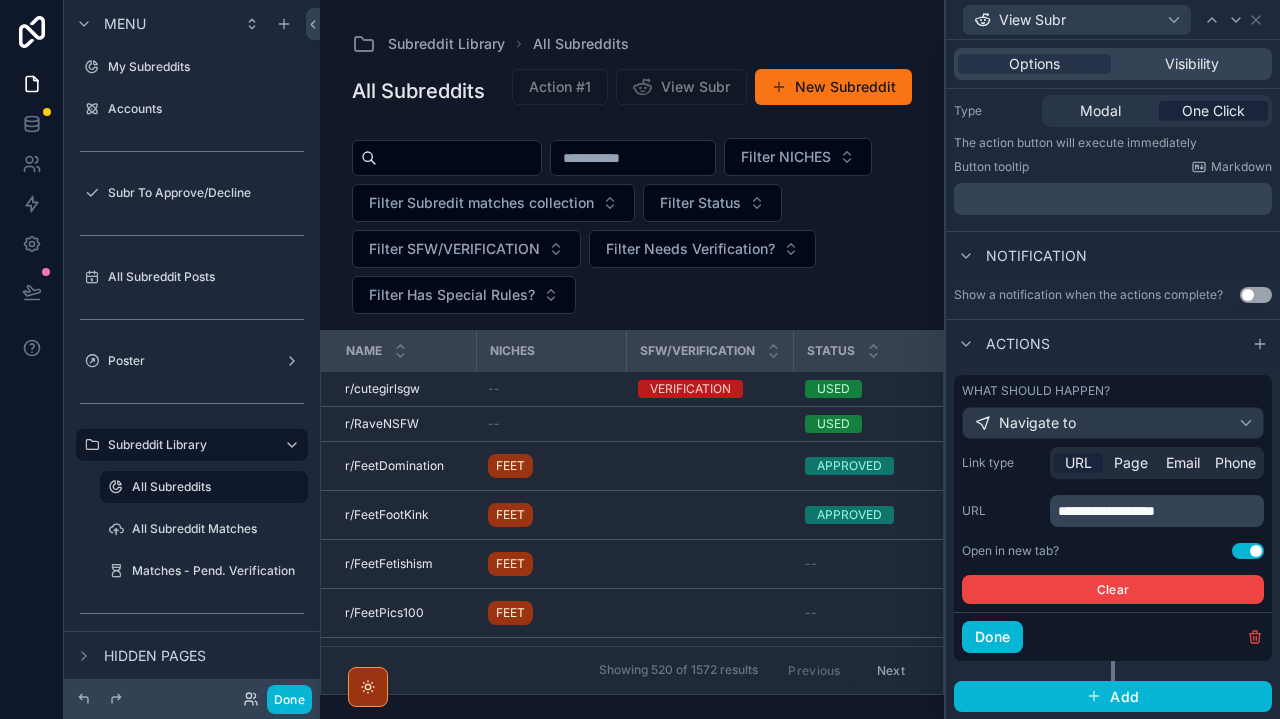 click on "**********" at bounding box center (1159, 511) 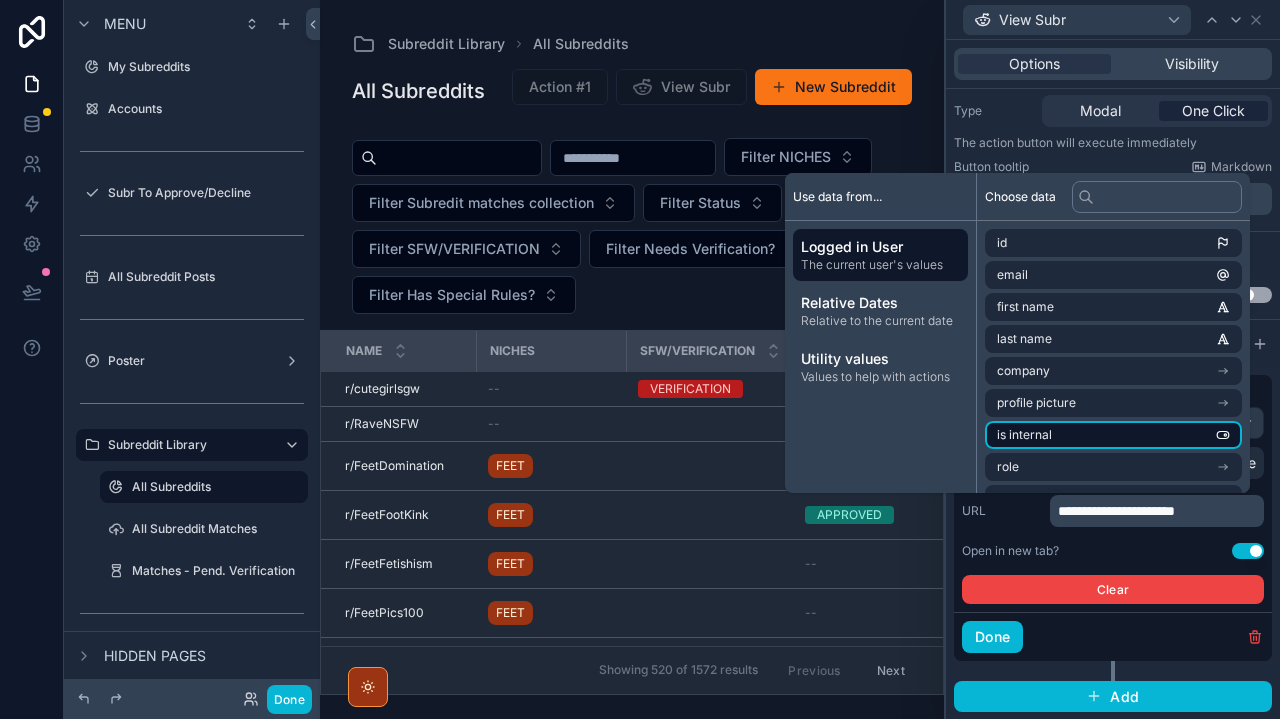 click on "is internal" at bounding box center (1113, 435) 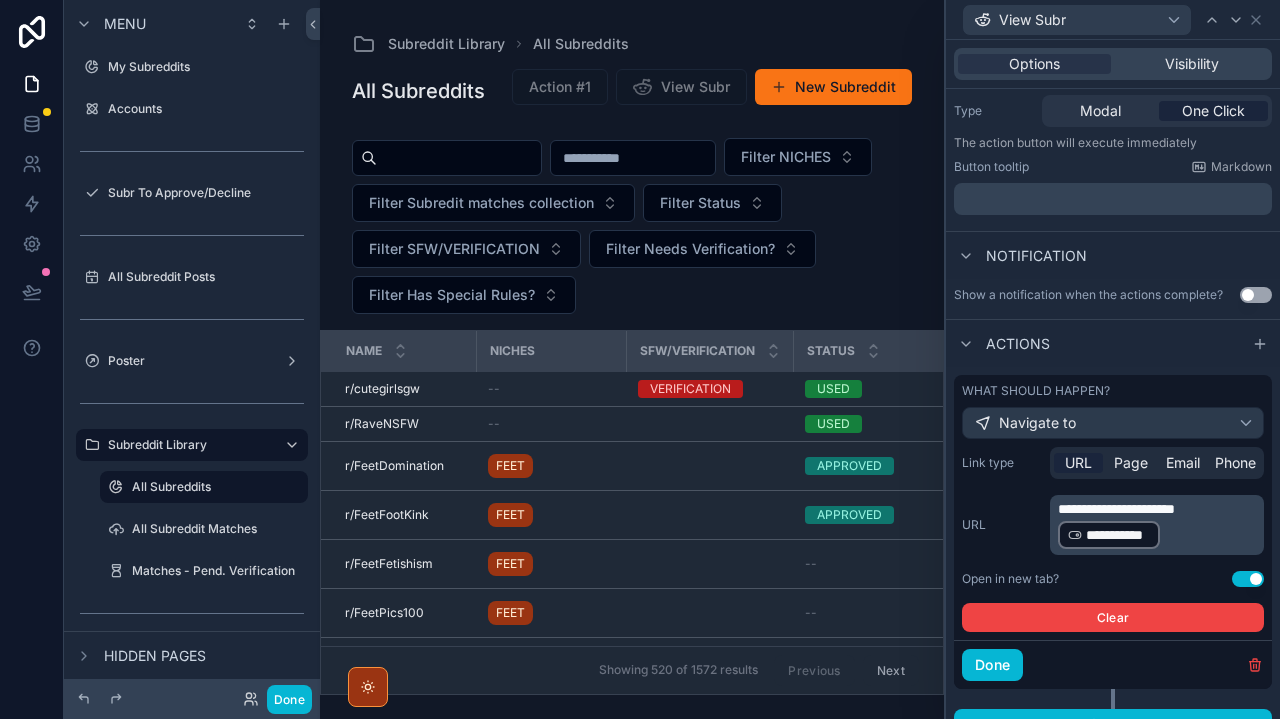 click on "**********" at bounding box center [1118, 535] 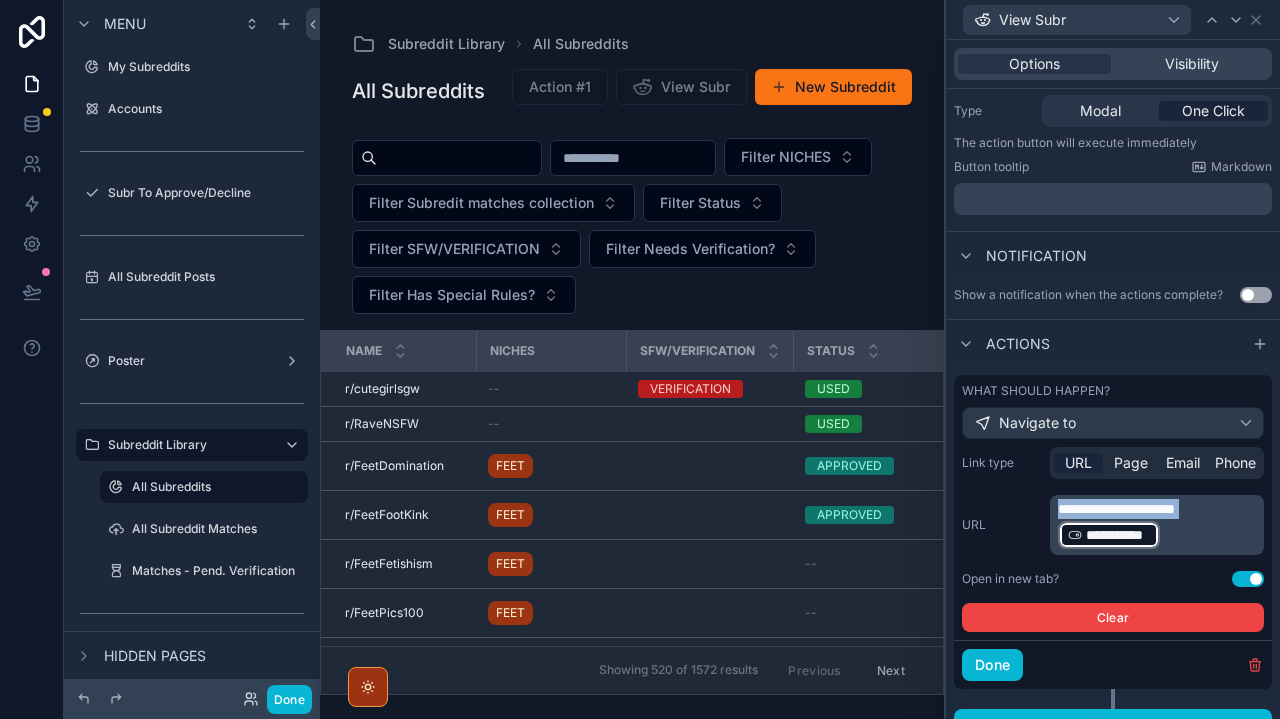 drag, startPoint x: 1193, startPoint y: 538, endPoint x: 1046, endPoint y: 537, distance: 147.0034 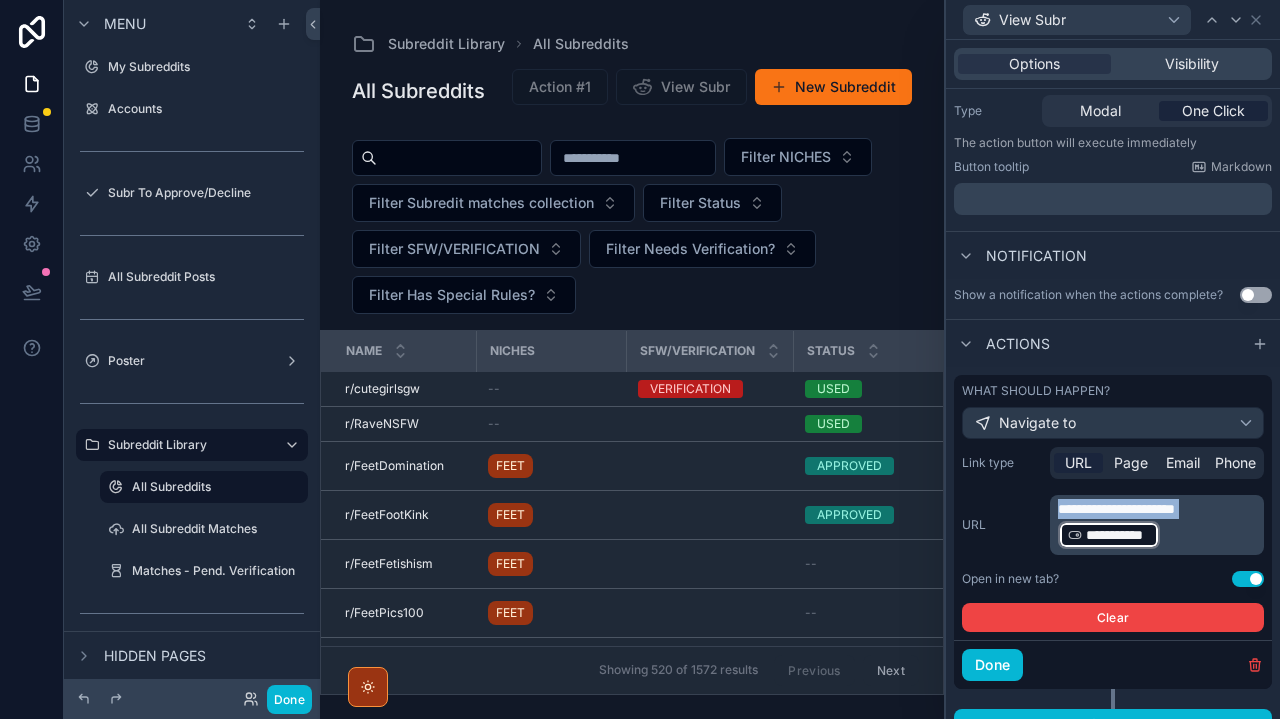 click on "**********" at bounding box center [1113, 525] 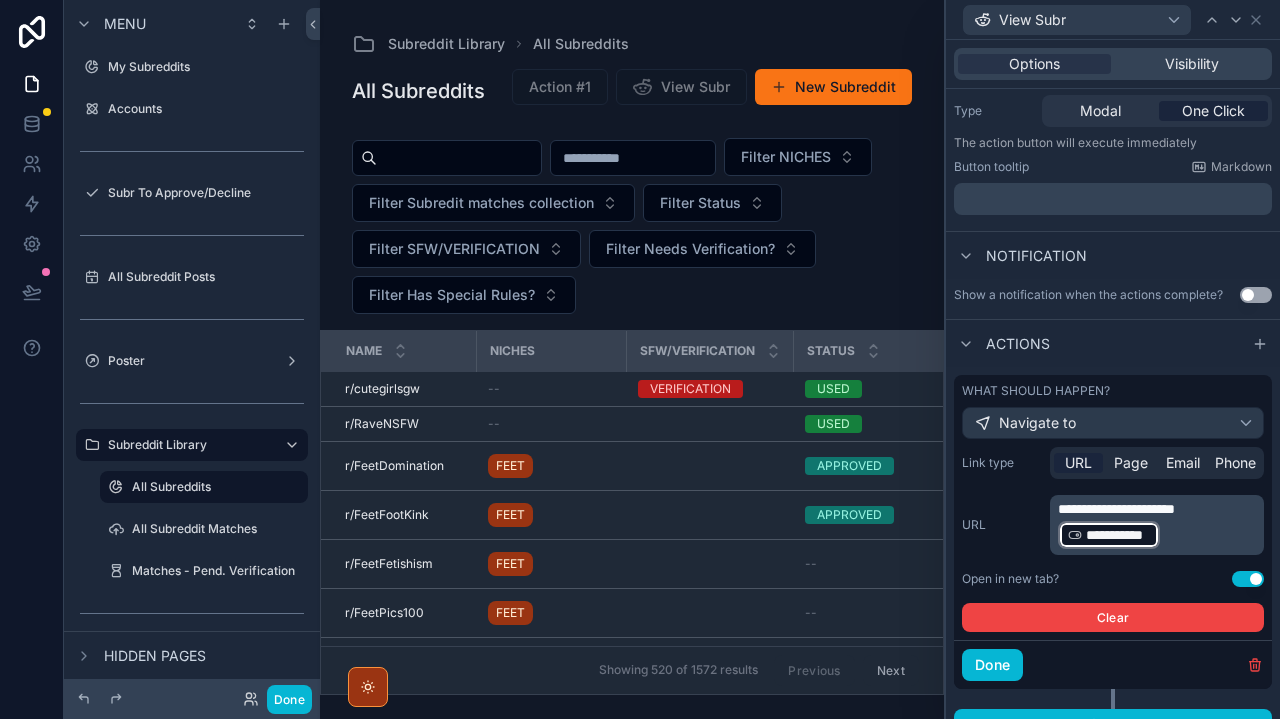 drag, startPoint x: 1181, startPoint y: 545, endPoint x: 1069, endPoint y: 544, distance: 112.00446 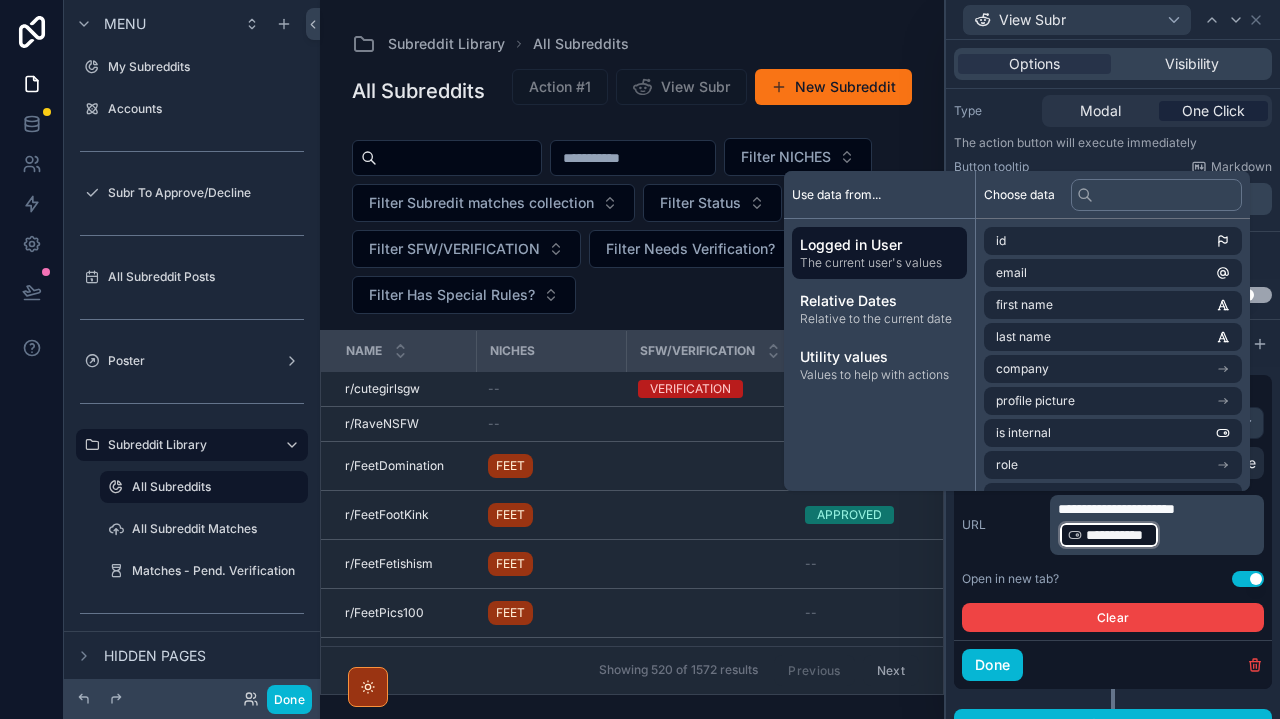 click on "**********" at bounding box center [1159, 525] 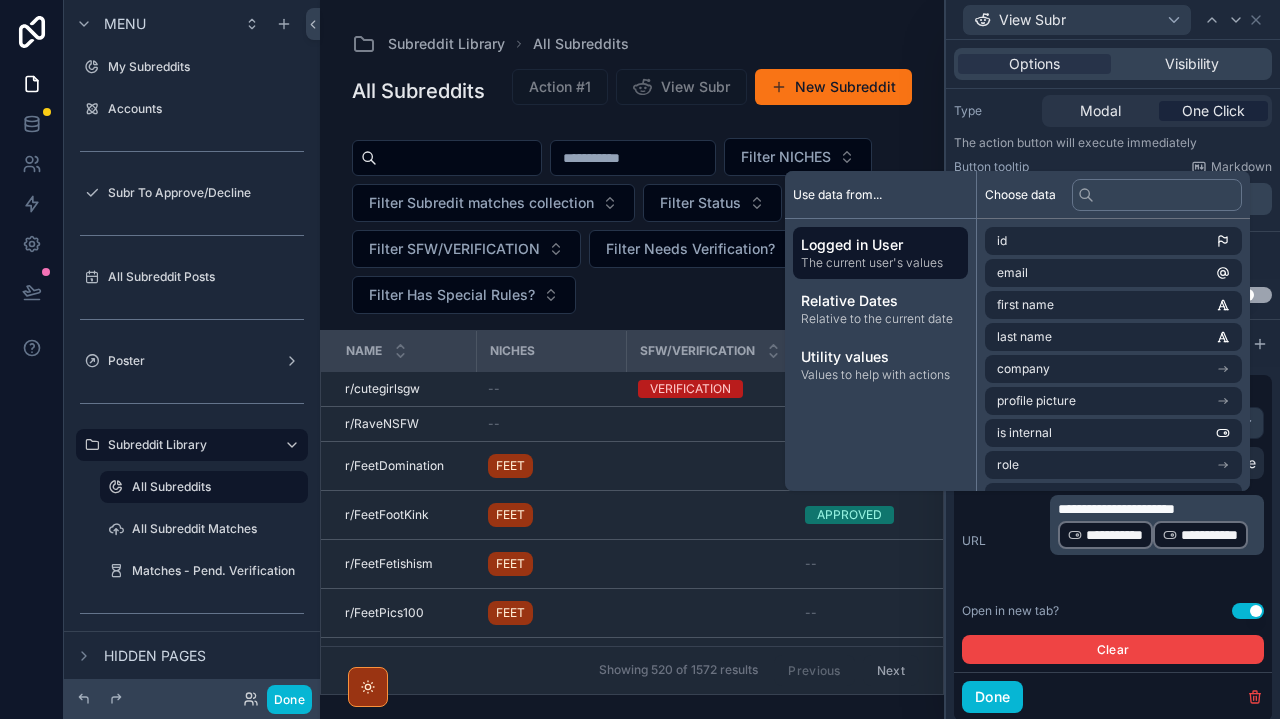 scroll, scrollTop: 0, scrollLeft: 0, axis: both 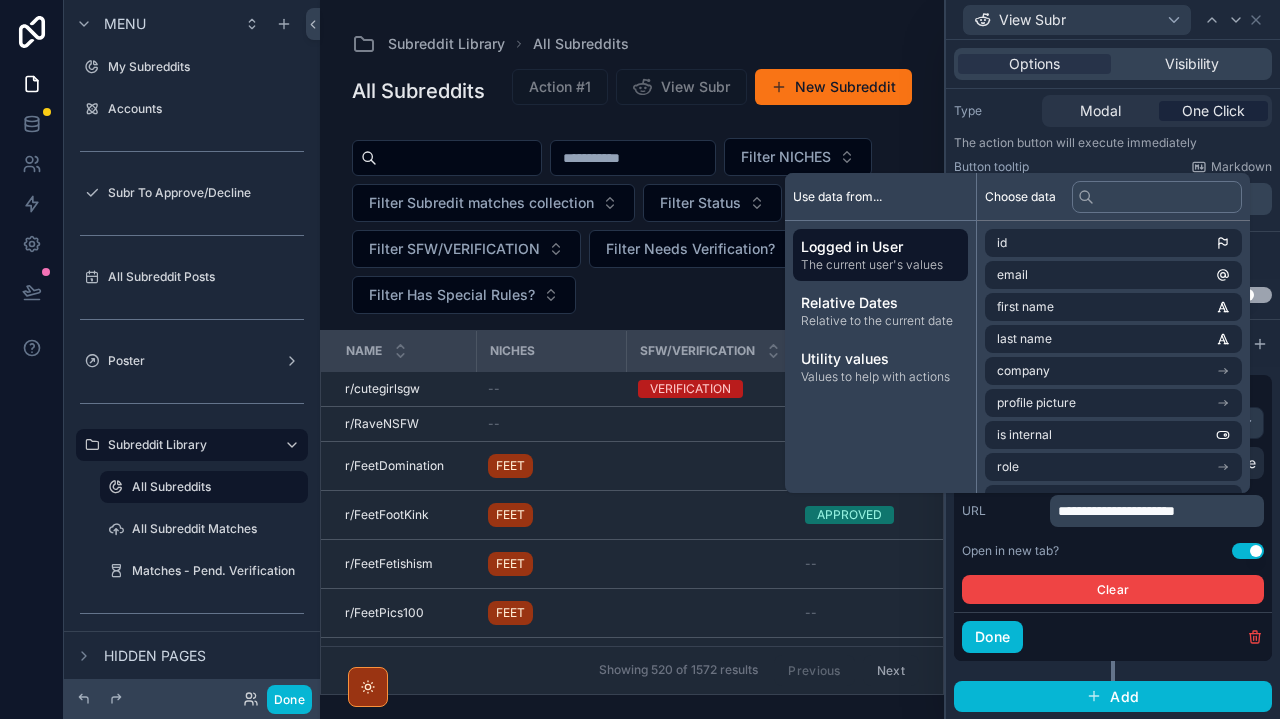click on "**********" at bounding box center [1116, 511] 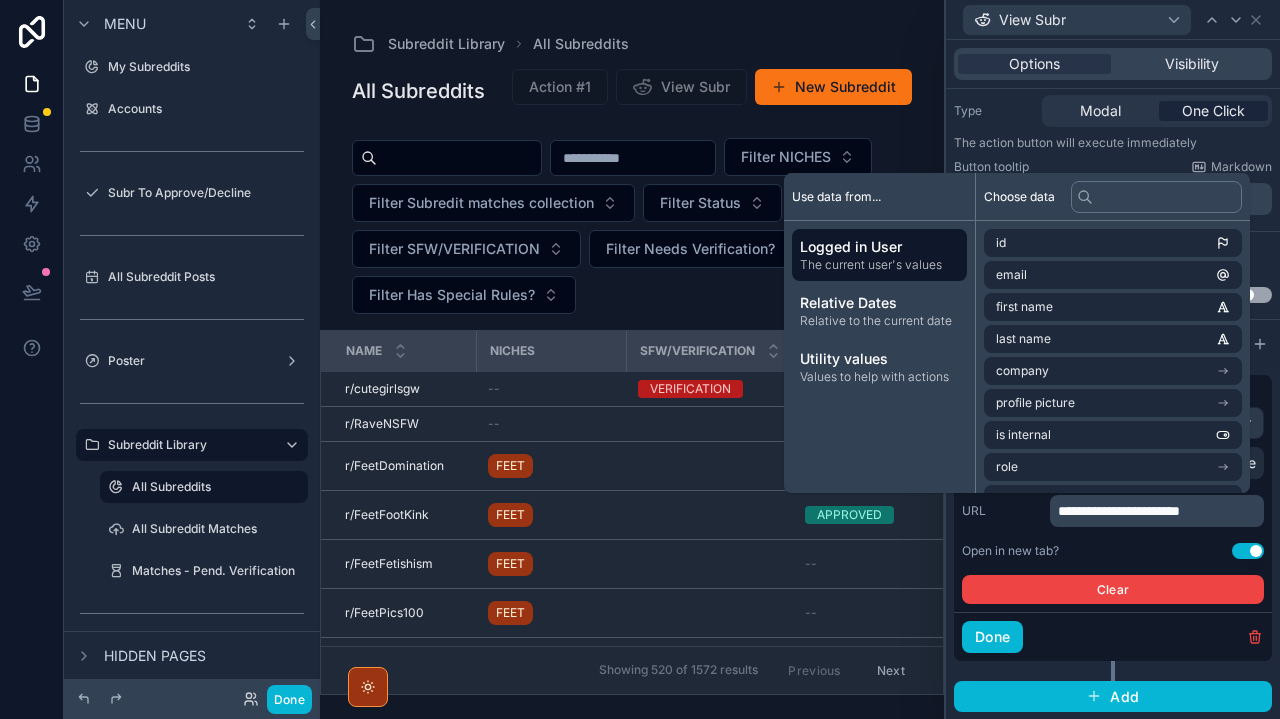 click on "**********" at bounding box center (1159, 511) 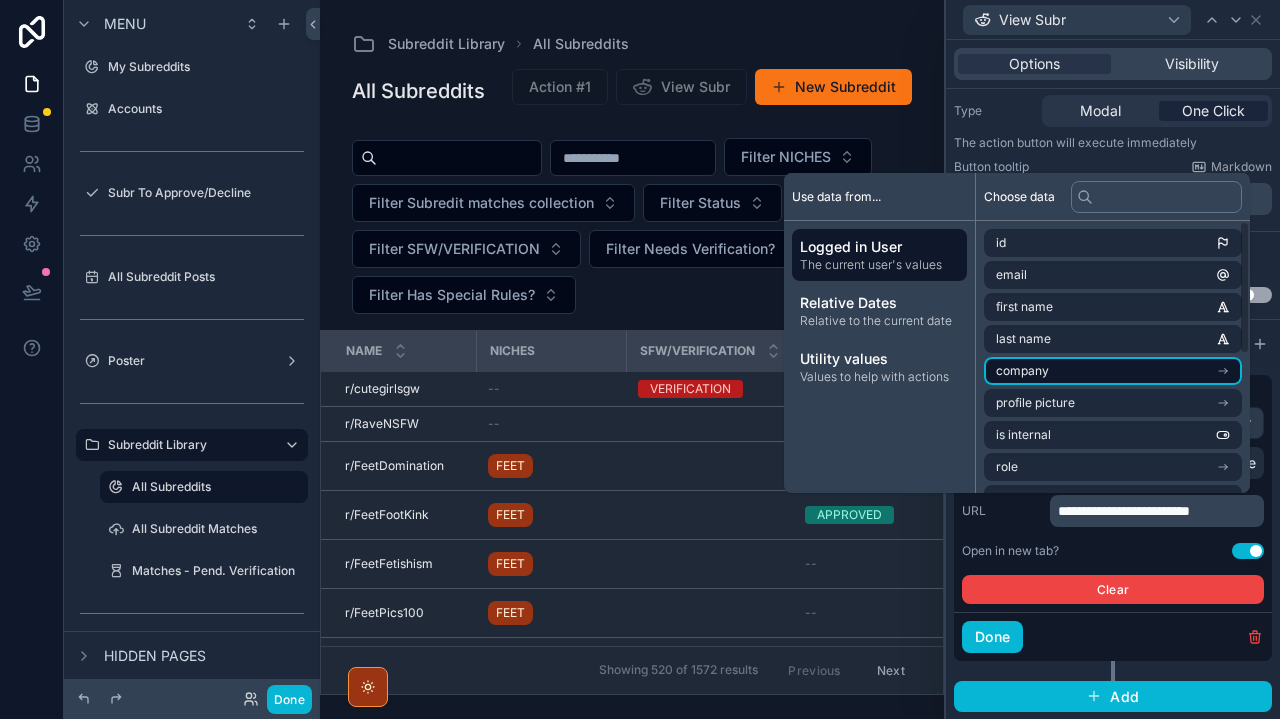 scroll, scrollTop: 17, scrollLeft: 0, axis: vertical 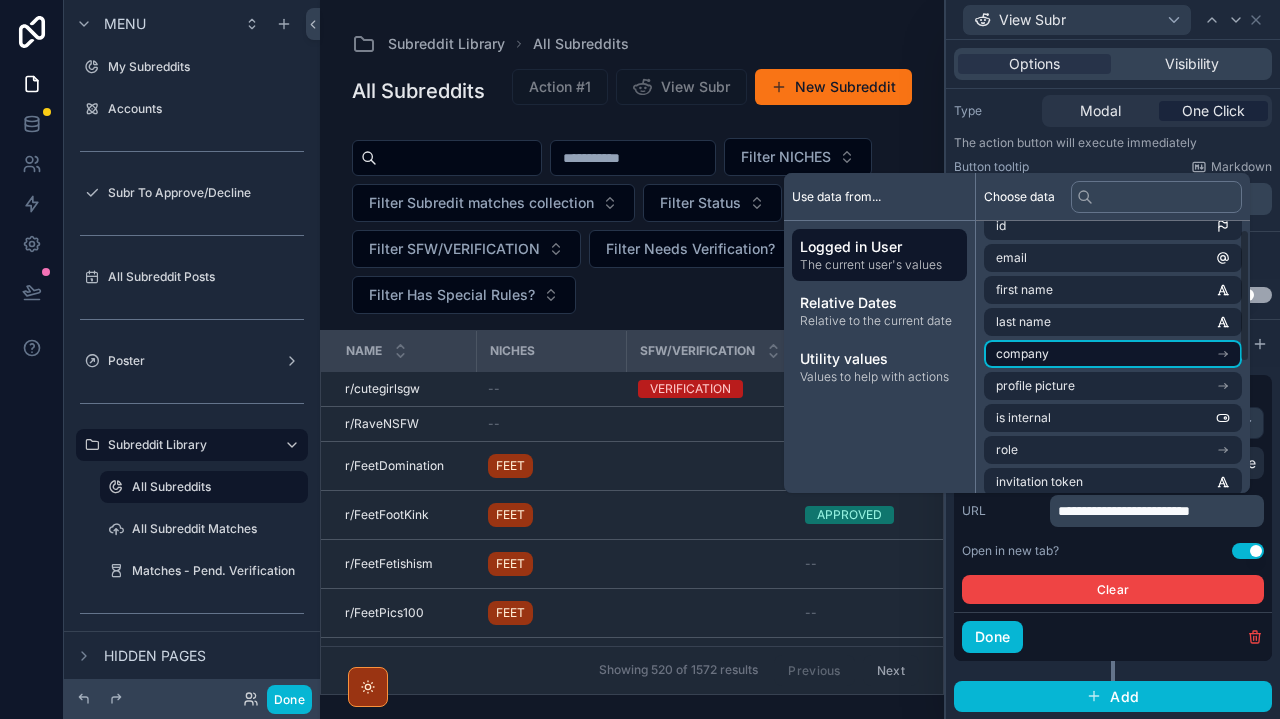 click on "company" at bounding box center (1113, 354) 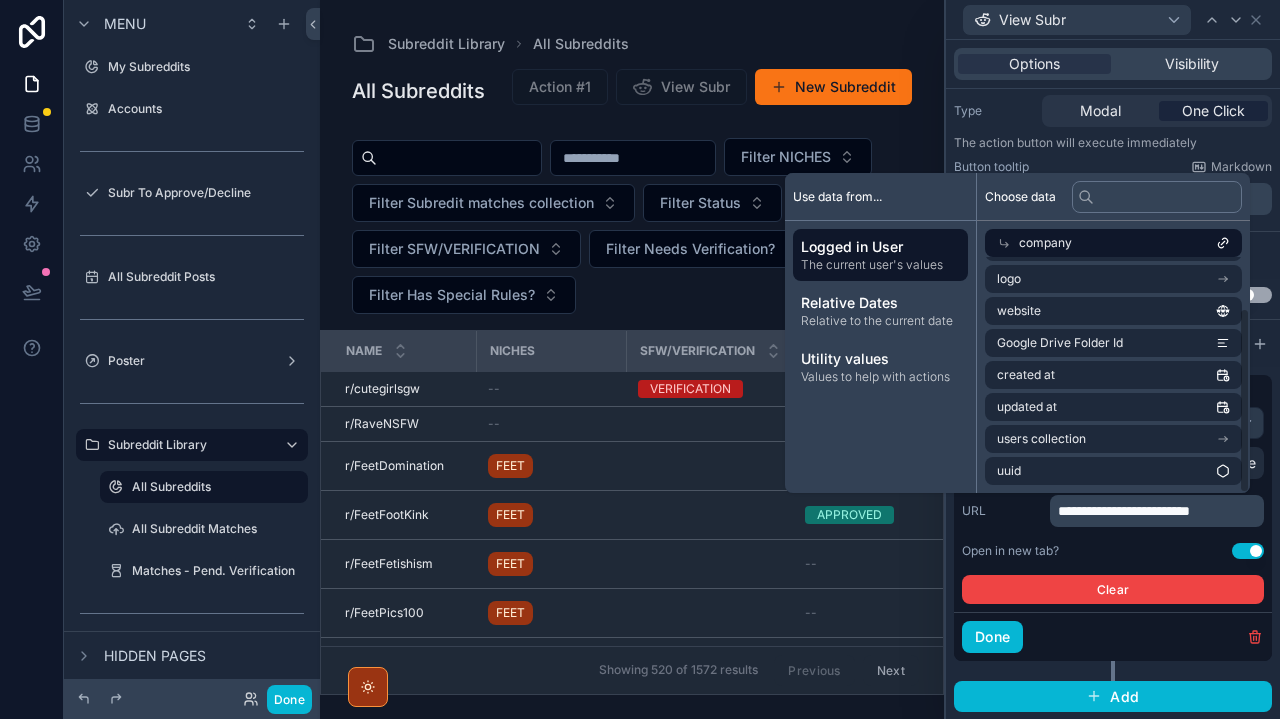 scroll, scrollTop: 64, scrollLeft: 0, axis: vertical 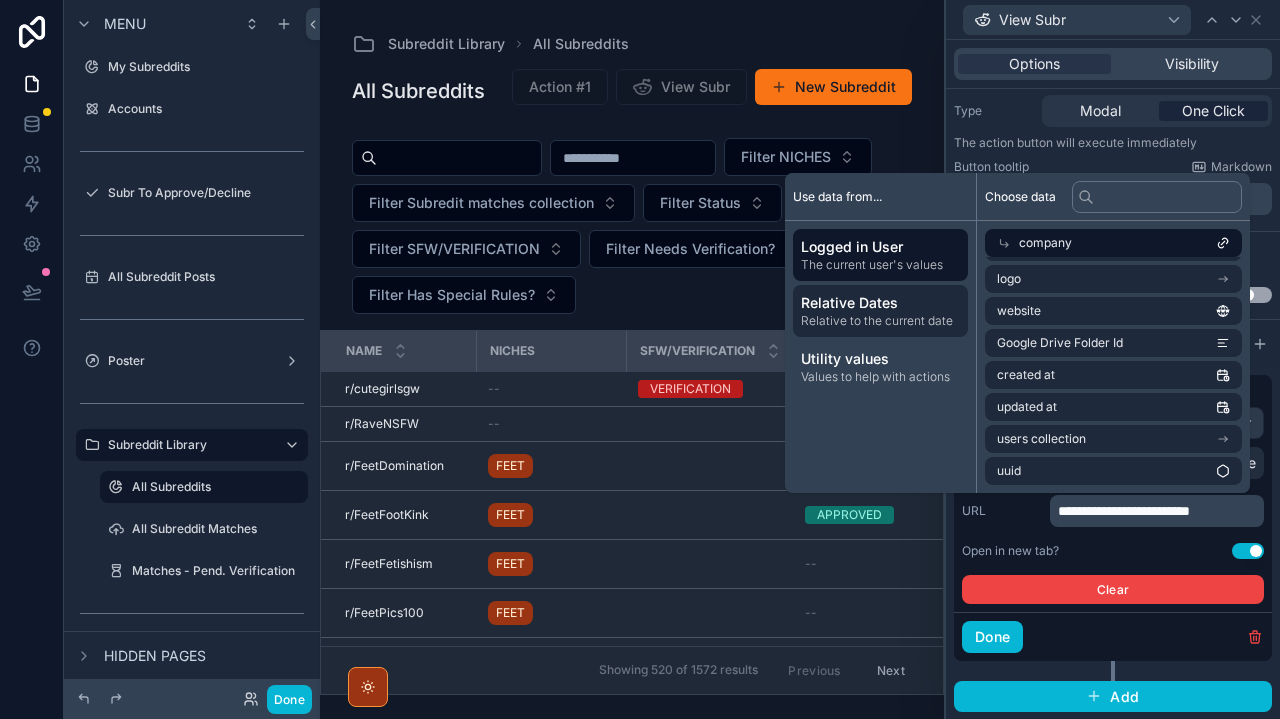 click on "Relative Dates" at bounding box center [880, 303] 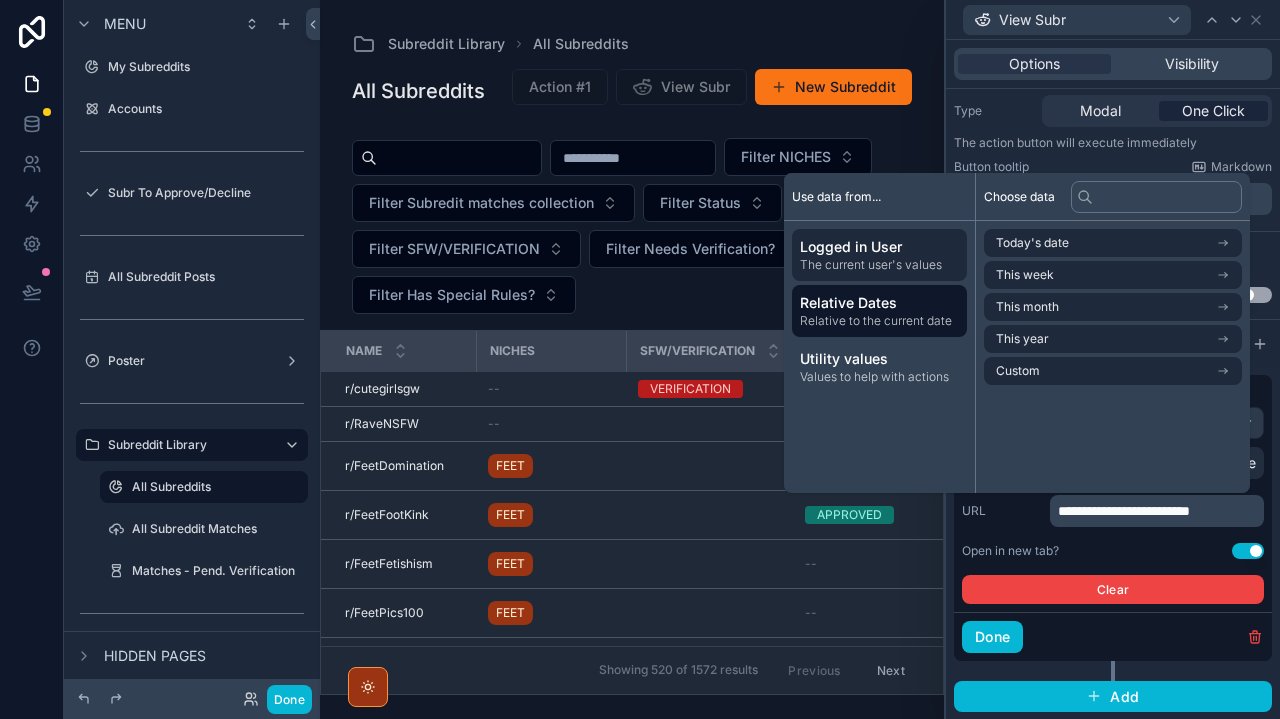 click on "Logged in User" at bounding box center [879, 247] 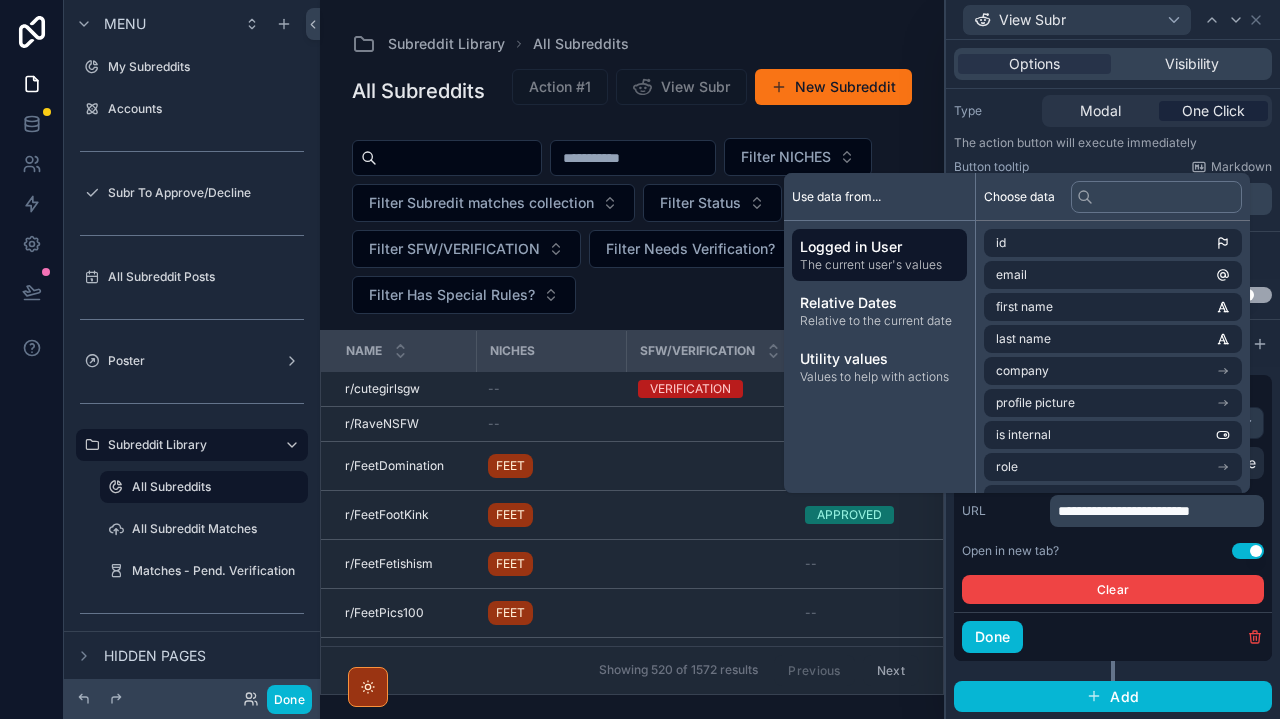 click on "Logged in User" at bounding box center [879, 247] 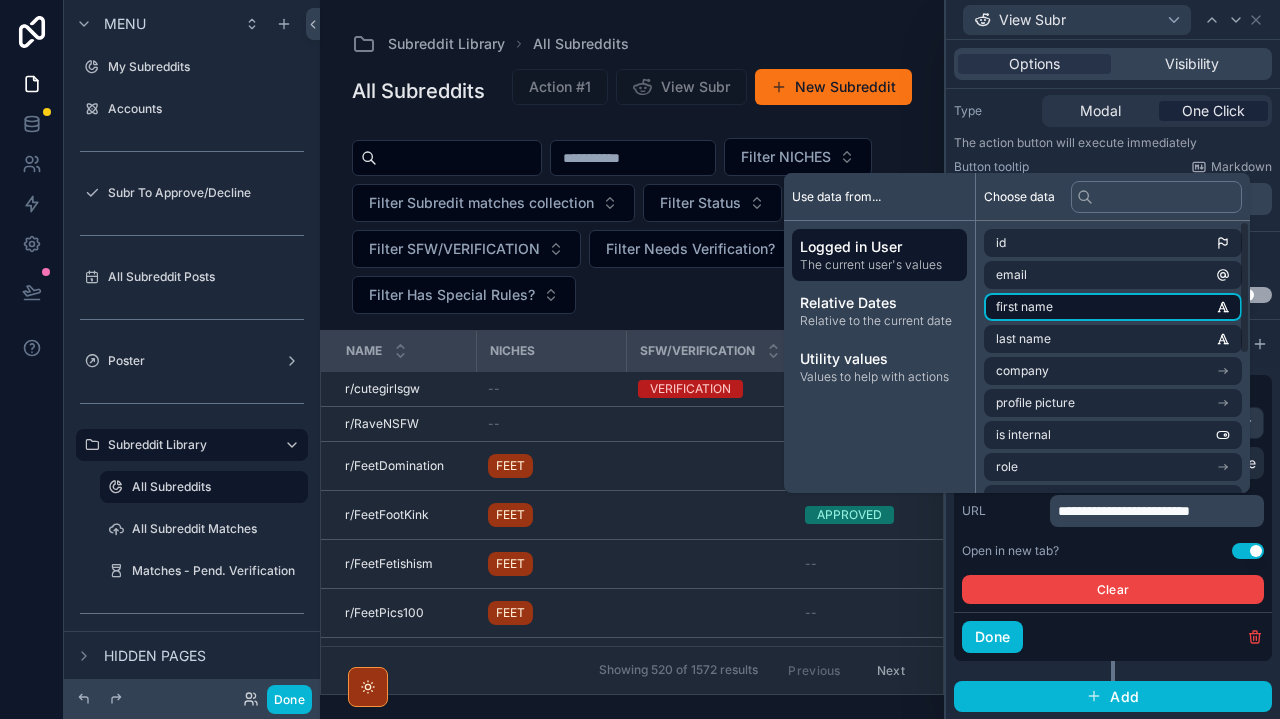 click on "first name" at bounding box center (1113, 307) 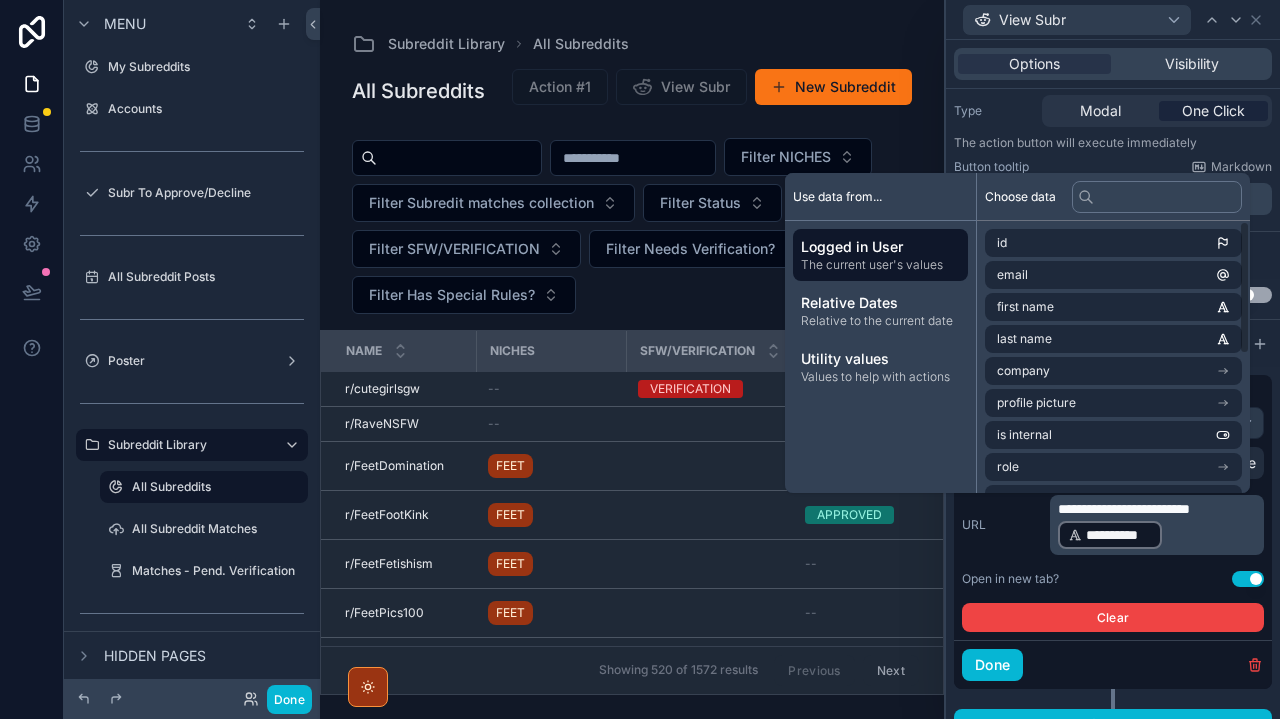 click on "Choose data" at bounding box center (1113, 197) 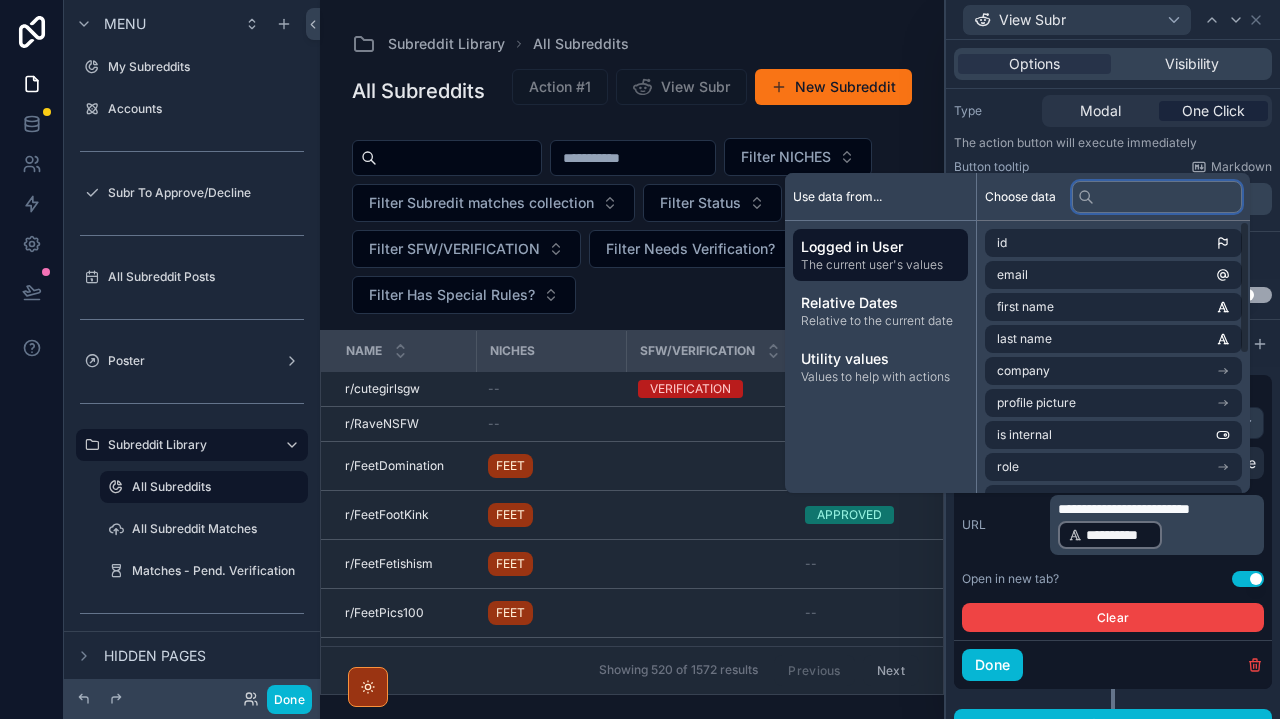 click at bounding box center [1157, 197] 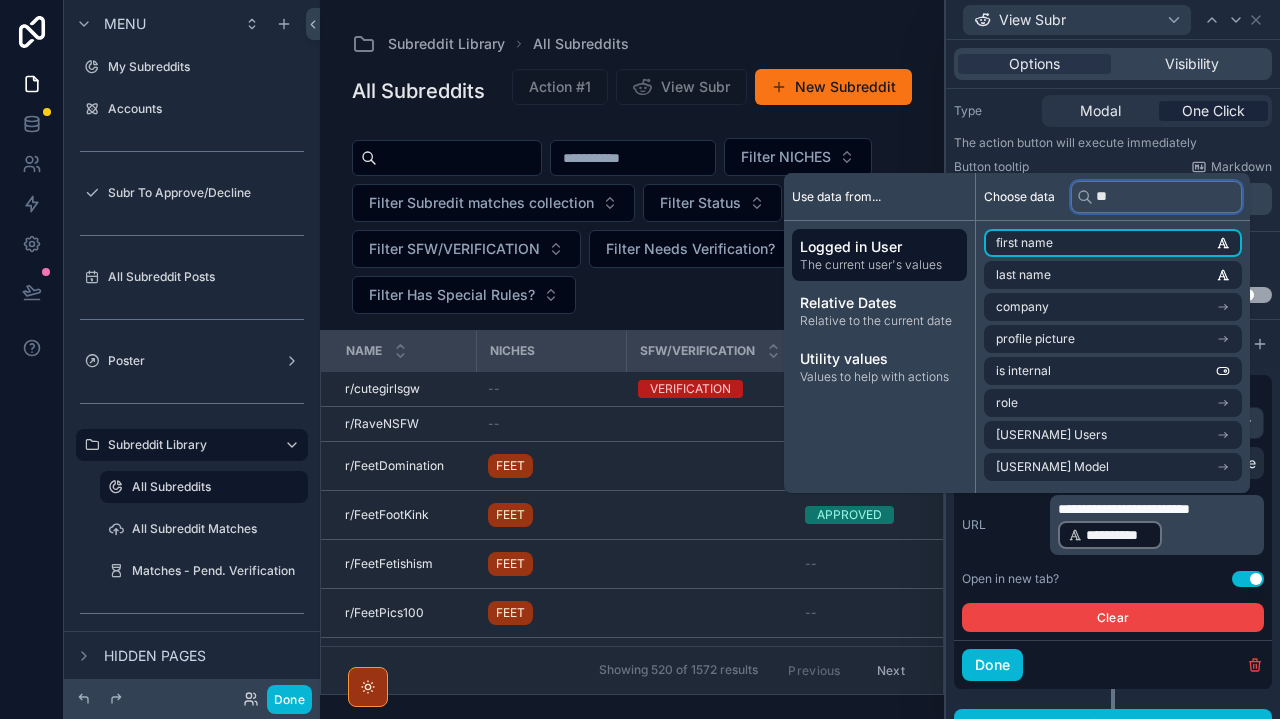 type on "*" 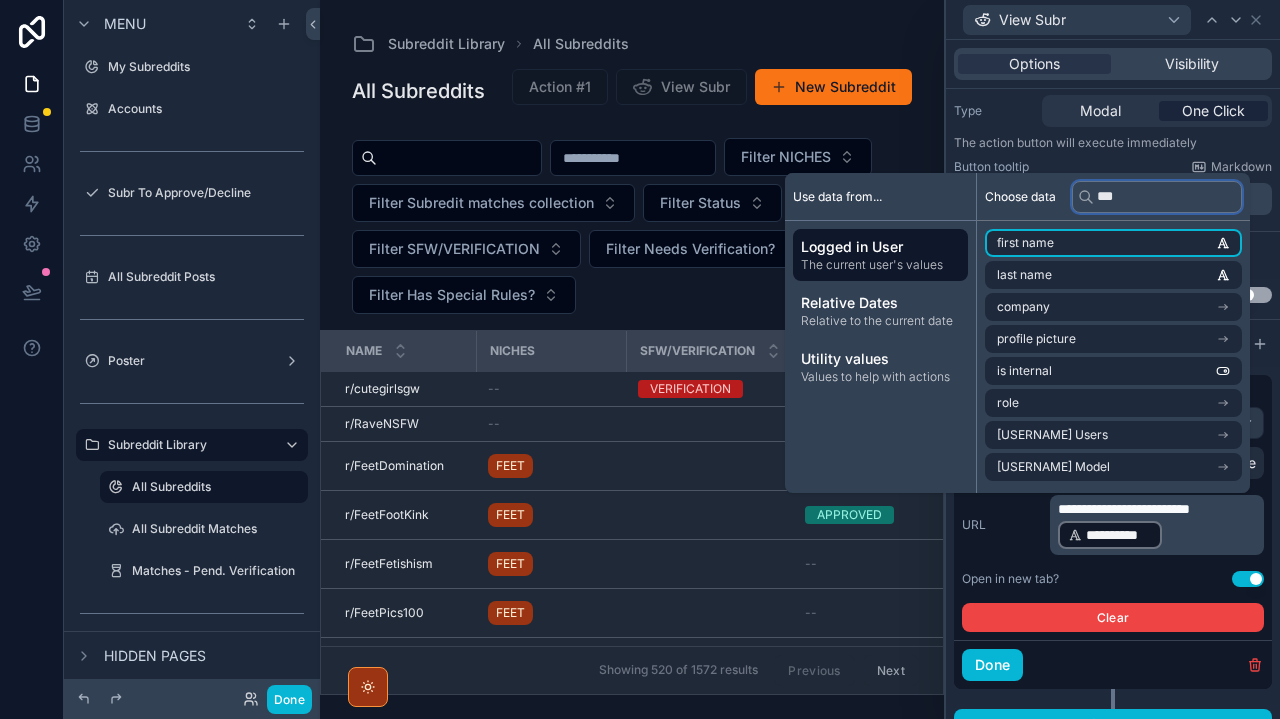 type on "****" 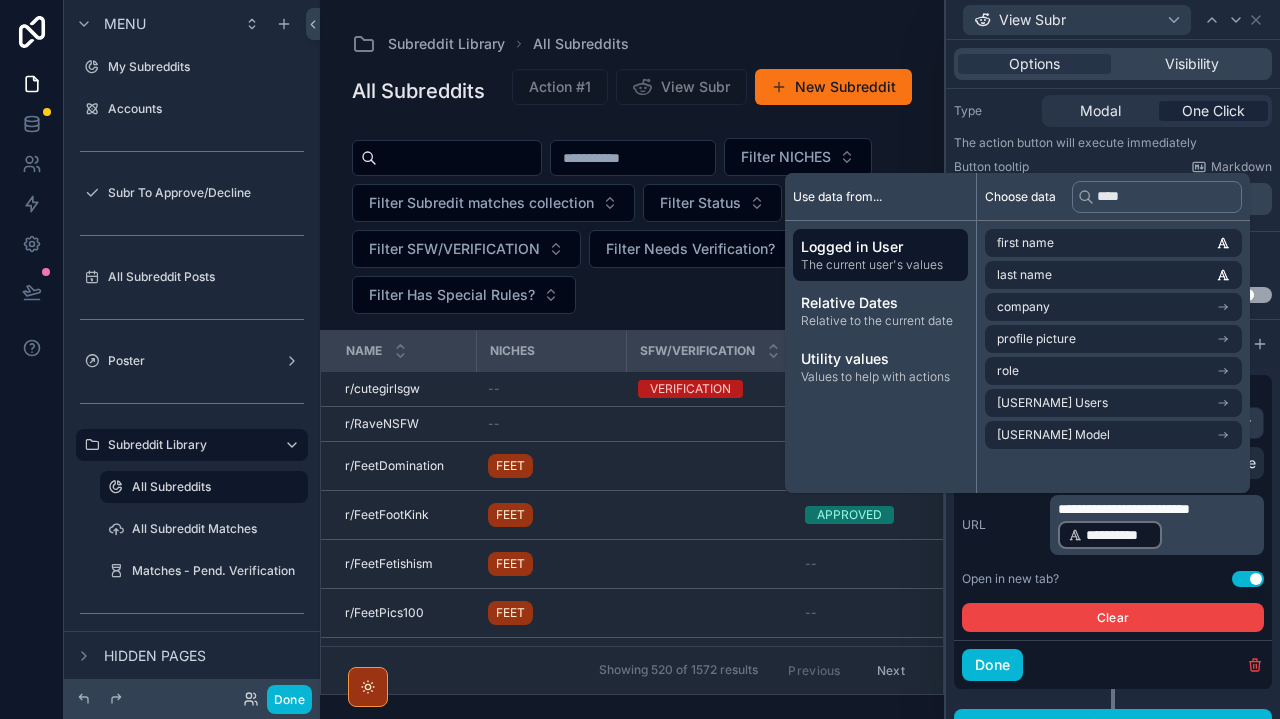 click on "**********" at bounding box center (1159, 525) 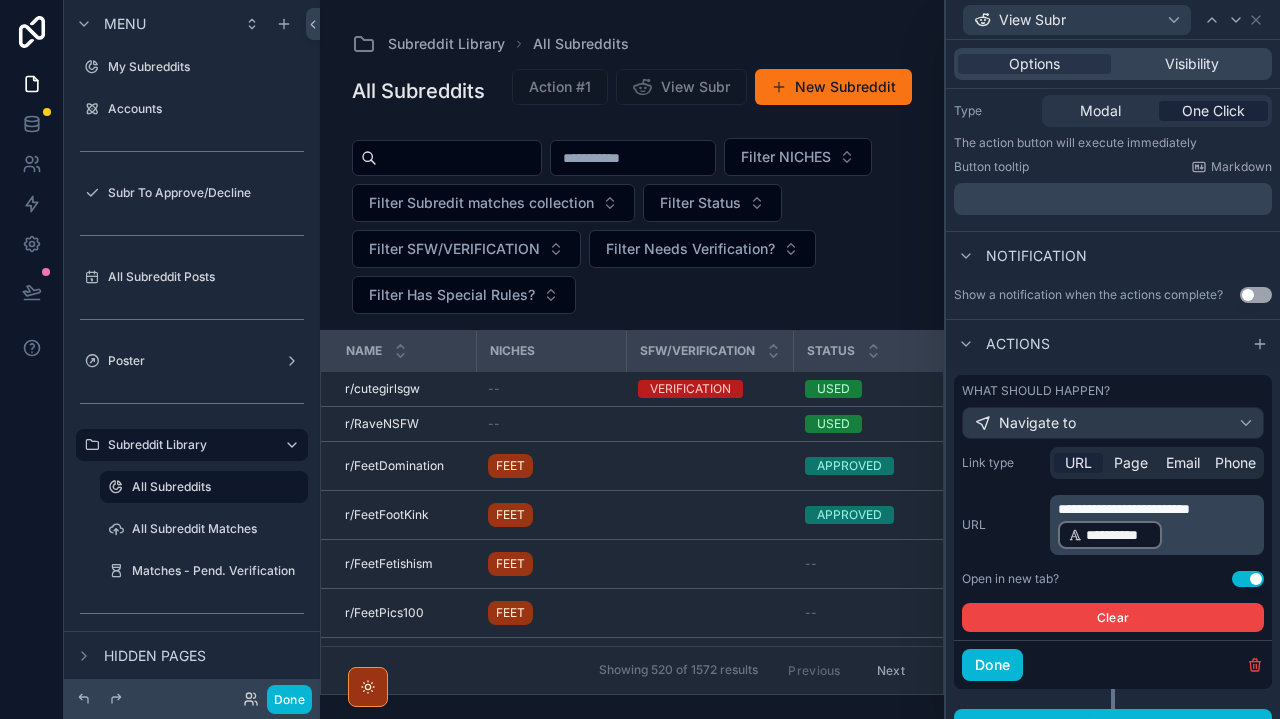 click on "**********" at bounding box center [1159, 525] 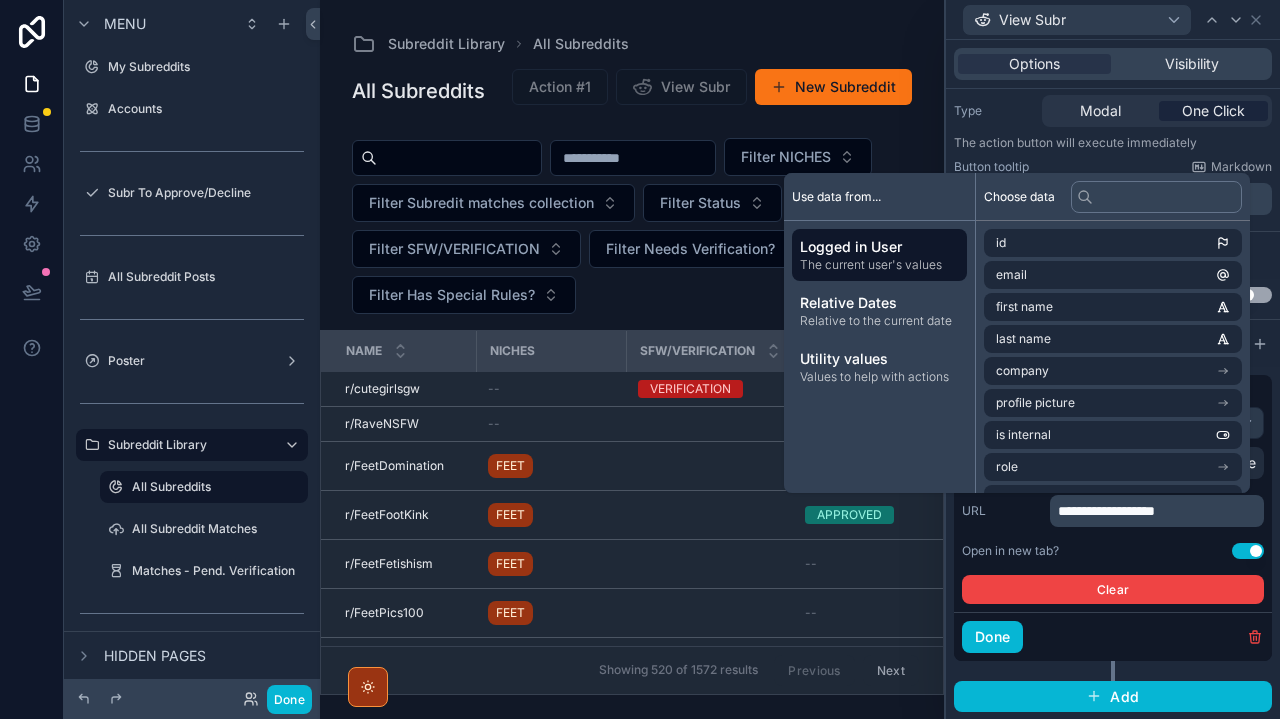 click on "Open in new tab? Use setting" at bounding box center (1113, 551) 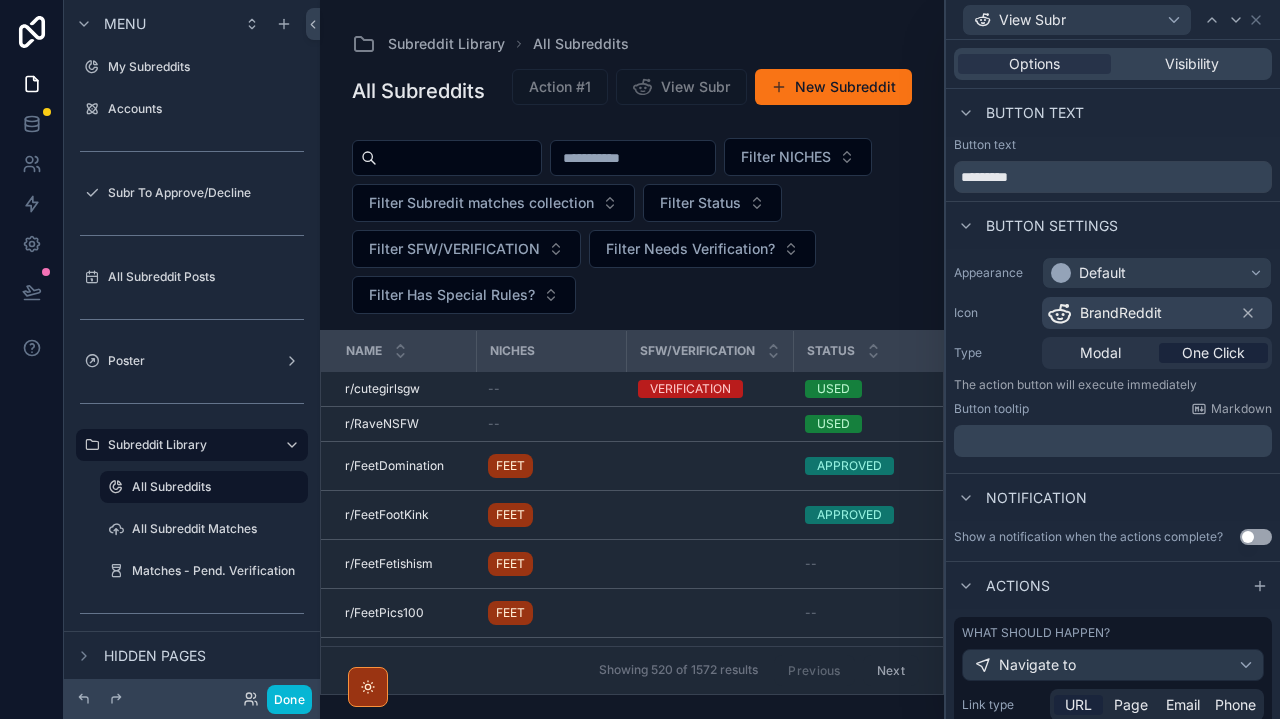 scroll, scrollTop: 0, scrollLeft: 0, axis: both 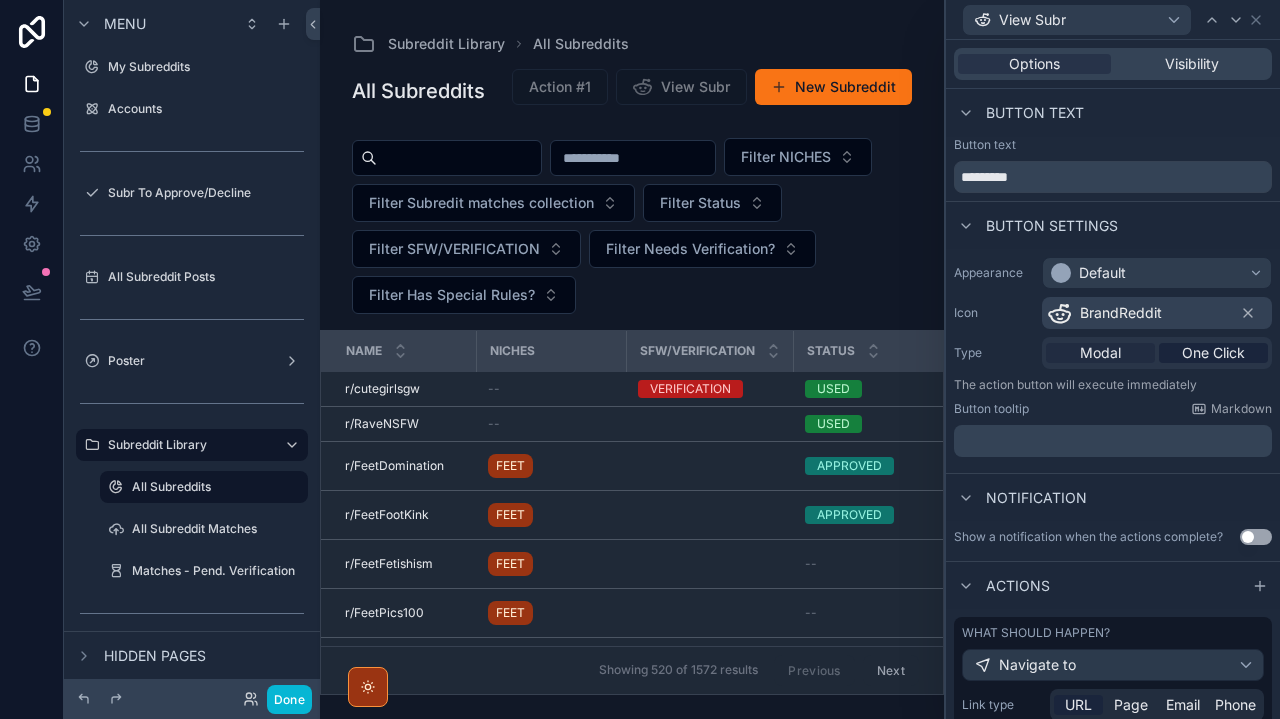 click on "Modal" at bounding box center [1100, 353] 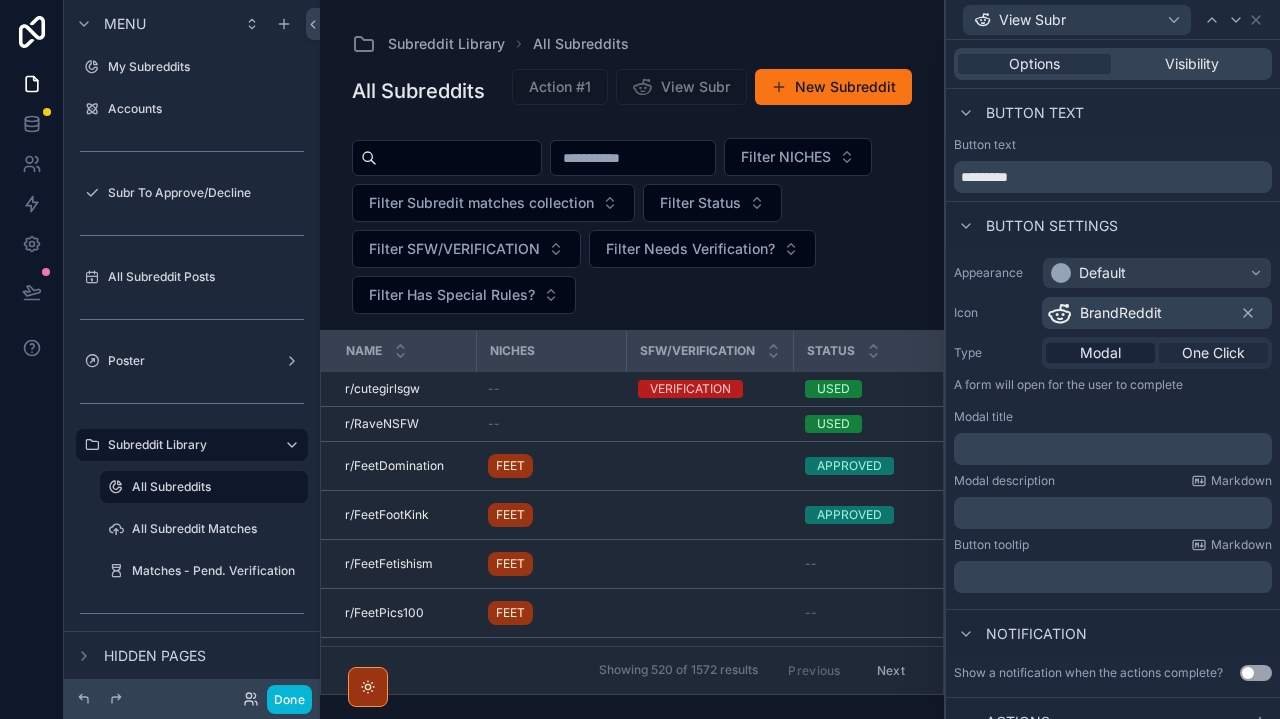click on "One Click" at bounding box center [1213, 353] 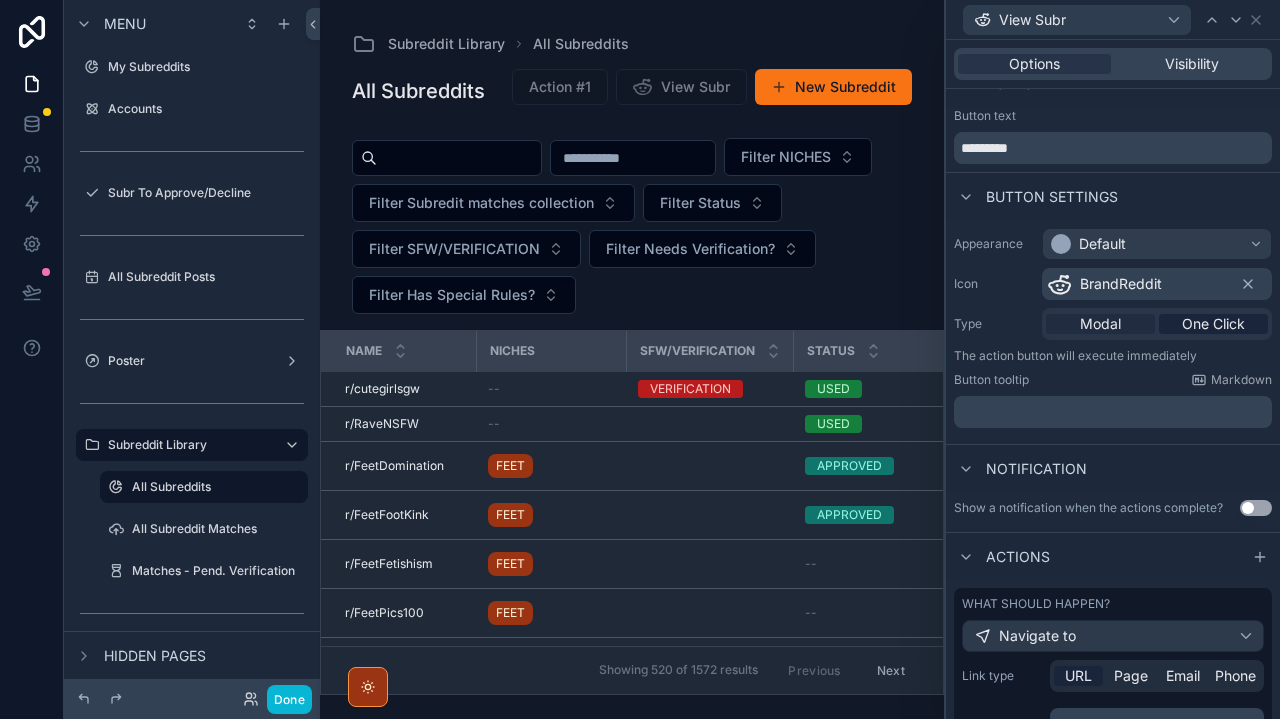 scroll, scrollTop: 69, scrollLeft: 0, axis: vertical 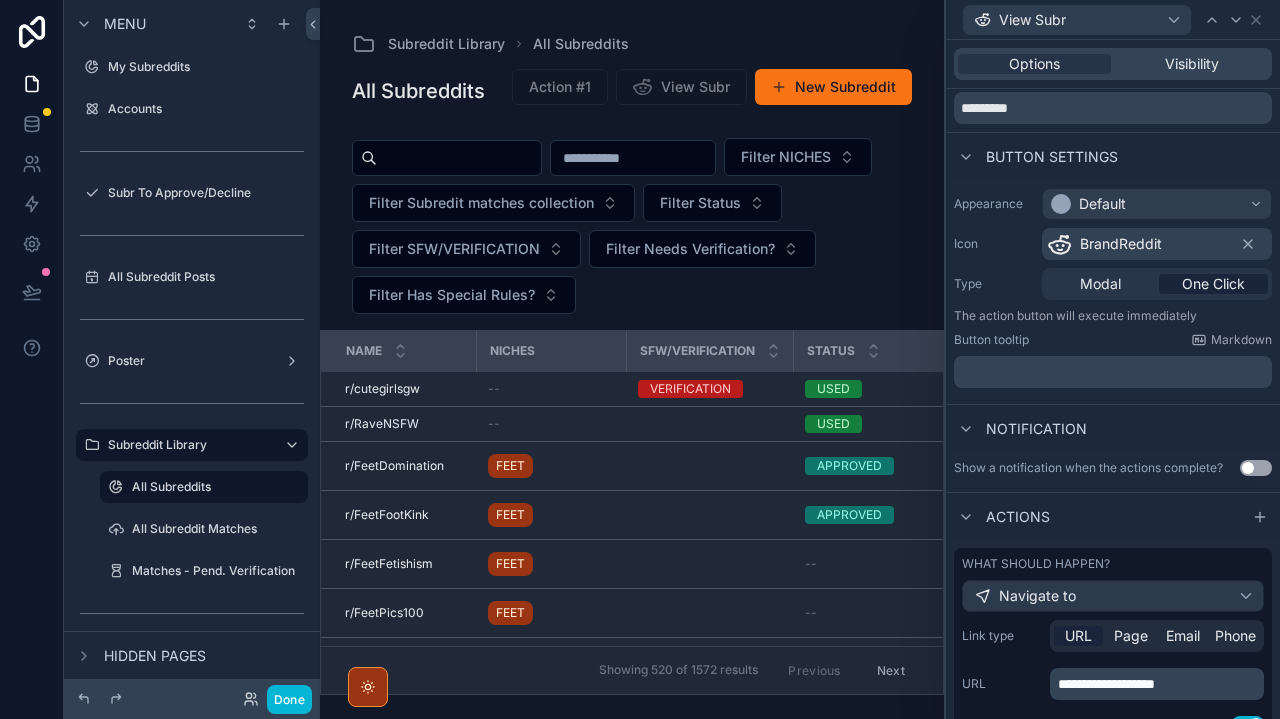 click on "Default" at bounding box center [1102, 204] 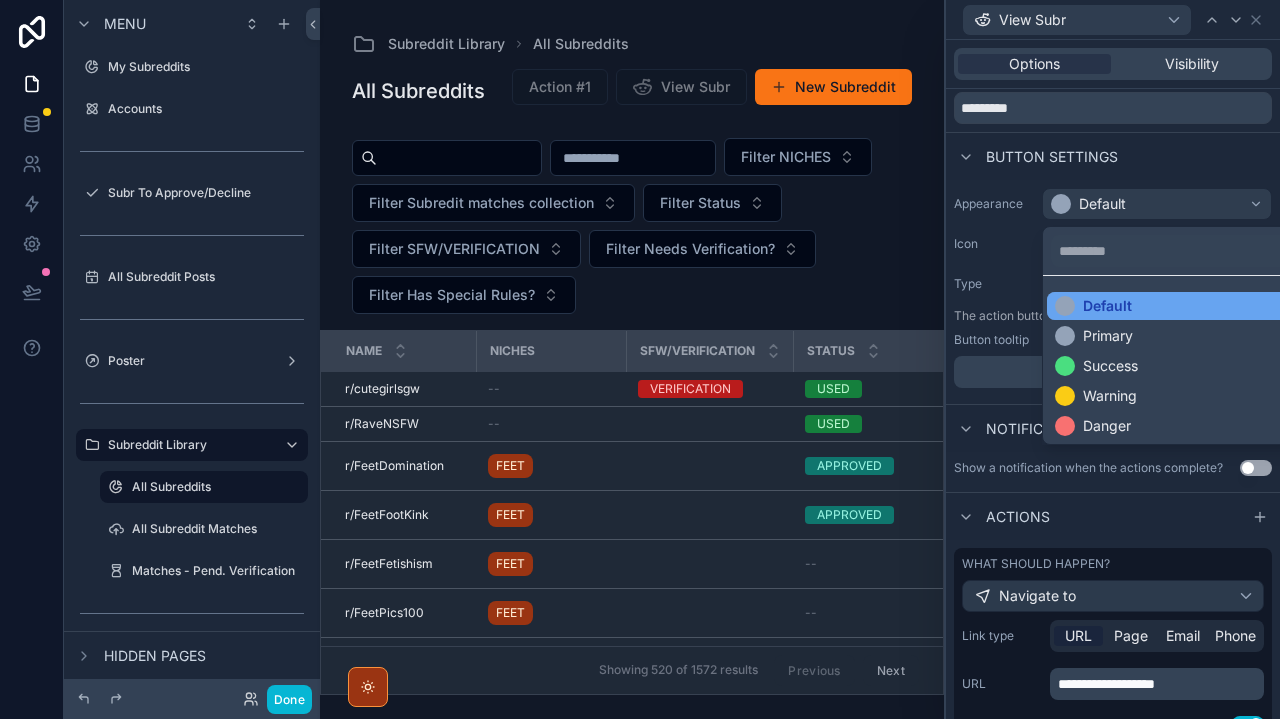 click on "Default" at bounding box center [1107, 306] 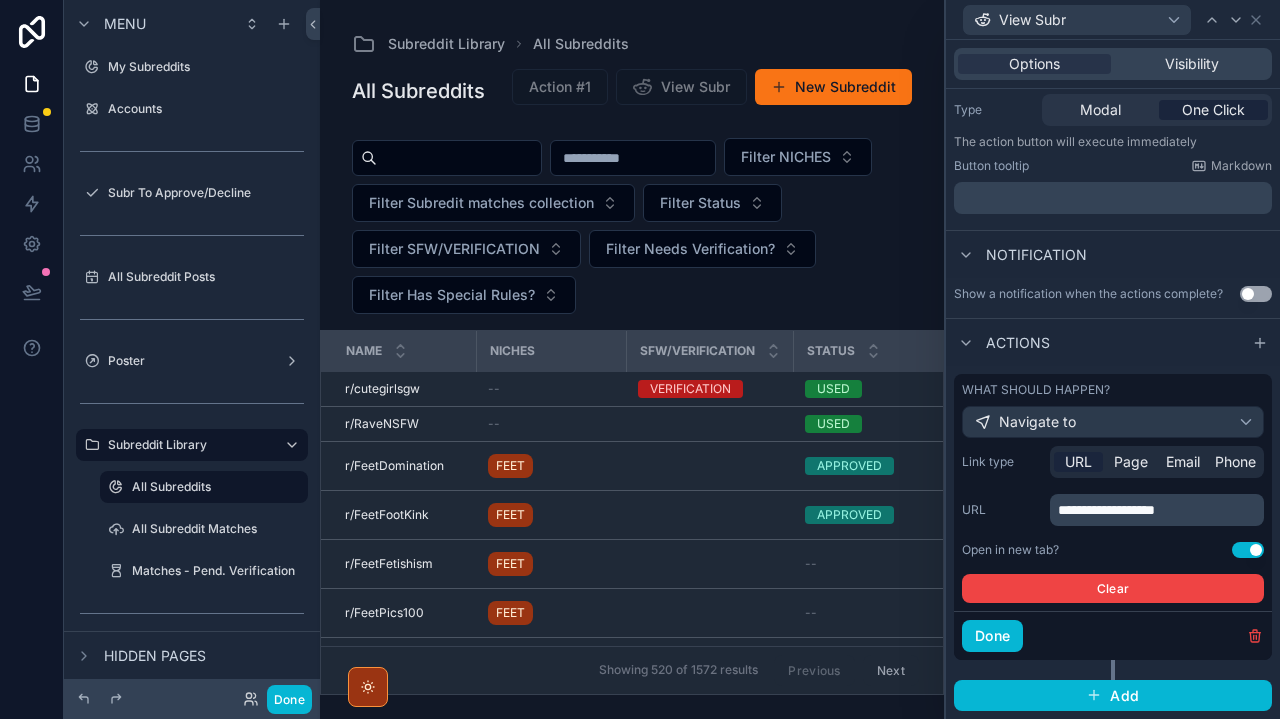 scroll, scrollTop: 242, scrollLeft: 0, axis: vertical 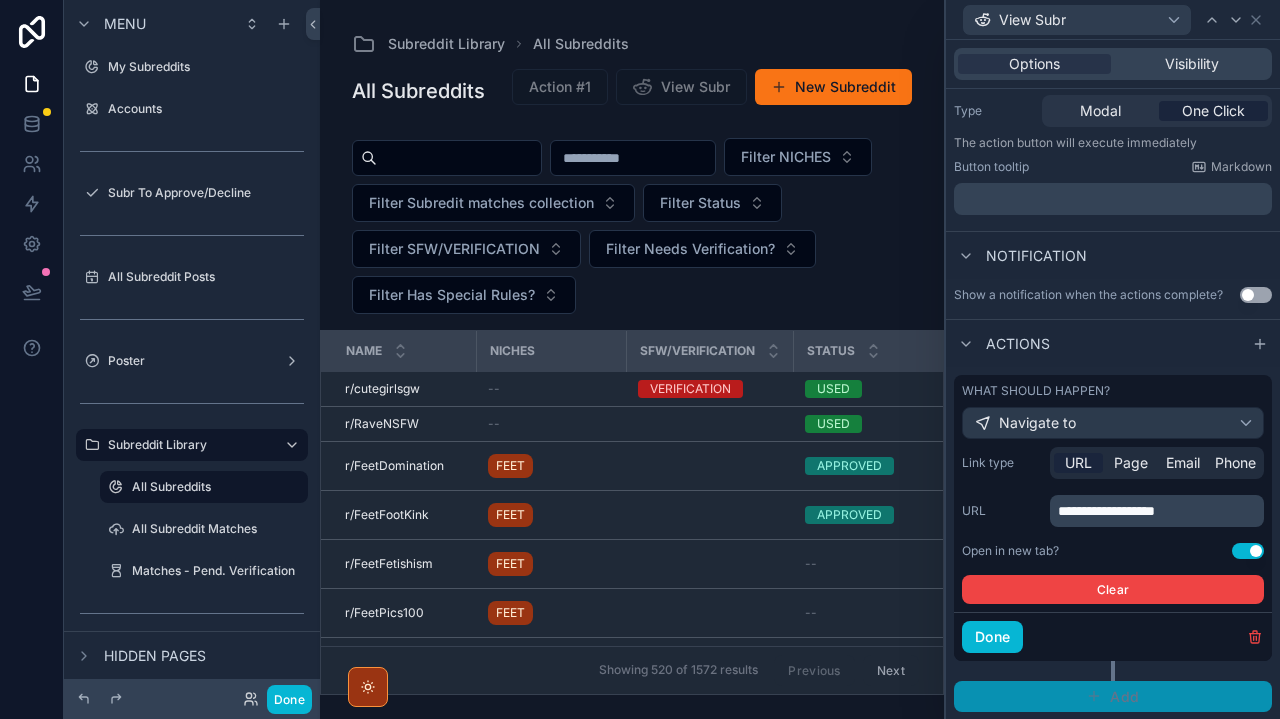 click on "Add" at bounding box center [1124, 697] 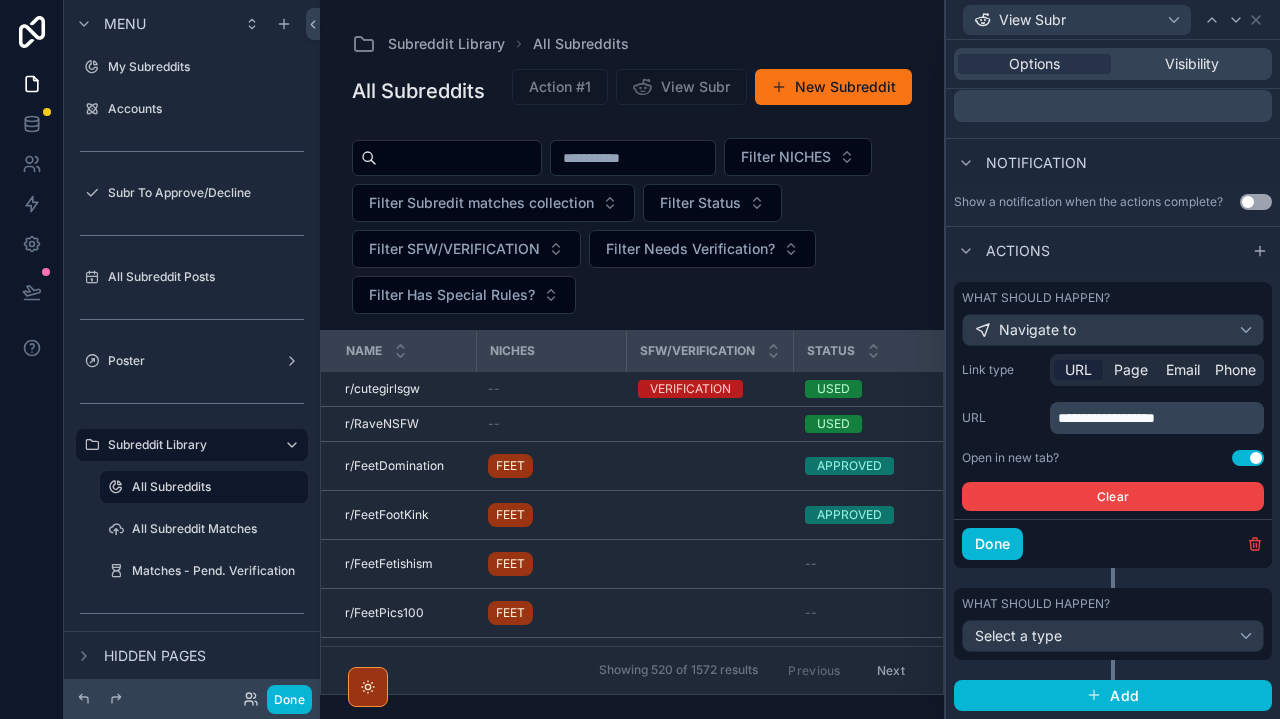 scroll, scrollTop: 334, scrollLeft: 0, axis: vertical 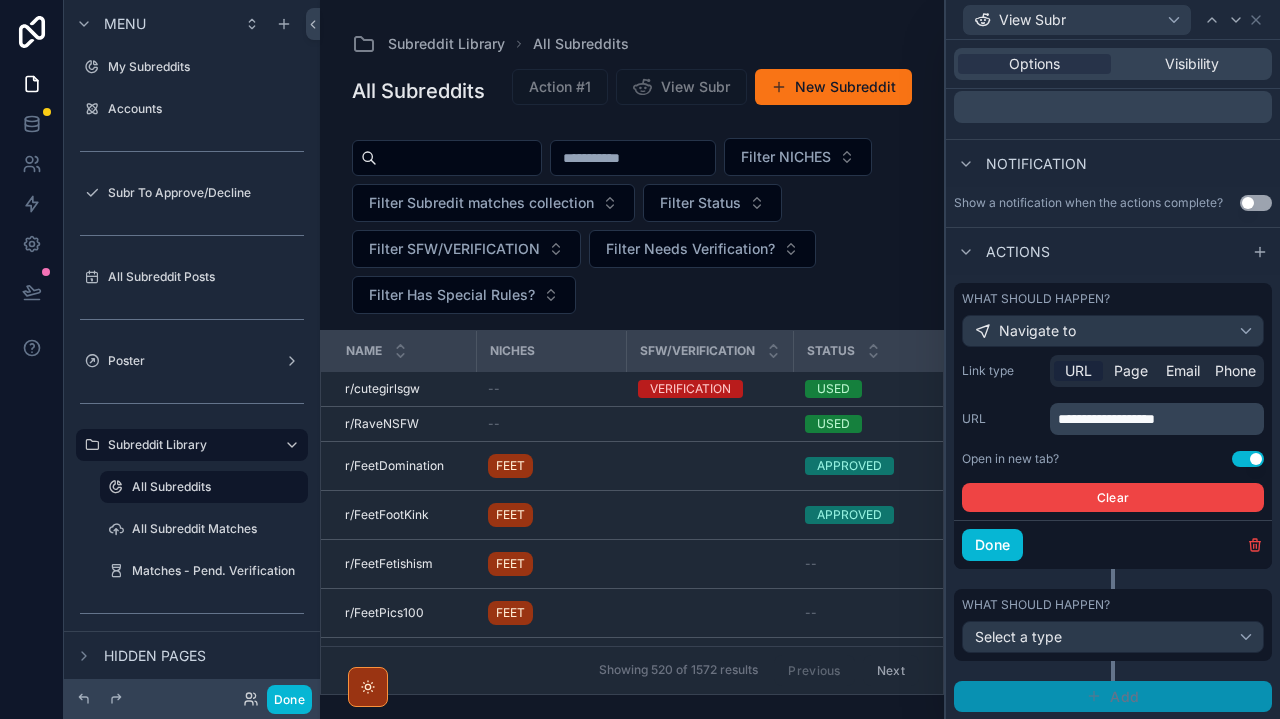 click 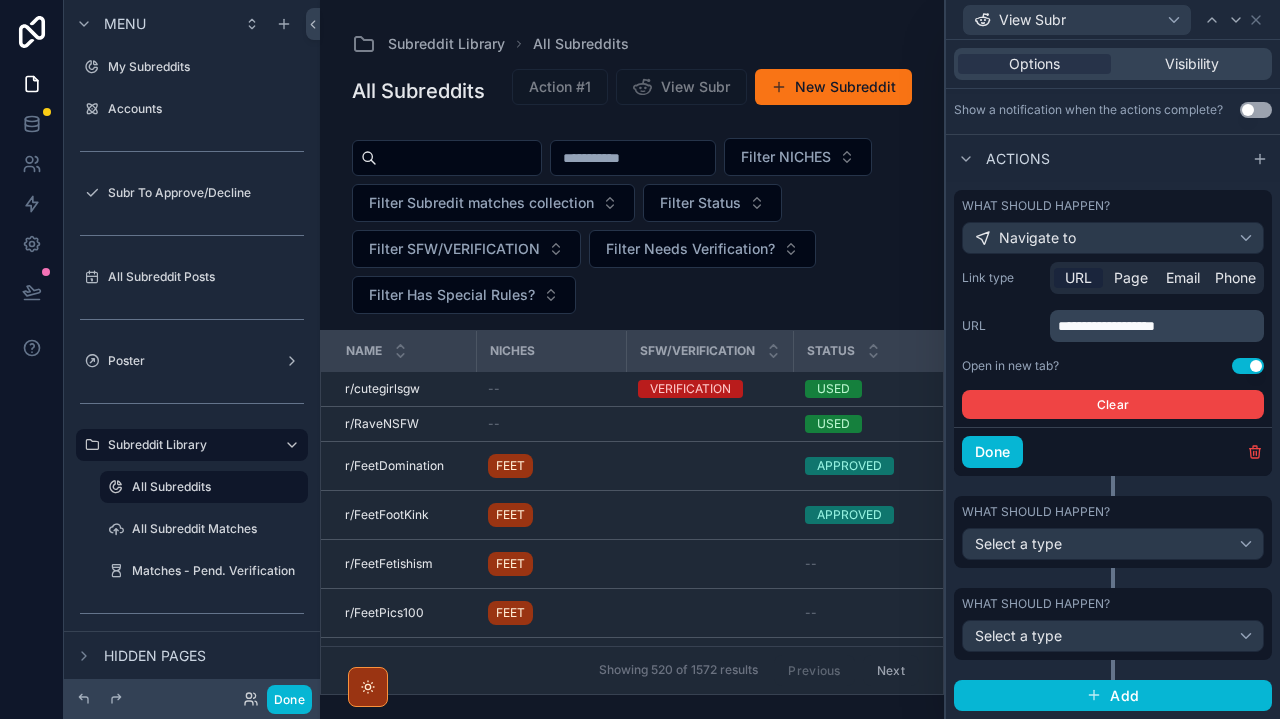 scroll, scrollTop: 426, scrollLeft: 0, axis: vertical 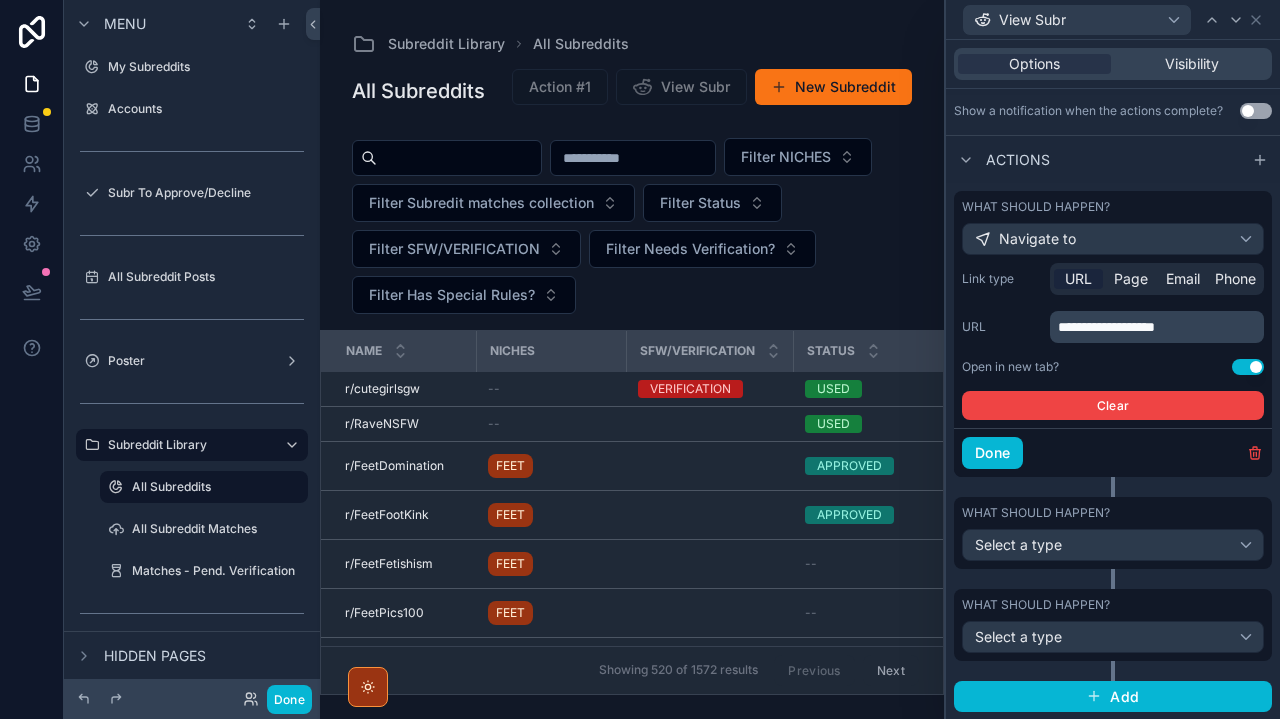 click on "Select a type" at bounding box center [1113, 637] 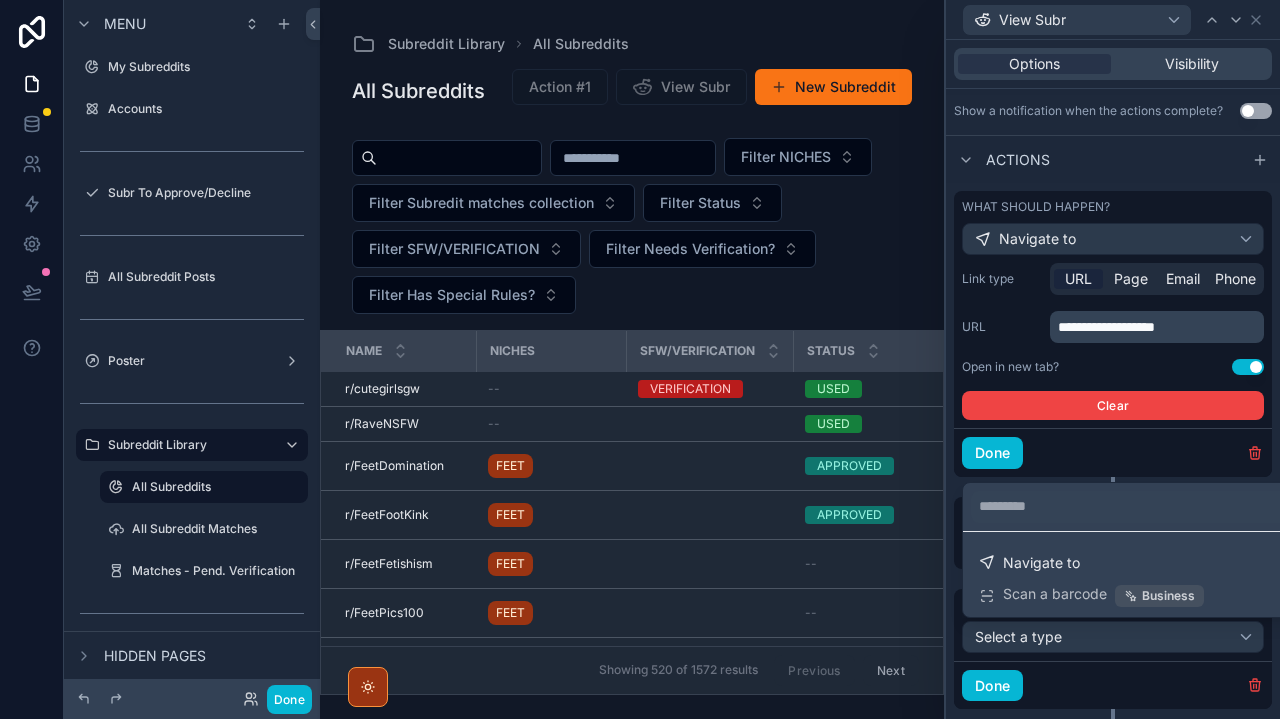 click at bounding box center (1113, 359) 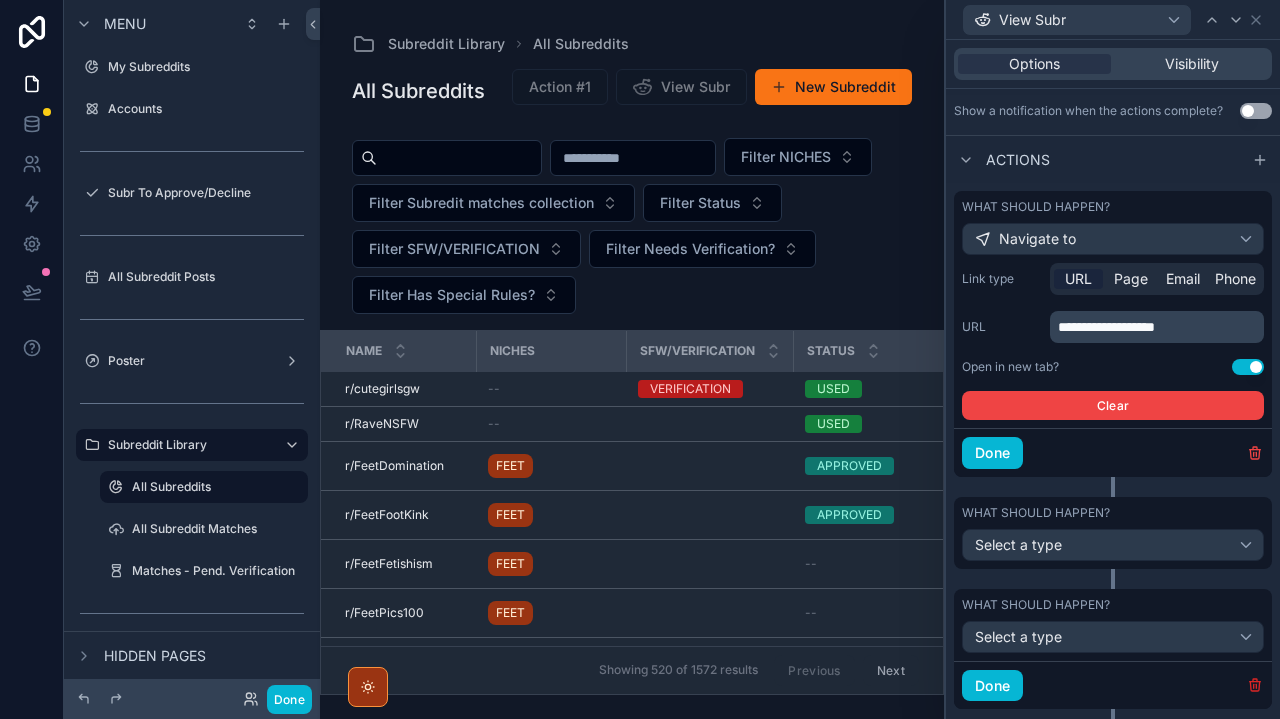 click 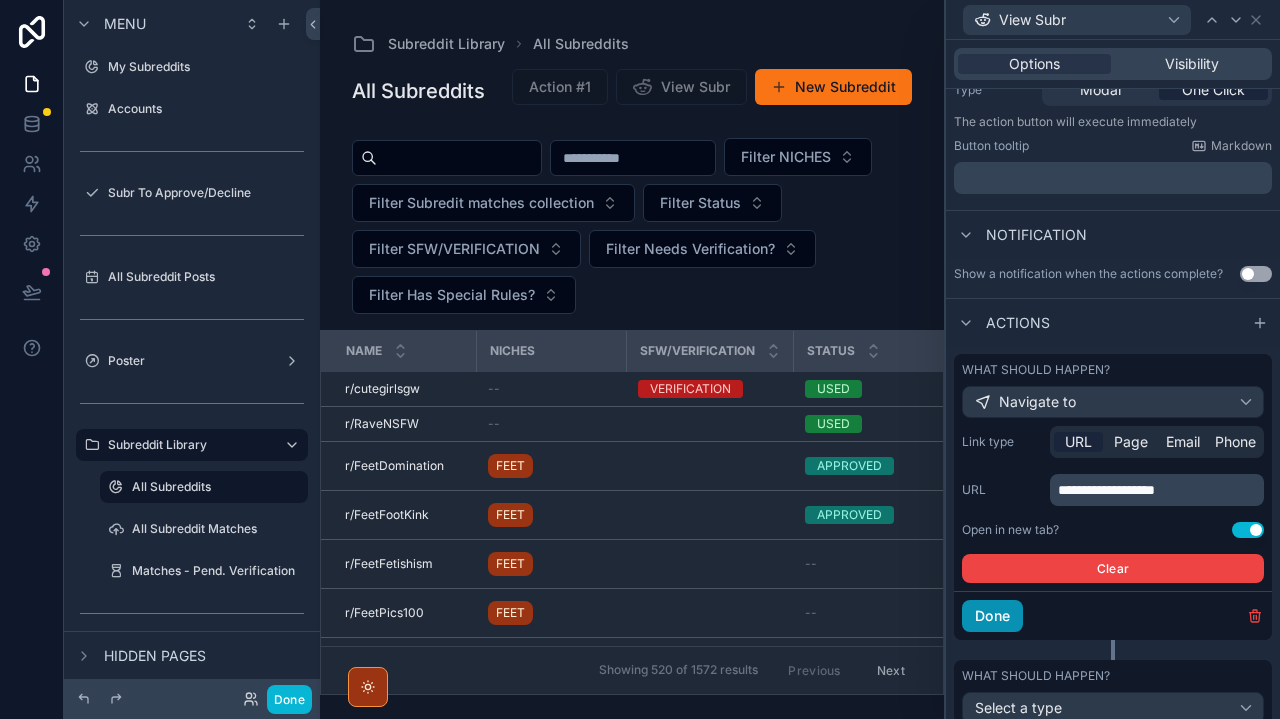 click on "Done" at bounding box center [992, 616] 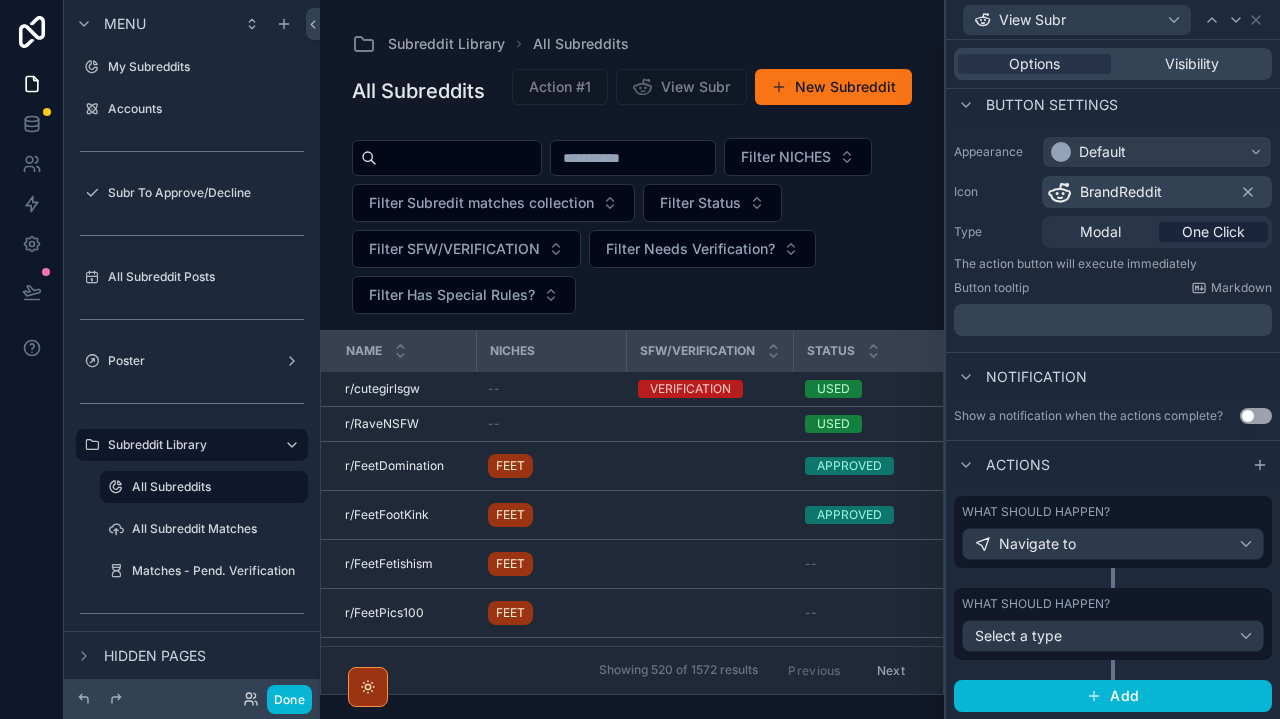 scroll, scrollTop: 0, scrollLeft: 0, axis: both 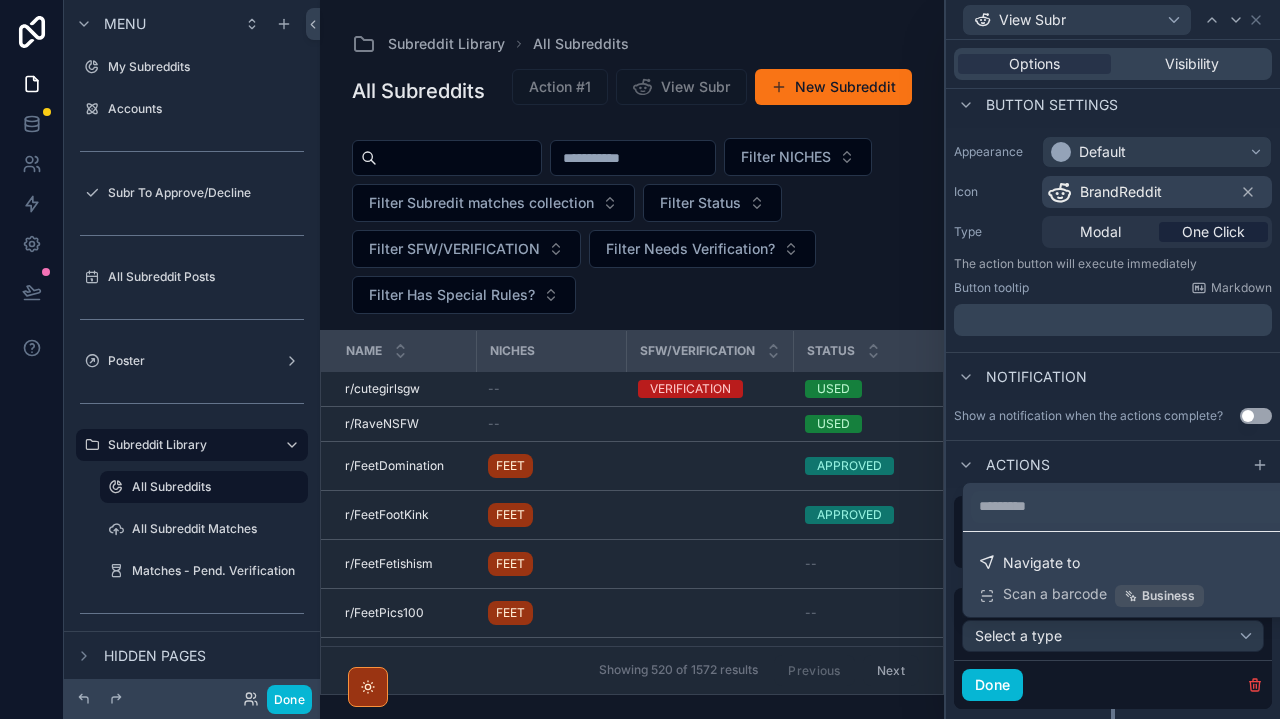 click at bounding box center (1113, 359) 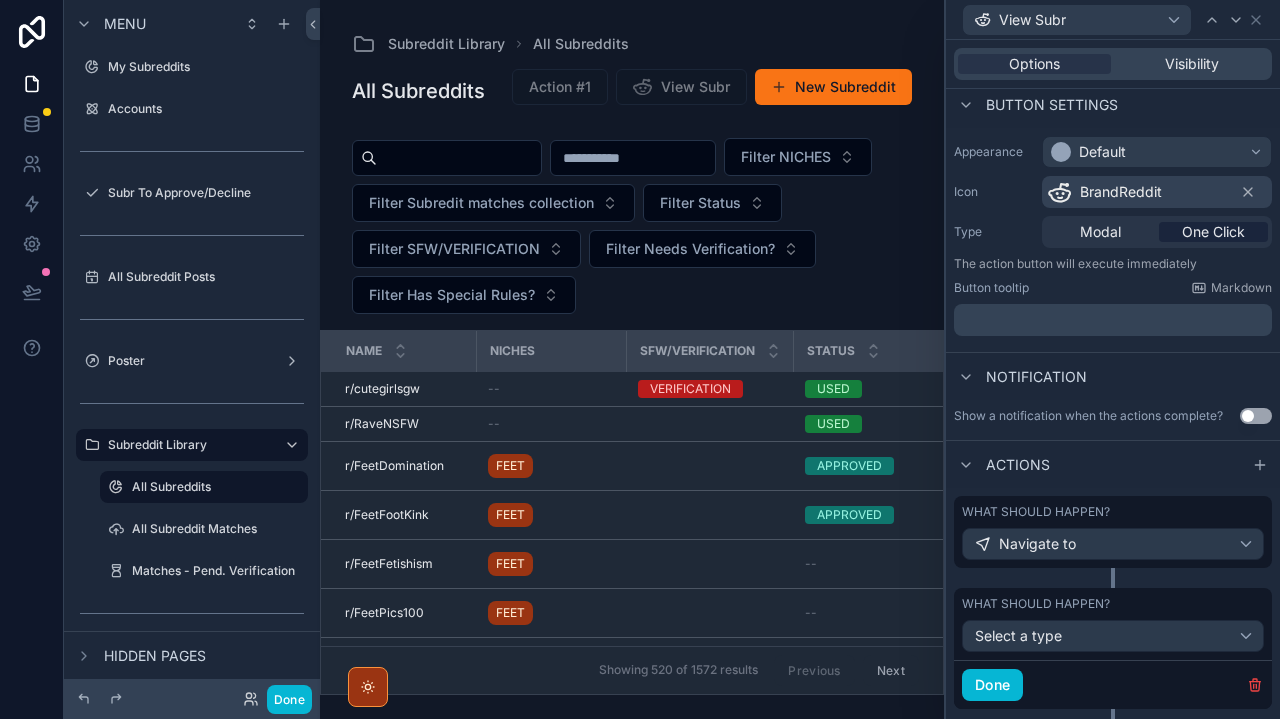 click on "Done" at bounding box center [1113, 684] 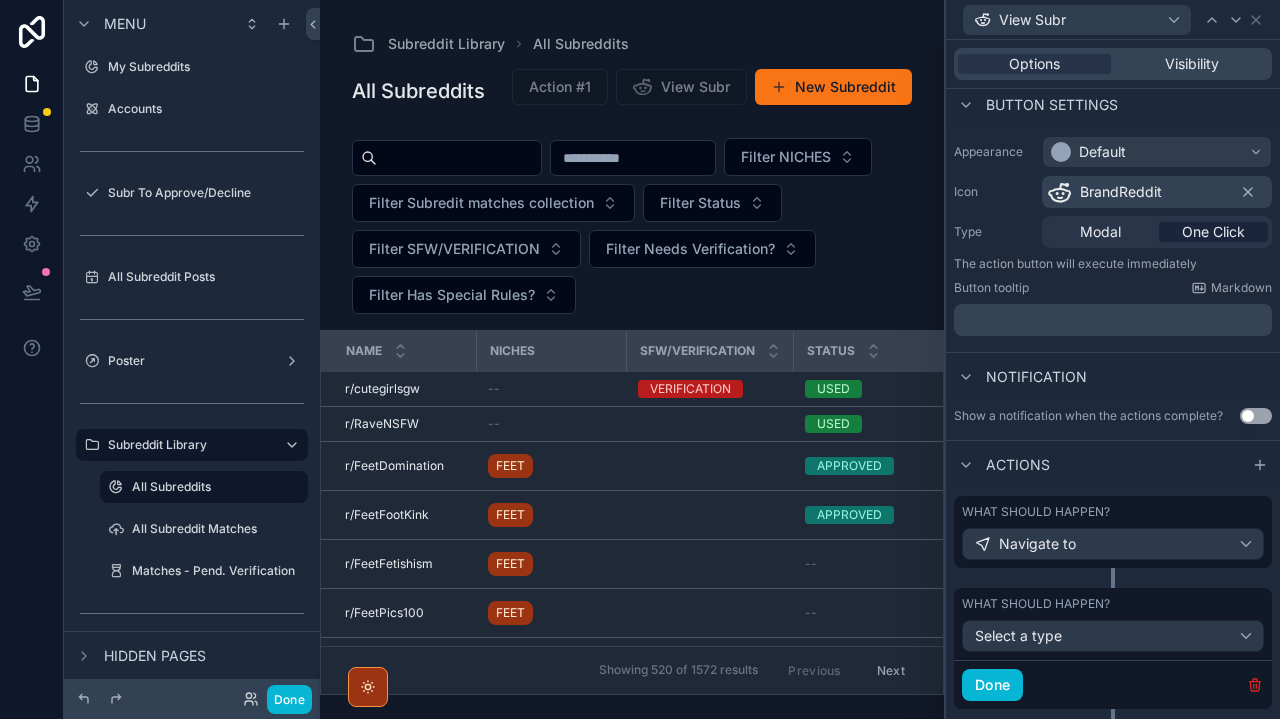 click 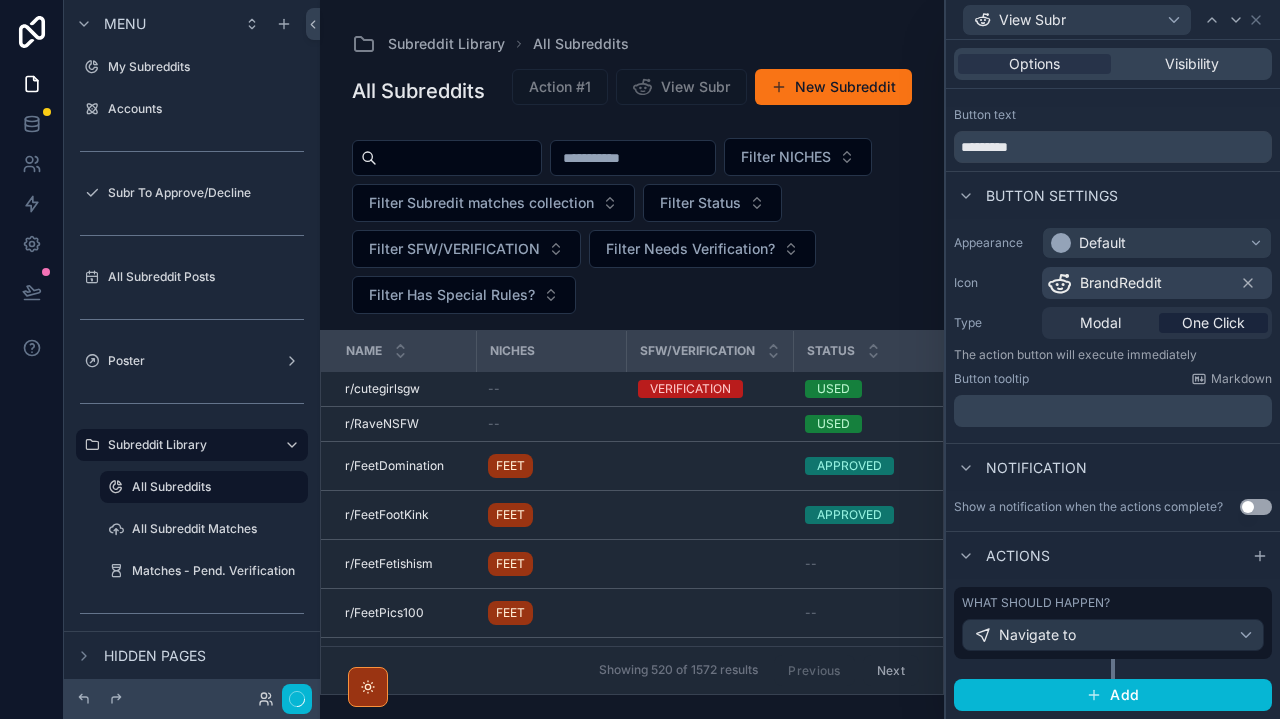 scroll, scrollTop: 29, scrollLeft: 0, axis: vertical 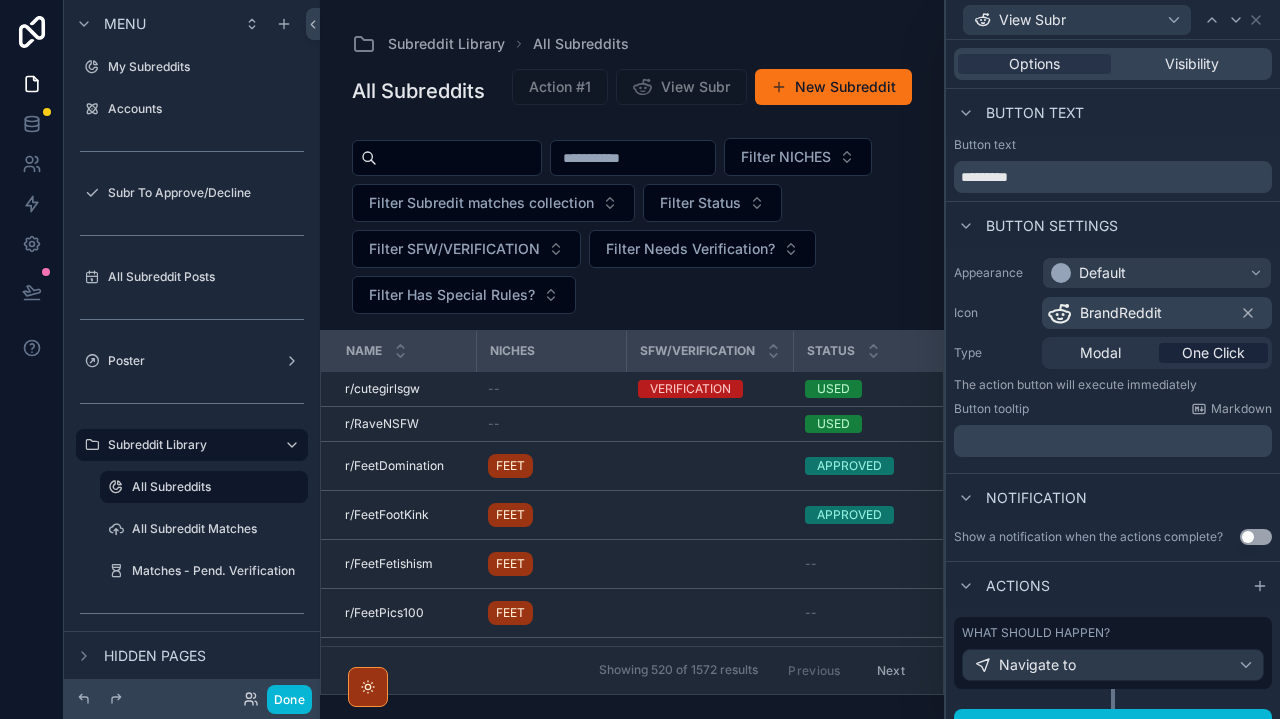 click on "Button text" at bounding box center (1113, 113) 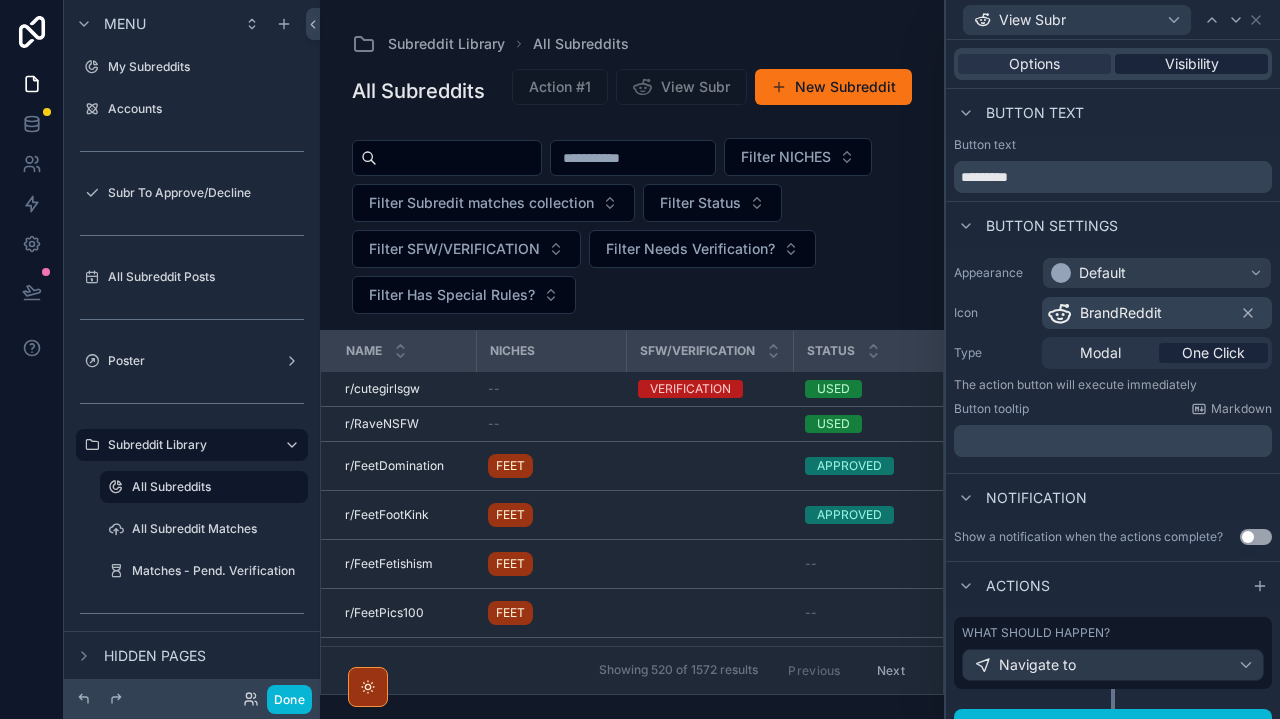 click on "Visibility" at bounding box center (1191, 64) 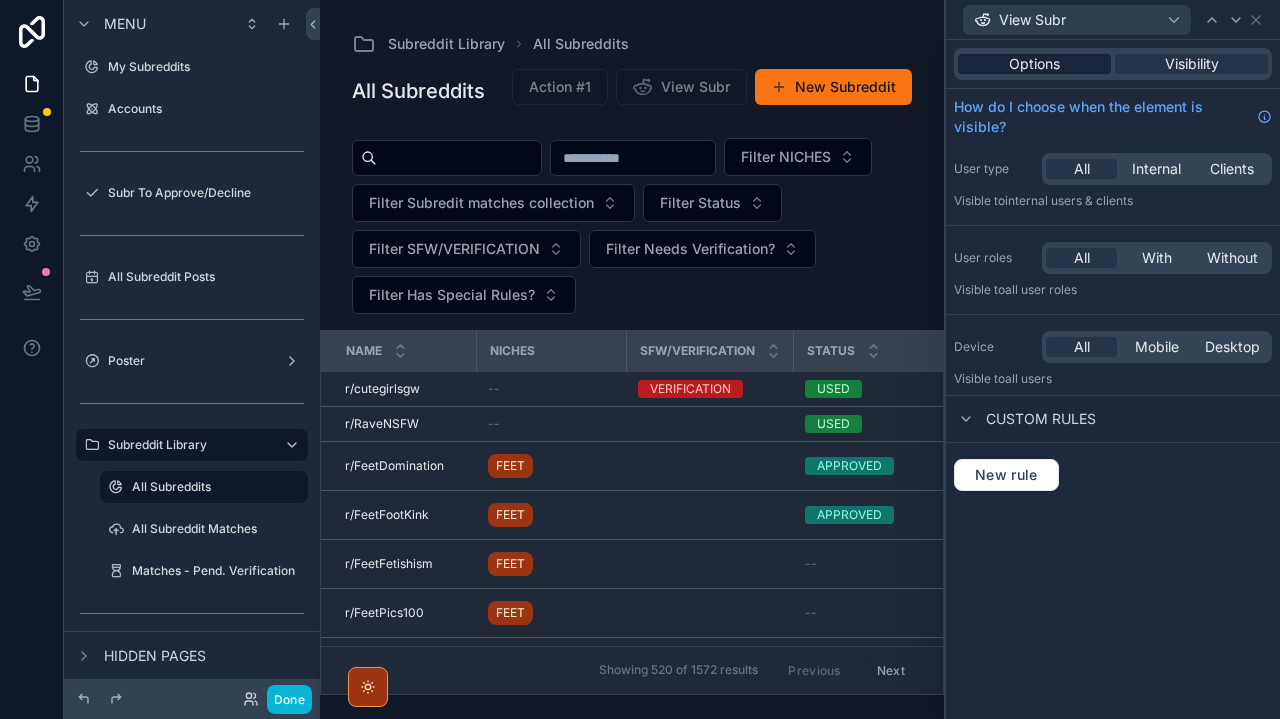 click on "Options" at bounding box center [1034, 64] 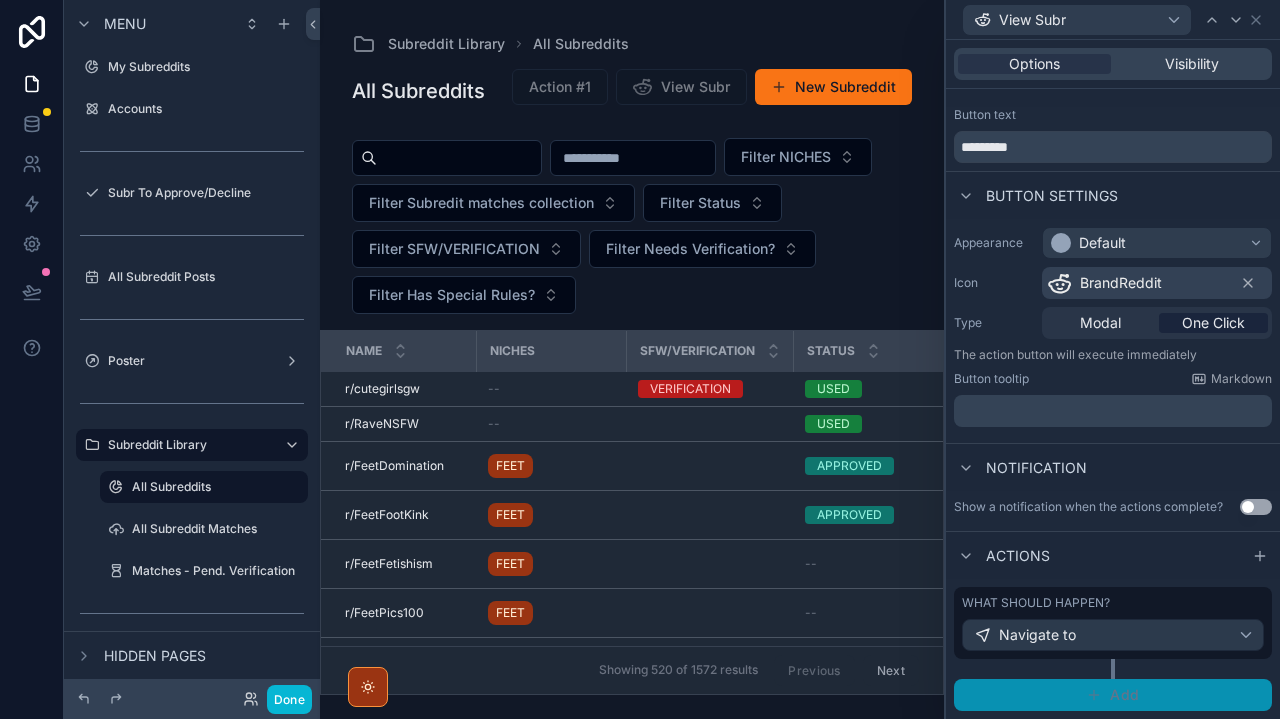 scroll, scrollTop: 29, scrollLeft: 0, axis: vertical 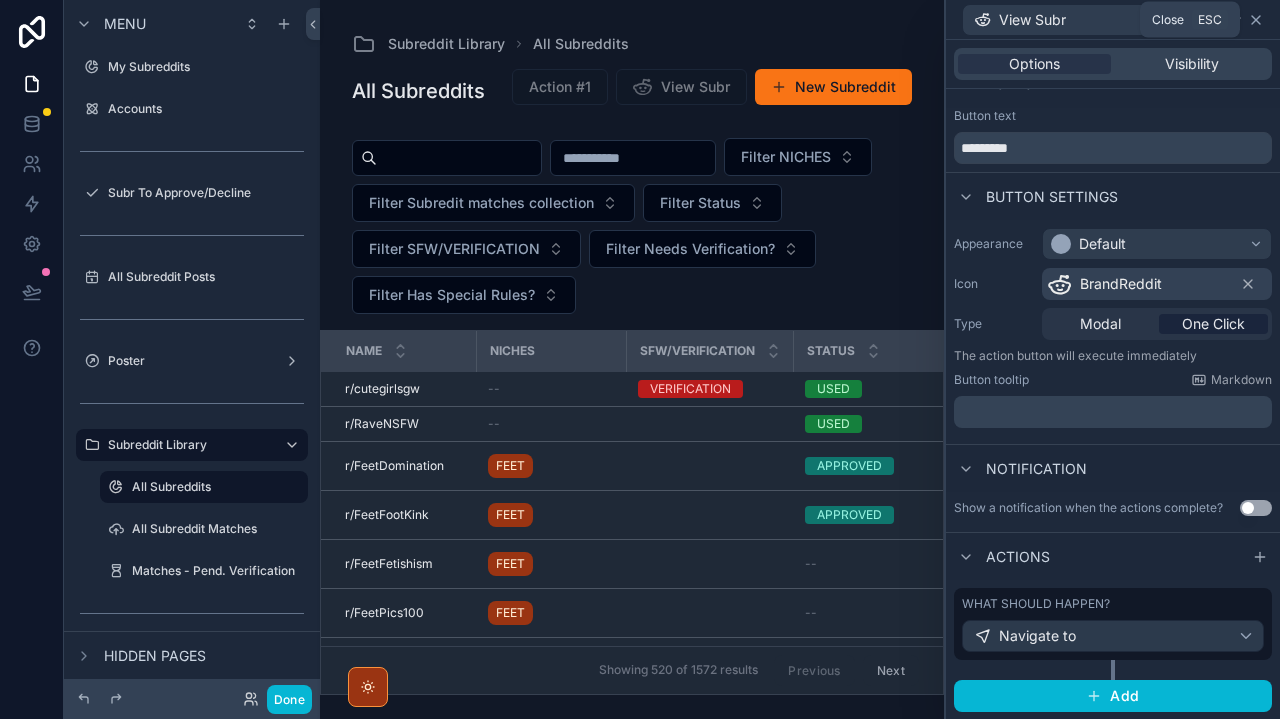 click 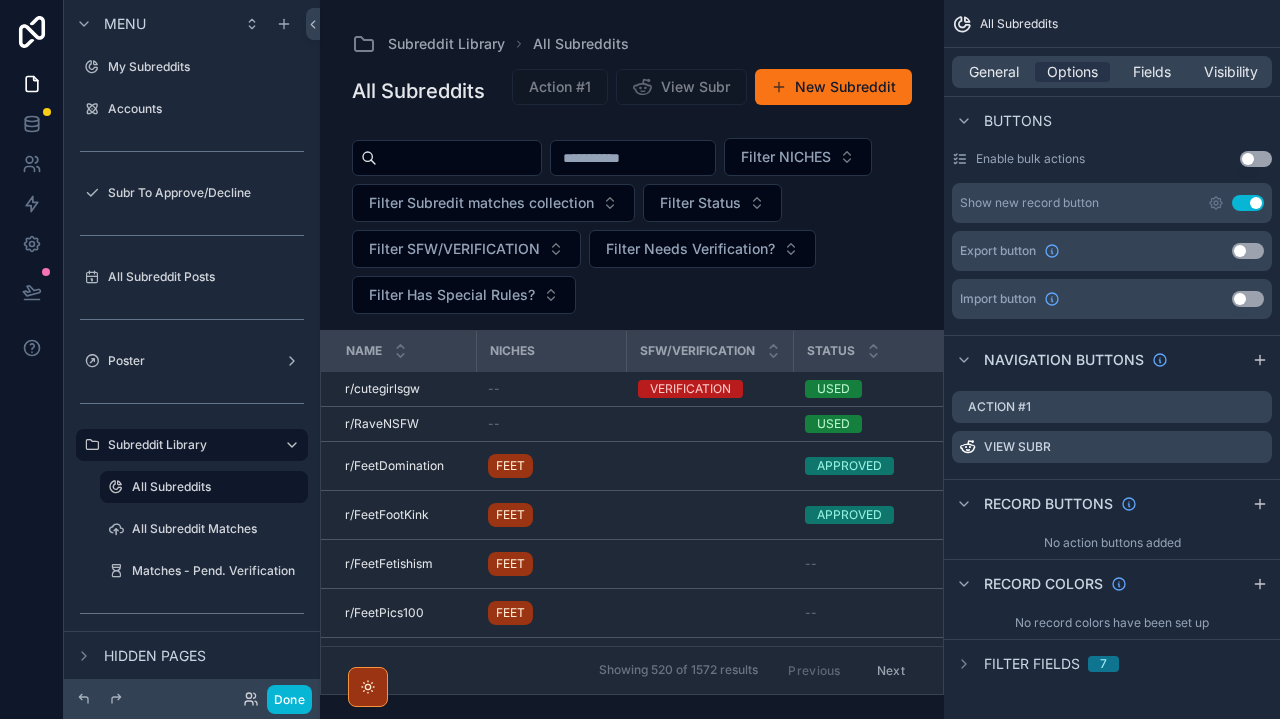 scroll, scrollTop: 0, scrollLeft: 0, axis: both 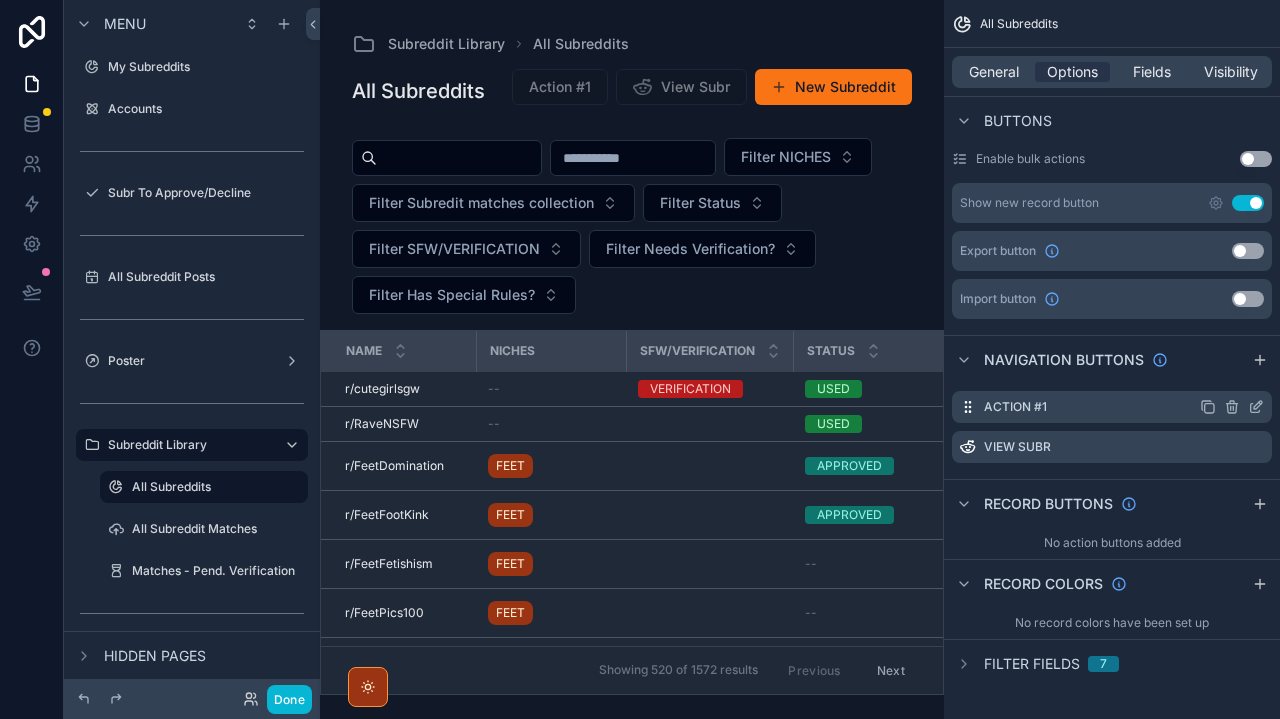 click on "Action #1" at bounding box center [1112, 407] 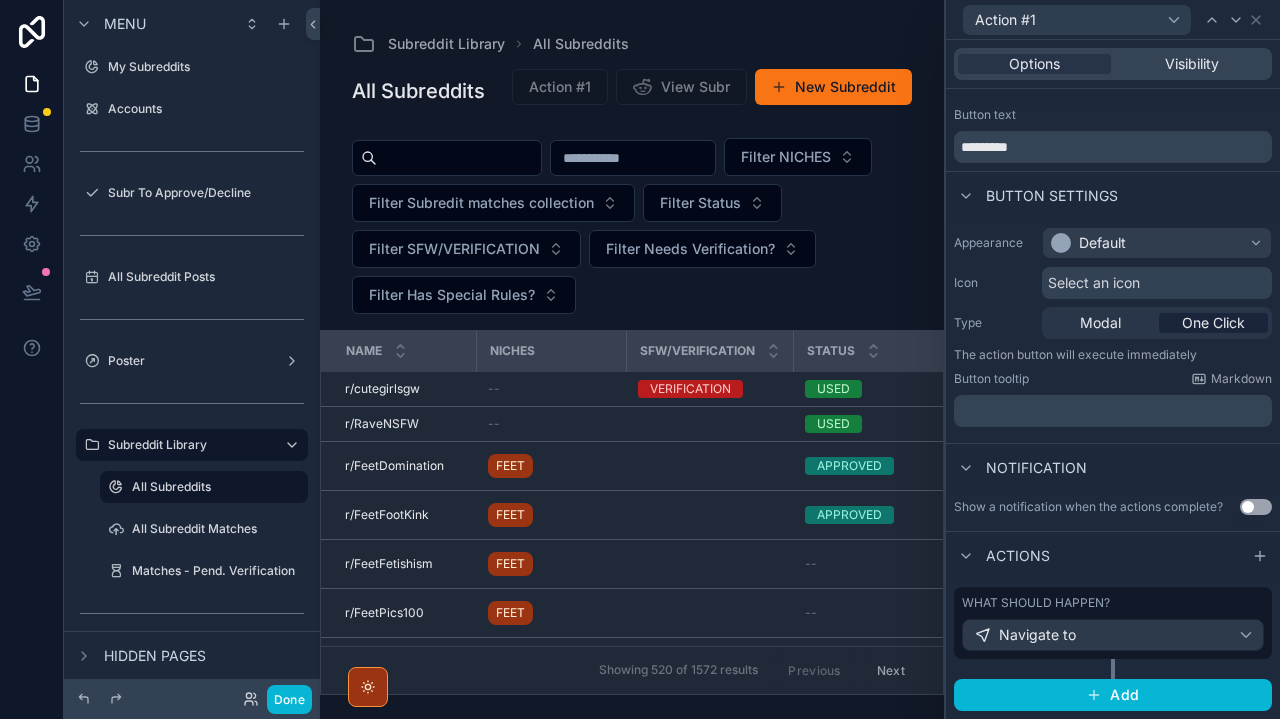 scroll, scrollTop: 29, scrollLeft: 0, axis: vertical 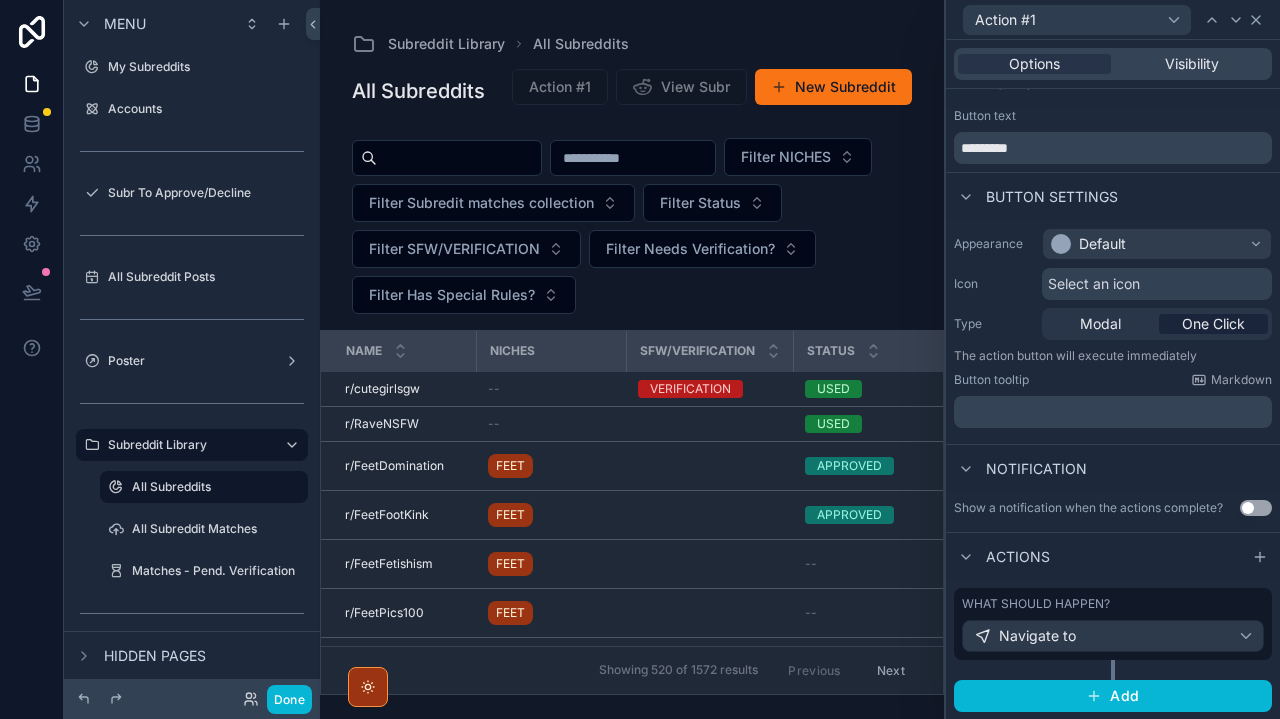 click 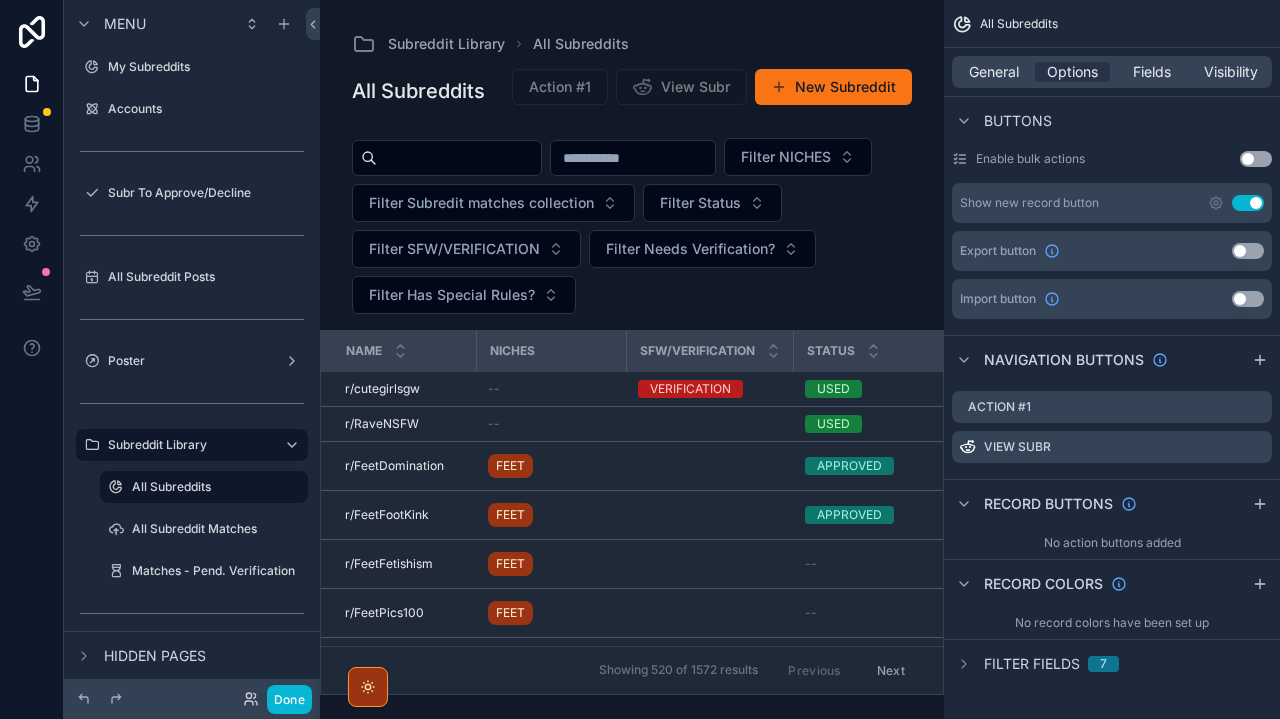 scroll, scrollTop: 0, scrollLeft: 0, axis: both 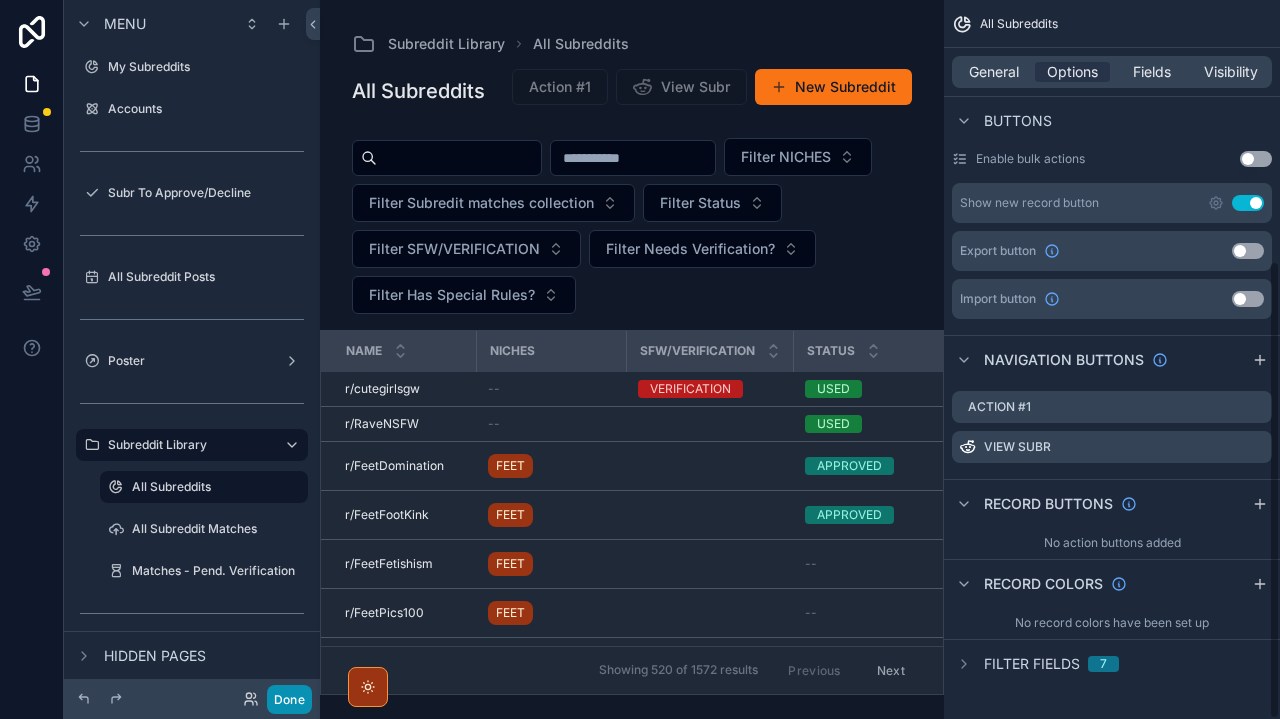 click on "Done" at bounding box center (289, 699) 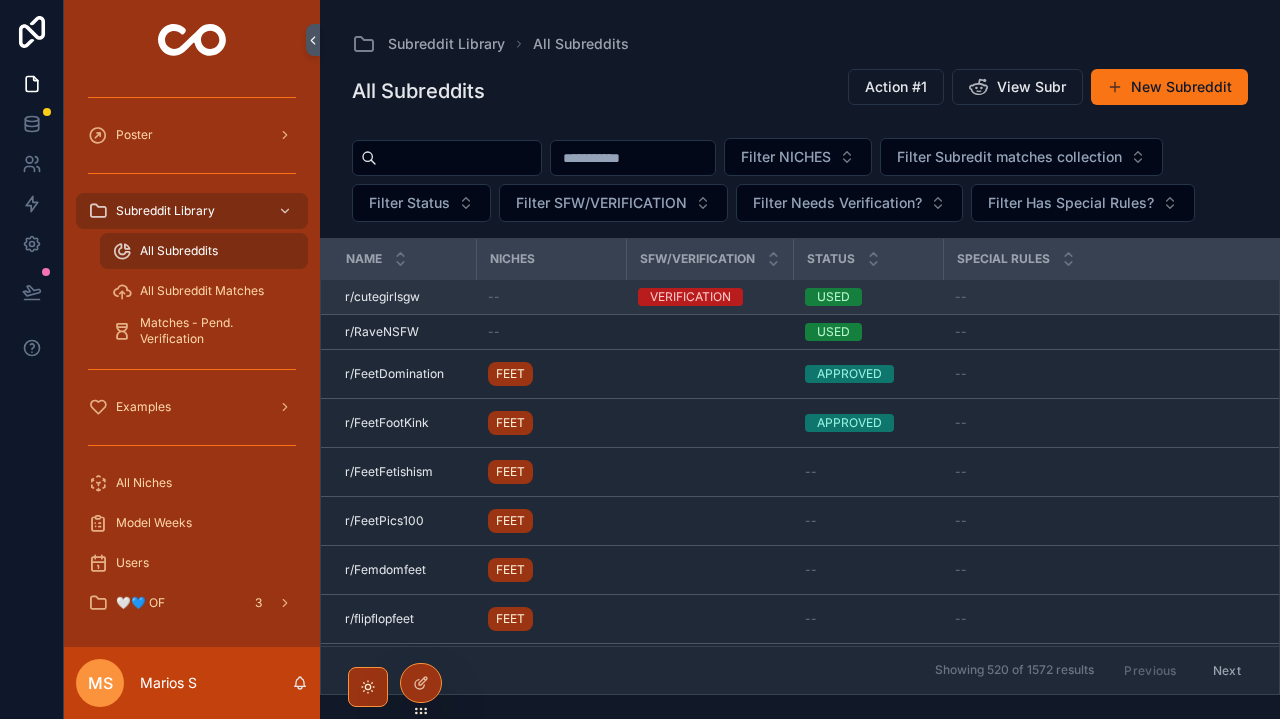 click on "USED" at bounding box center (868, 297) 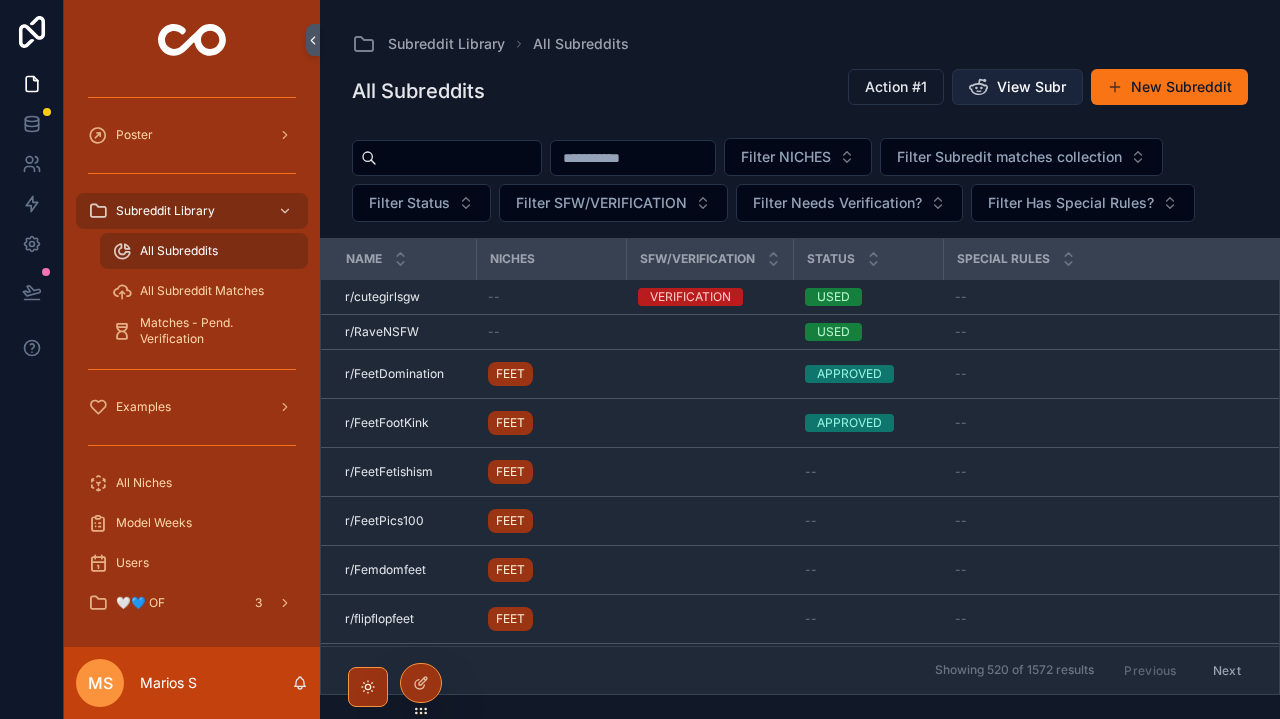 click on "View Subr" at bounding box center (1031, 87) 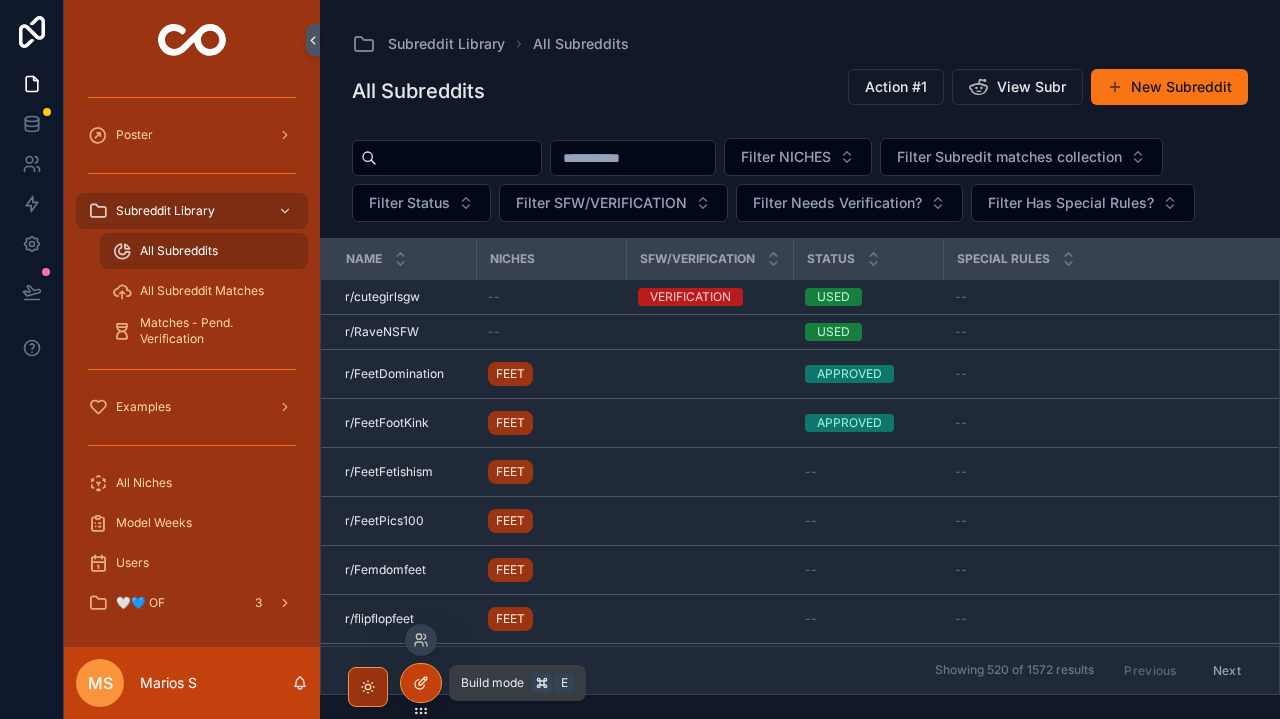 click 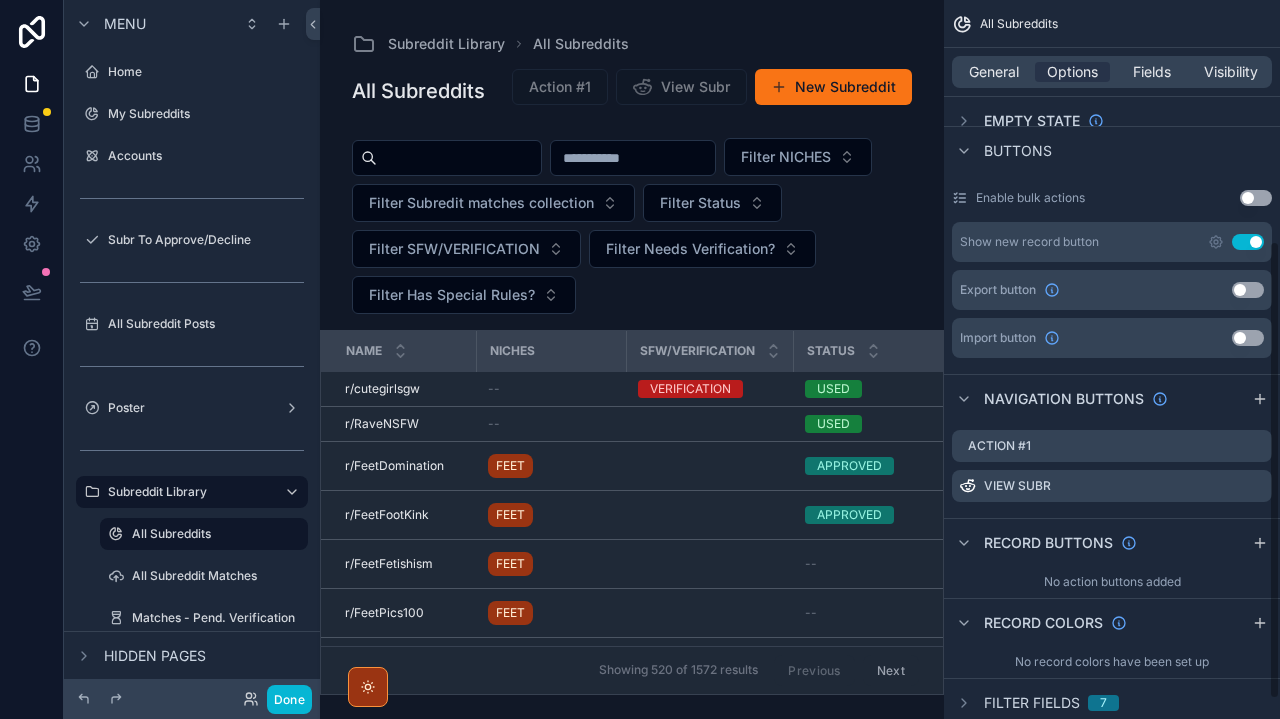 scroll, scrollTop: 380, scrollLeft: 0, axis: vertical 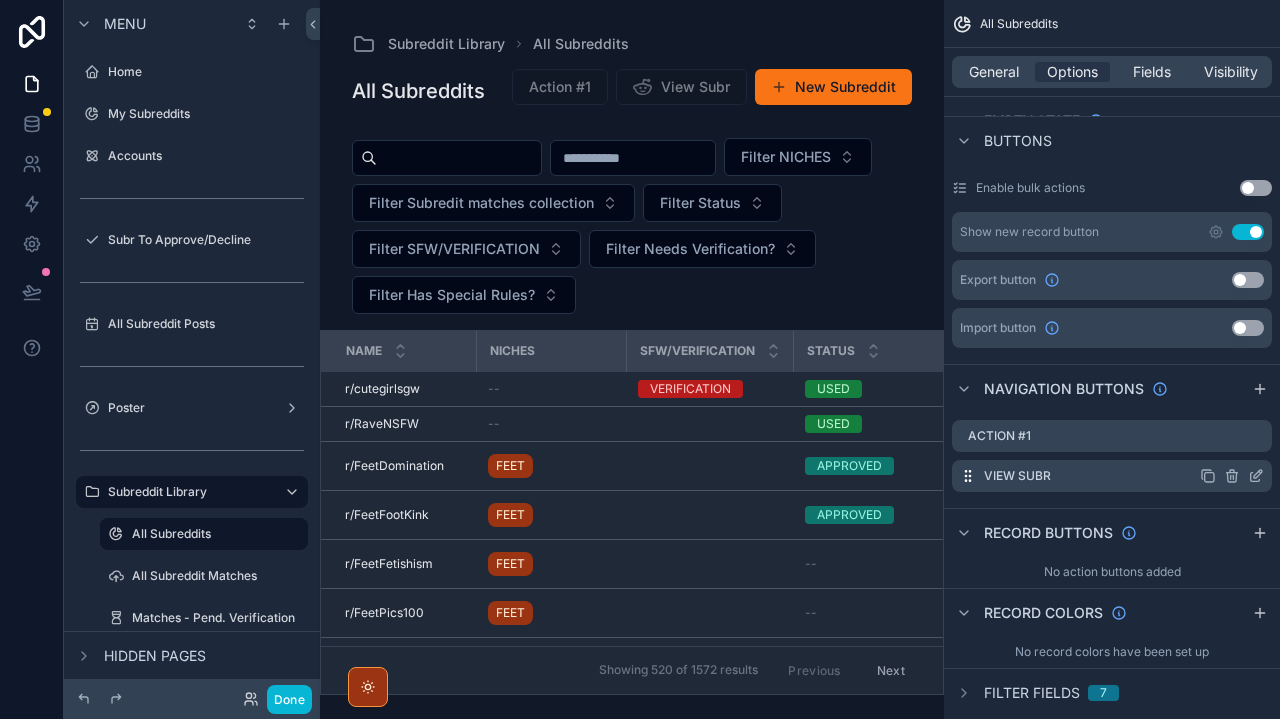 click 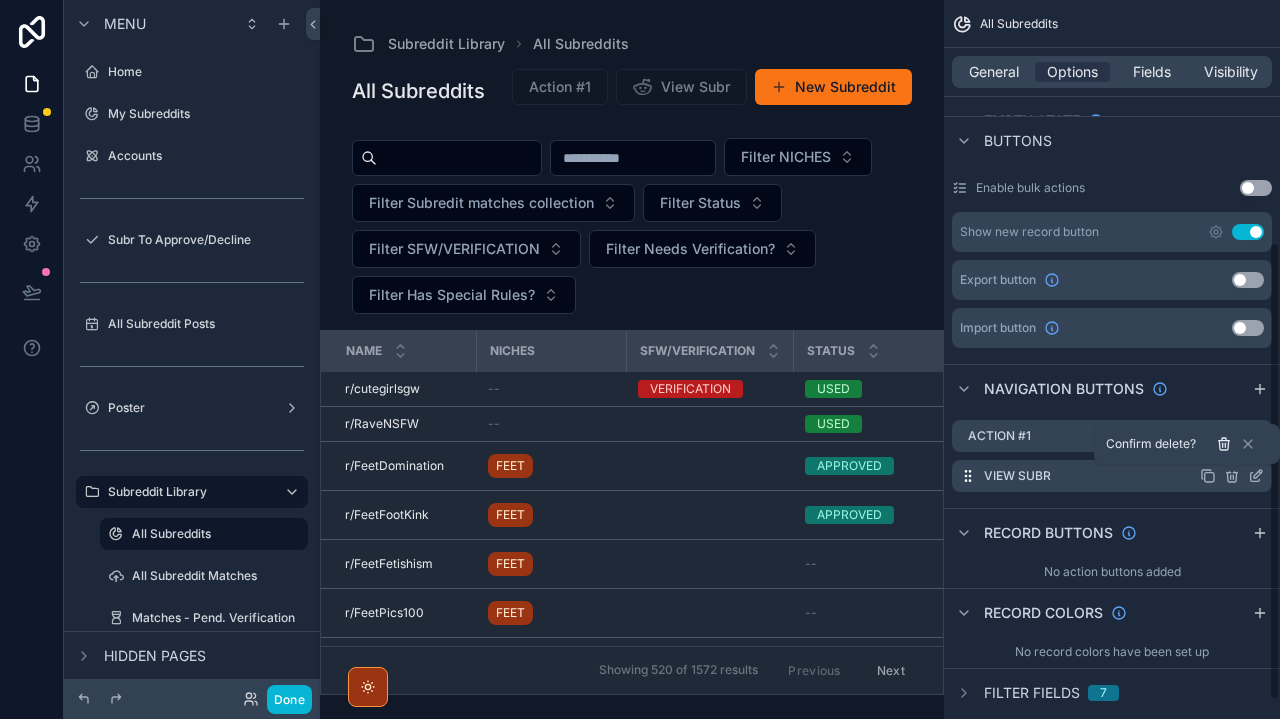 click 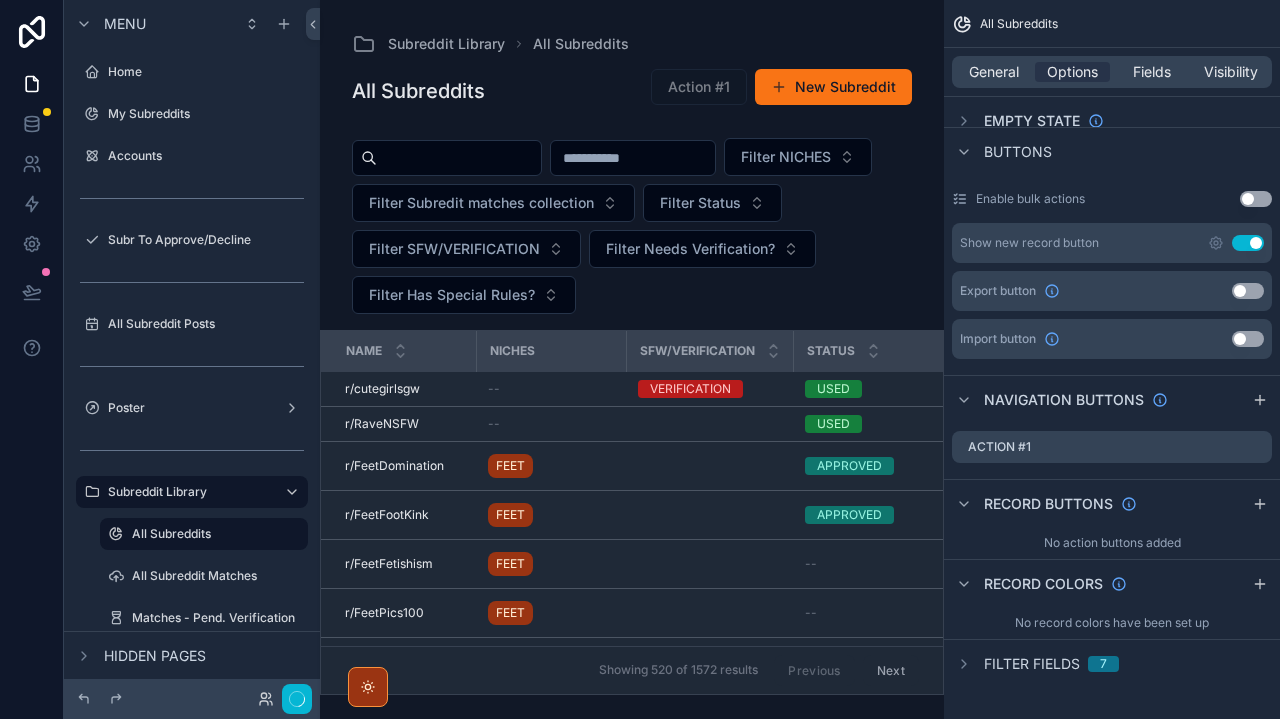 scroll, scrollTop: 369, scrollLeft: 0, axis: vertical 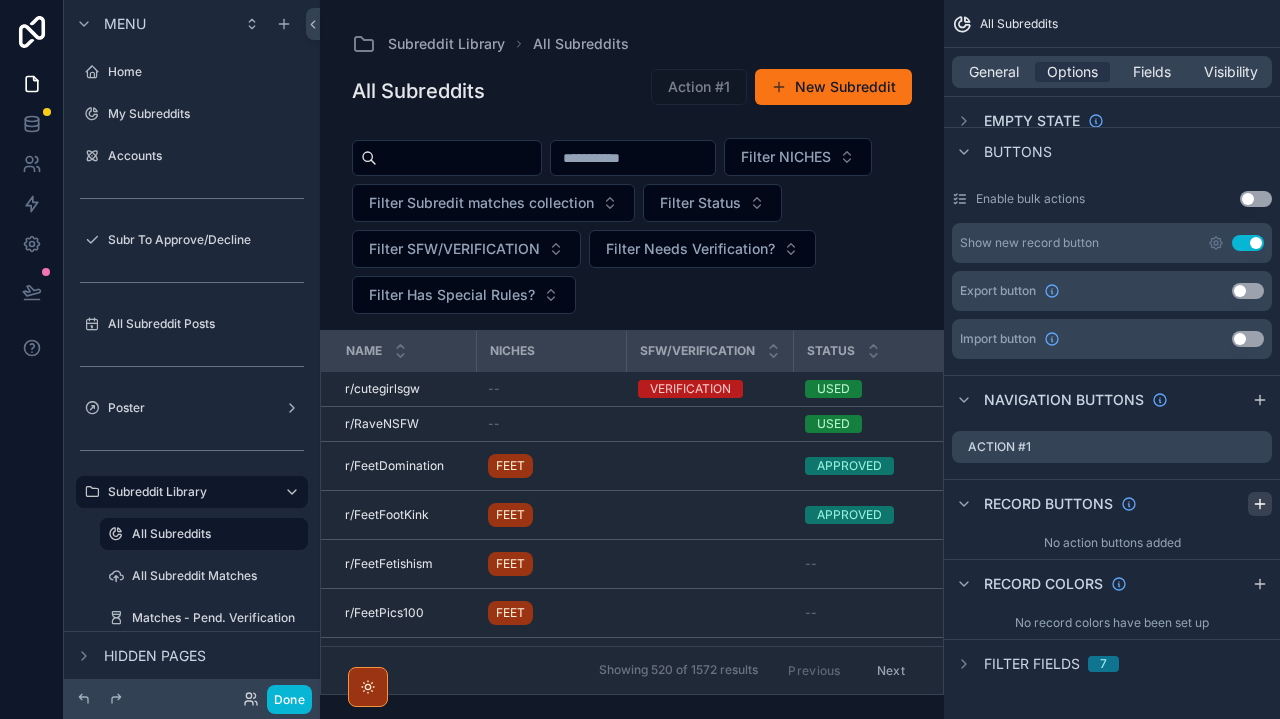 click 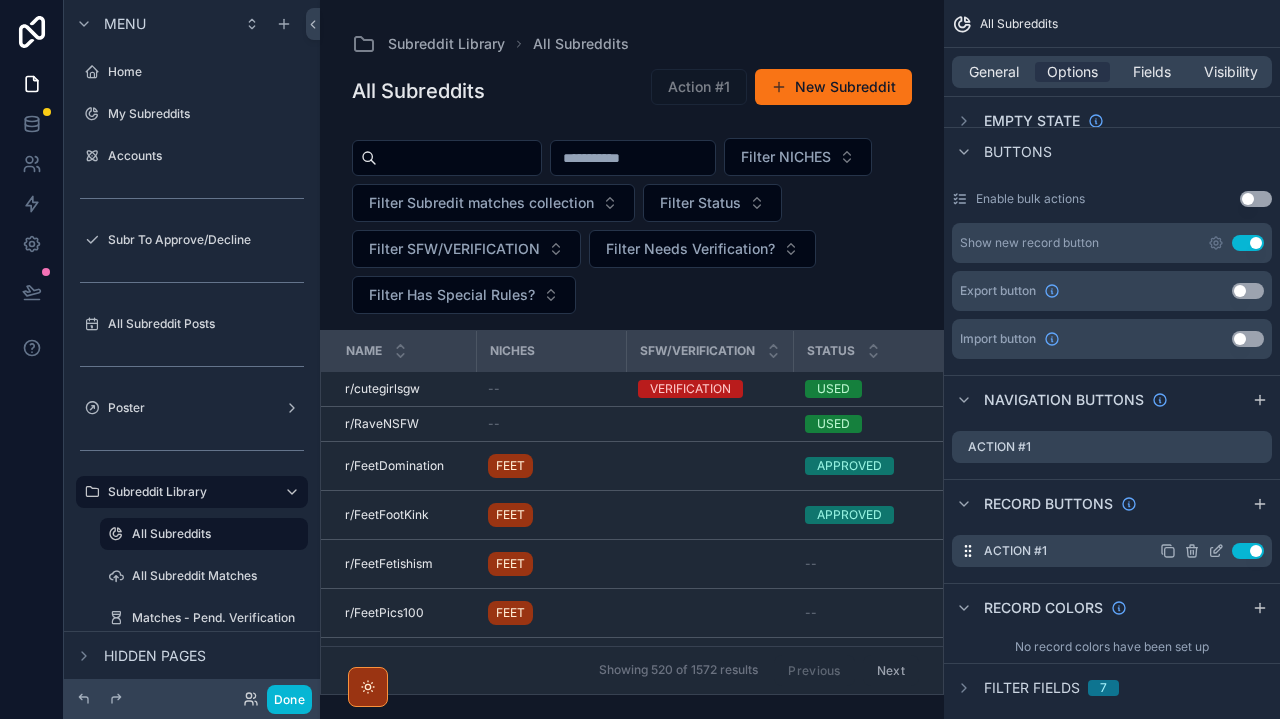 click on "Action #1 Use setting" at bounding box center (1112, 447) 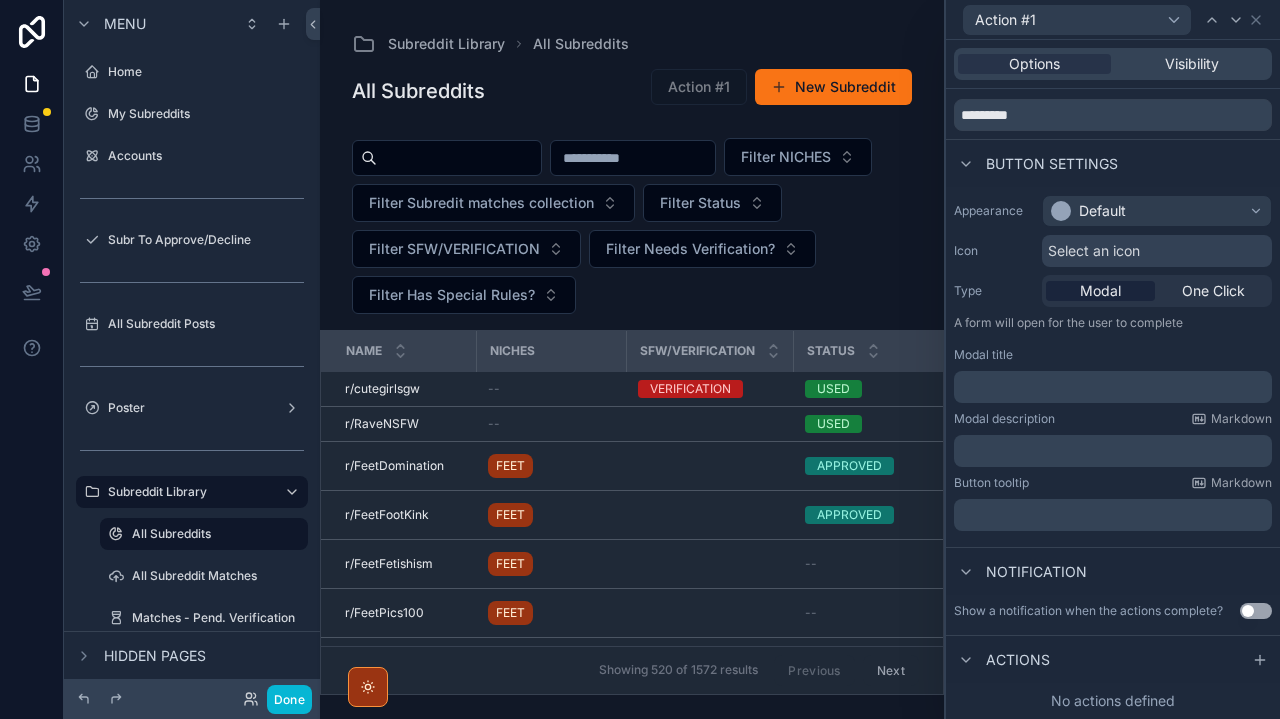 scroll, scrollTop: 62, scrollLeft: 0, axis: vertical 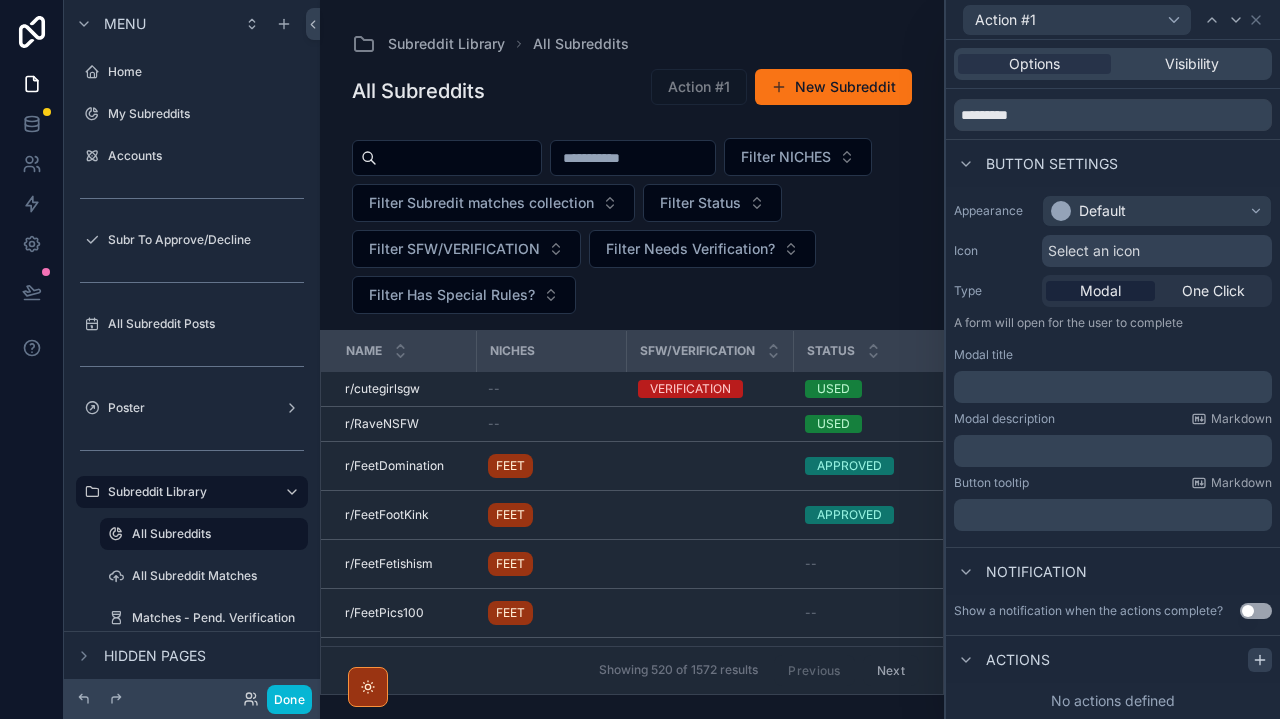 click 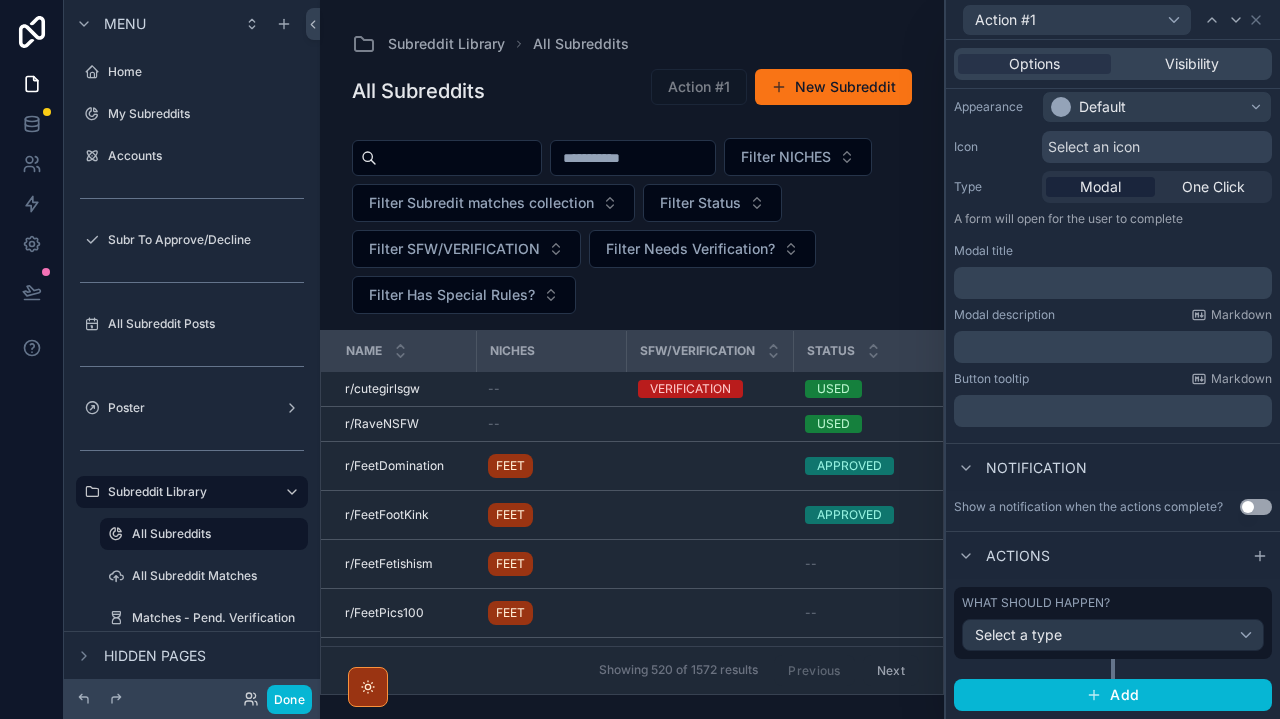 click on "Select a type" at bounding box center (1018, 634) 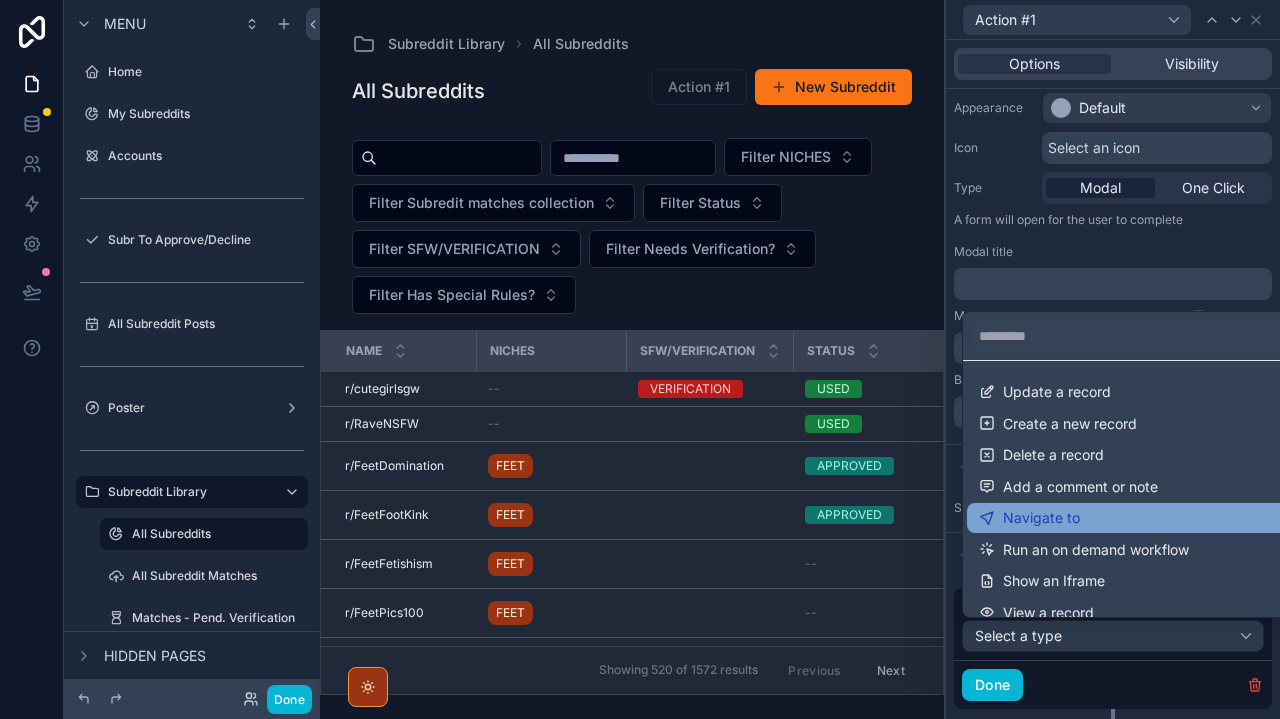 click on "Navigate to" at bounding box center [1137, 518] 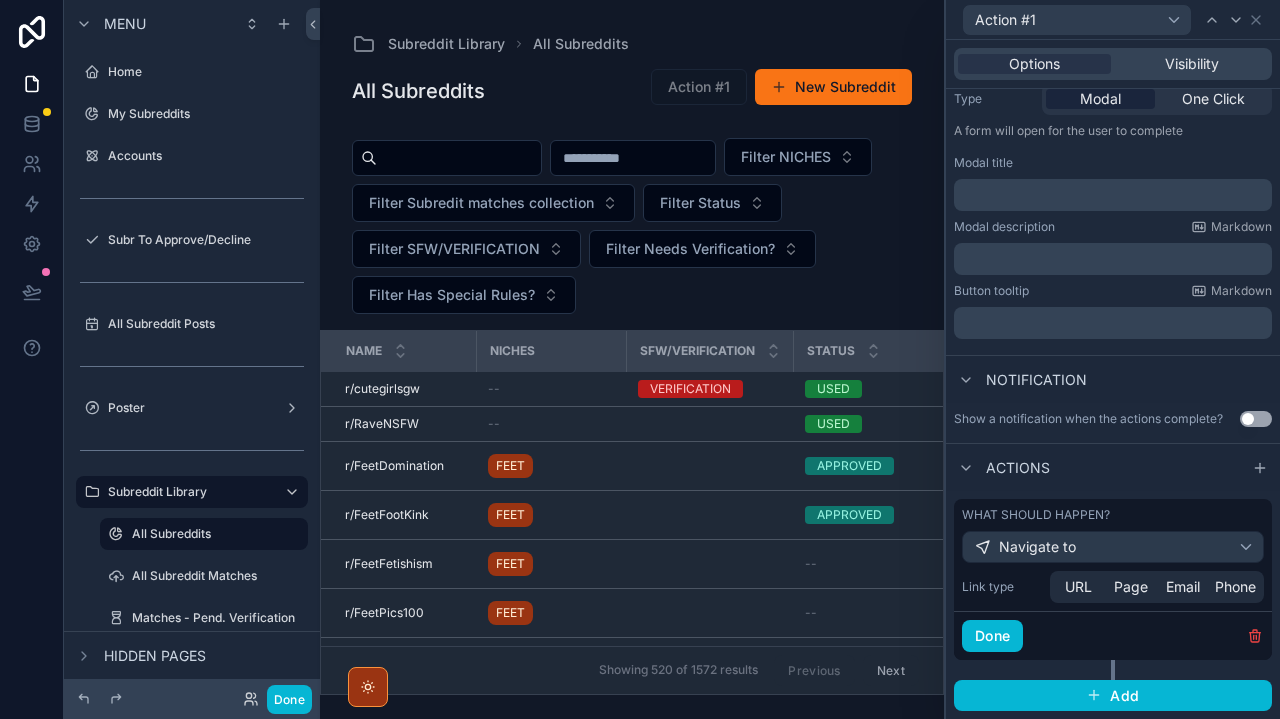 scroll, scrollTop: 253, scrollLeft: 0, axis: vertical 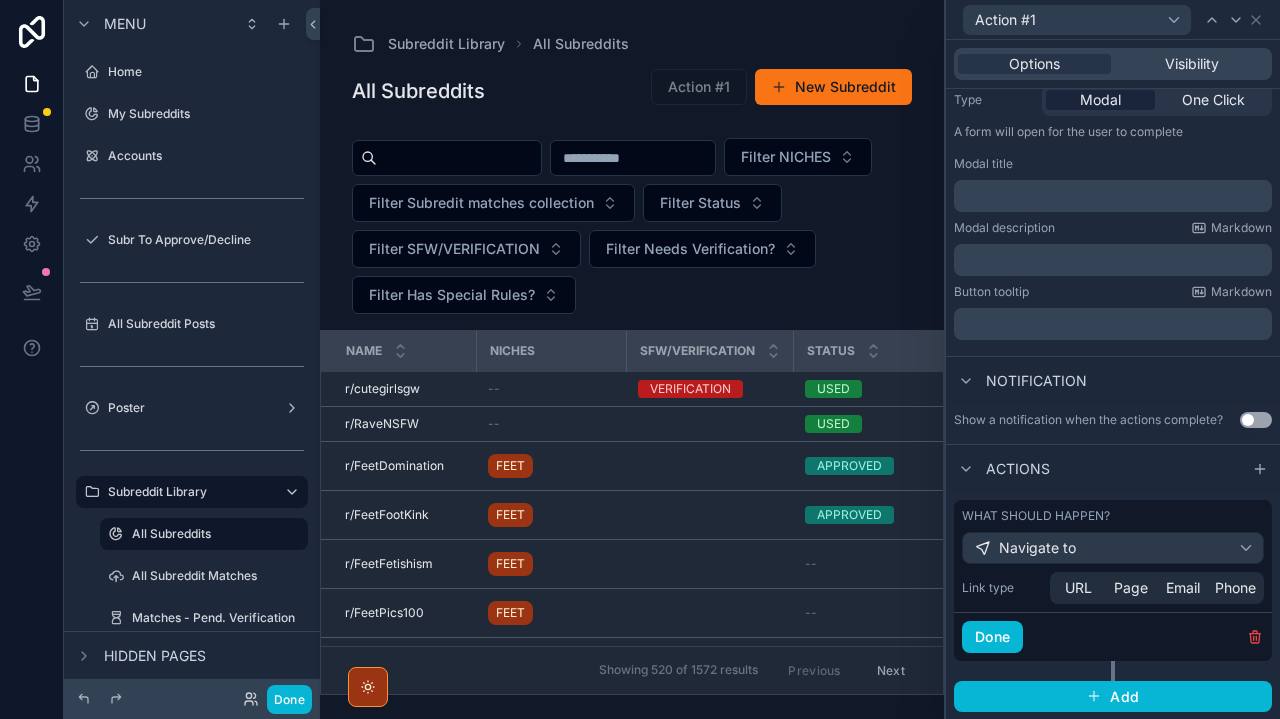 click on "What should happen? Navigate to" at bounding box center [1113, 536] 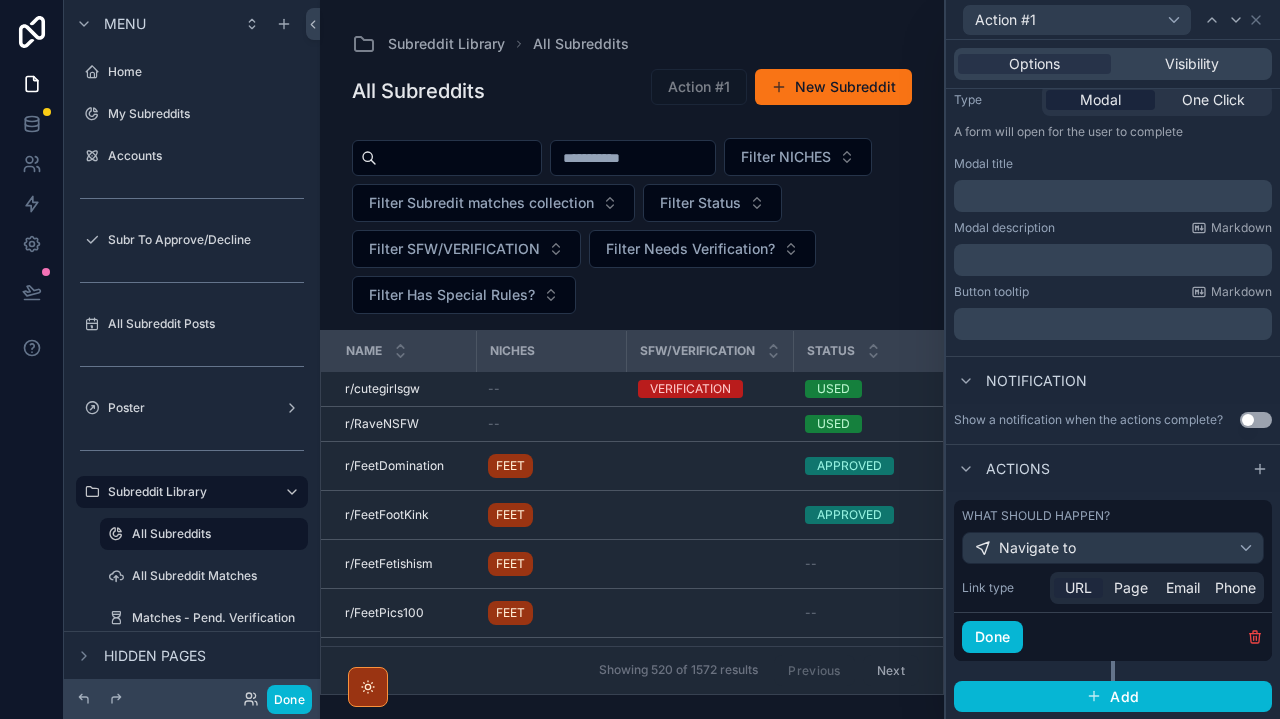 click on "URL" at bounding box center (1078, 588) 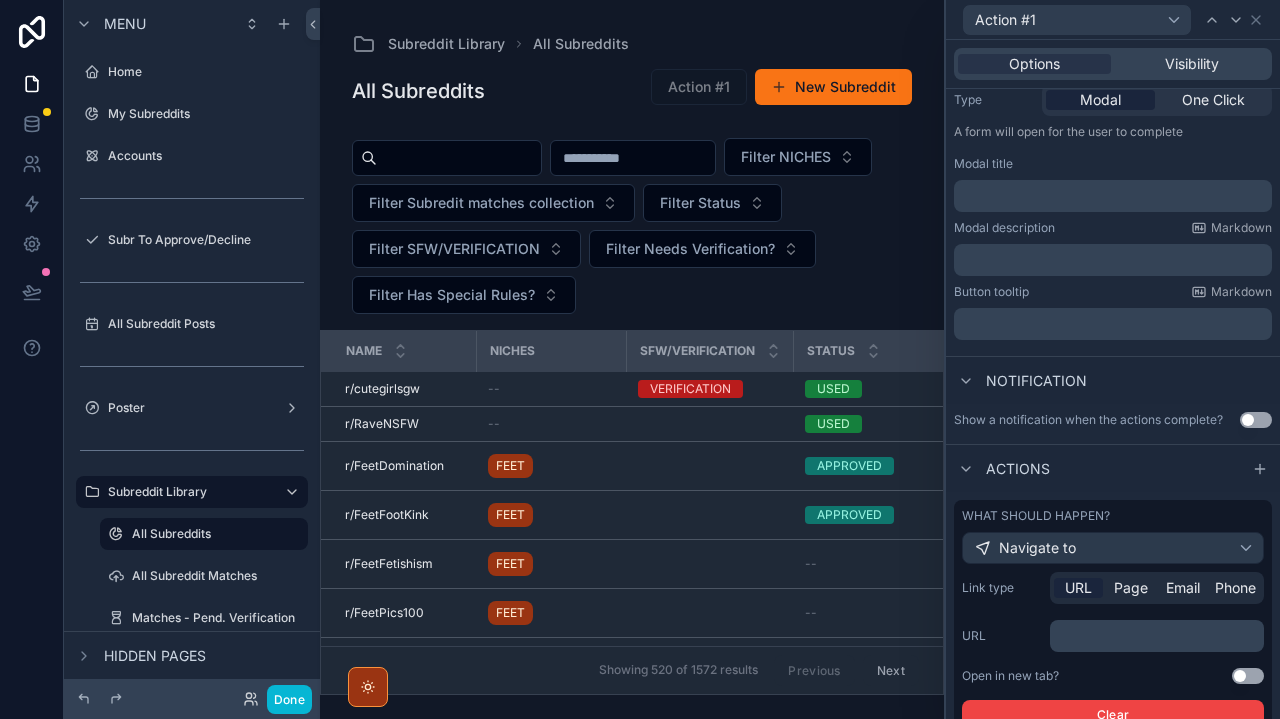 scroll, scrollTop: 359, scrollLeft: 0, axis: vertical 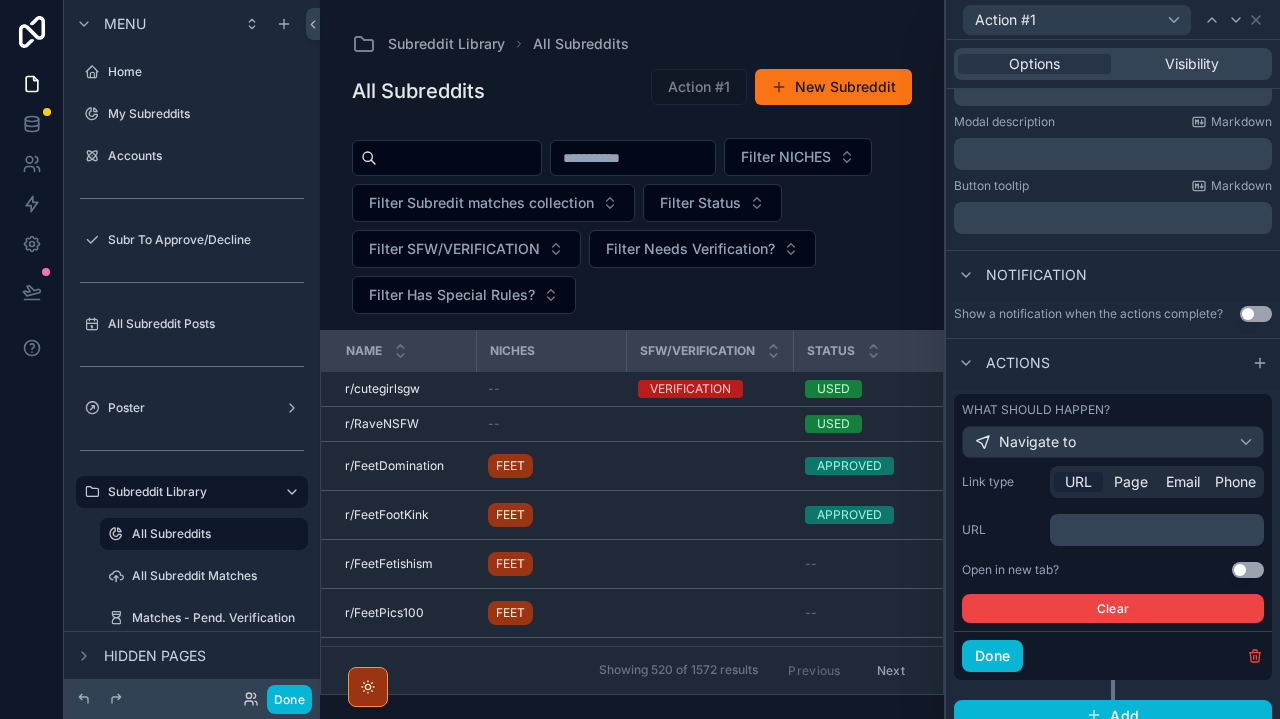 click on "﻿" at bounding box center (1159, 530) 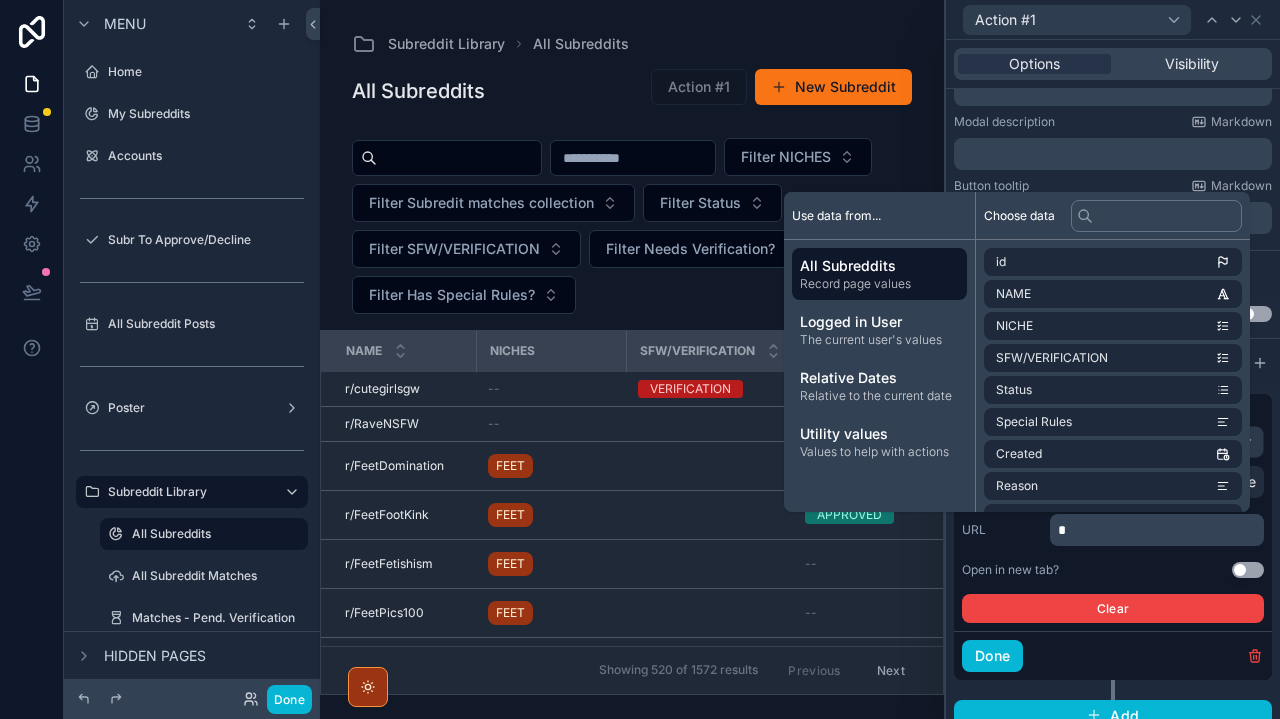 type 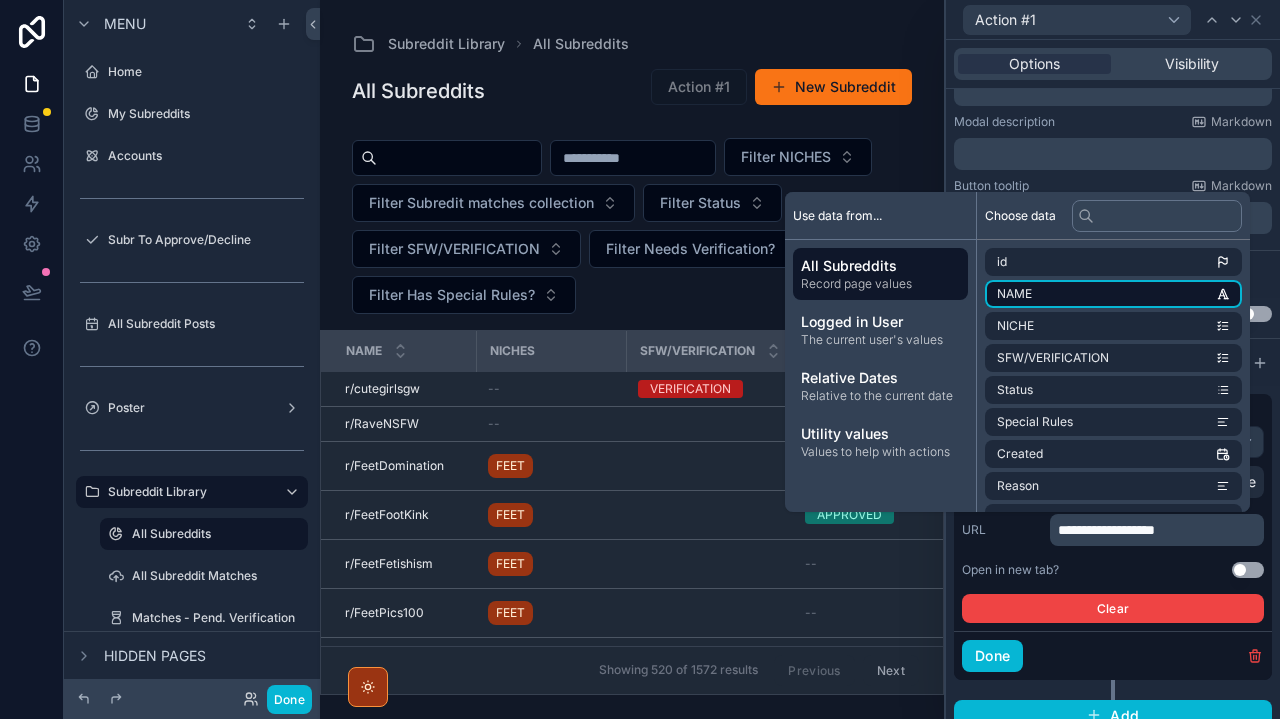 click on "NAME" at bounding box center [1113, 294] 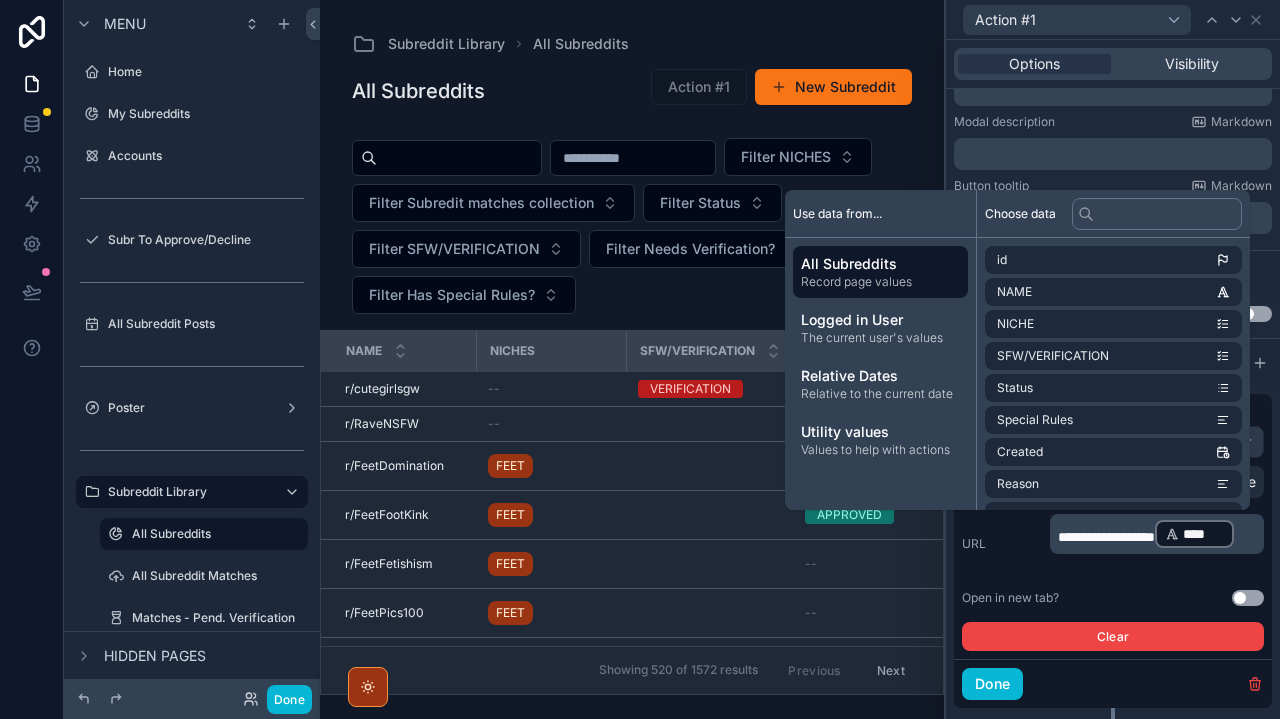 click on "**********" at bounding box center [1113, 558] 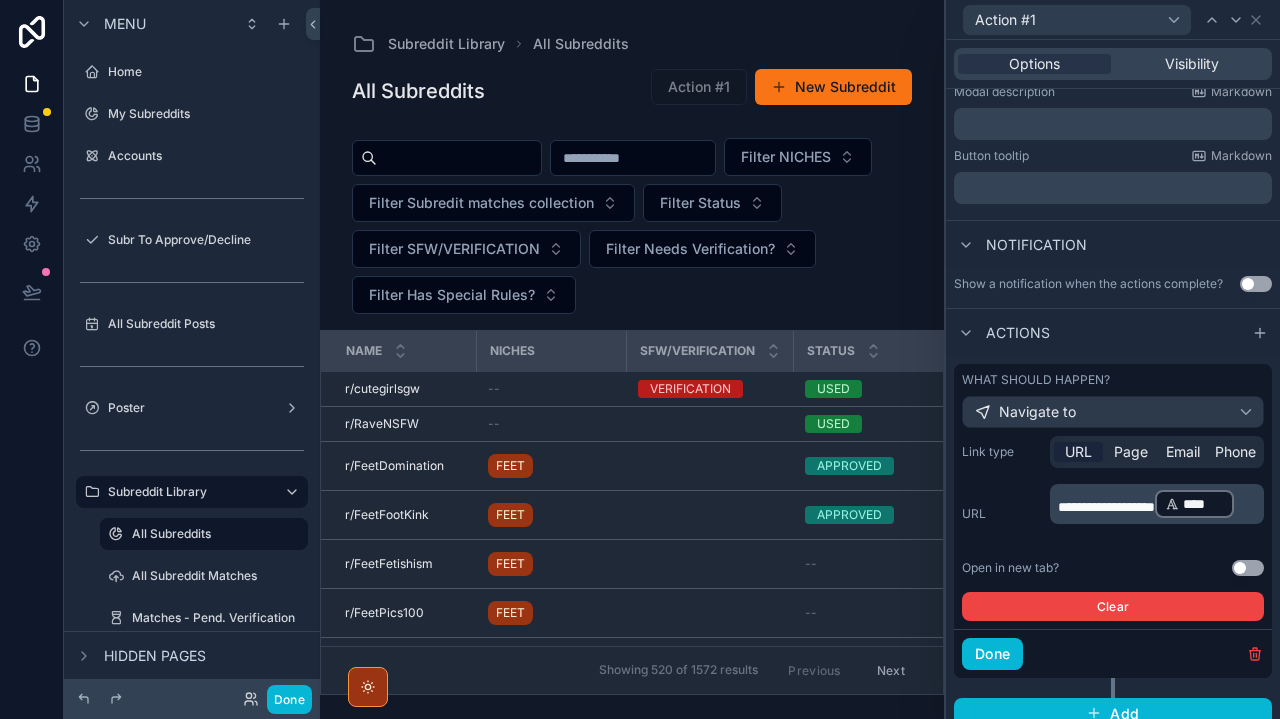 scroll, scrollTop: 403, scrollLeft: 0, axis: vertical 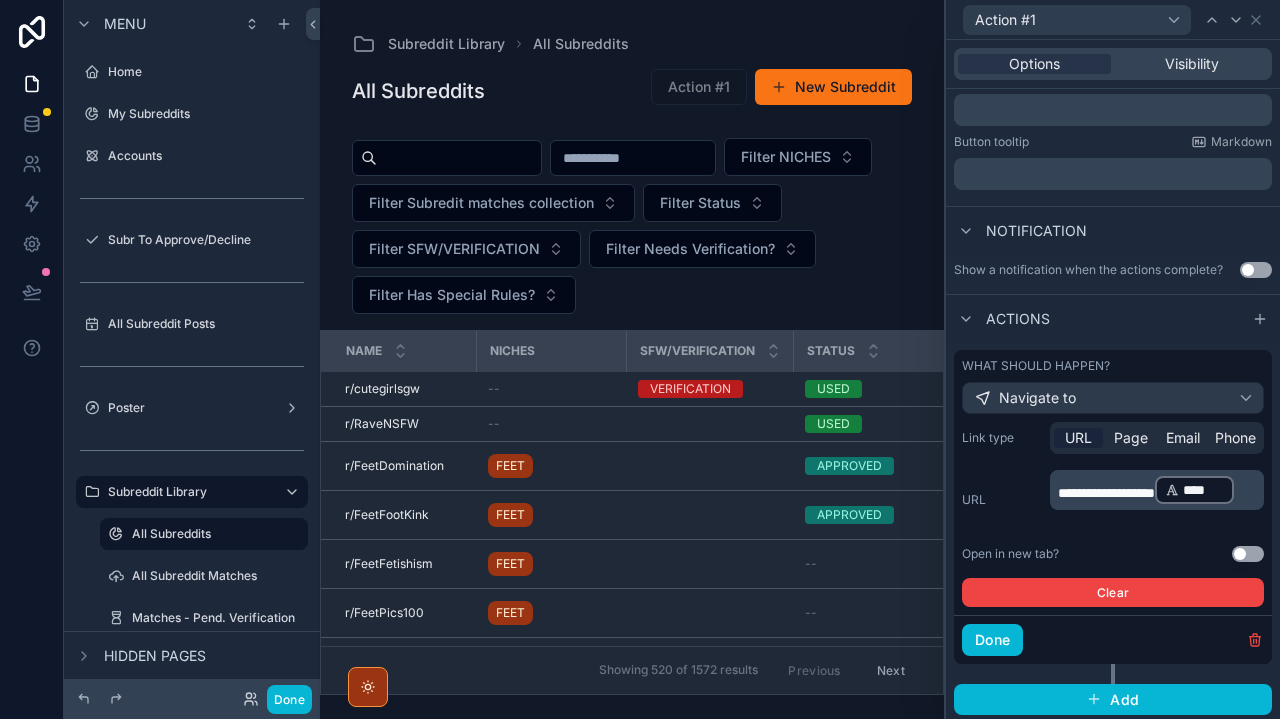 click on "Use setting" at bounding box center [1248, 554] 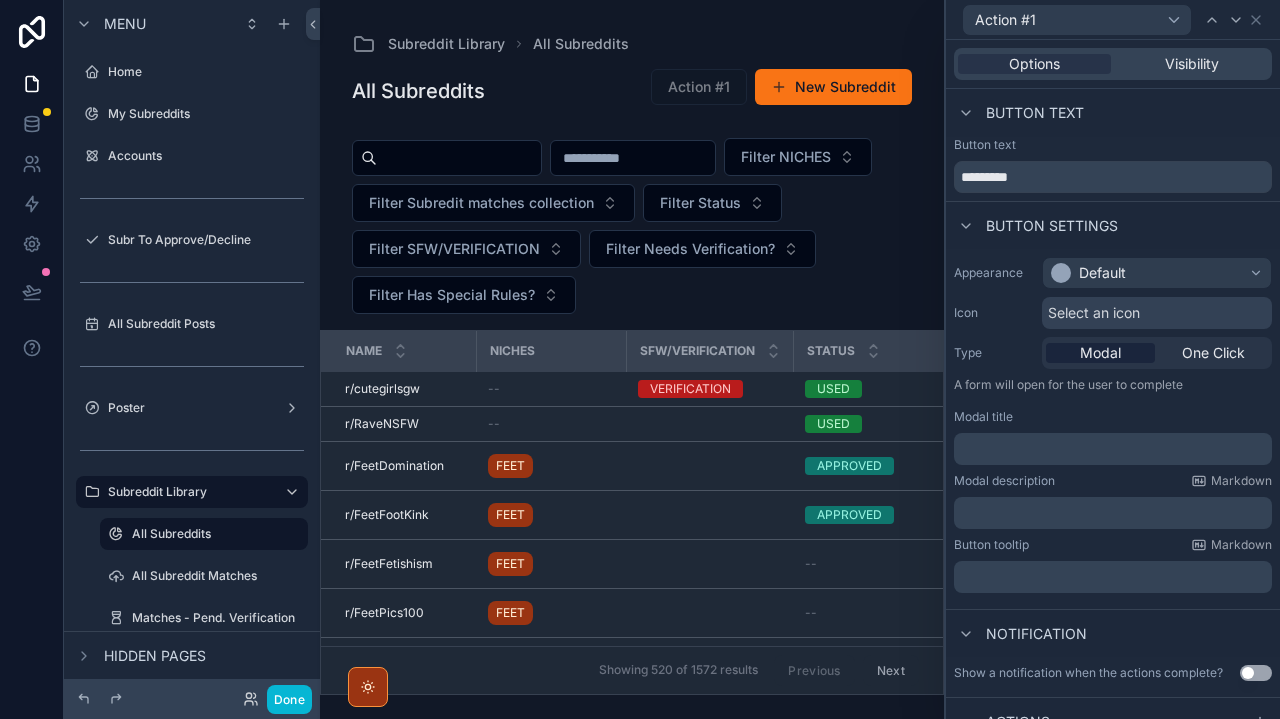 scroll, scrollTop: 0, scrollLeft: 0, axis: both 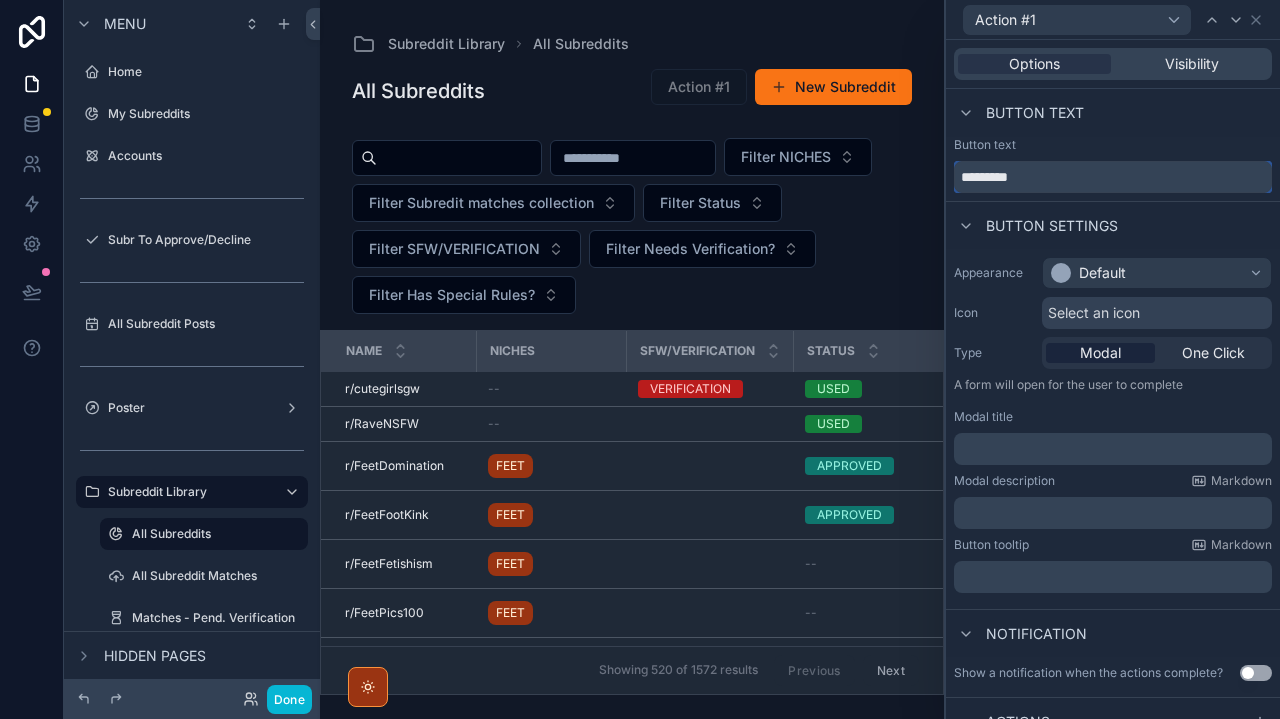 drag, startPoint x: 1057, startPoint y: 181, endPoint x: 872, endPoint y: 181, distance: 185 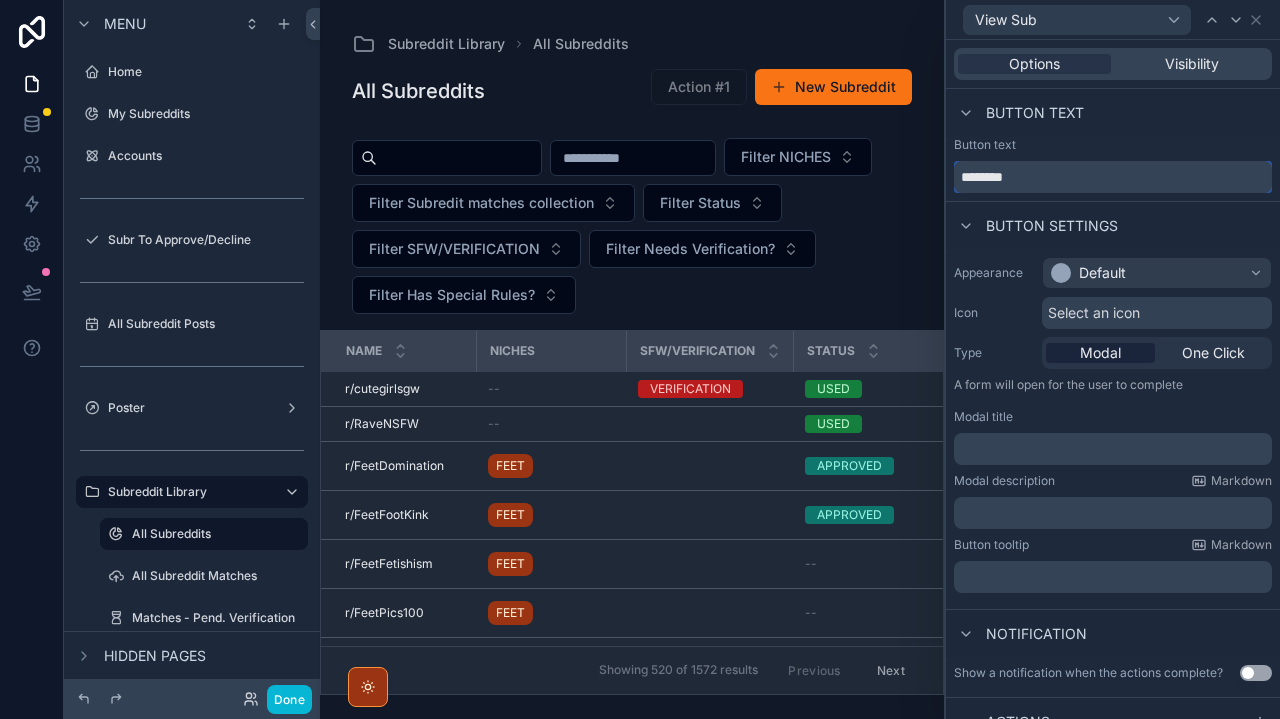 type on "********" 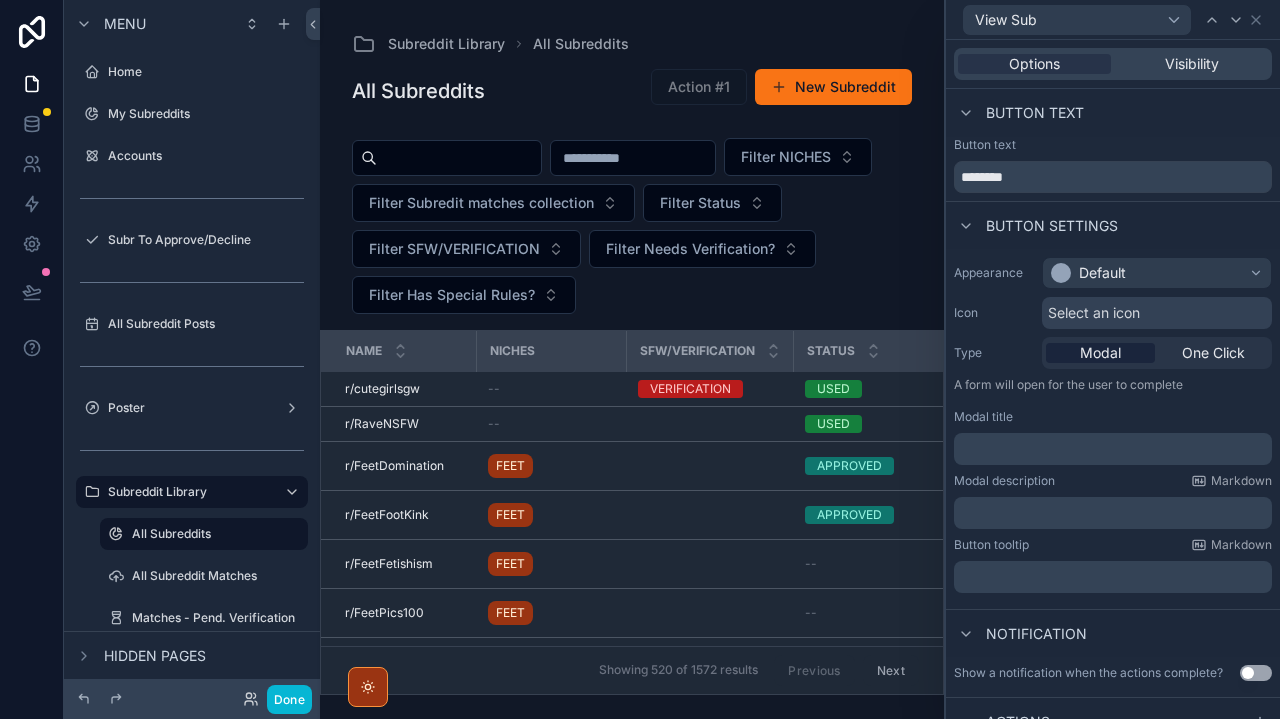 click on "Default" at bounding box center [1157, 273] 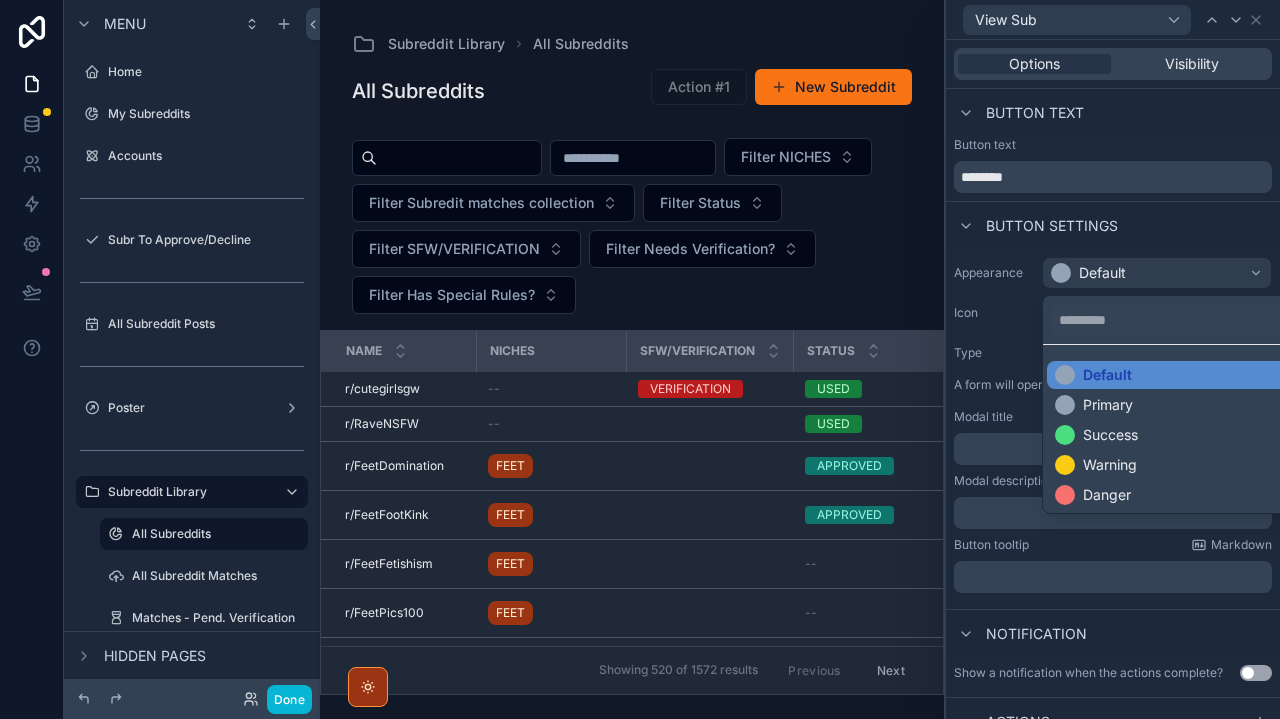 click at bounding box center (1113, 359) 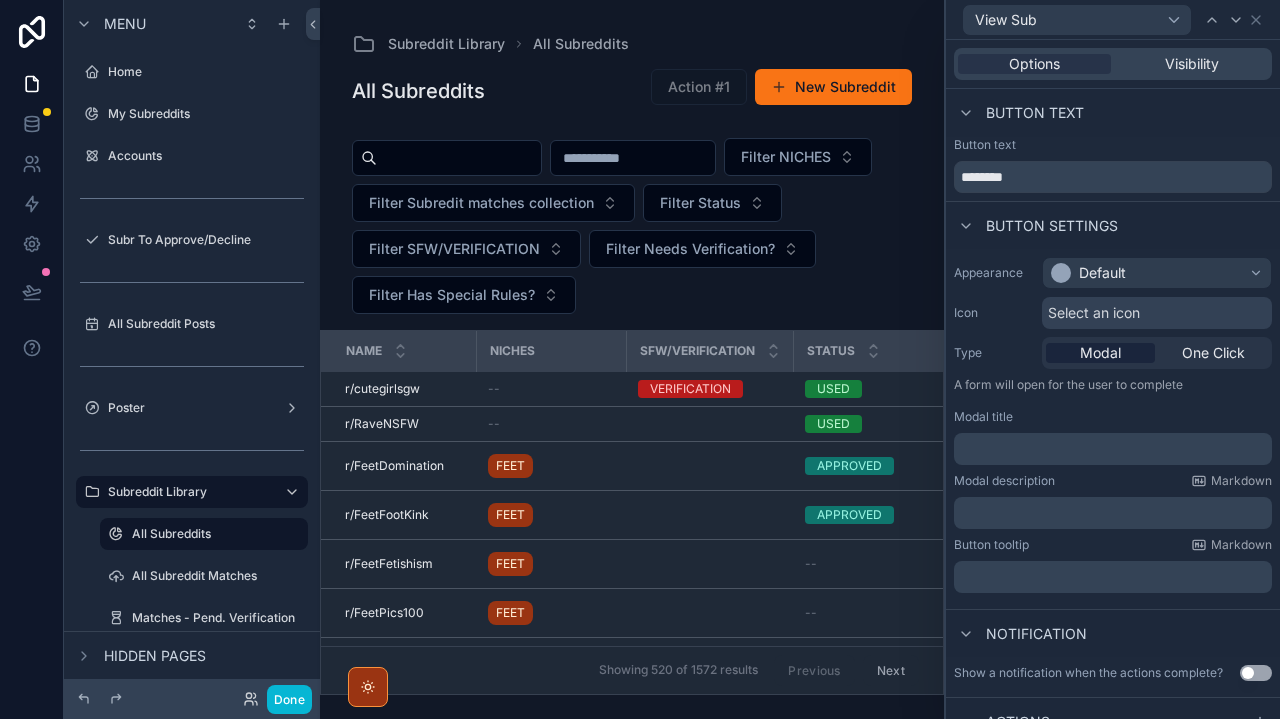 click on "Select an icon" at bounding box center (1094, 313) 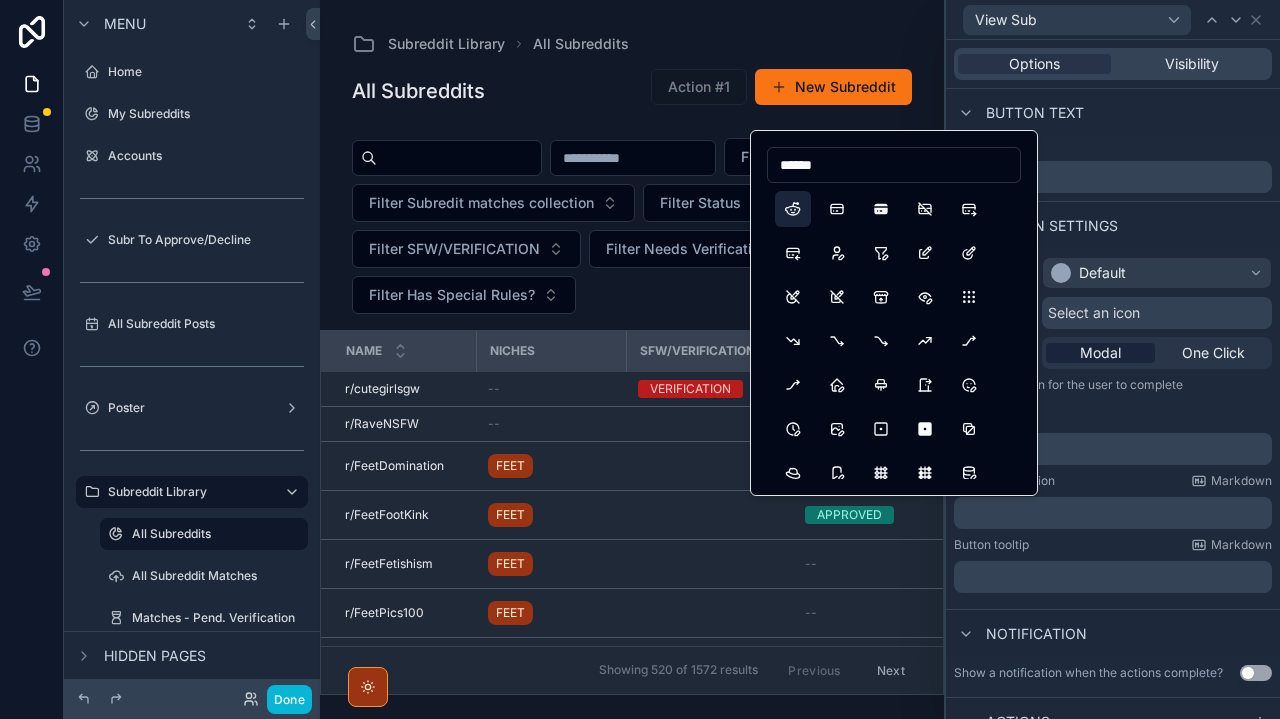 type on "******" 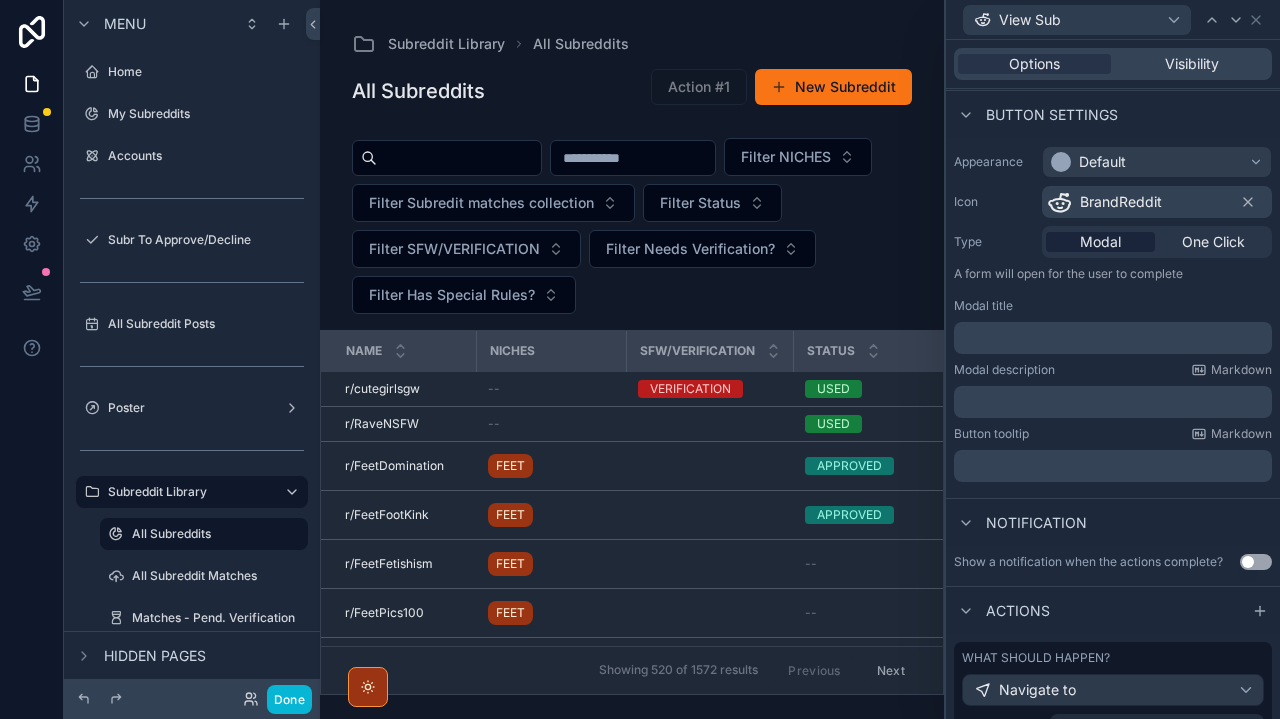 scroll, scrollTop: 117, scrollLeft: 0, axis: vertical 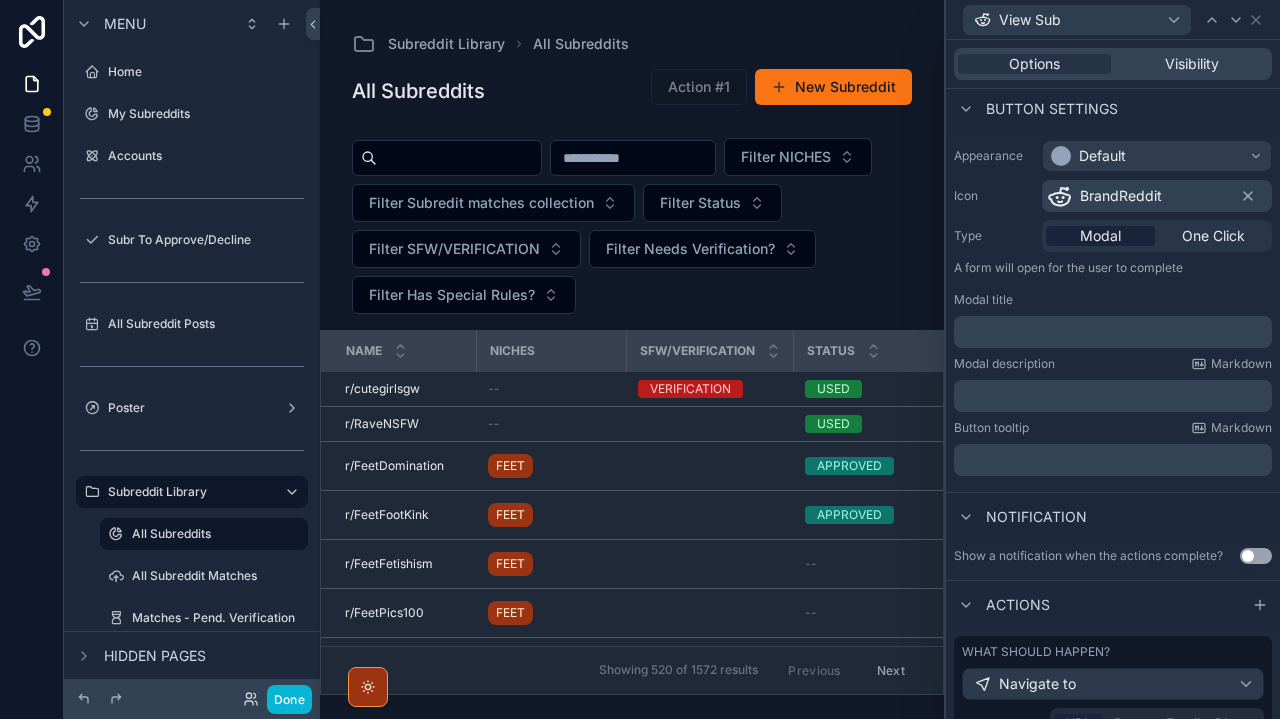 click on "﻿" at bounding box center (1115, 332) 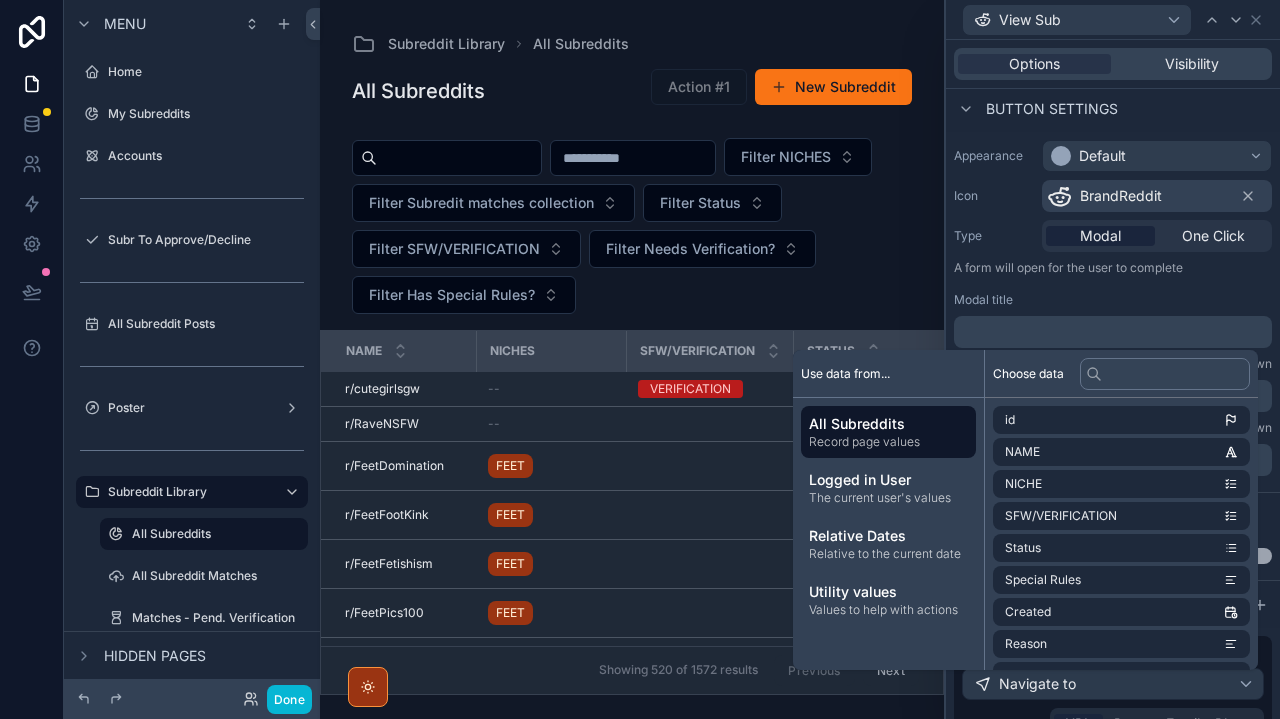 click on "A form will open for the user to complete" at bounding box center [1113, 272] 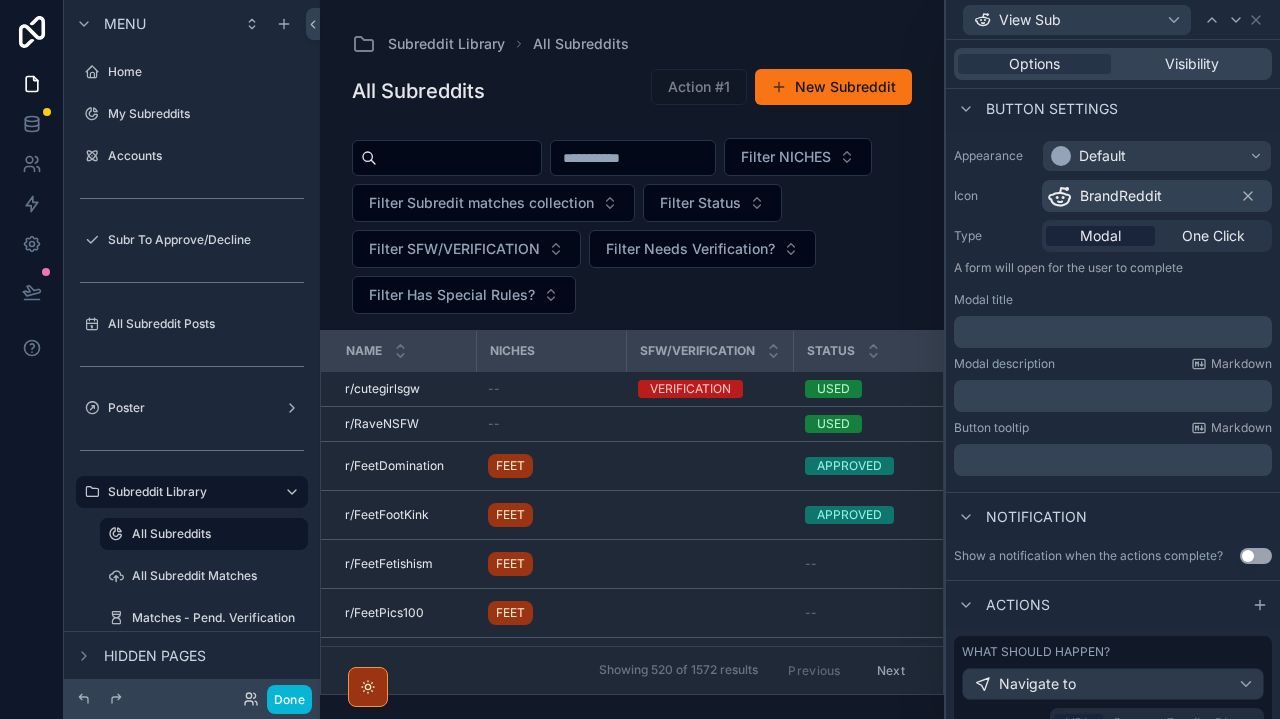 click on "﻿" at bounding box center (1115, 332) 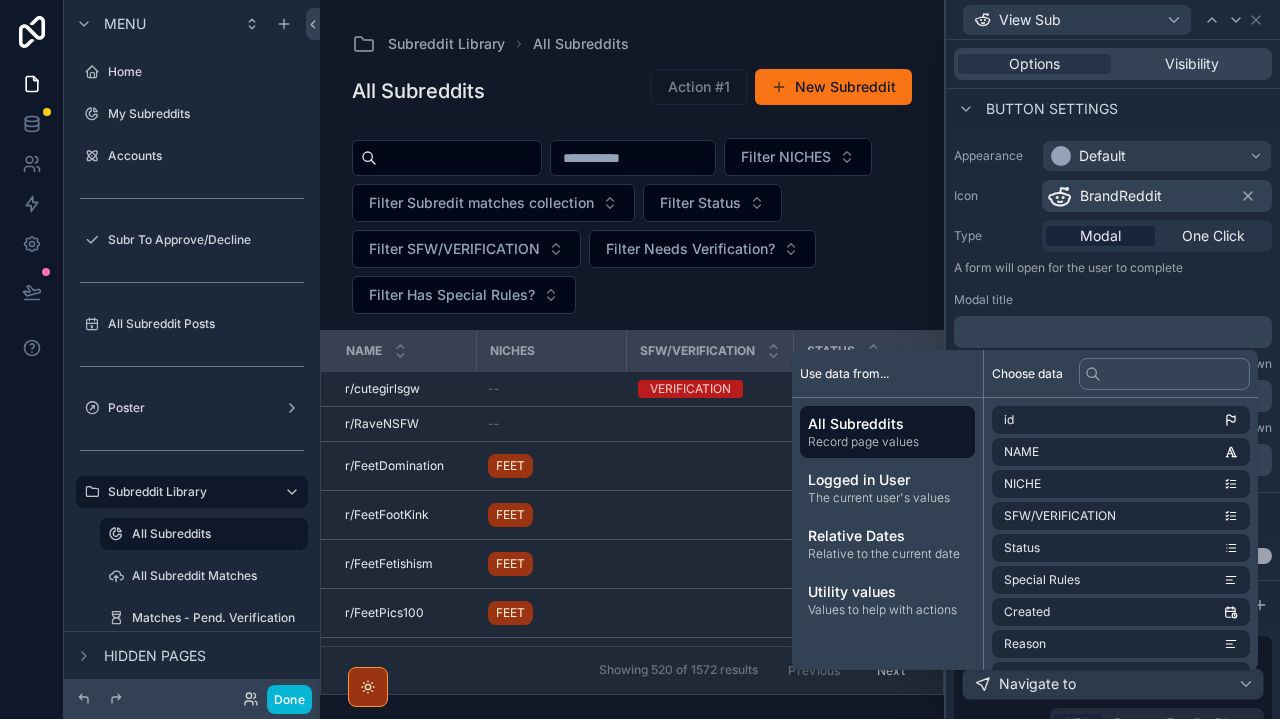click on "A form will open for the user to complete" at bounding box center [1113, 272] 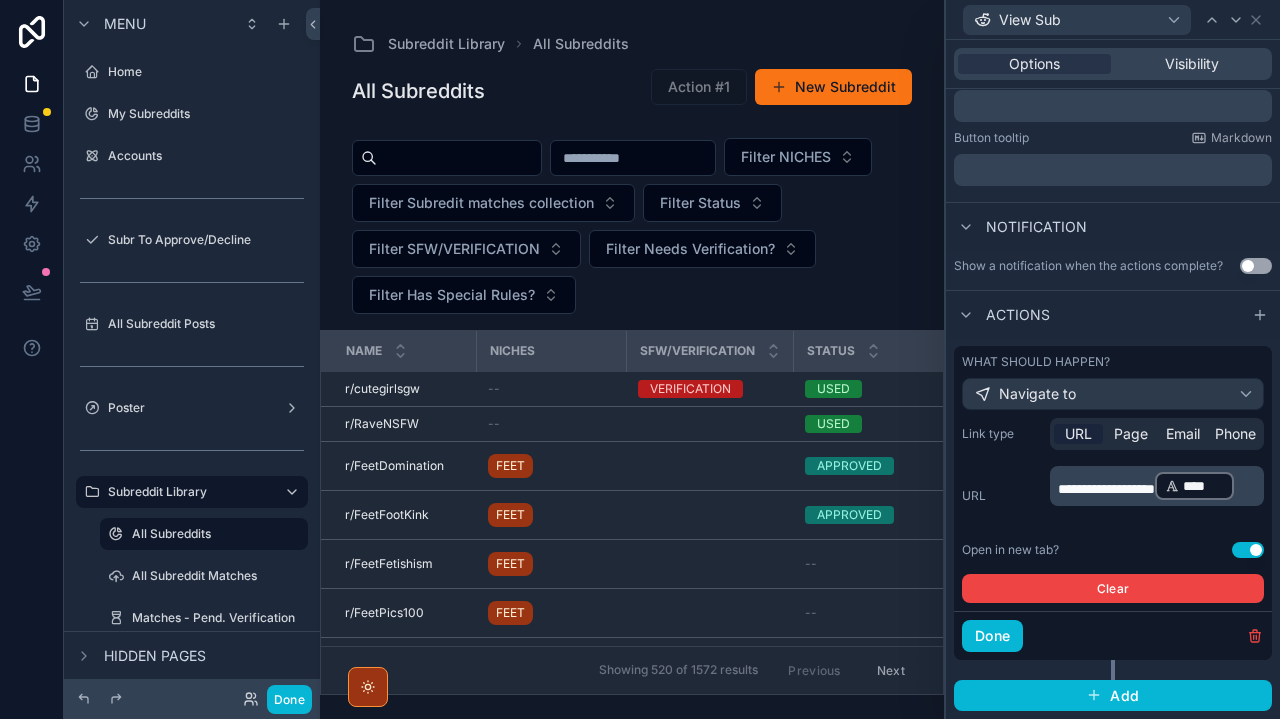 scroll, scrollTop: 406, scrollLeft: 0, axis: vertical 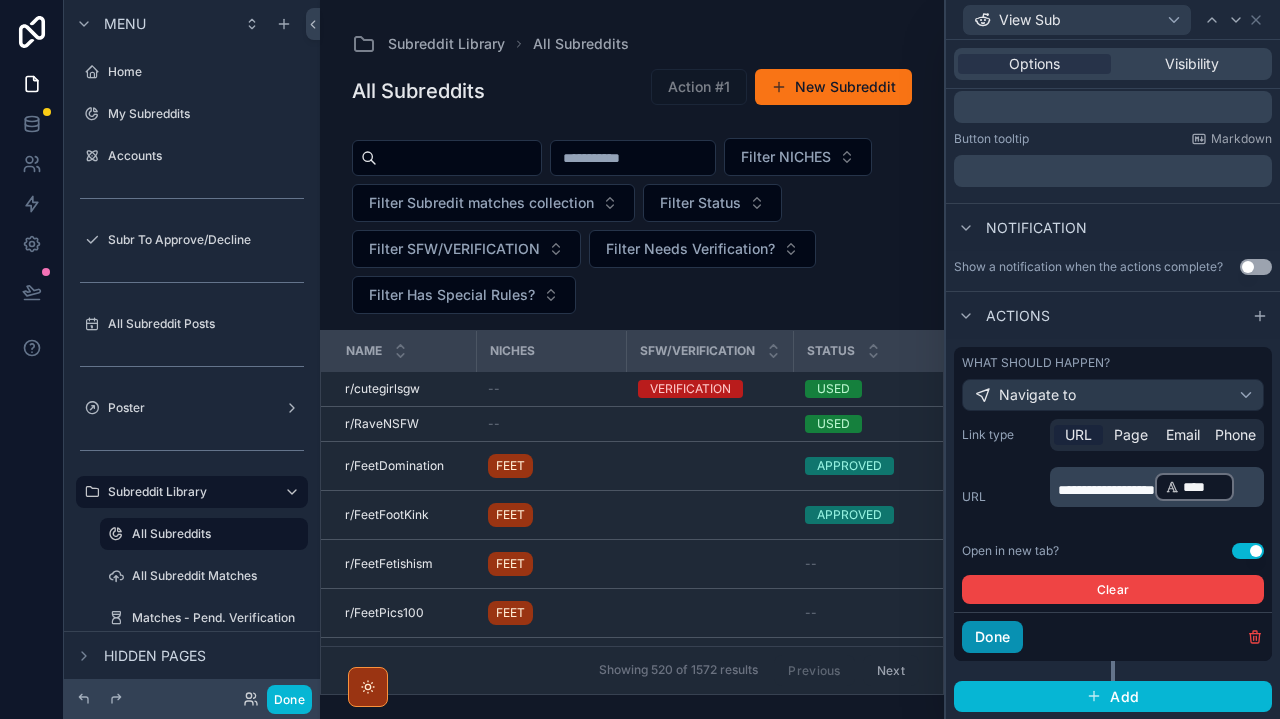 click on "Done" at bounding box center [992, 637] 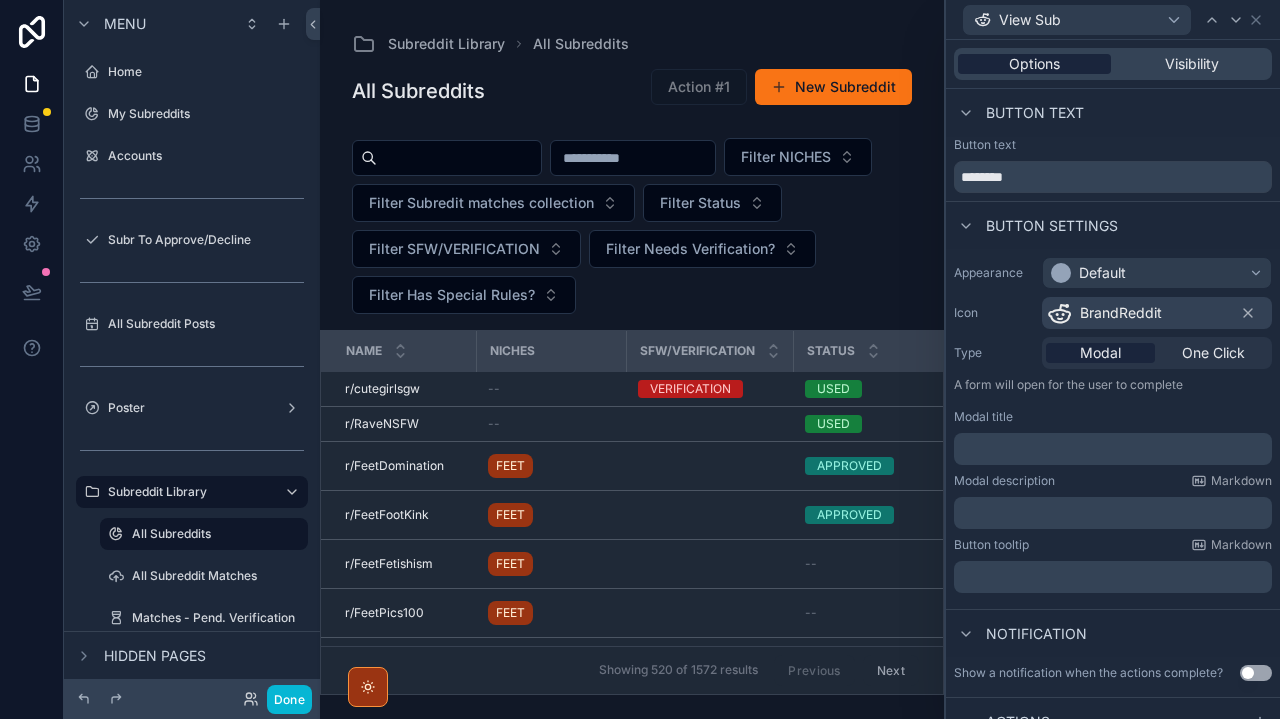 scroll, scrollTop: 0, scrollLeft: 0, axis: both 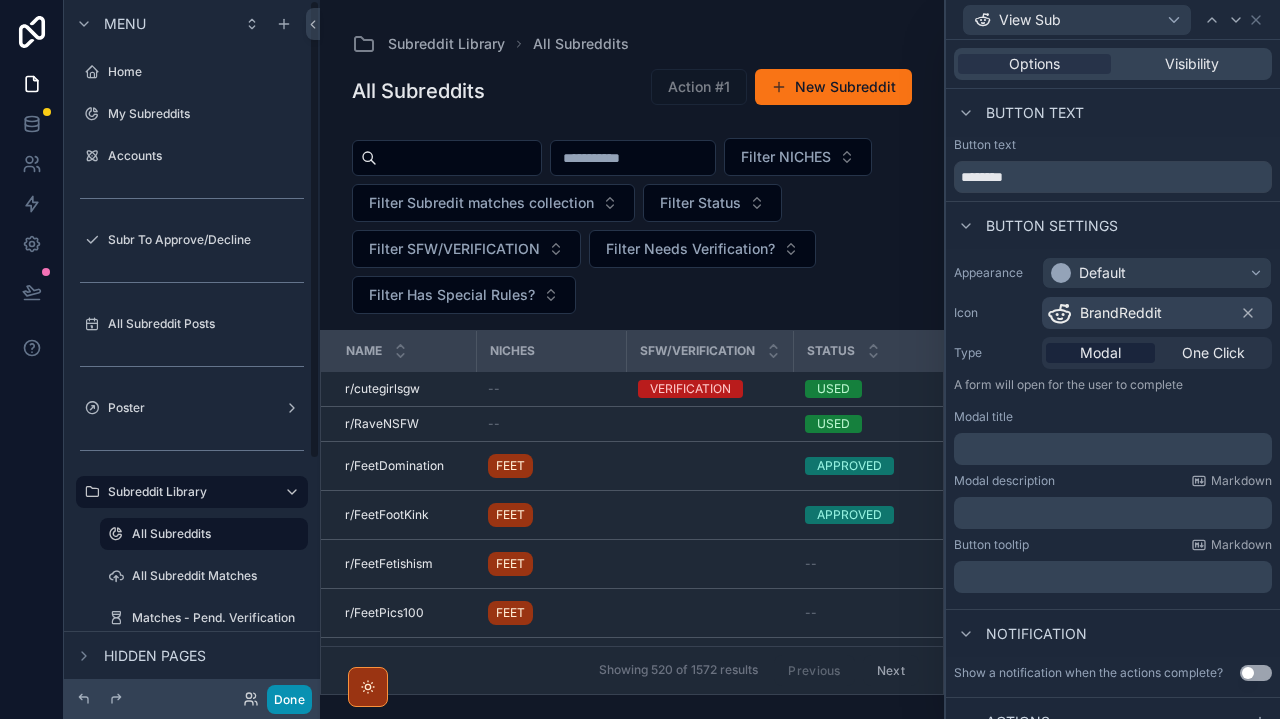 click on "Done" at bounding box center (289, 699) 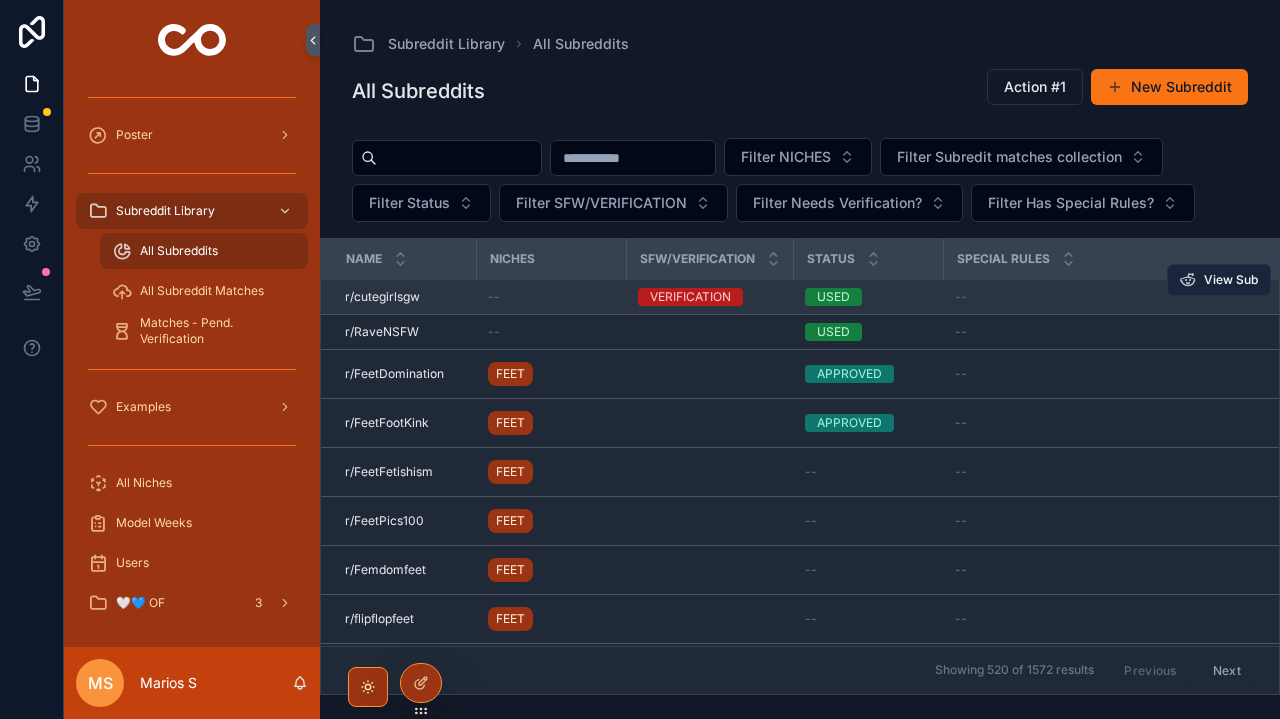 click on "View Sub" at bounding box center (1219, 280) 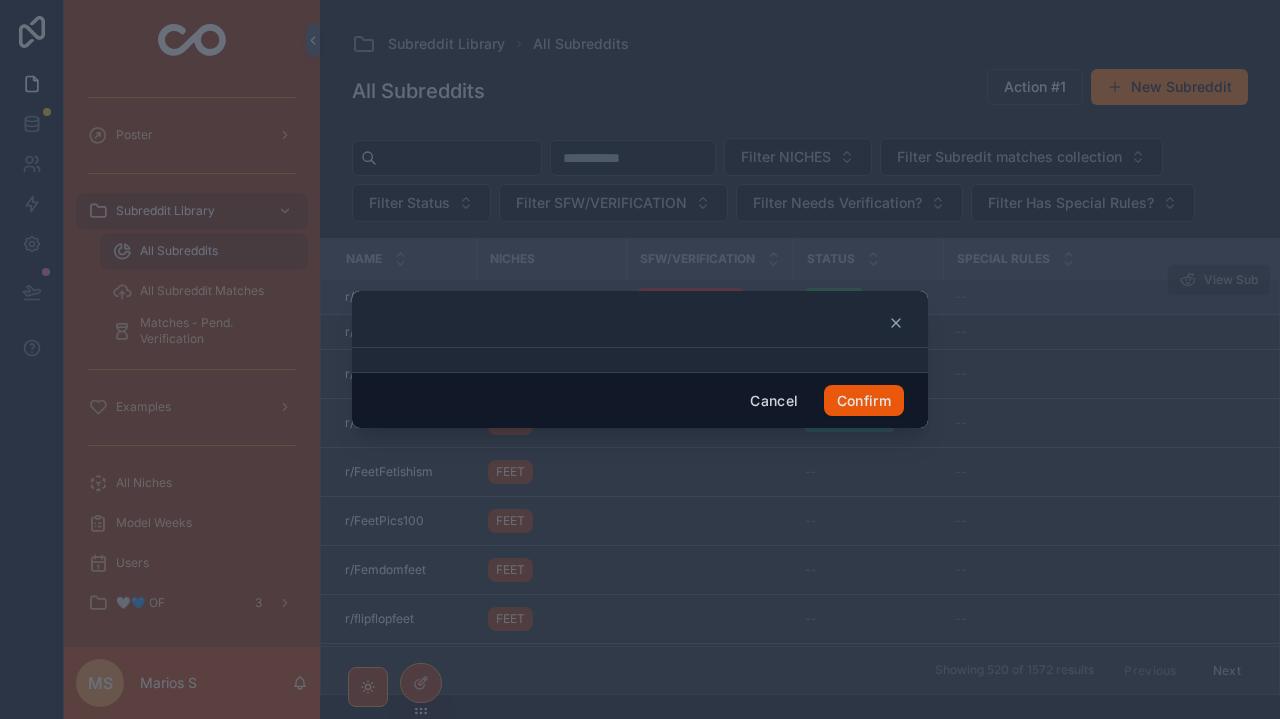click on "Confirm" at bounding box center (864, 401) 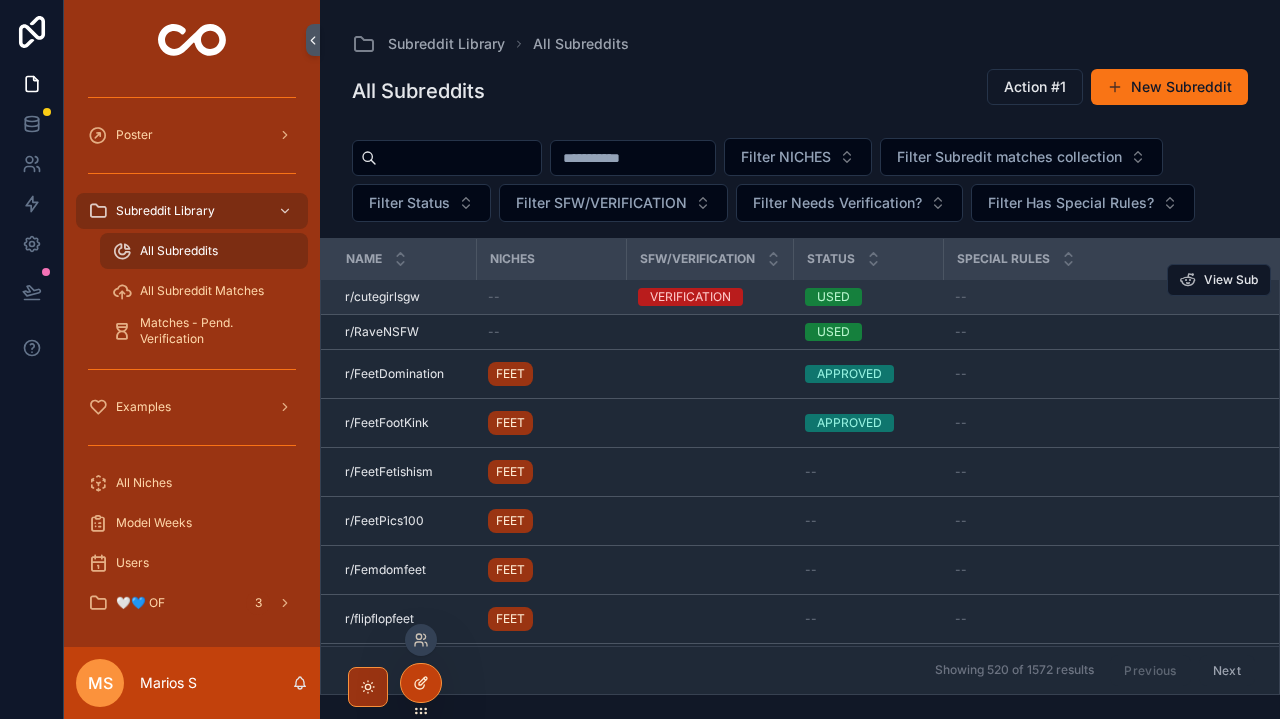 click 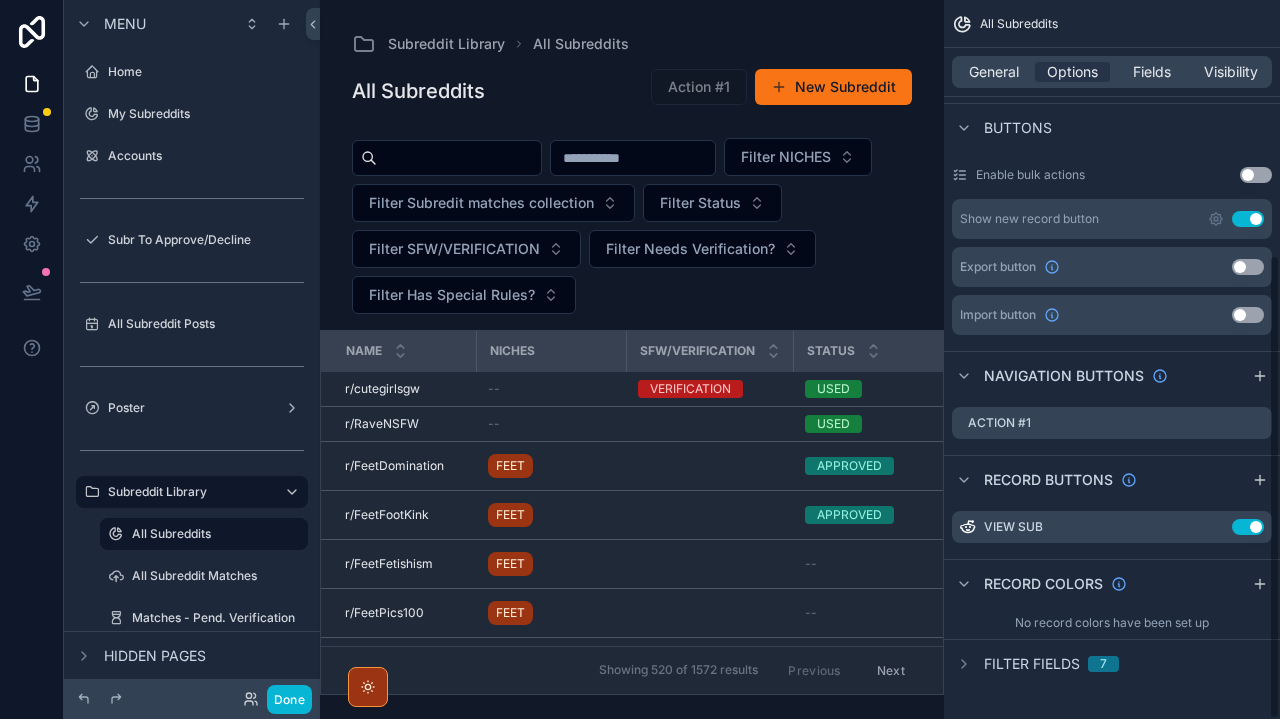 scroll, scrollTop: 393, scrollLeft: 0, axis: vertical 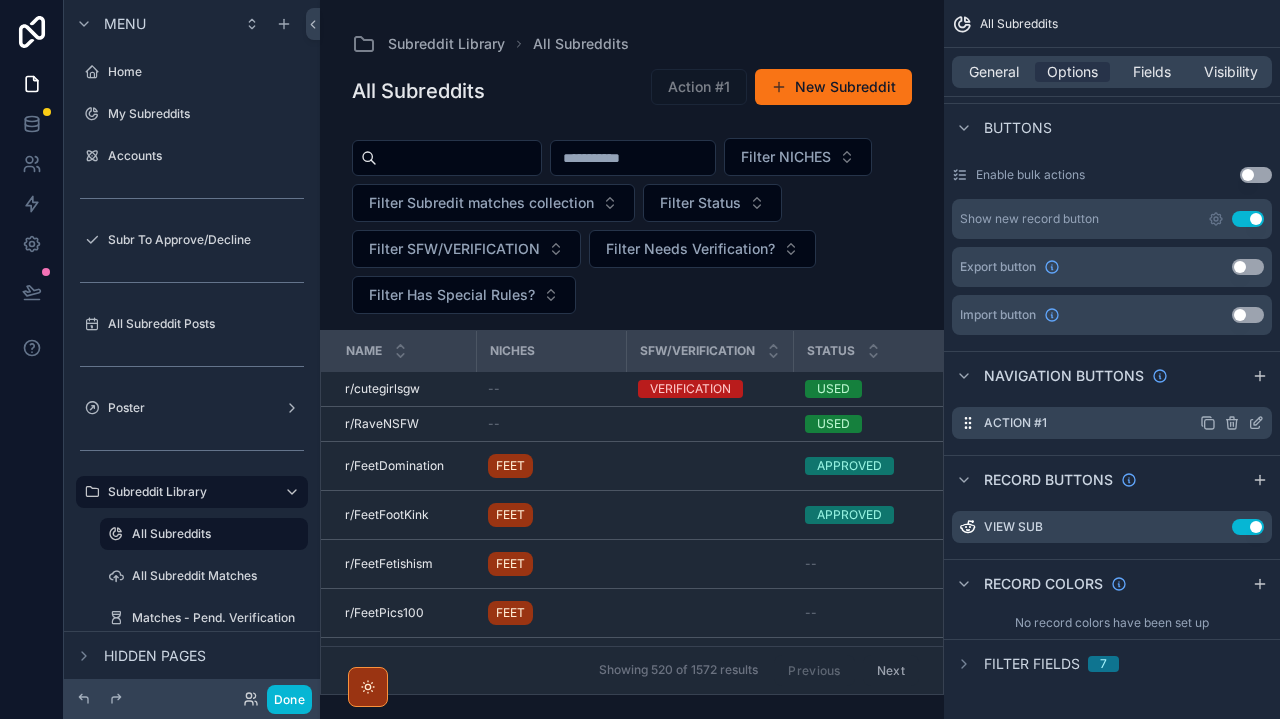 click 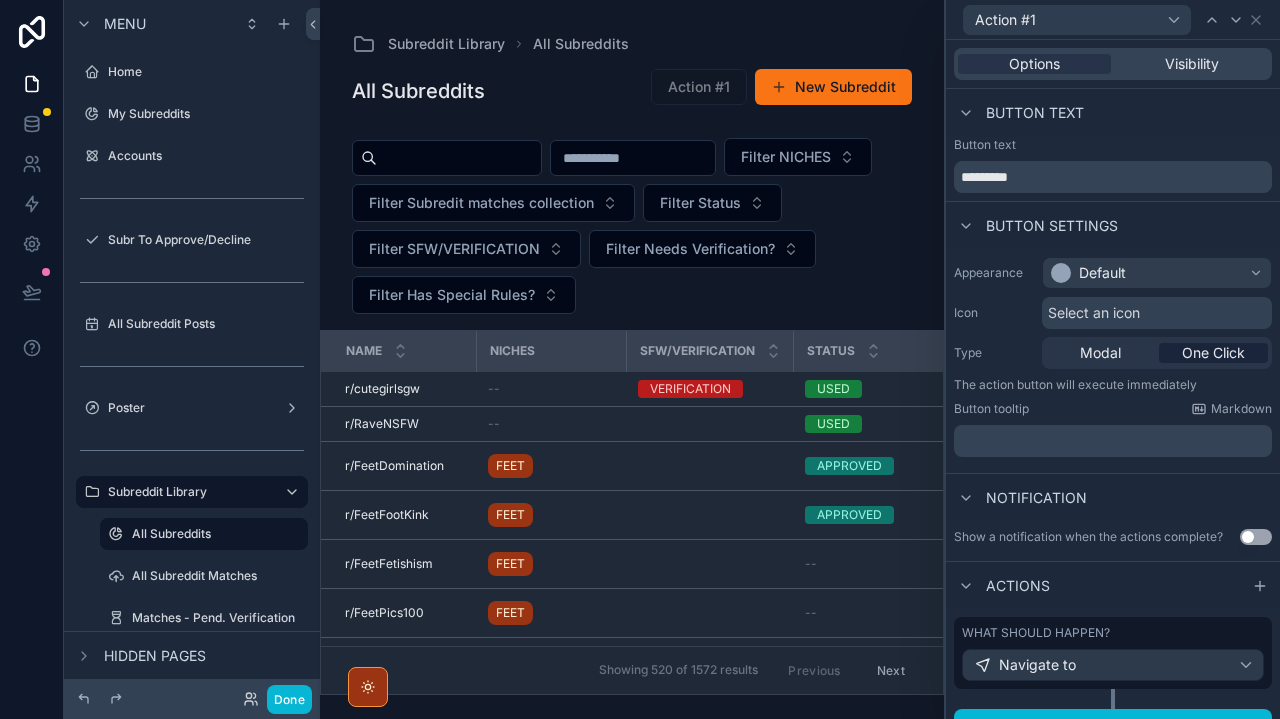 click on "Default" at bounding box center (1102, 273) 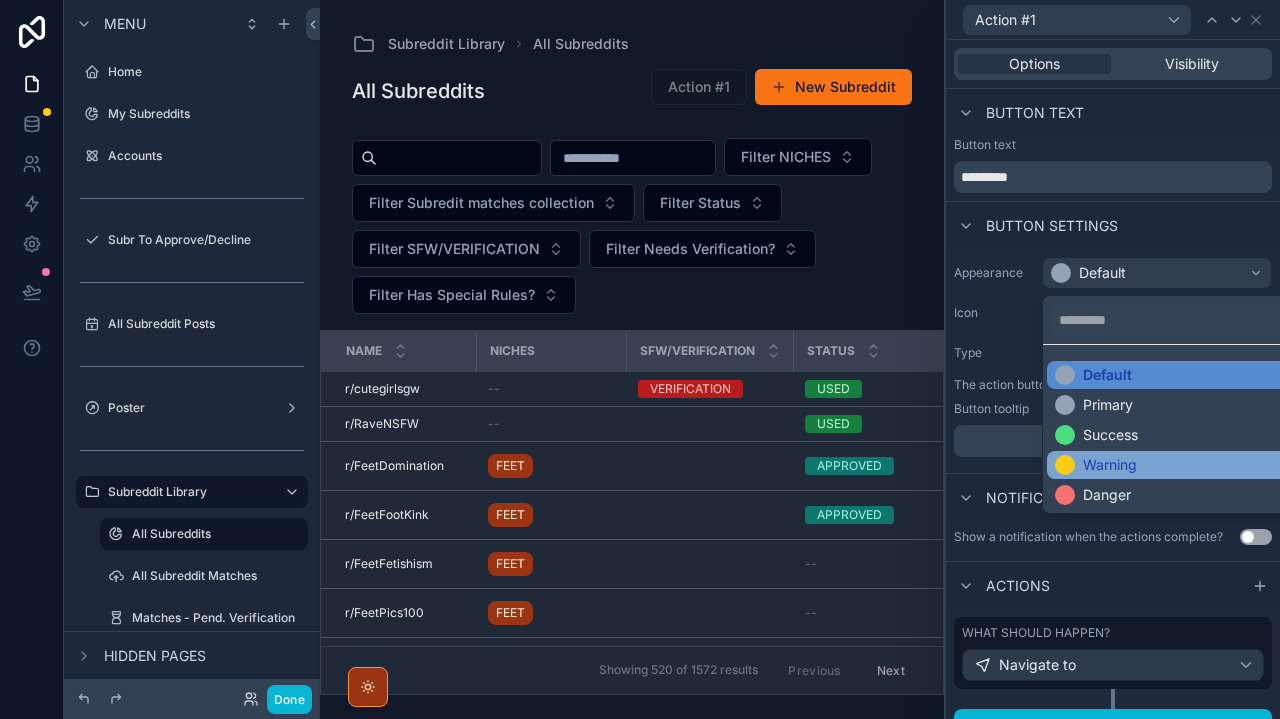 scroll, scrollTop: 0, scrollLeft: 0, axis: both 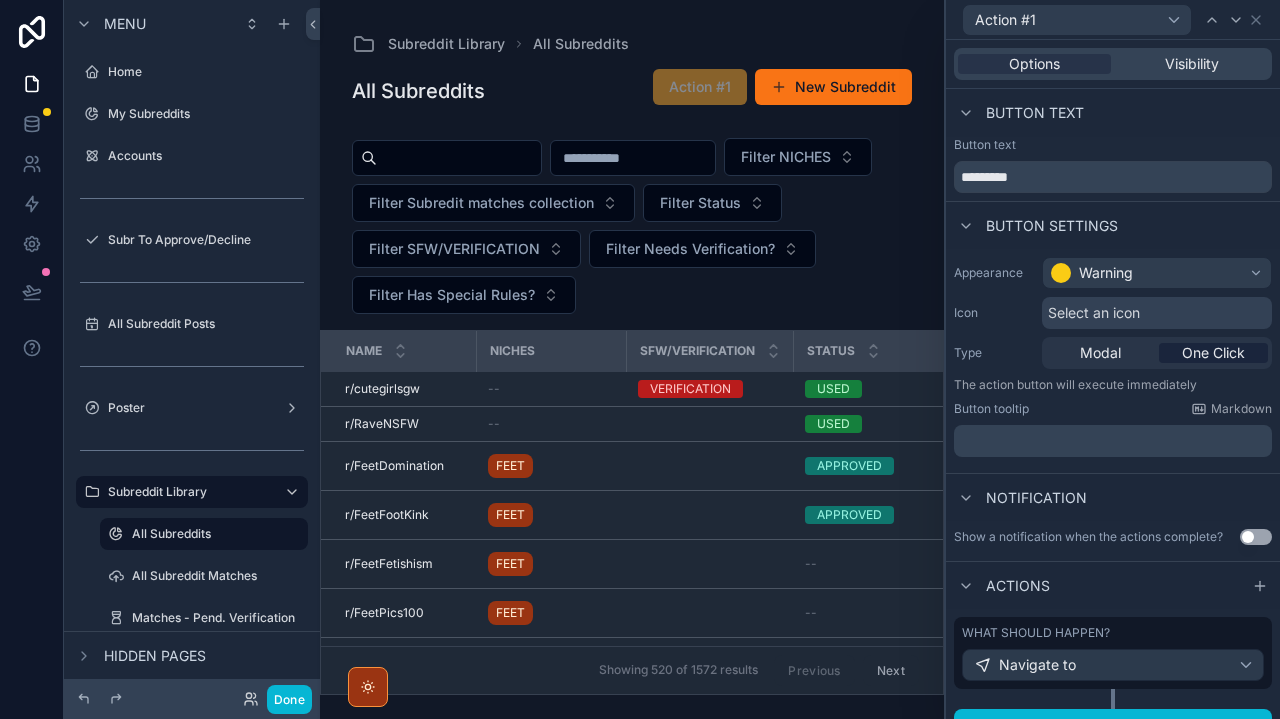 click on "Warning" at bounding box center (1106, 273) 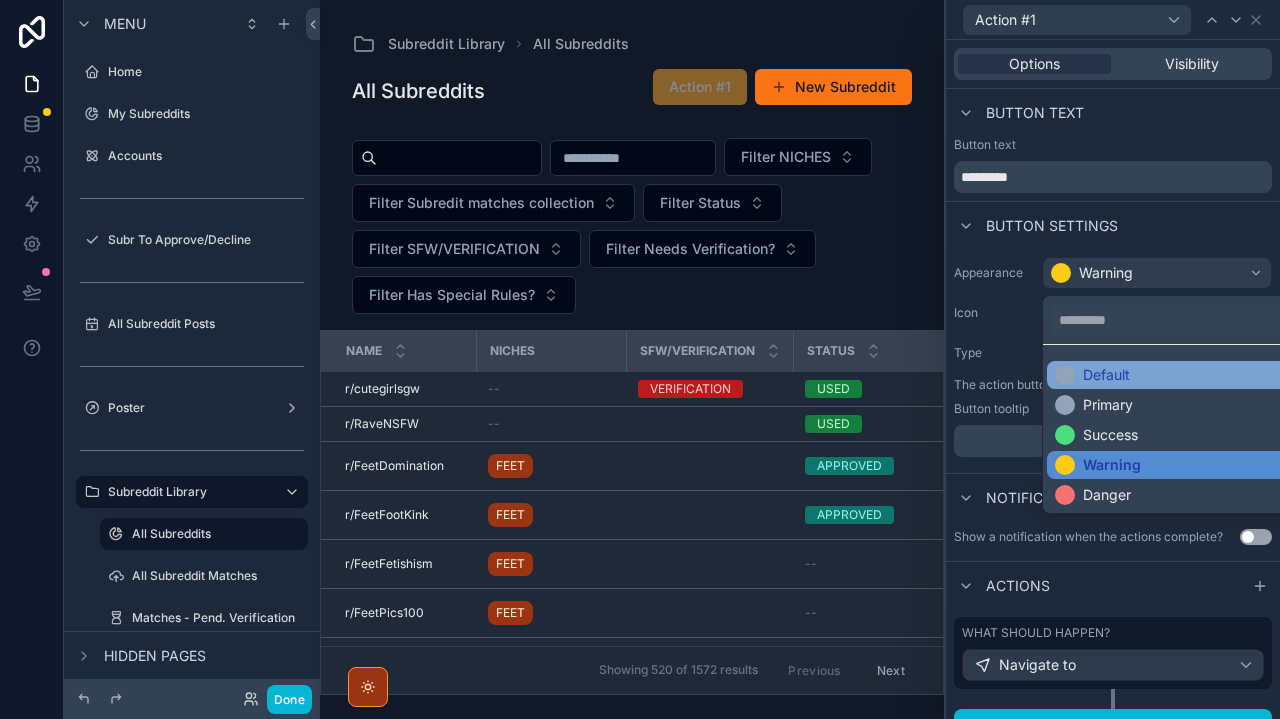 click on "Default" at bounding box center (1181, 375) 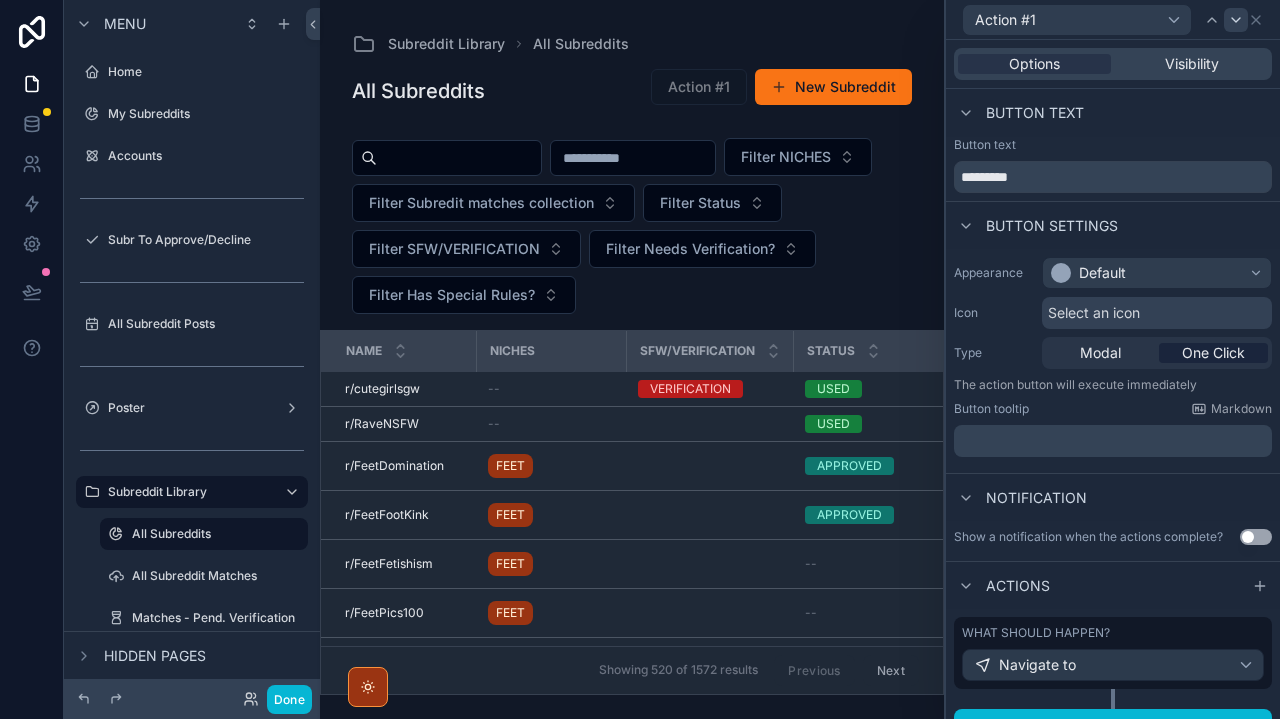scroll, scrollTop: 0, scrollLeft: 0, axis: both 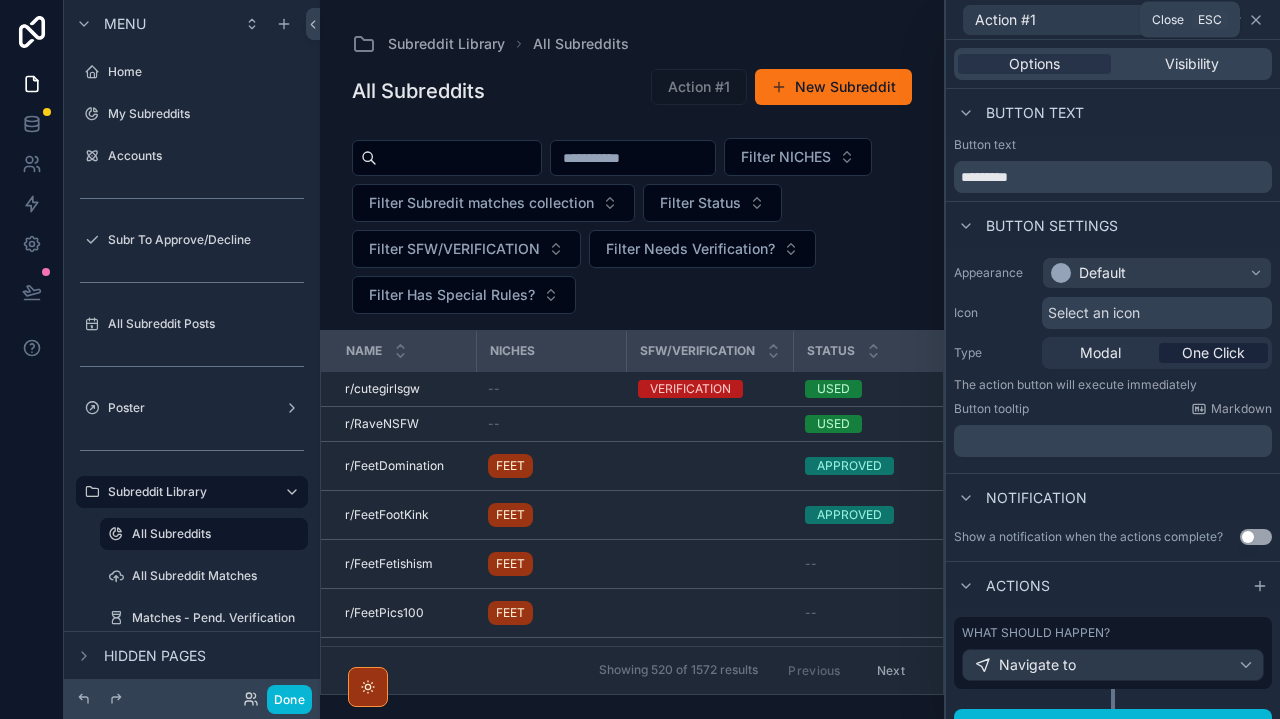 click 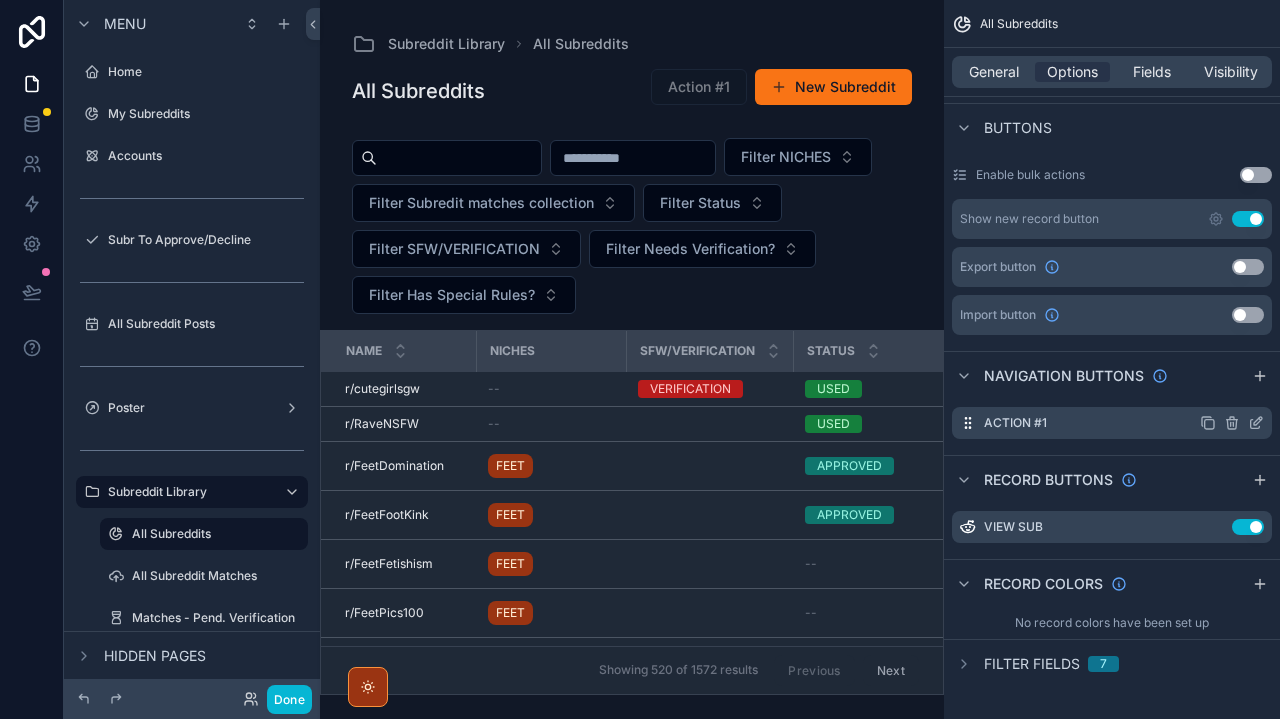click 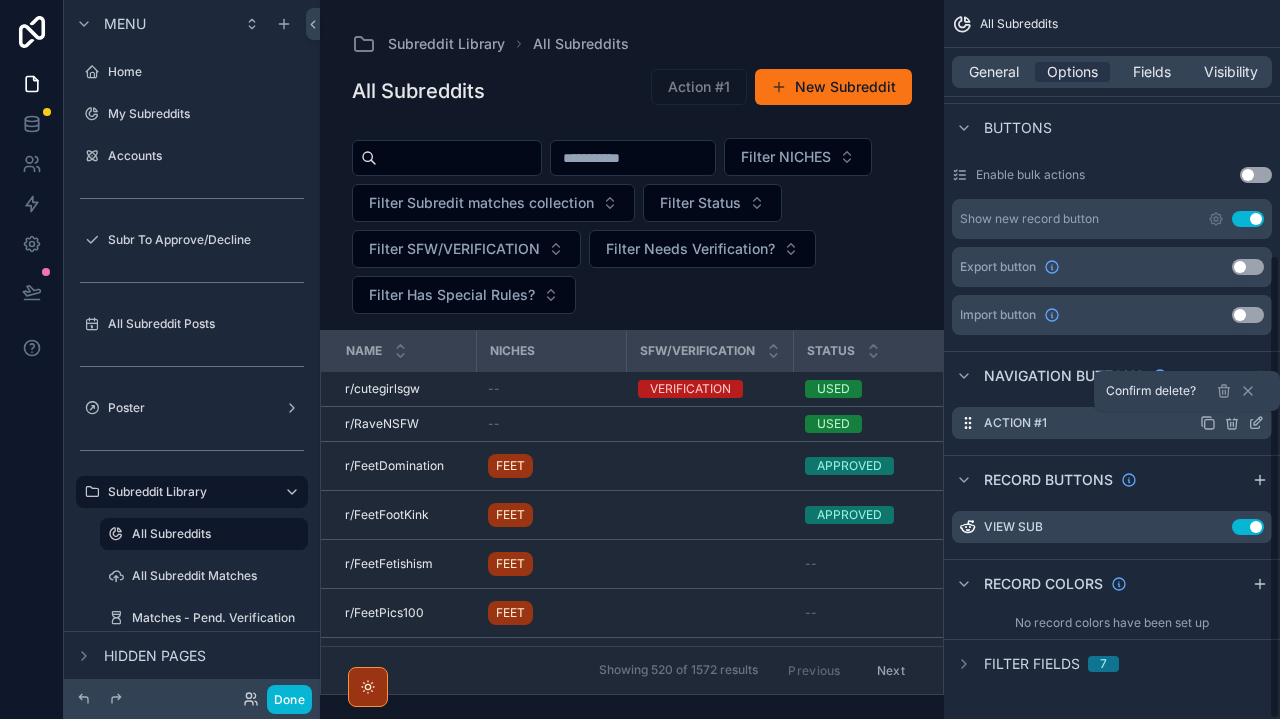 click 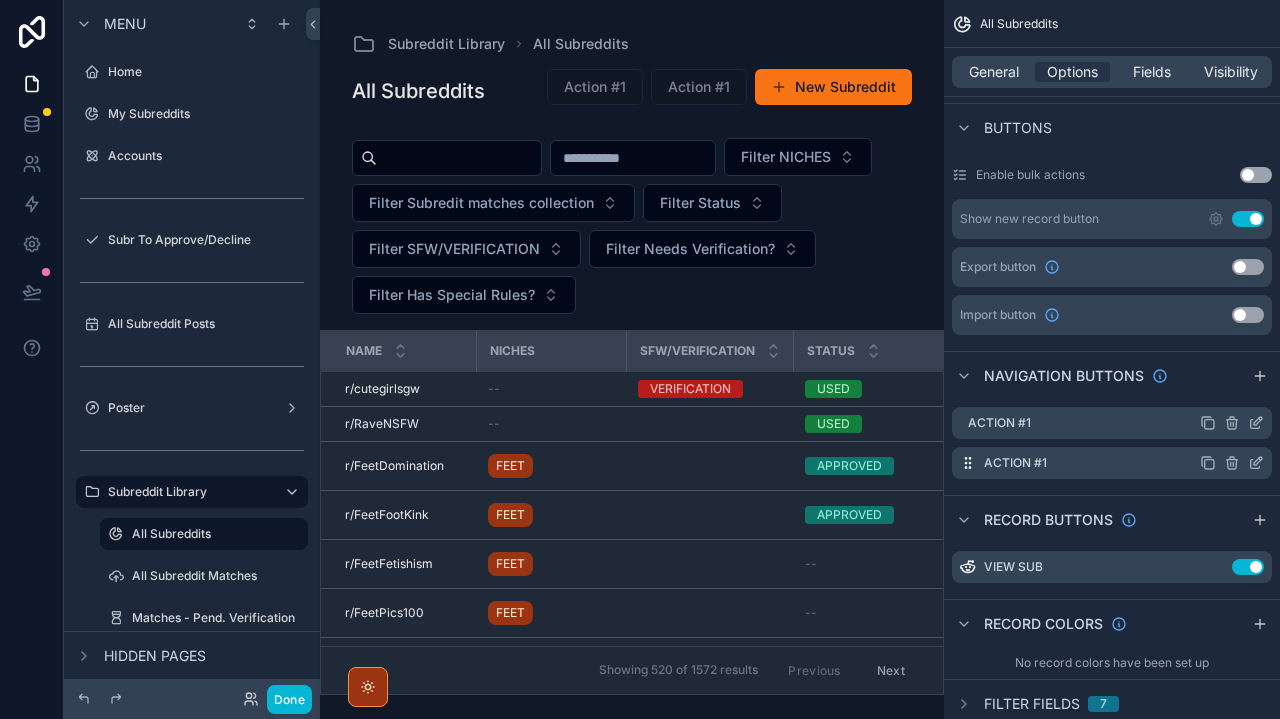 click 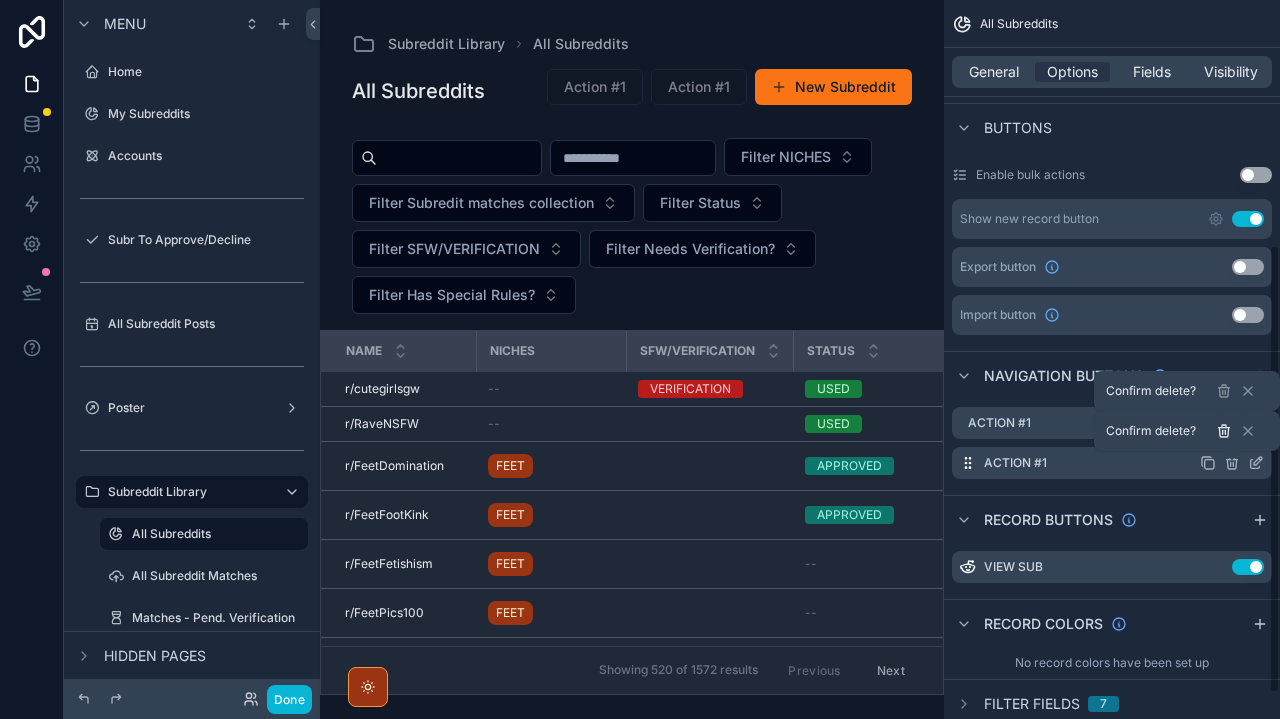 click 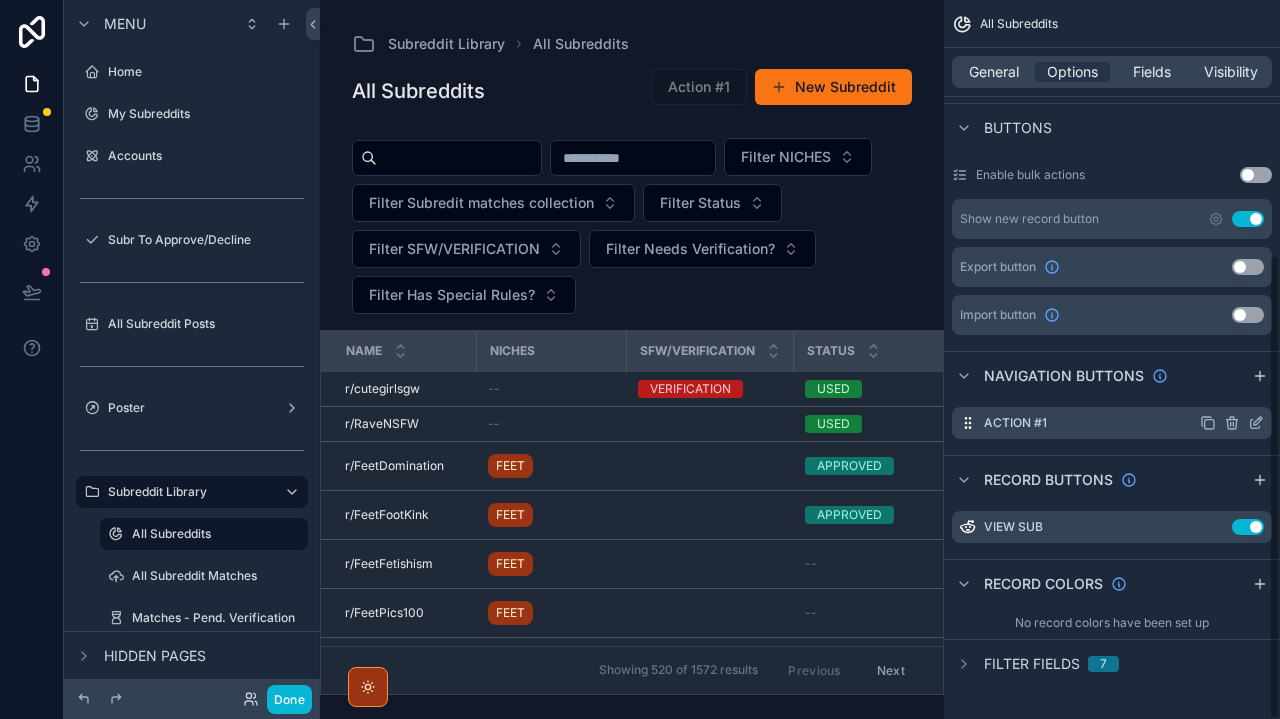 click 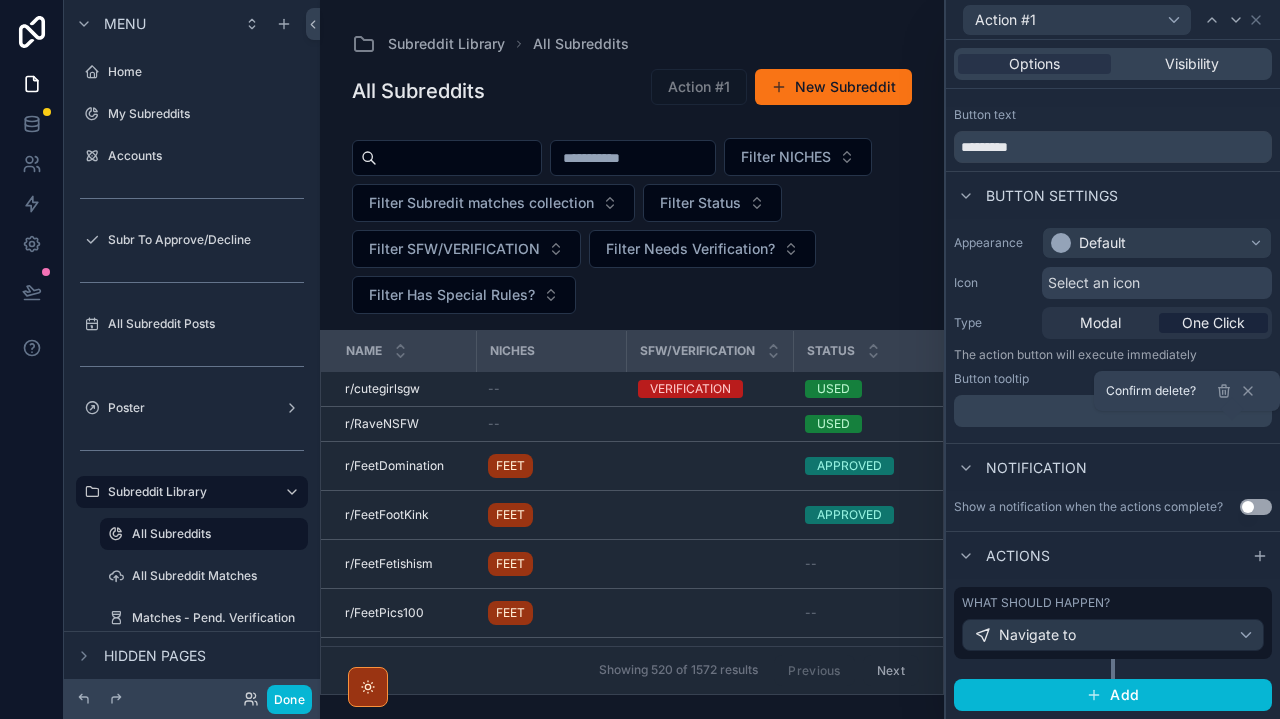 scroll, scrollTop: 29, scrollLeft: 0, axis: vertical 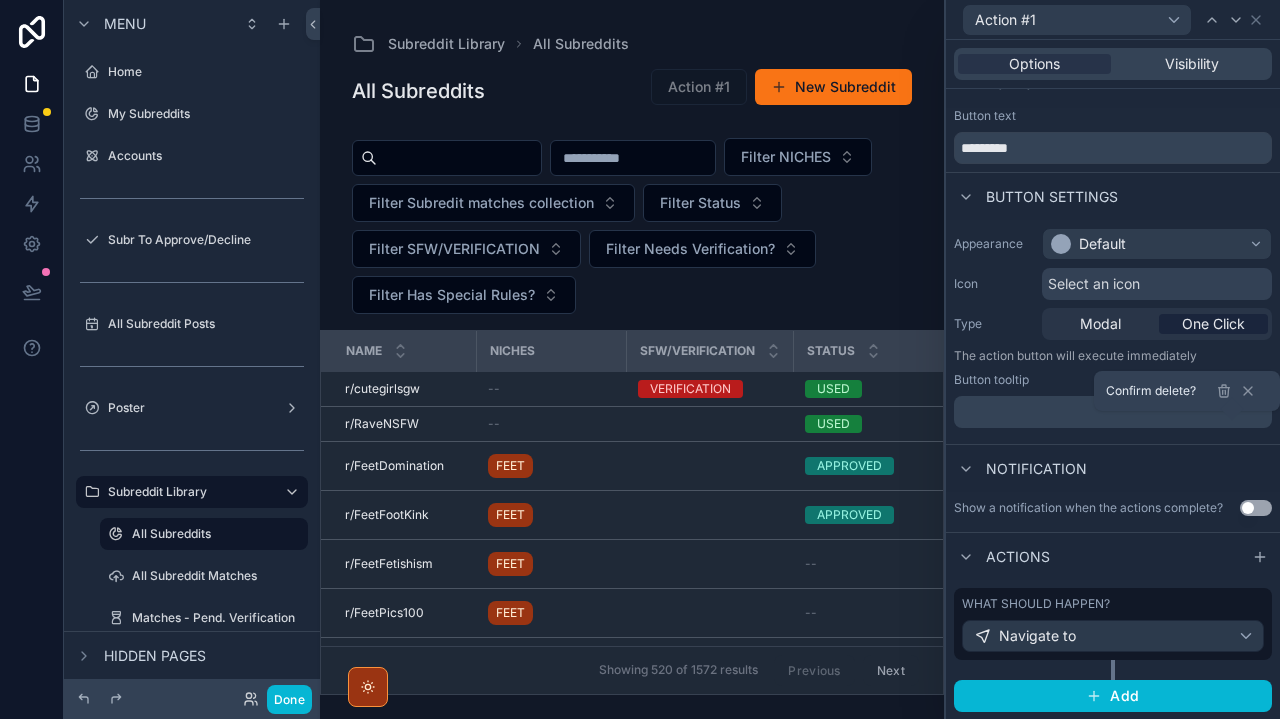 click on "What should happen? Navigate to" at bounding box center [1113, 624] 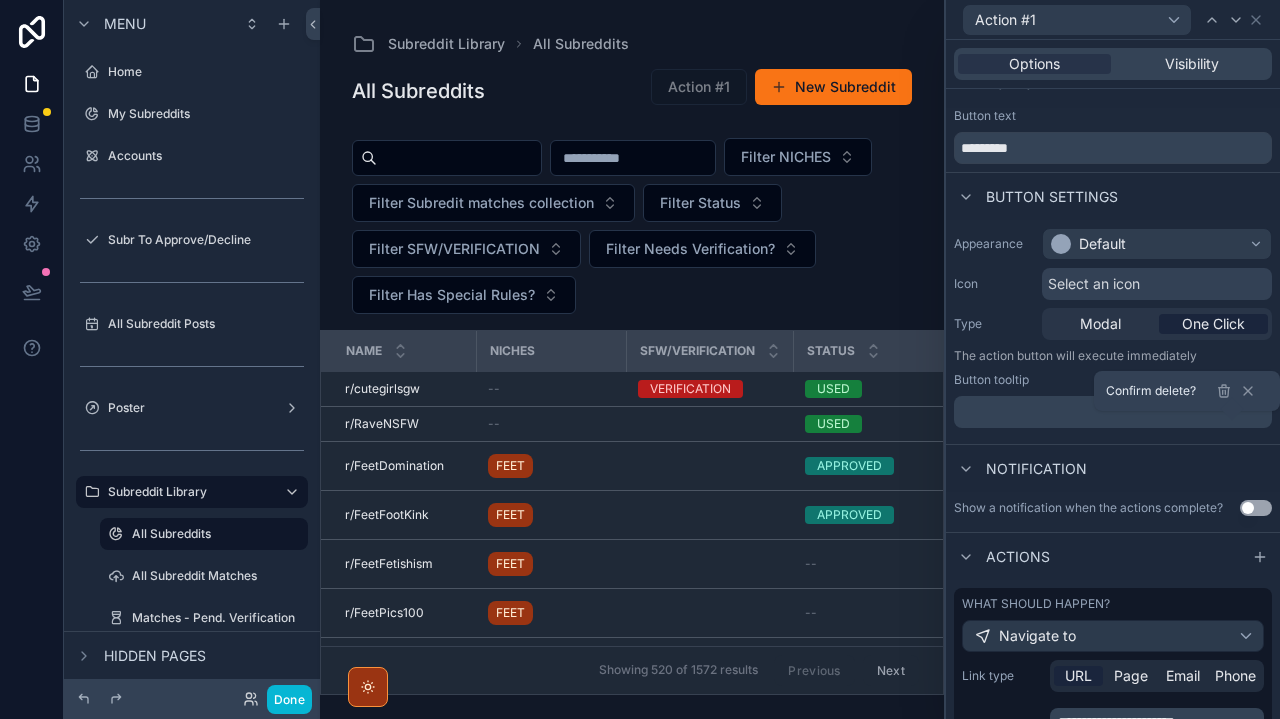 click on "Navigate to" at bounding box center [1037, 636] 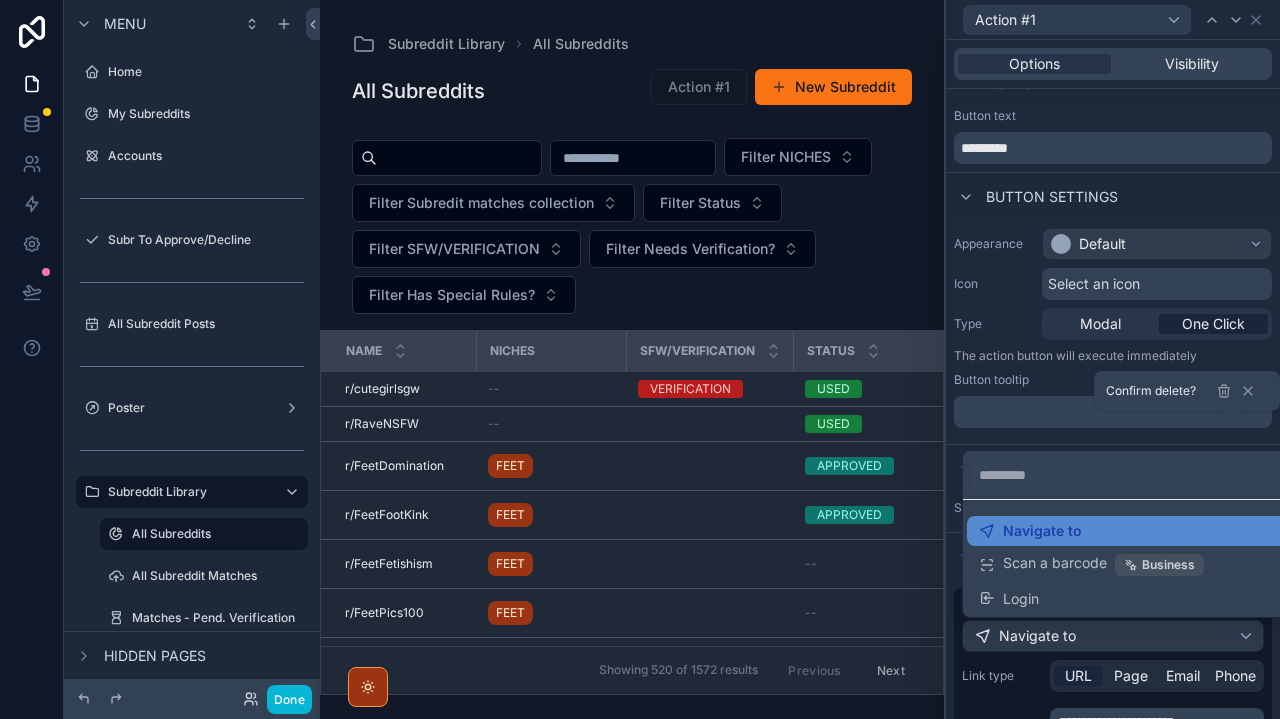 click at bounding box center [1113, 359] 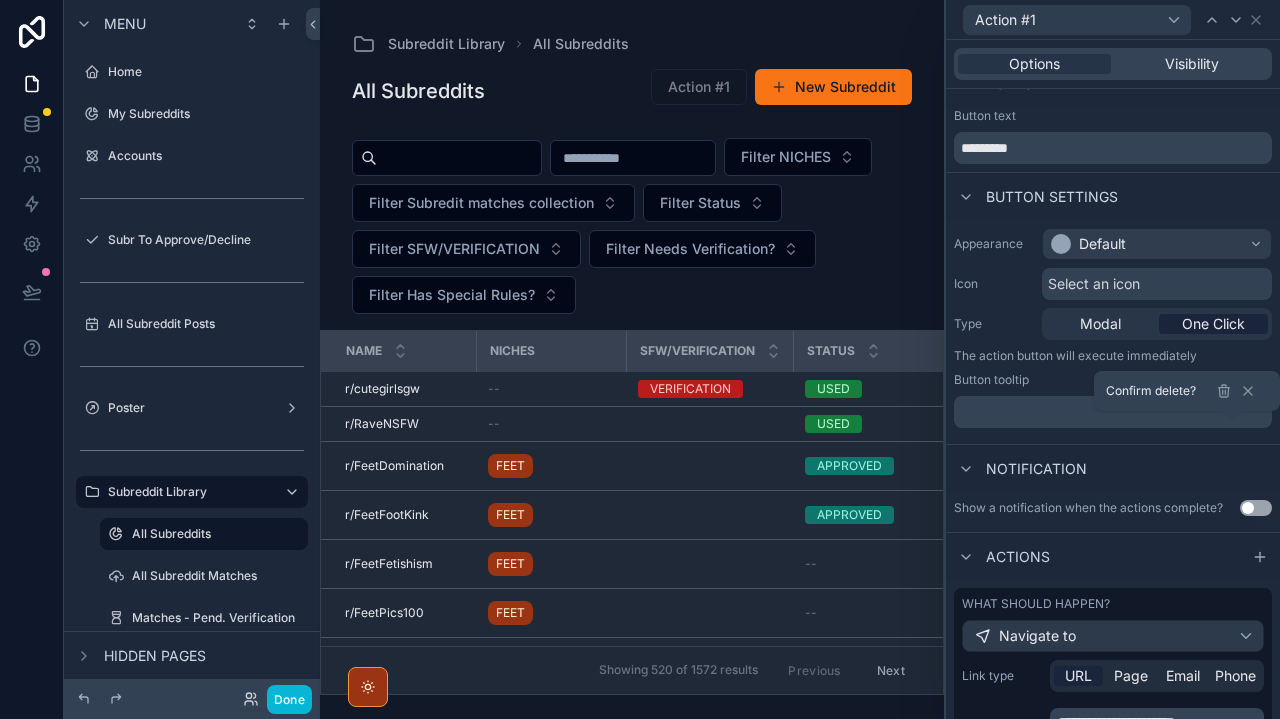 scroll, scrollTop: 289, scrollLeft: 0, axis: vertical 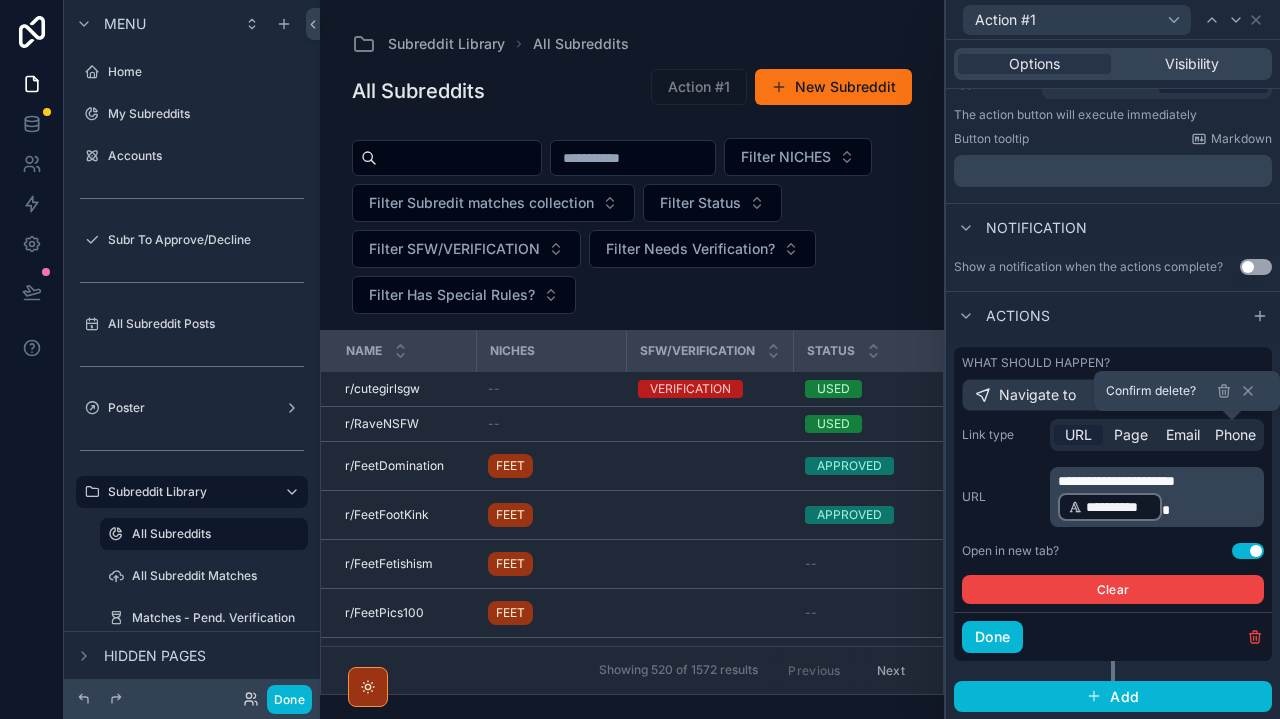 click on "Done" at bounding box center [1113, 636] 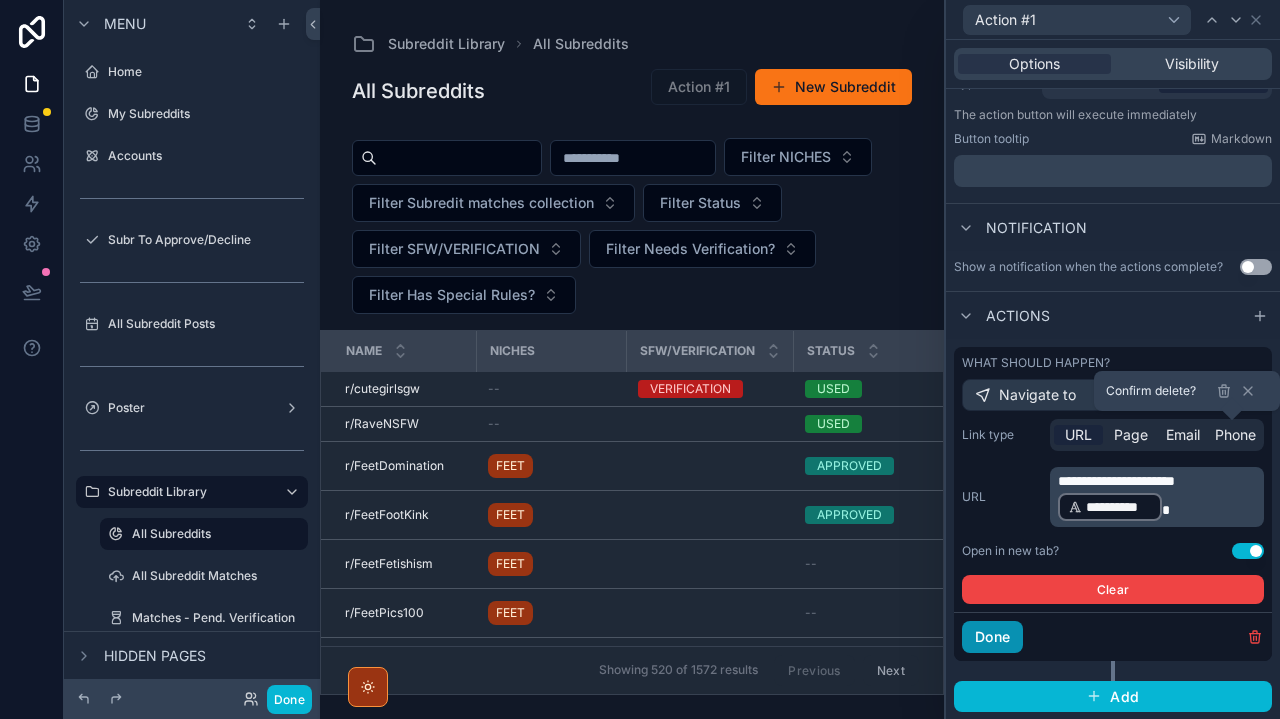 click on "Done" at bounding box center (992, 637) 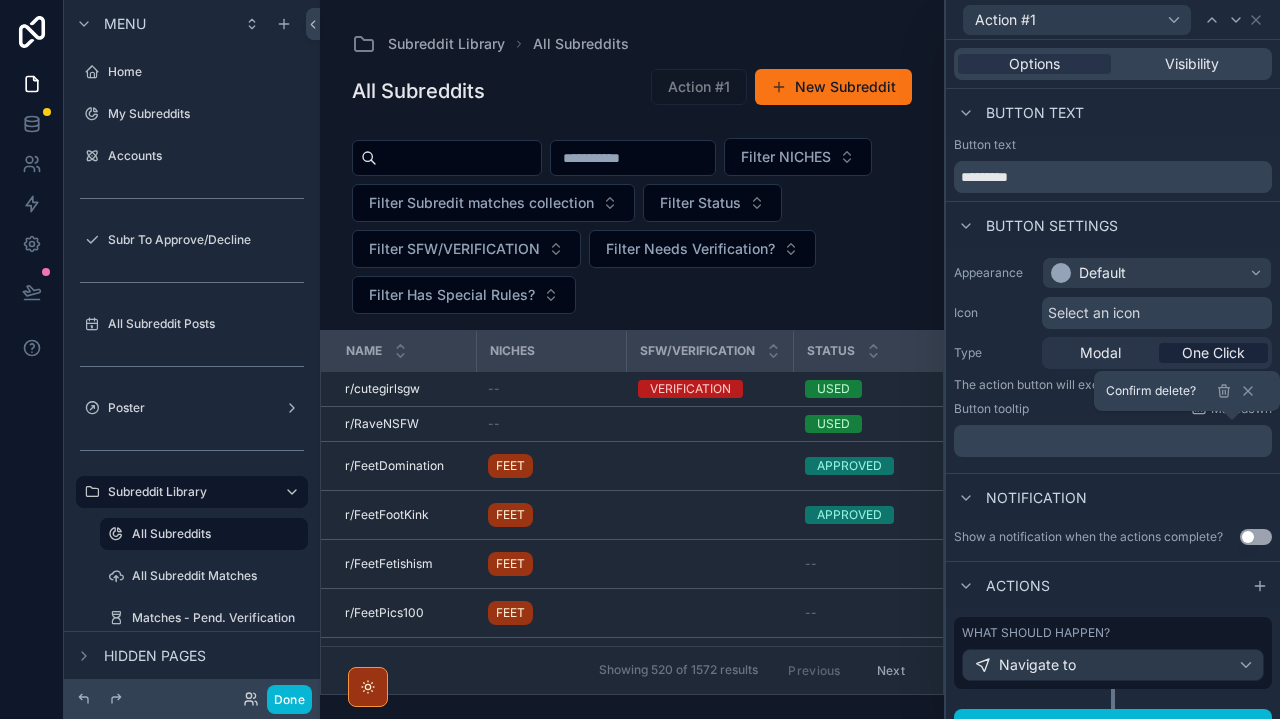 scroll, scrollTop: 0, scrollLeft: 0, axis: both 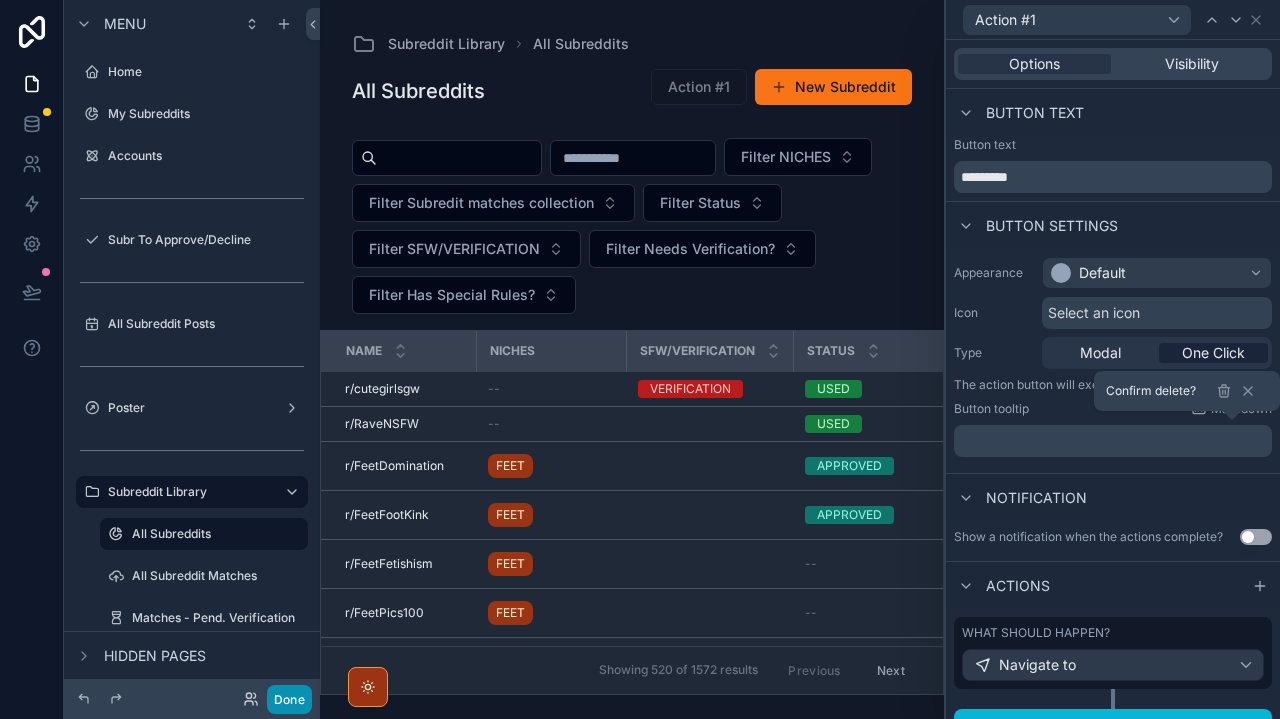 click on "Done" at bounding box center [289, 699] 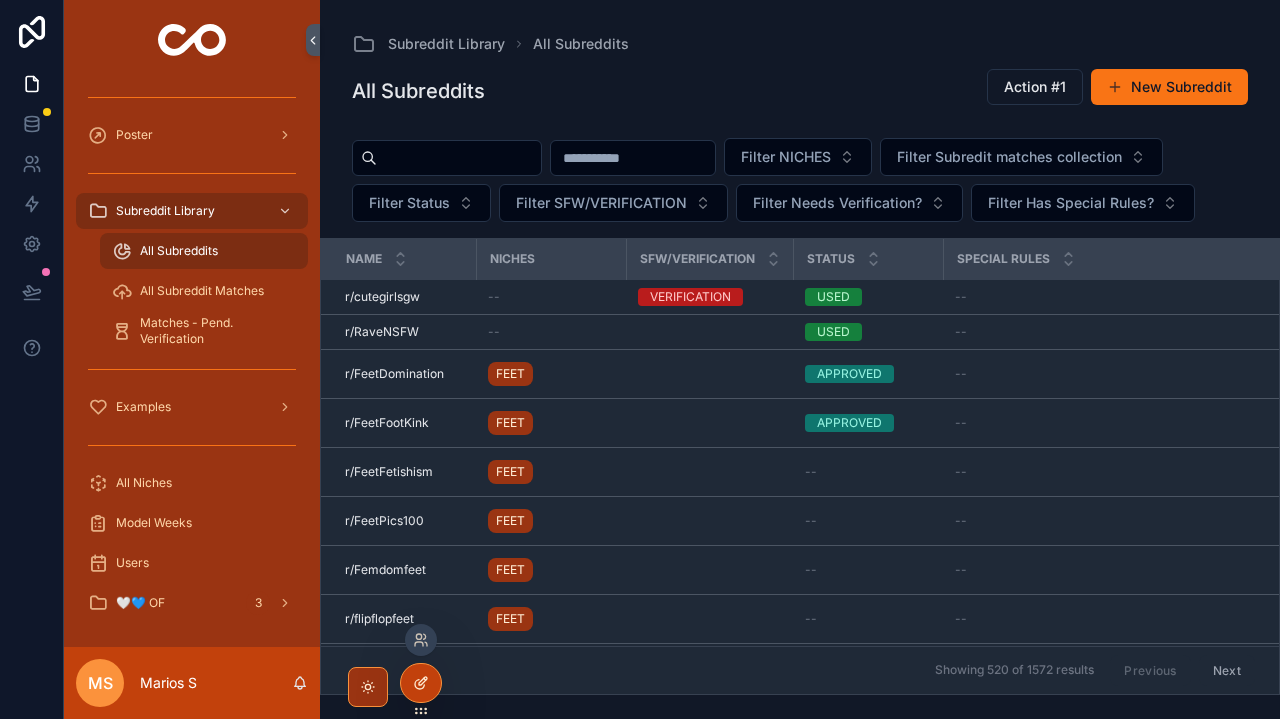 click 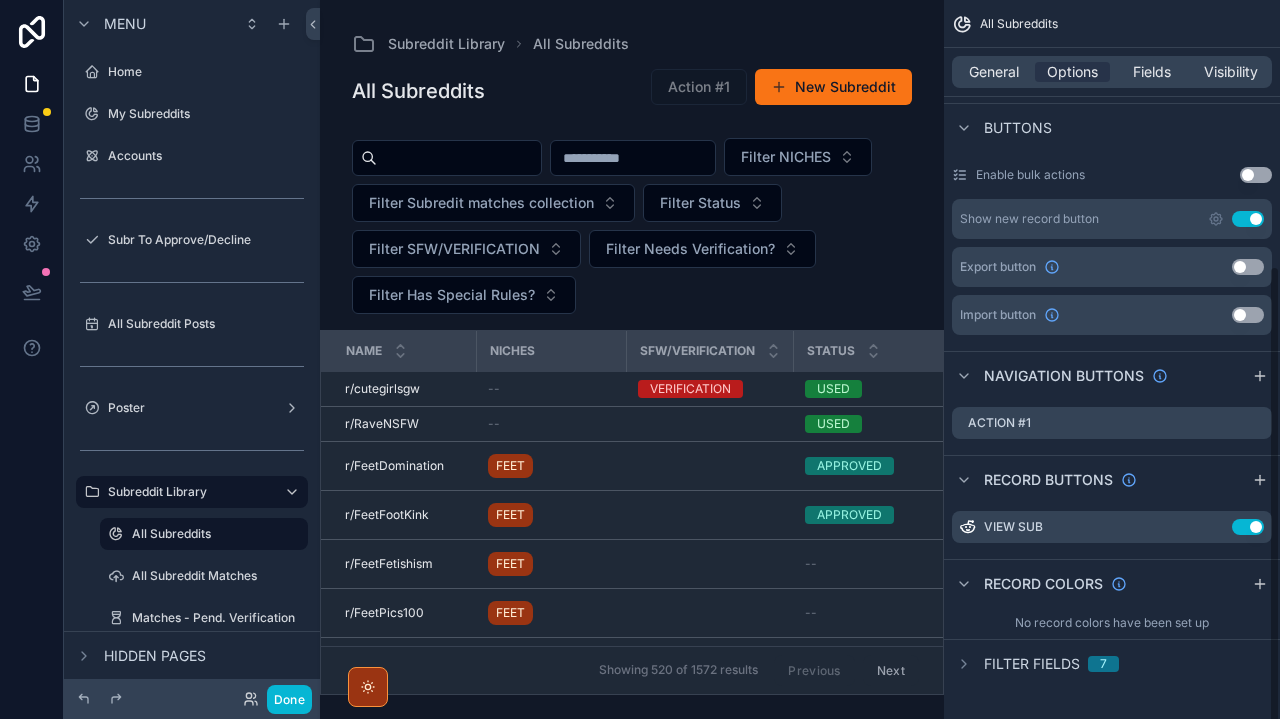 scroll, scrollTop: 393, scrollLeft: 0, axis: vertical 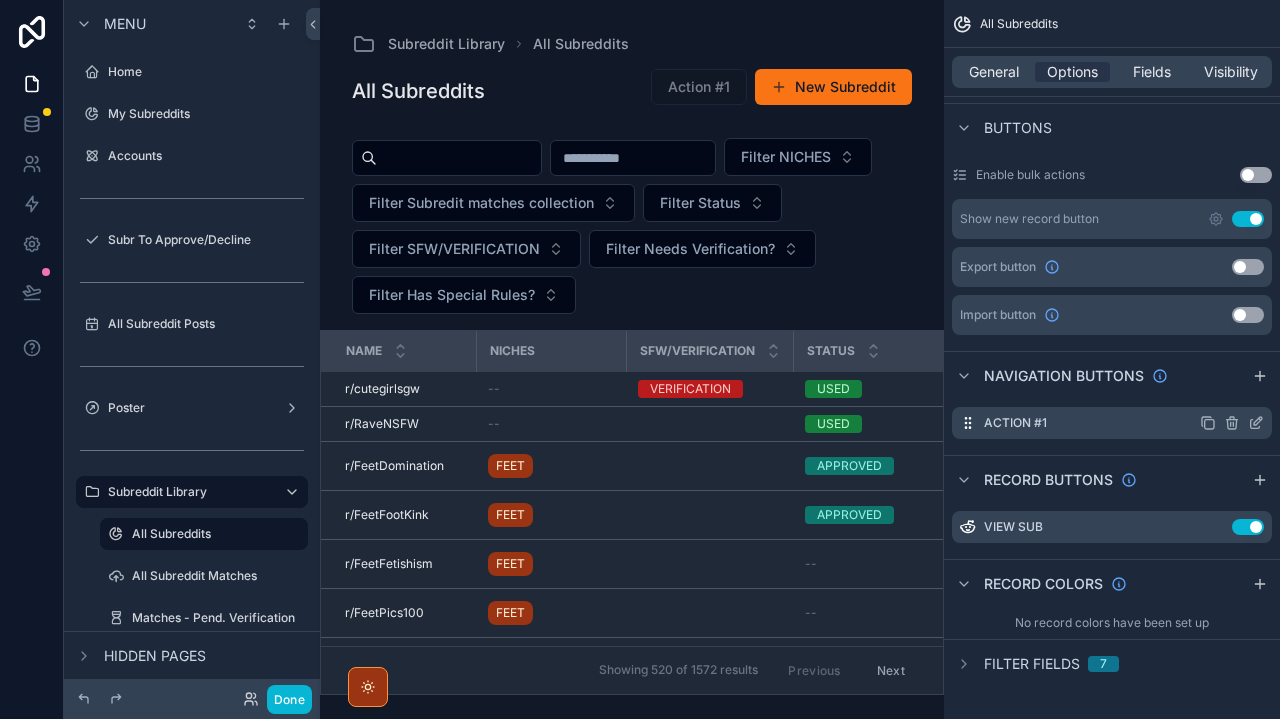 click 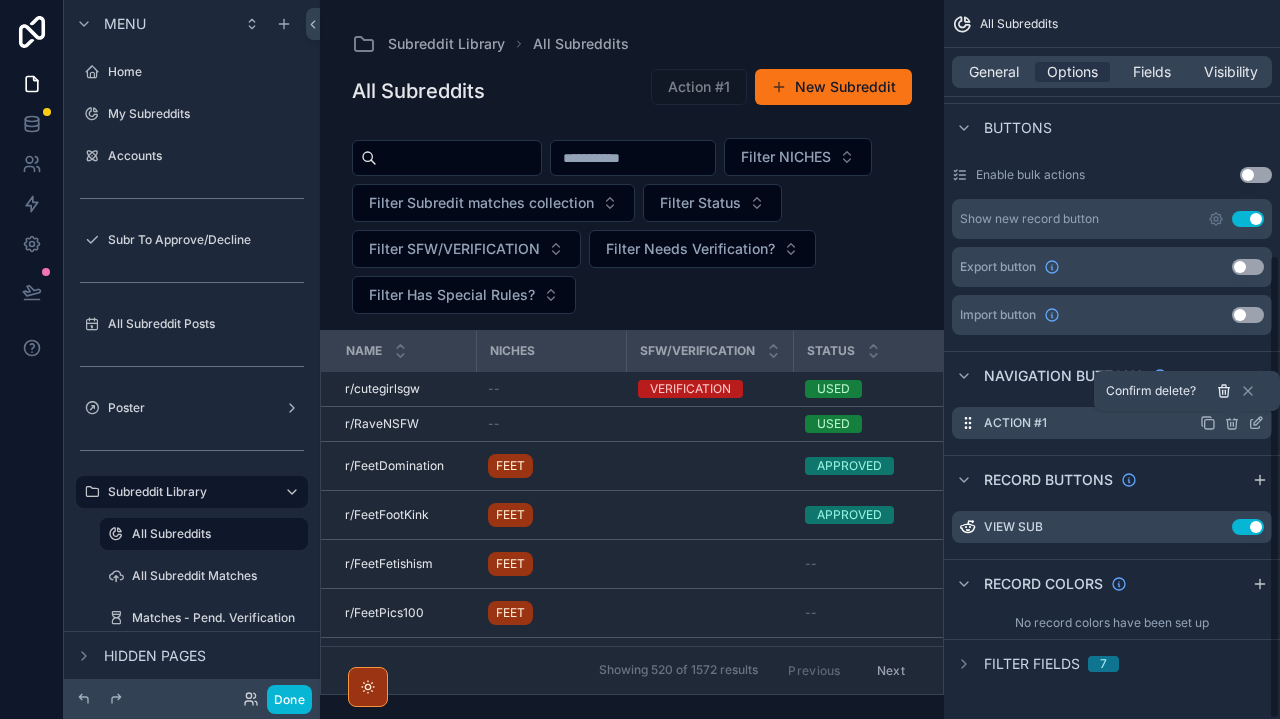 click 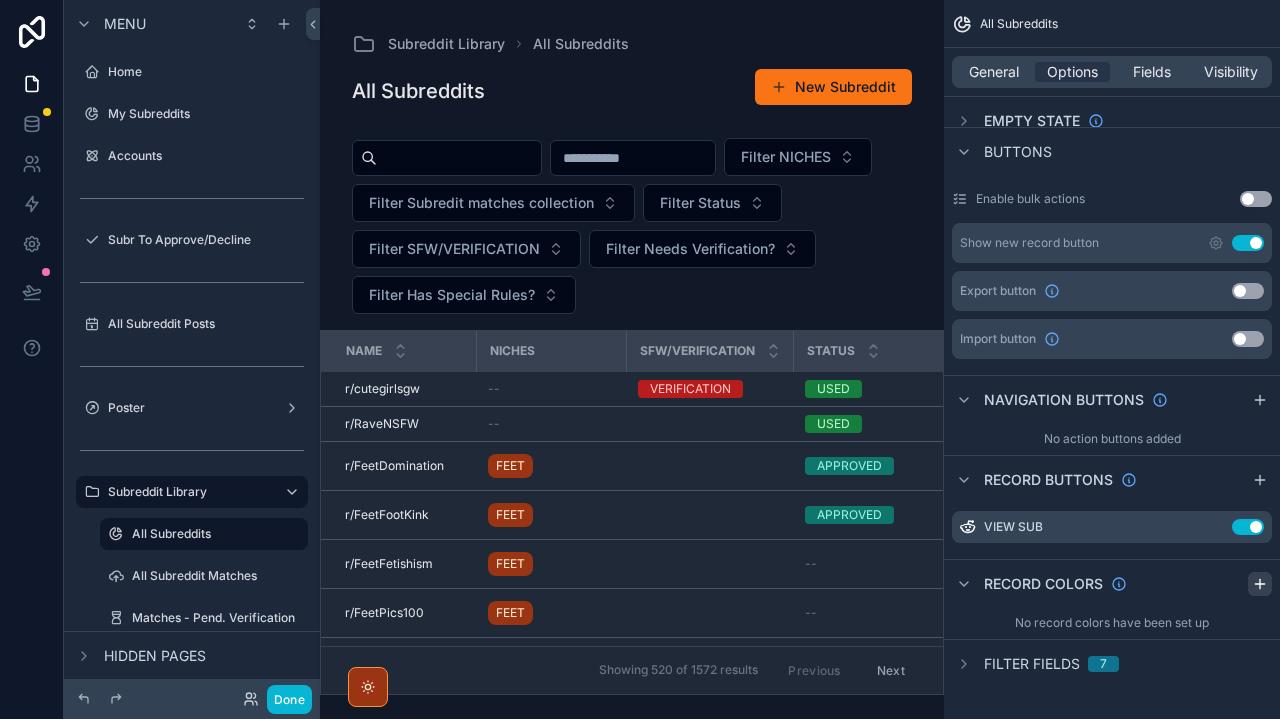click 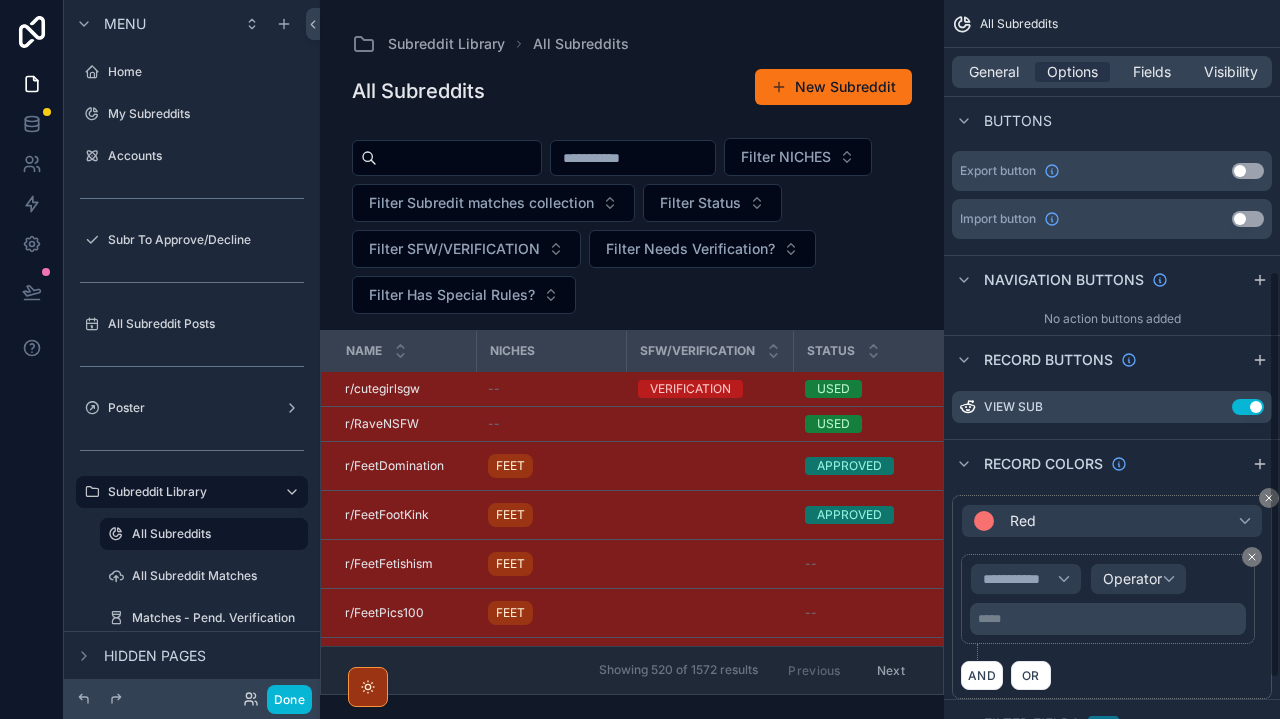scroll, scrollTop: 513, scrollLeft: 0, axis: vertical 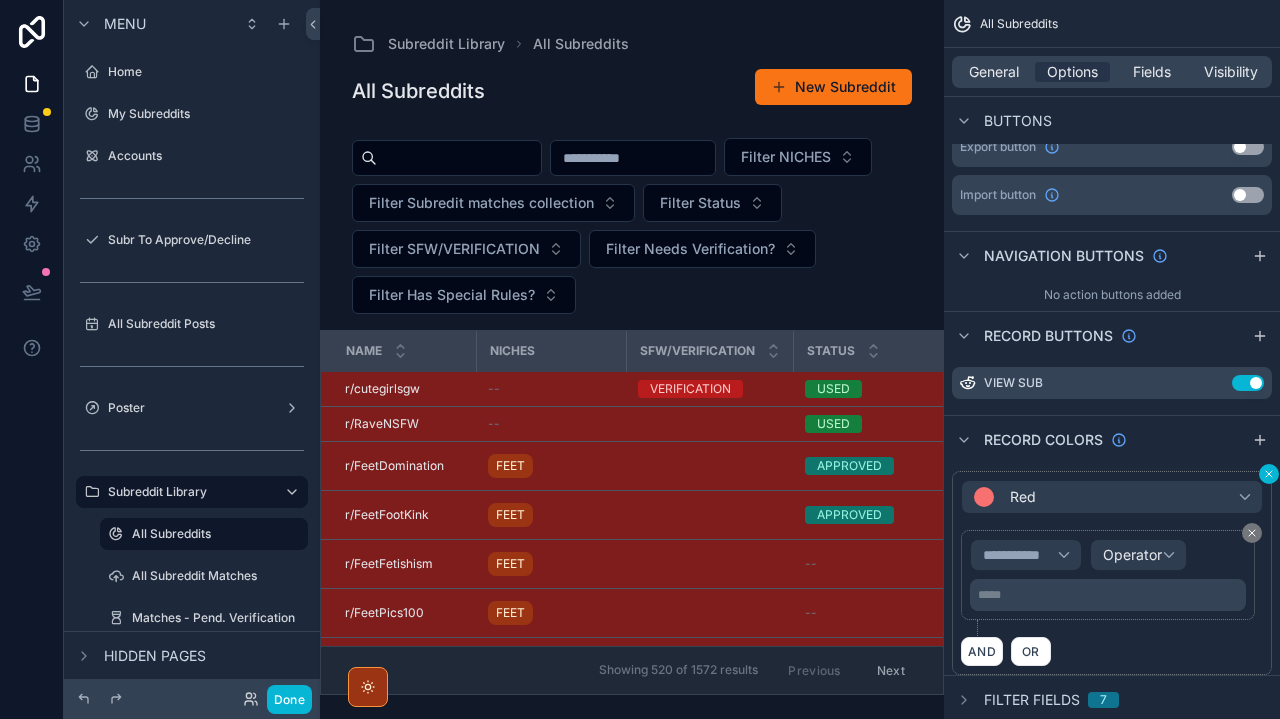 click at bounding box center [1269, 474] 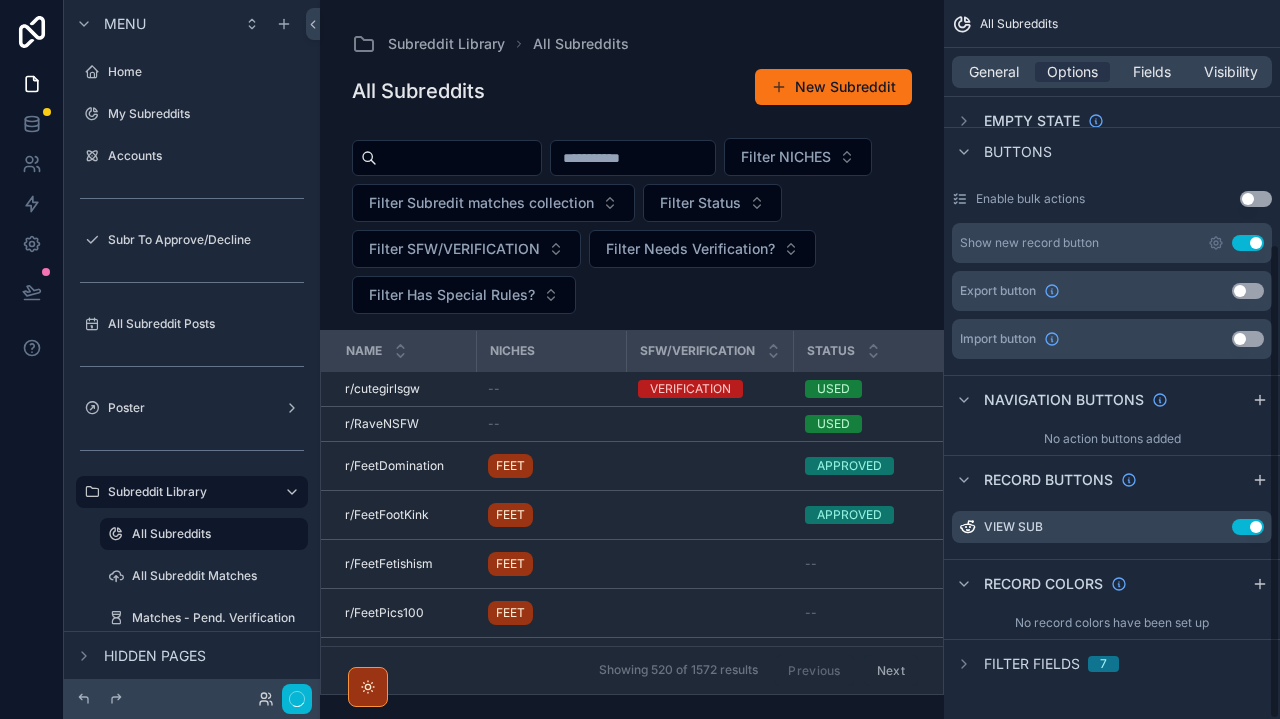 scroll, scrollTop: 369, scrollLeft: 0, axis: vertical 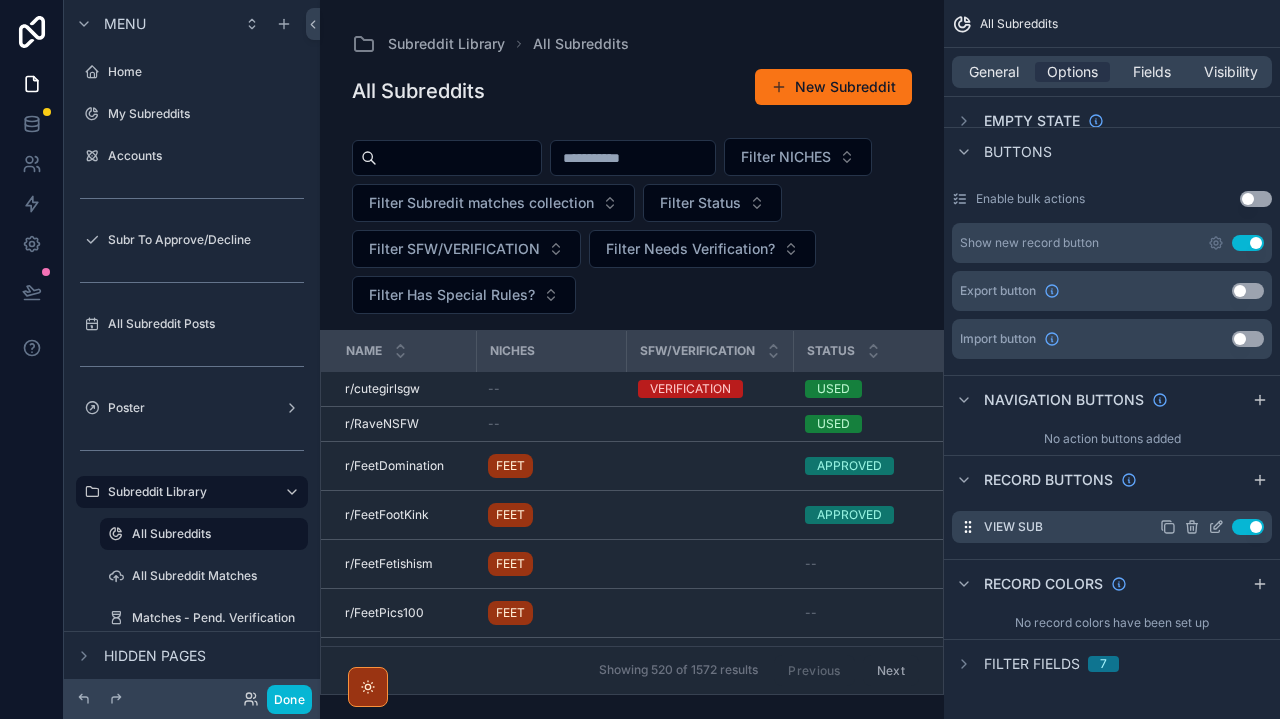 click 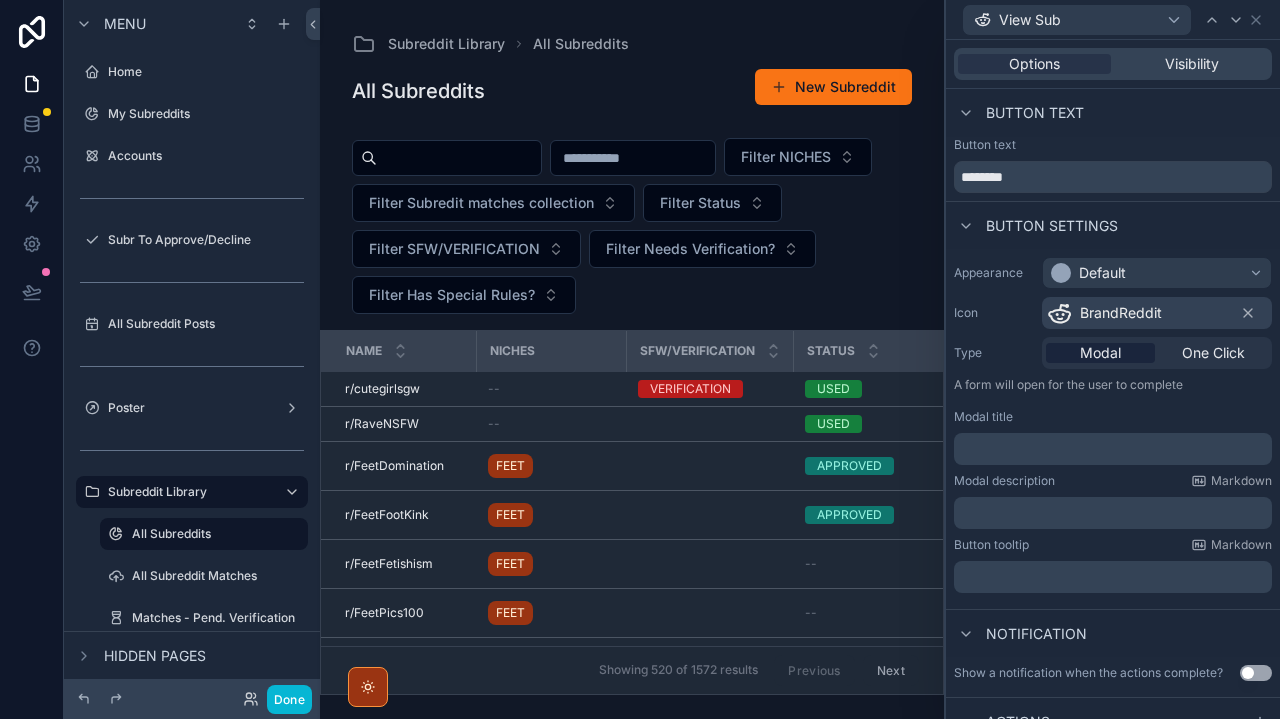click on "Default" at bounding box center (1102, 273) 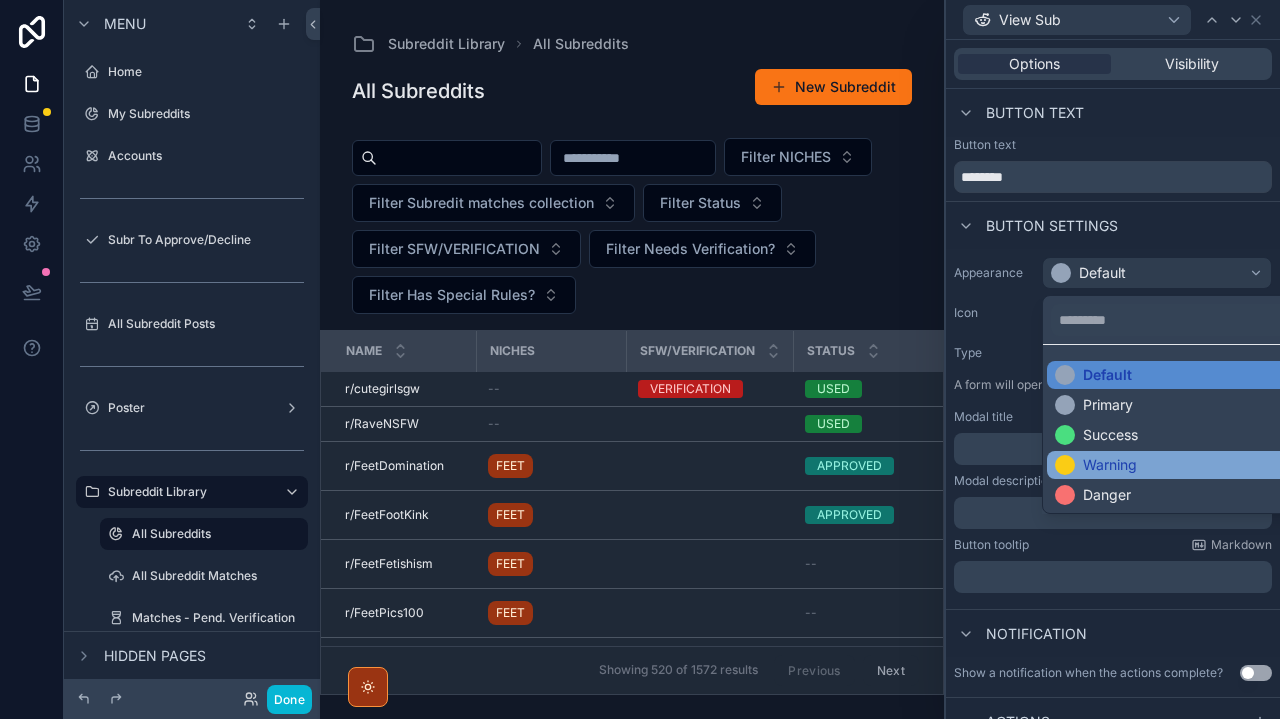click on "Warning" at bounding box center (1110, 465) 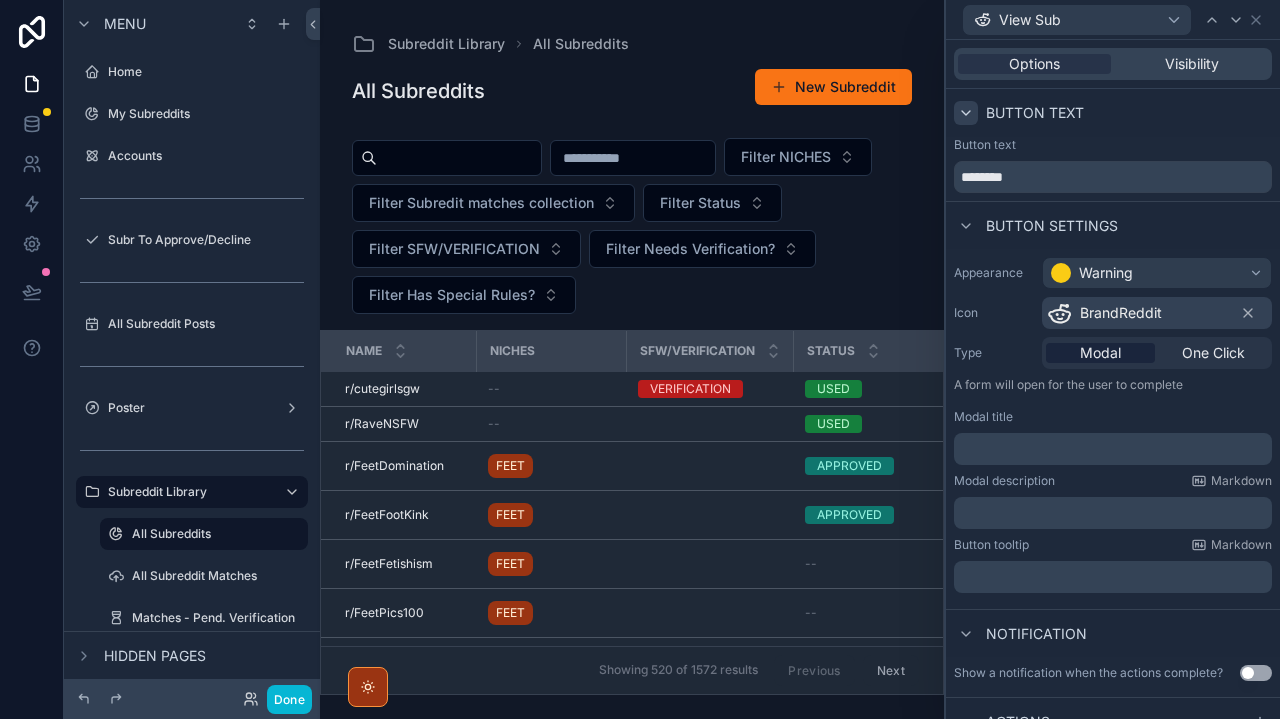 scroll, scrollTop: 0, scrollLeft: 0, axis: both 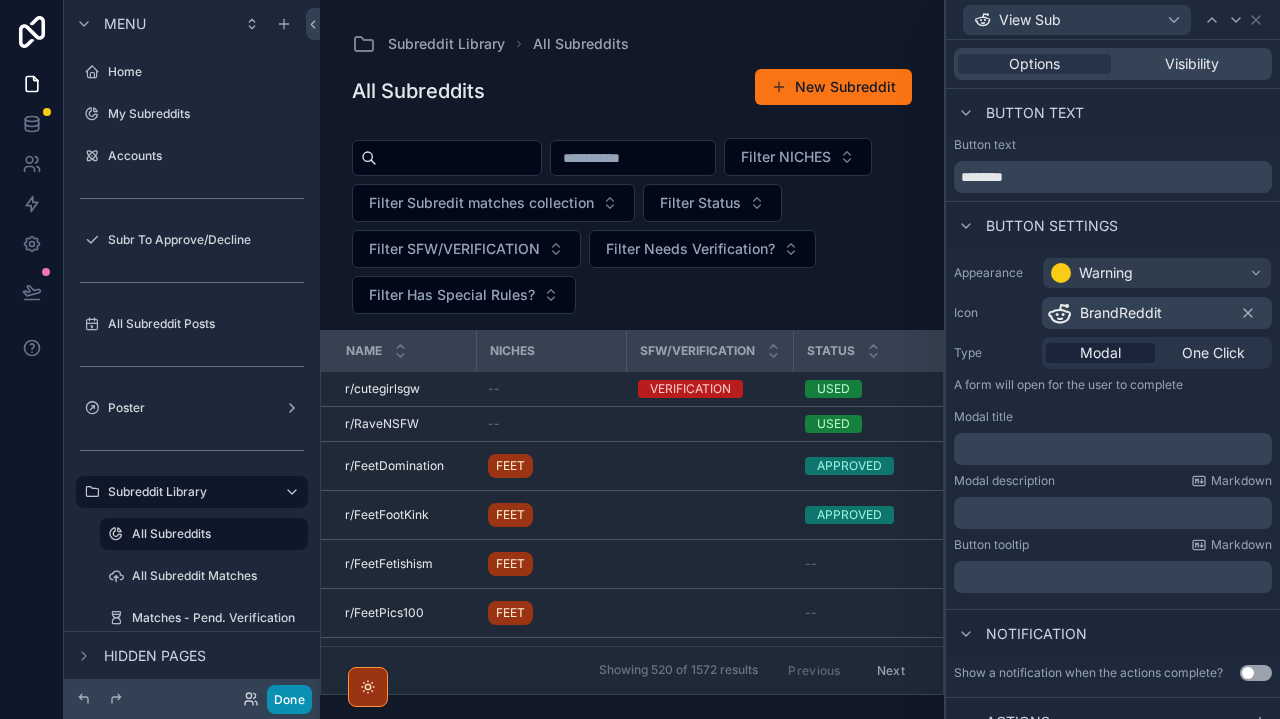 click on "Done" at bounding box center [289, 699] 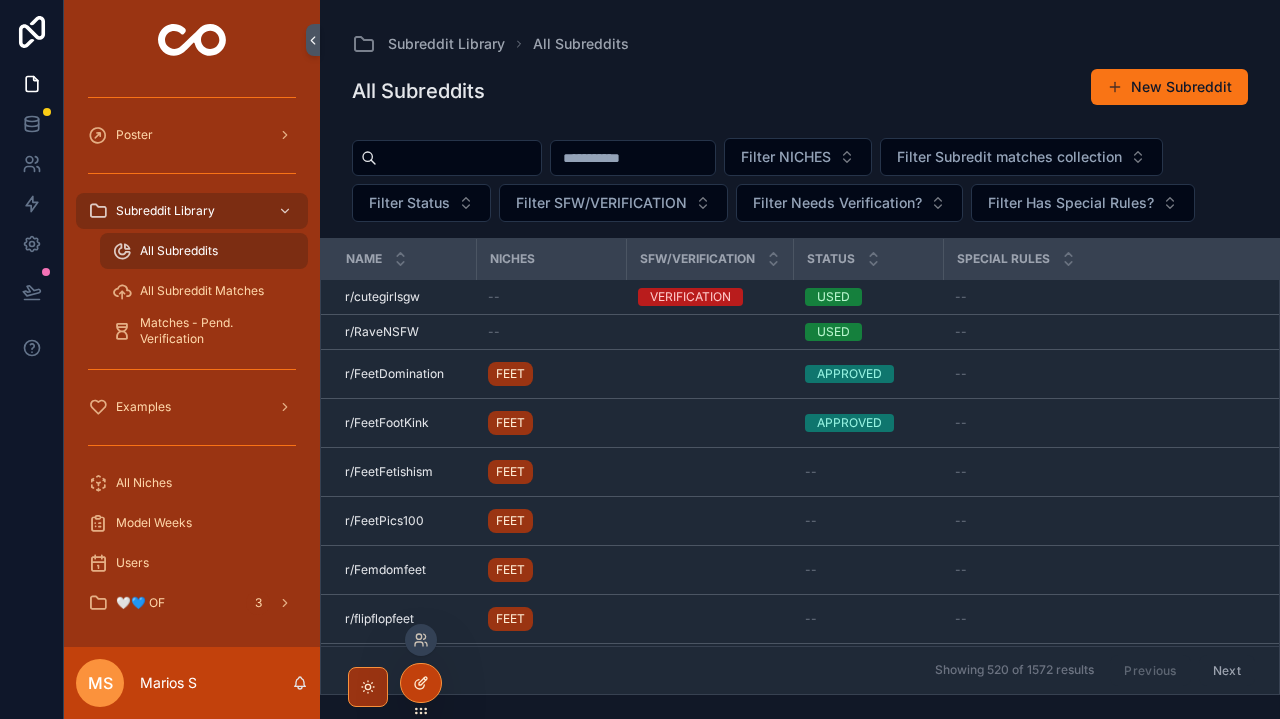 click 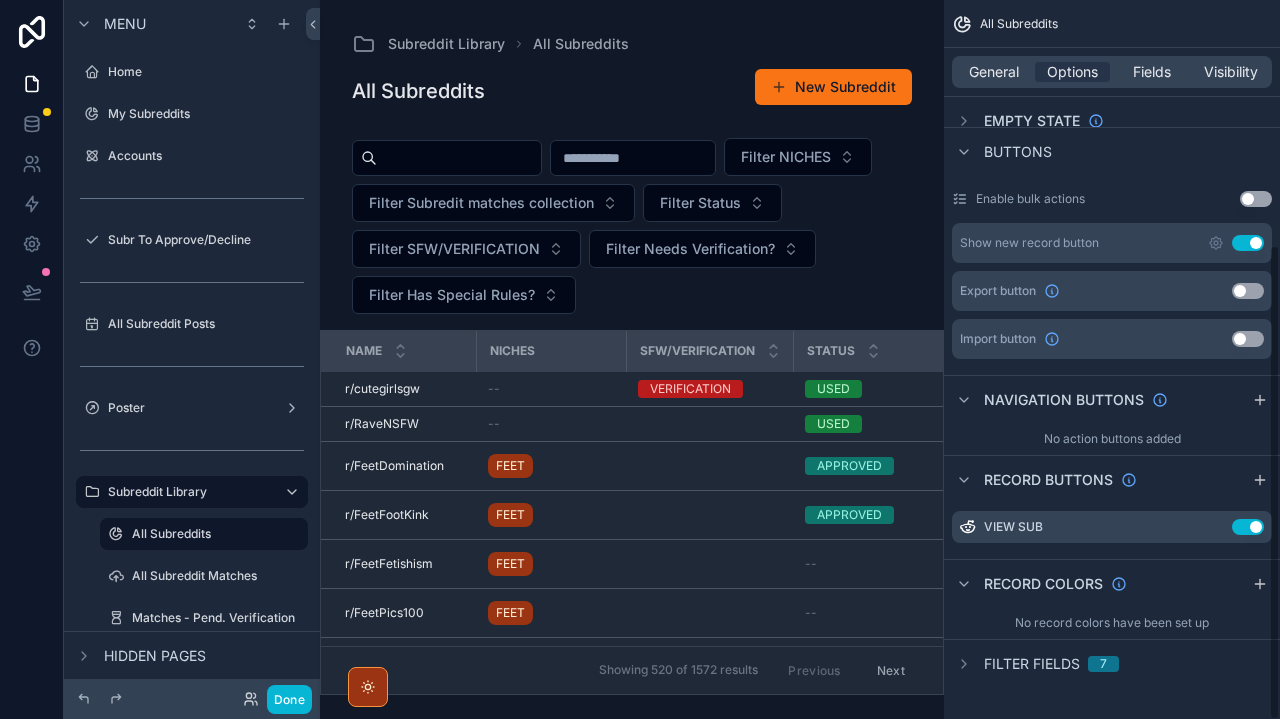 scroll, scrollTop: 369, scrollLeft: 0, axis: vertical 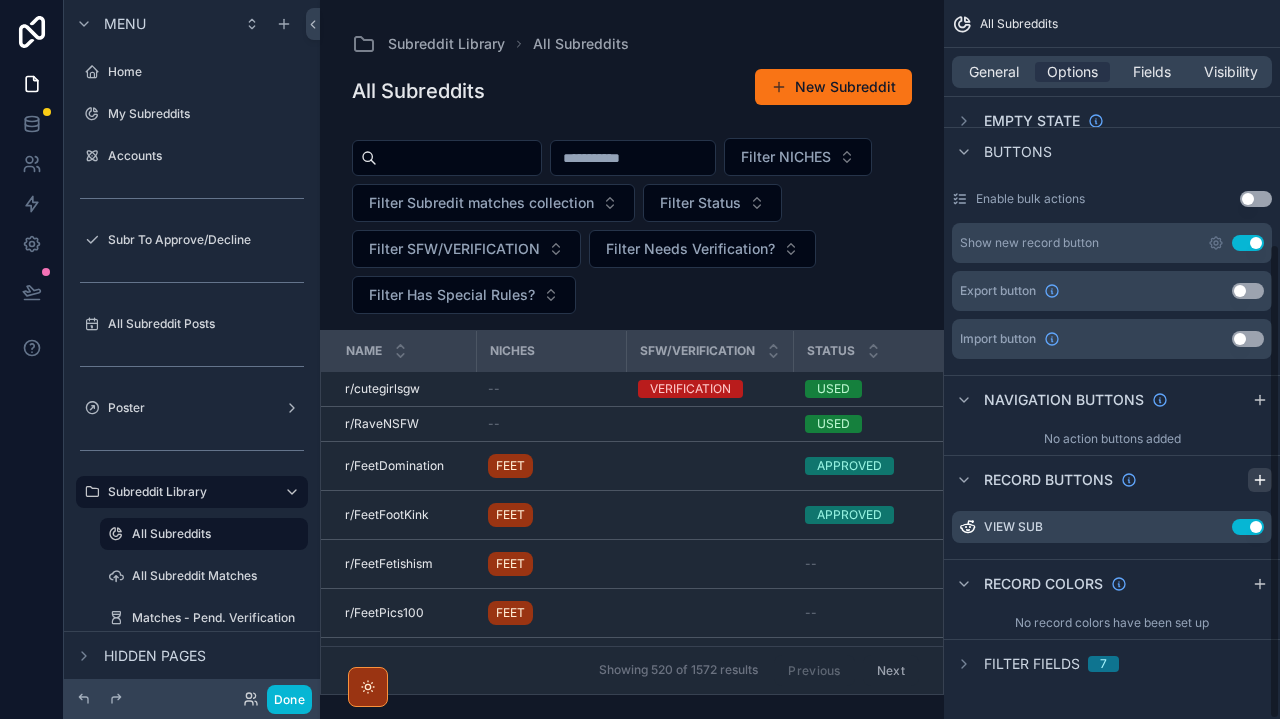 click 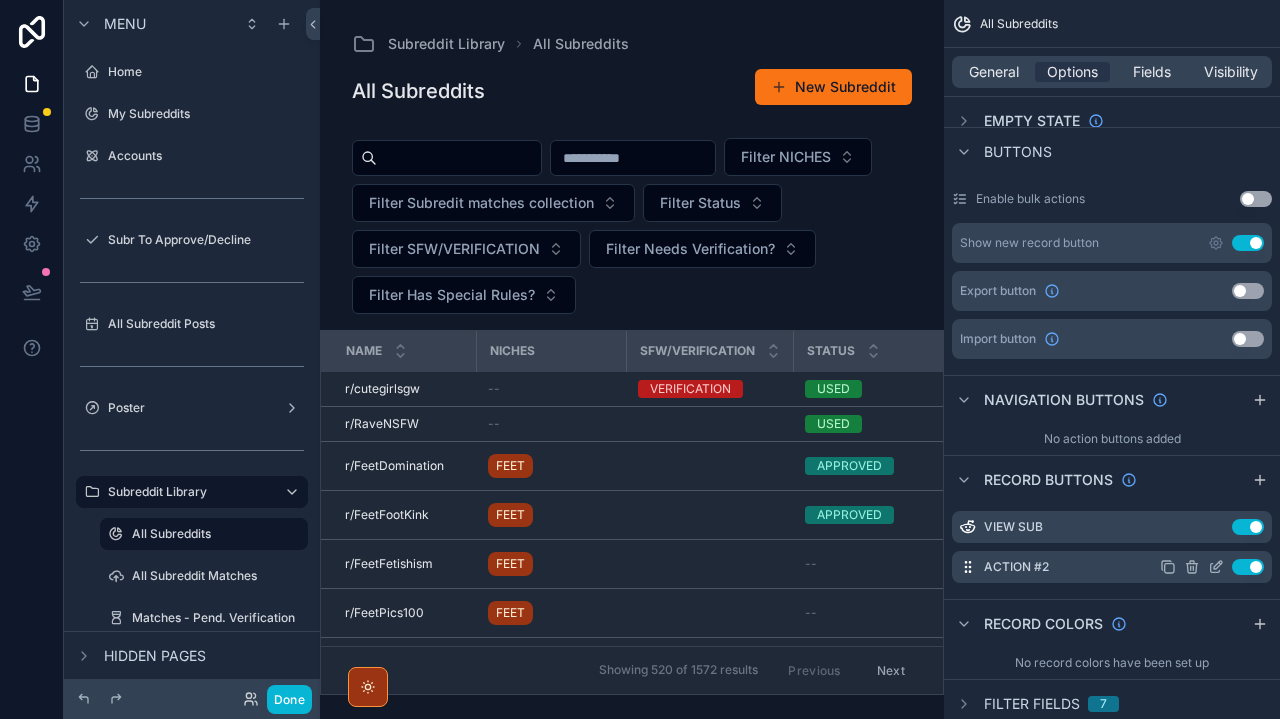click on "Use setting" at bounding box center (1212, 567) 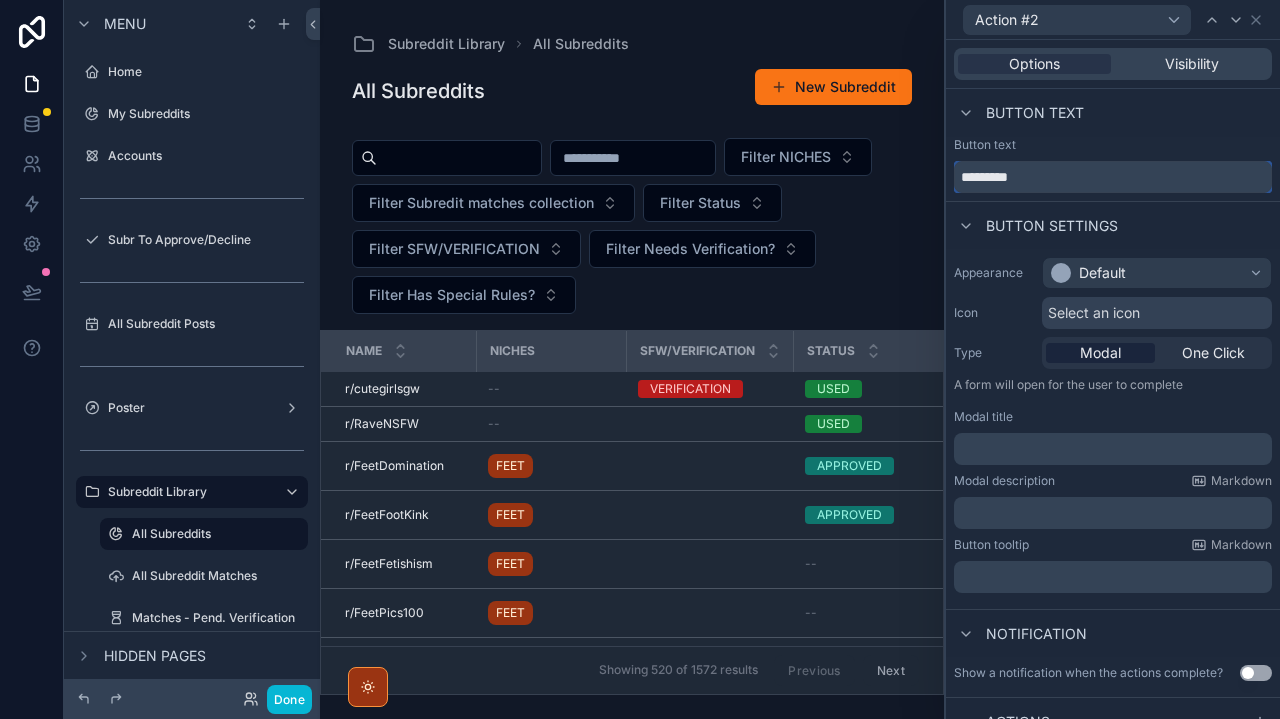 click on "*********" at bounding box center (1113, 177) 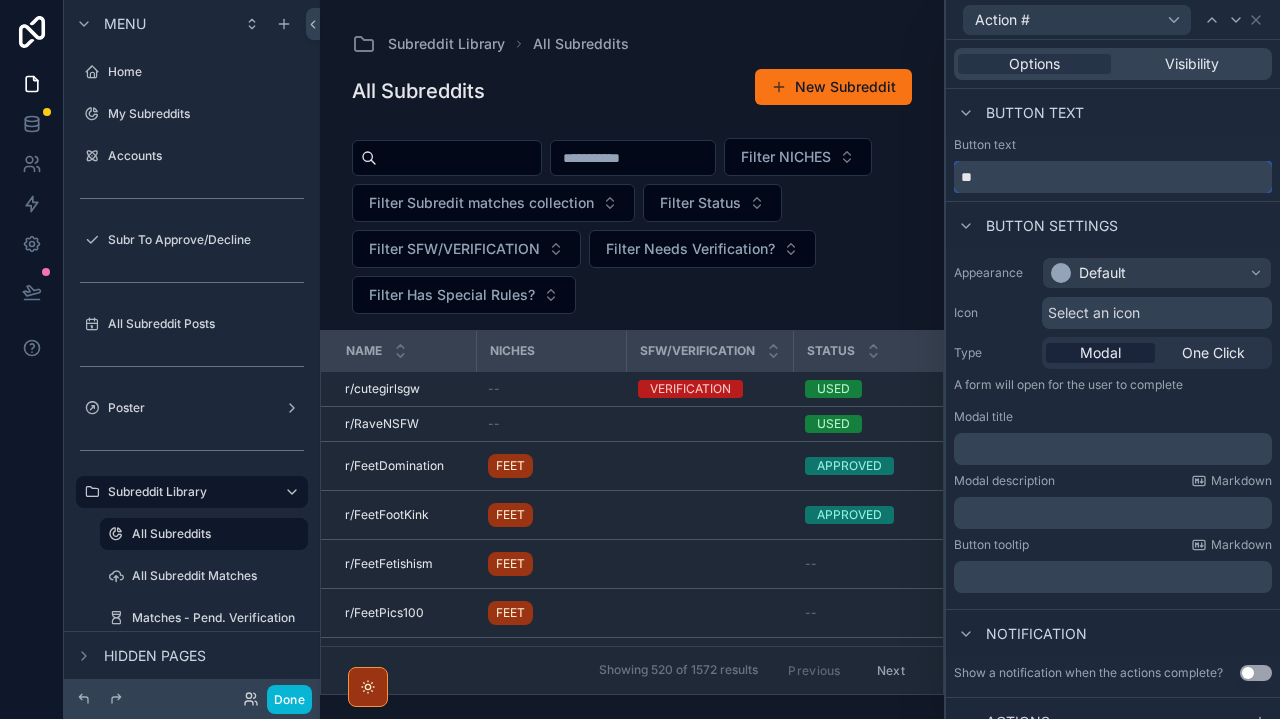 type on "*" 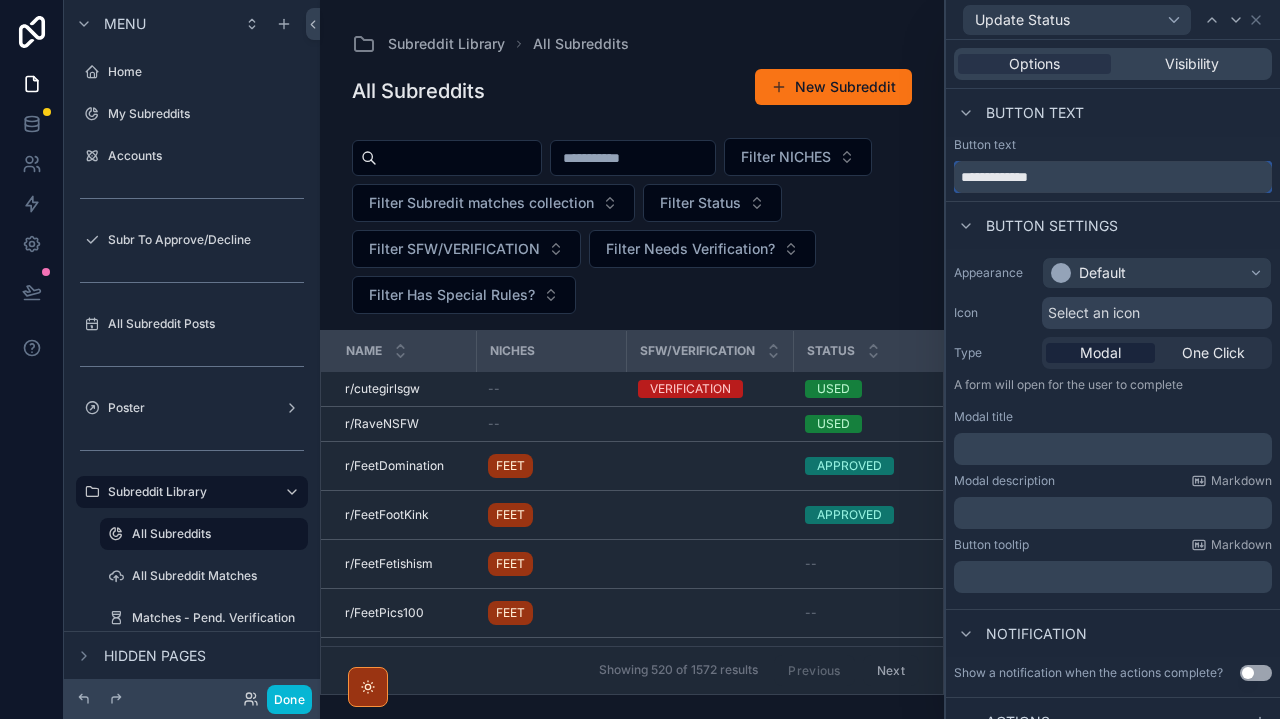 type on "**********" 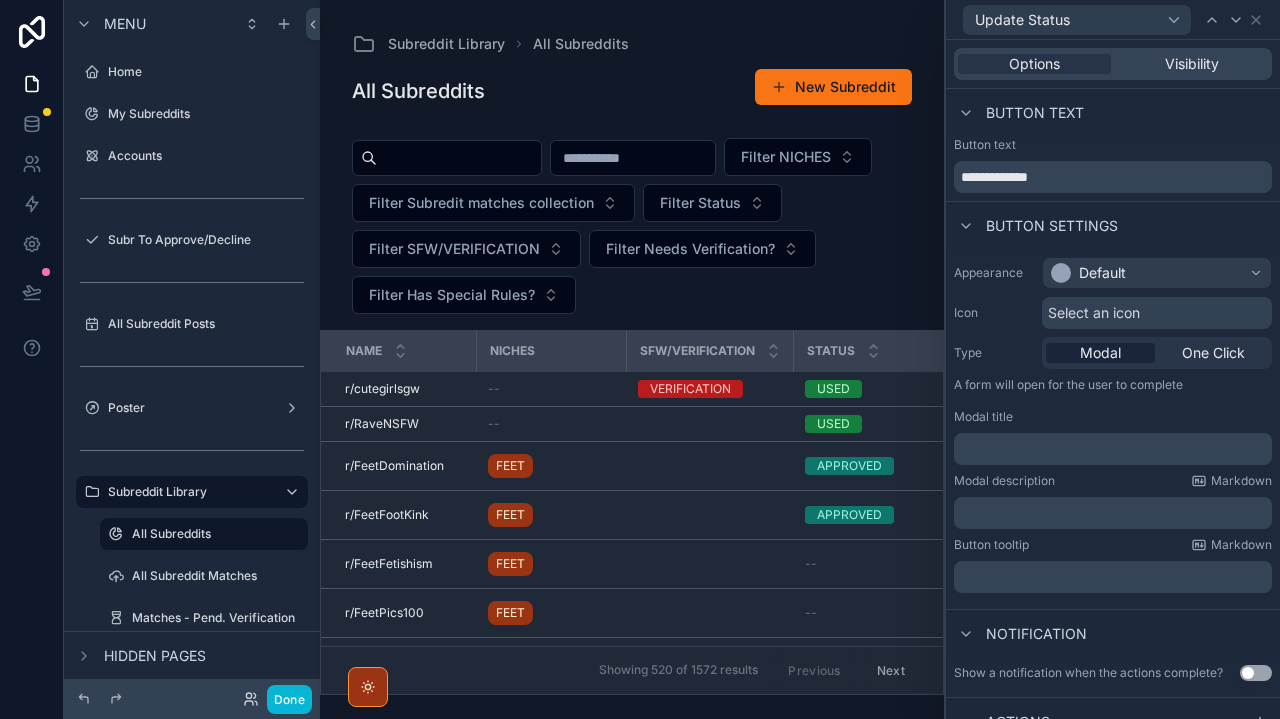 click on "Default" at bounding box center [1157, 273] 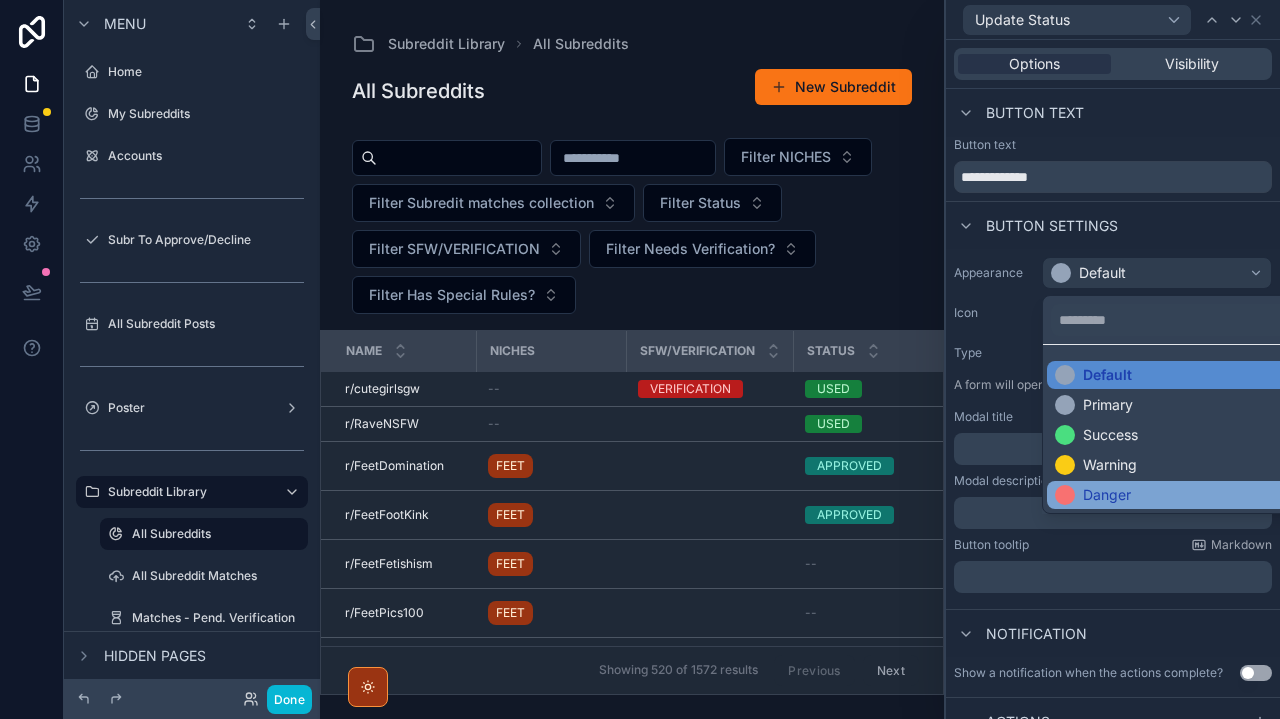 click on "Danger" at bounding box center (1107, 495) 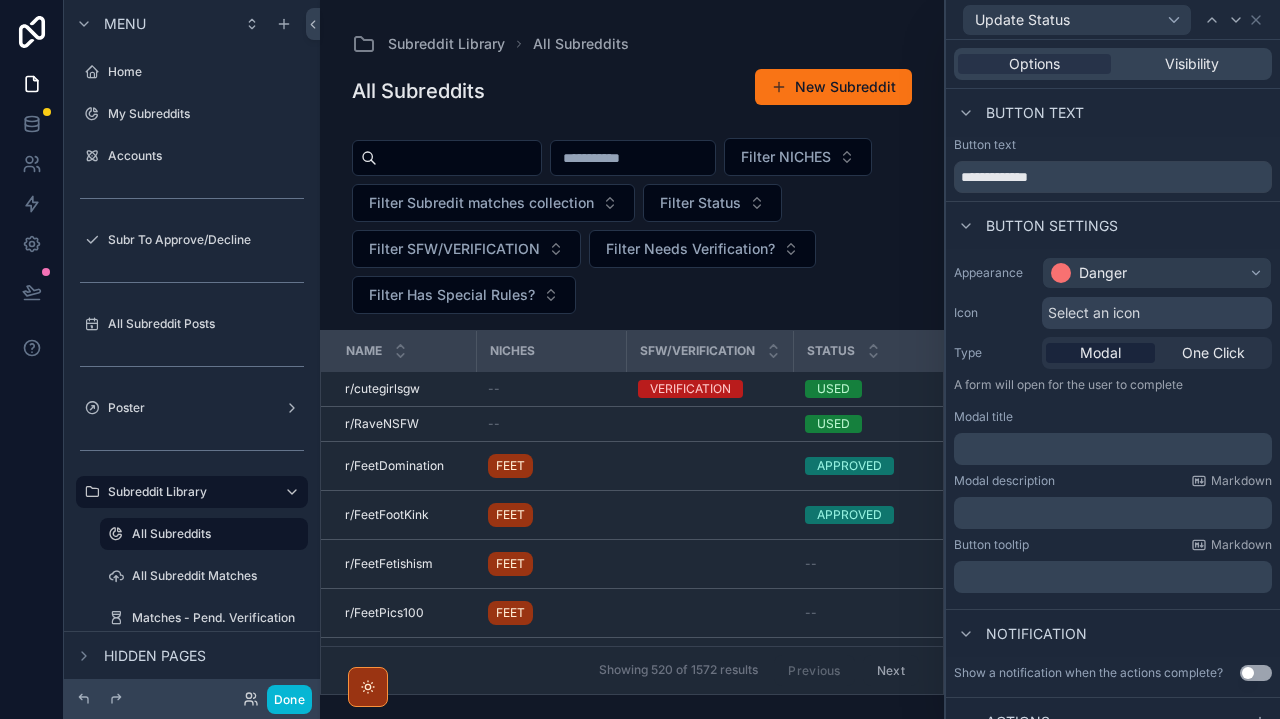 click on "Appearance Danger Icon Select an icon Type Modal One Click A form will open for the user to complete Modal title ﻿ Modal description Markdown ﻿ Button tooltip Markdown ﻿" at bounding box center [1113, 425] 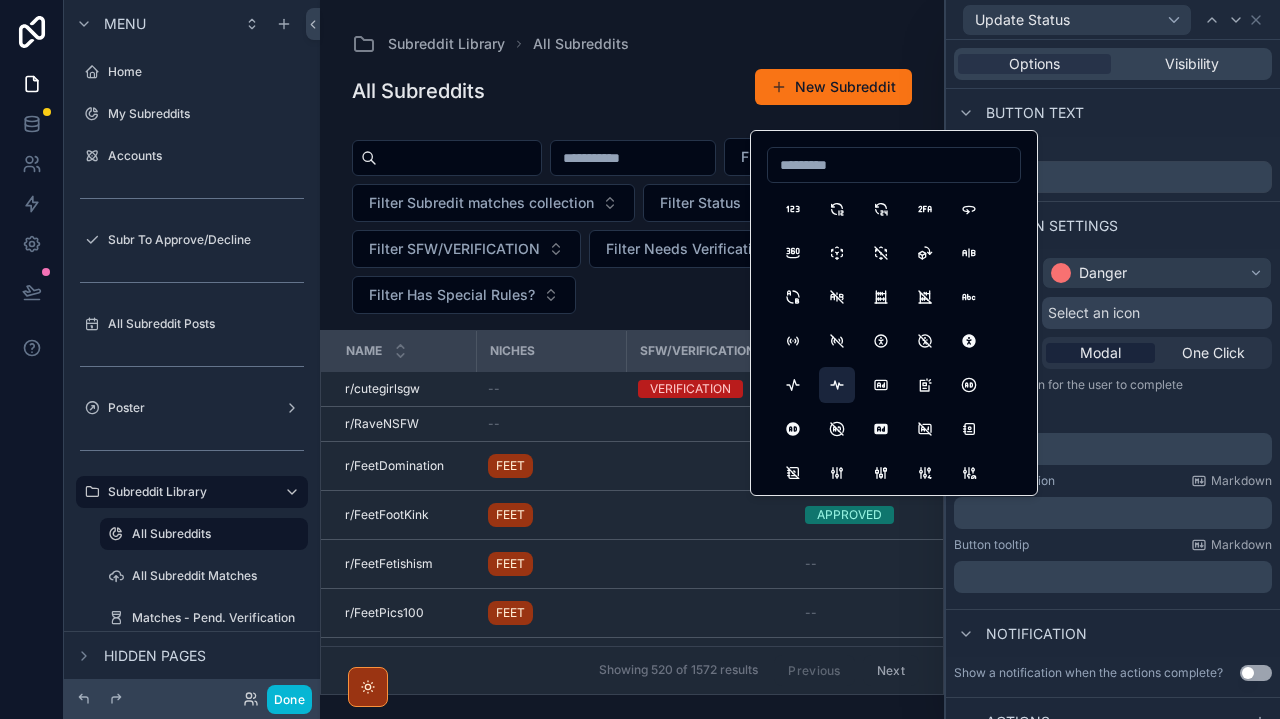 click at bounding box center (837, 385) 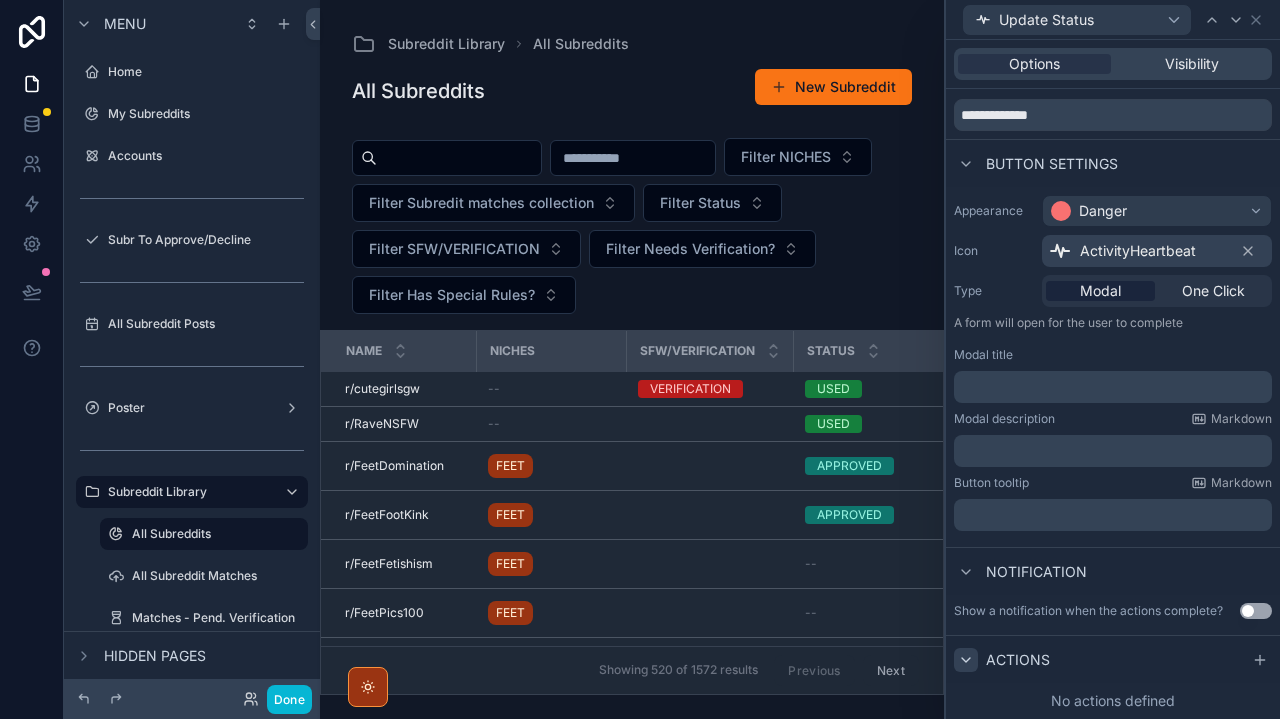 click 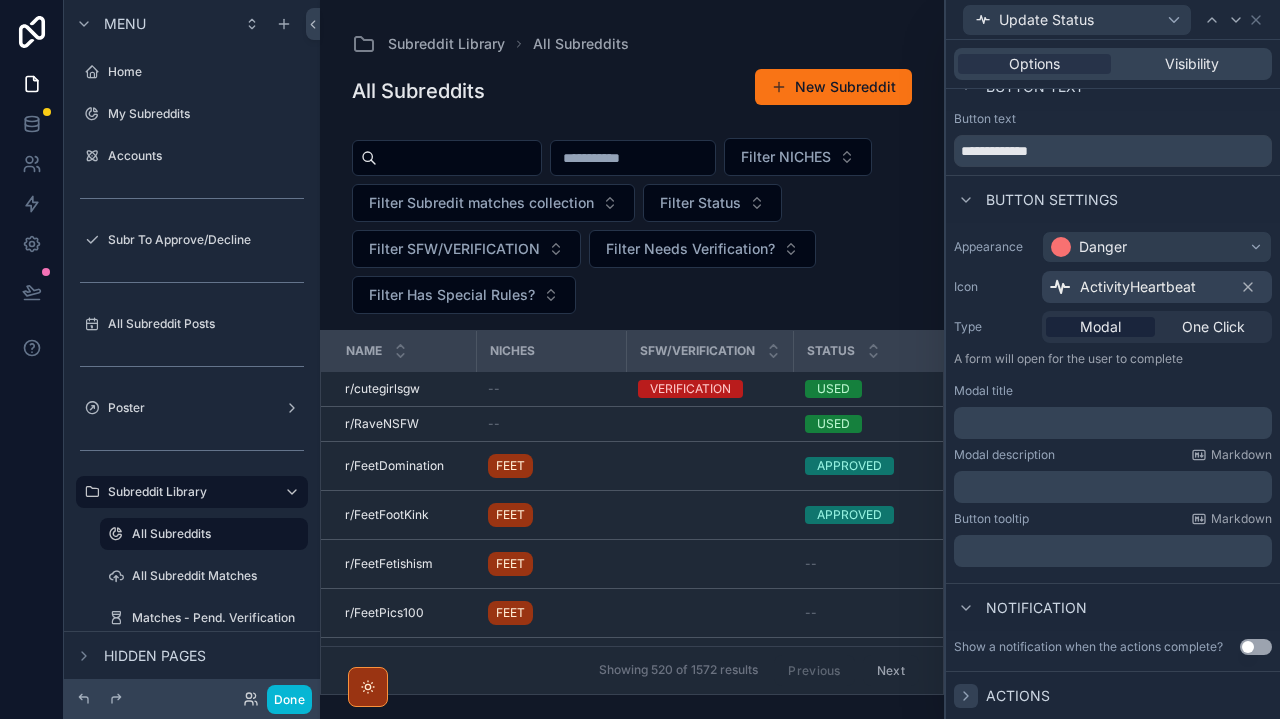 scroll, scrollTop: 0, scrollLeft: 0, axis: both 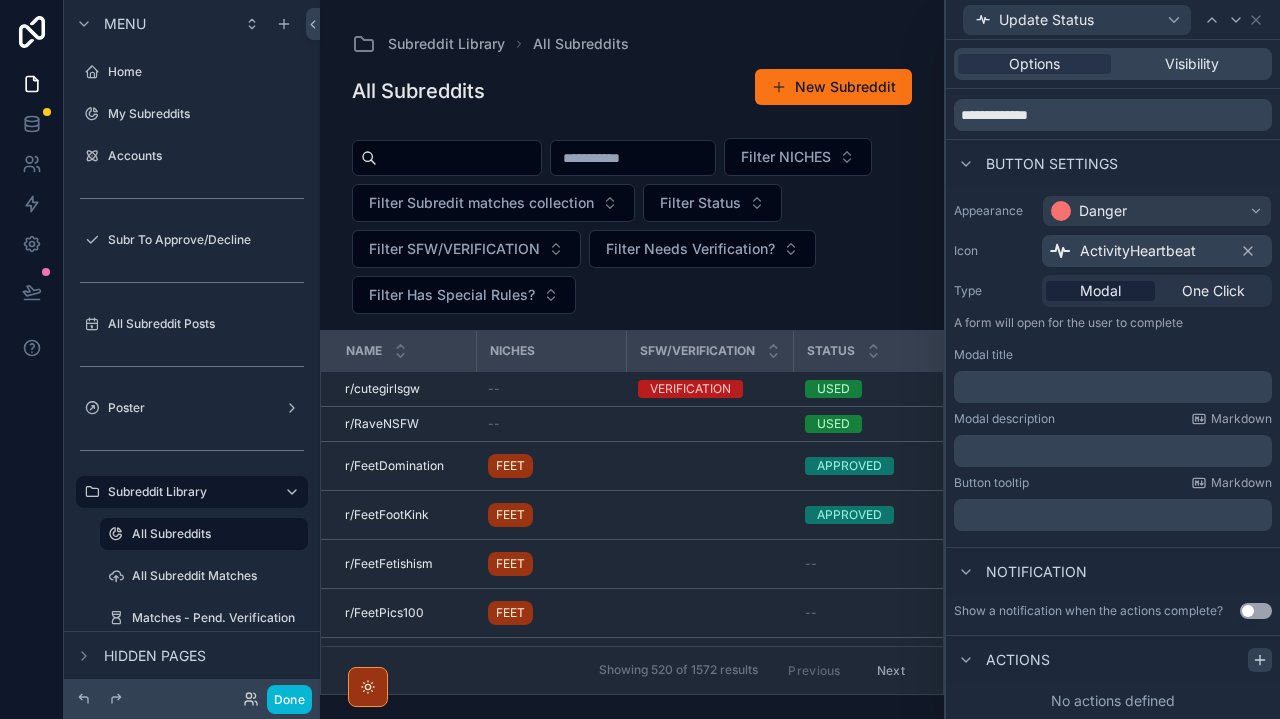 click 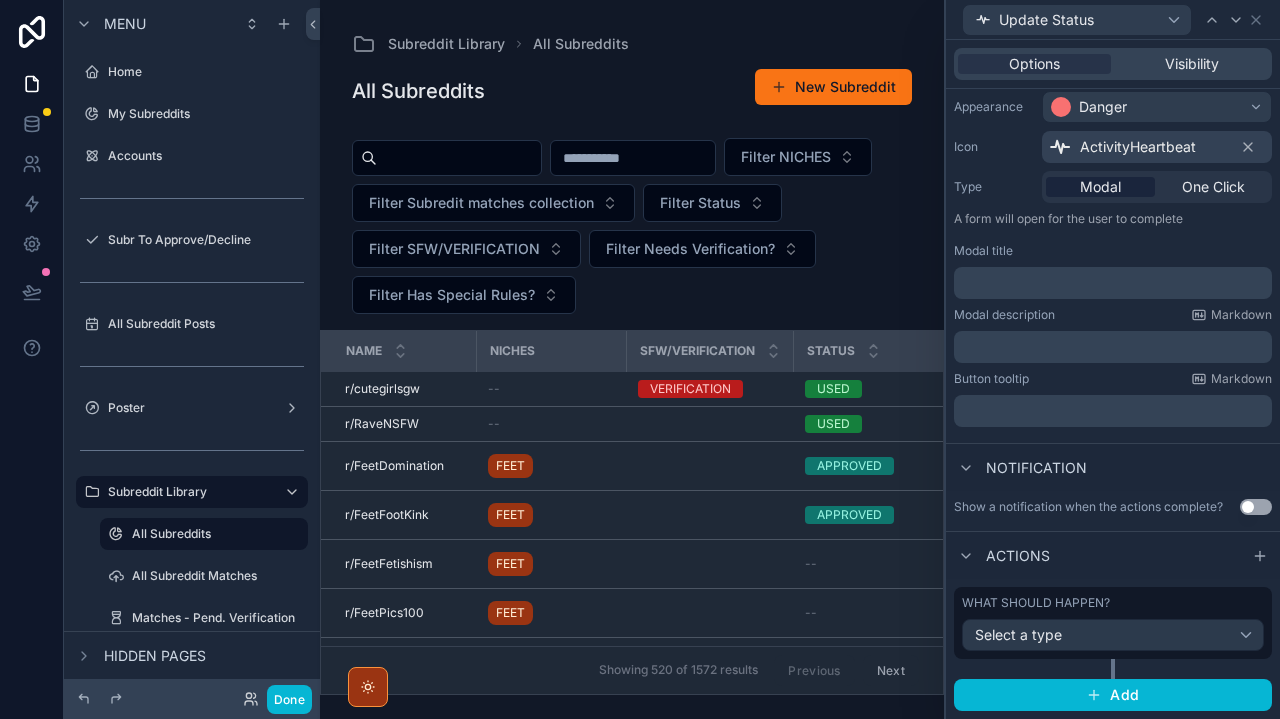click on "Select a type" at bounding box center (1113, 635) 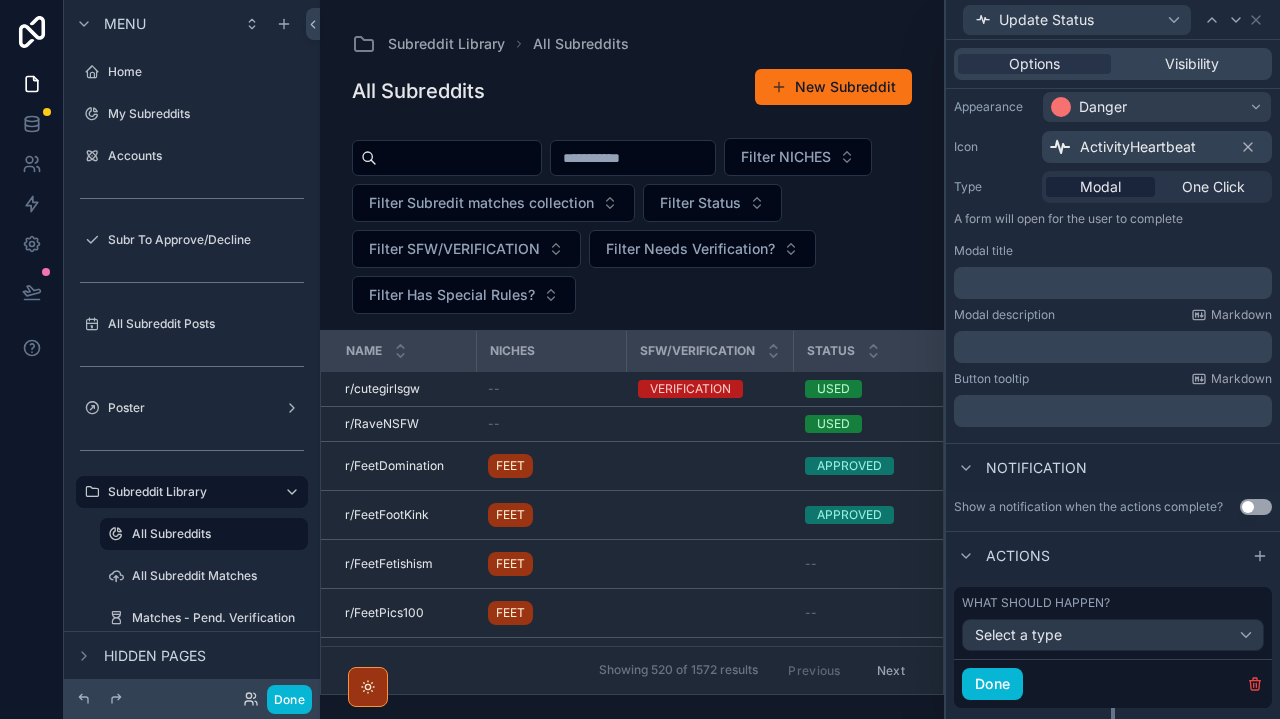 scroll, scrollTop: 165, scrollLeft: 0, axis: vertical 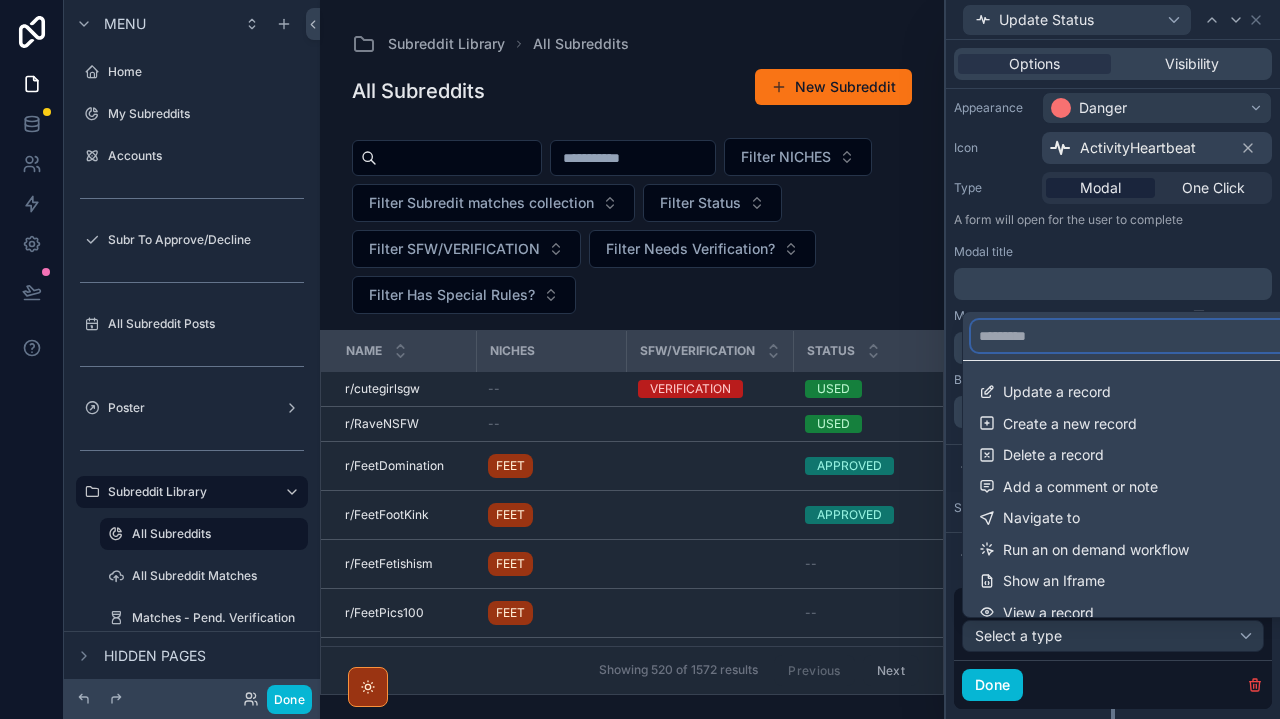 click at bounding box center (1137, 336) 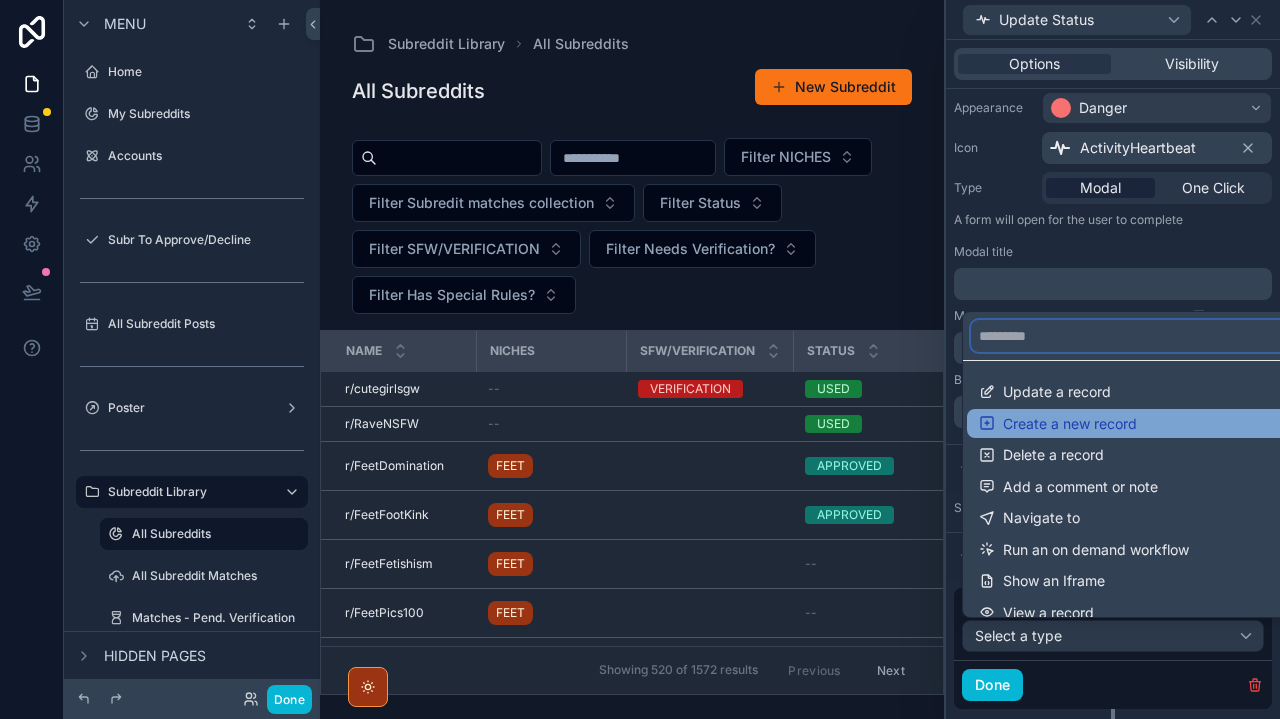 scroll, scrollTop: 0, scrollLeft: 0, axis: both 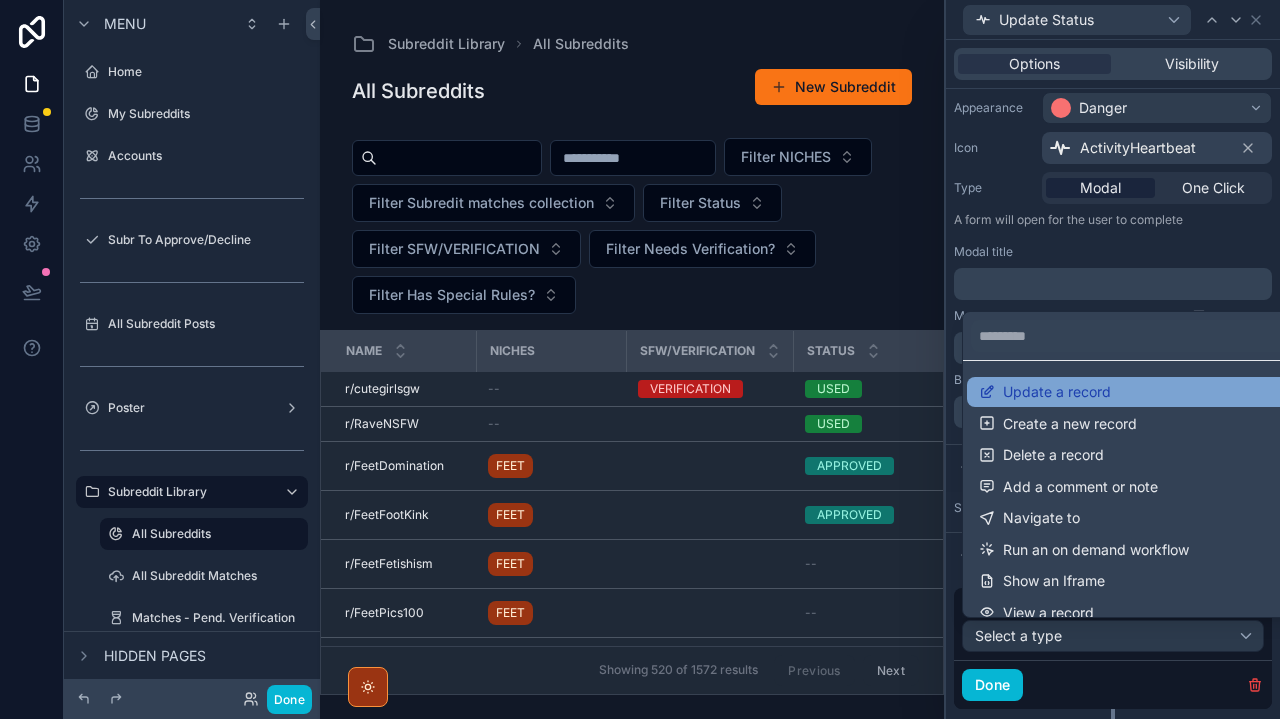 click on "Update a record" at bounding box center [1137, 392] 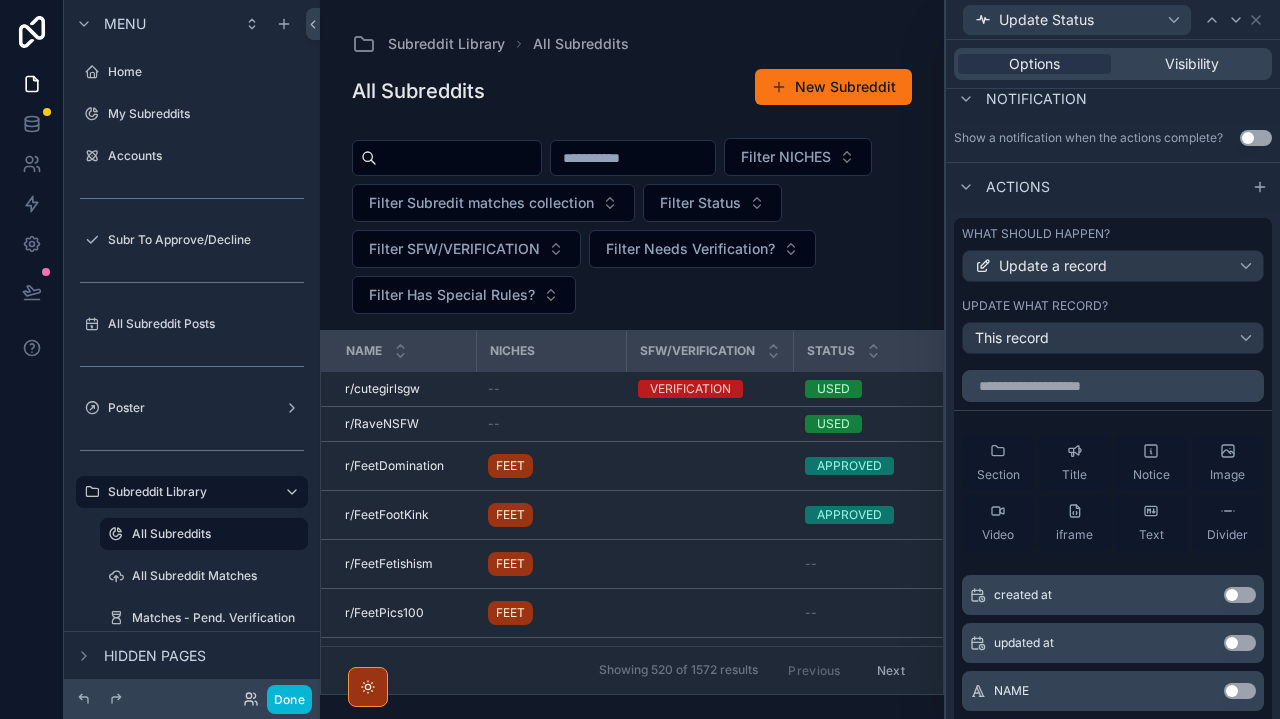 scroll, scrollTop: 550, scrollLeft: 0, axis: vertical 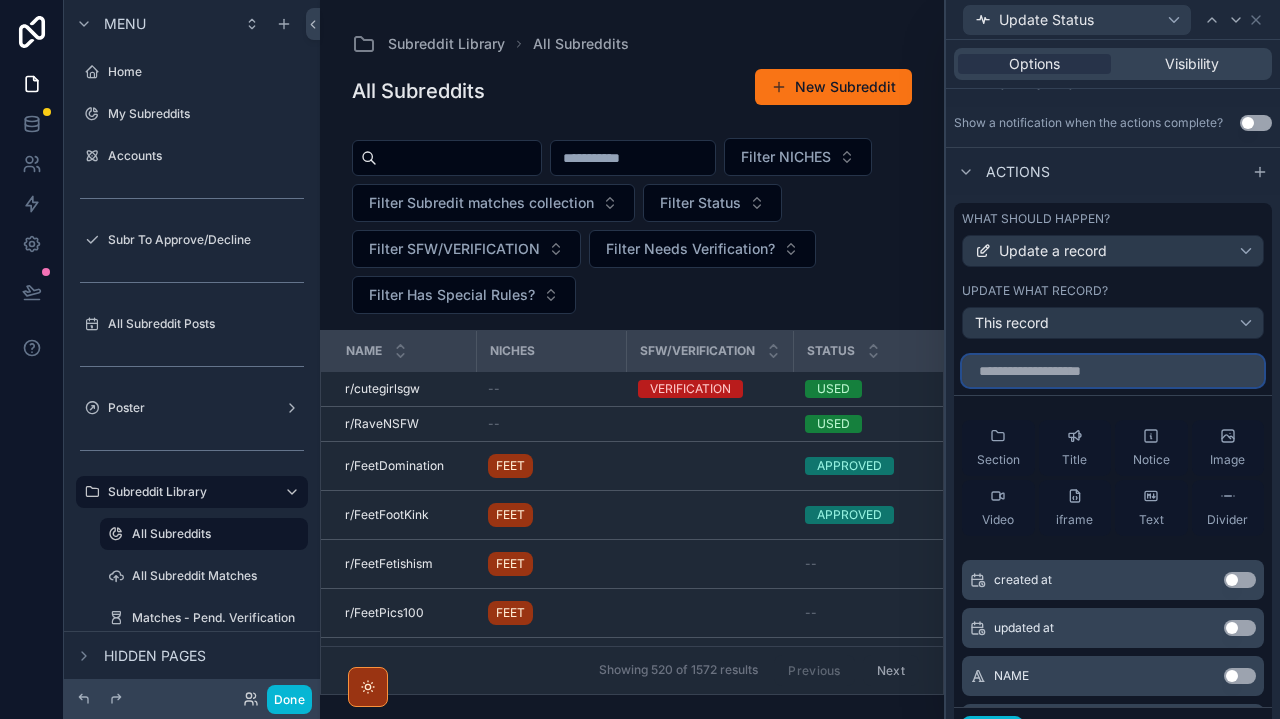 click at bounding box center [1113, 371] 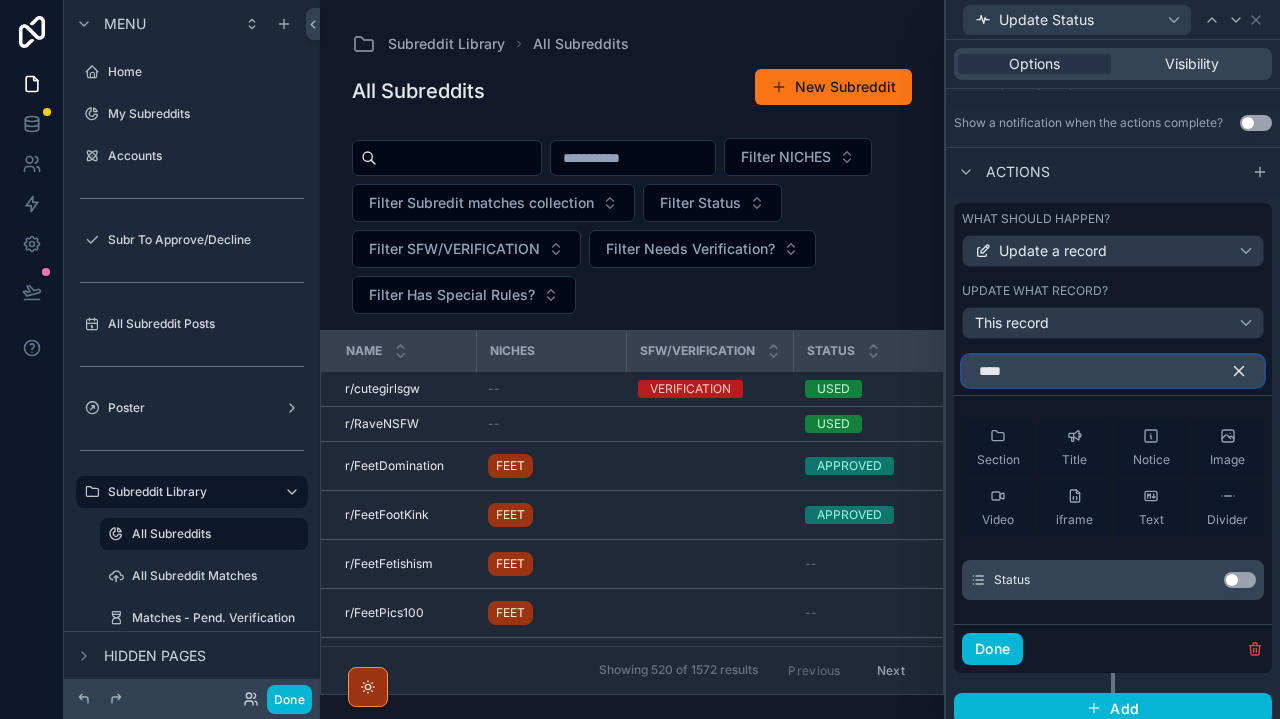 type on "****" 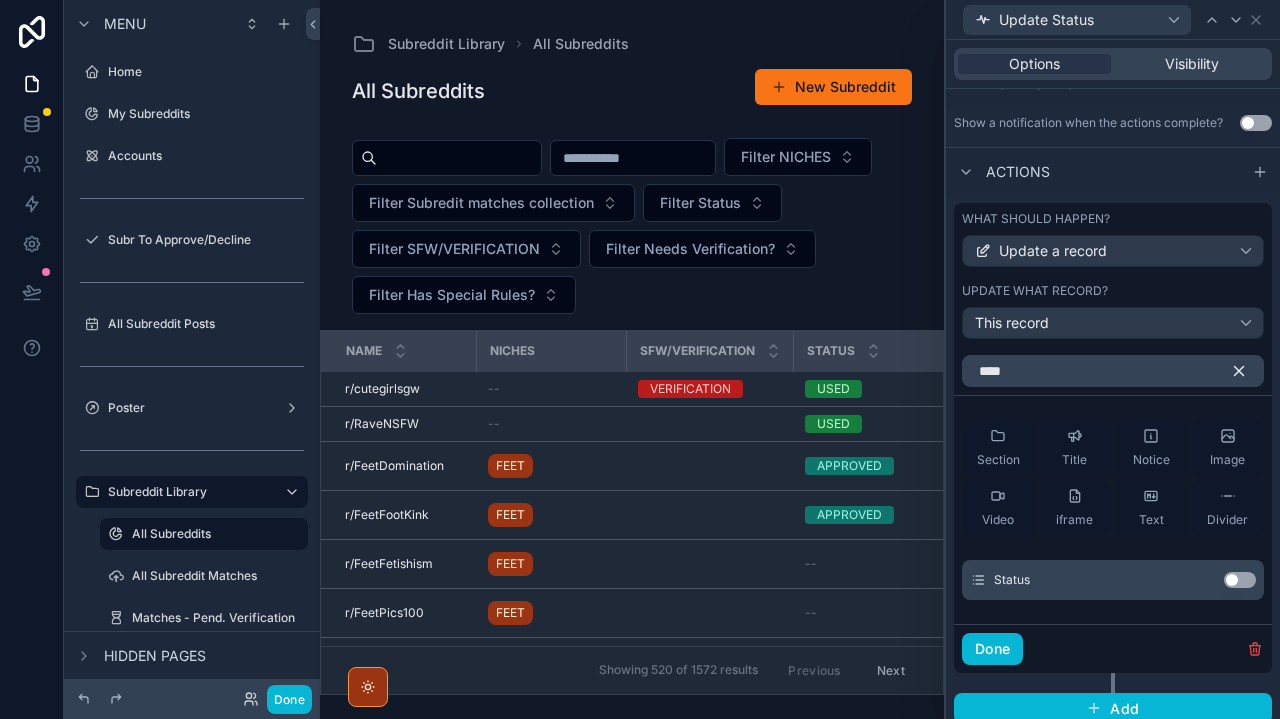 click on "Use setting" at bounding box center (1240, 580) 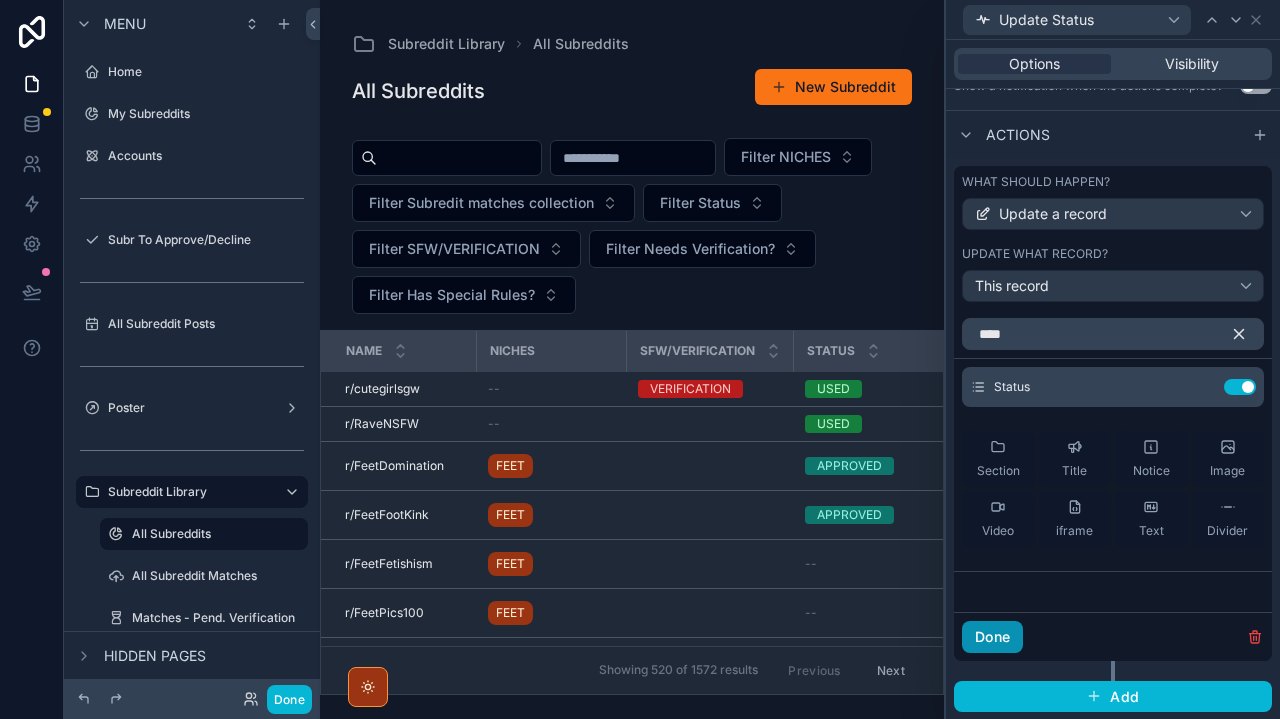click on "Done" at bounding box center [992, 637] 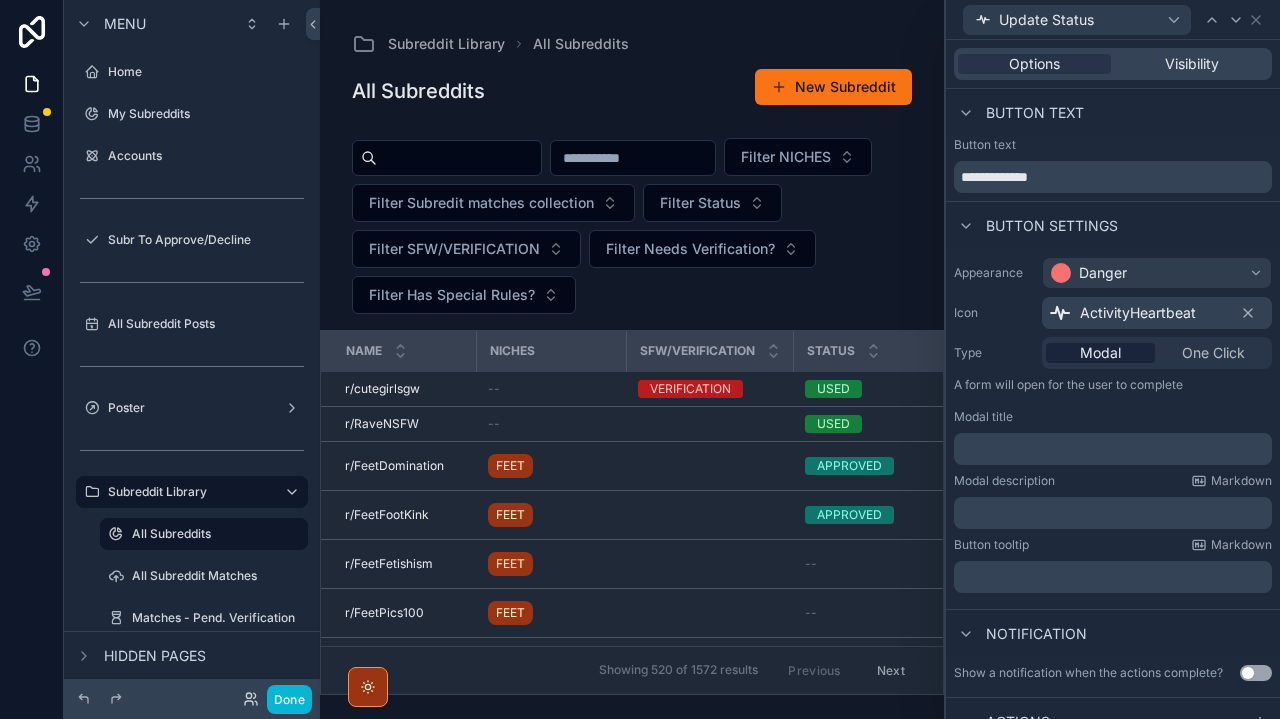 scroll, scrollTop: 0, scrollLeft: 0, axis: both 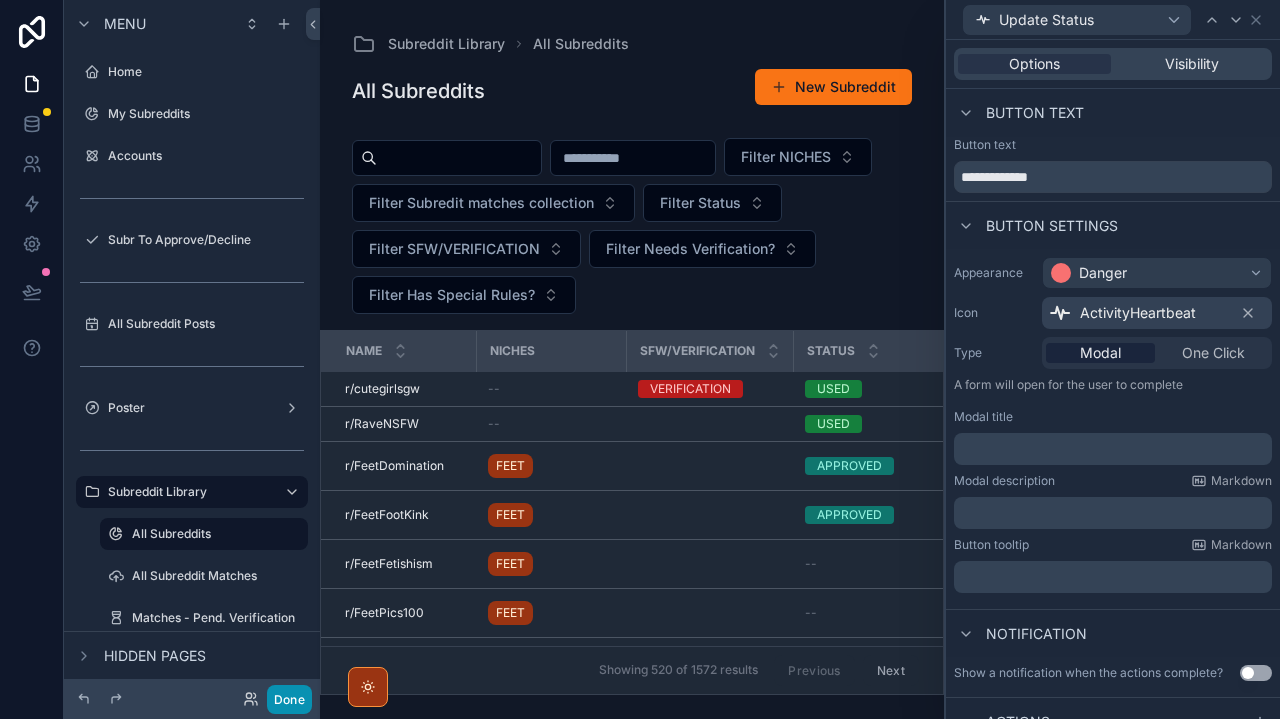 click on "Done" at bounding box center [289, 699] 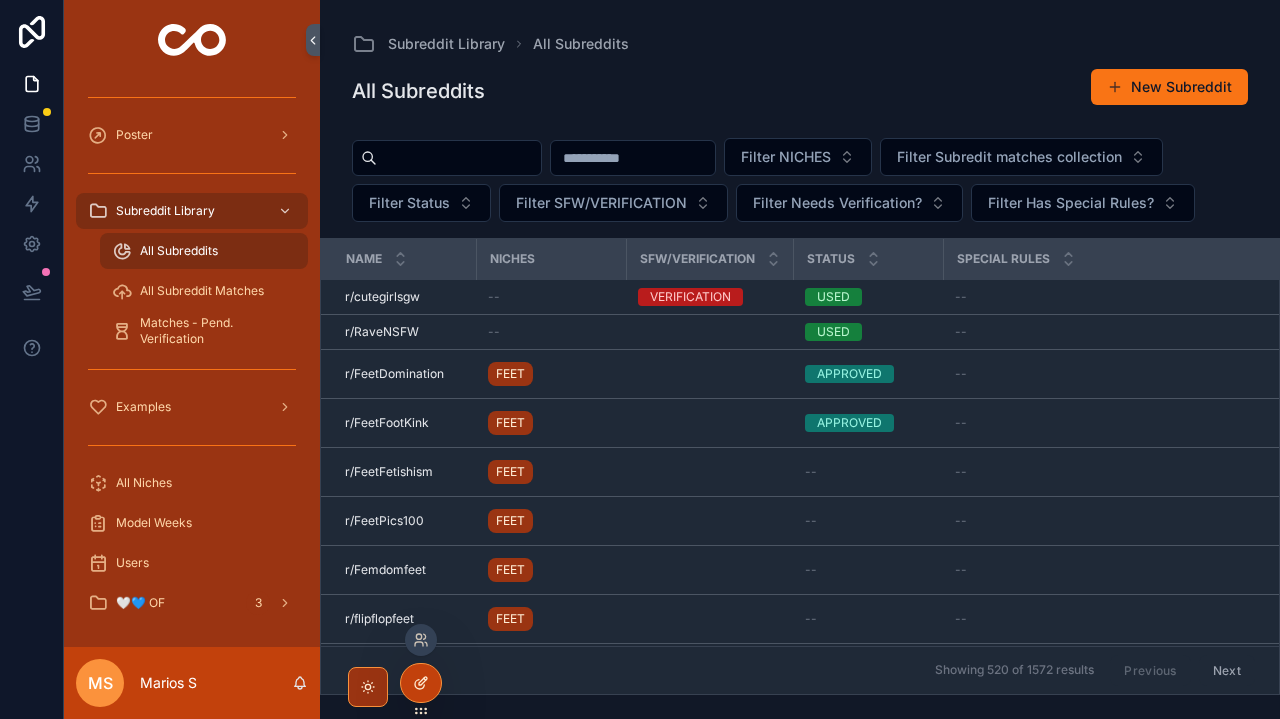 click at bounding box center (421, 683) 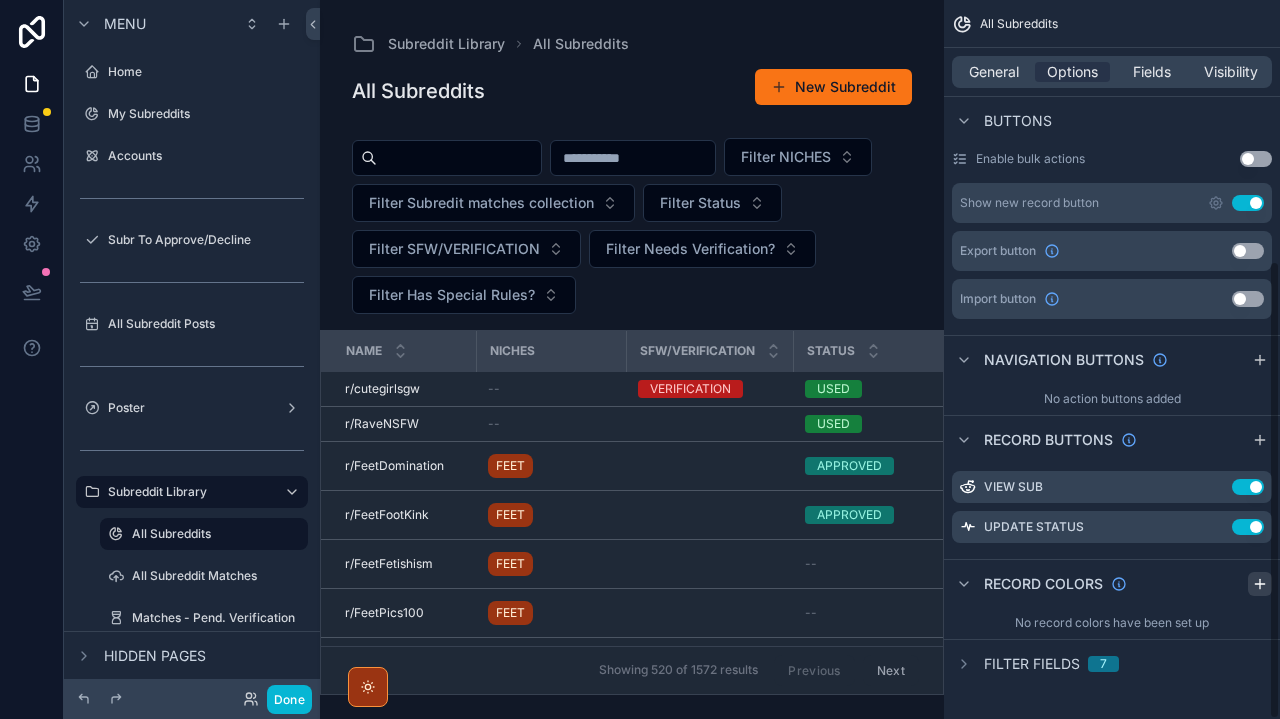 scroll, scrollTop: 409, scrollLeft: 0, axis: vertical 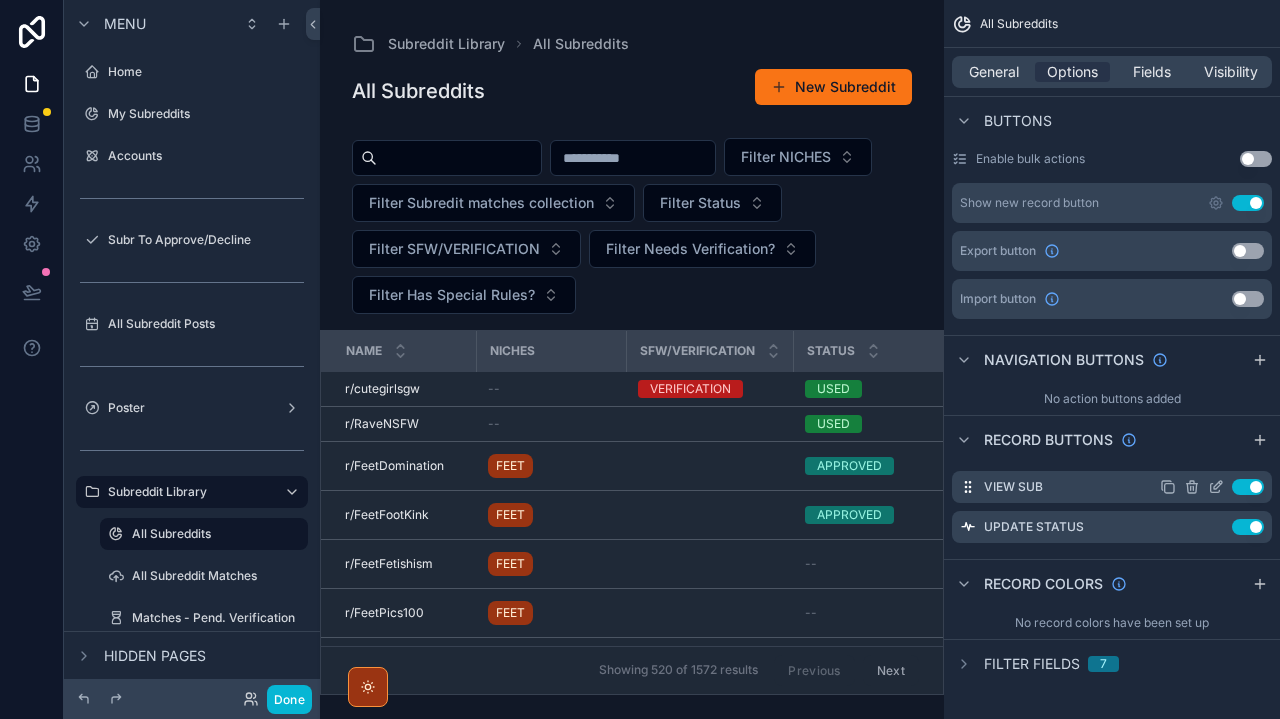click 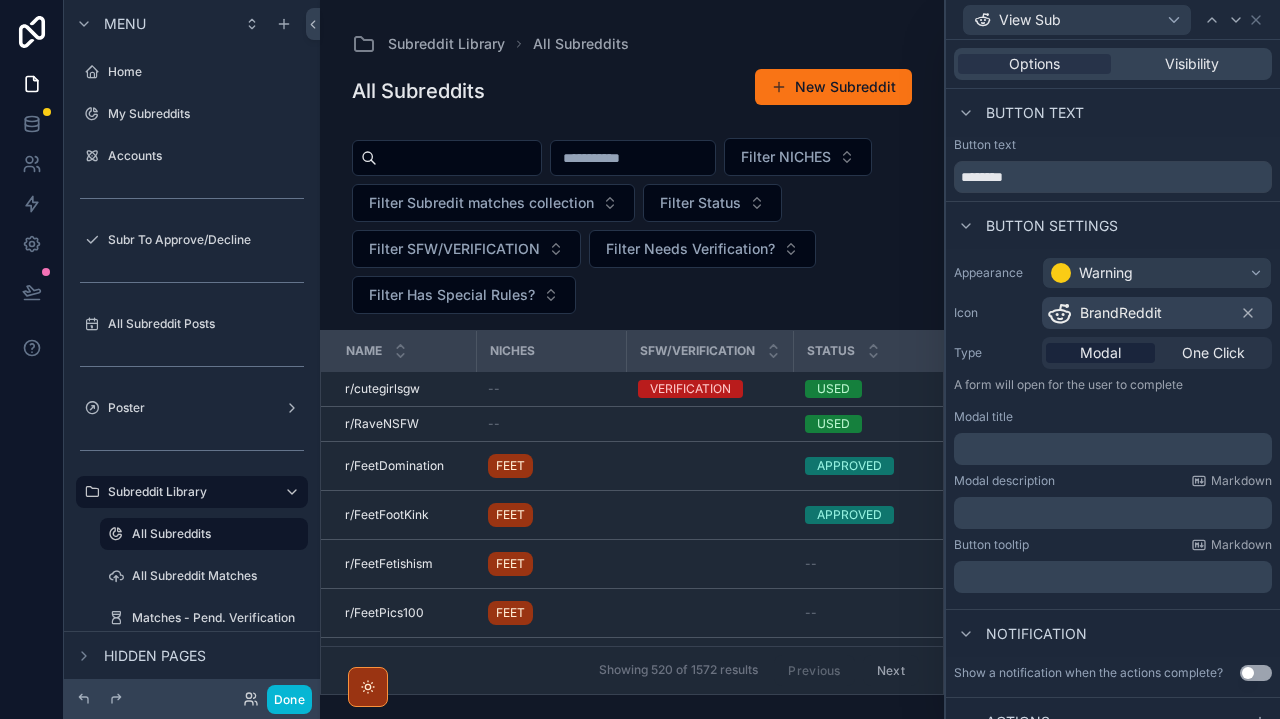 click on "Warning" at bounding box center (1106, 273) 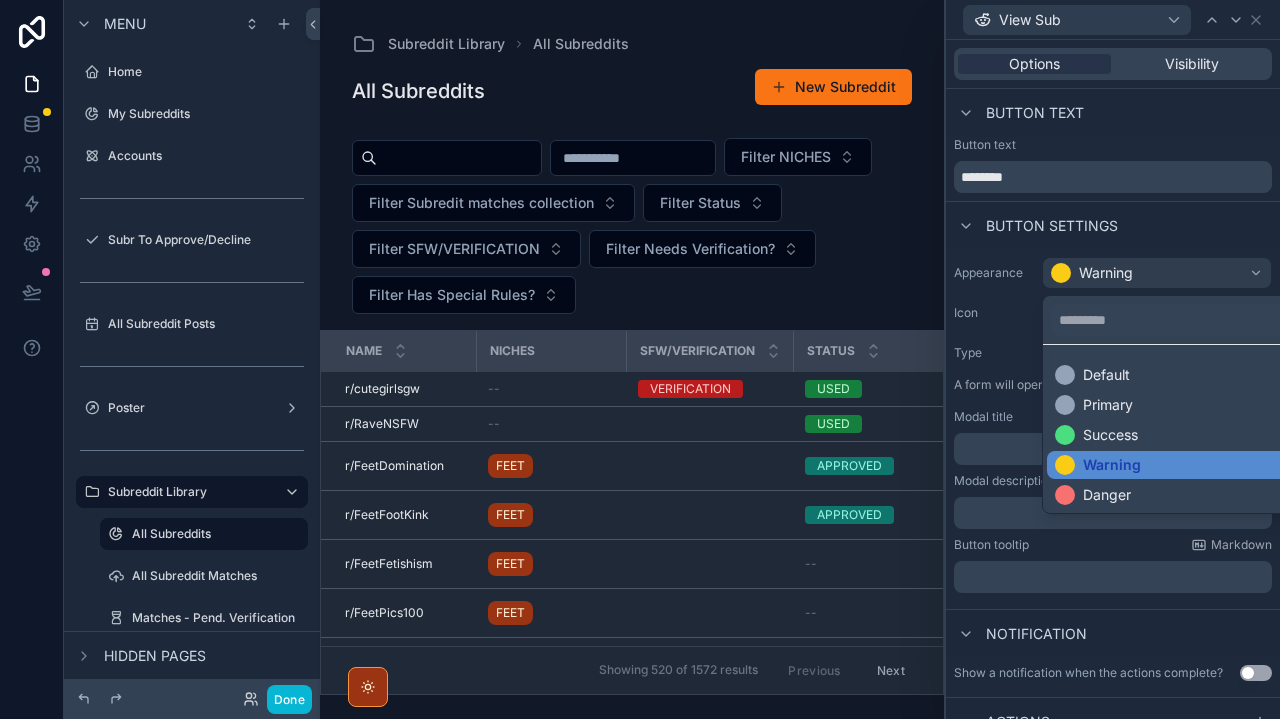 scroll, scrollTop: 0, scrollLeft: 0, axis: both 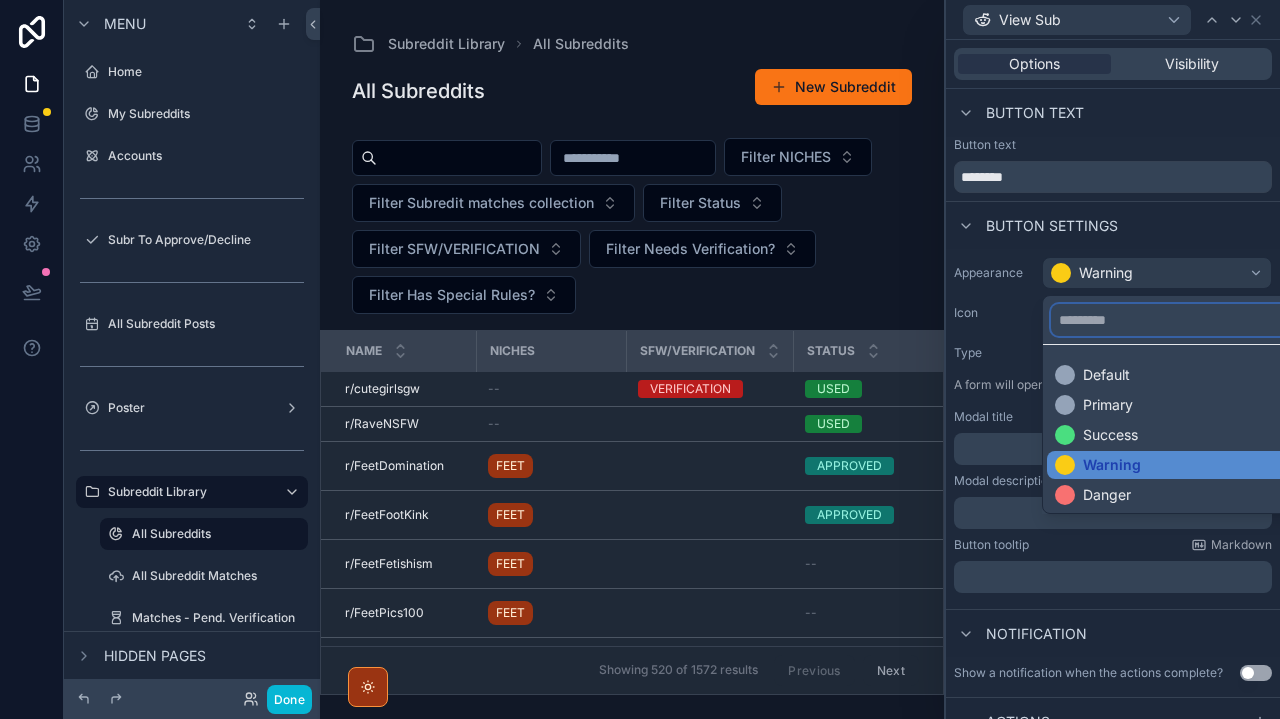 click at bounding box center [1181, 320] 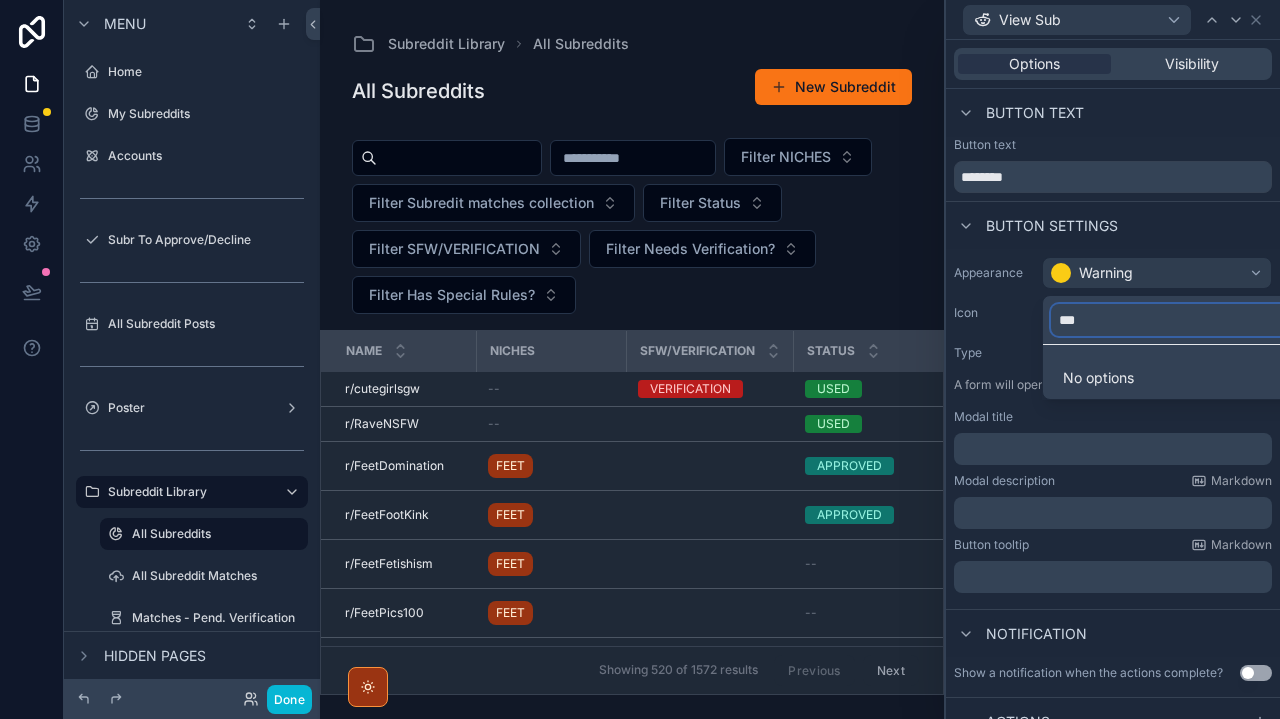 type on "***" 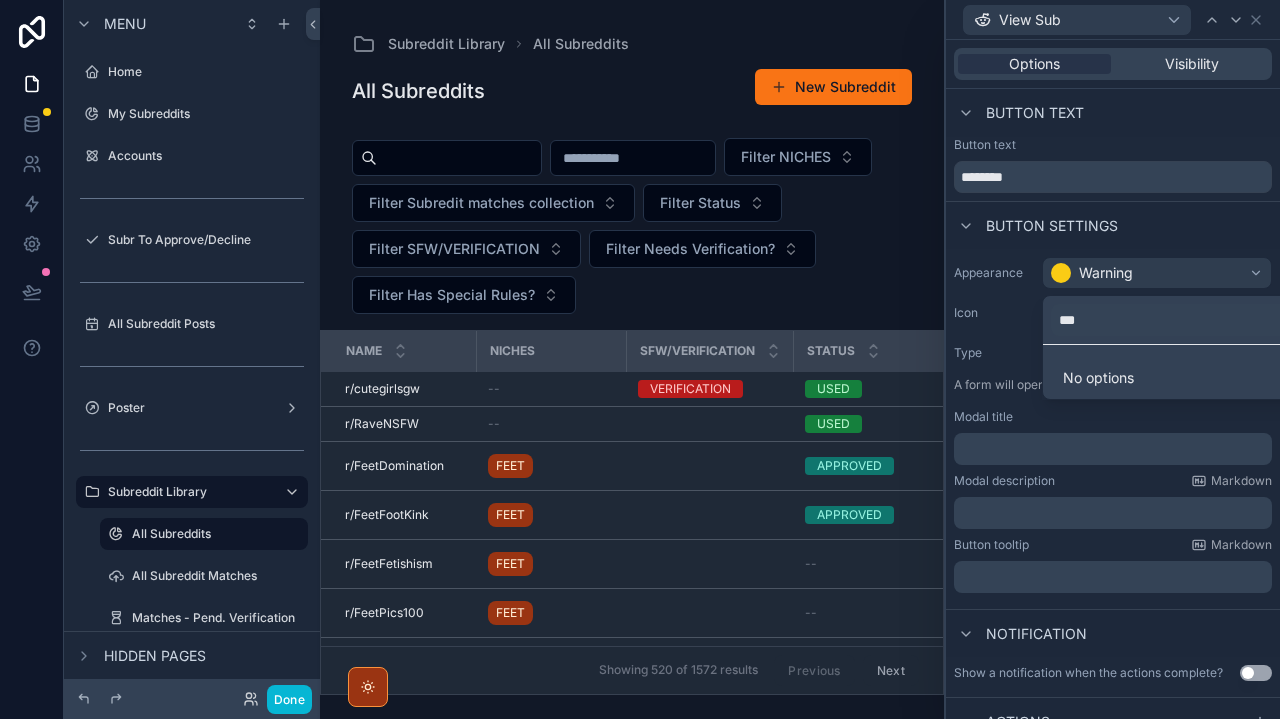 click at bounding box center [1113, 359] 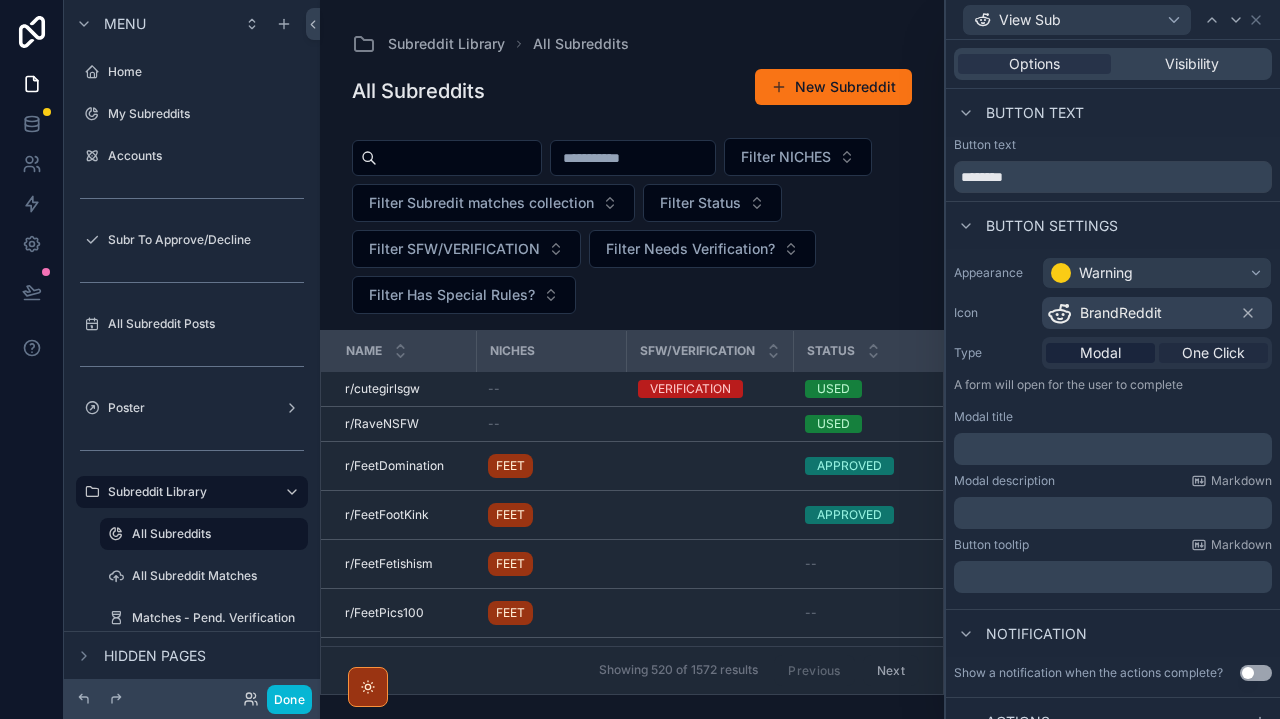 click on "One Click" at bounding box center [1213, 353] 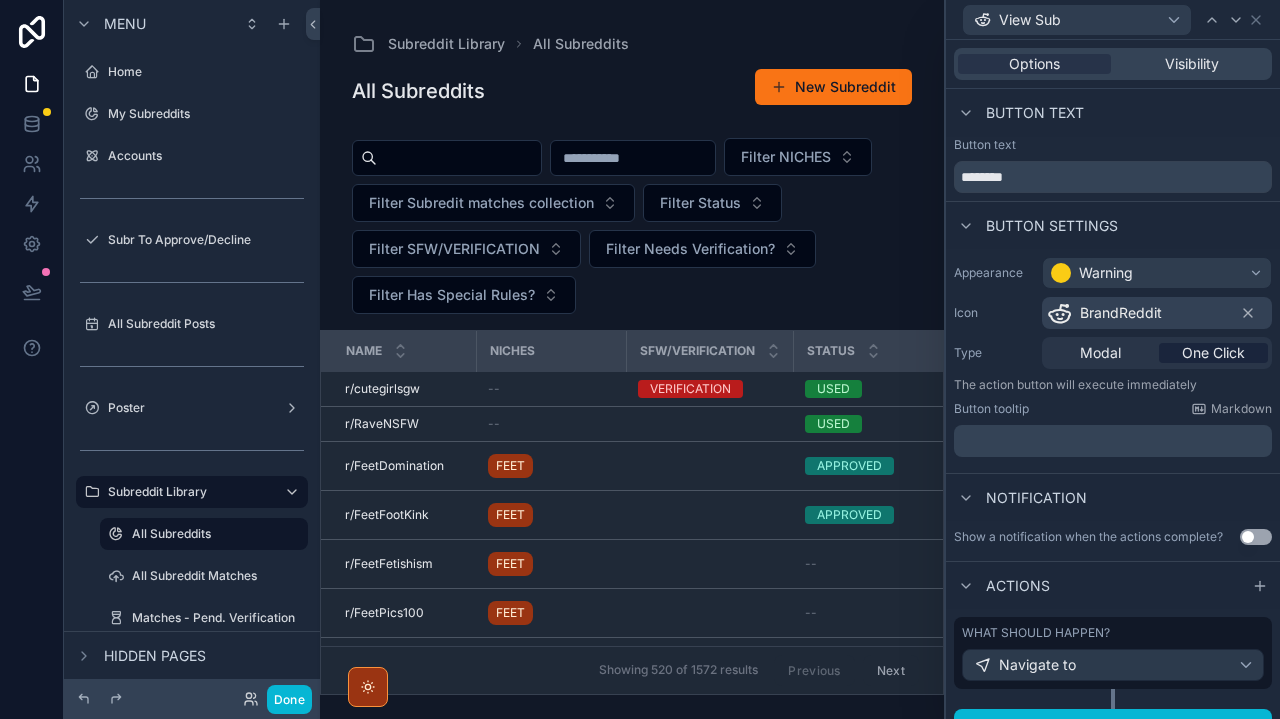 click on "﻿" at bounding box center [1115, 441] 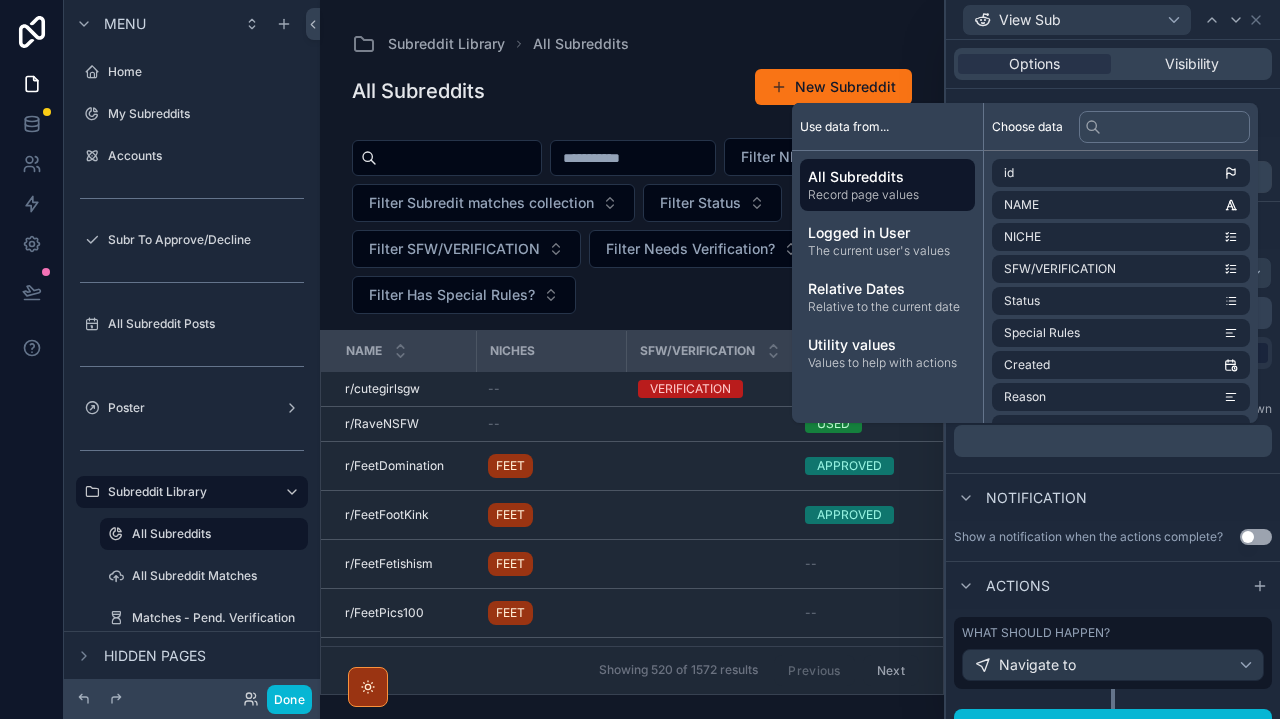 click on "Notification" at bounding box center (1036, 498) 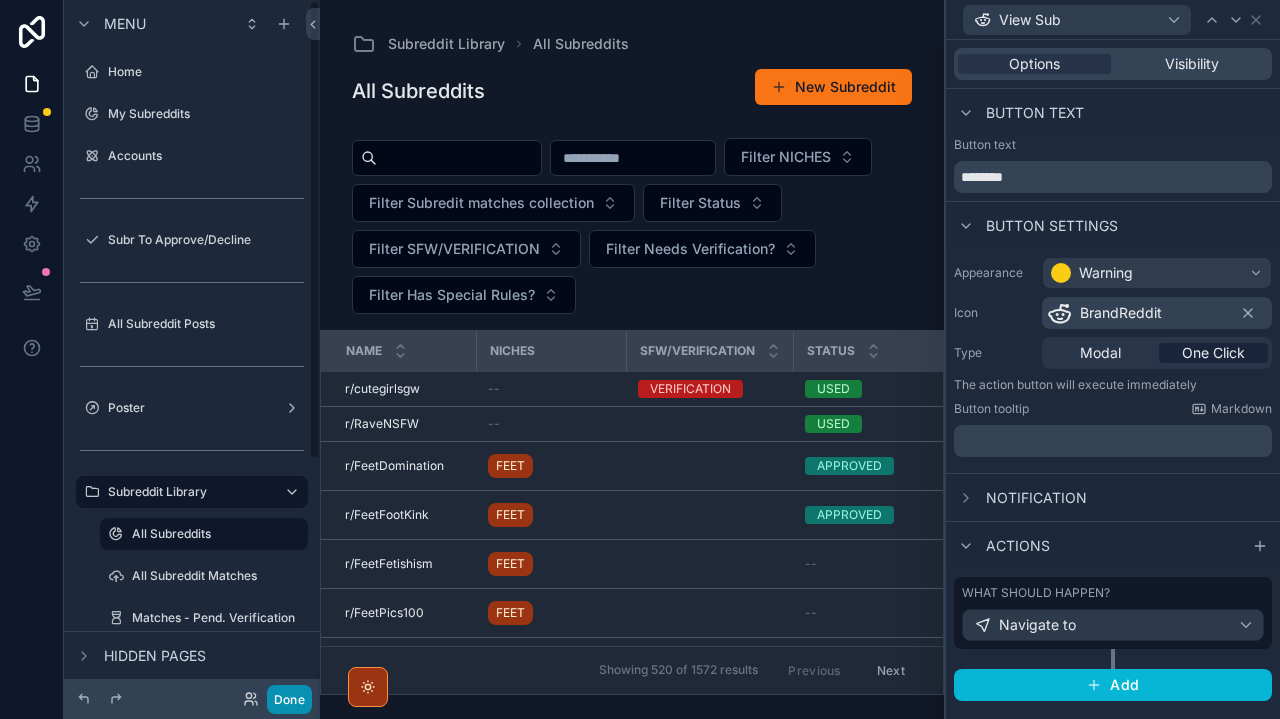 click on "Done" at bounding box center [289, 699] 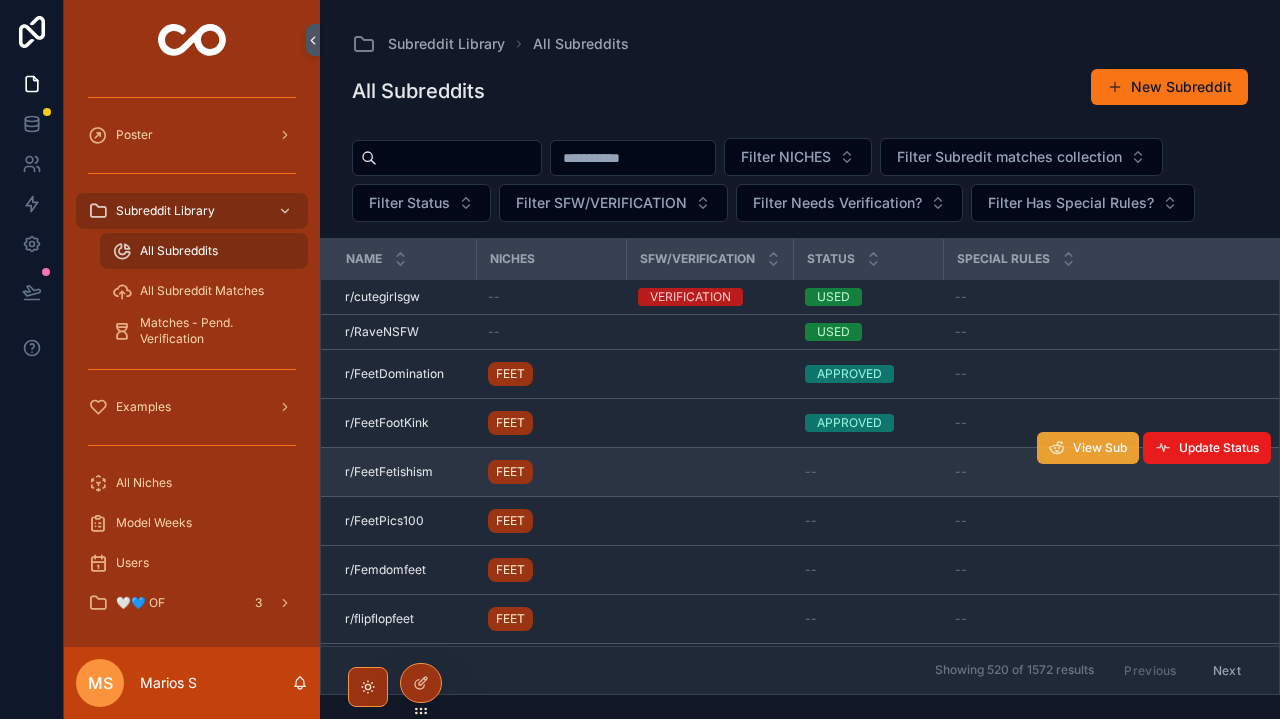 click on "View Sub" at bounding box center [1100, 448] 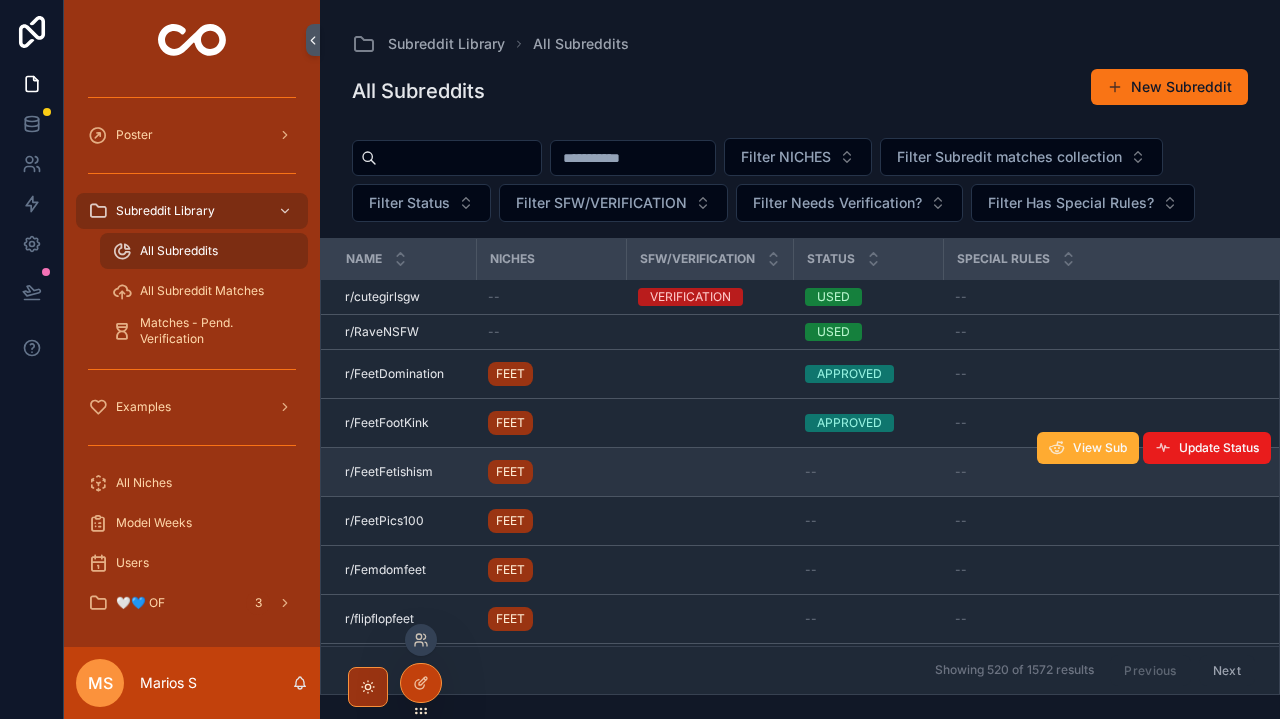click at bounding box center [421, 683] 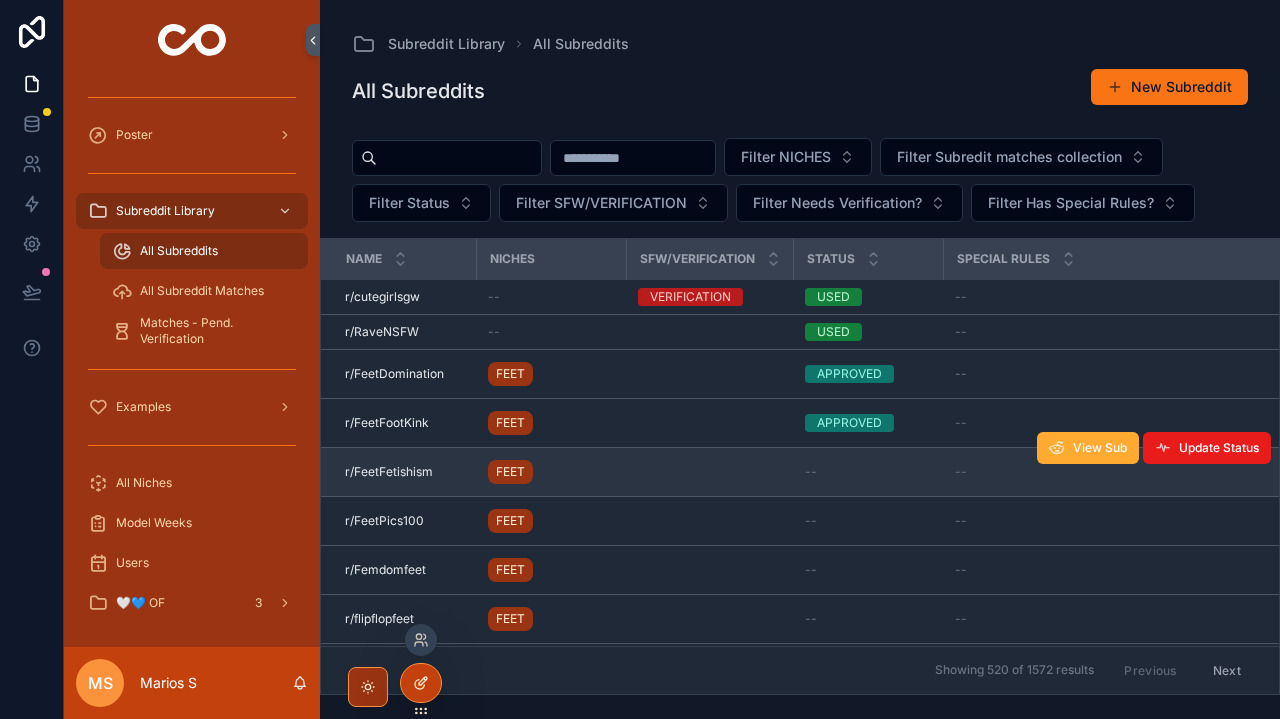 click 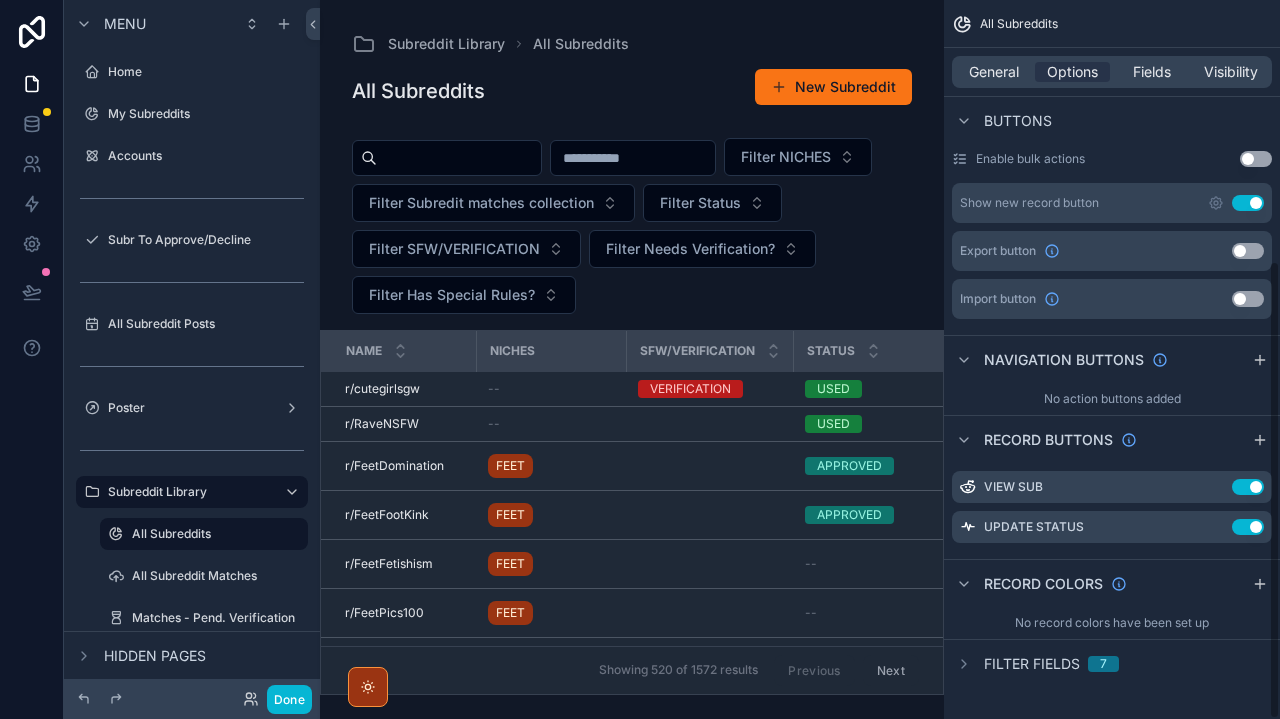 scroll, scrollTop: 409, scrollLeft: 0, axis: vertical 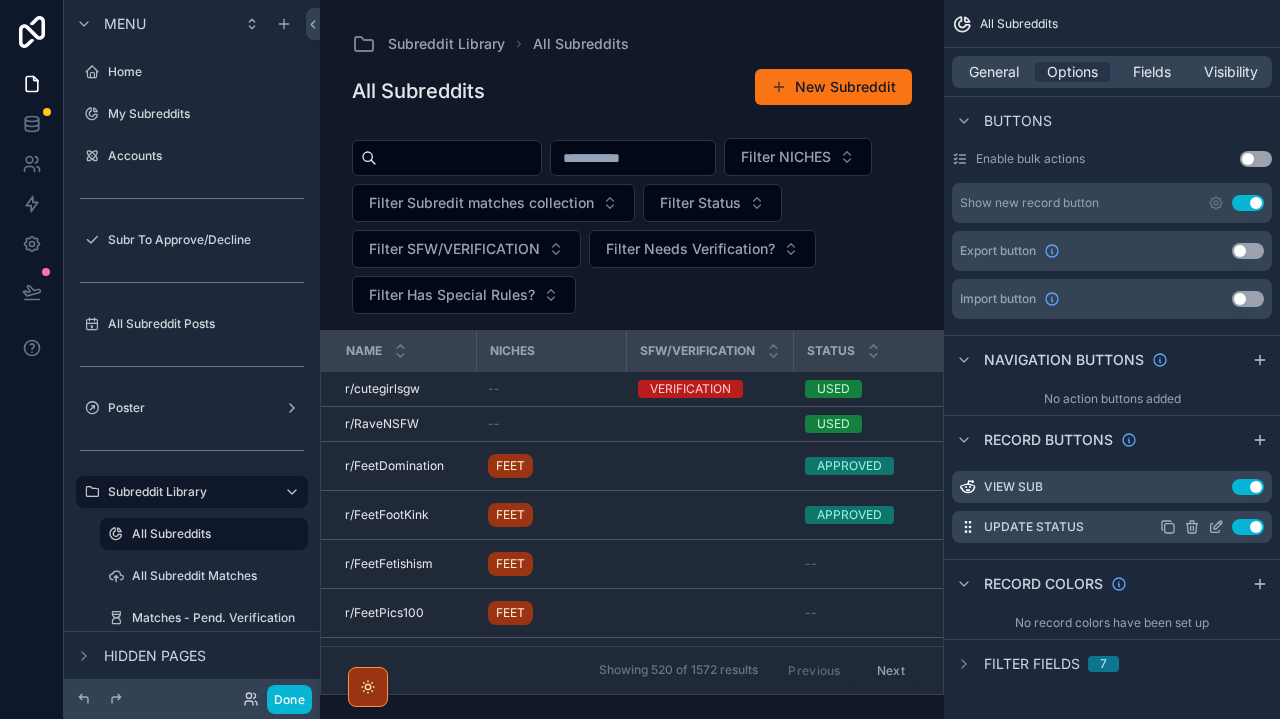 click on "Update Status Use setting" at bounding box center [1112, 527] 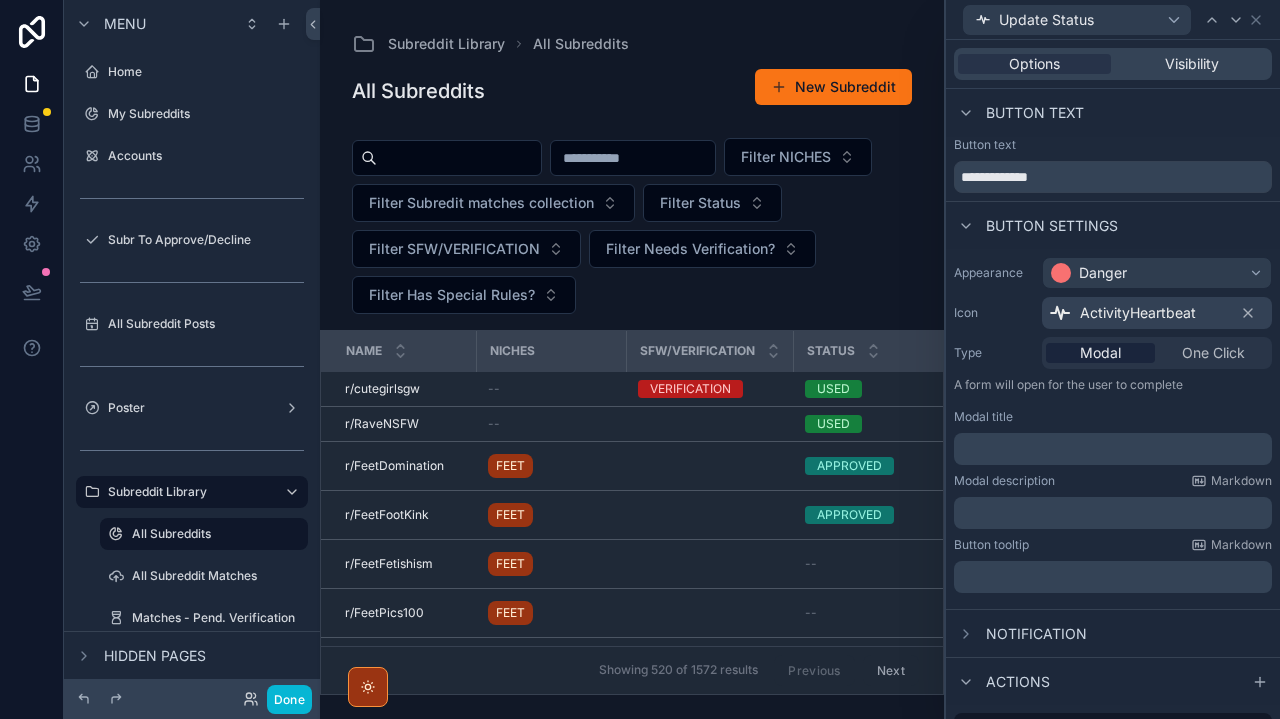 click on "One Click" at bounding box center [1213, 353] 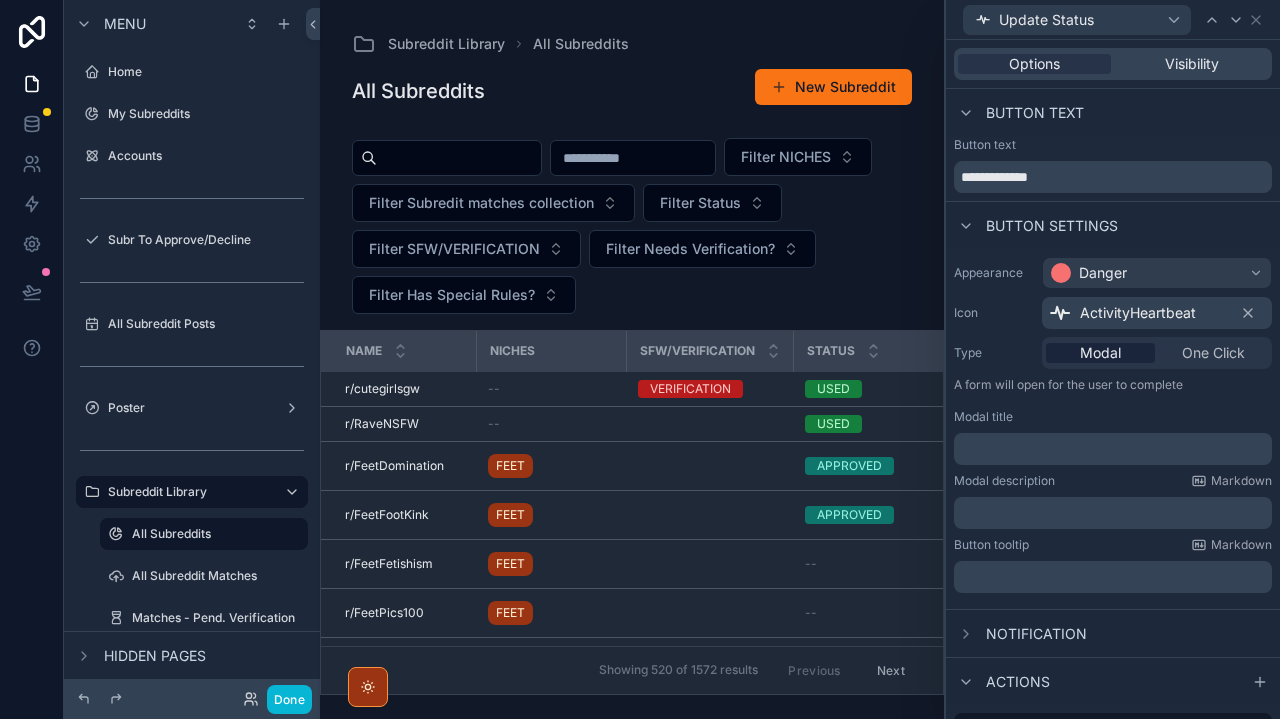 scroll, scrollTop: 0, scrollLeft: 0, axis: both 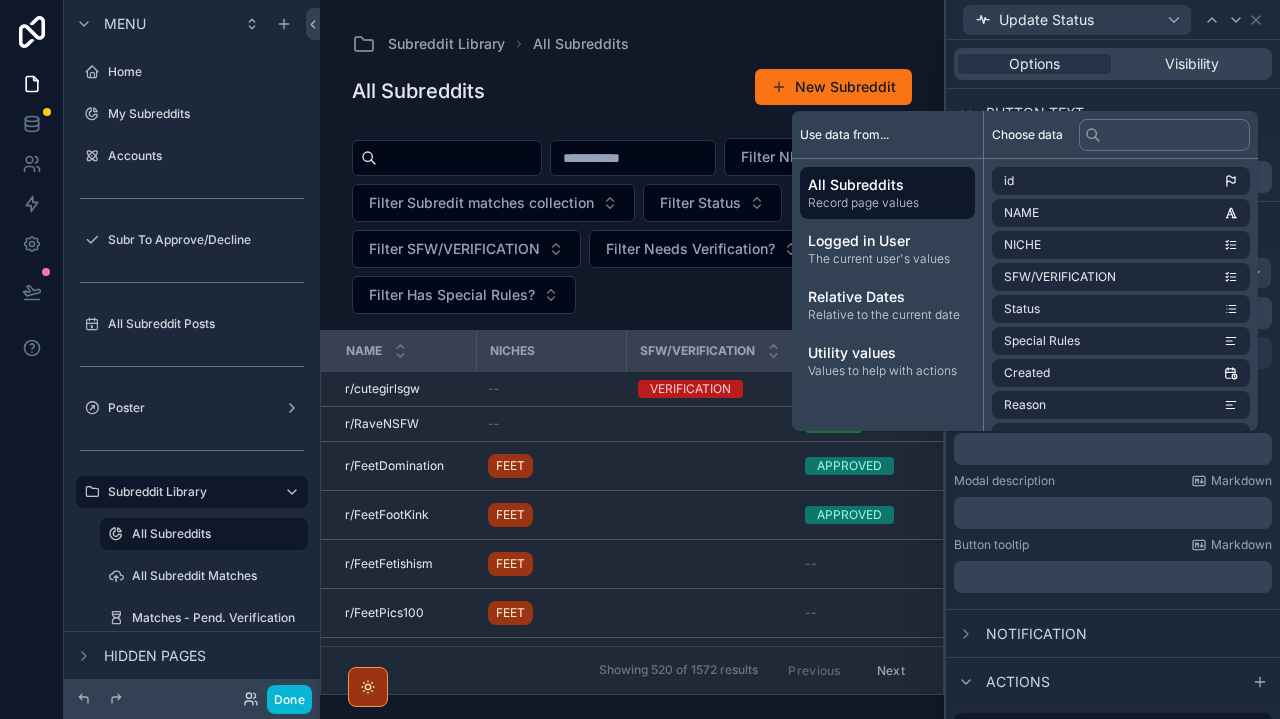 click on "﻿" at bounding box center (1115, 513) 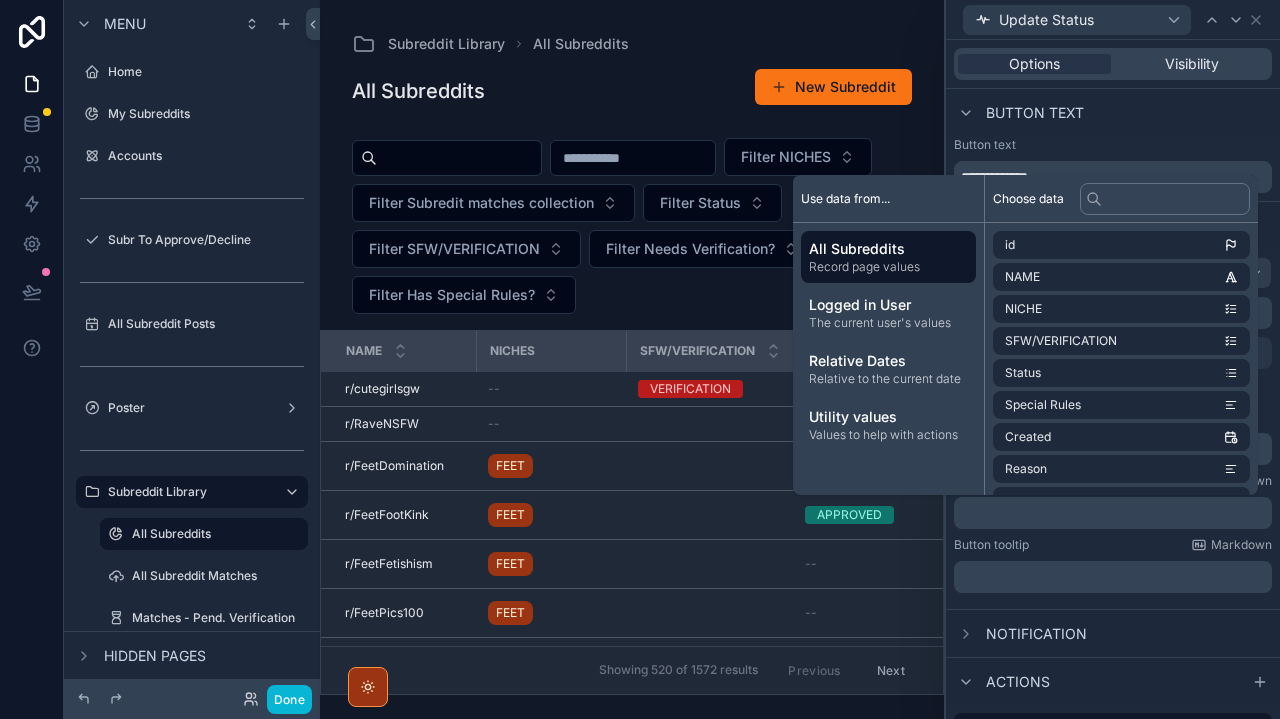 click on "Button tooltip Markdown" at bounding box center (1113, 545) 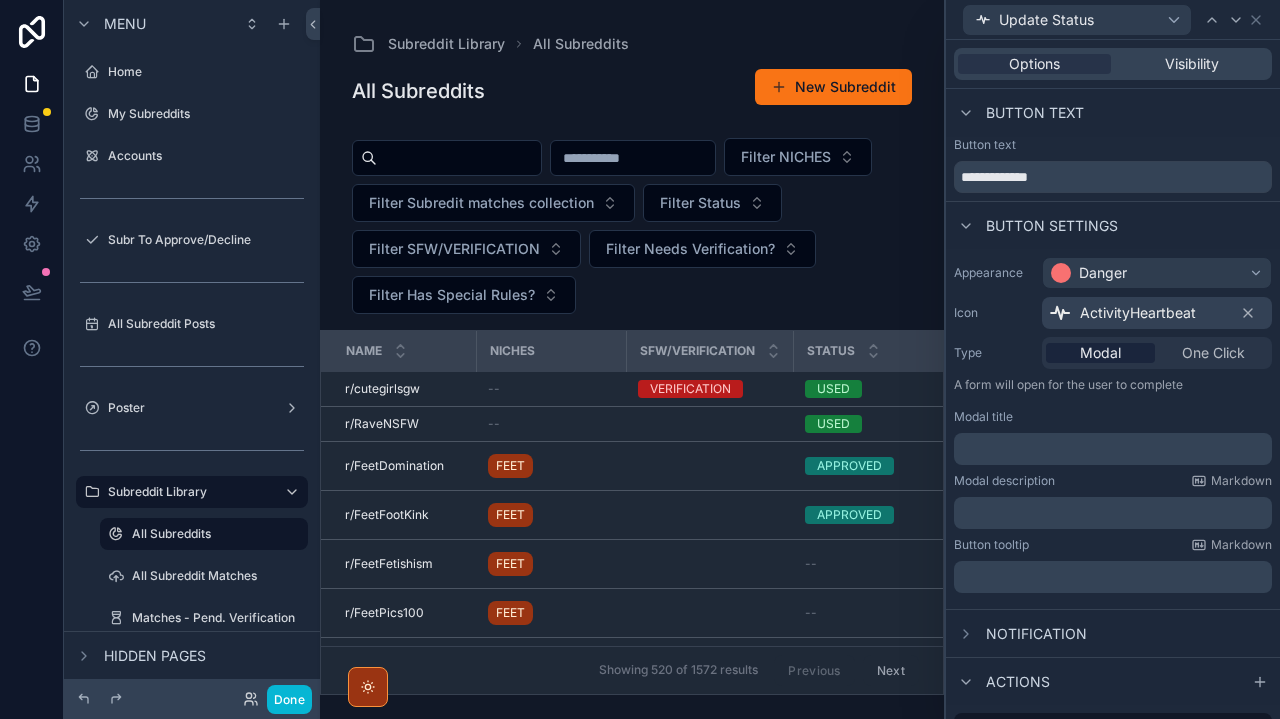 click on "﻿" at bounding box center [1113, 449] 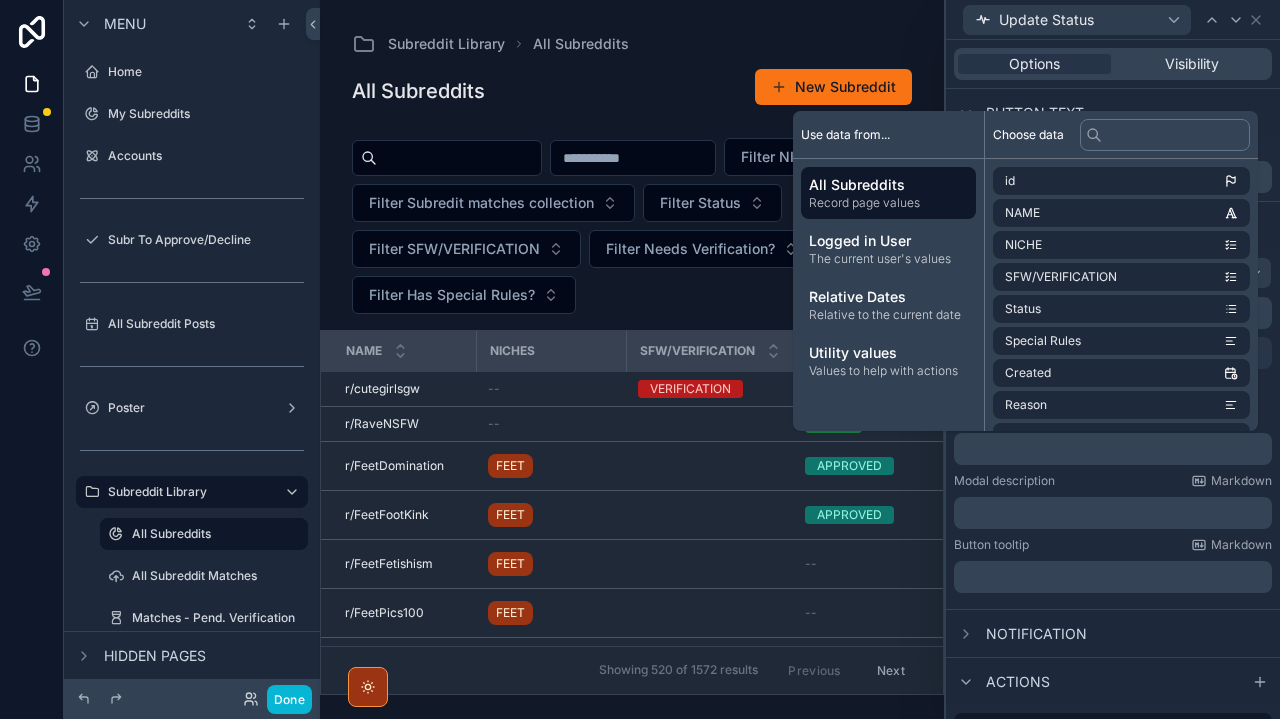 click at bounding box center [632, 359] 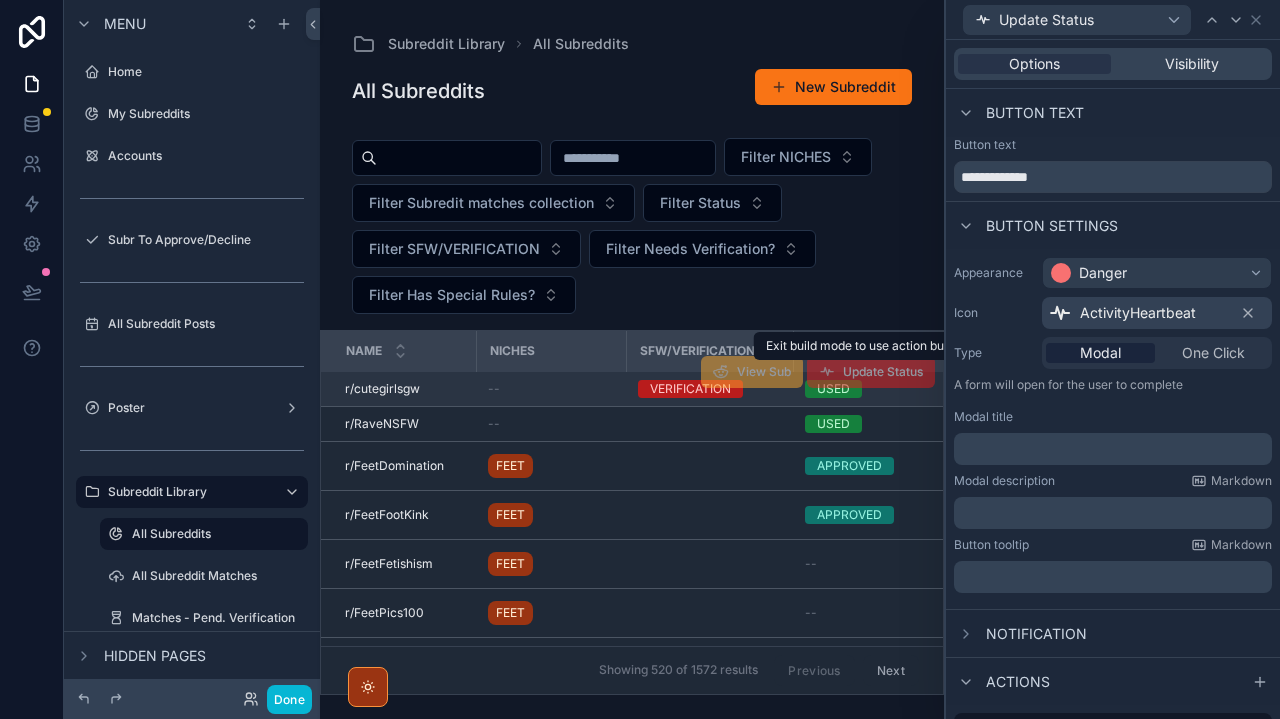 click on "Update Status" at bounding box center [871, 373] 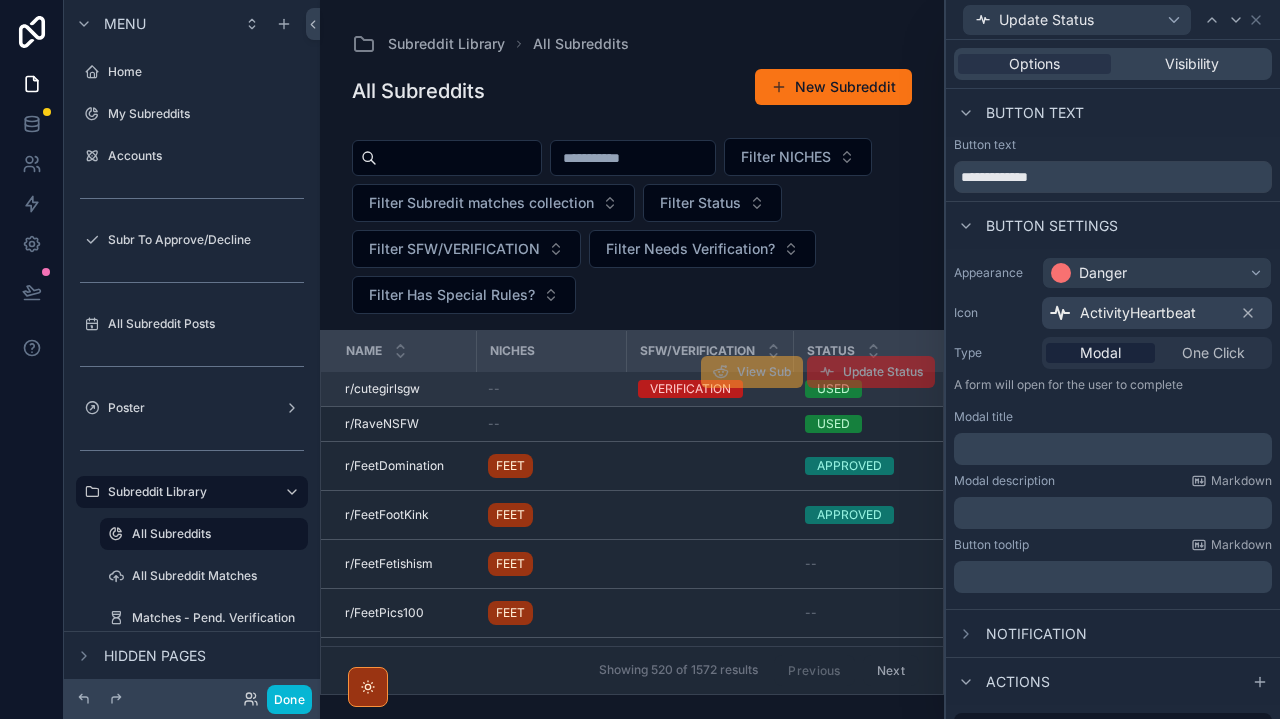 click on "Update Status" at bounding box center (871, 373) 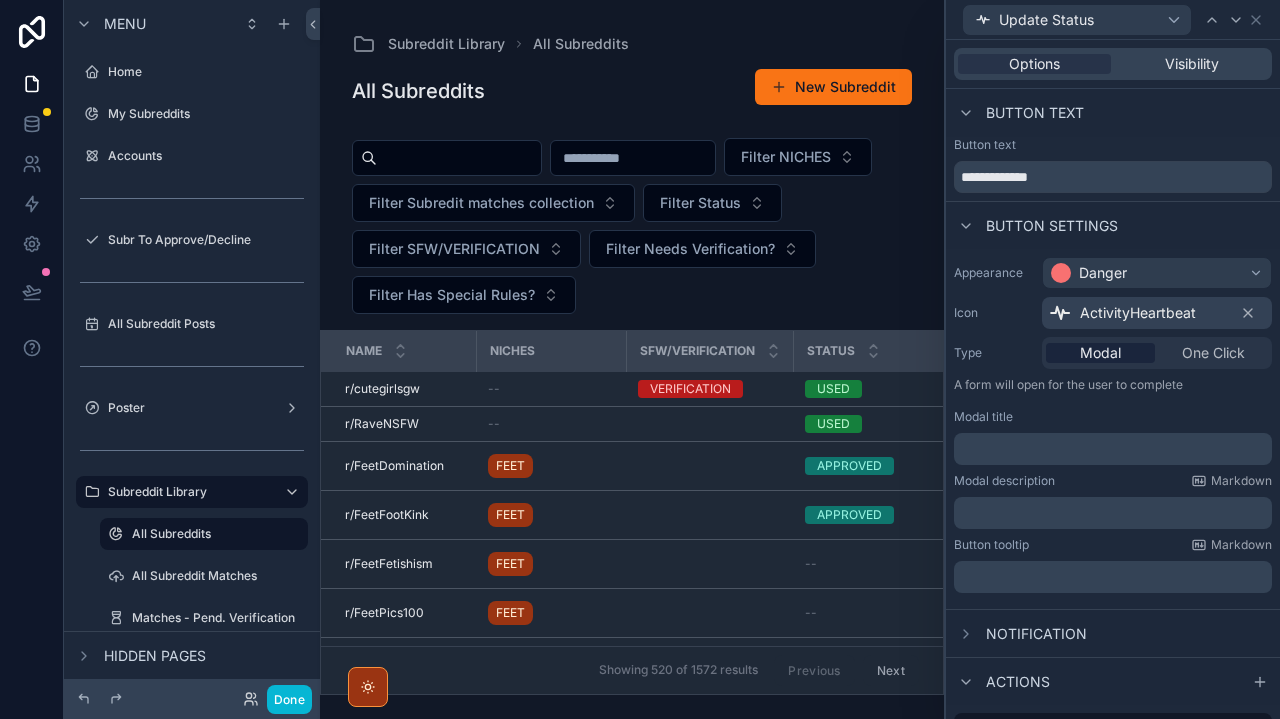 scroll, scrollTop: 0, scrollLeft: 0, axis: both 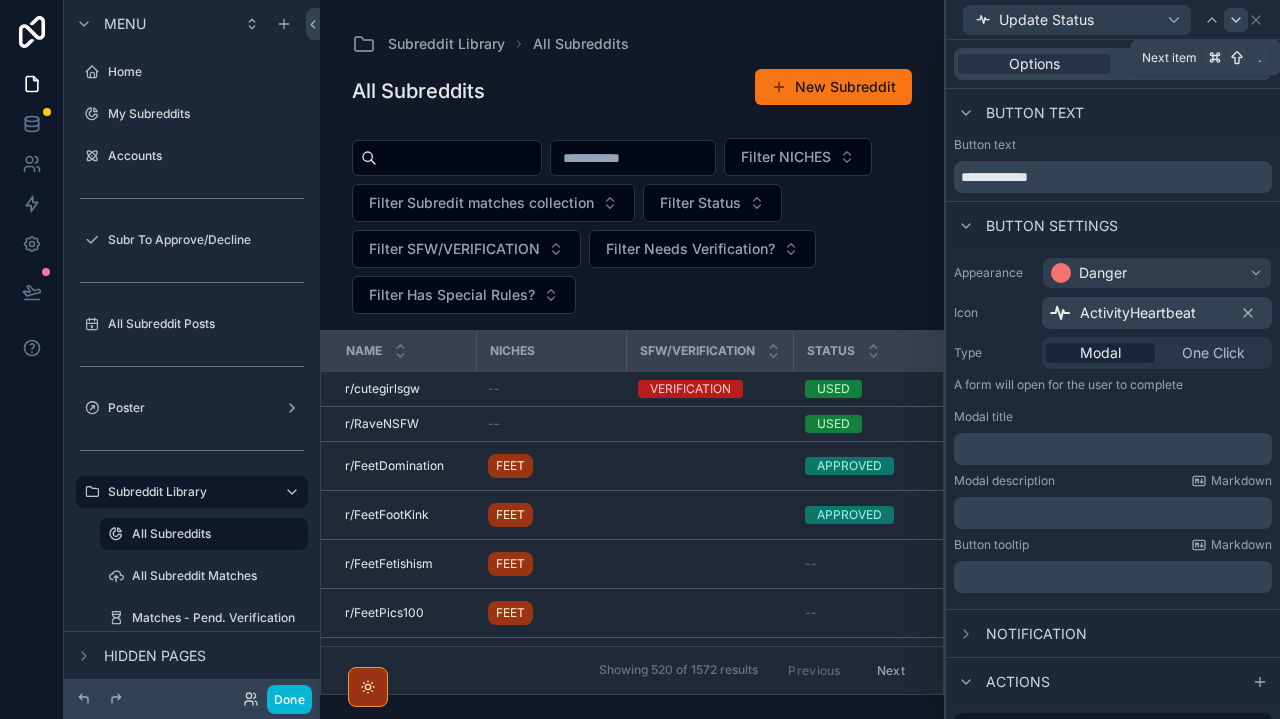 click at bounding box center (1236, 20) 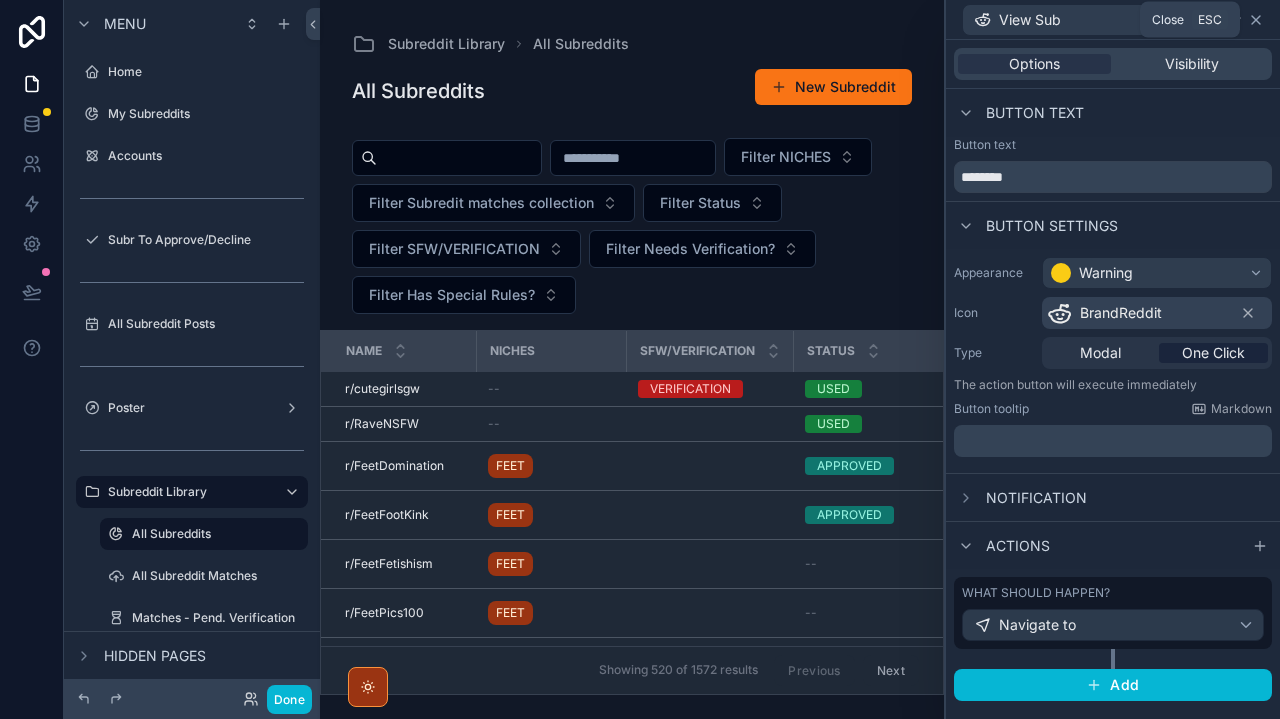 click 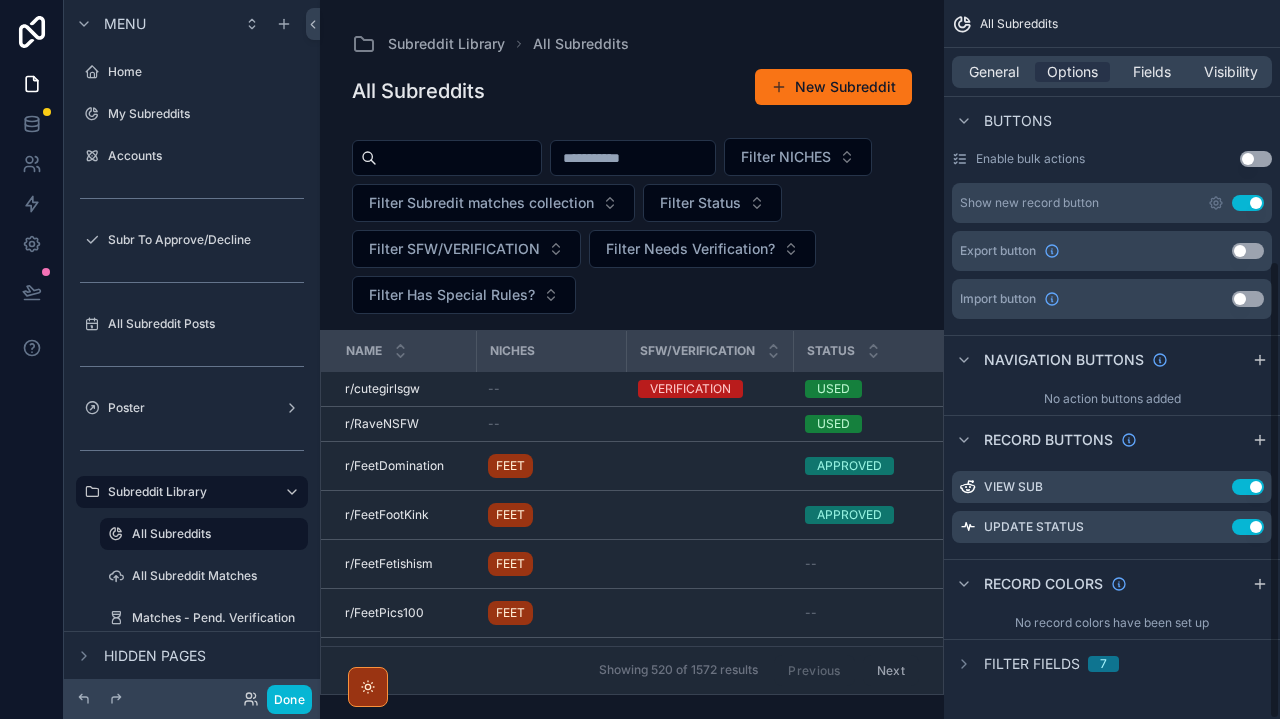 scroll, scrollTop: 2, scrollLeft: 0, axis: vertical 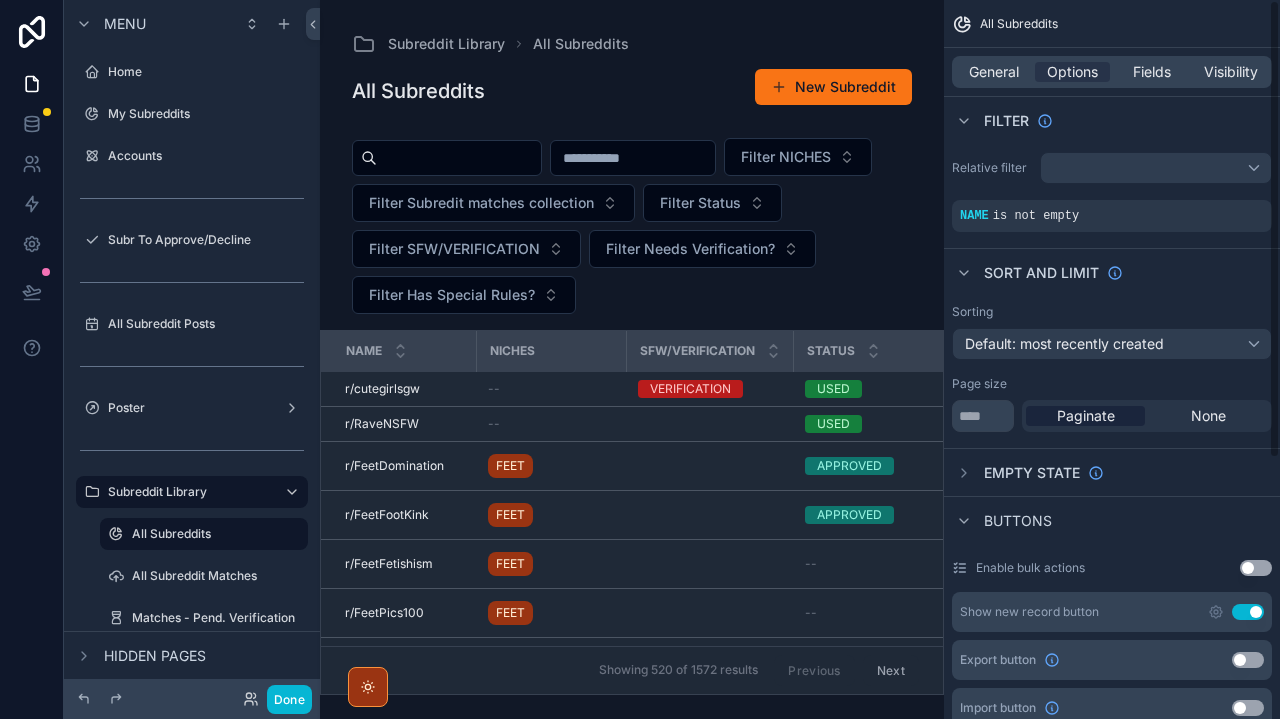 click on "Done" at bounding box center (192, 699) 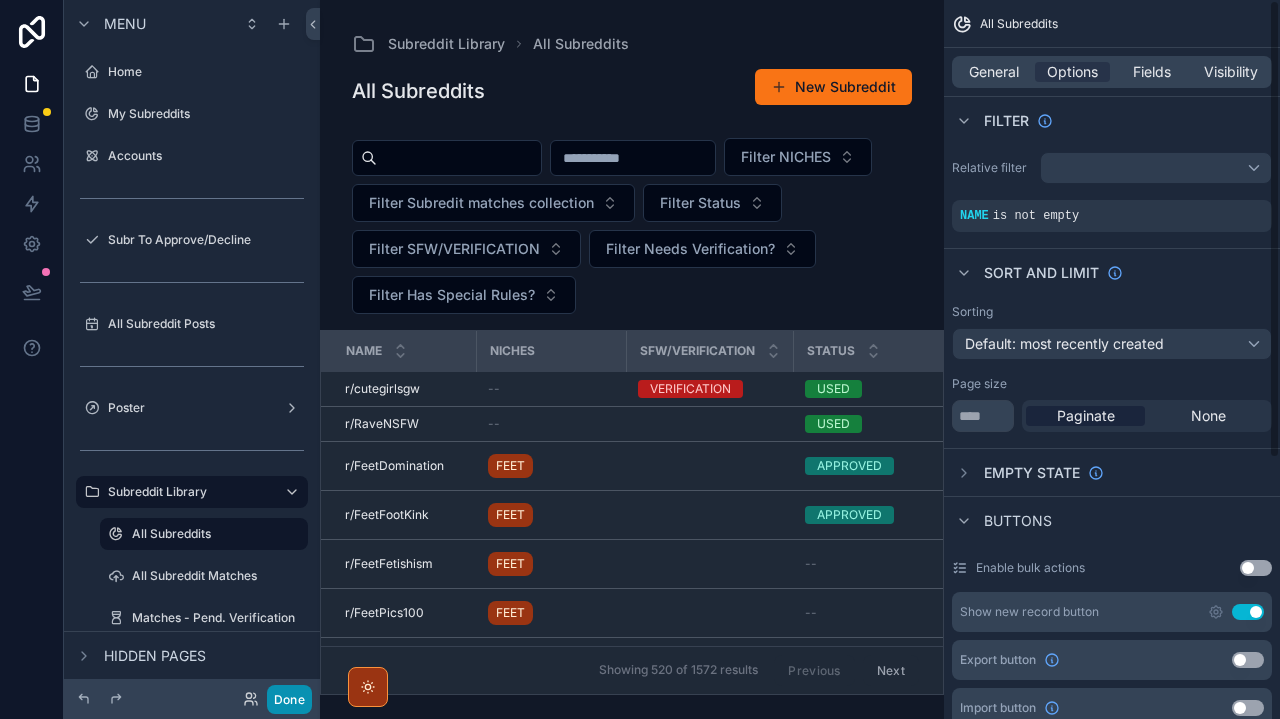 click on "Done" at bounding box center (289, 699) 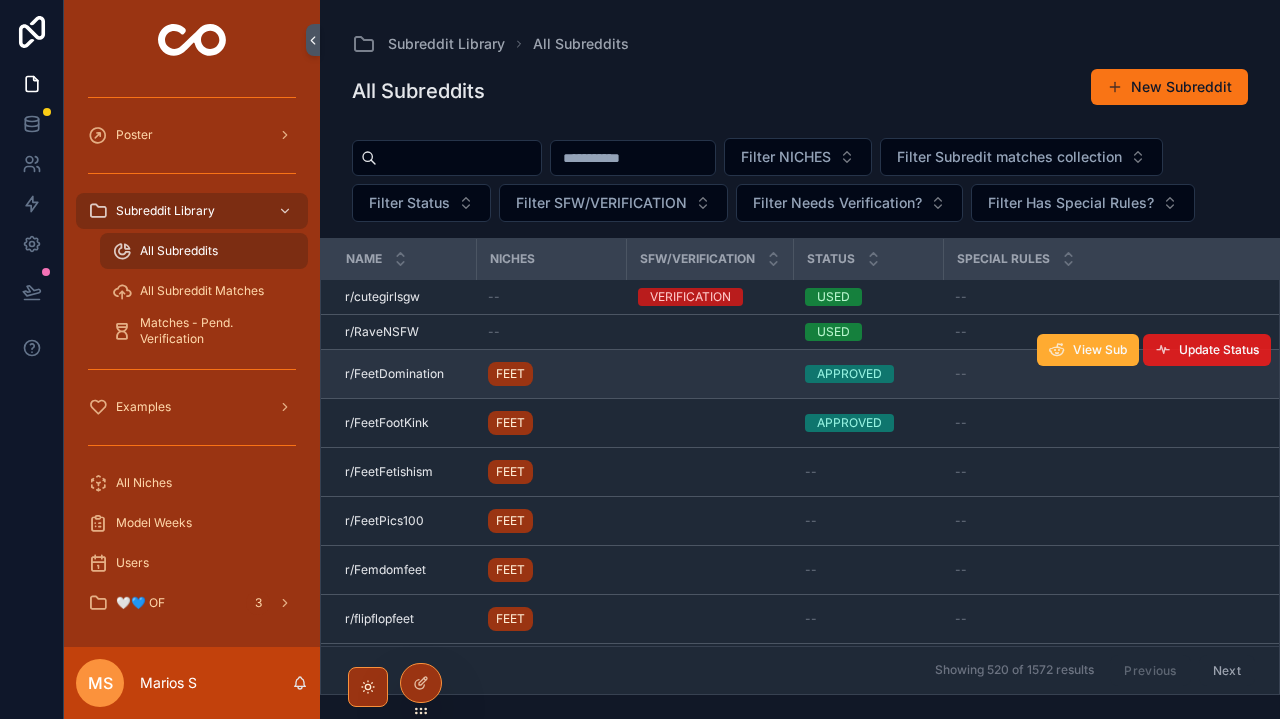 click on "Update Status" at bounding box center [1219, 350] 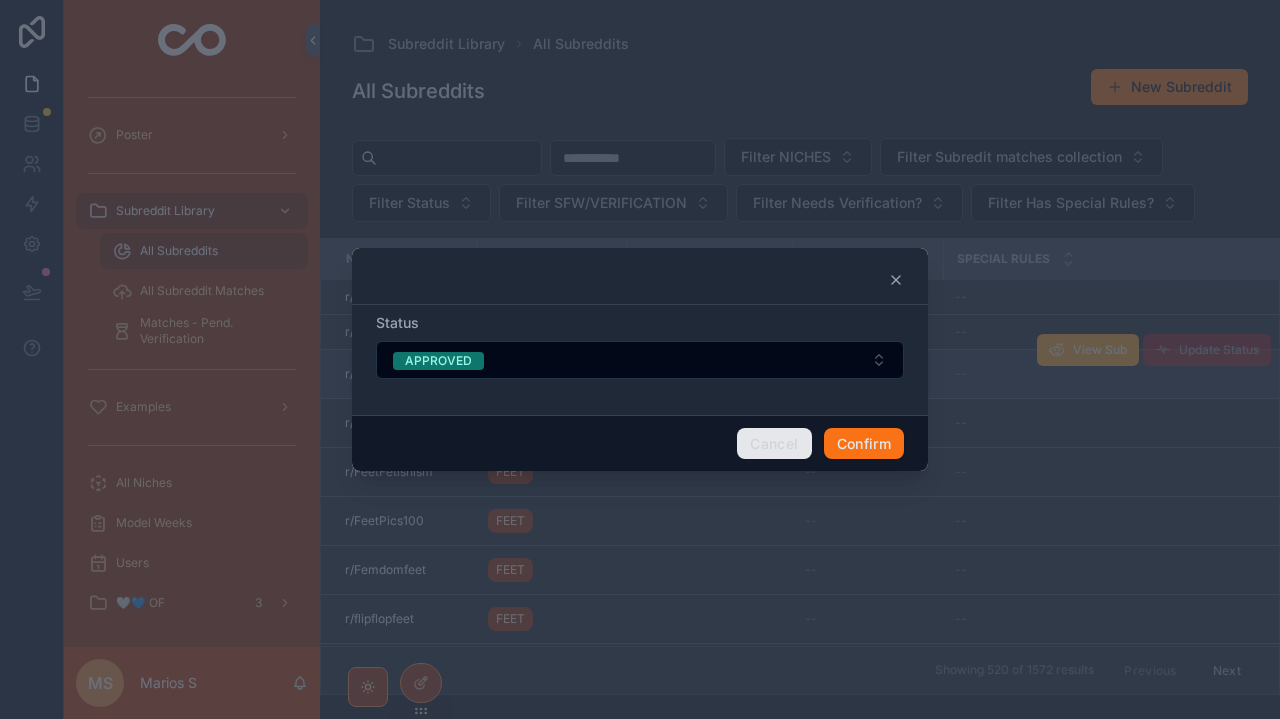 click on "Cancel" at bounding box center [774, 444] 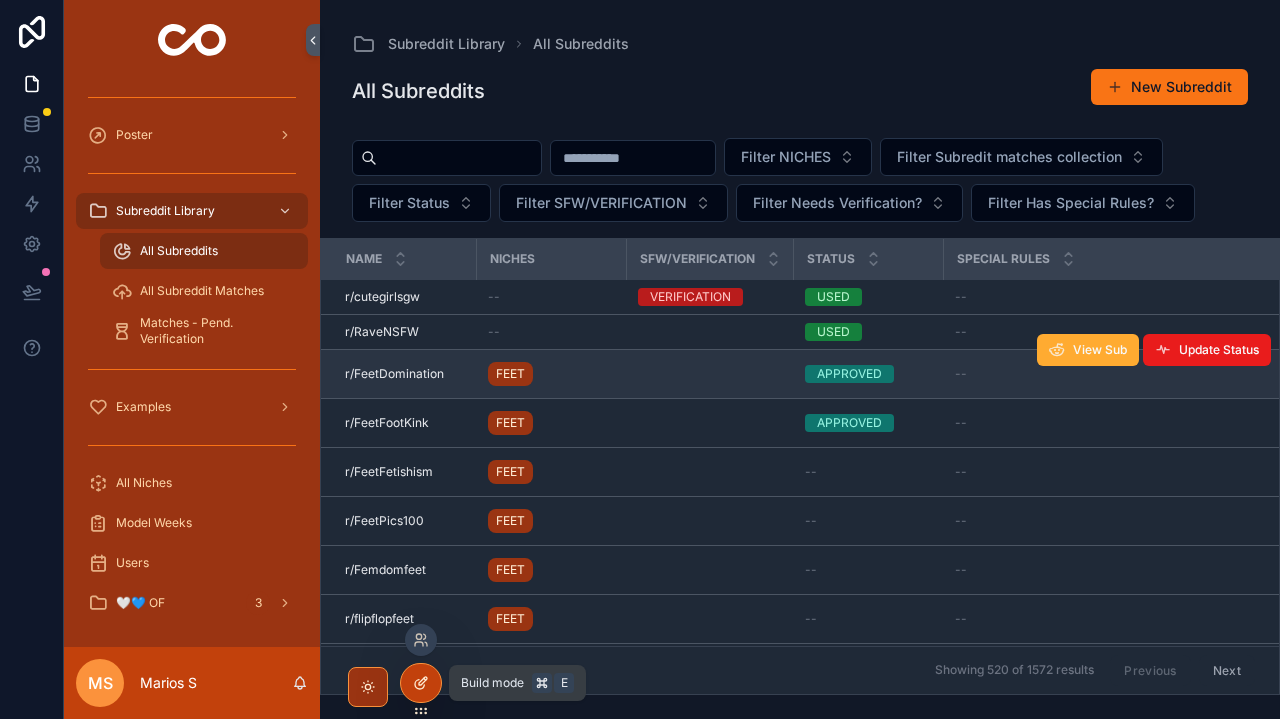click at bounding box center (421, 683) 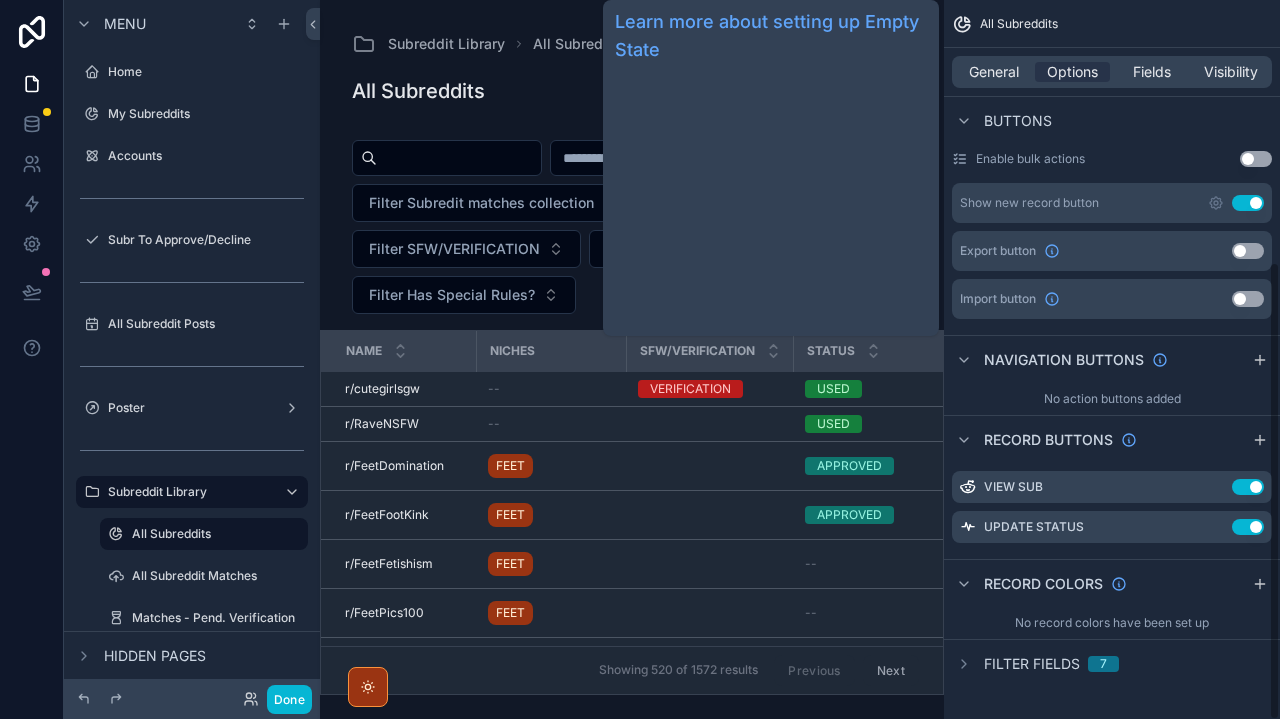 scroll, scrollTop: 409, scrollLeft: 0, axis: vertical 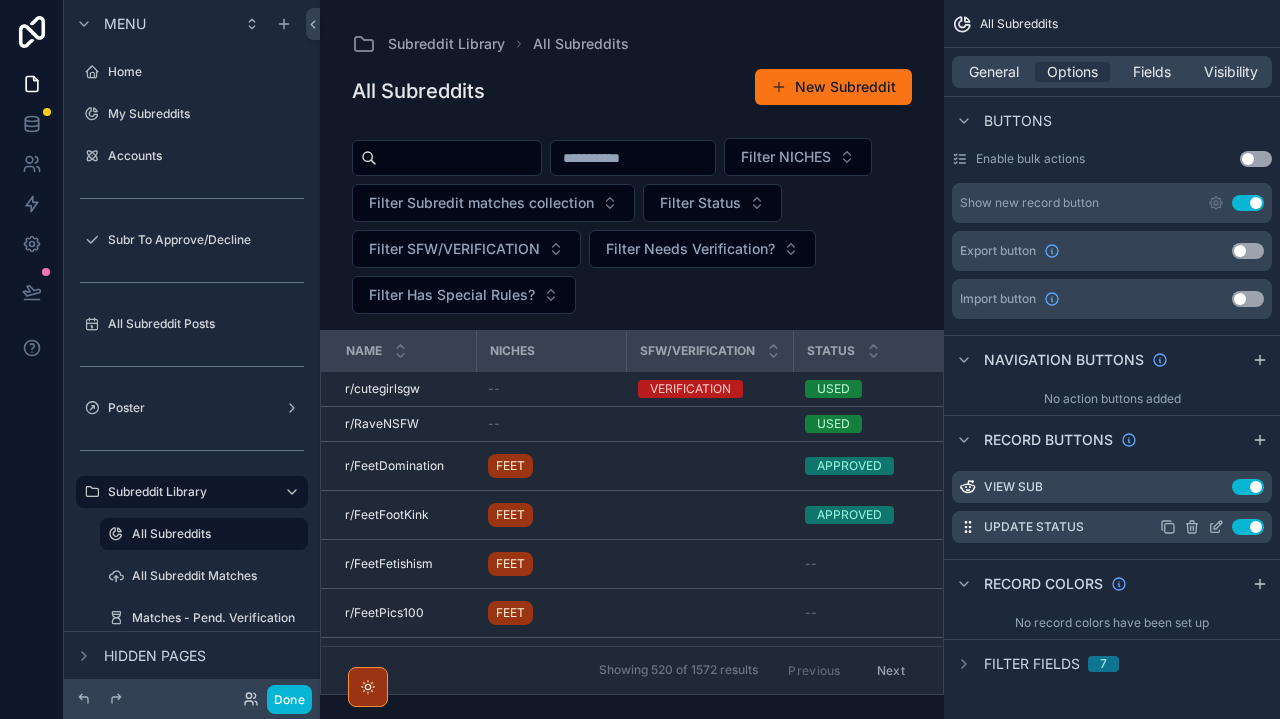 click 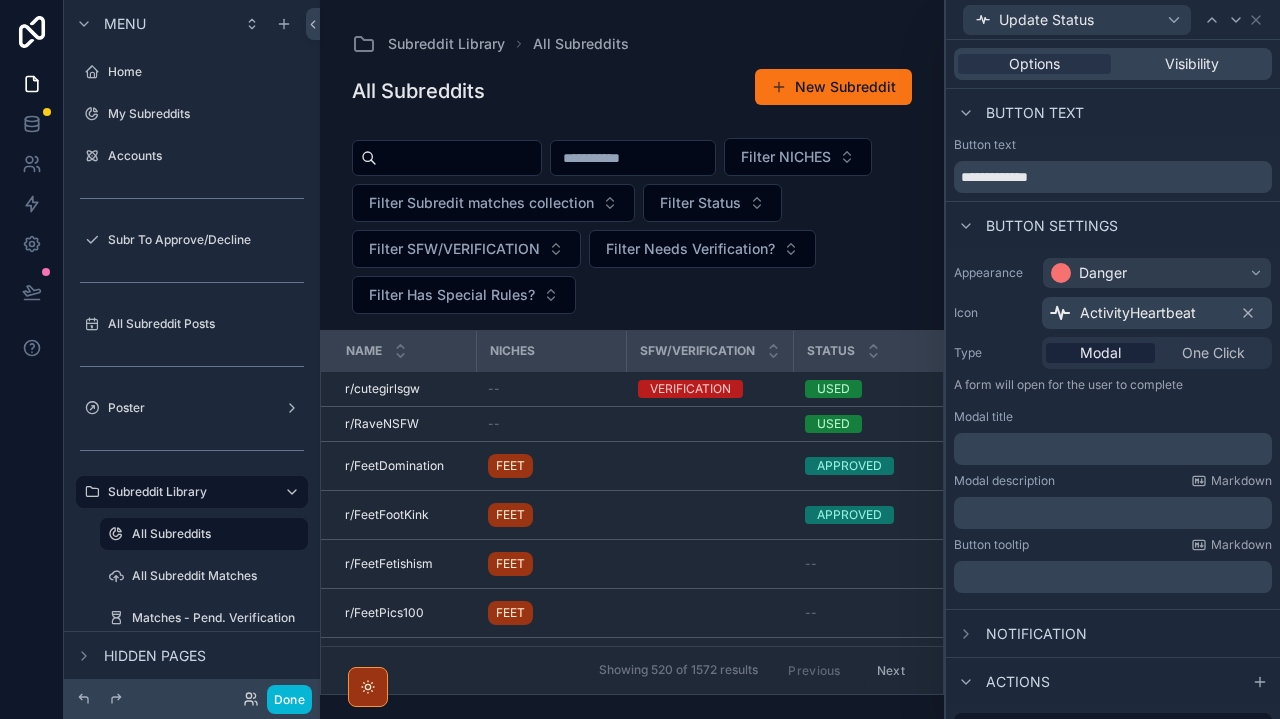 click on "Modal title ﻿" at bounding box center [1113, 437] 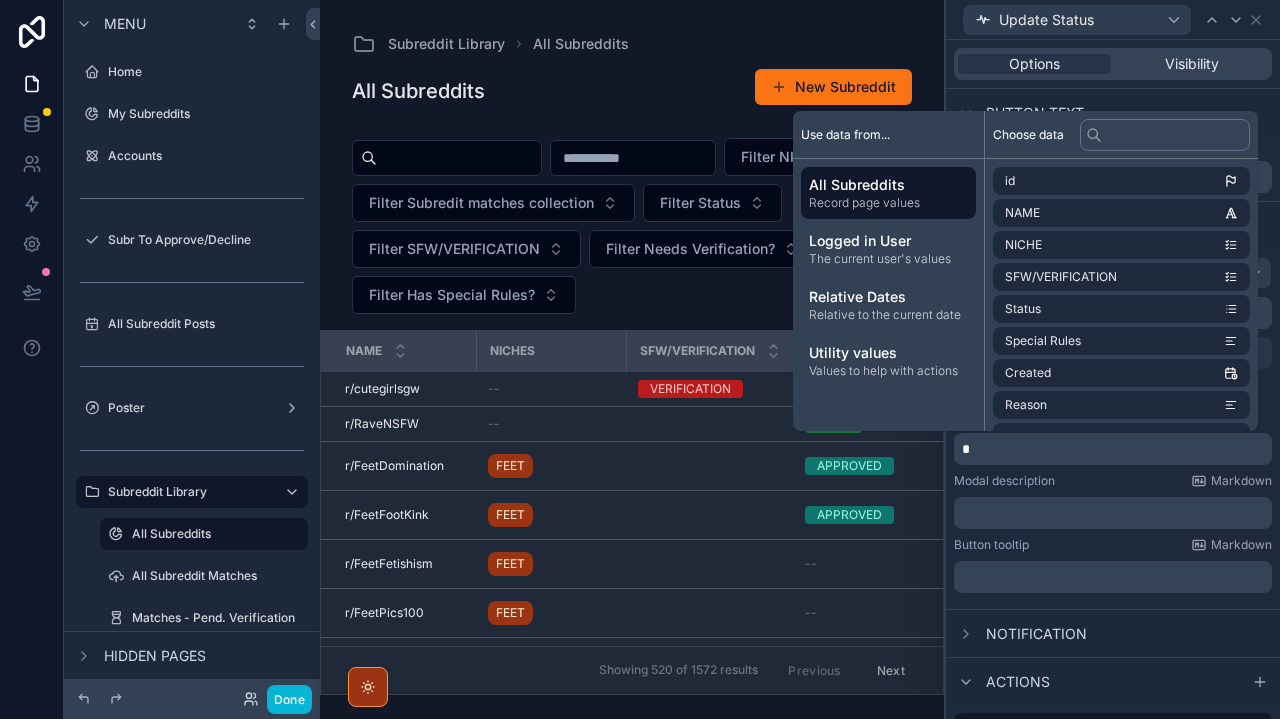 type 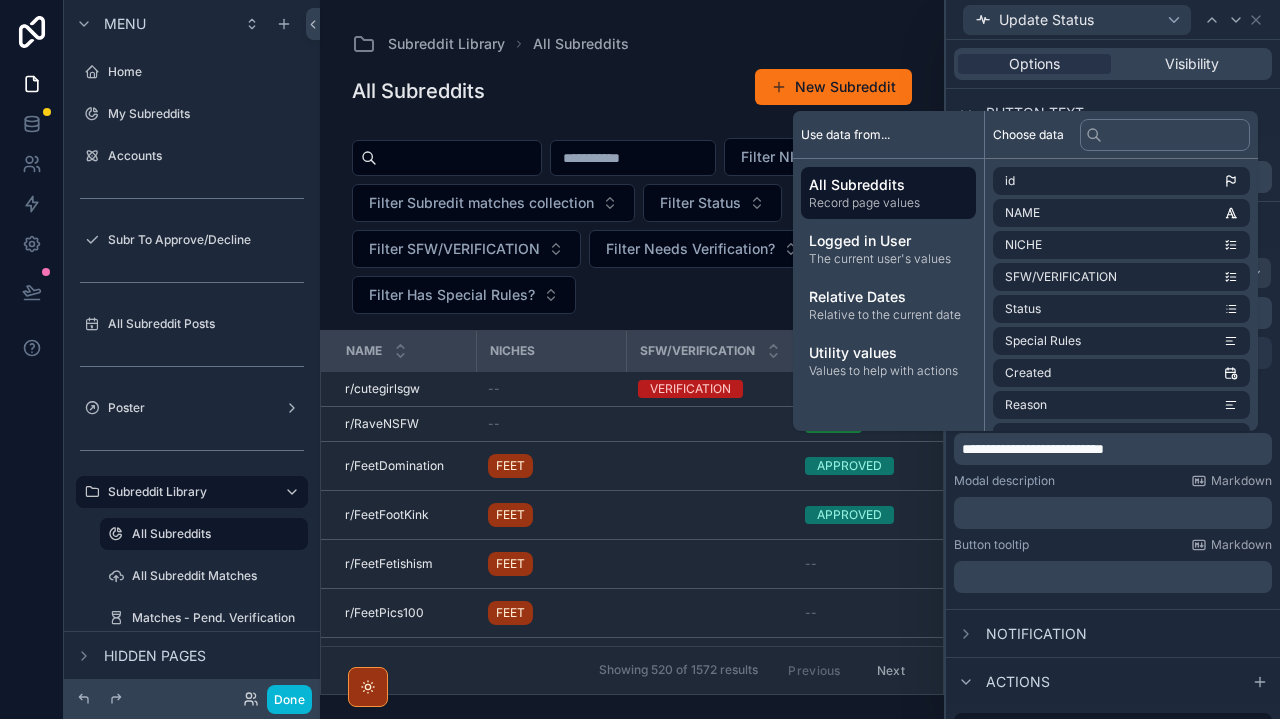 click on "Modal description Markdown ﻿" at bounding box center [1113, 501] 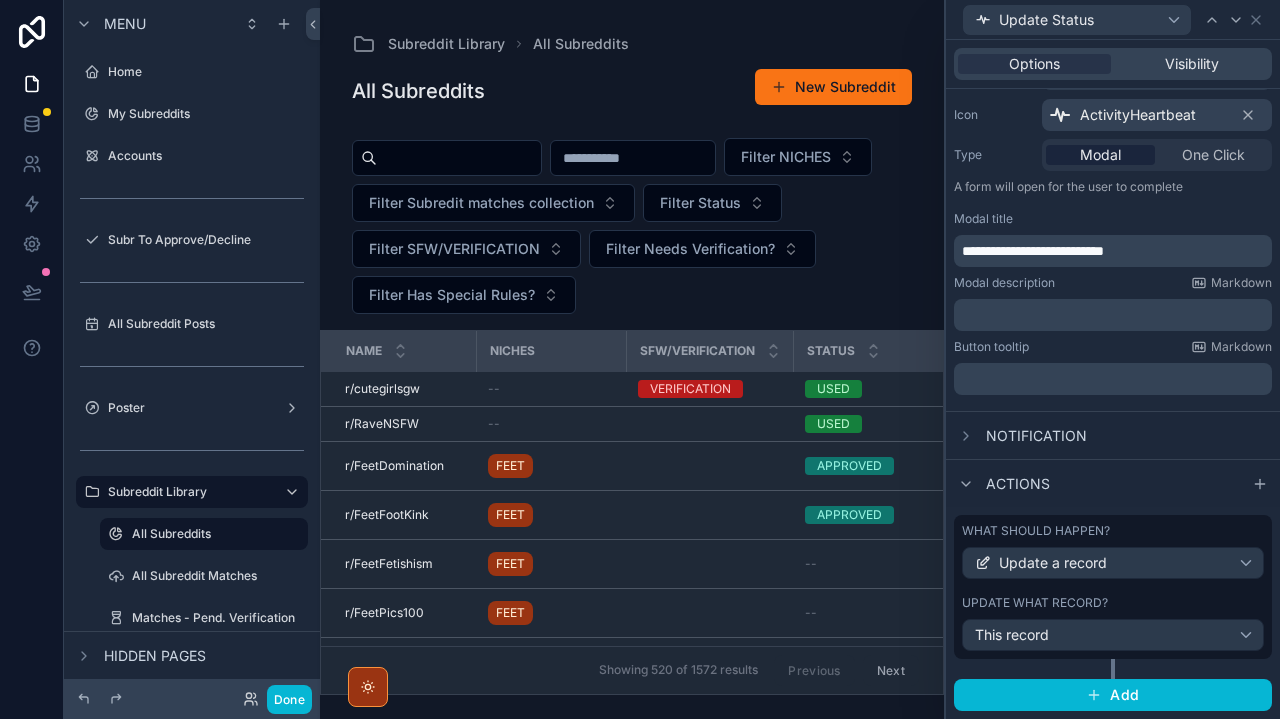 scroll, scrollTop: 197, scrollLeft: 0, axis: vertical 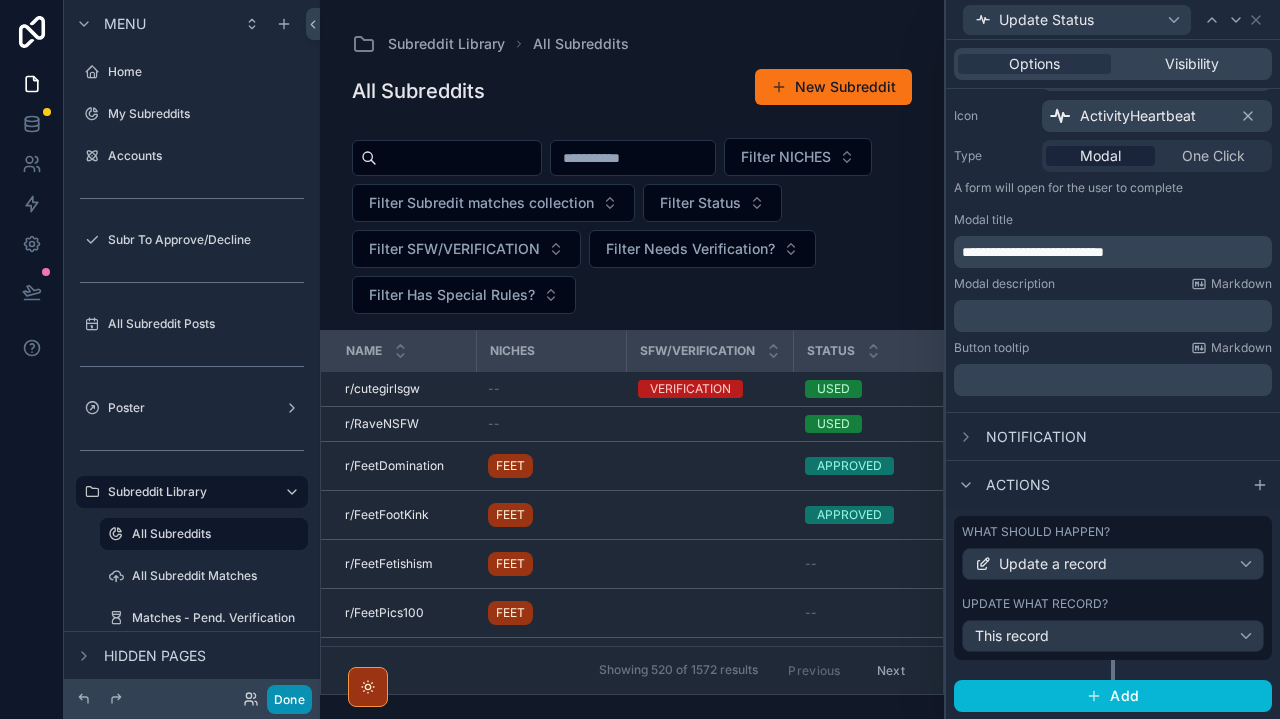 click on "Done" at bounding box center (289, 699) 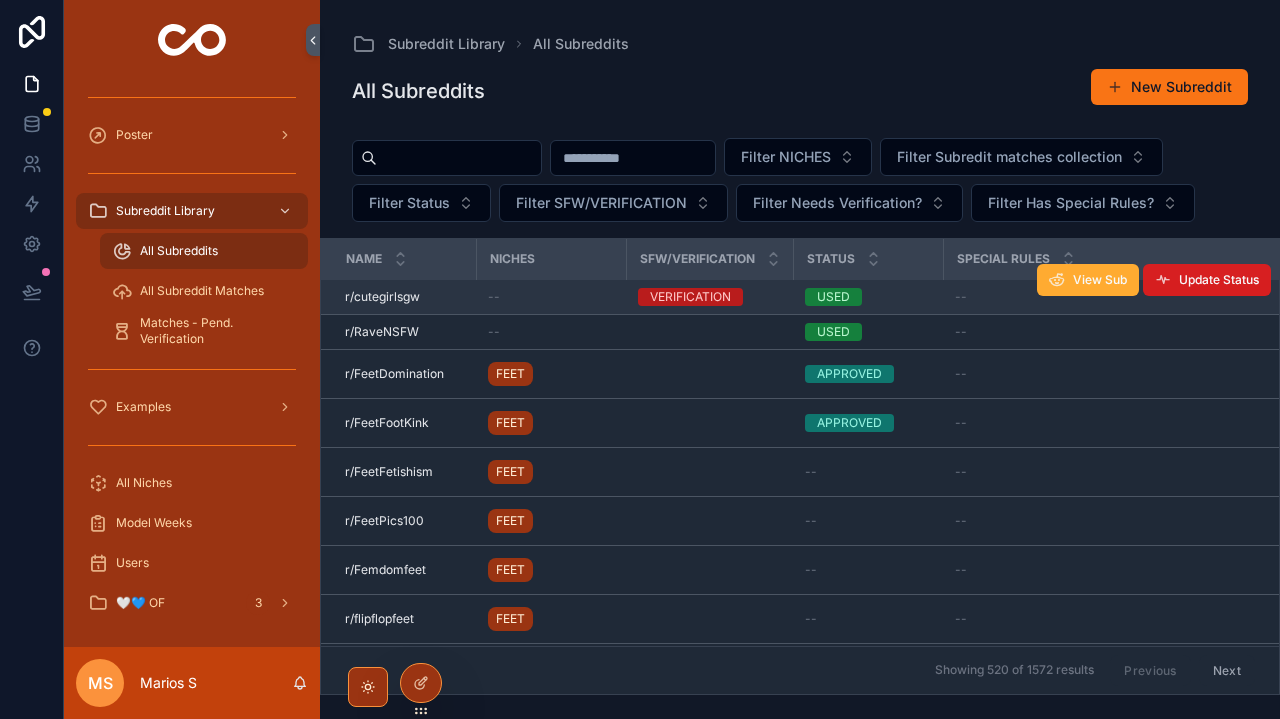 click on "Update Status" at bounding box center [1207, 280] 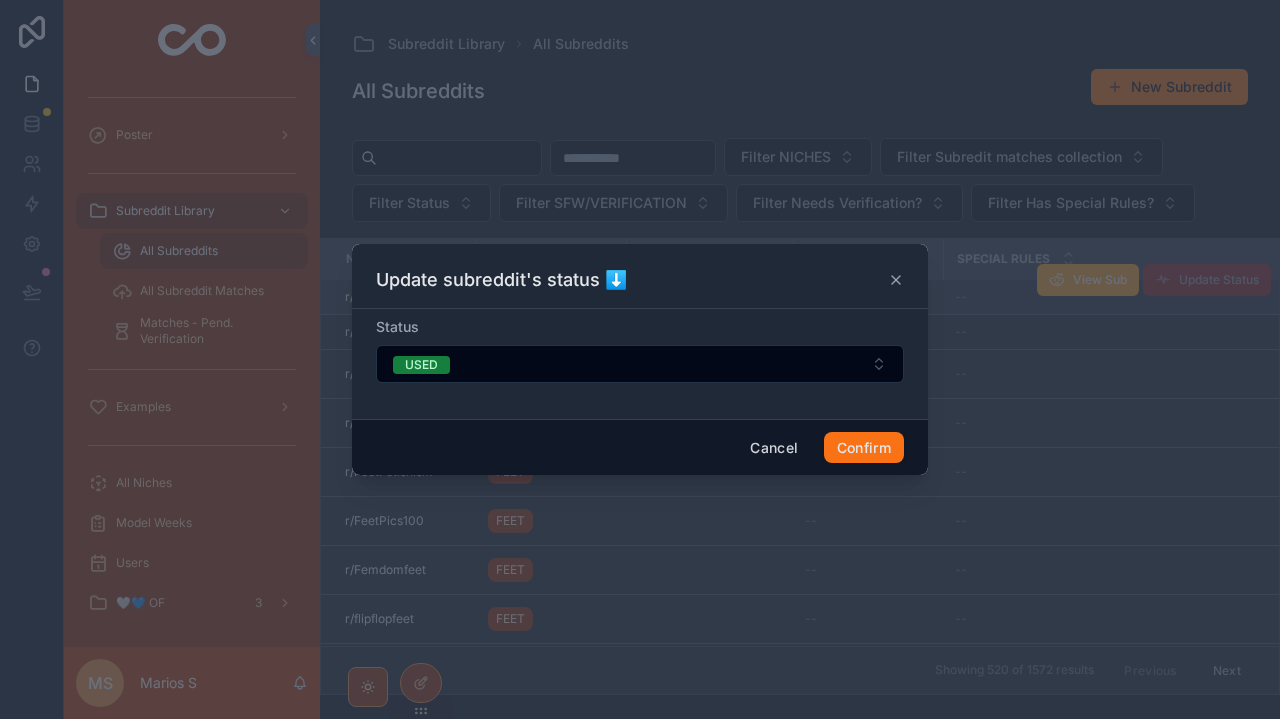 click on "Update subreddit's status ⬇️" at bounding box center [640, 280] 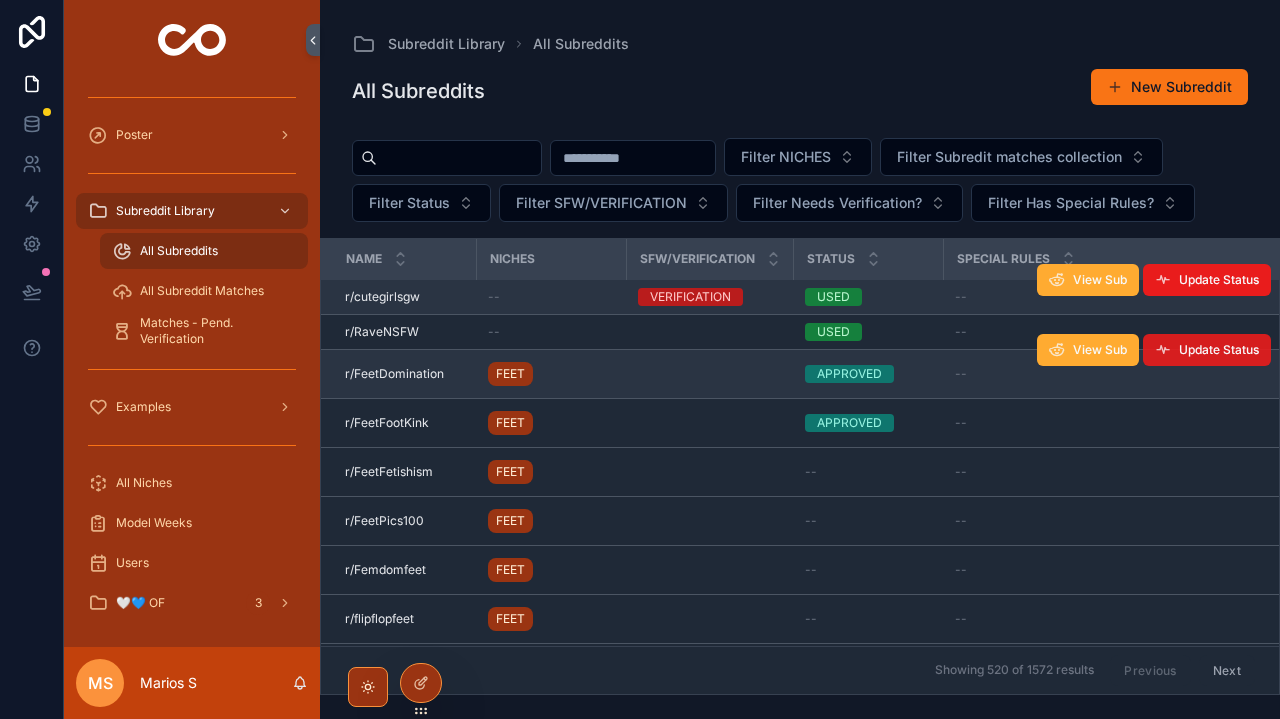 click on "Update Status" at bounding box center [1219, 350] 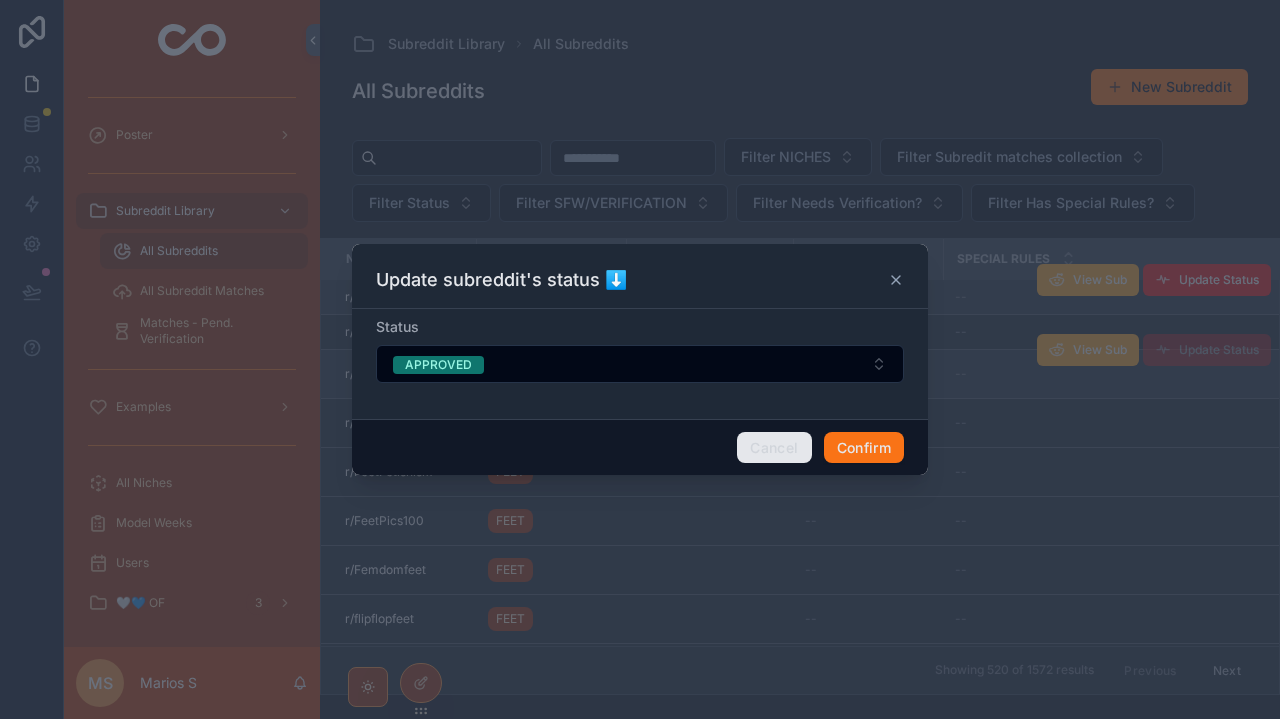 click on "Cancel" at bounding box center (774, 448) 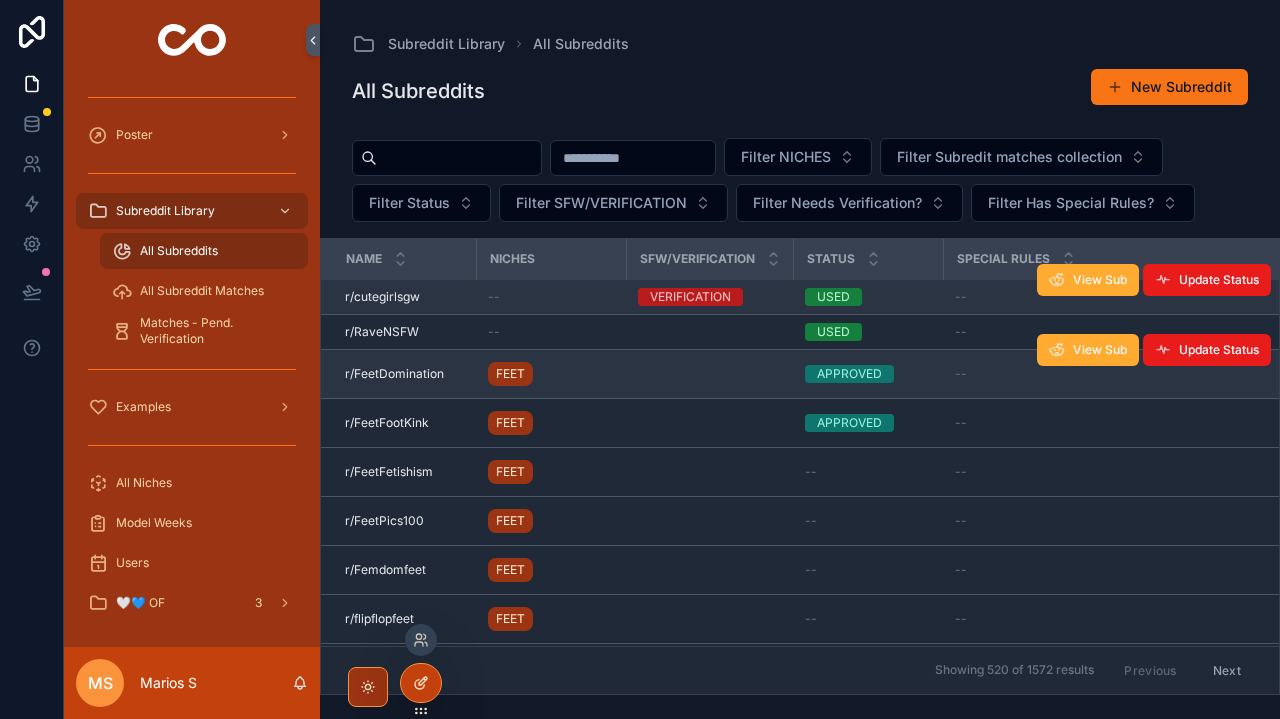 click 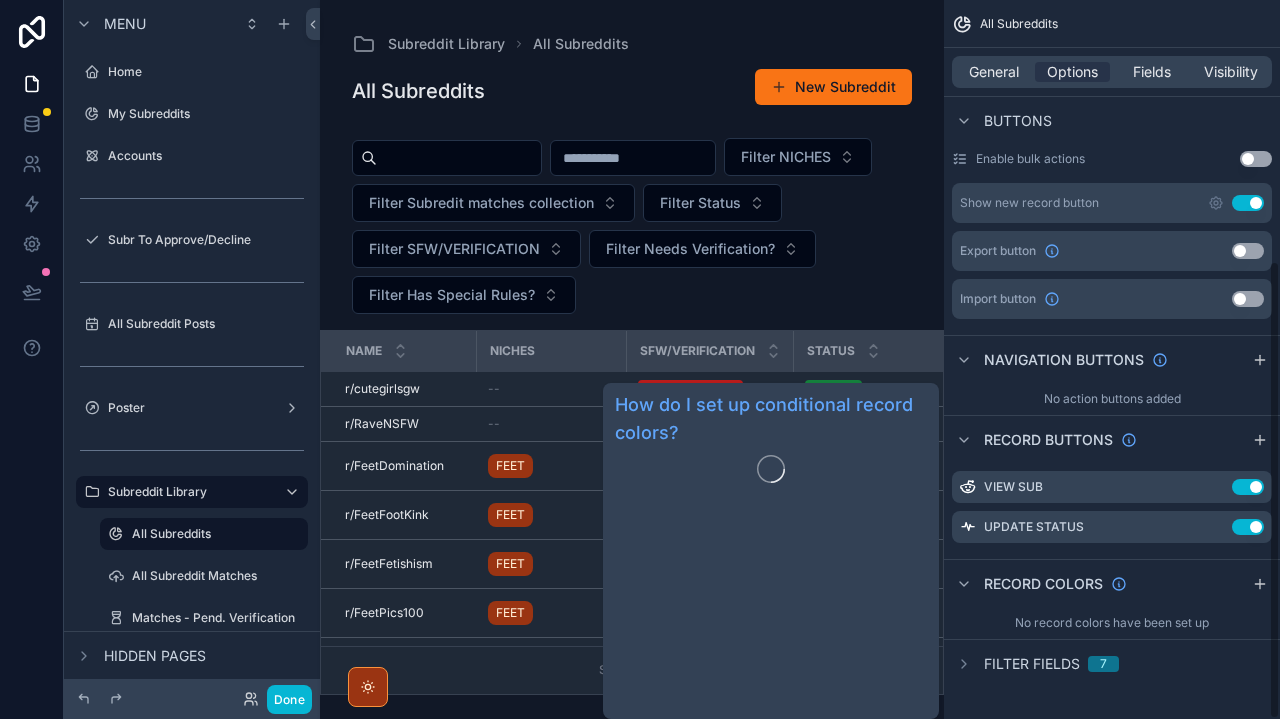 scroll, scrollTop: 409, scrollLeft: 0, axis: vertical 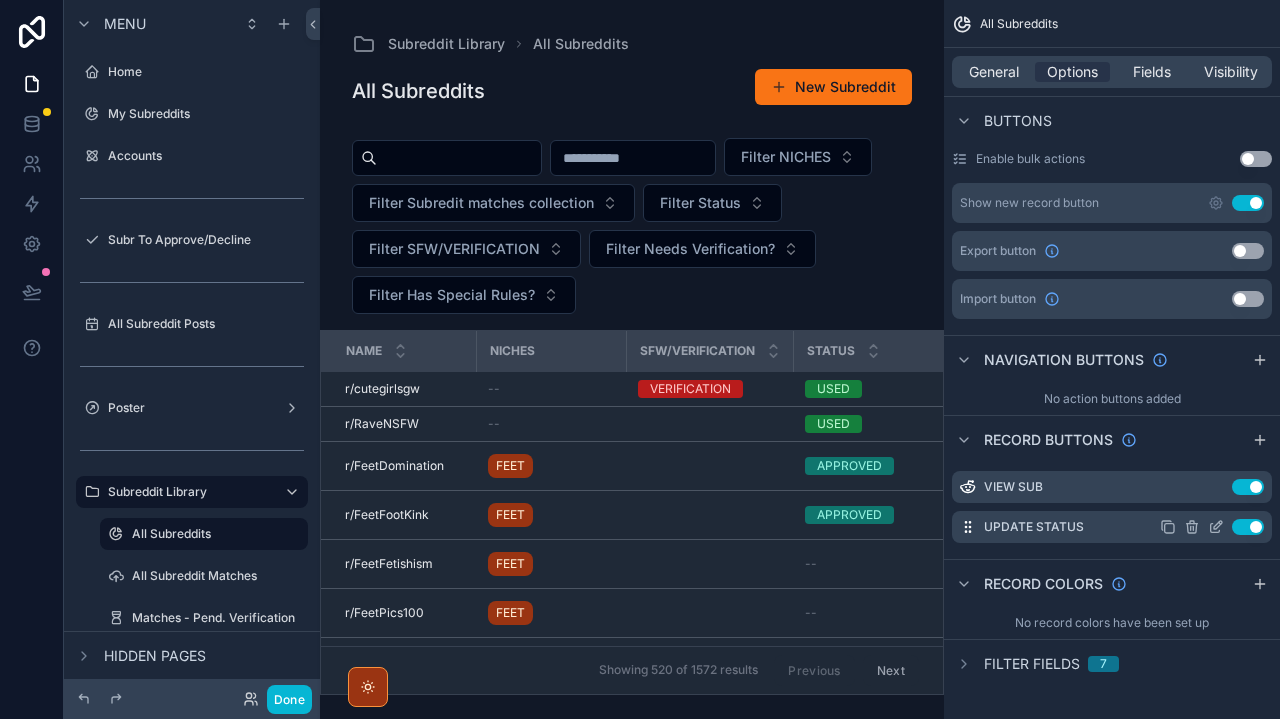 click 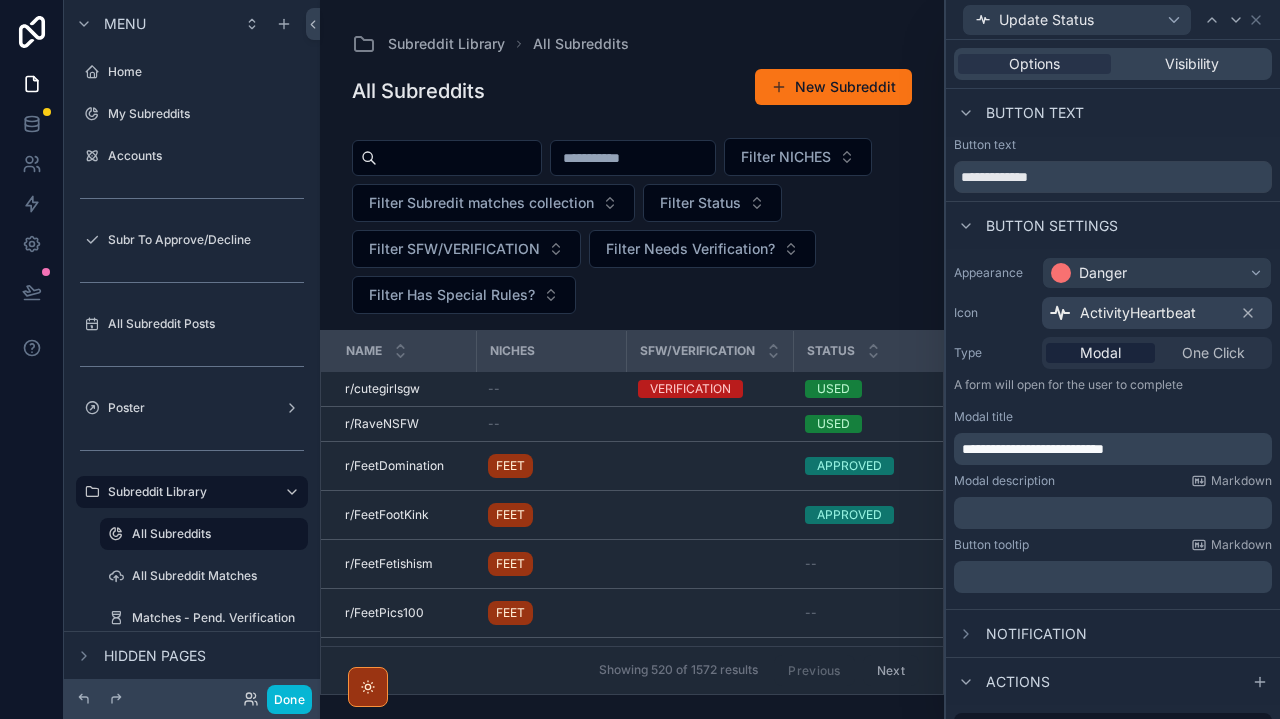 click on "**********" at bounding box center (1115, 449) 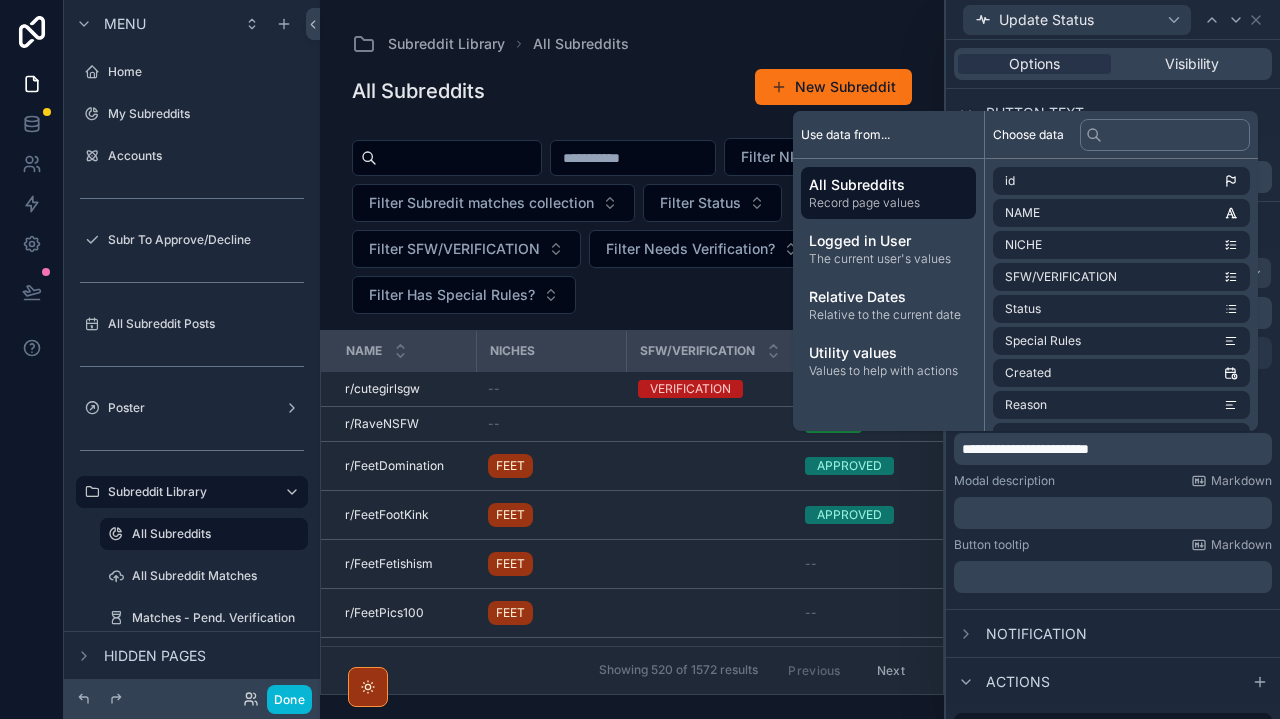 click on "Modal description Markdown" at bounding box center (1113, 481) 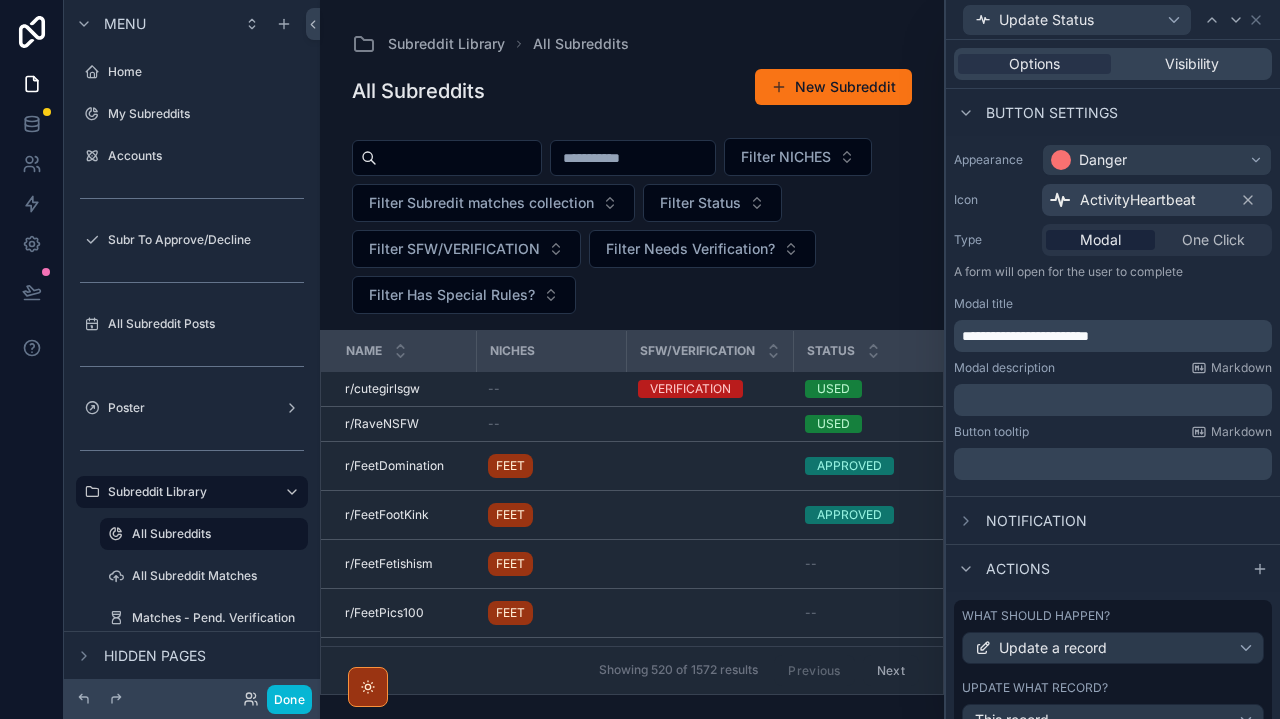scroll, scrollTop: 130, scrollLeft: 0, axis: vertical 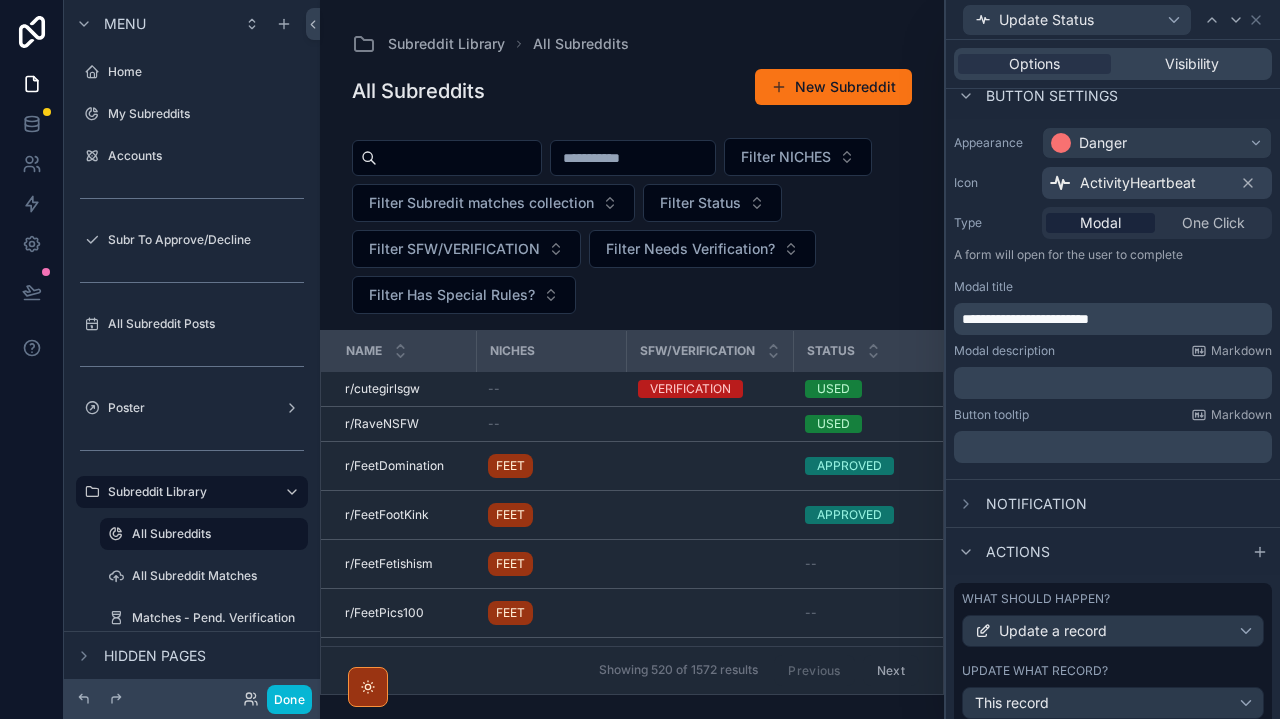 click on "﻿" at bounding box center [1115, 447] 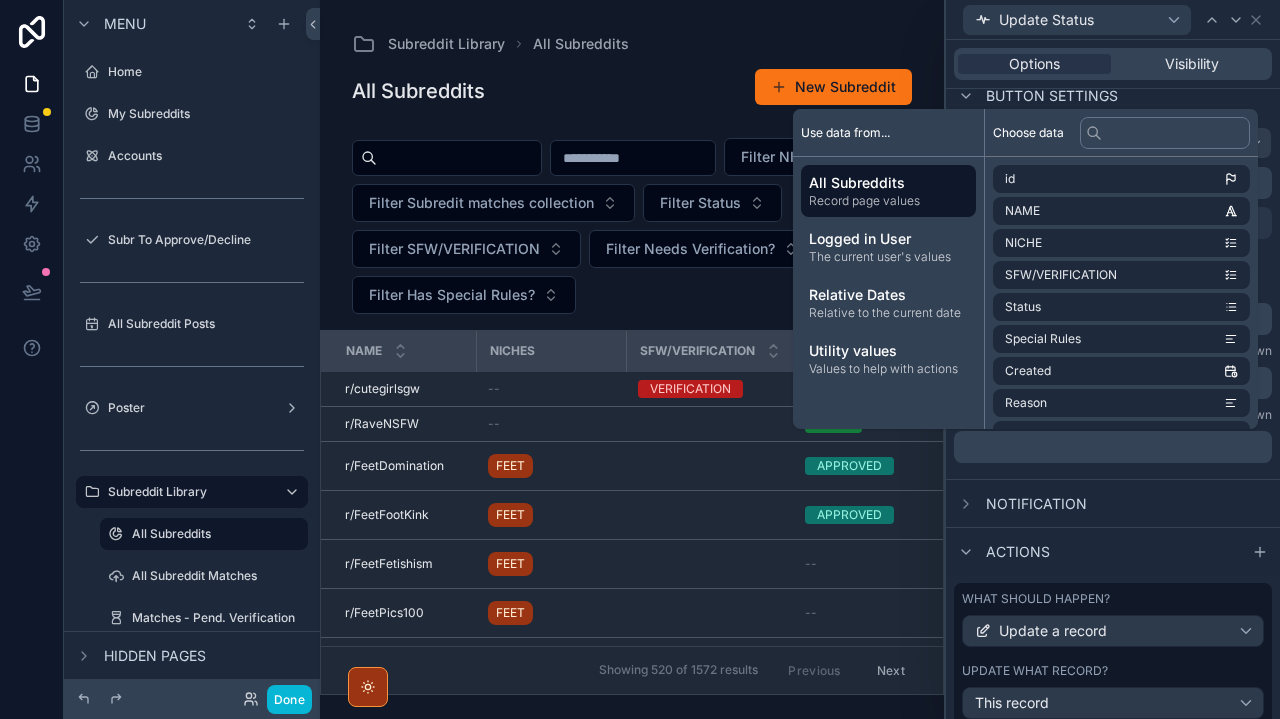 click on "Notification" at bounding box center [1113, 503] 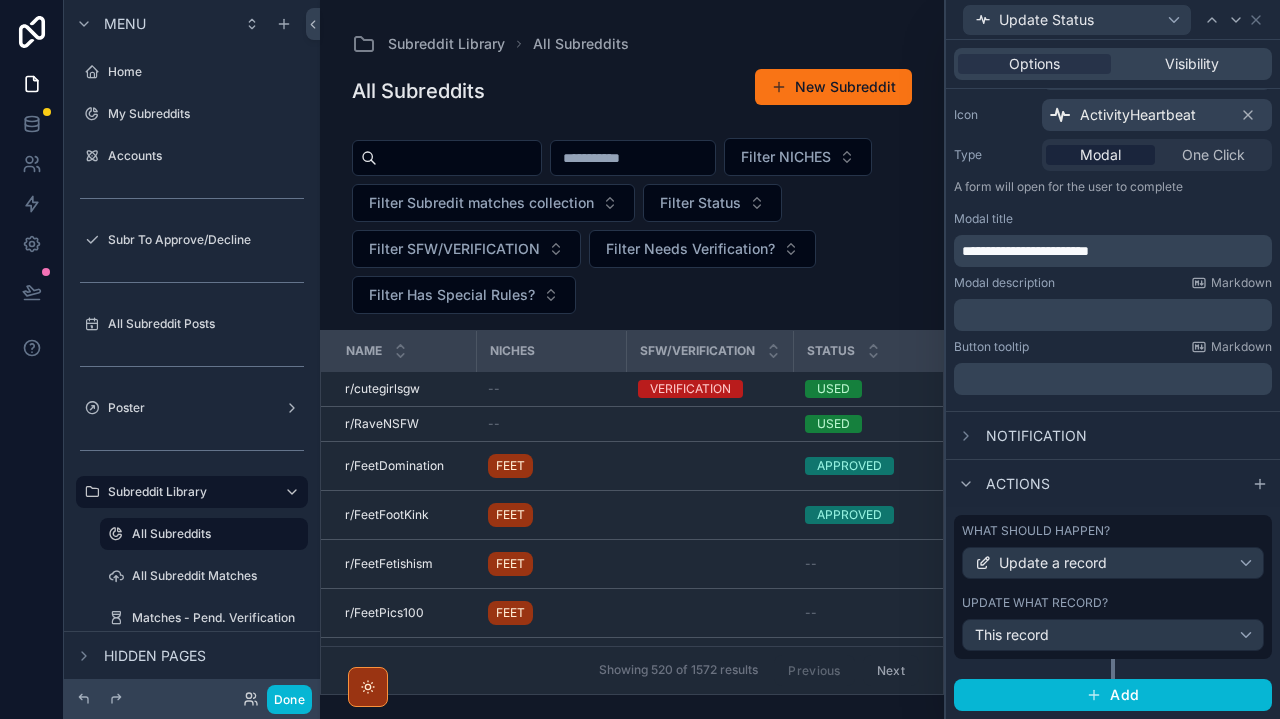 scroll, scrollTop: 197, scrollLeft: 0, axis: vertical 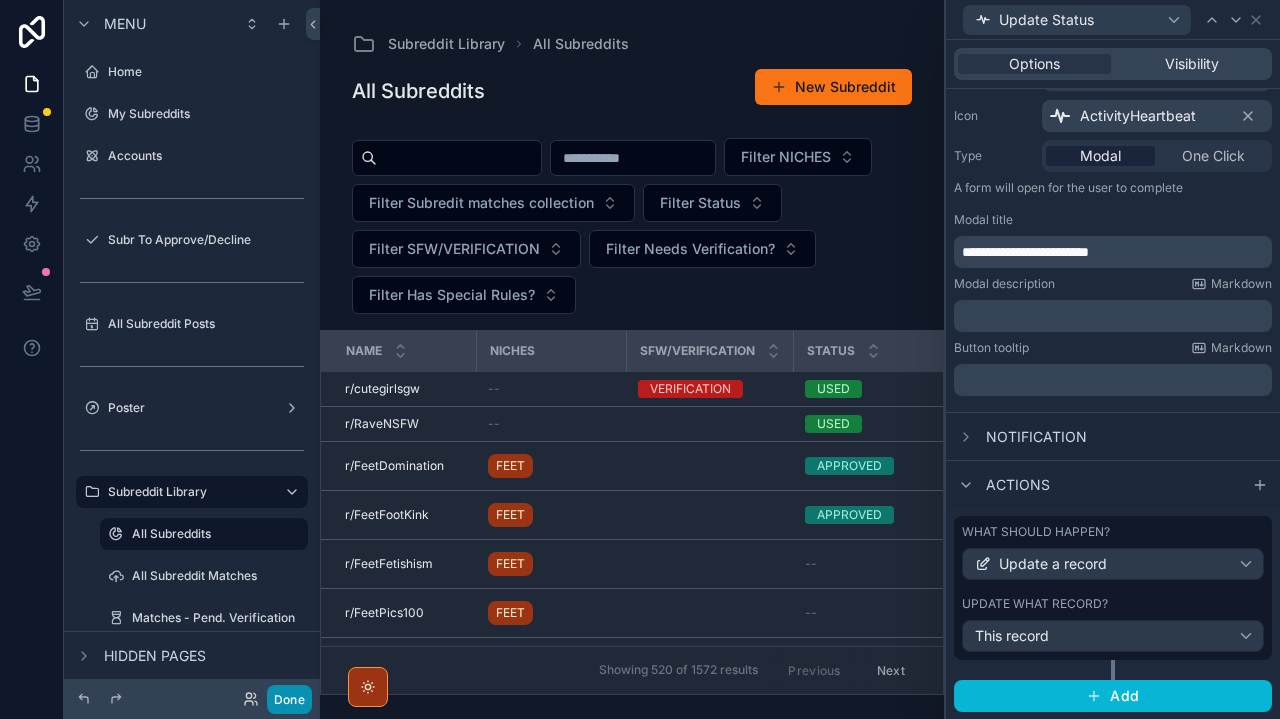 click on "Done" at bounding box center (289, 699) 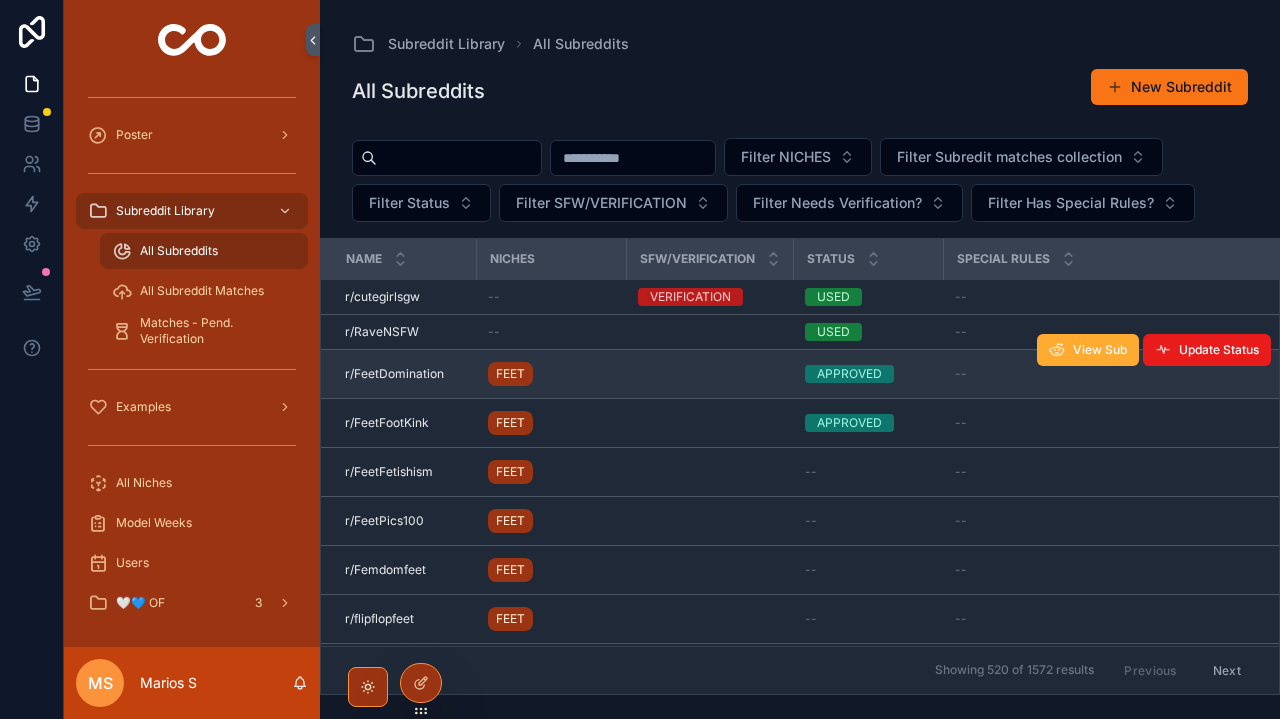 scroll, scrollTop: 0, scrollLeft: 0, axis: both 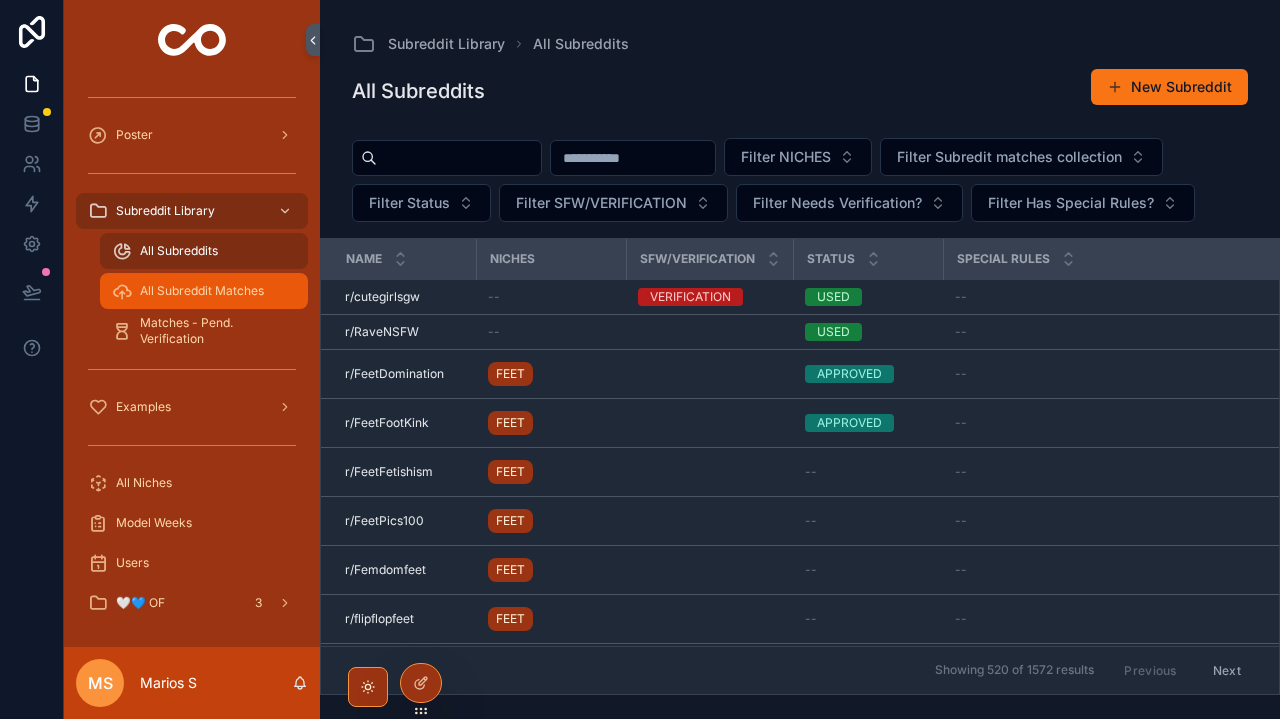 click on "All Subreddit Matches" at bounding box center (202, 291) 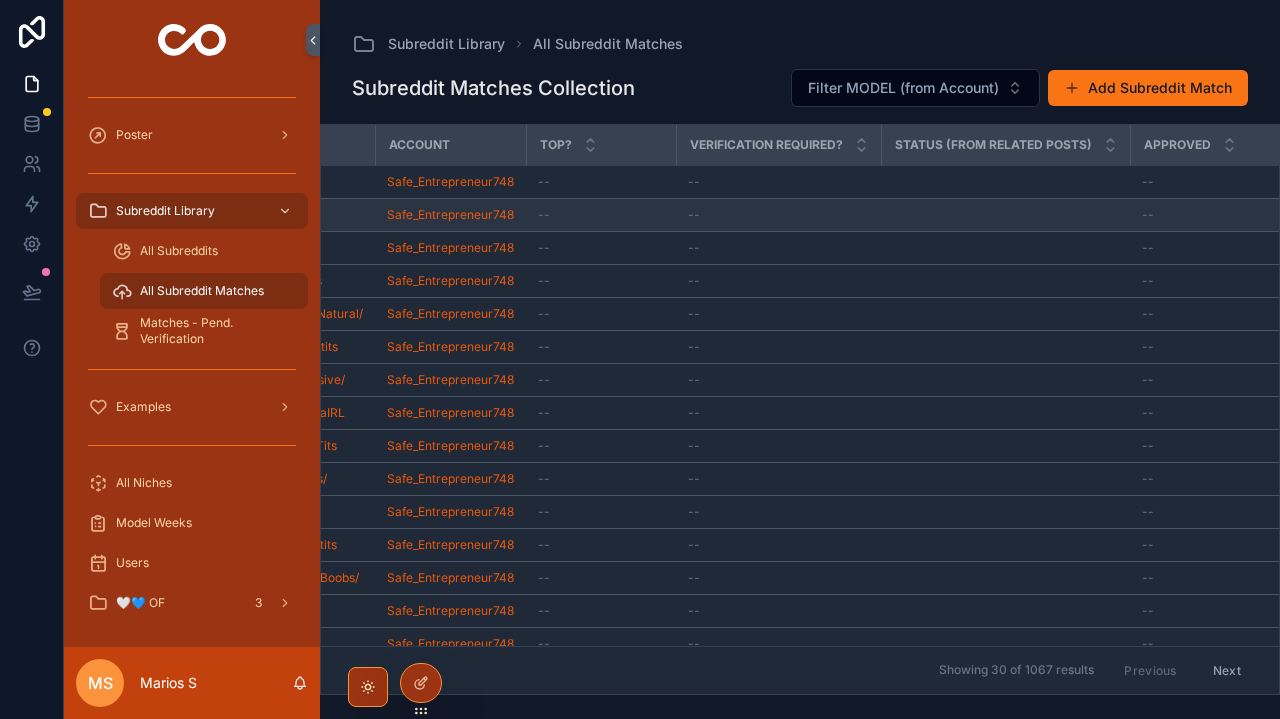 scroll, scrollTop: 0, scrollLeft: 165, axis: horizontal 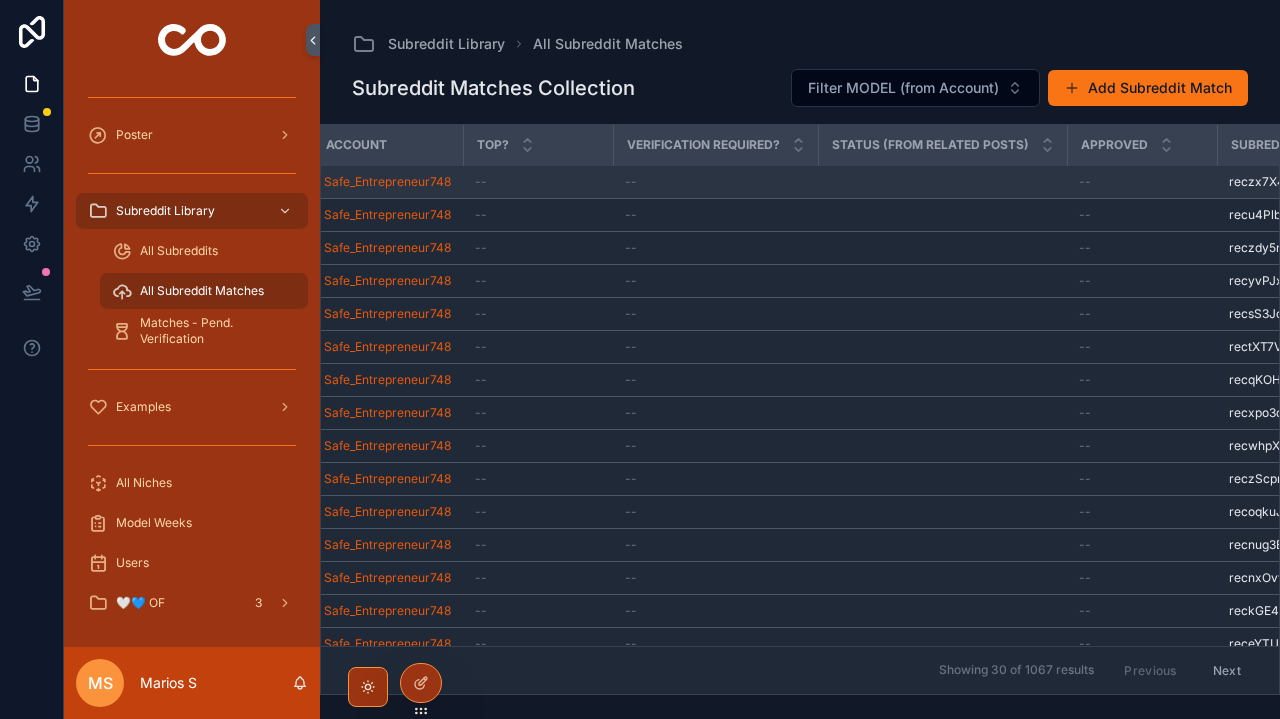 click on "--" at bounding box center (631, 182) 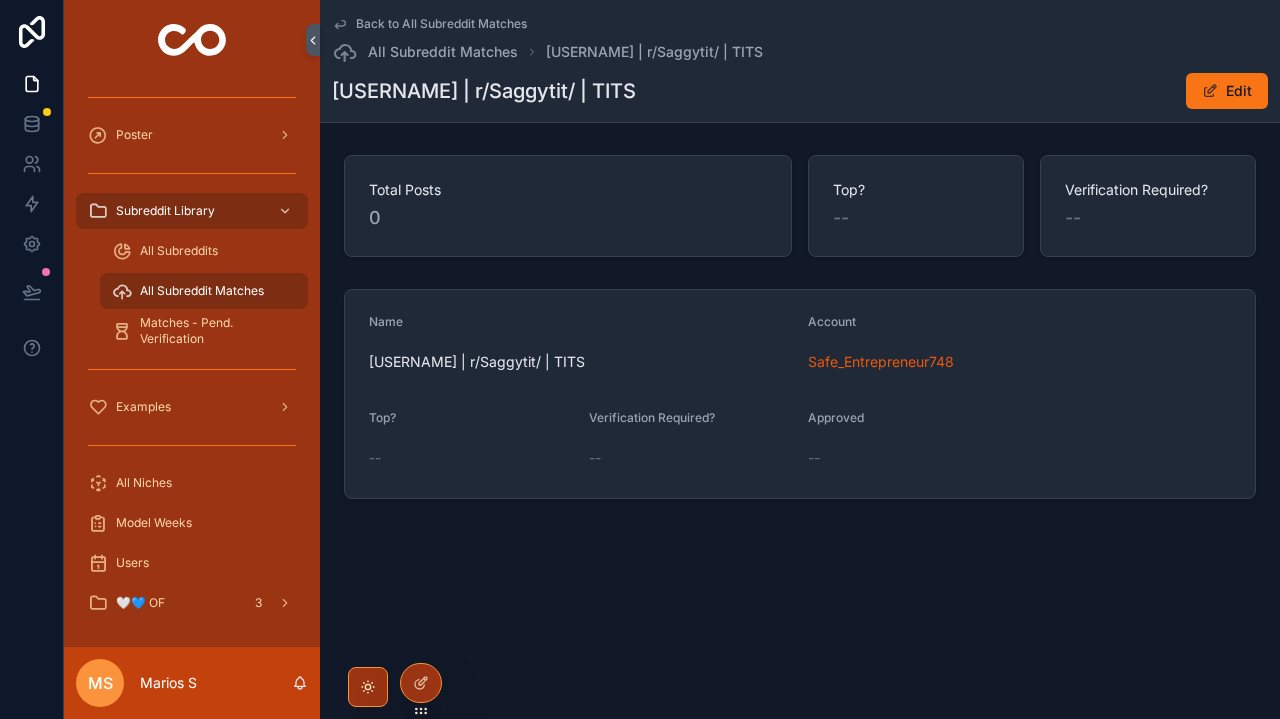 click 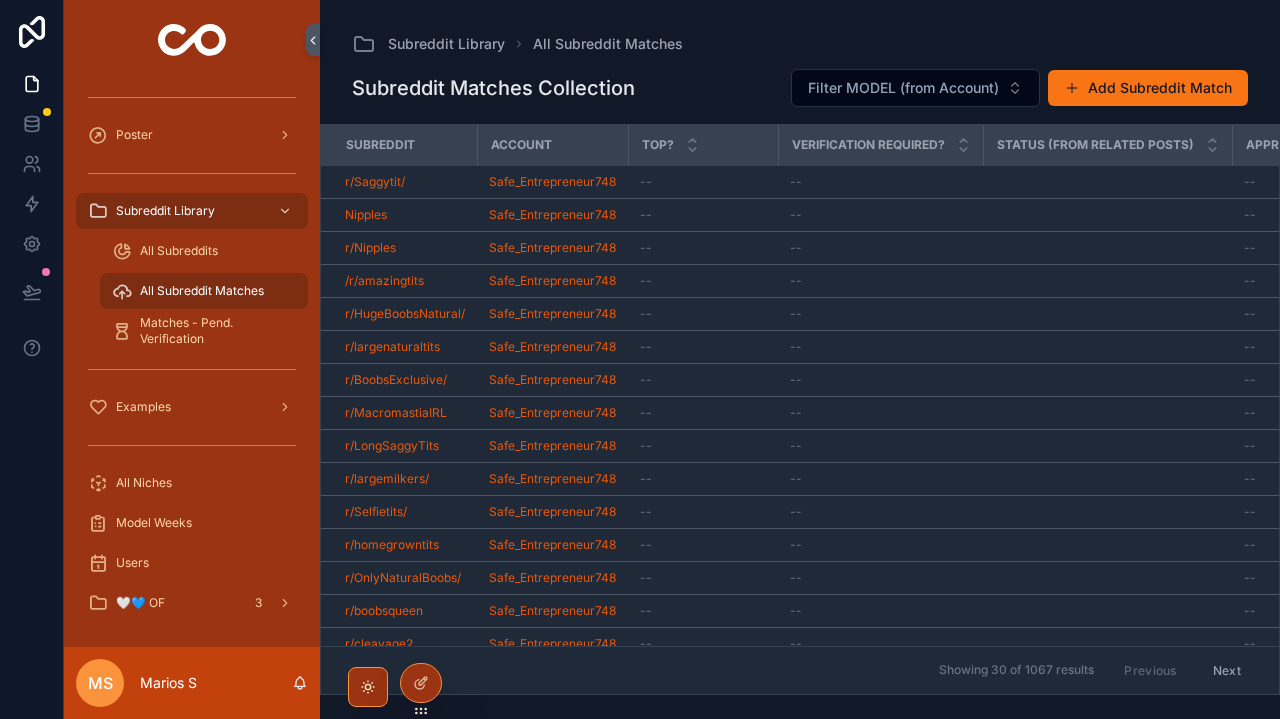 scroll, scrollTop: 0, scrollLeft: 0, axis: both 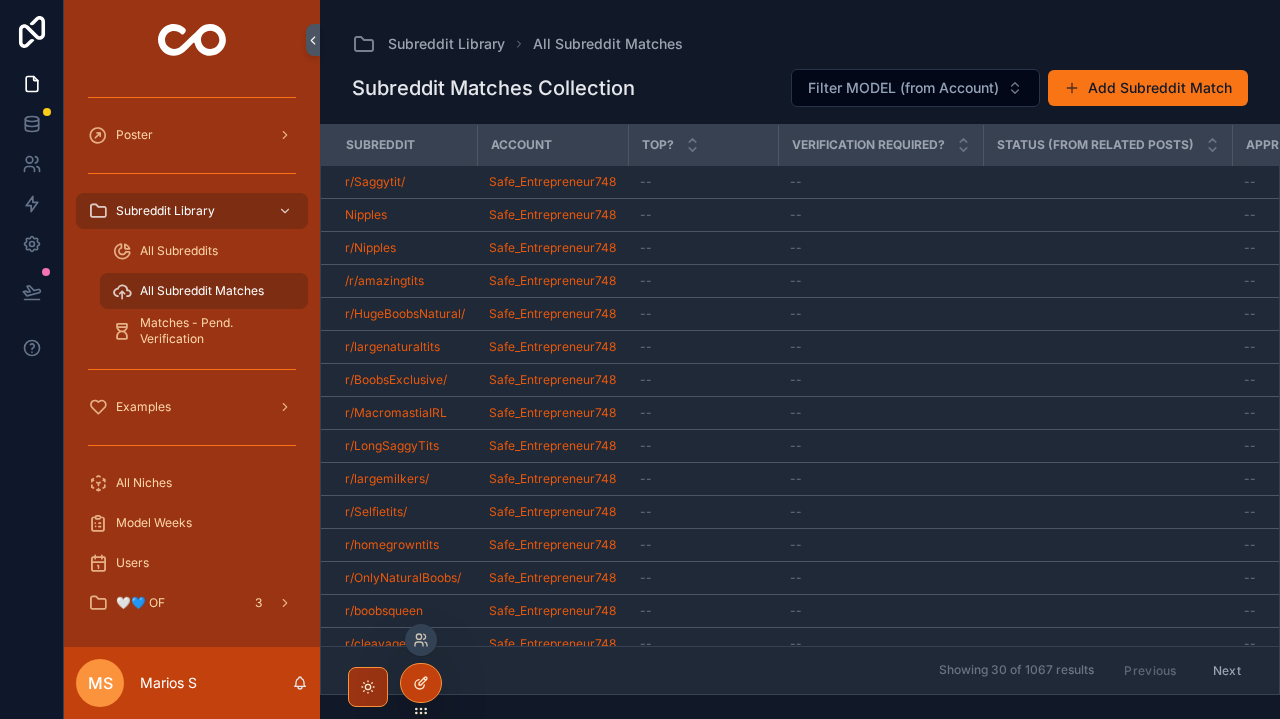 click 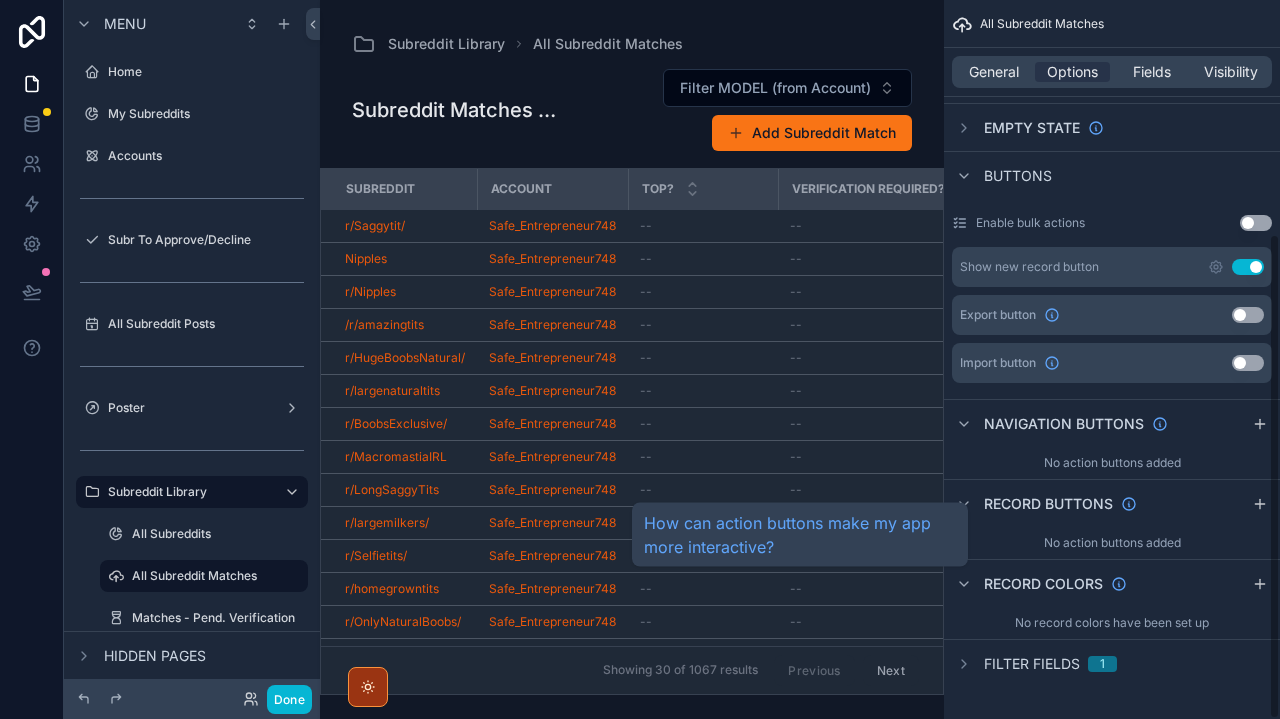 scroll, scrollTop: 345, scrollLeft: 0, axis: vertical 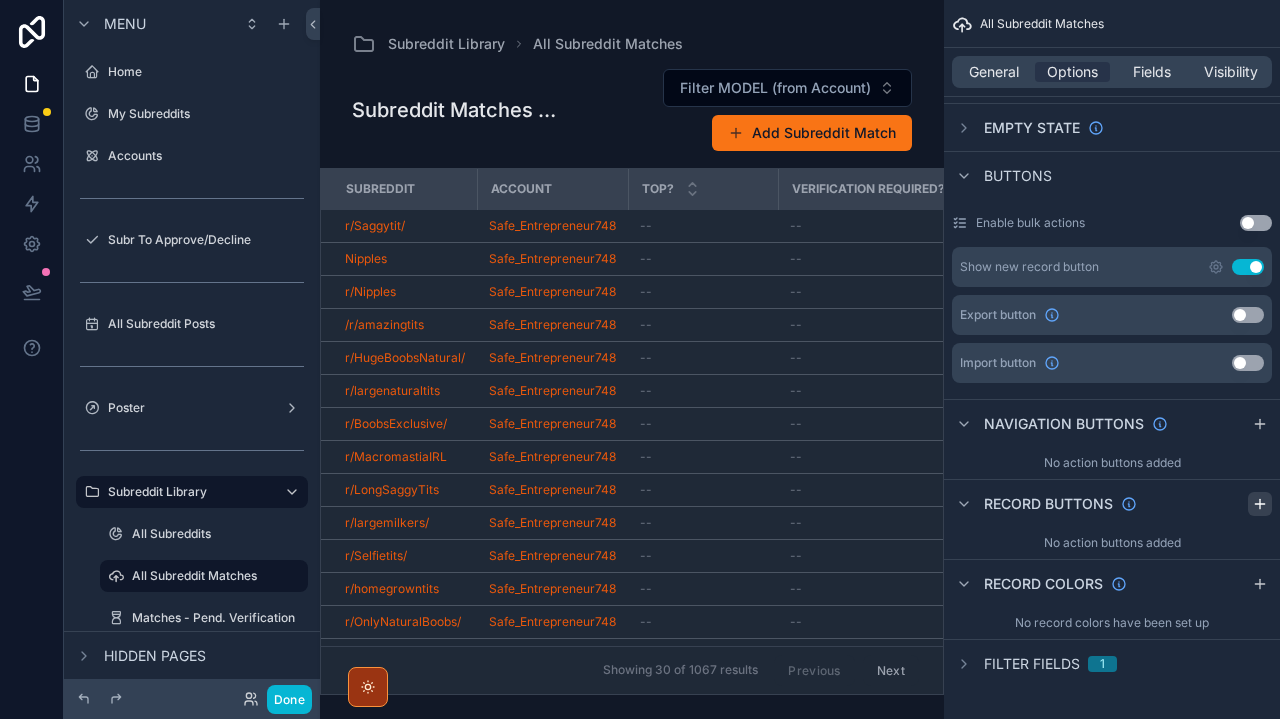 click 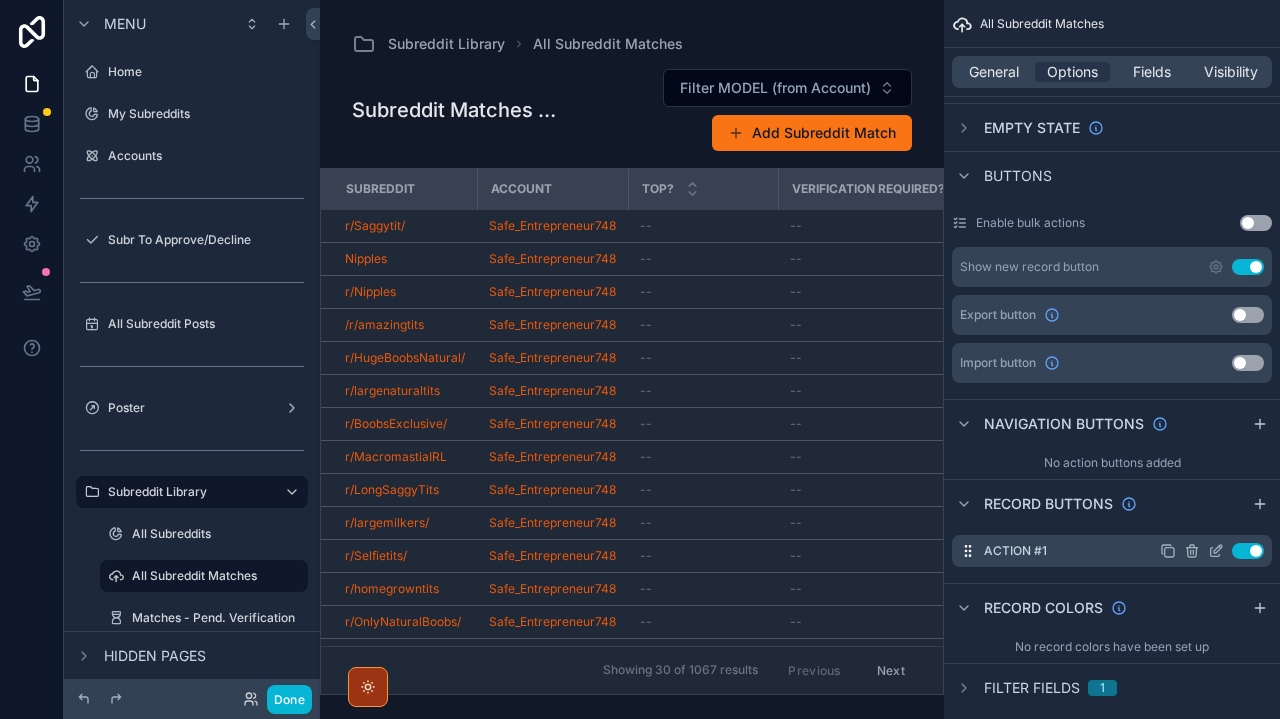 click 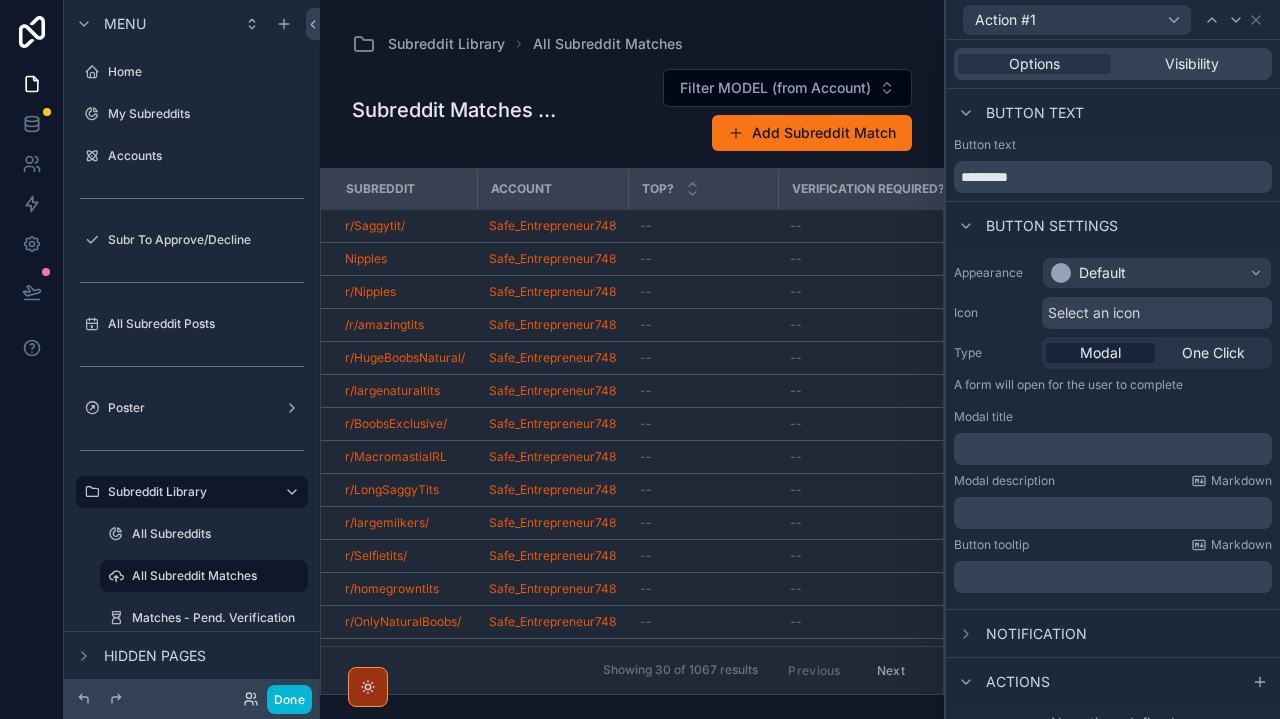 scroll, scrollTop: 0, scrollLeft: 0, axis: both 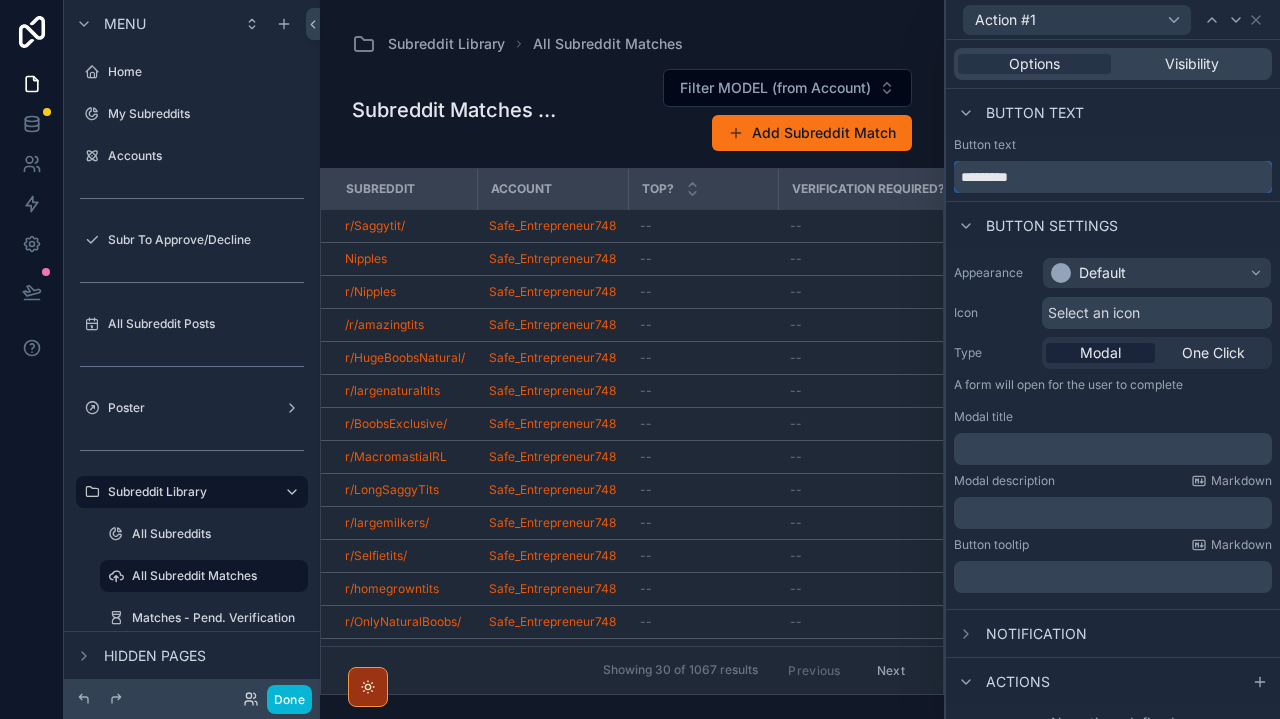 drag, startPoint x: 1088, startPoint y: 182, endPoint x: 906, endPoint y: 182, distance: 182 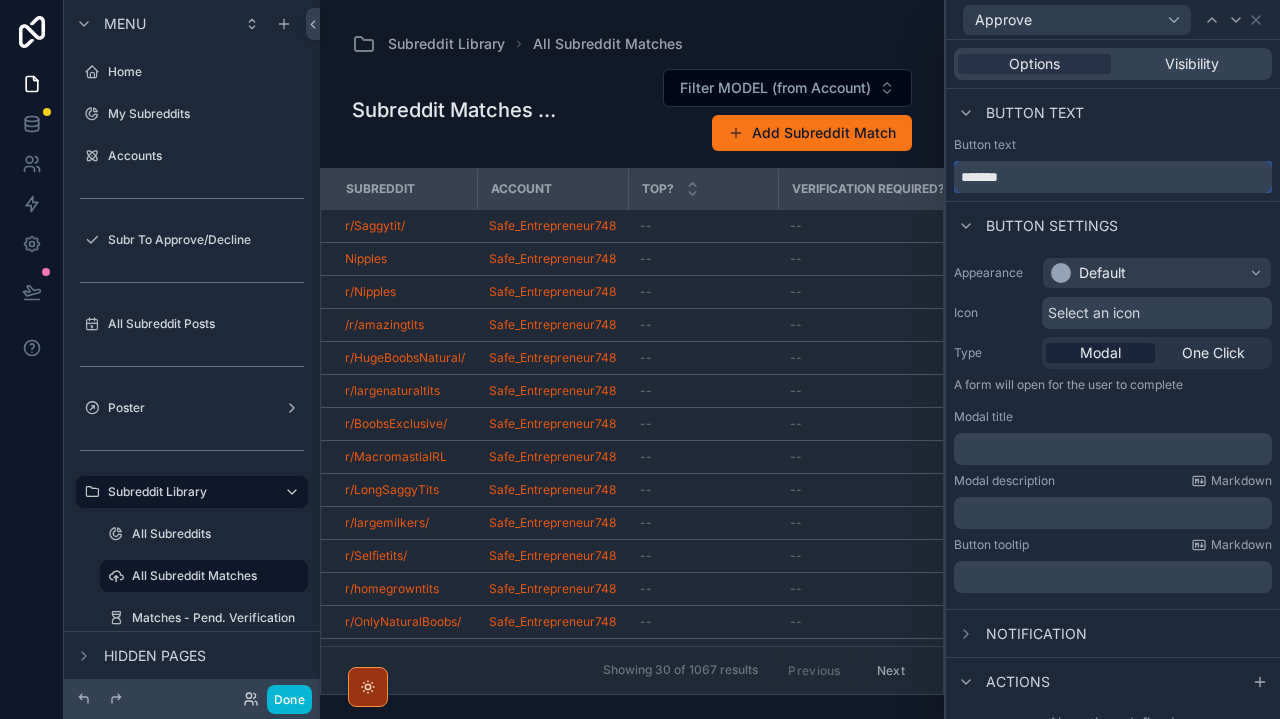 type on "********" 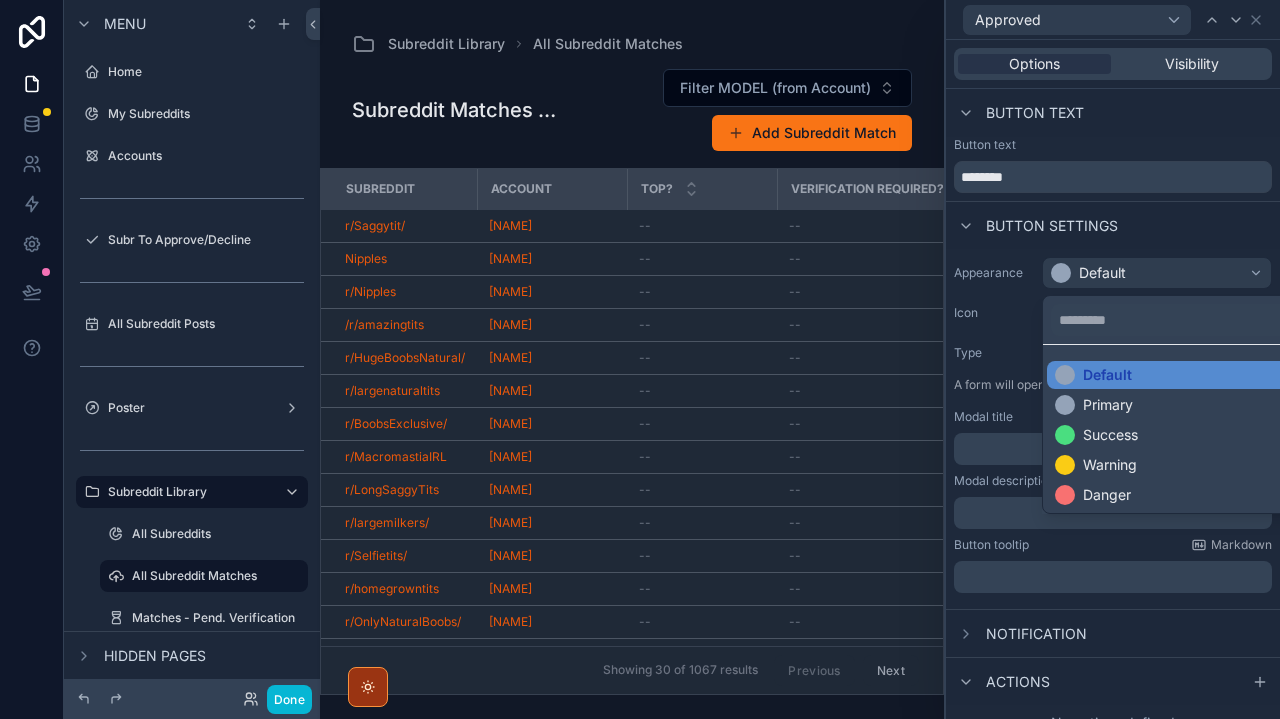scroll, scrollTop: 0, scrollLeft: 0, axis: both 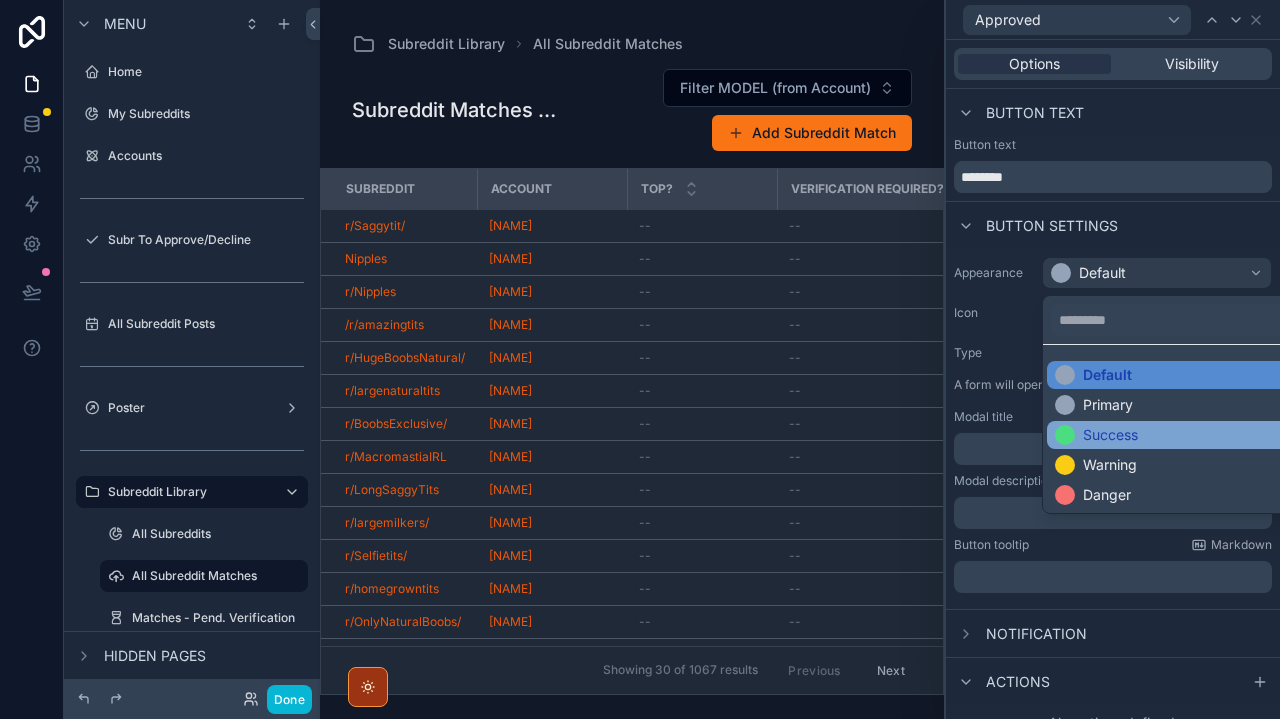 click on "Success" at bounding box center (1110, 435) 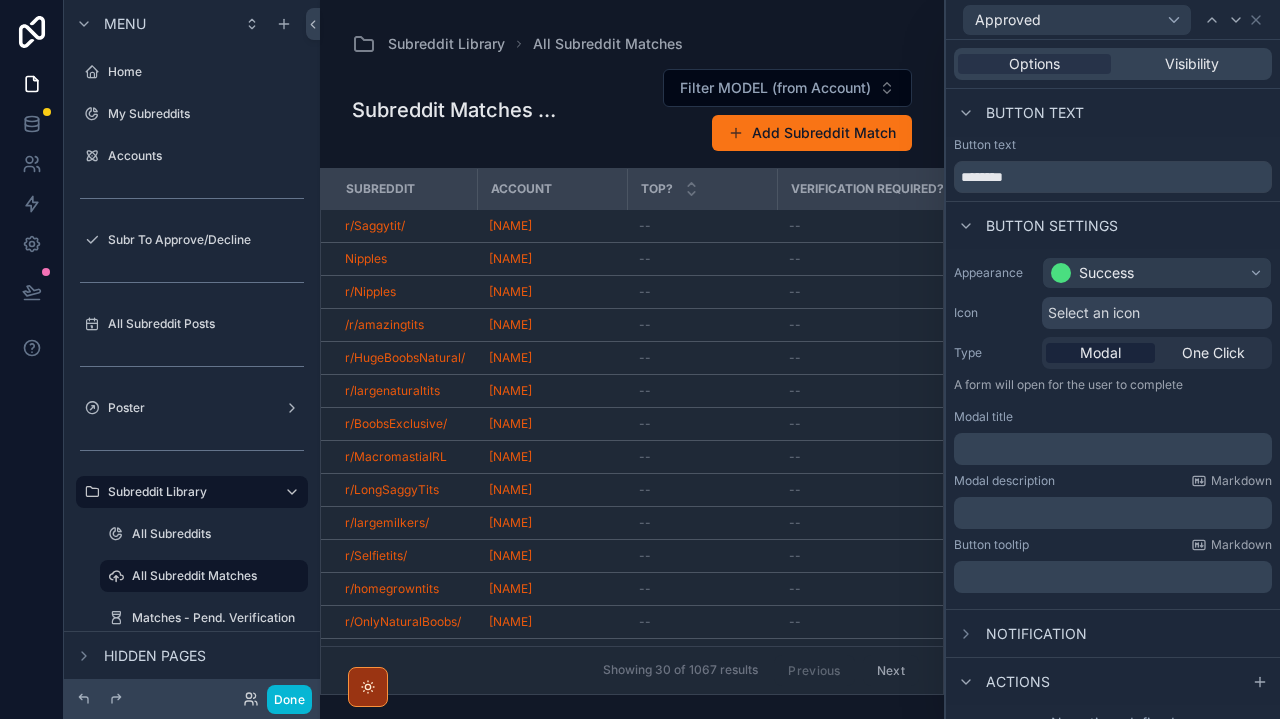 click on "Select an icon" at bounding box center (1094, 313) 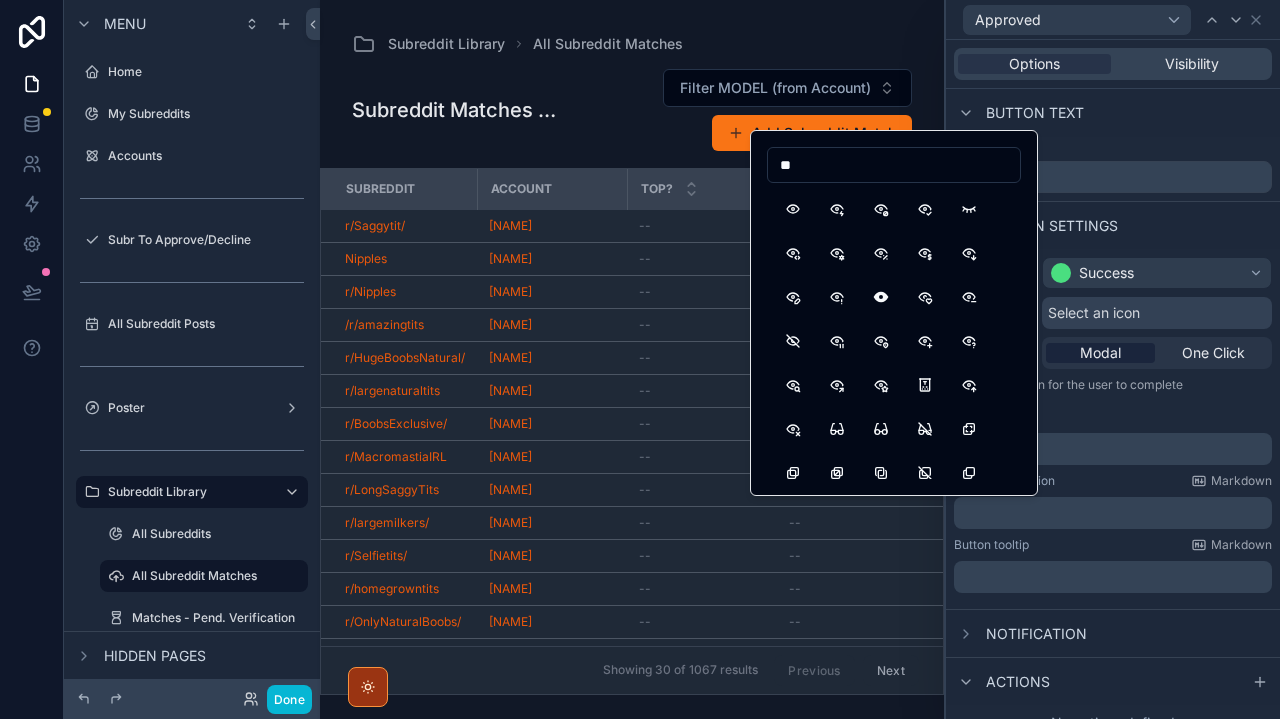 type on "*" 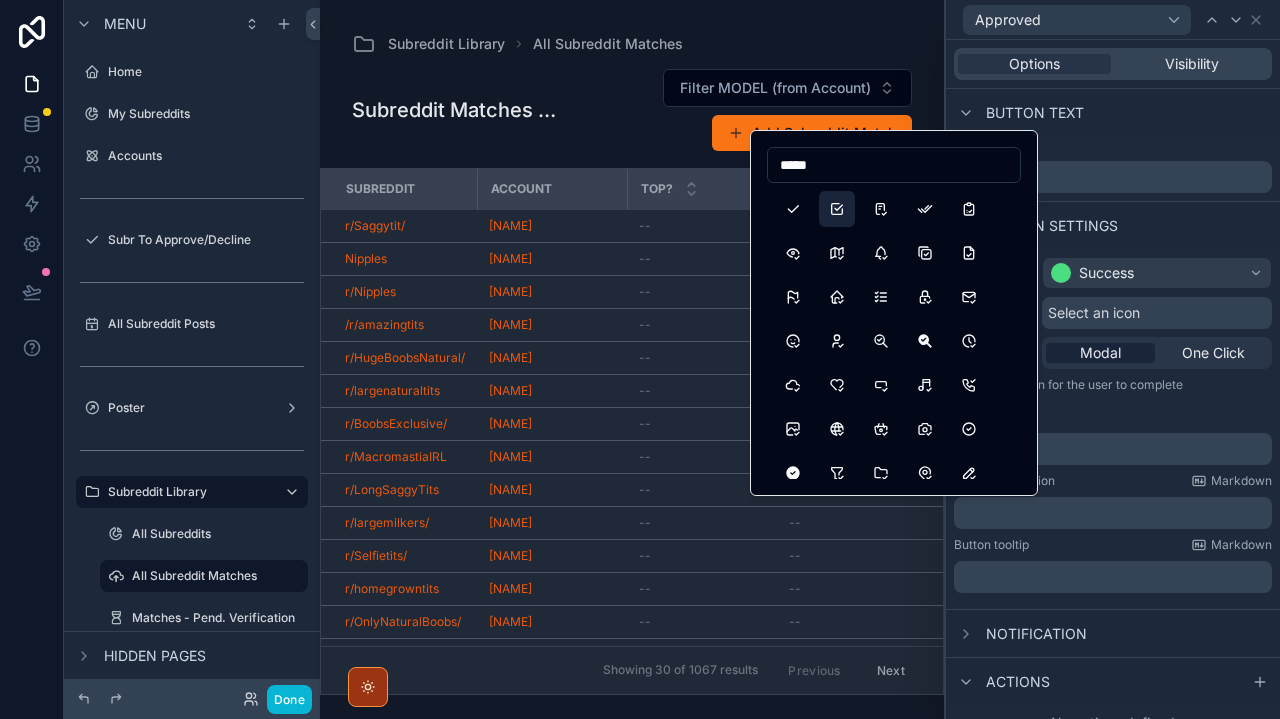 type on "*****" 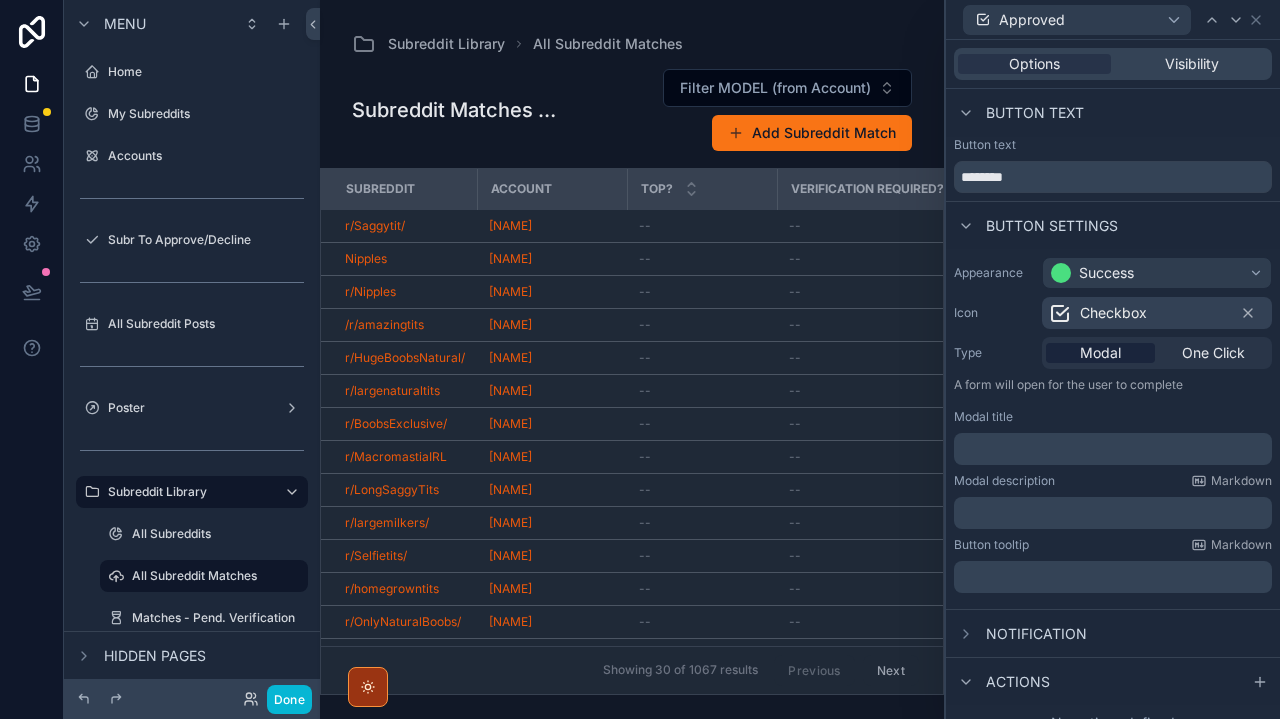 click on "﻿" at bounding box center [1115, 449] 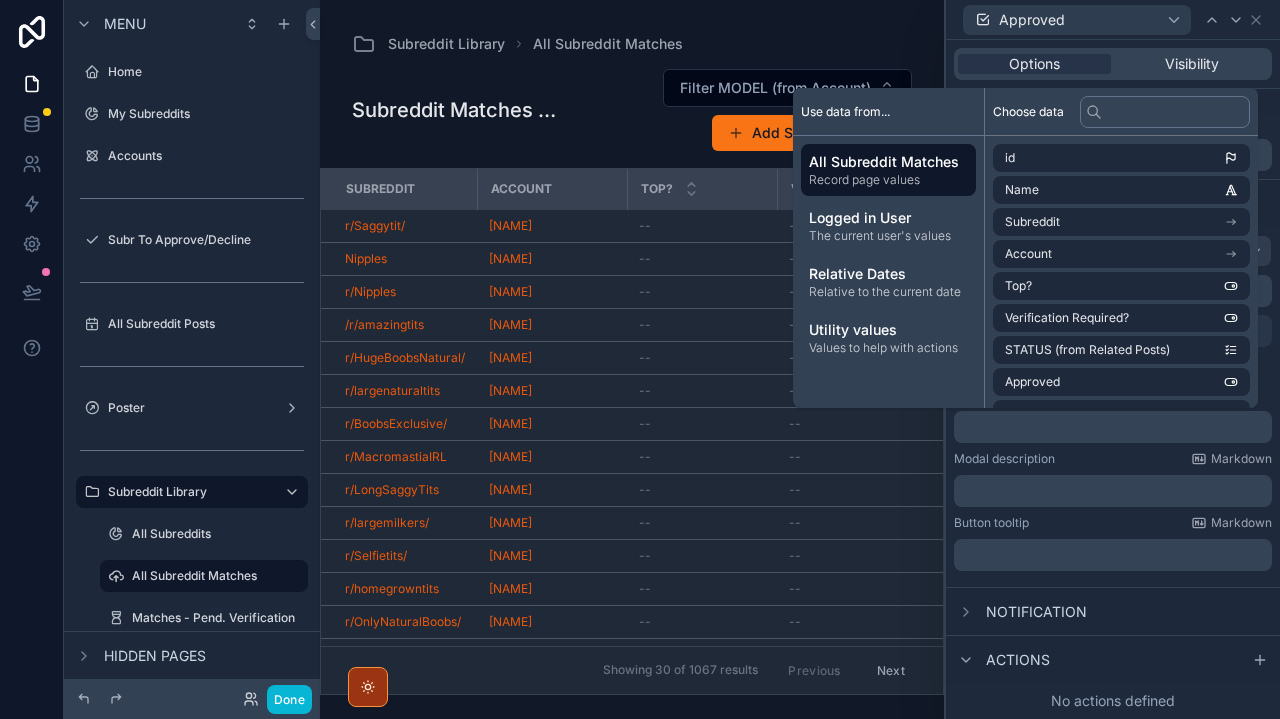 scroll, scrollTop: 22, scrollLeft: 0, axis: vertical 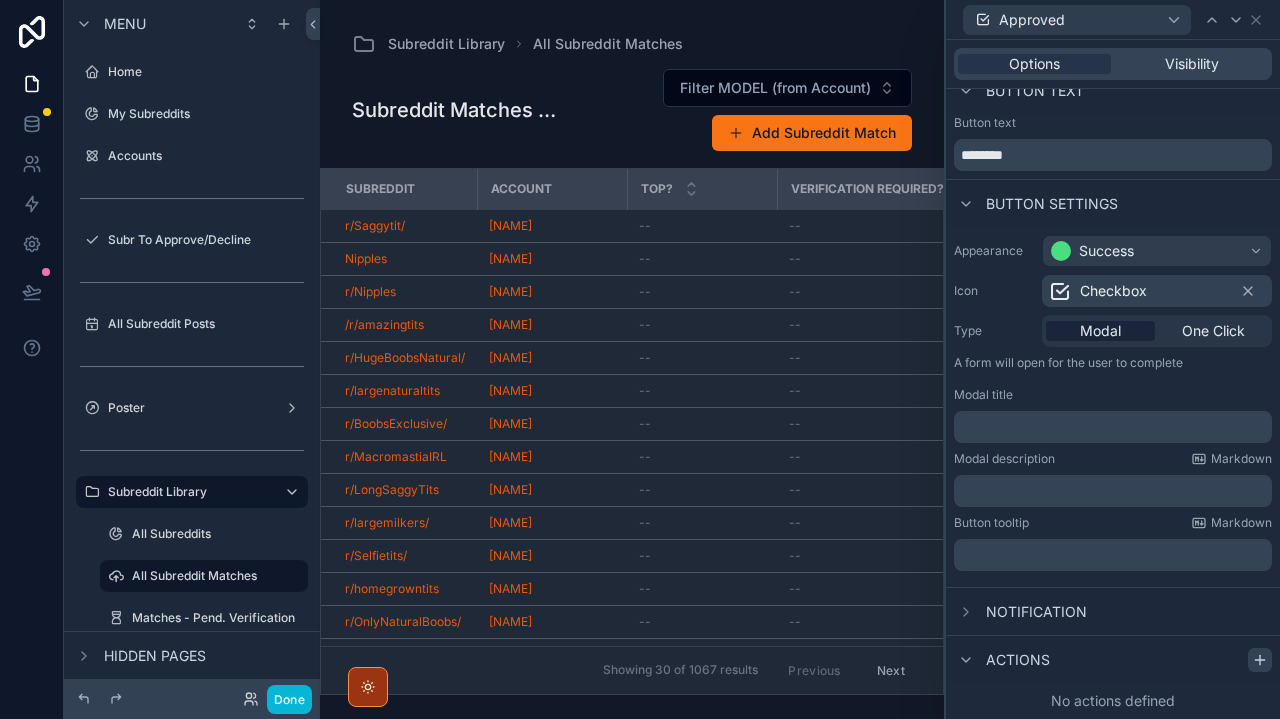 click 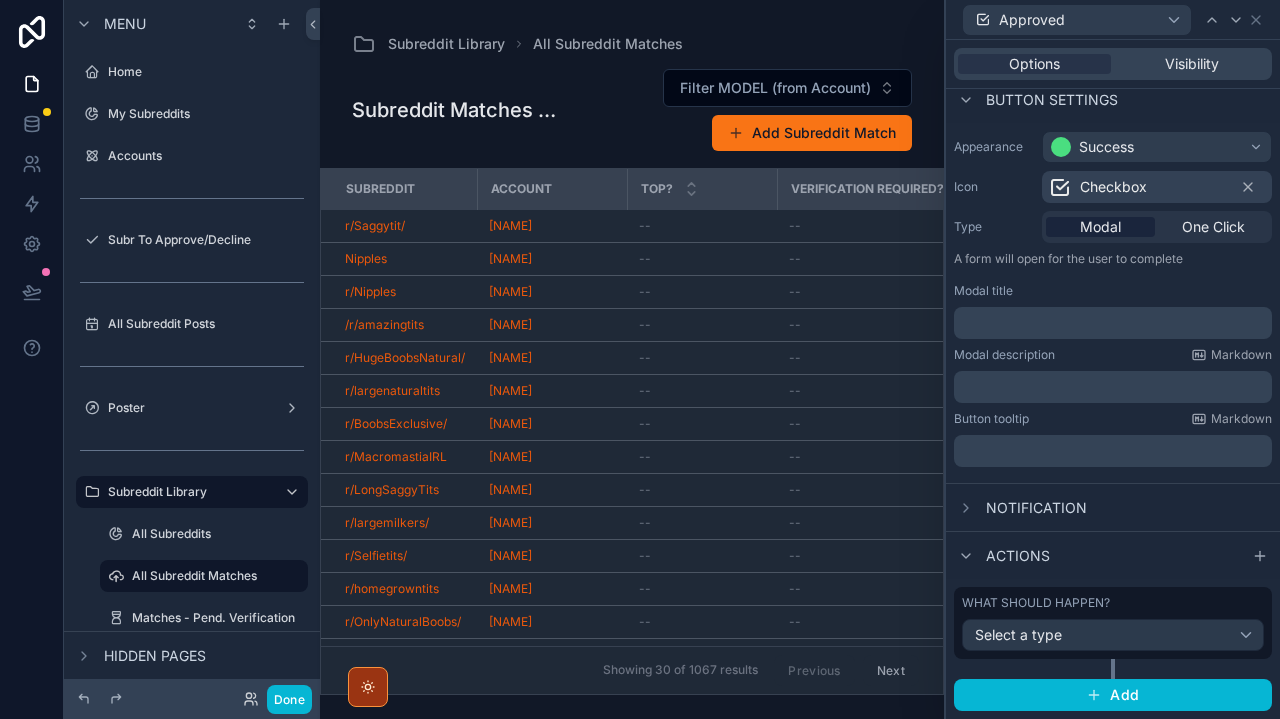 click on "Select a type" at bounding box center [1018, 634] 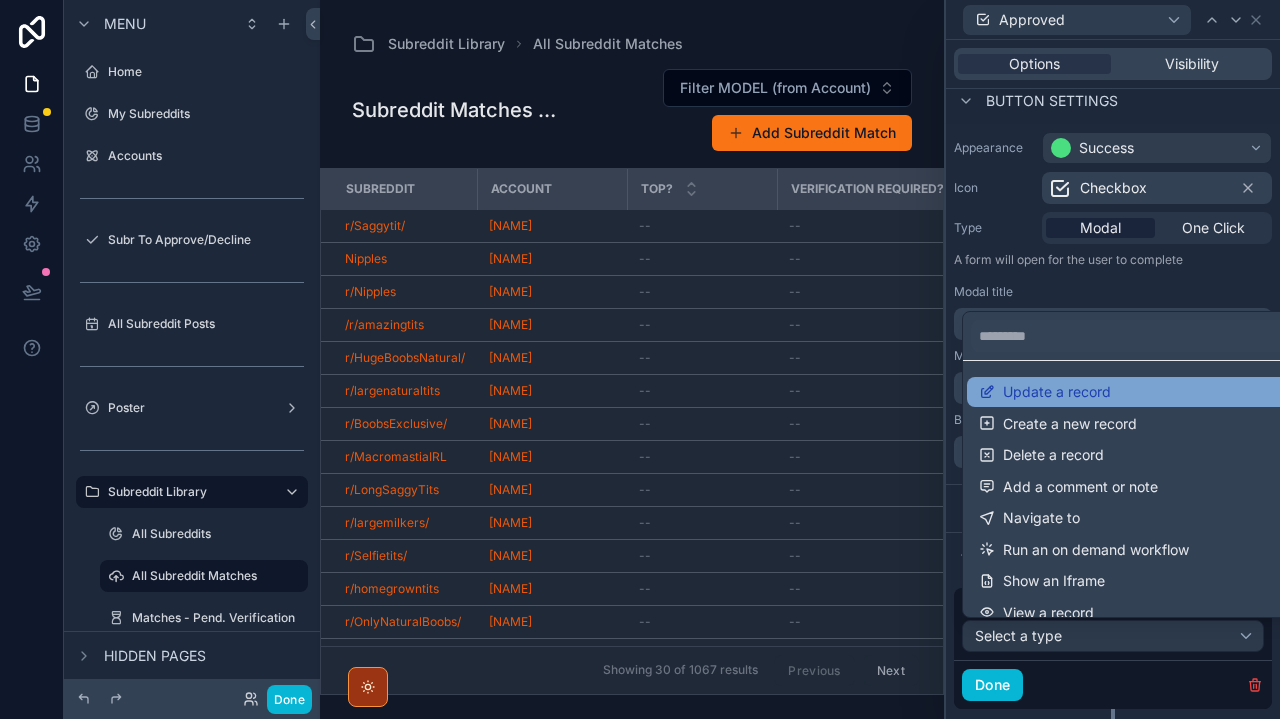 click on "Update a record" at bounding box center (1137, 392) 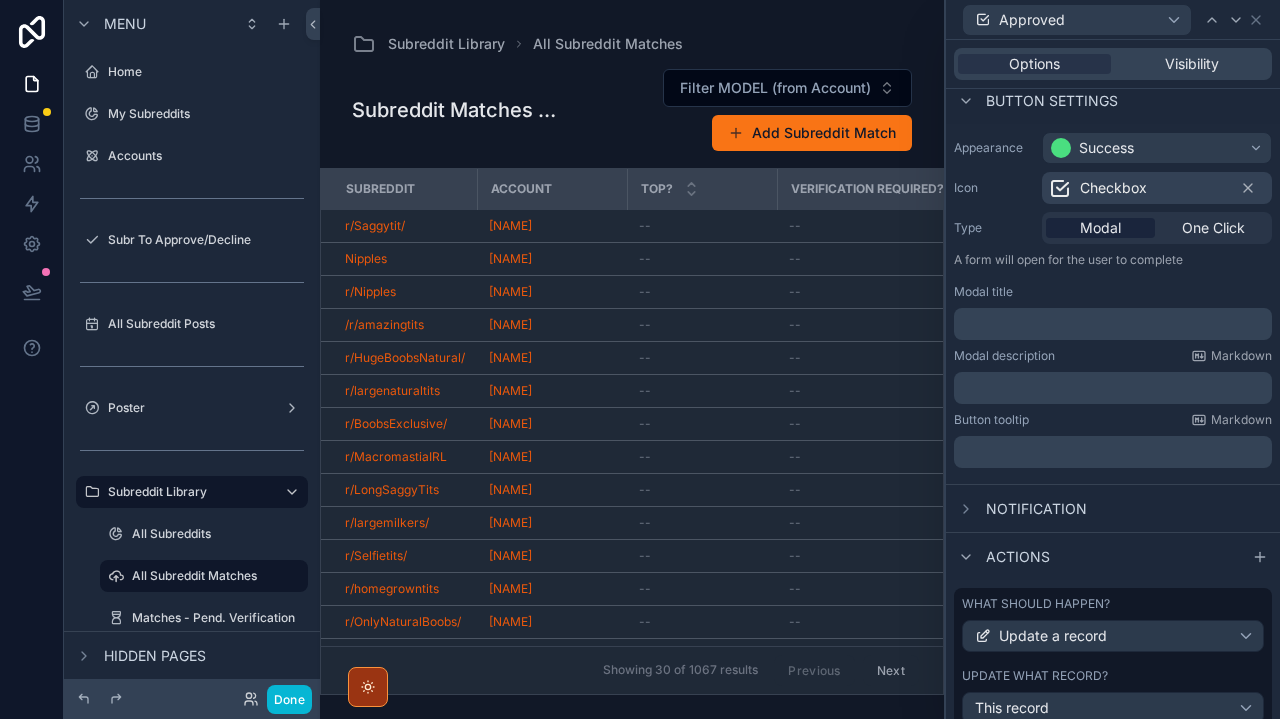 scroll, scrollTop: 335, scrollLeft: 0, axis: vertical 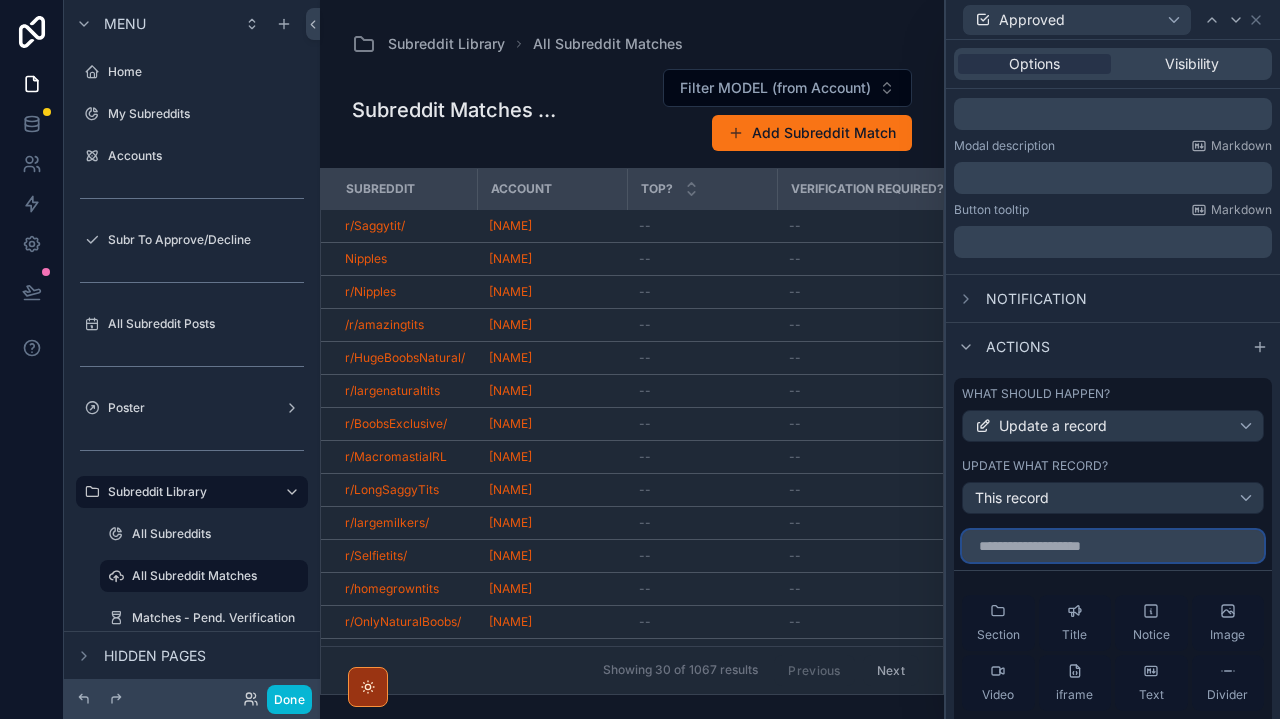 click at bounding box center (1113, 546) 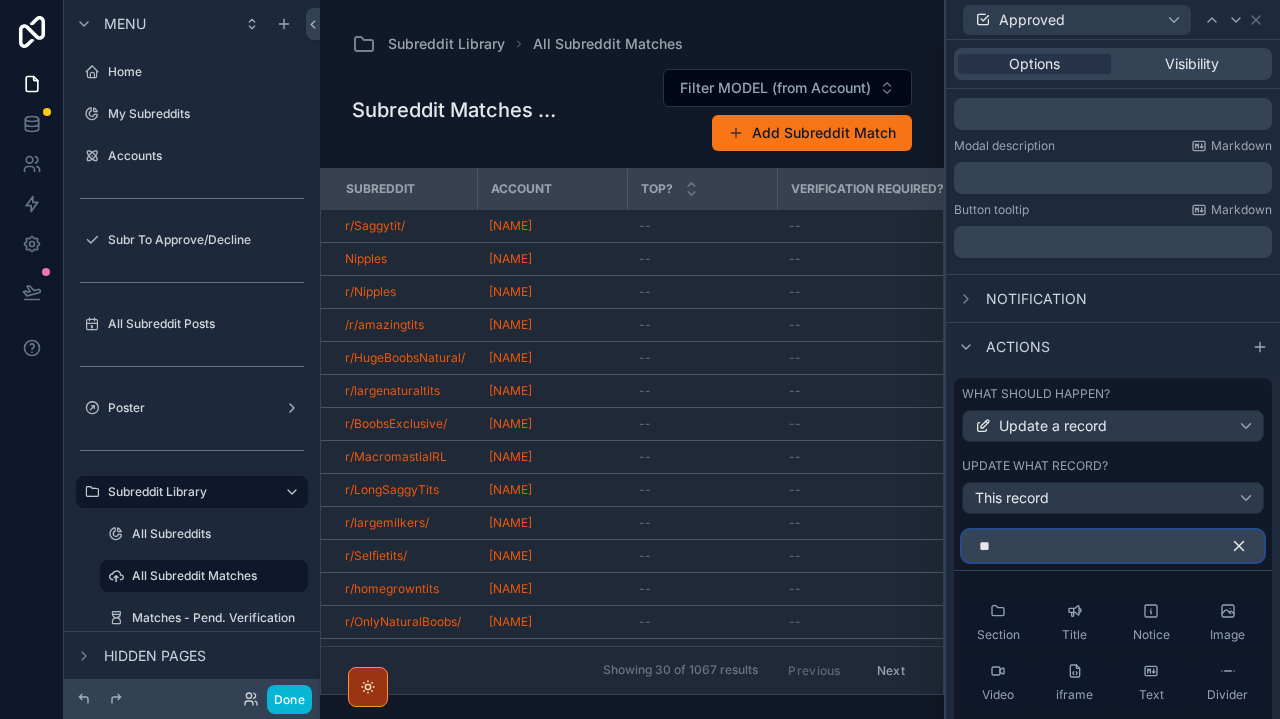 type on "*" 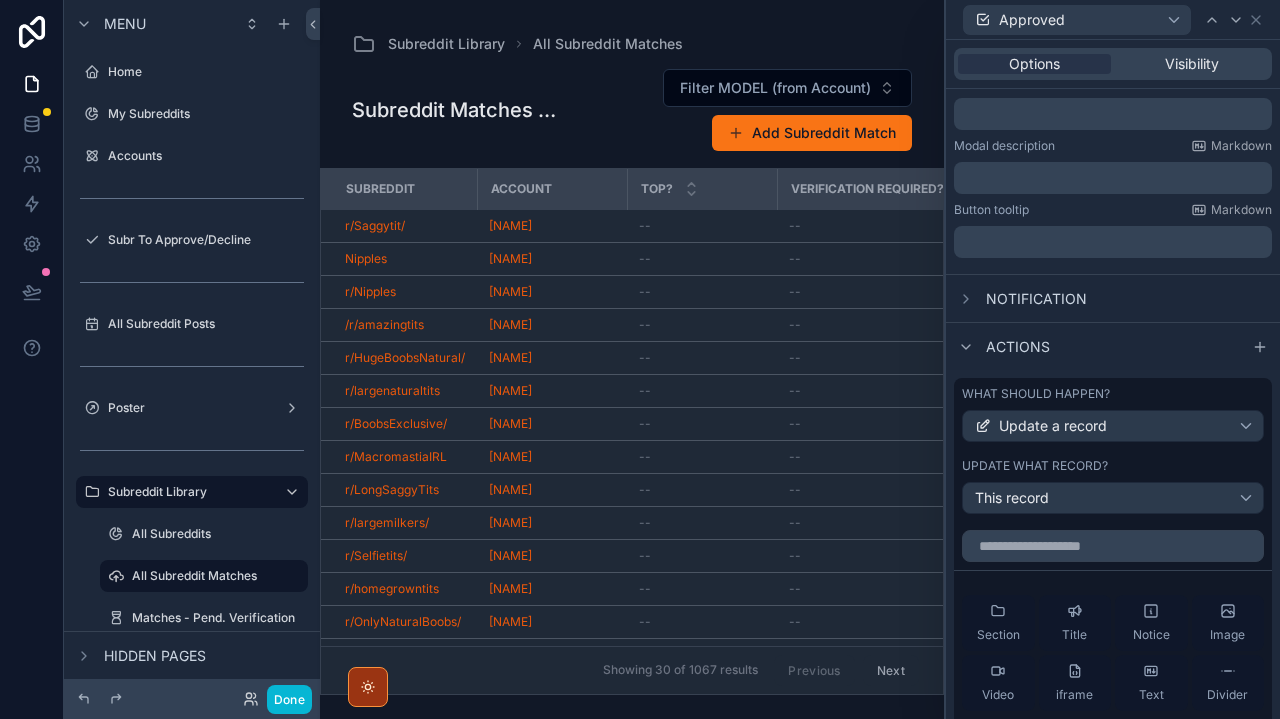 click on "This record" at bounding box center [1012, 498] 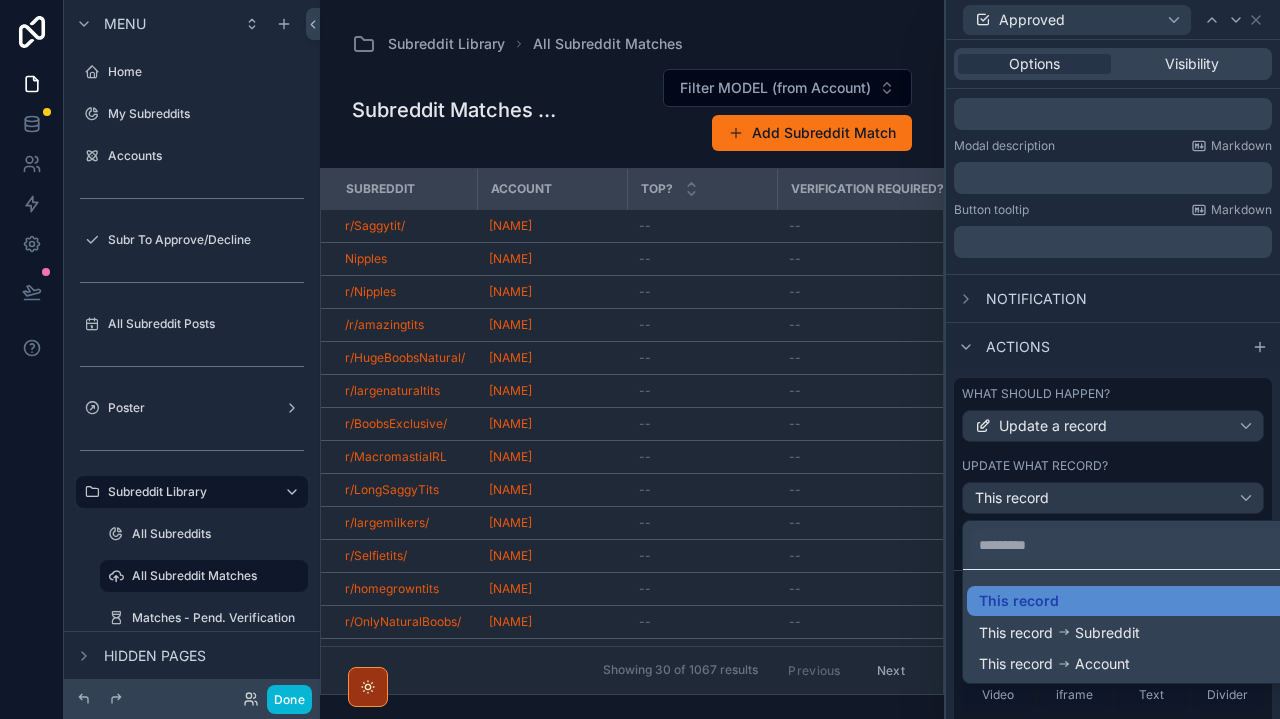click at bounding box center (1113, 359) 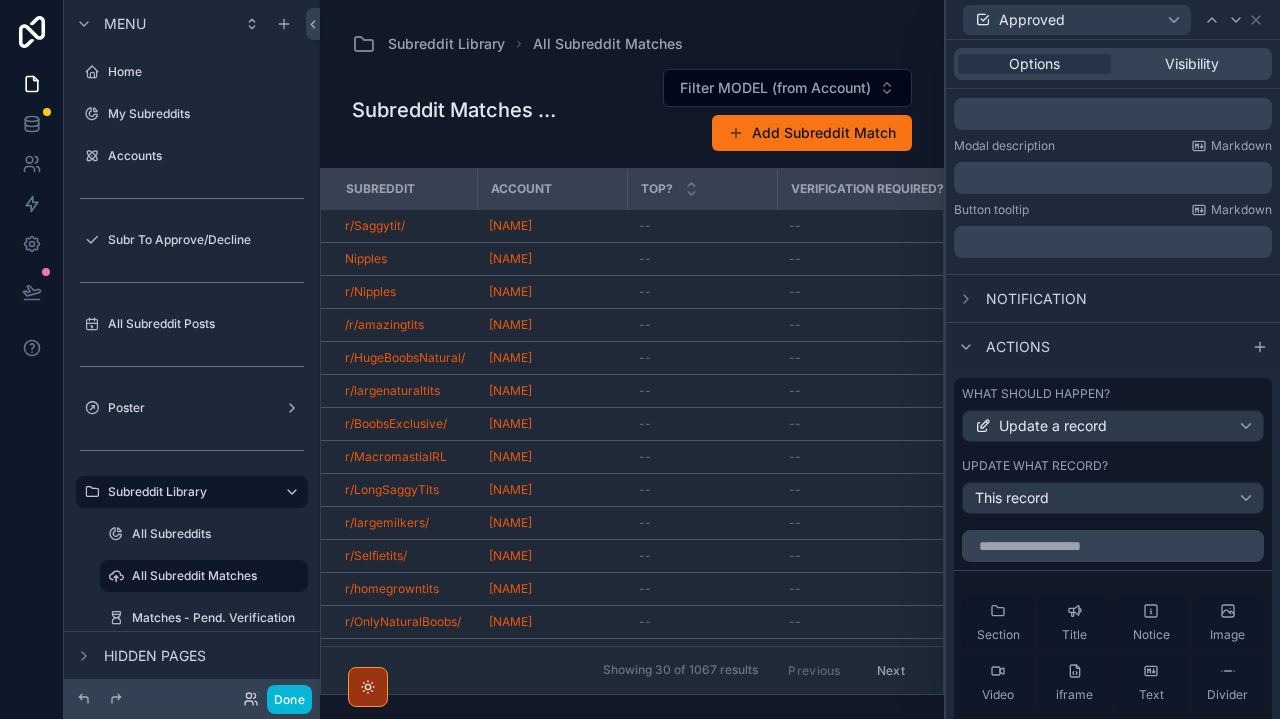 scroll, scrollTop: 446, scrollLeft: 0, axis: vertical 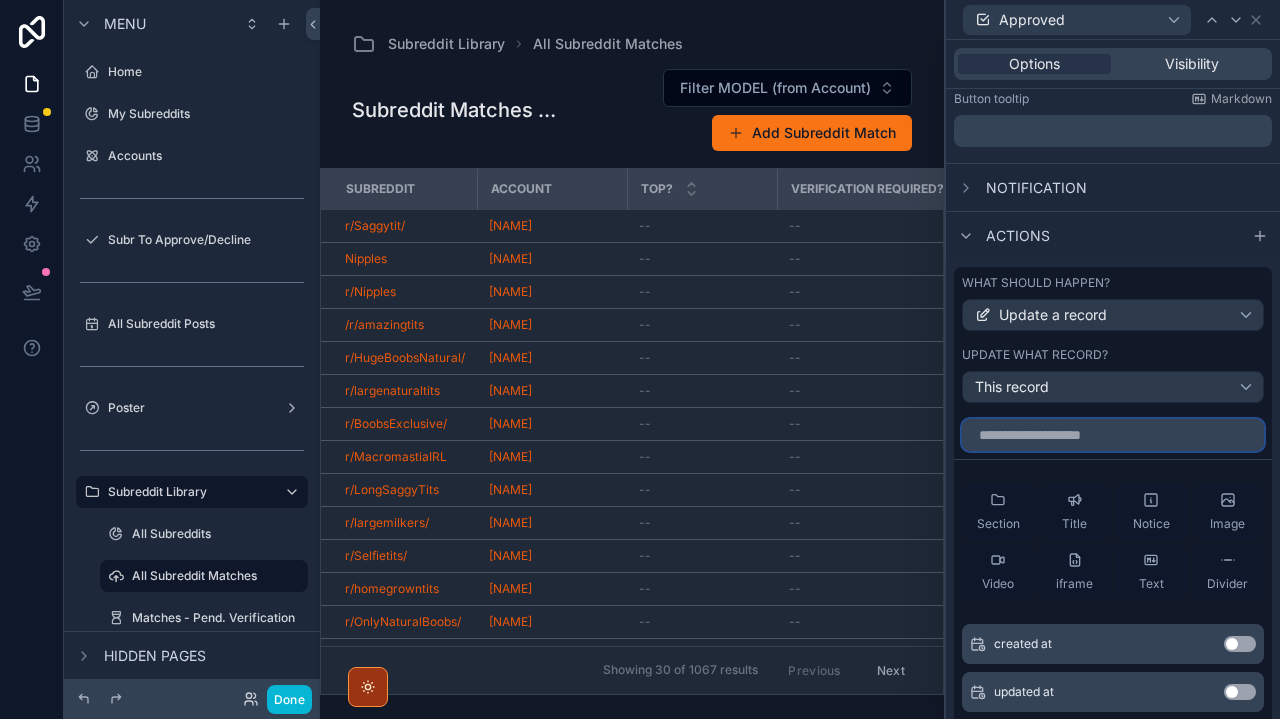 click at bounding box center [1113, 435] 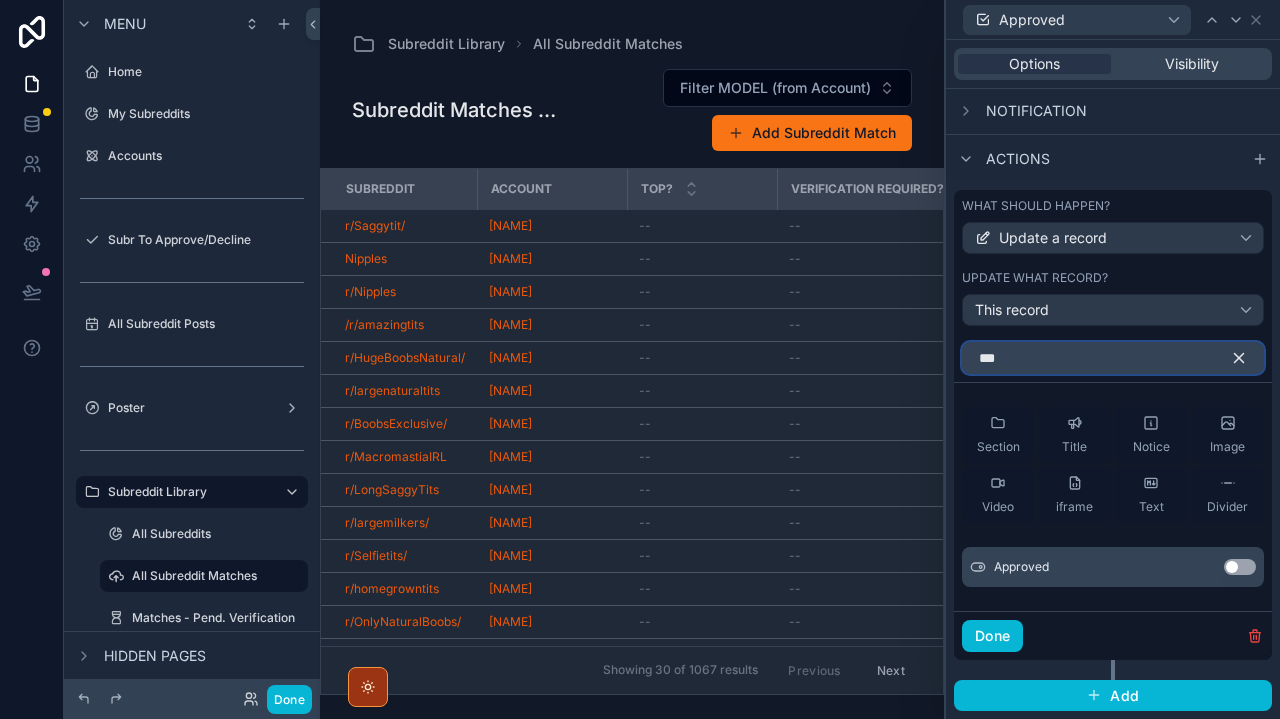 scroll, scrollTop: 522, scrollLeft: 0, axis: vertical 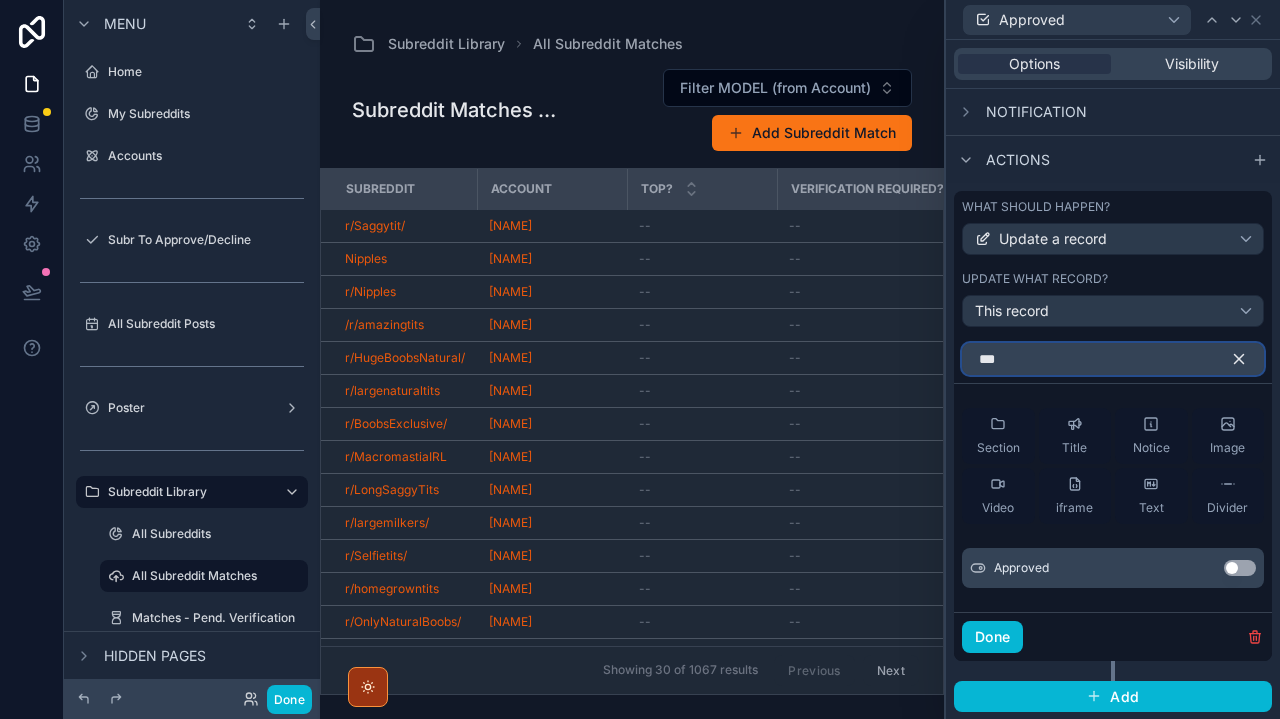 type on "***" 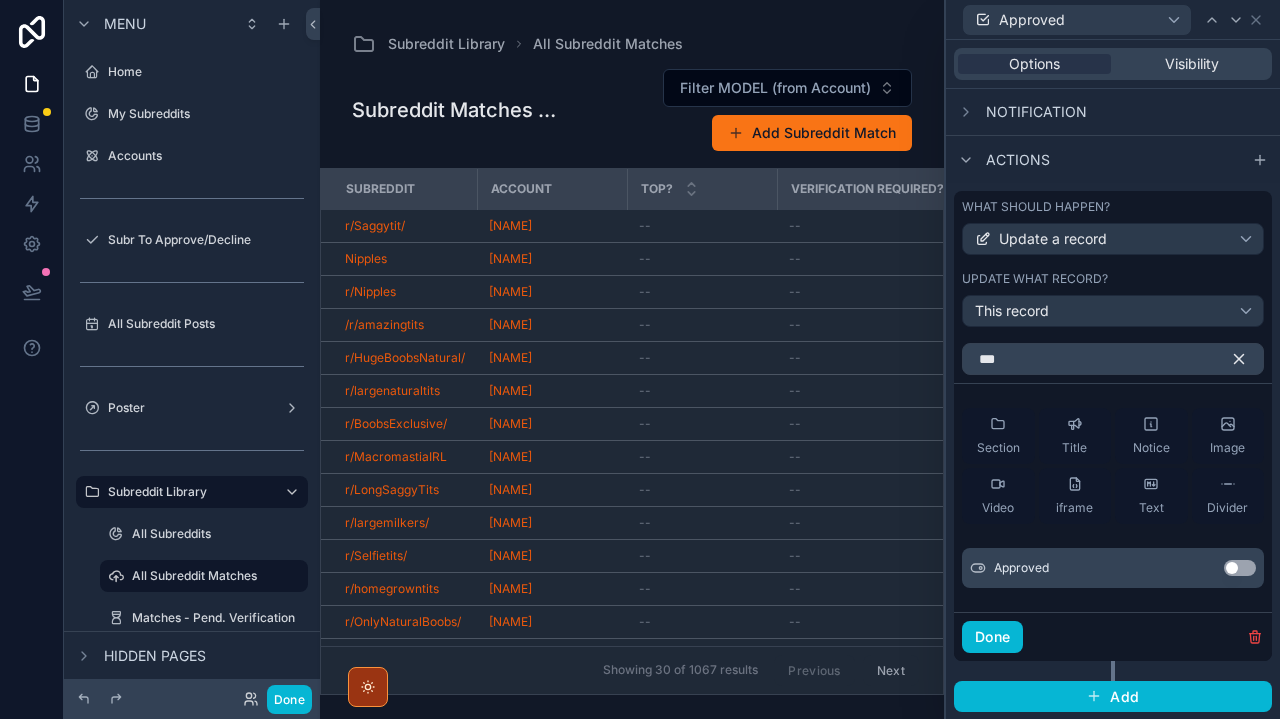 click on "Use setting" at bounding box center [1240, 568] 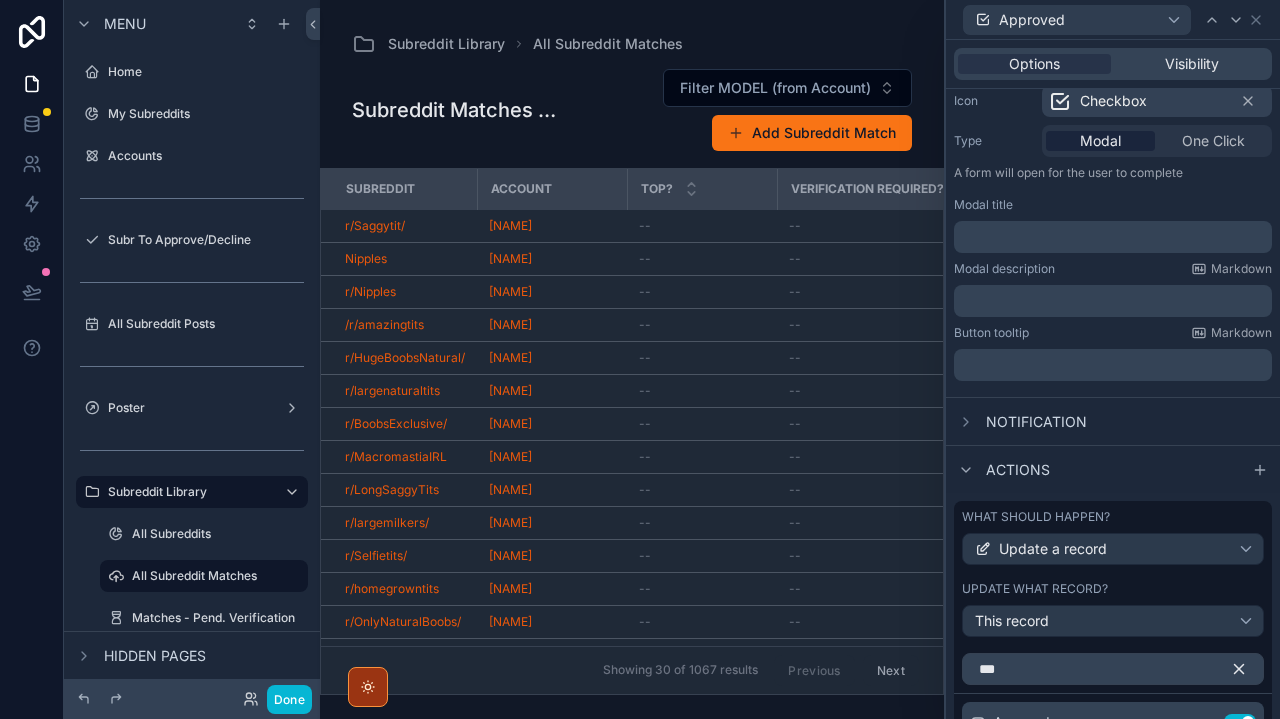 scroll, scrollTop: 117, scrollLeft: 0, axis: vertical 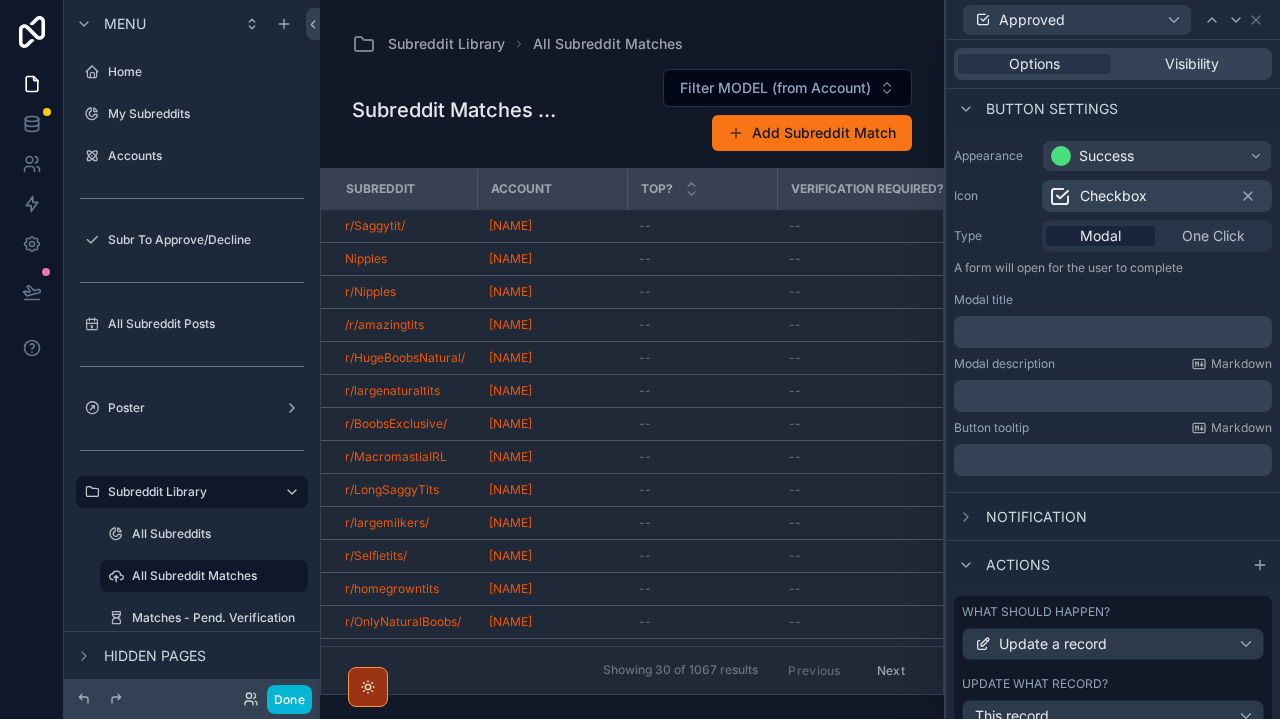 click on "﻿" at bounding box center (1115, 332) 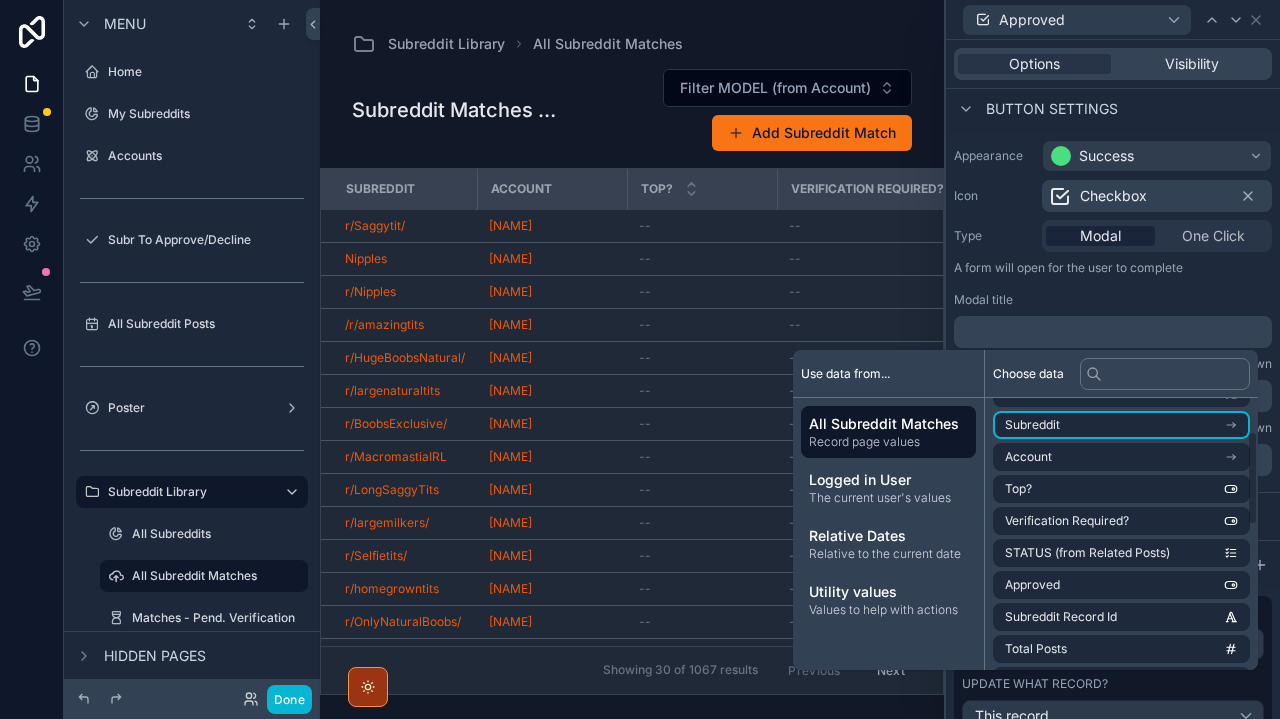scroll, scrollTop: 97, scrollLeft: 0, axis: vertical 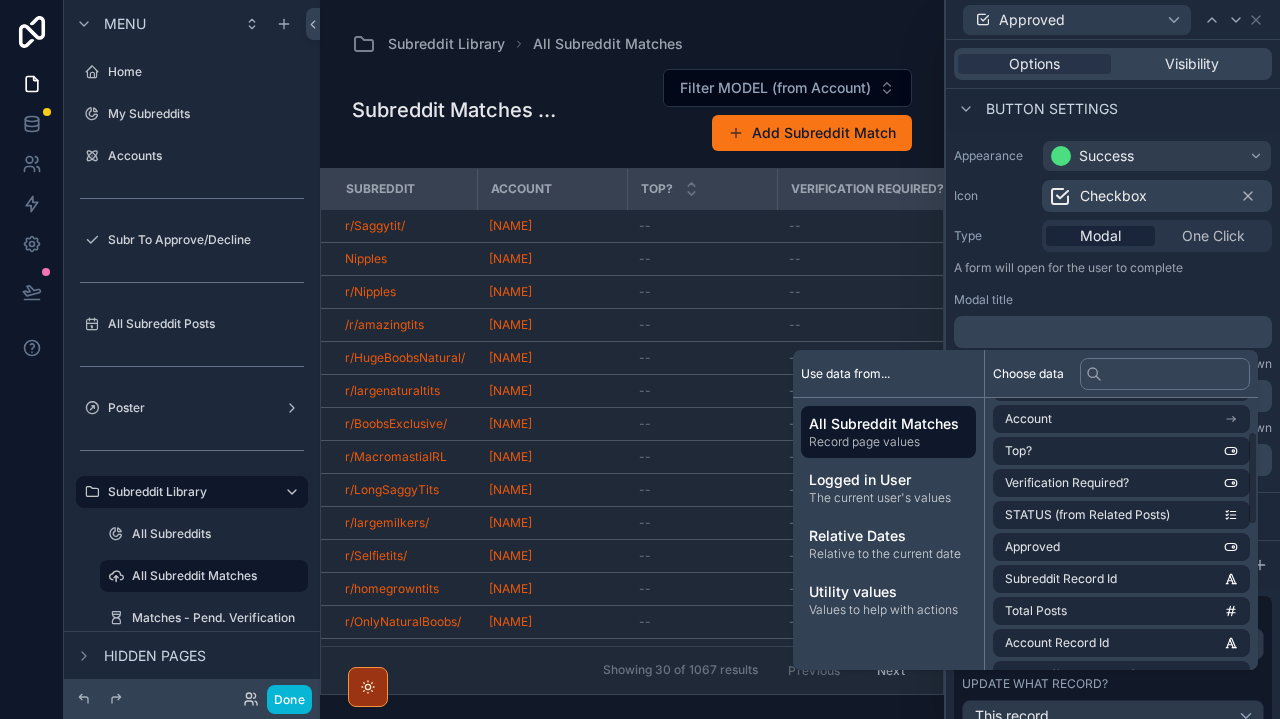 click on "Appearance Success Icon Checkbox Type Modal One Click A form will open for the user to complete Modal title ﻿ Modal description Markdown ﻿ Button tooltip Markdown ﻿" at bounding box center [1113, 308] 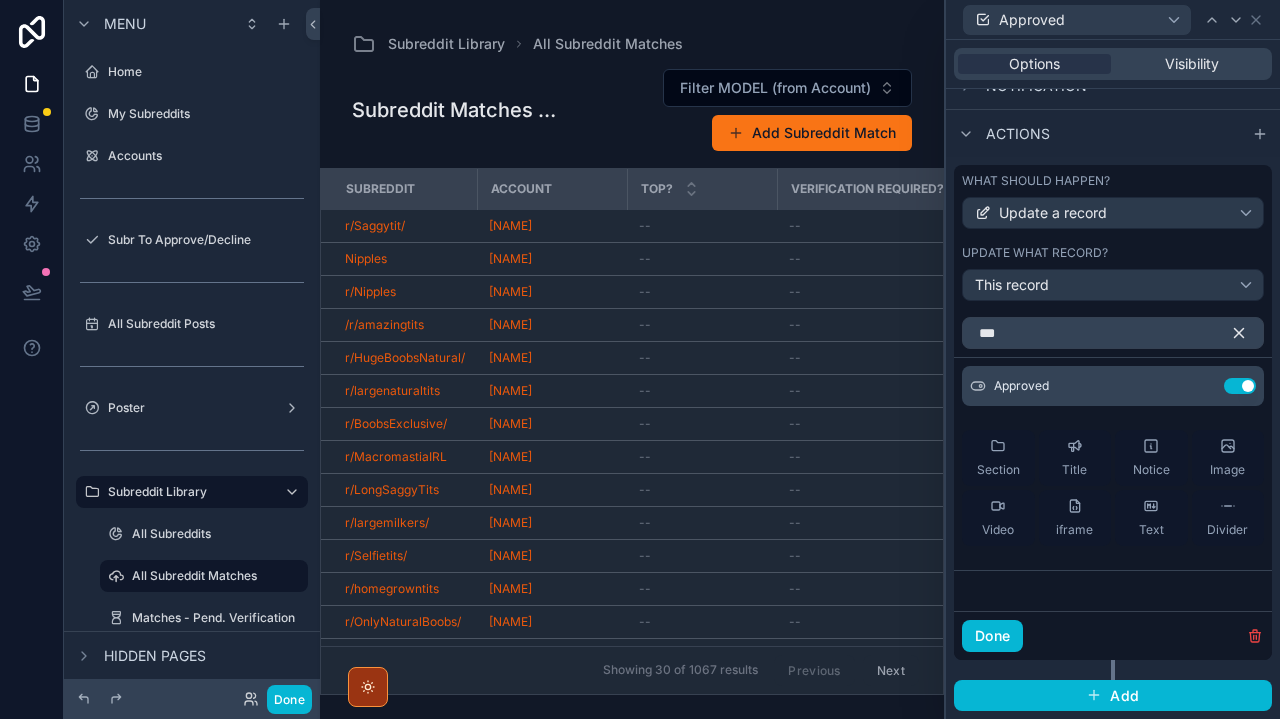 scroll, scrollTop: 547, scrollLeft: 0, axis: vertical 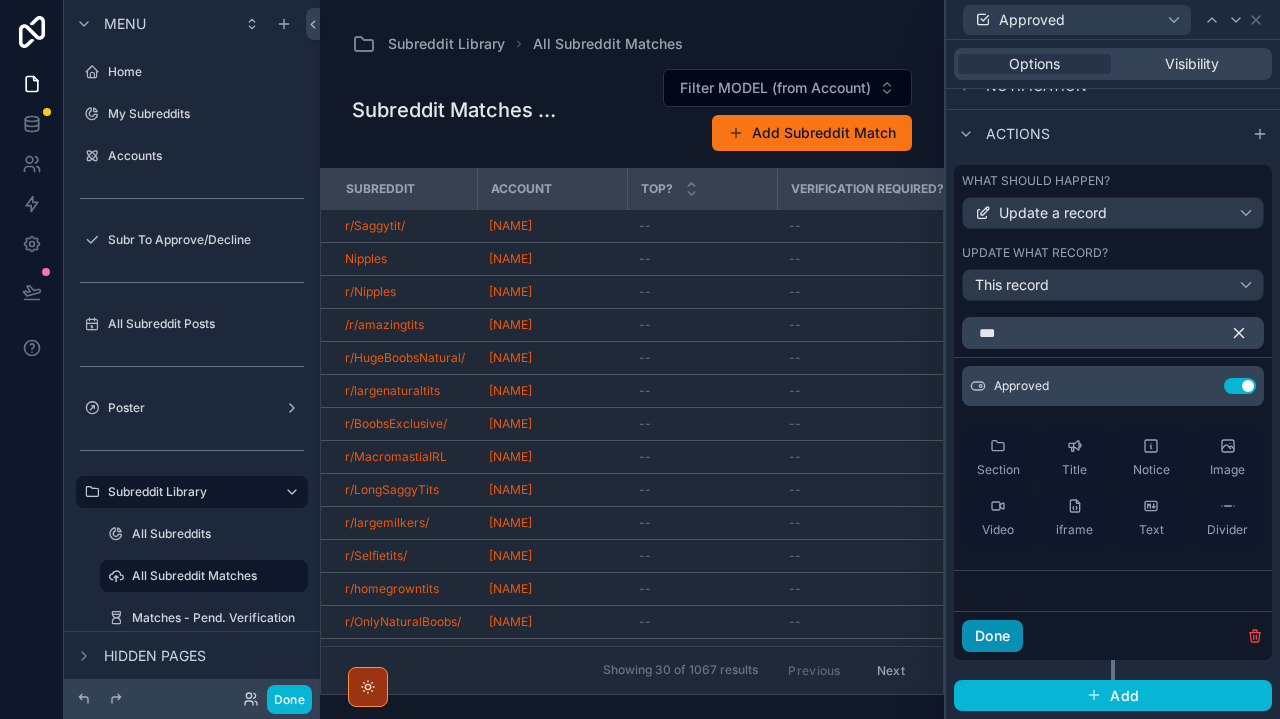 click on "Done" at bounding box center [992, 636] 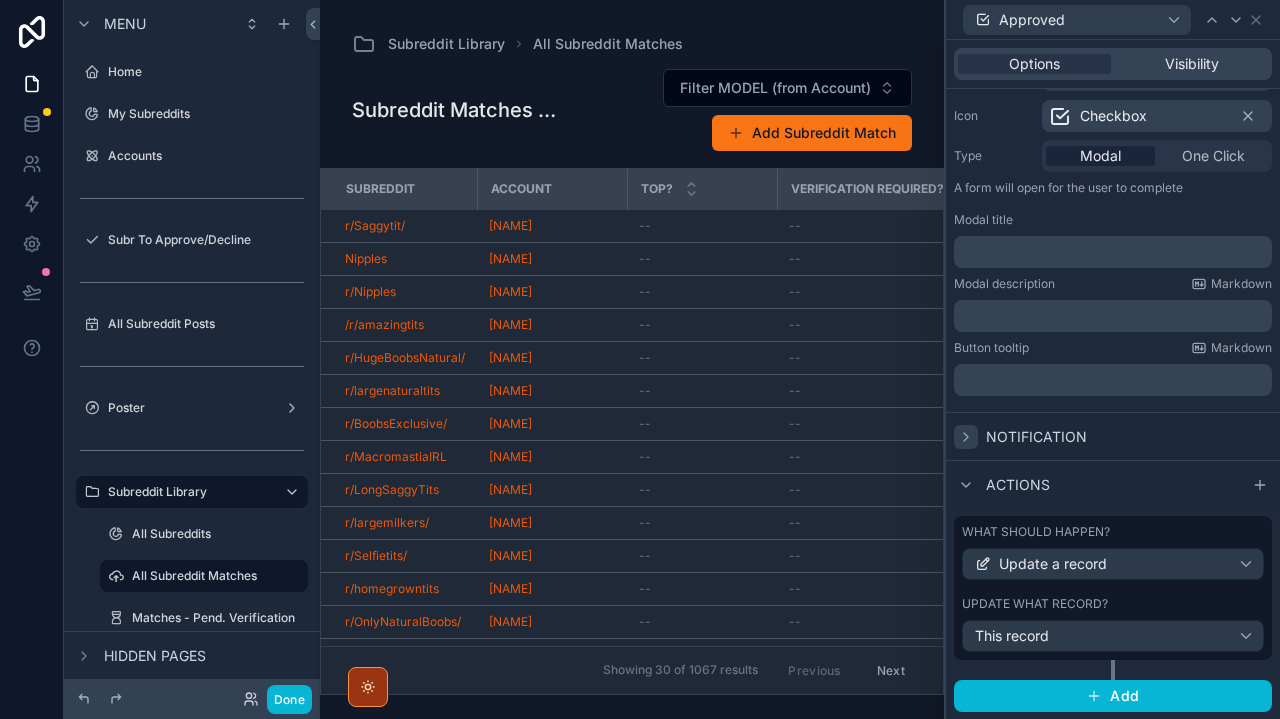 click 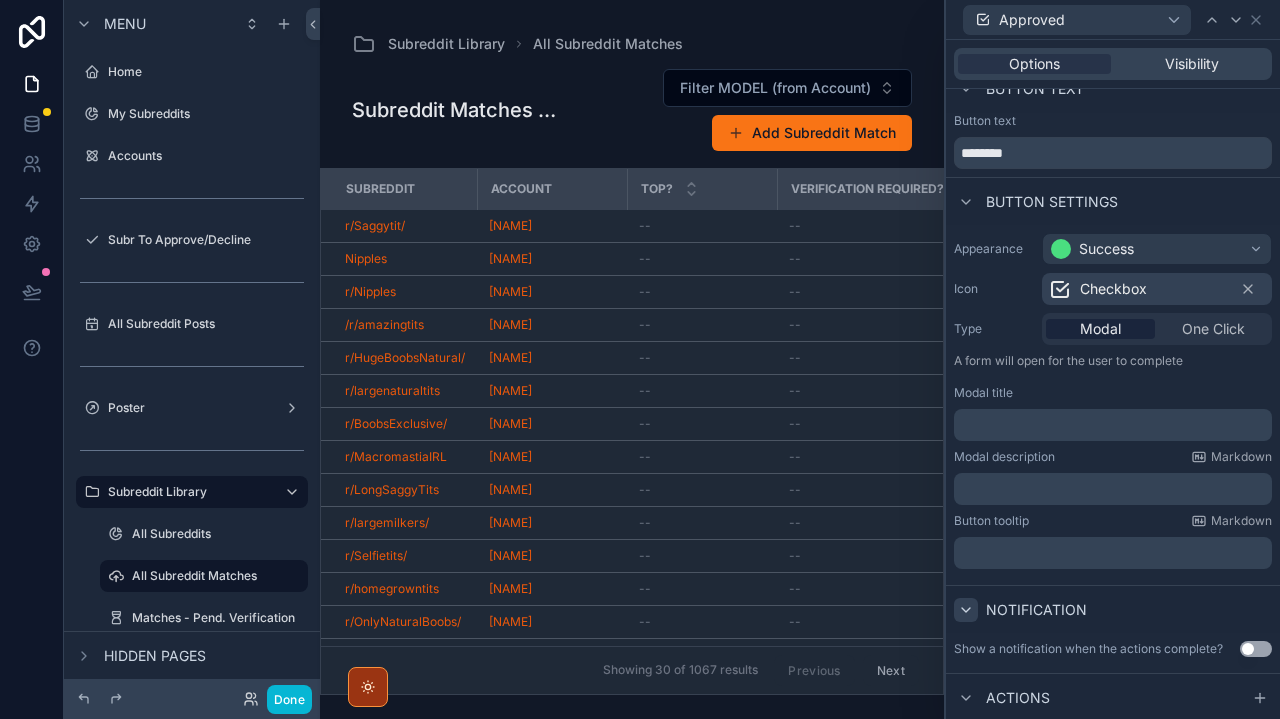 scroll, scrollTop: 0, scrollLeft: 0, axis: both 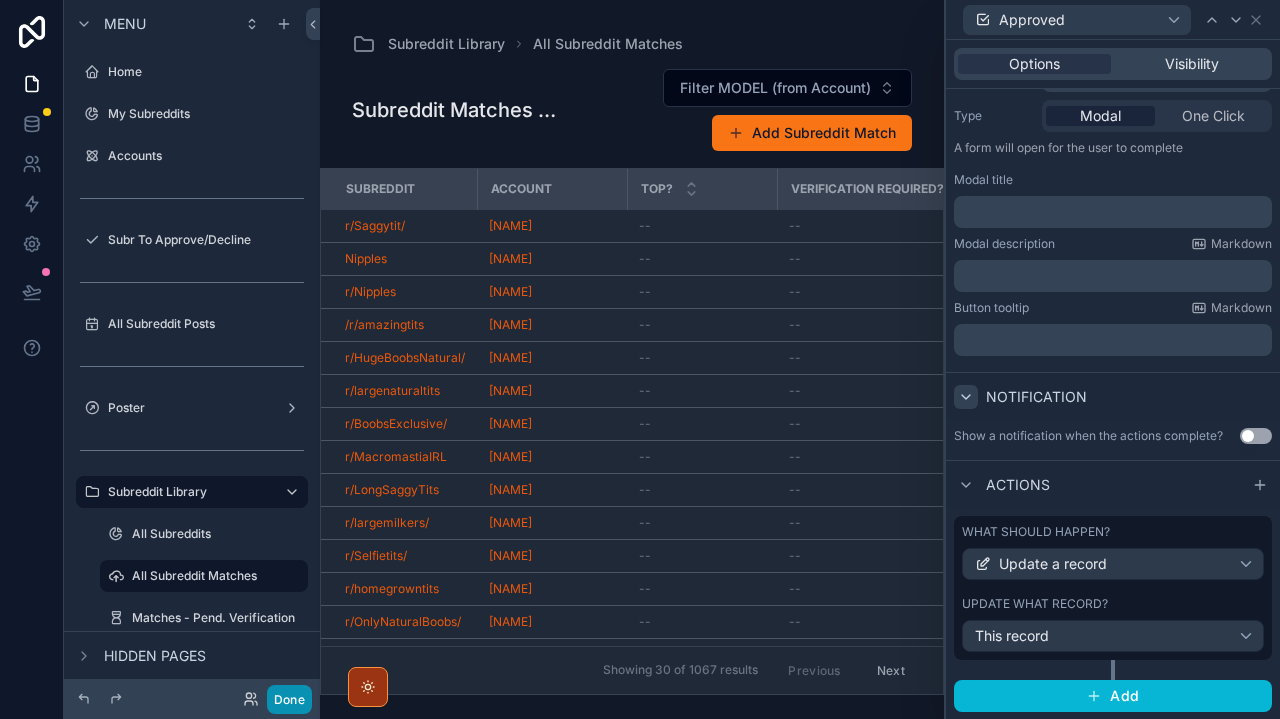 click on "Done" at bounding box center [289, 699] 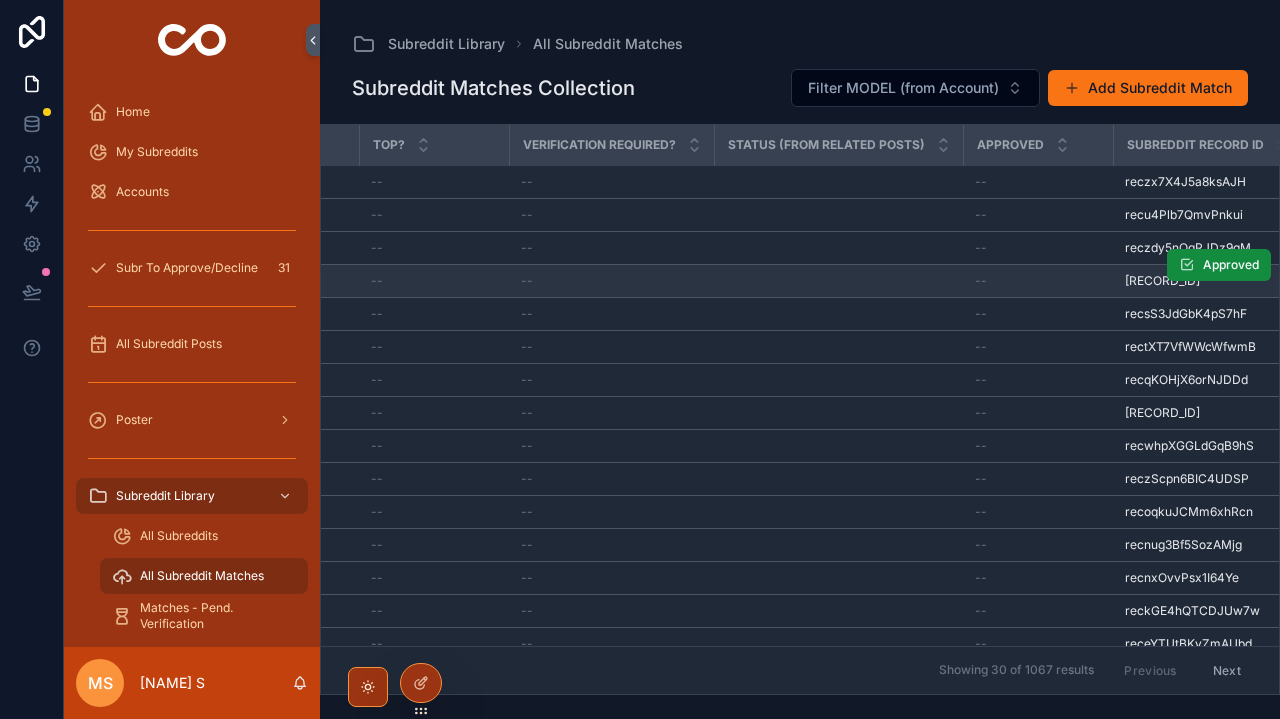 scroll, scrollTop: 0, scrollLeft: 207, axis: horizontal 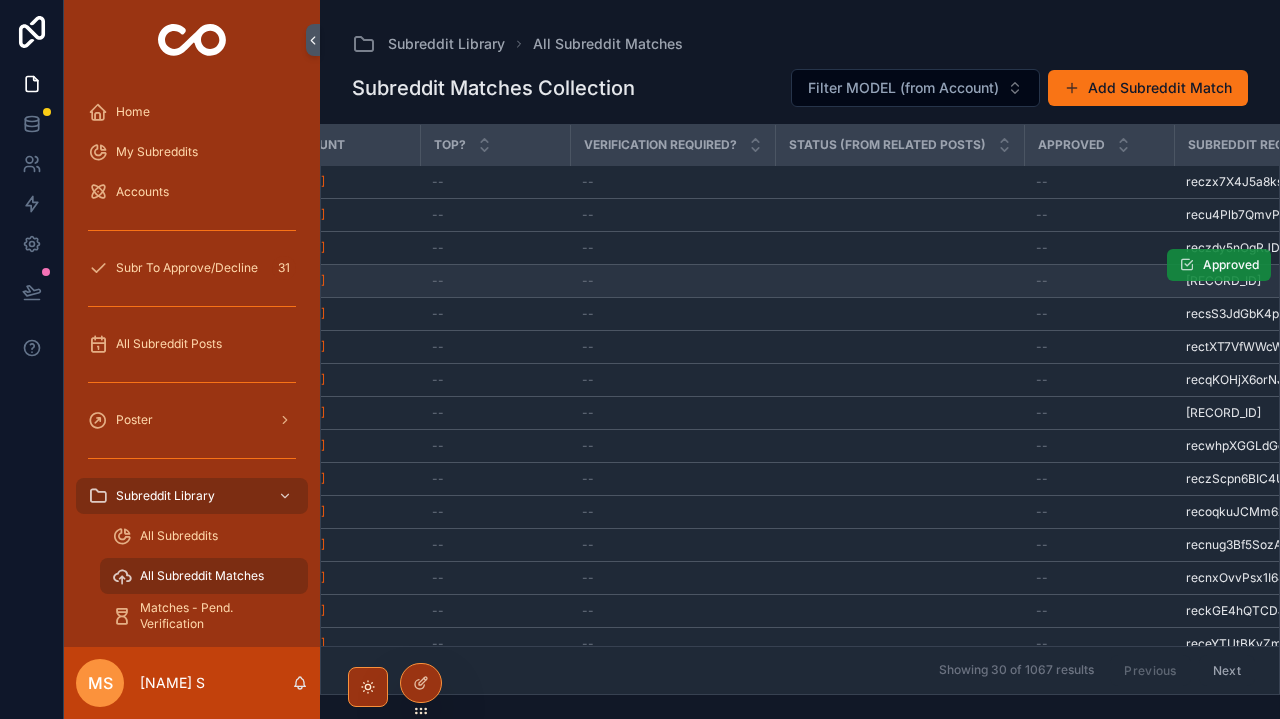 click on "Approved" at bounding box center (1231, 265) 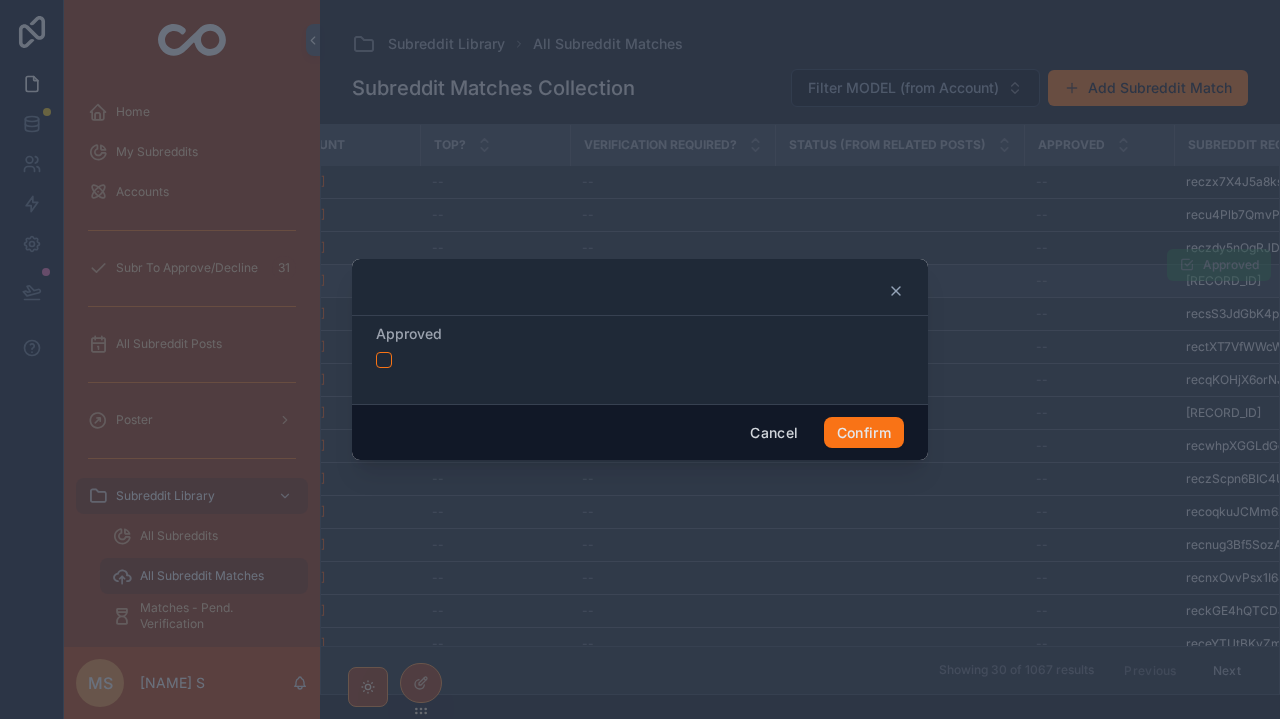 click at bounding box center [384, 360] 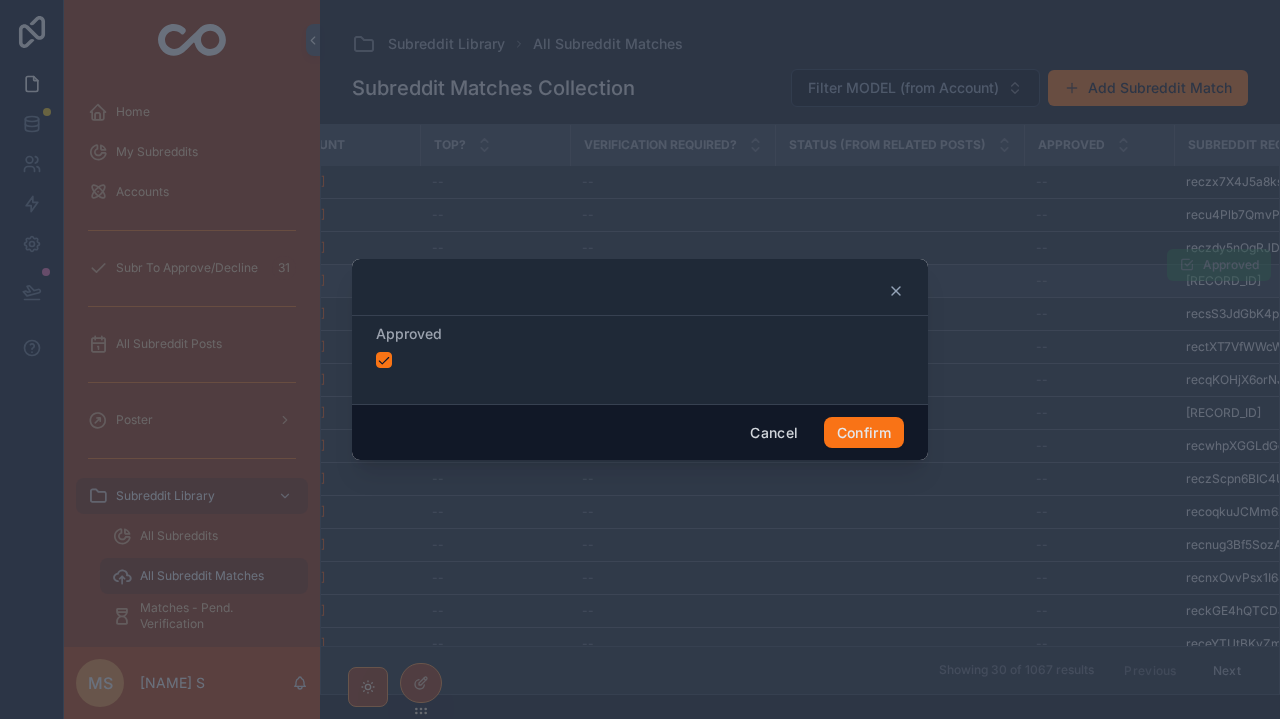 click at bounding box center (384, 360) 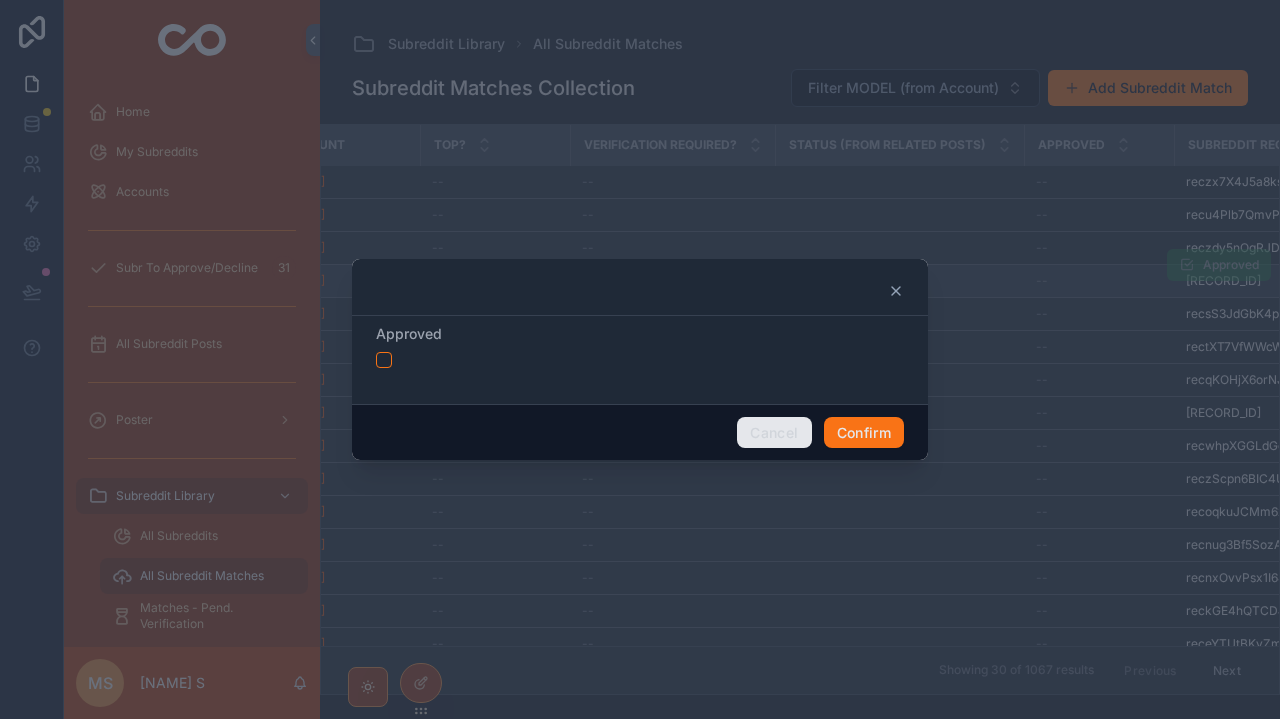 click on "Cancel" at bounding box center (774, 433) 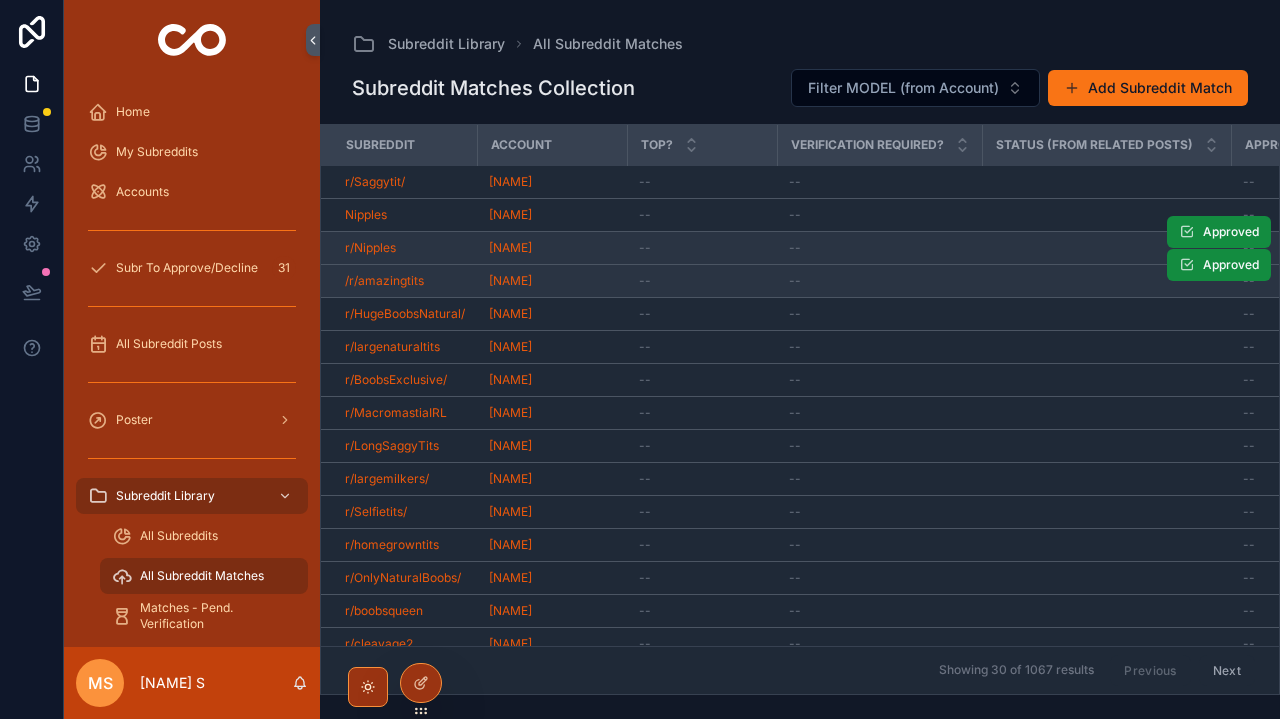 scroll, scrollTop: 0, scrollLeft: 0, axis: both 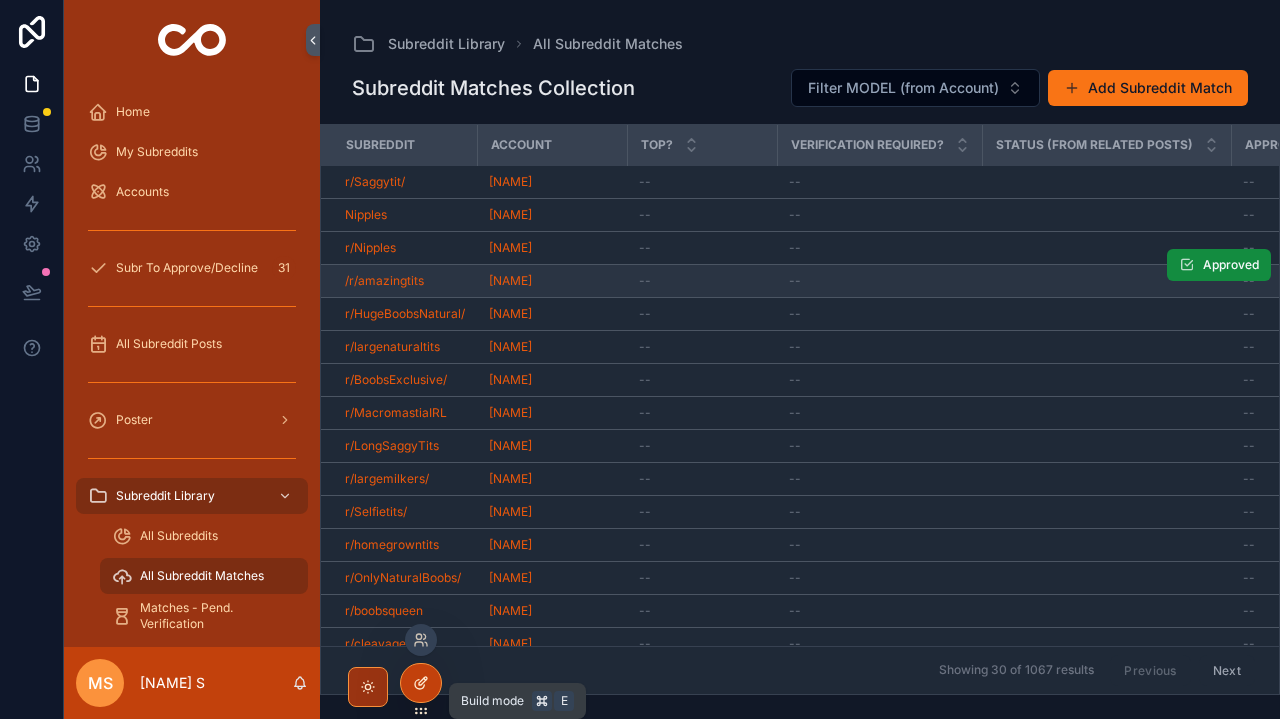 click at bounding box center (421, 683) 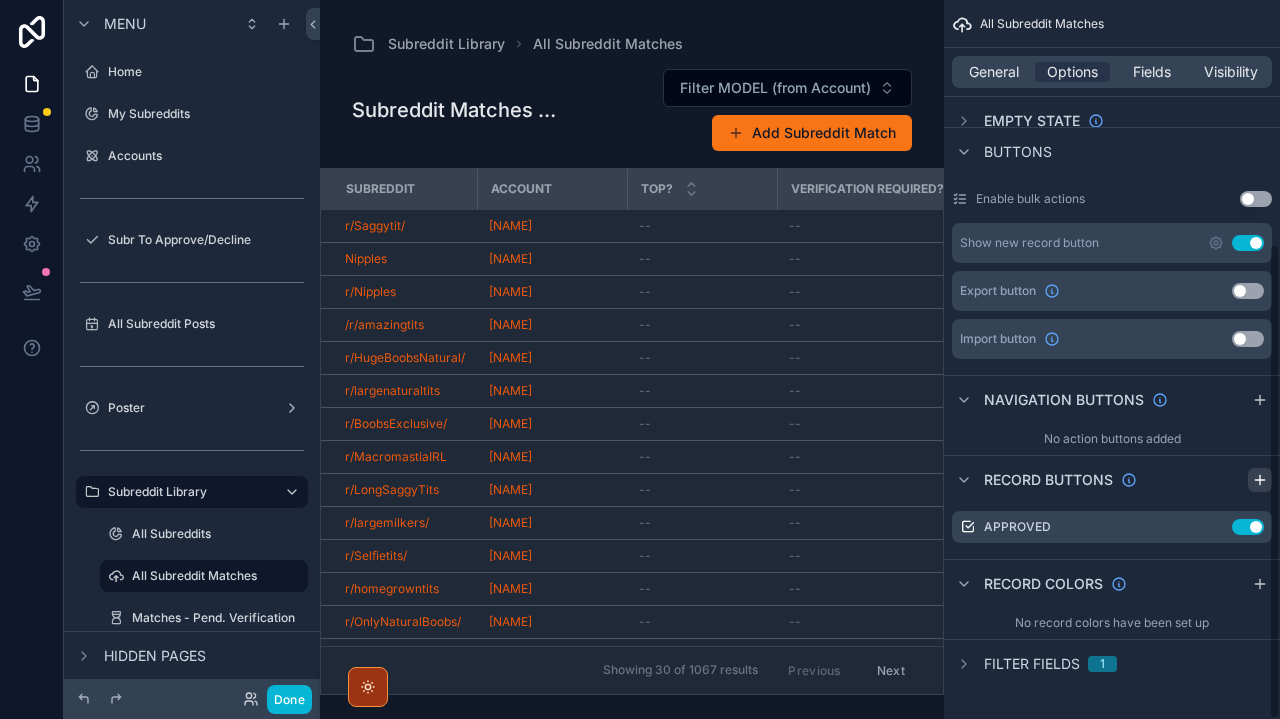 click 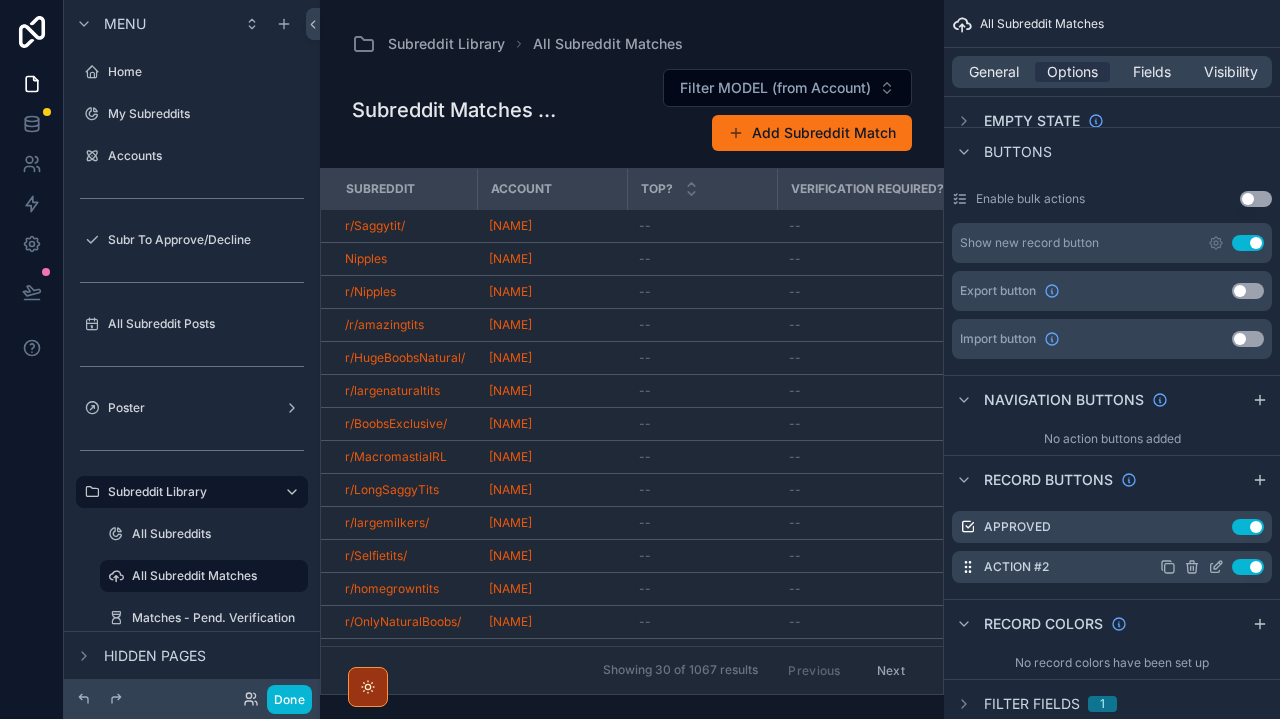 click 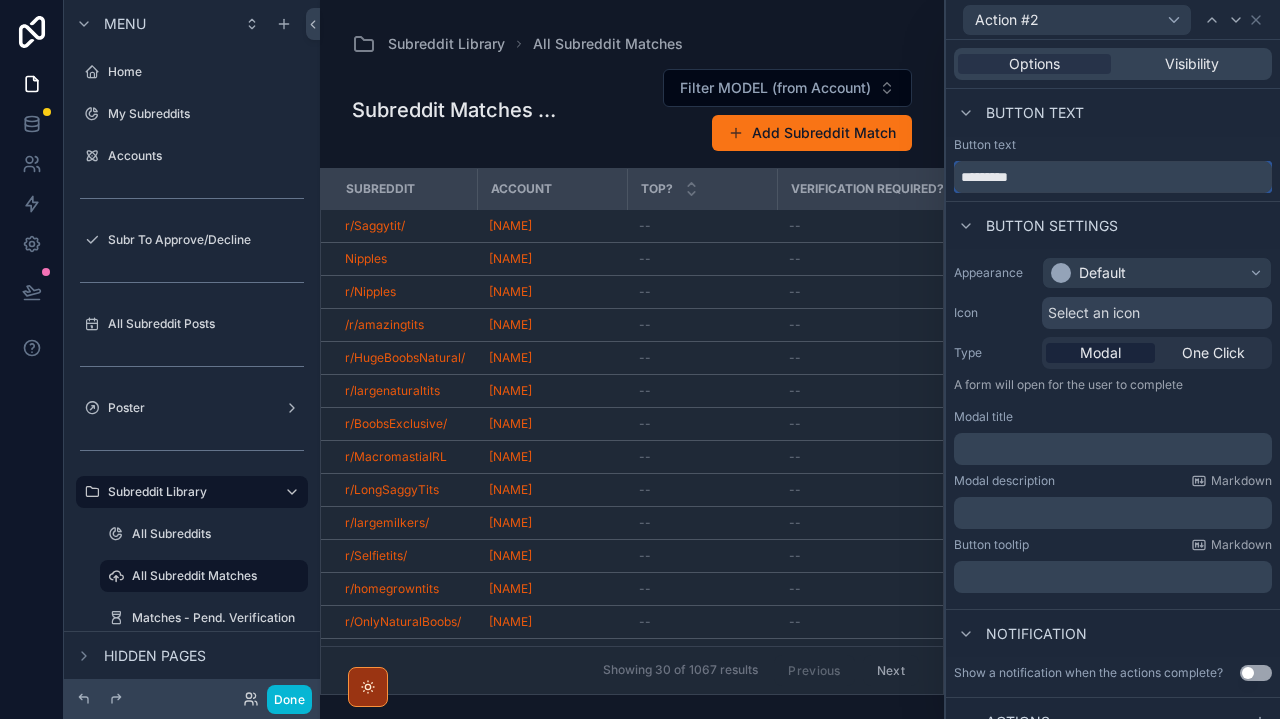 drag, startPoint x: 1071, startPoint y: 183, endPoint x: 922, endPoint y: 183, distance: 149 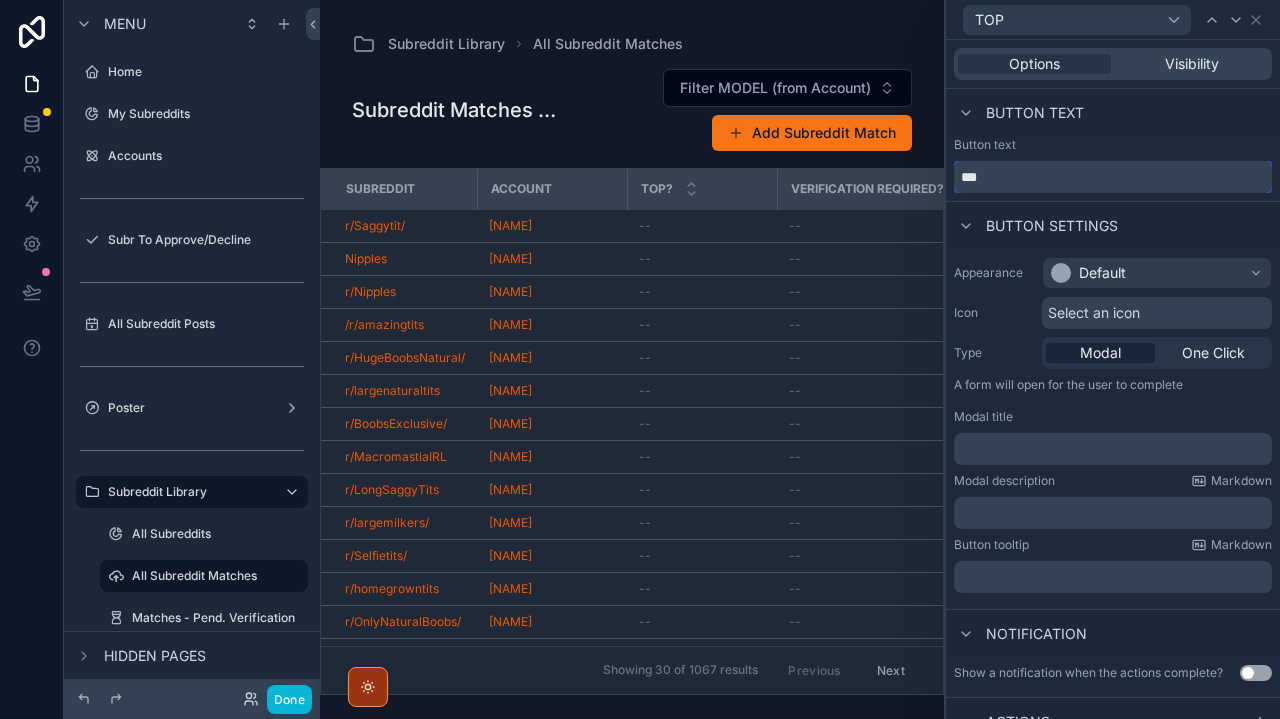 type on "***" 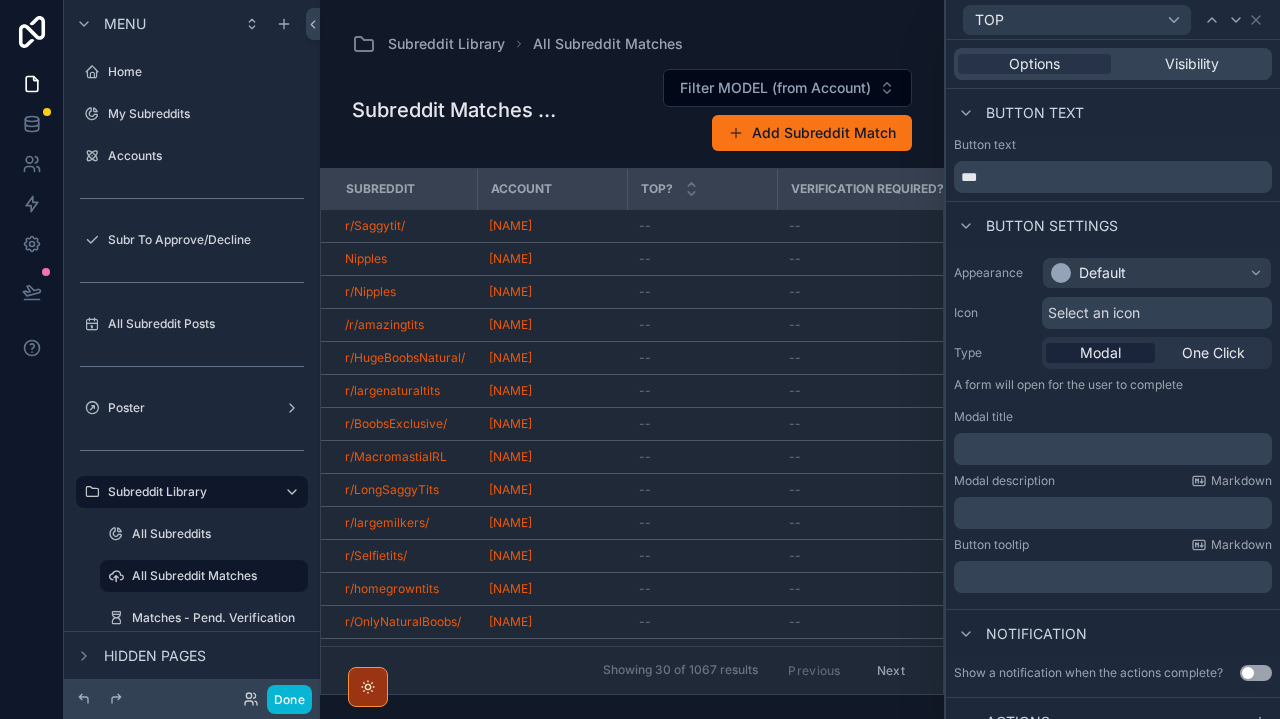 click on "Default" at bounding box center [1157, 273] 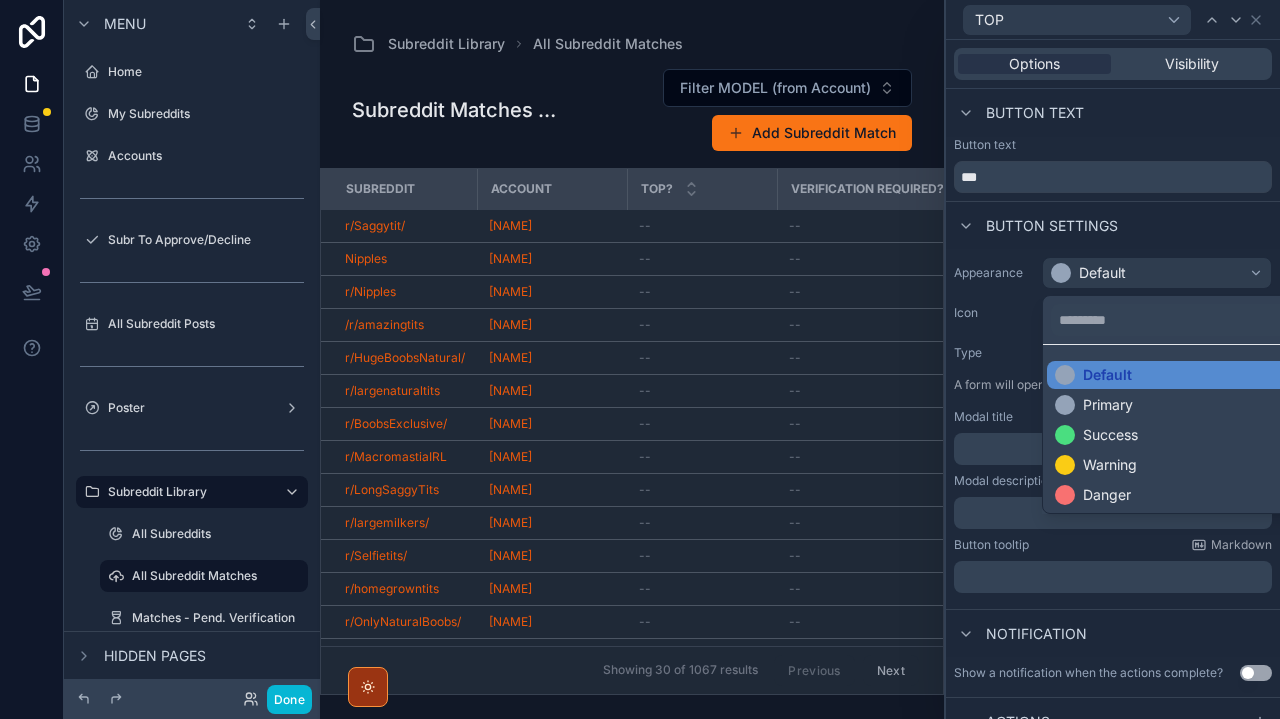 click at bounding box center (1113, 359) 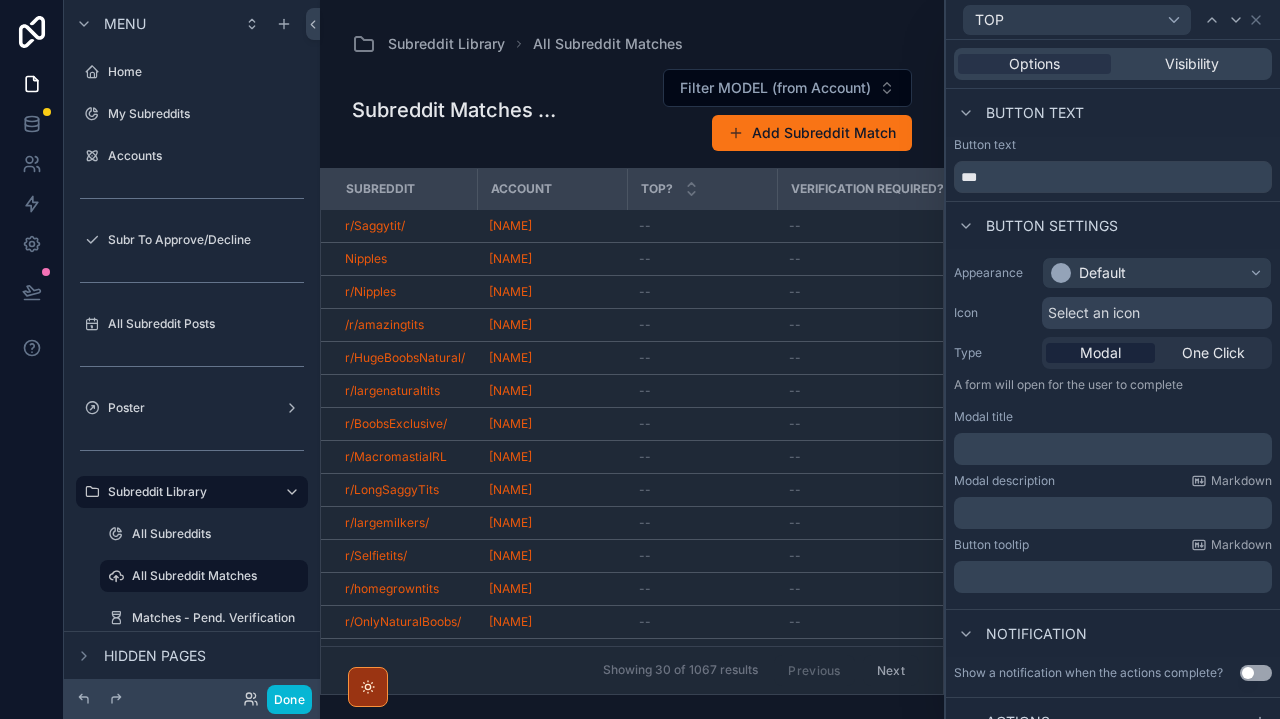 click on "Default" at bounding box center [1102, 273] 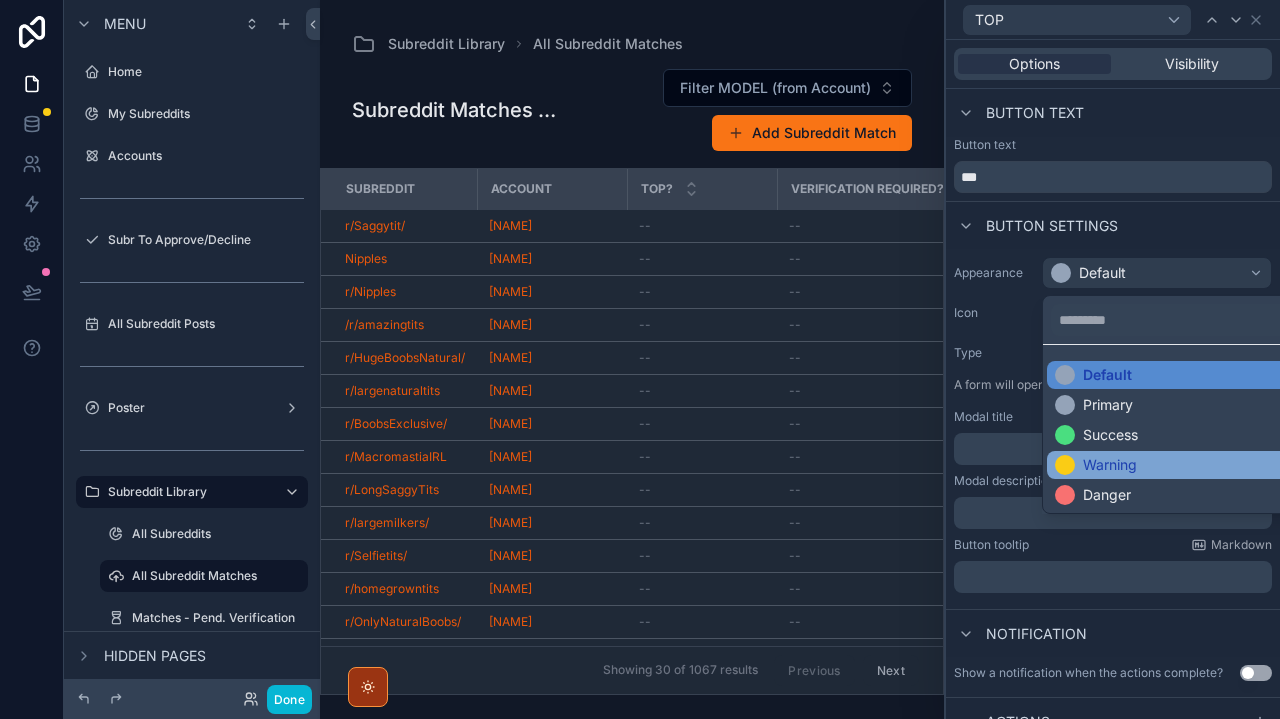 click on "Warning" at bounding box center [1110, 465] 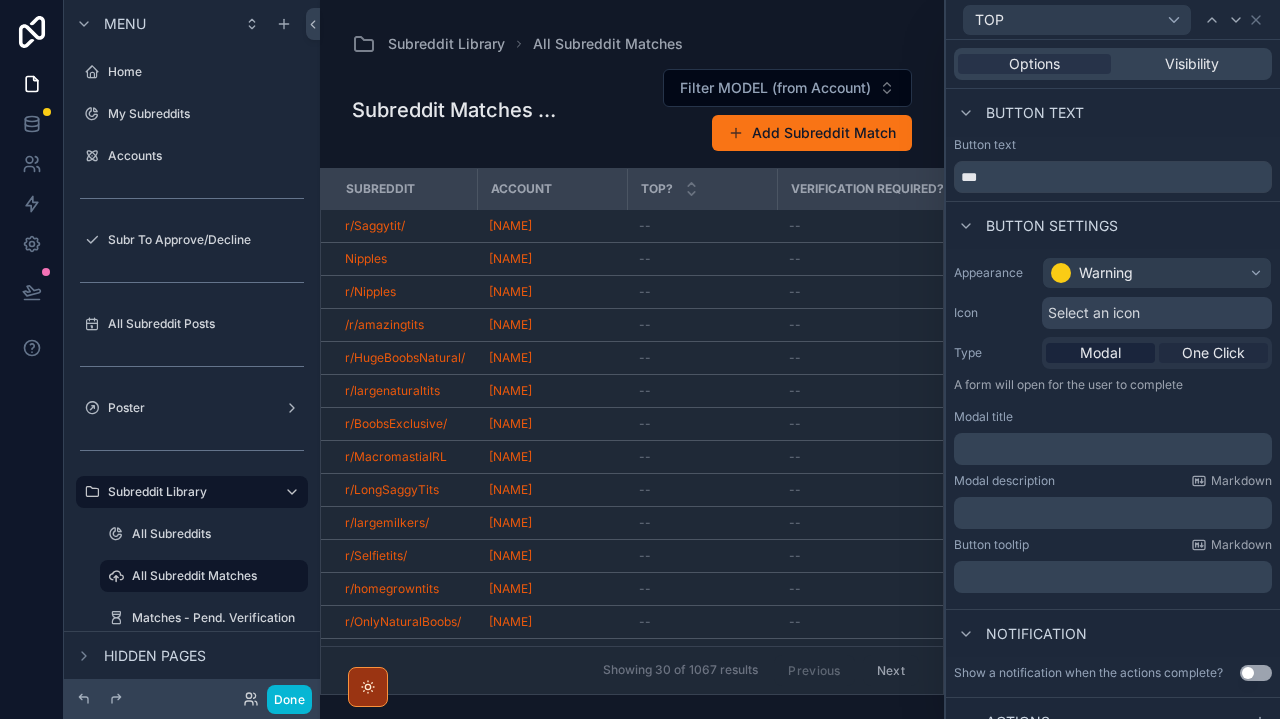click on "One Click" at bounding box center [1213, 353] 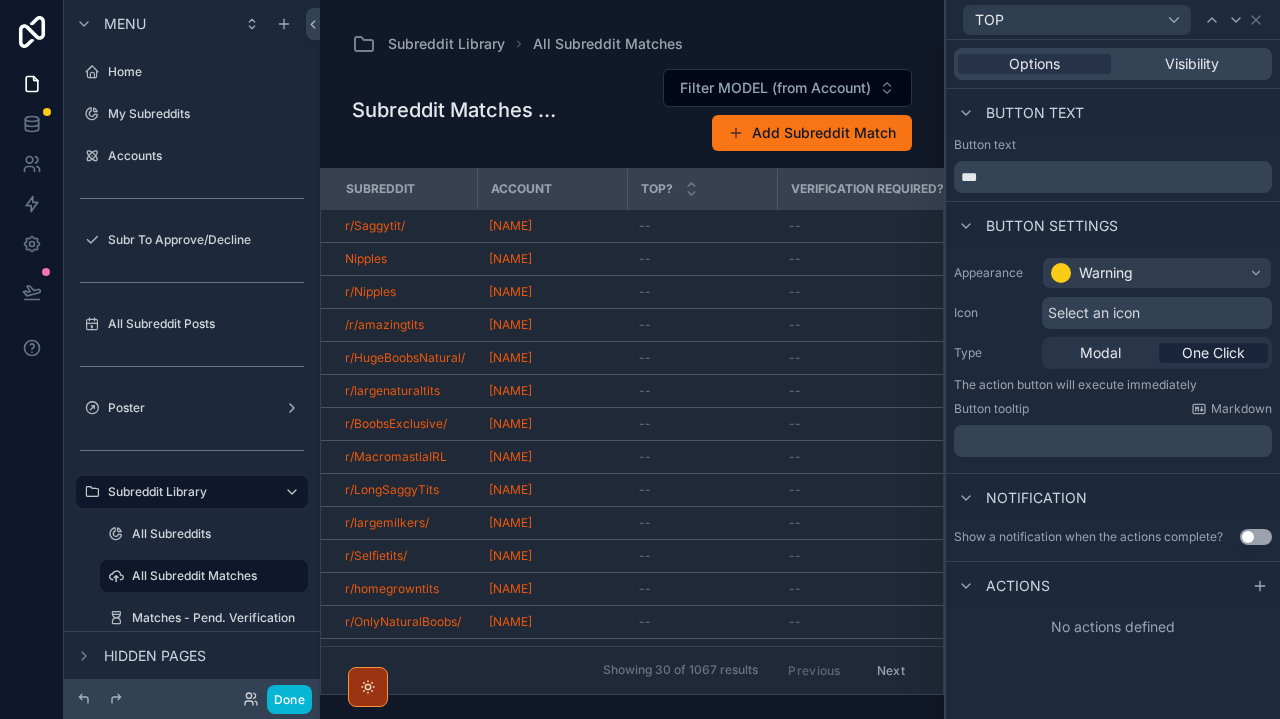 click on "Actions" at bounding box center (1113, 585) 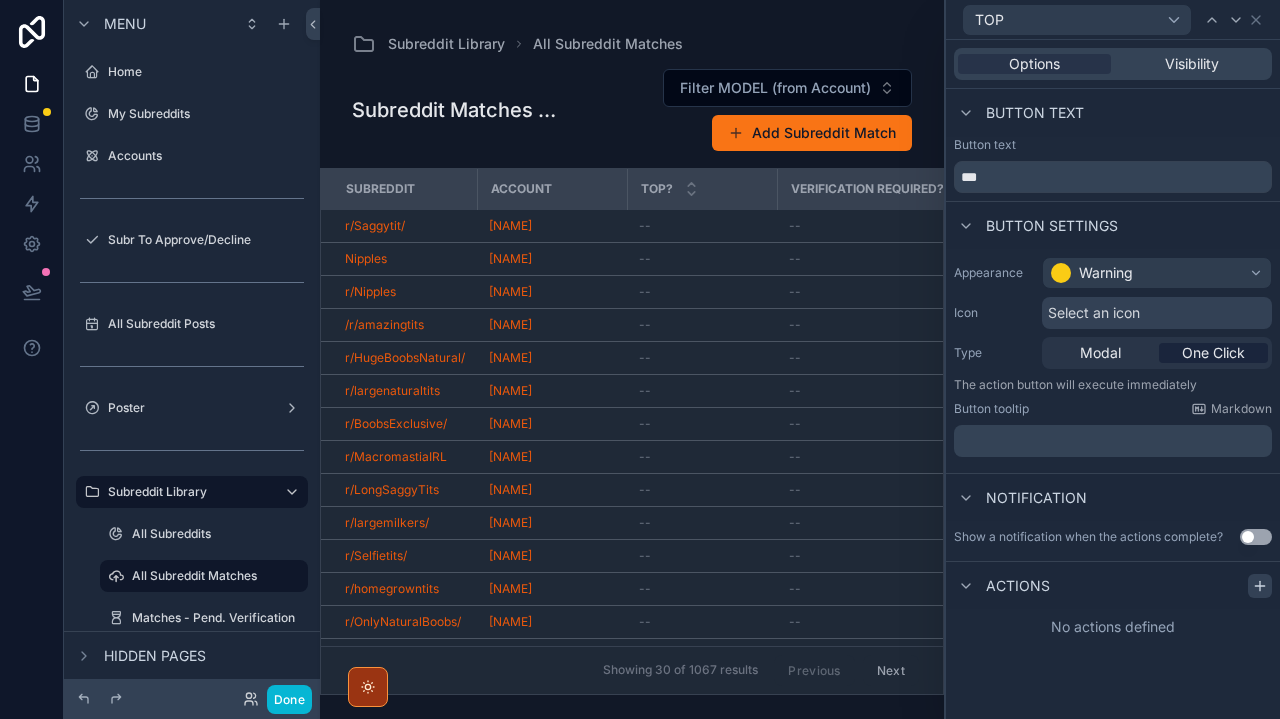 click 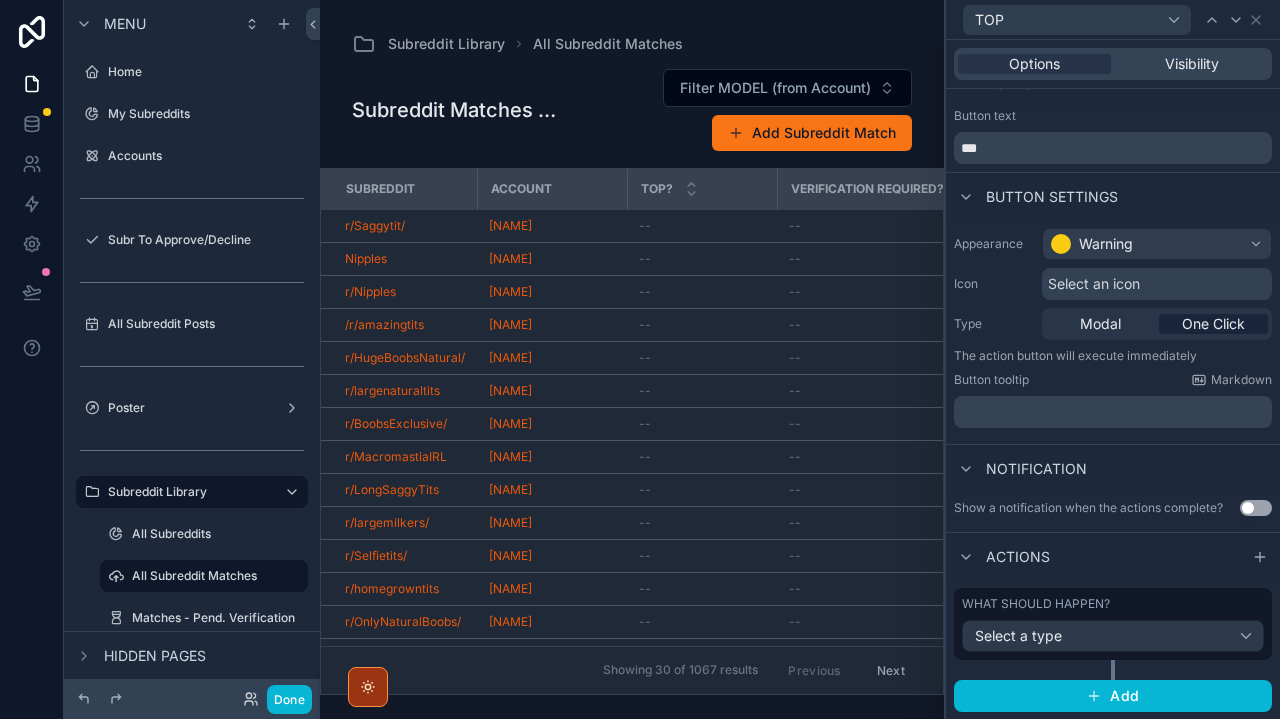 click on "Select a type" at bounding box center [1113, 636] 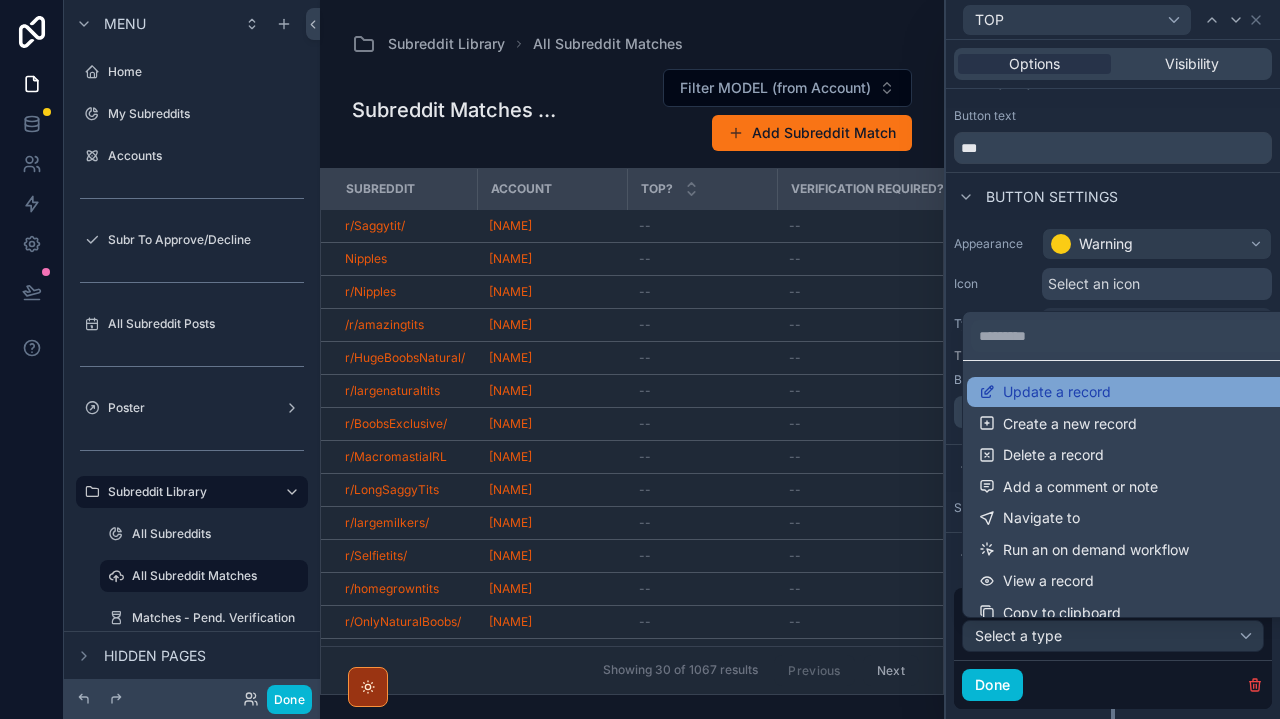 click on "Update a record" at bounding box center (1057, 392) 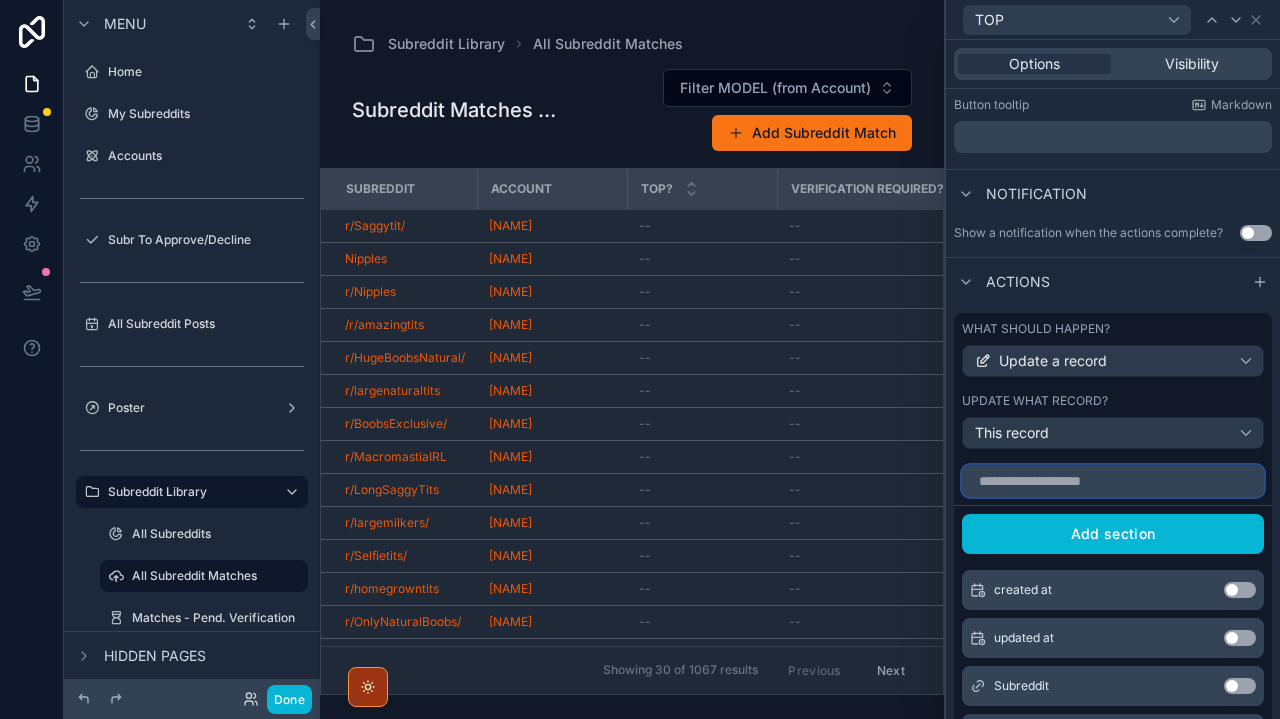 click at bounding box center (1113, 481) 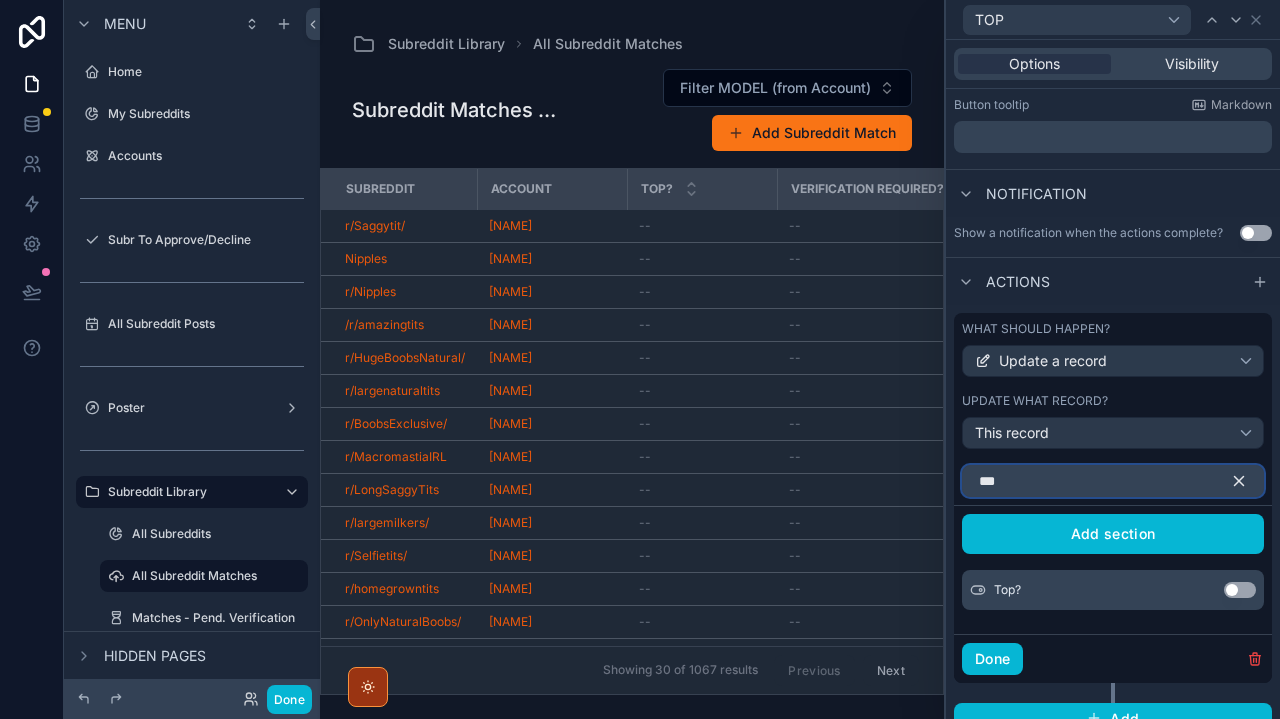 type on "***" 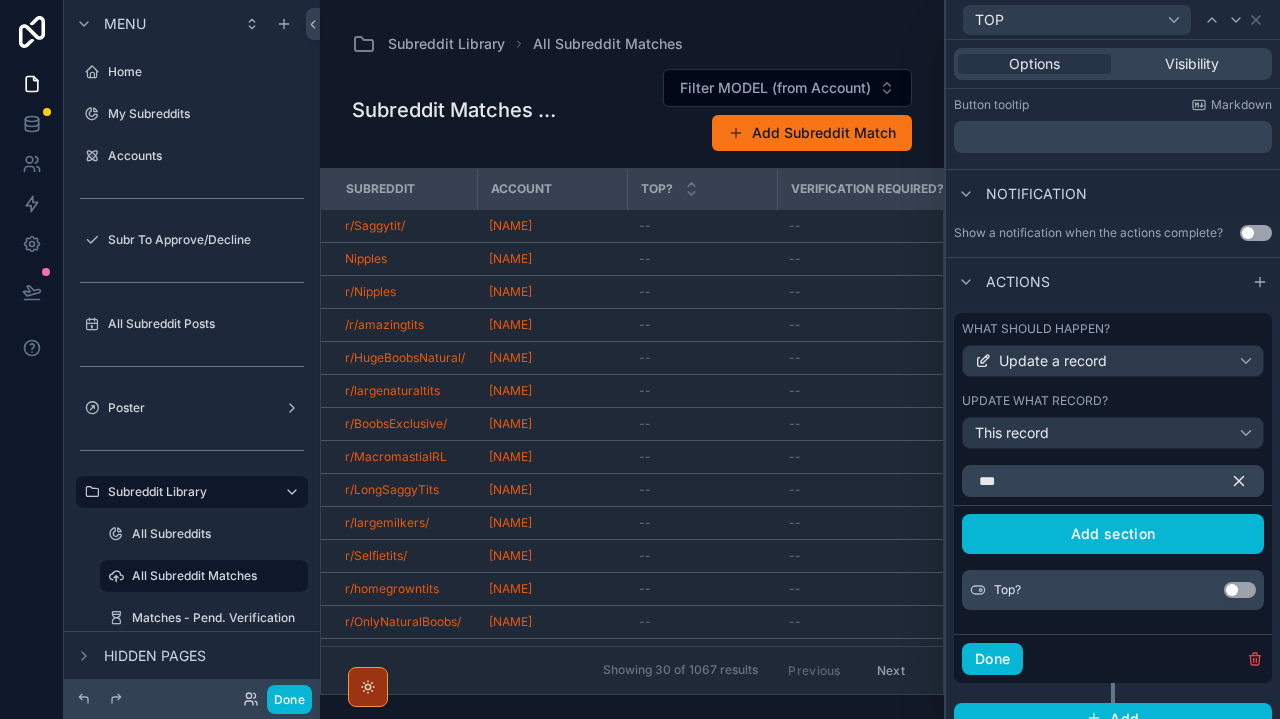 click on "Use setting" at bounding box center (1240, 590) 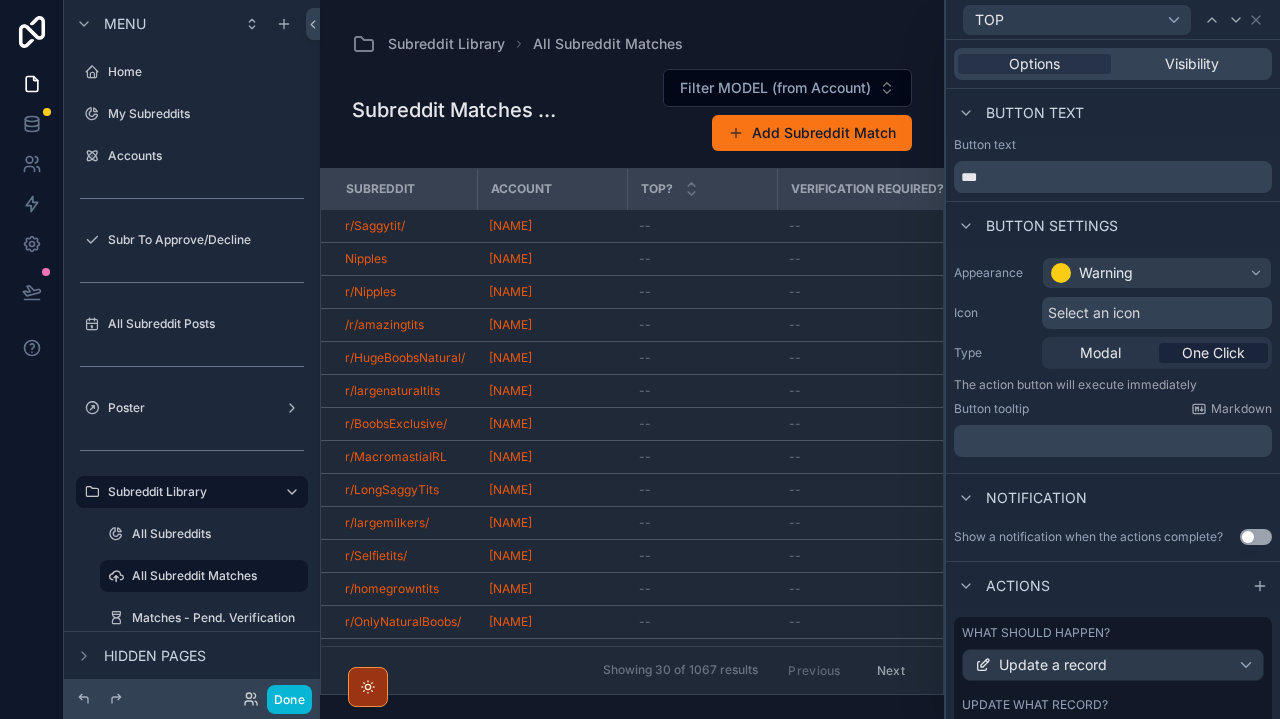 scroll, scrollTop: 0, scrollLeft: 0, axis: both 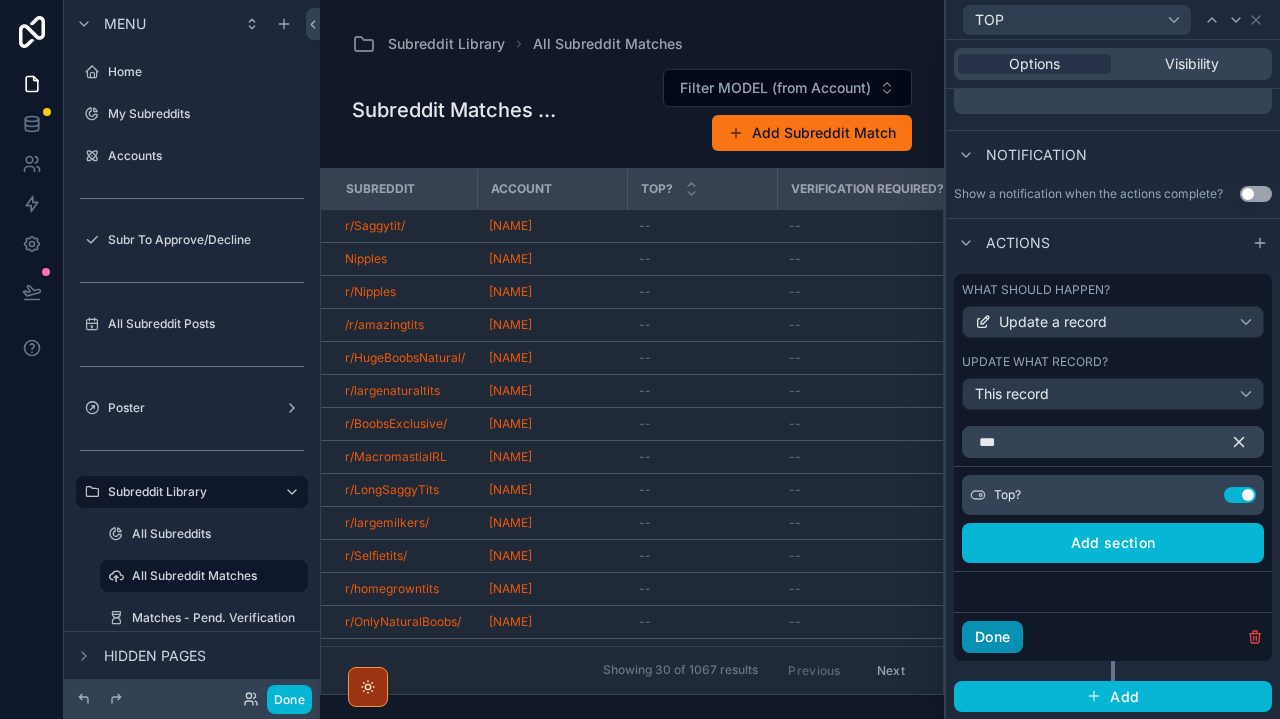 click on "Done" at bounding box center [992, 637] 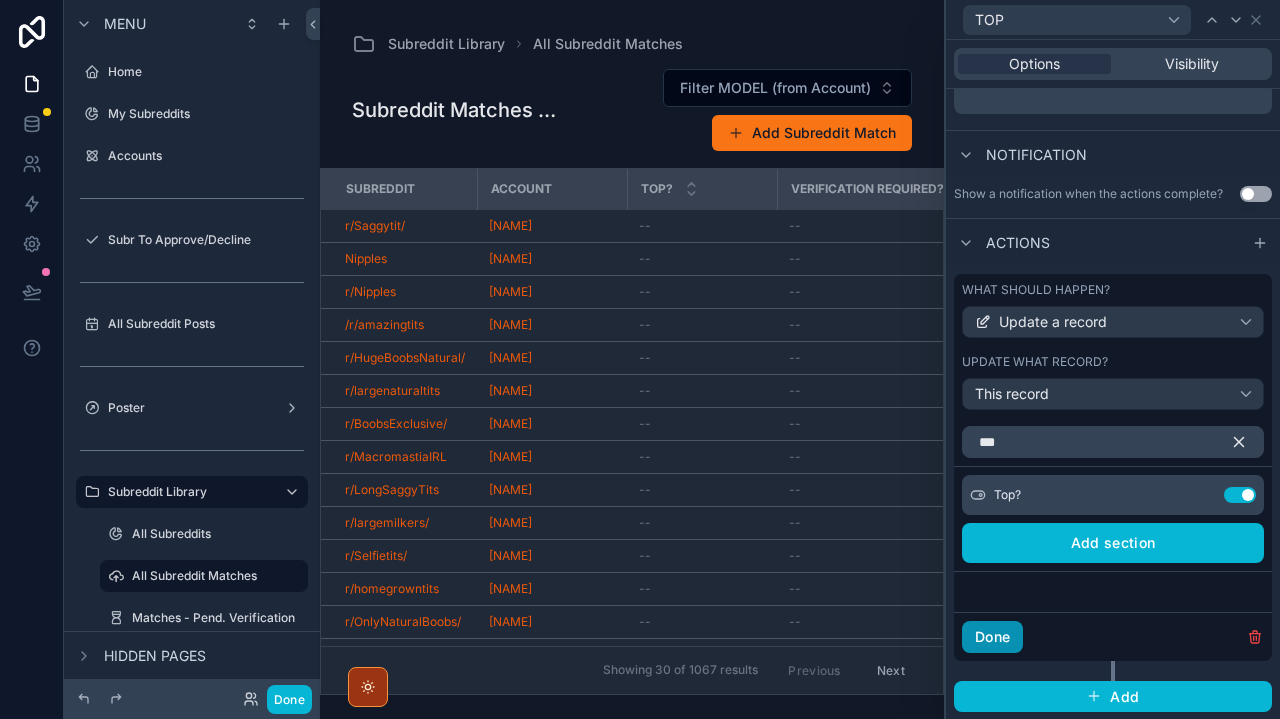 scroll, scrollTop: 101, scrollLeft: 0, axis: vertical 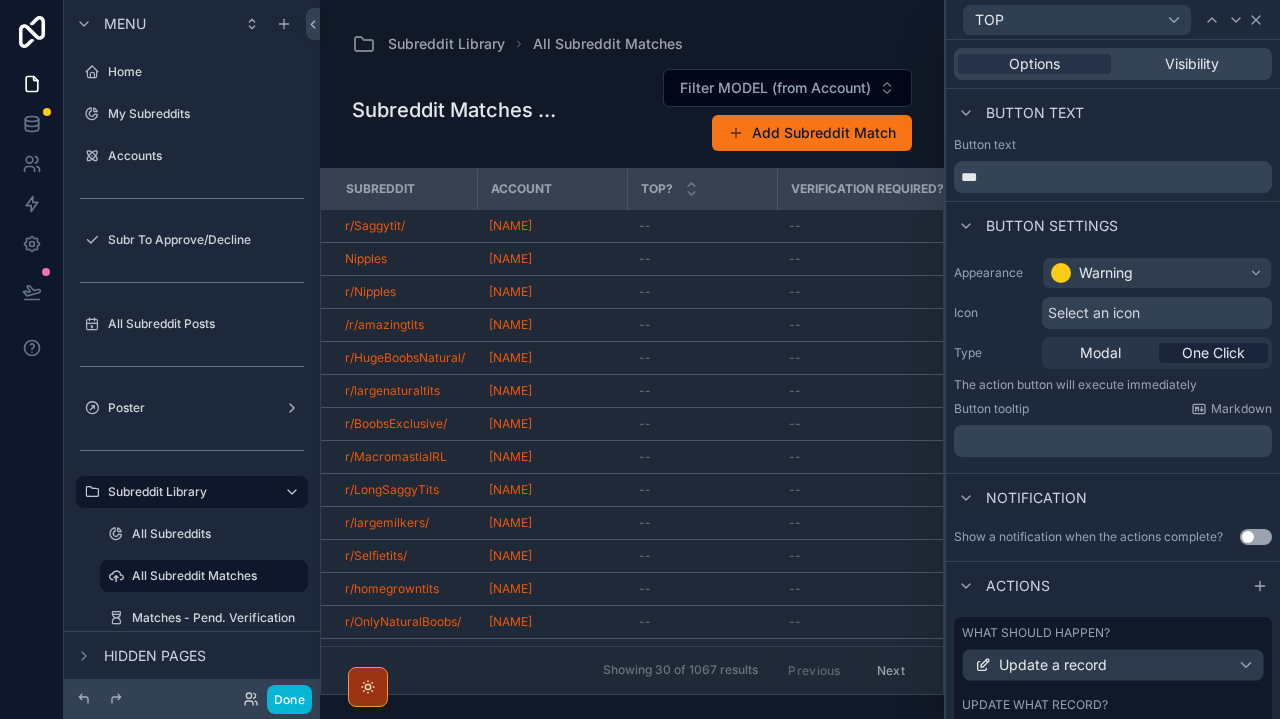 click 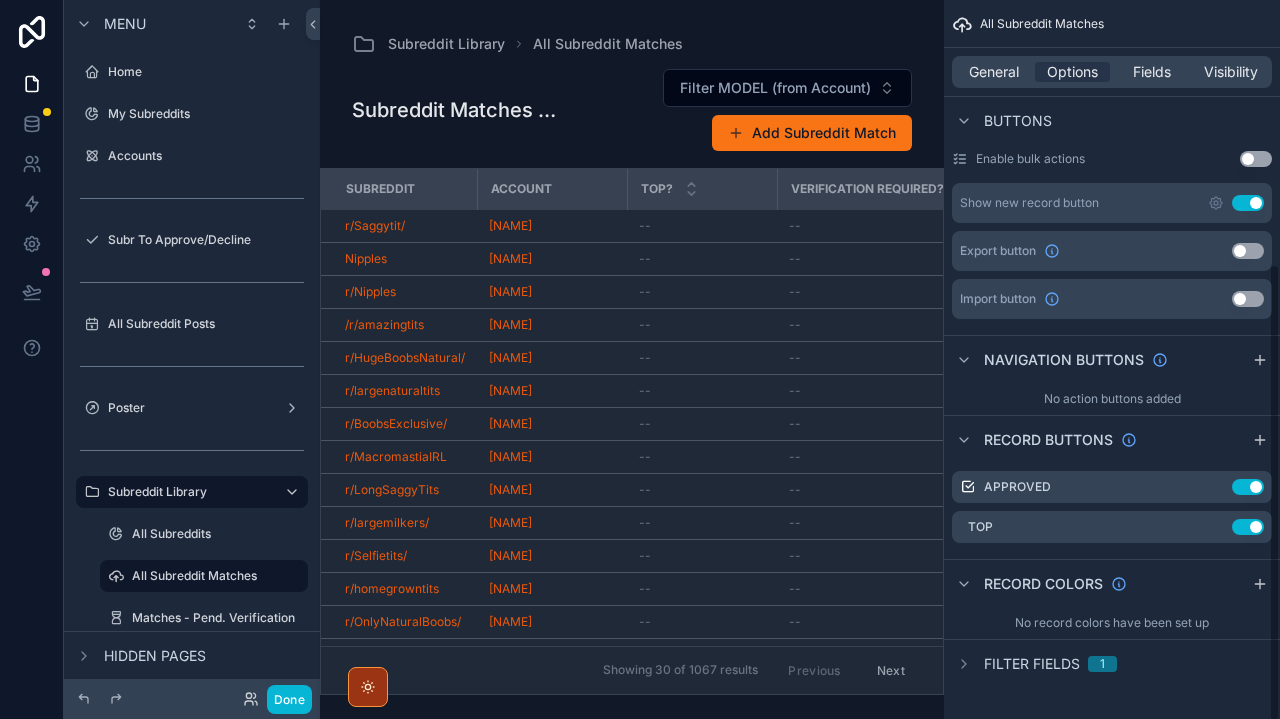 scroll, scrollTop: 409, scrollLeft: 0, axis: vertical 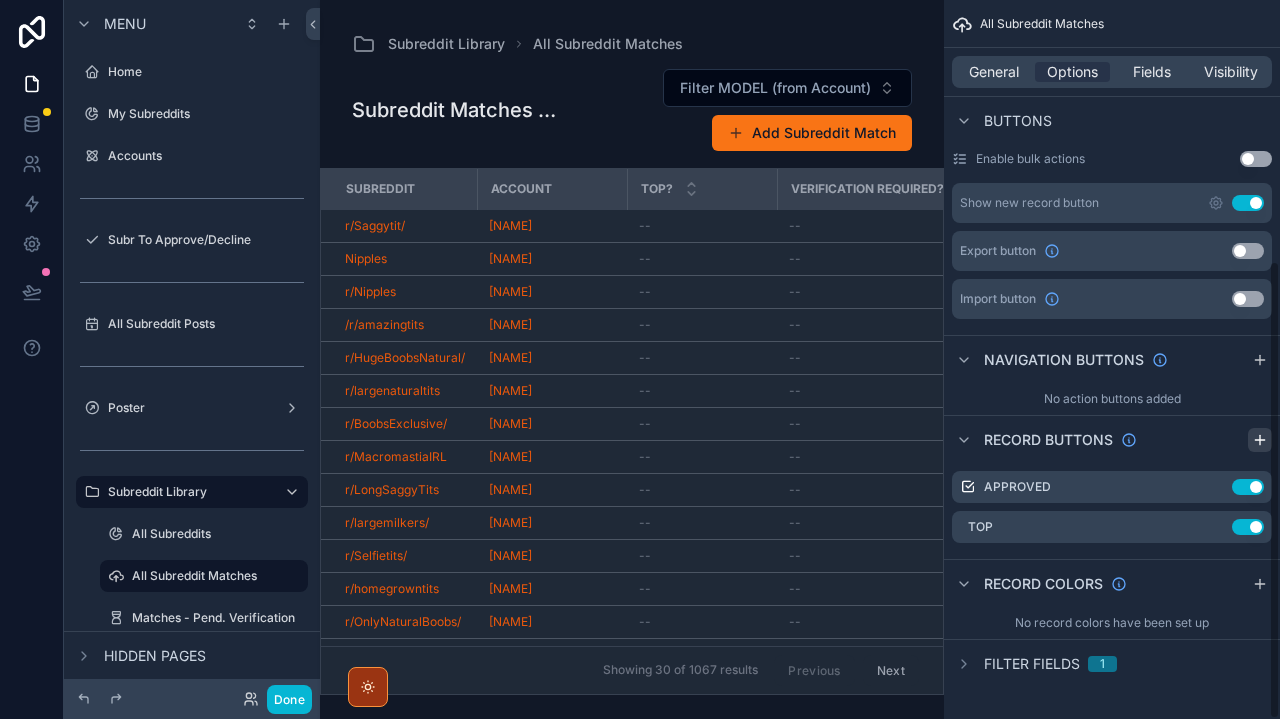 click 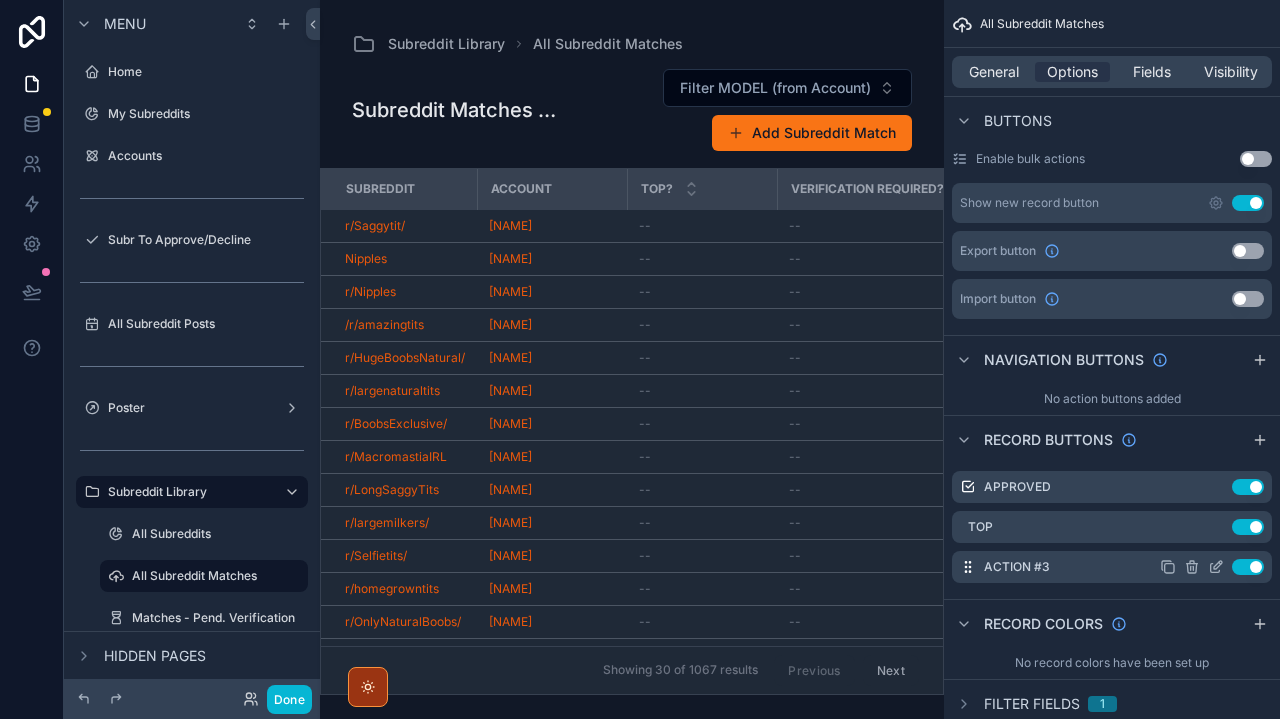 click 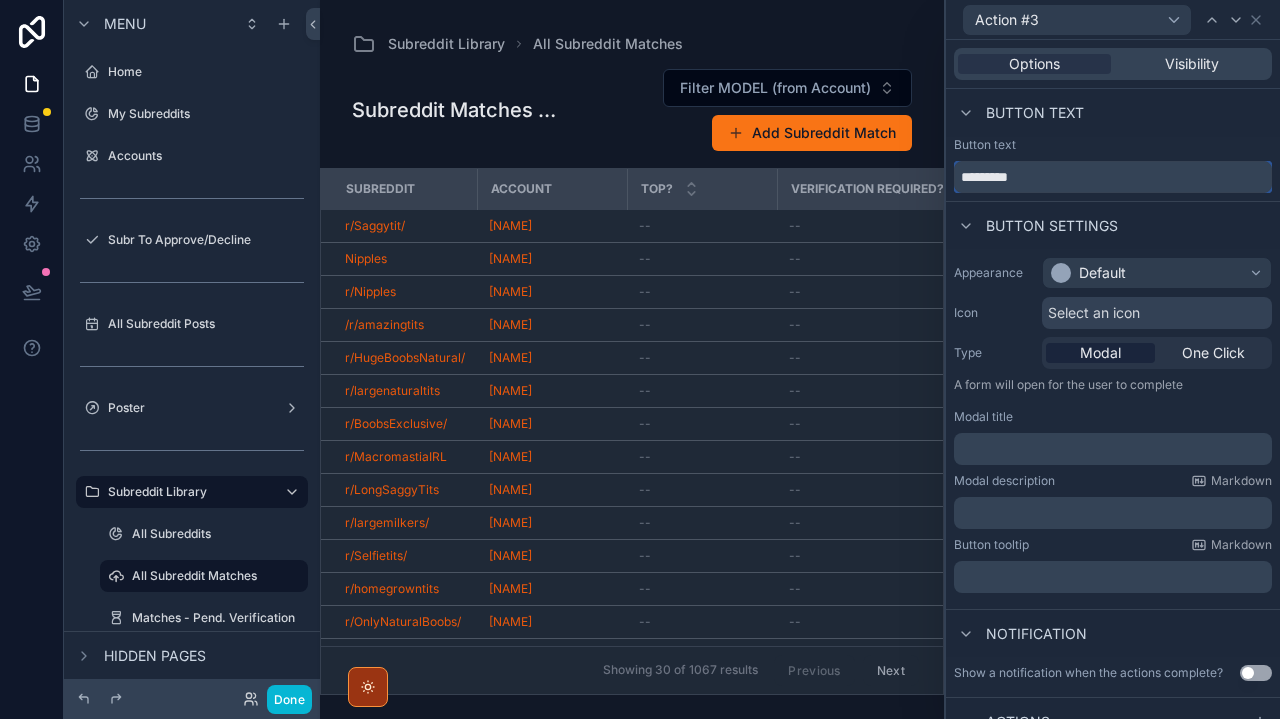 drag, startPoint x: 1067, startPoint y: 182, endPoint x: 927, endPoint y: 182, distance: 140 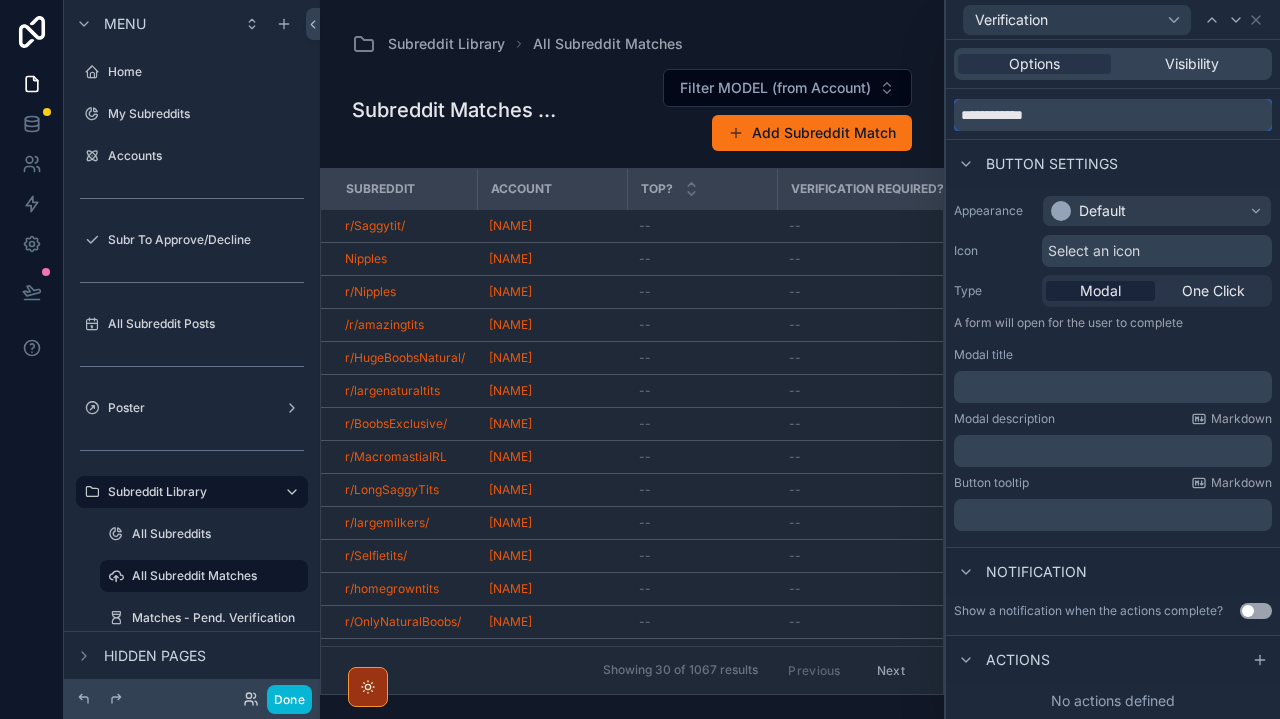 scroll, scrollTop: 62, scrollLeft: 0, axis: vertical 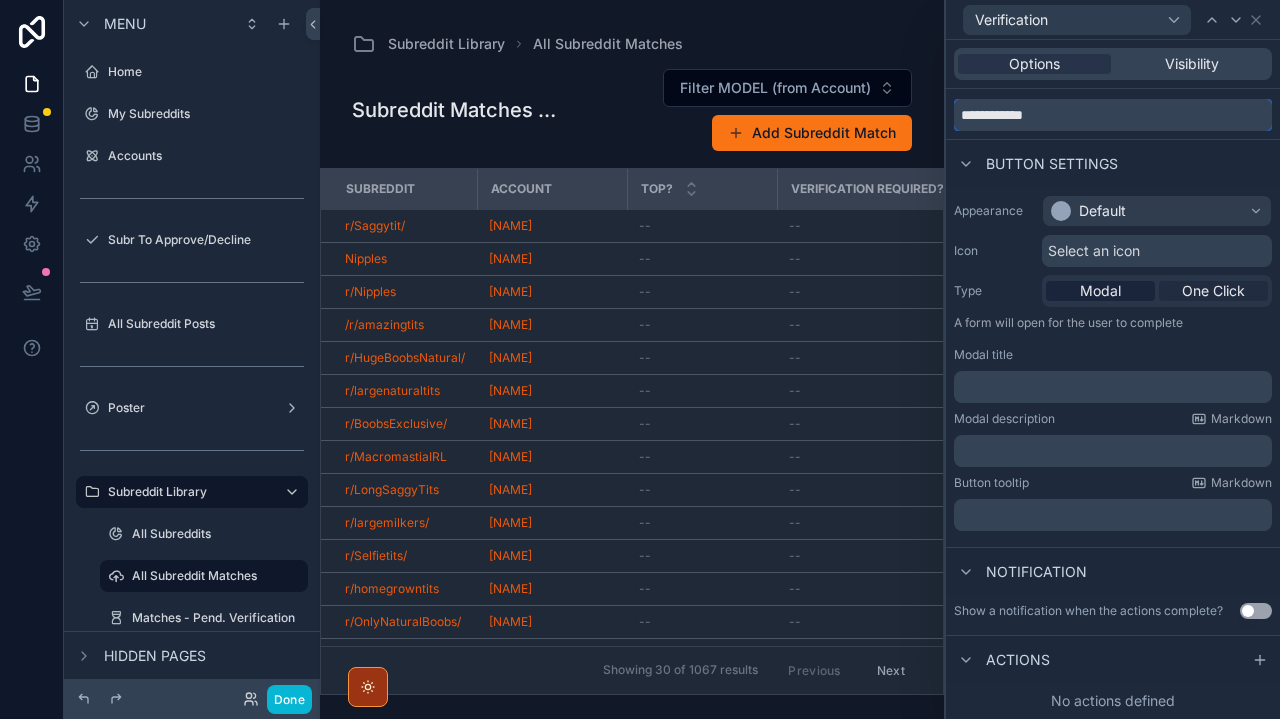 type on "**********" 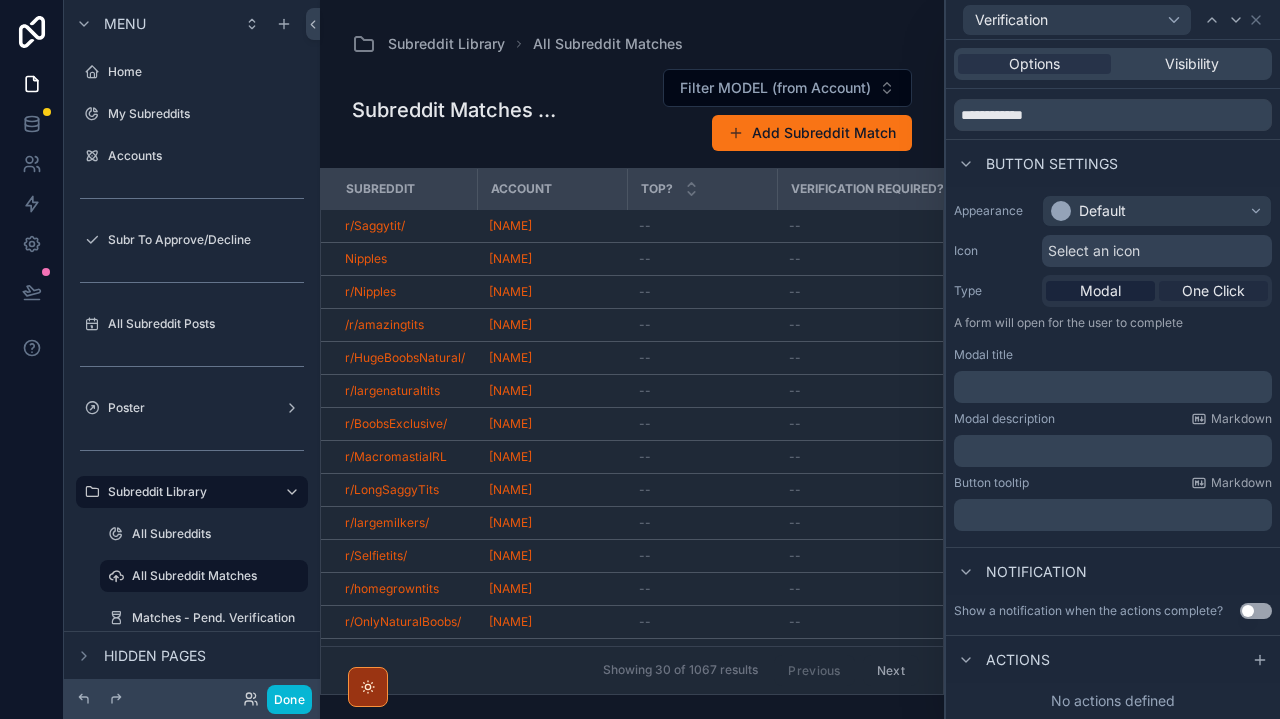 click on "One Click" at bounding box center [1213, 291] 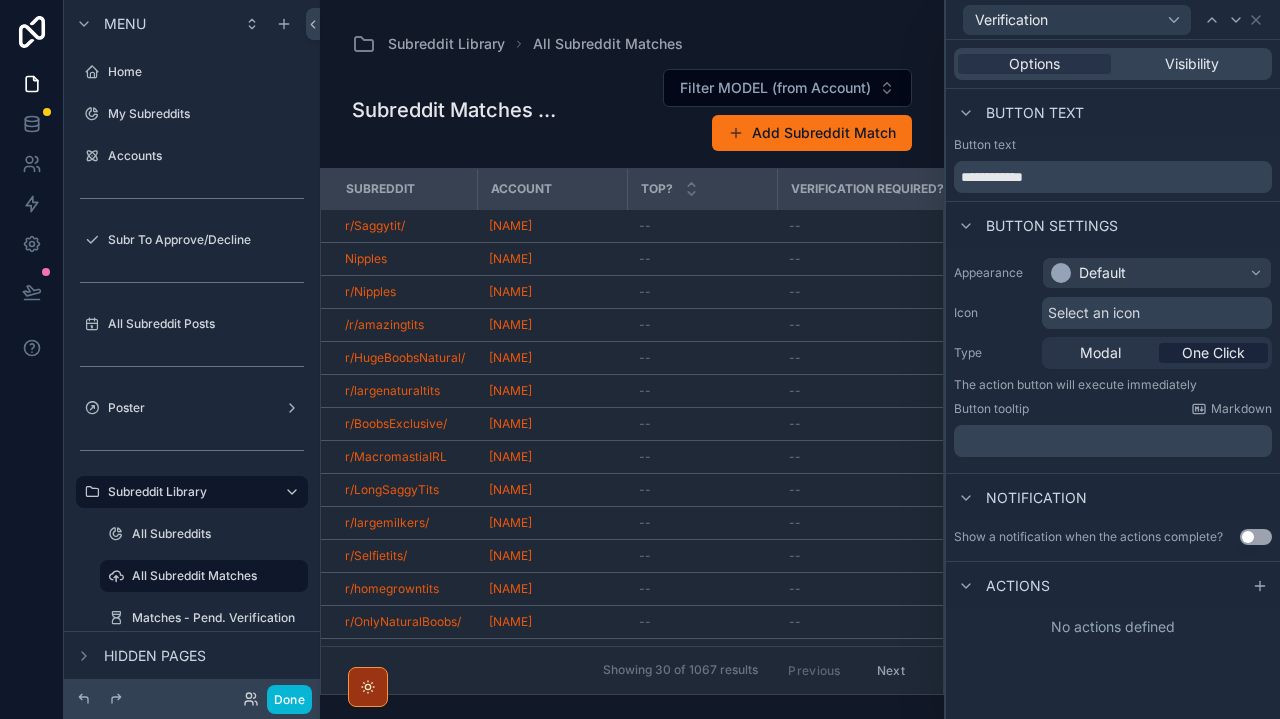 scroll, scrollTop: 1, scrollLeft: 0, axis: vertical 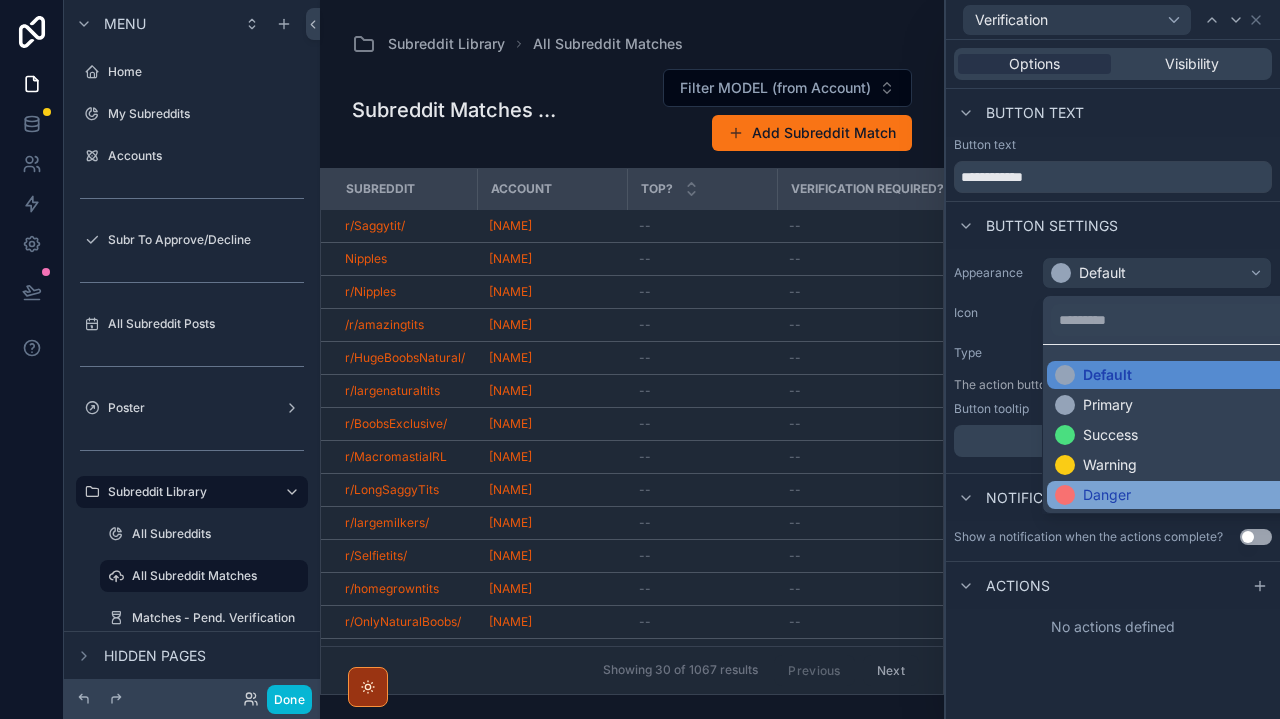 click on "Danger" at bounding box center [1107, 495] 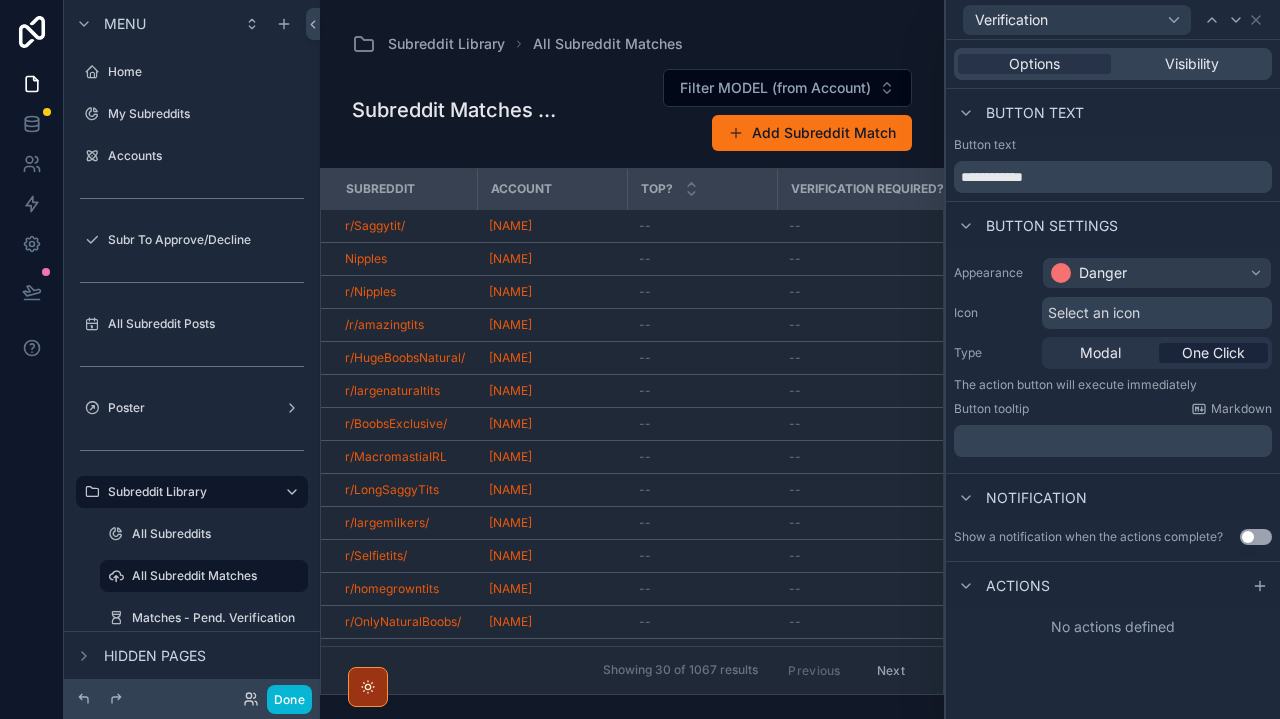 scroll, scrollTop: 0, scrollLeft: 0, axis: both 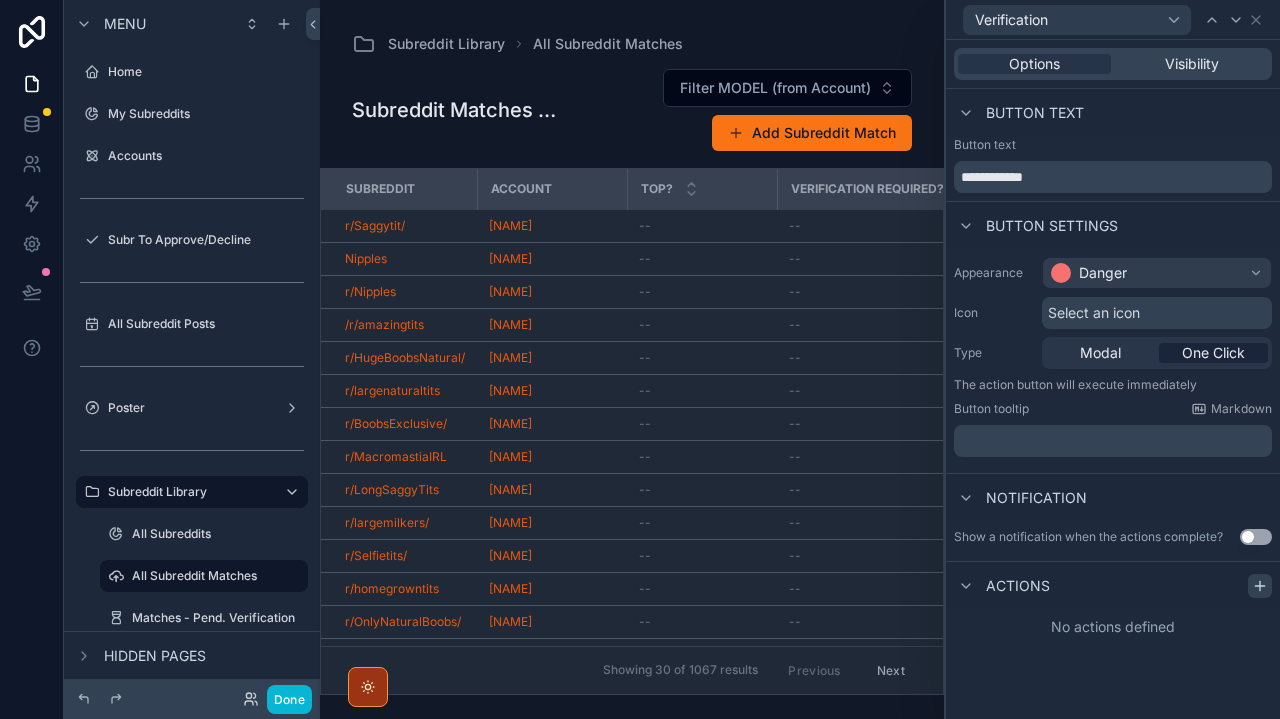 click at bounding box center (1260, 586) 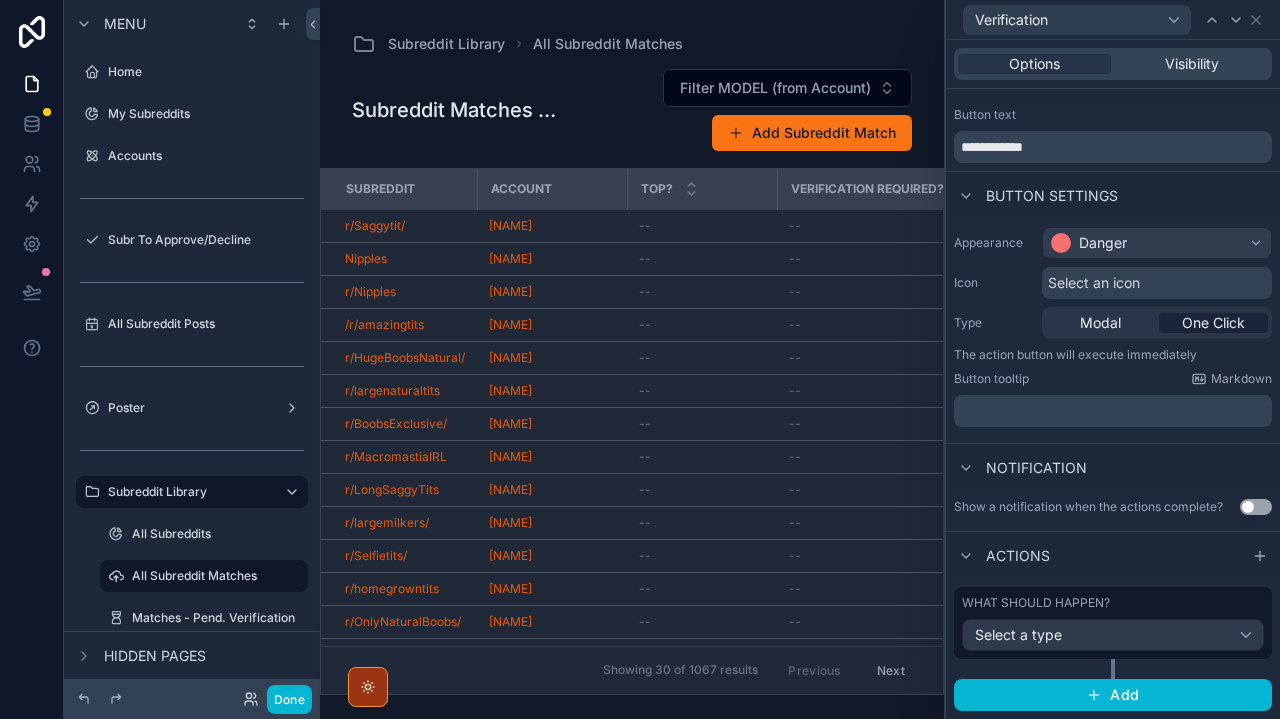 click on "Select a type" at bounding box center (1018, 634) 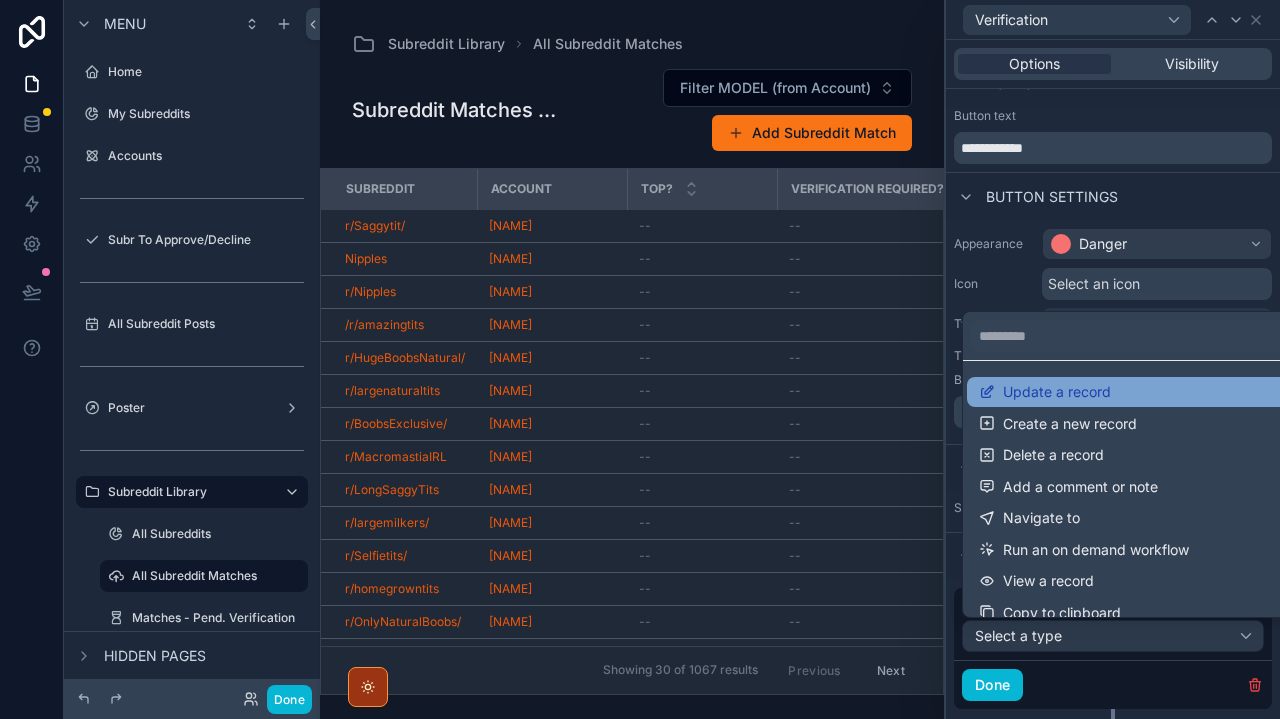click on "Update a record" at bounding box center (1057, 392) 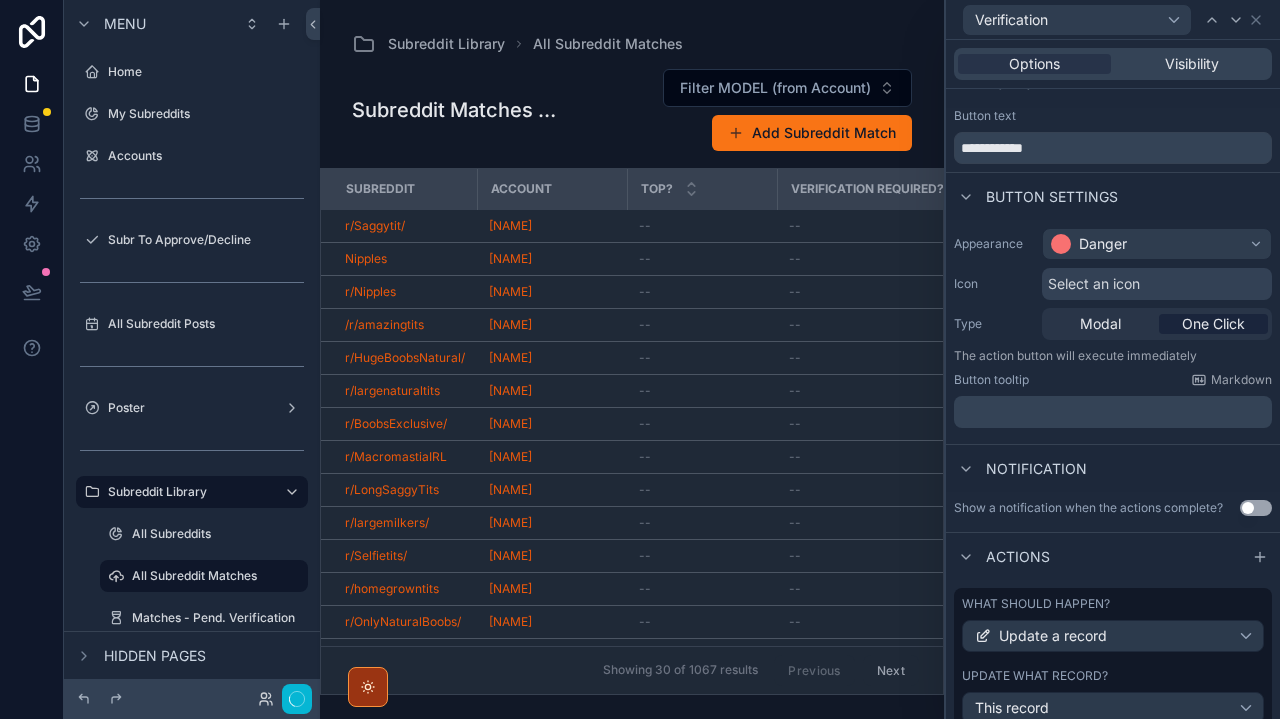 scroll, scrollTop: 199, scrollLeft: 0, axis: vertical 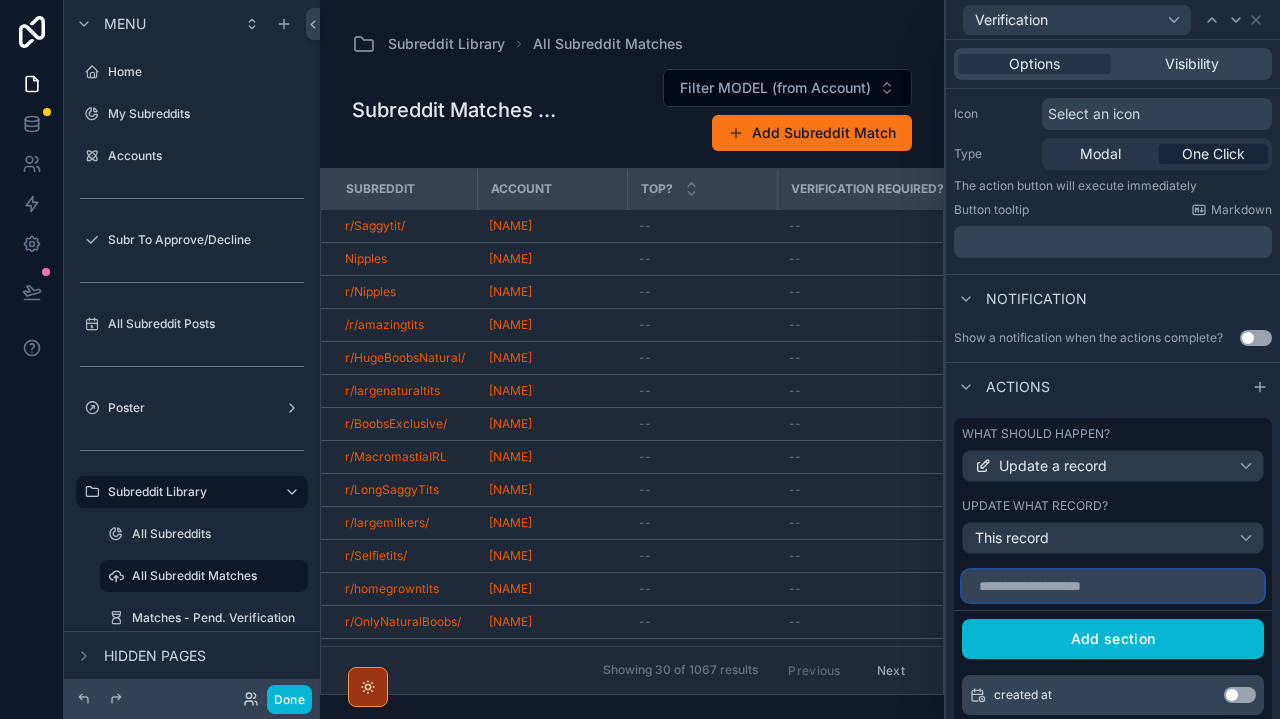 click at bounding box center (1113, 586) 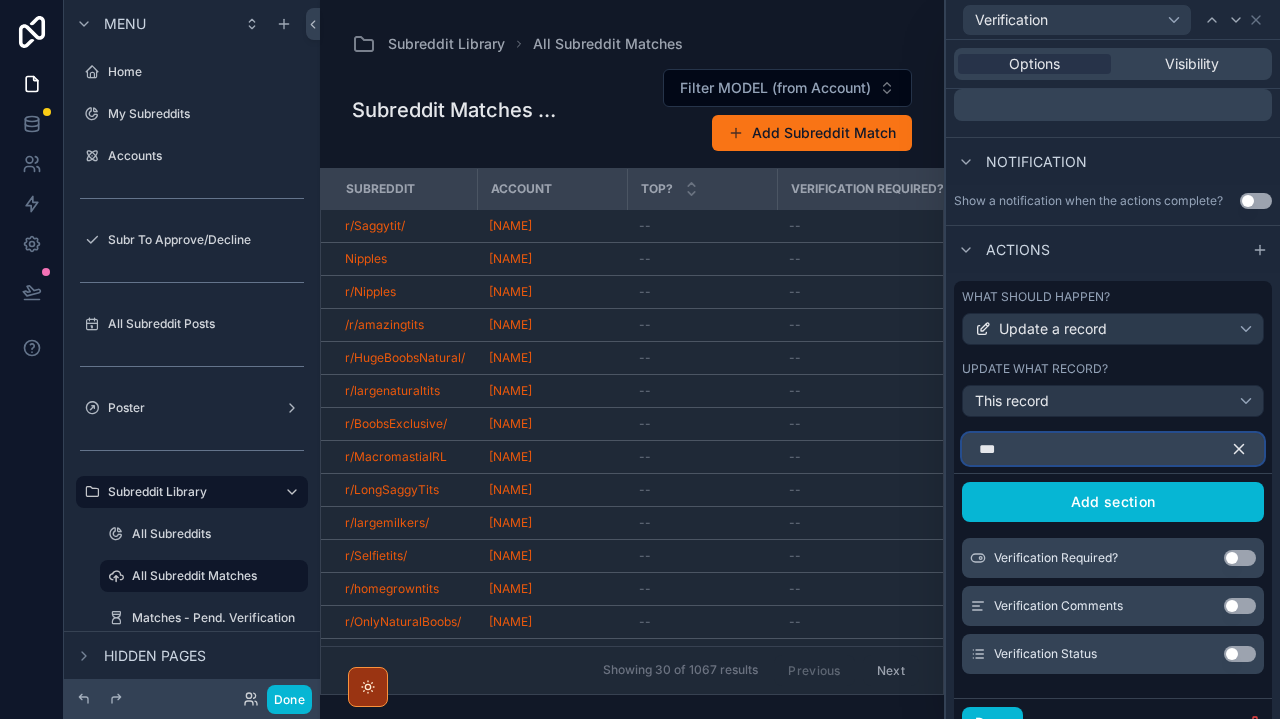 scroll, scrollTop: 364, scrollLeft: 0, axis: vertical 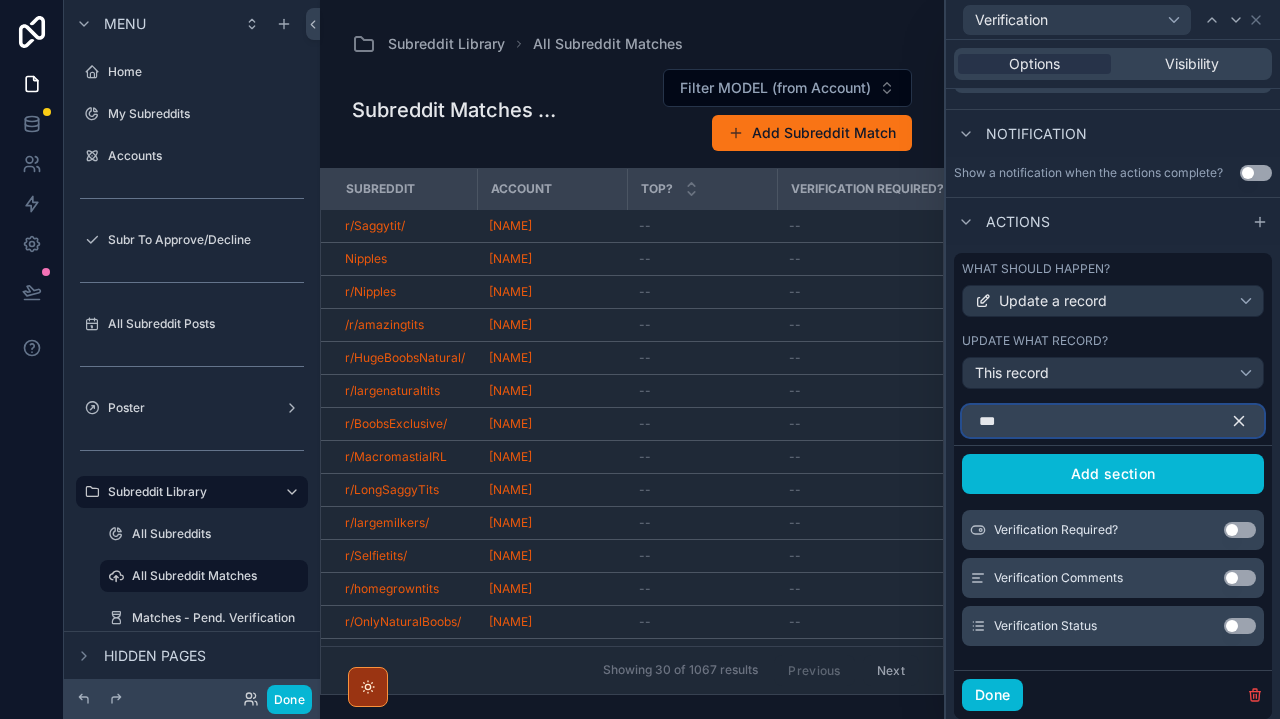 type on "***" 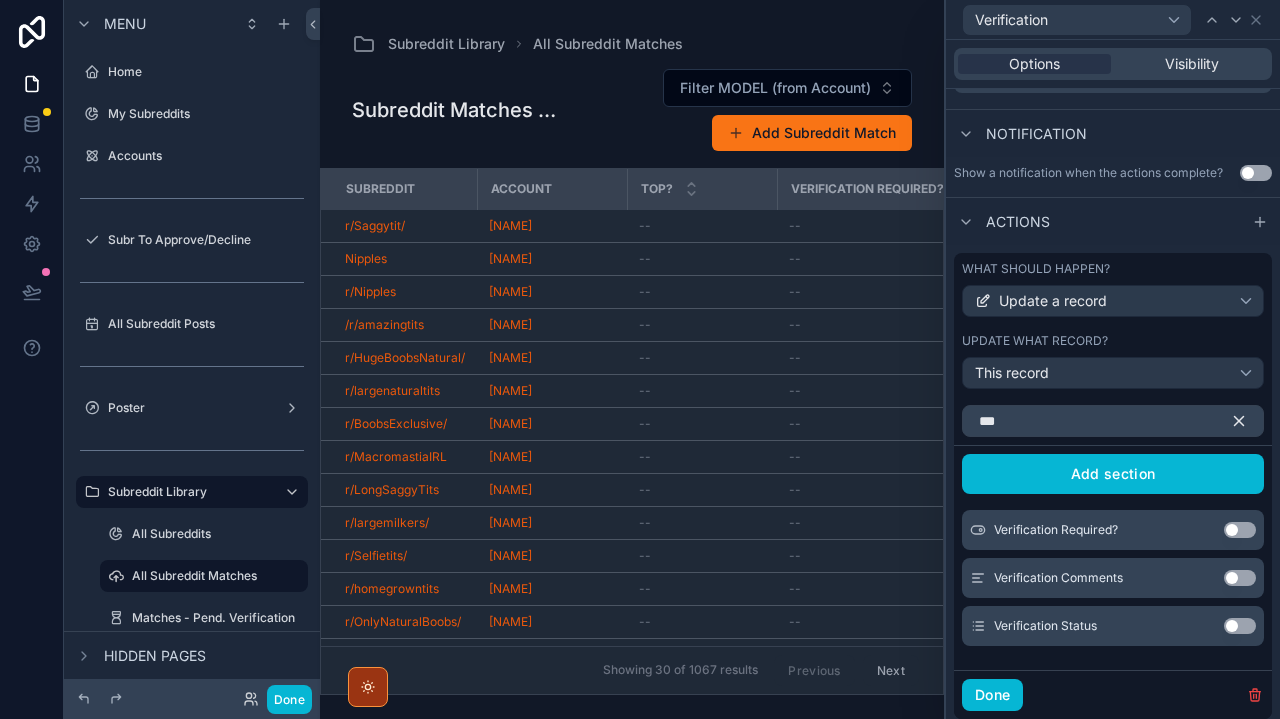 click on "Use setting" at bounding box center [1240, 530] 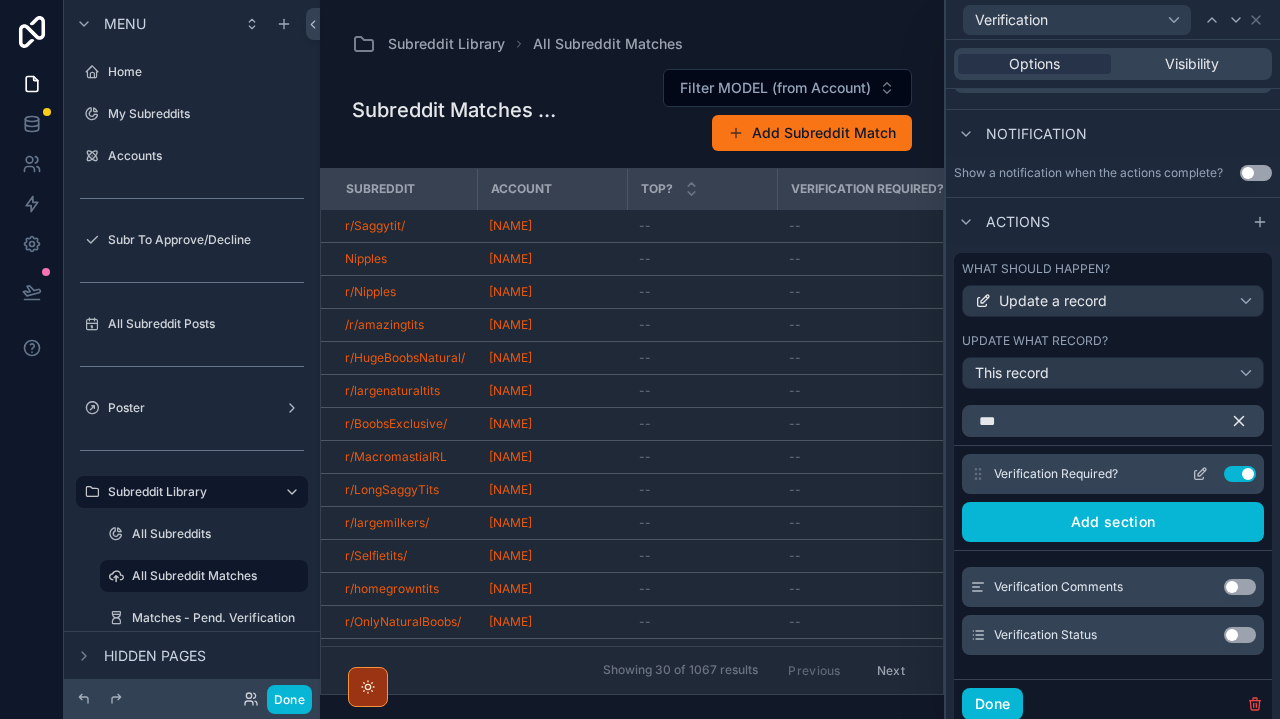 click on "Use setting" at bounding box center (1240, 474) 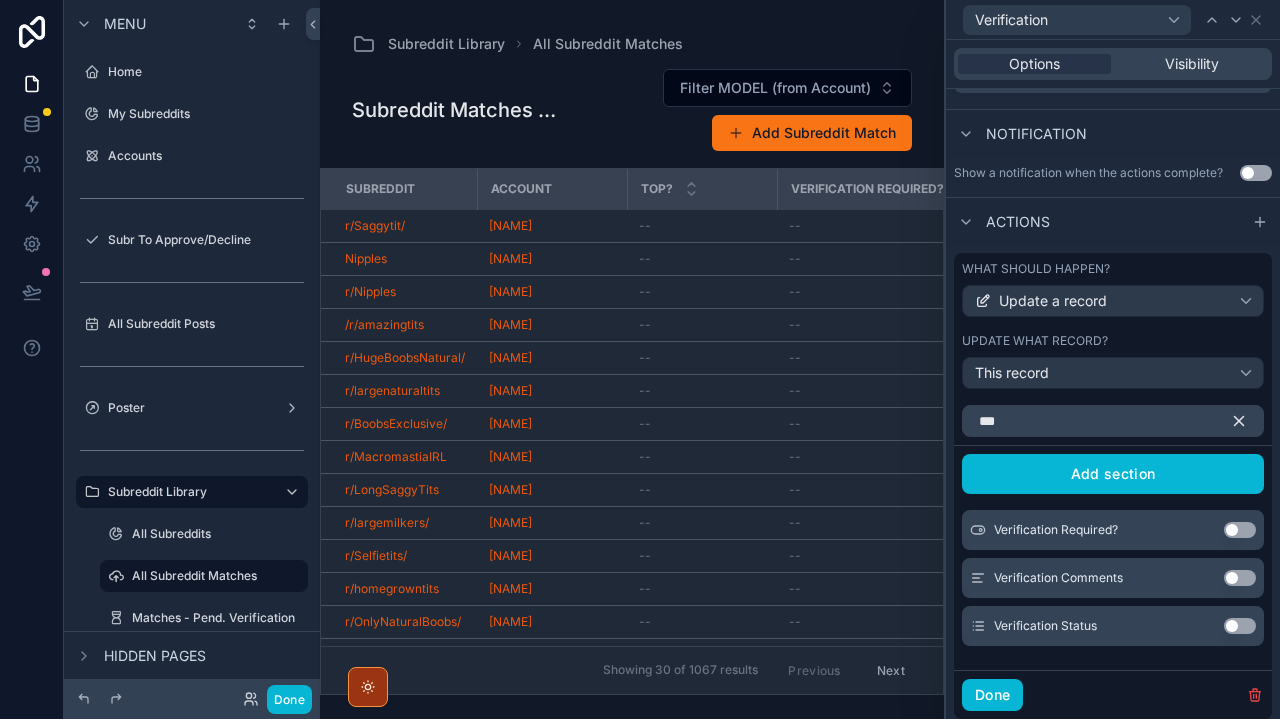 click on "Use setting" at bounding box center [1240, 626] 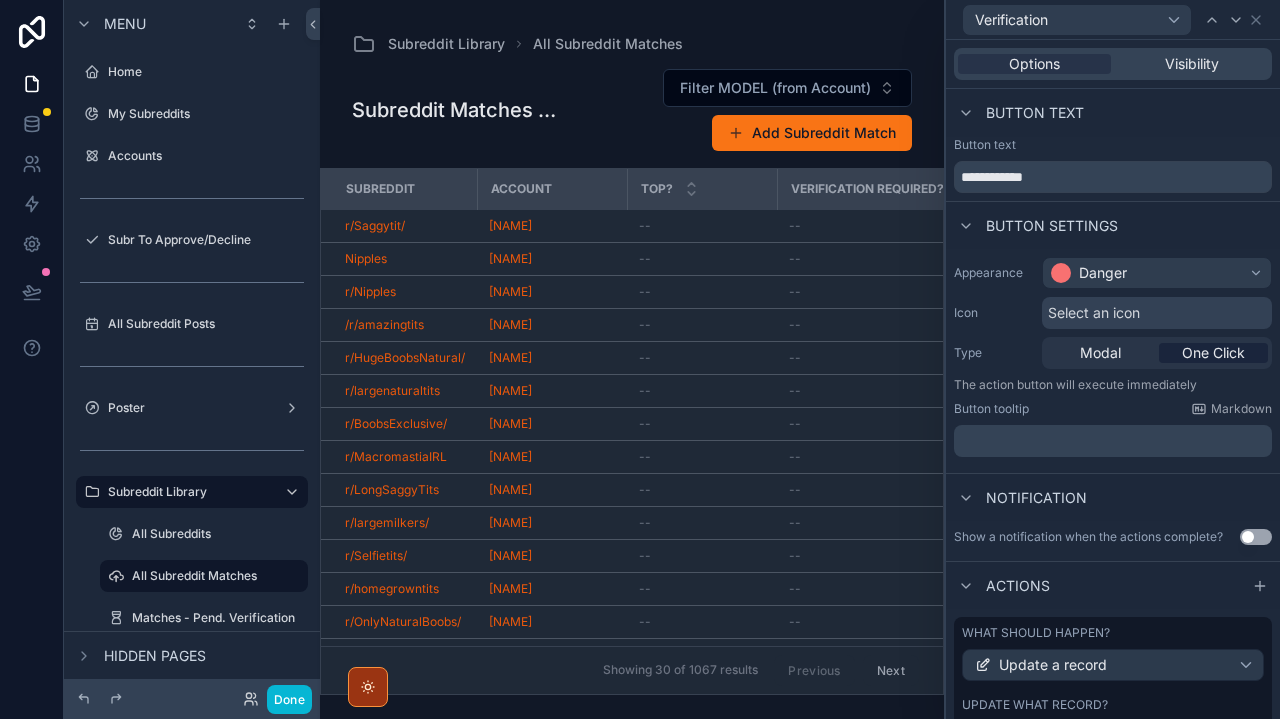scroll, scrollTop: 0, scrollLeft: 0, axis: both 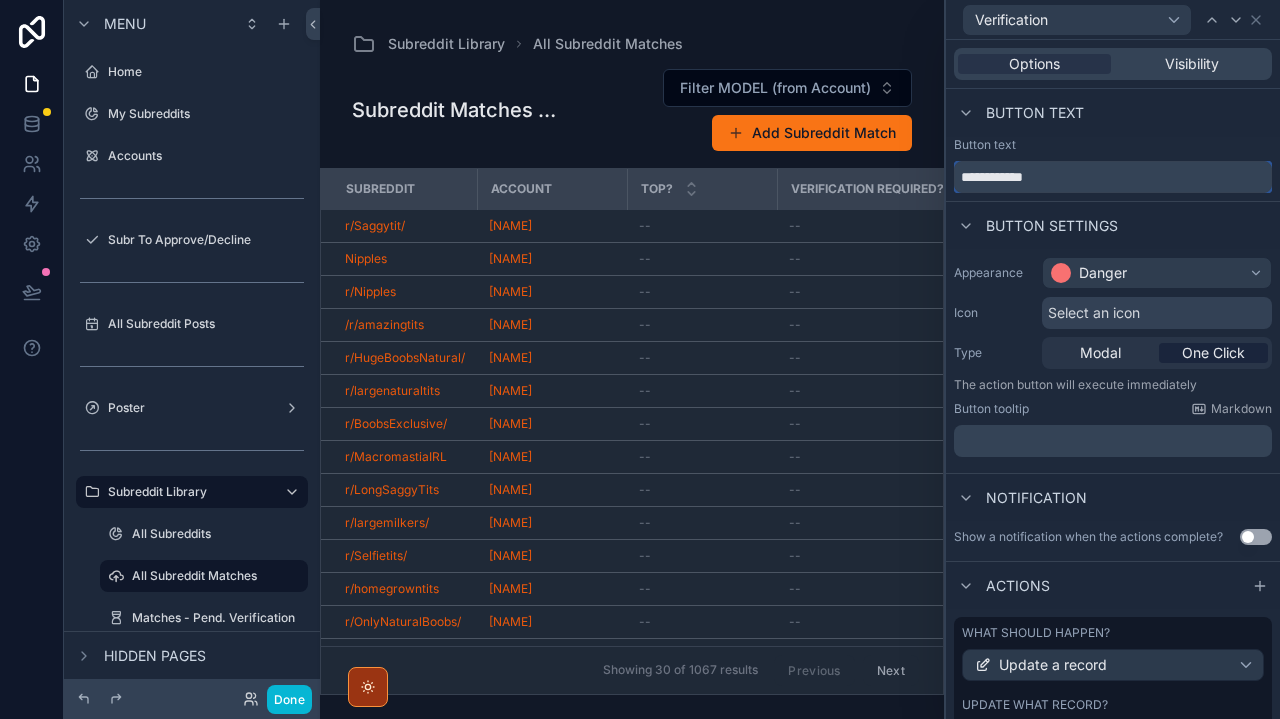 click on "**********" at bounding box center [1113, 177] 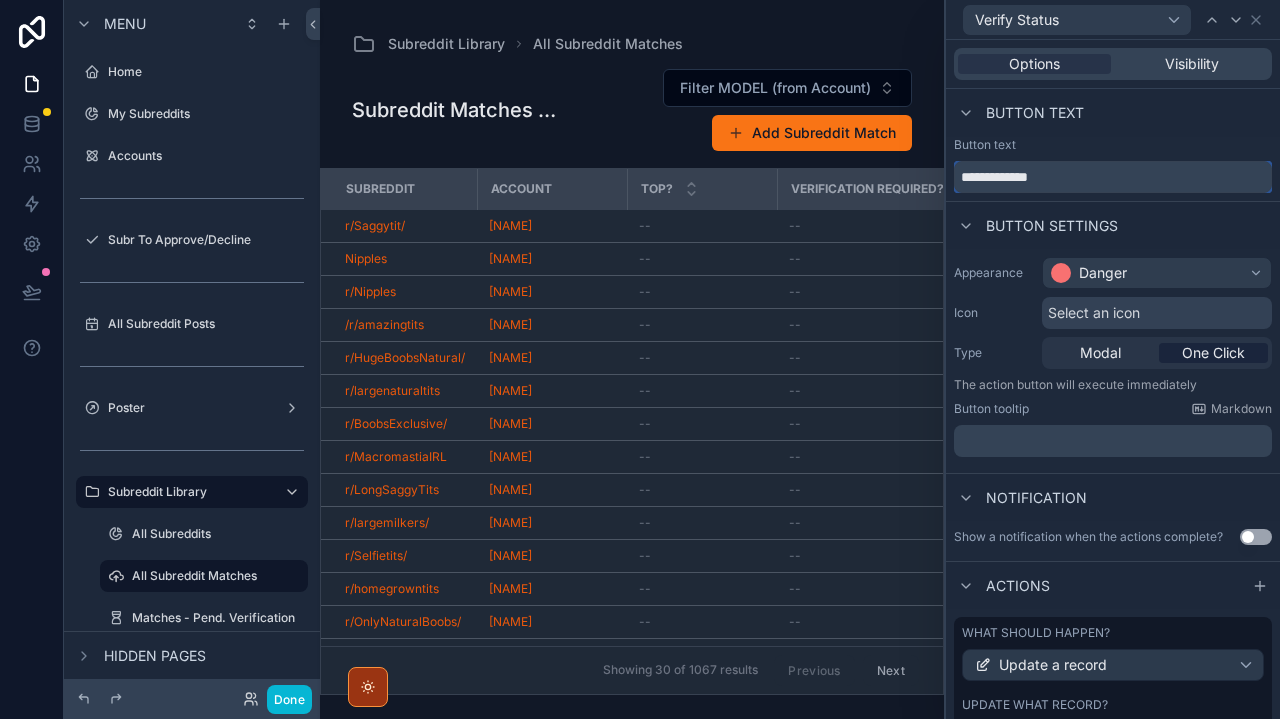 scroll, scrollTop: 0, scrollLeft: 0, axis: both 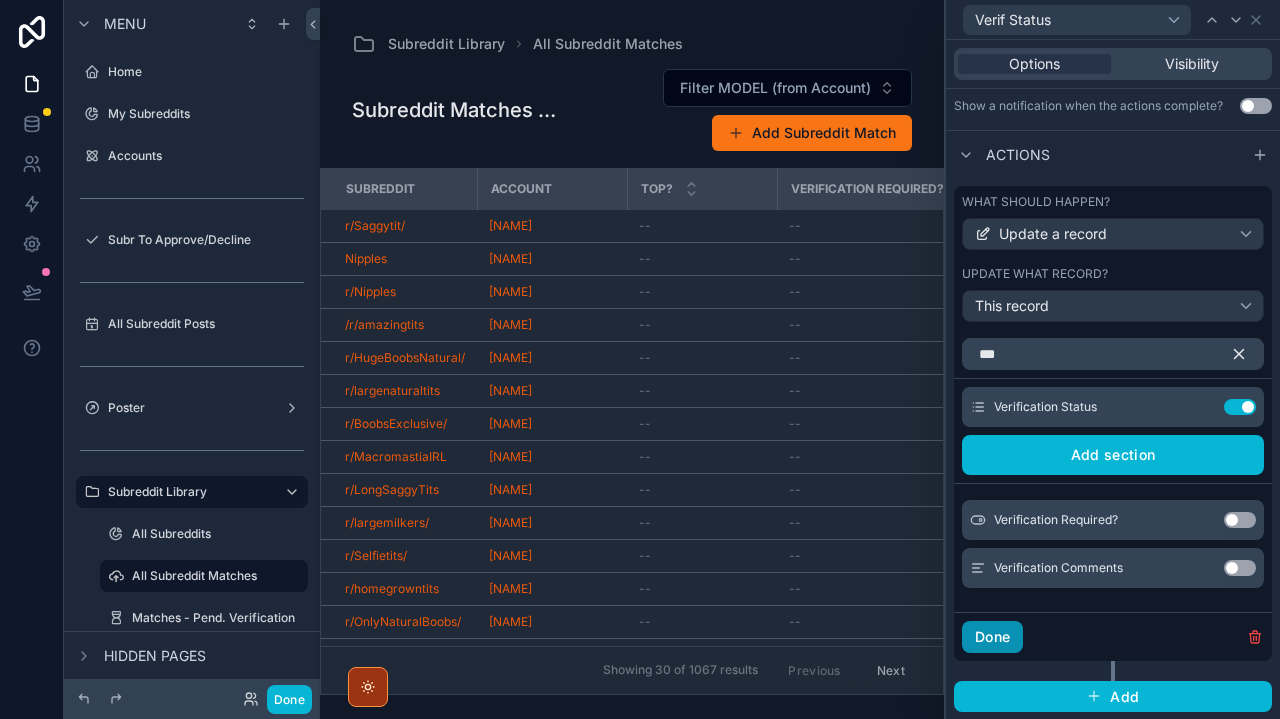 type on "**********" 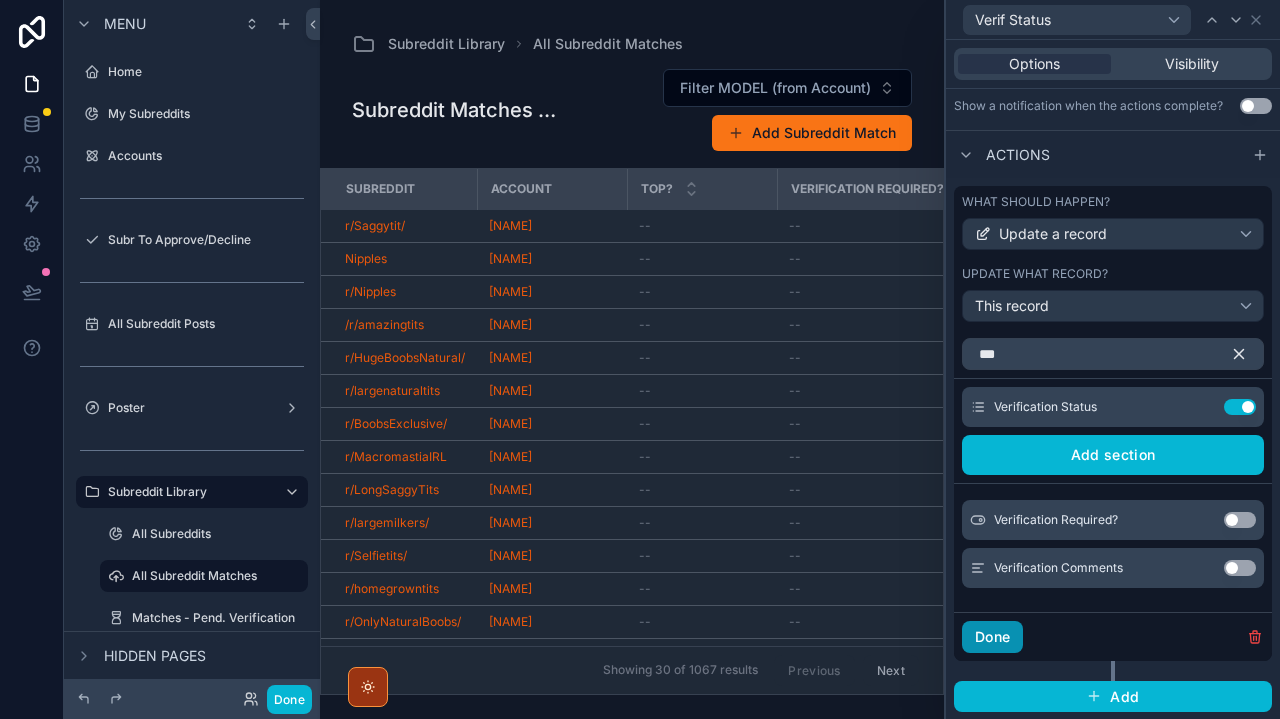 click on "Done" at bounding box center [992, 637] 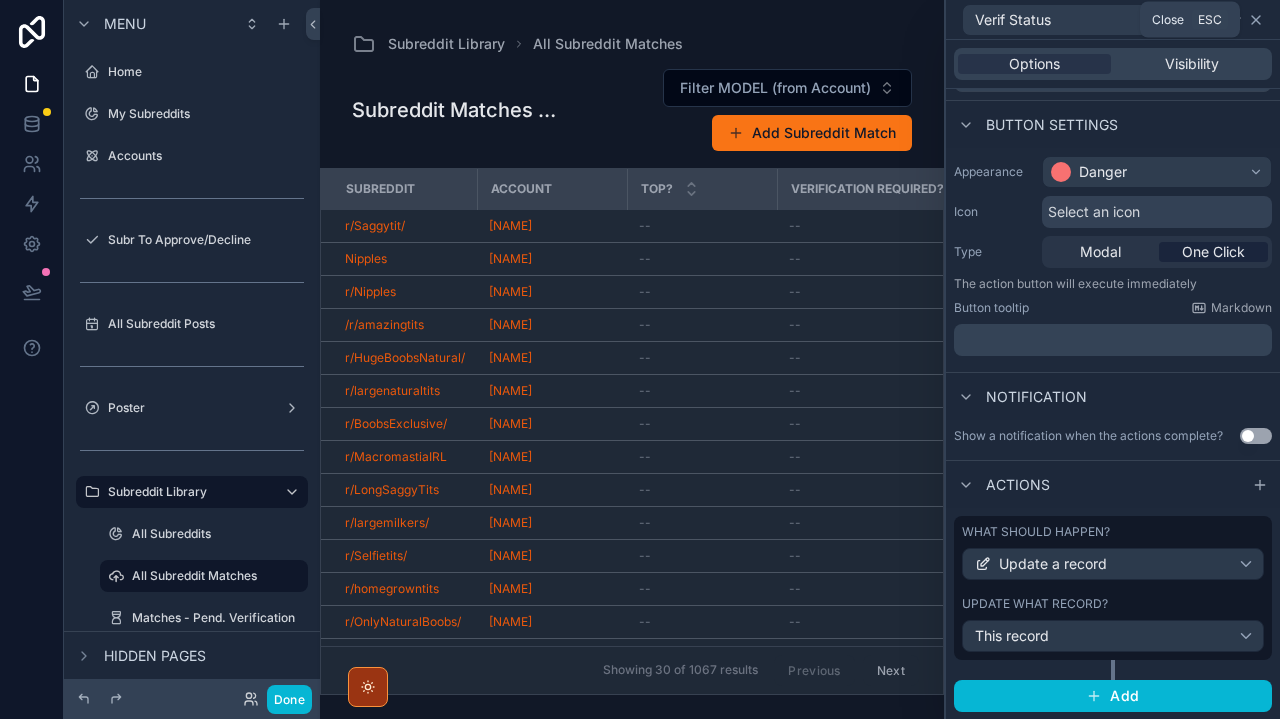click 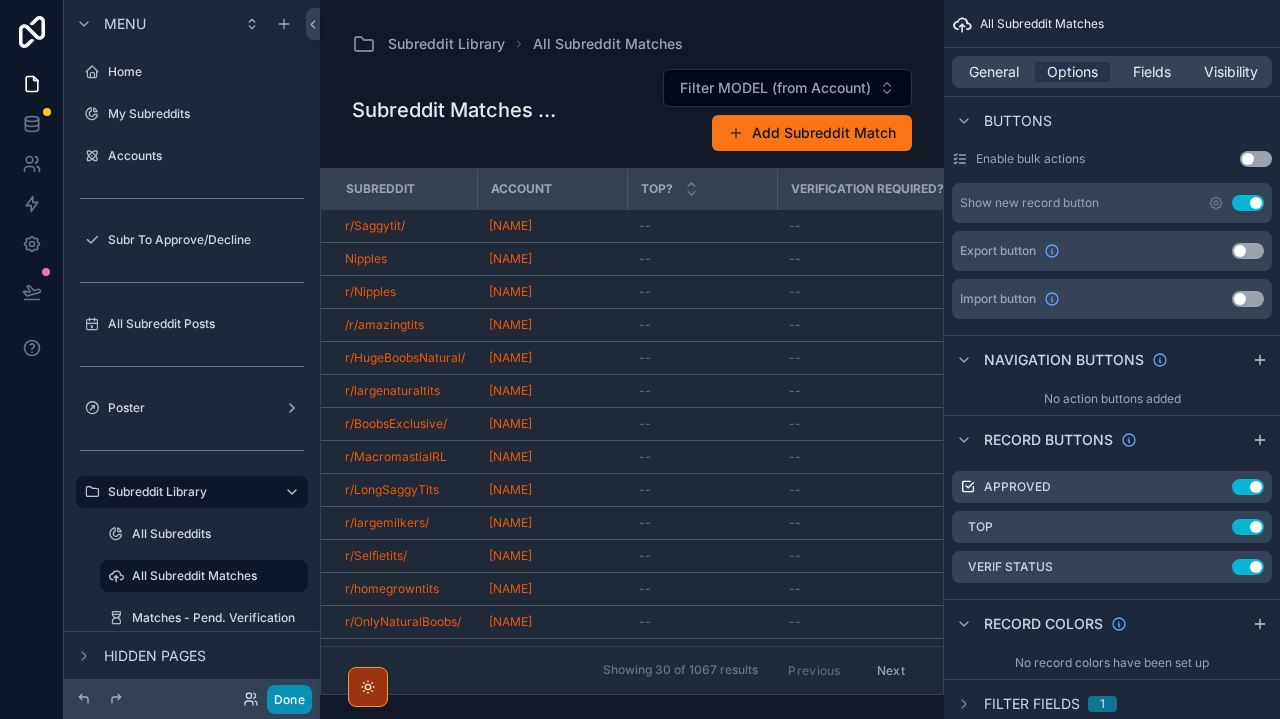 click on "Done" at bounding box center [289, 699] 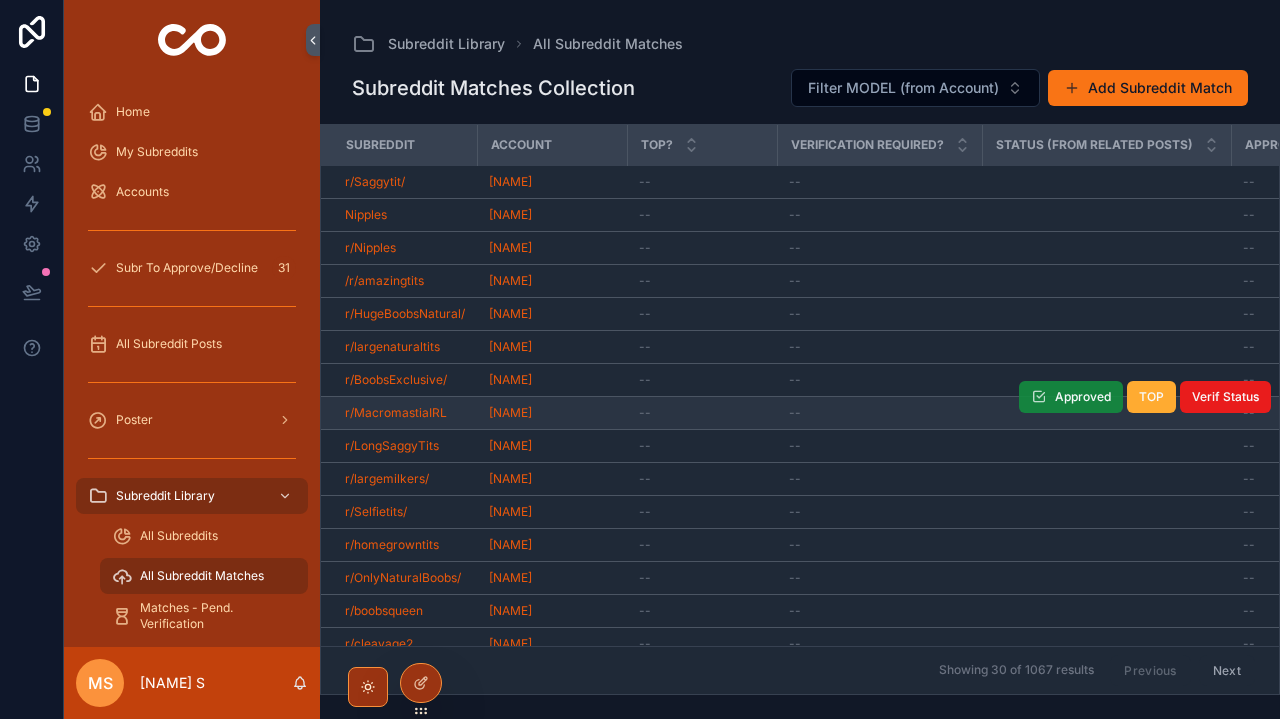 click on "Approved" at bounding box center [1071, 397] 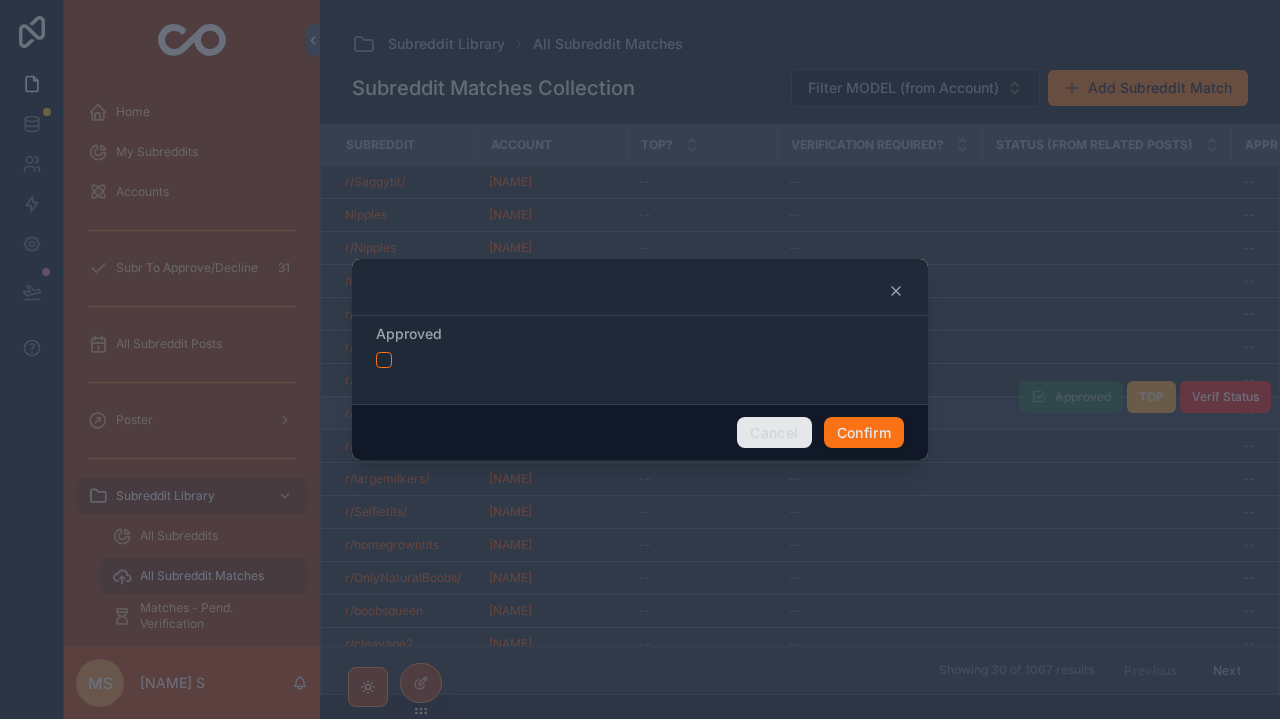 click on "Cancel" at bounding box center [774, 433] 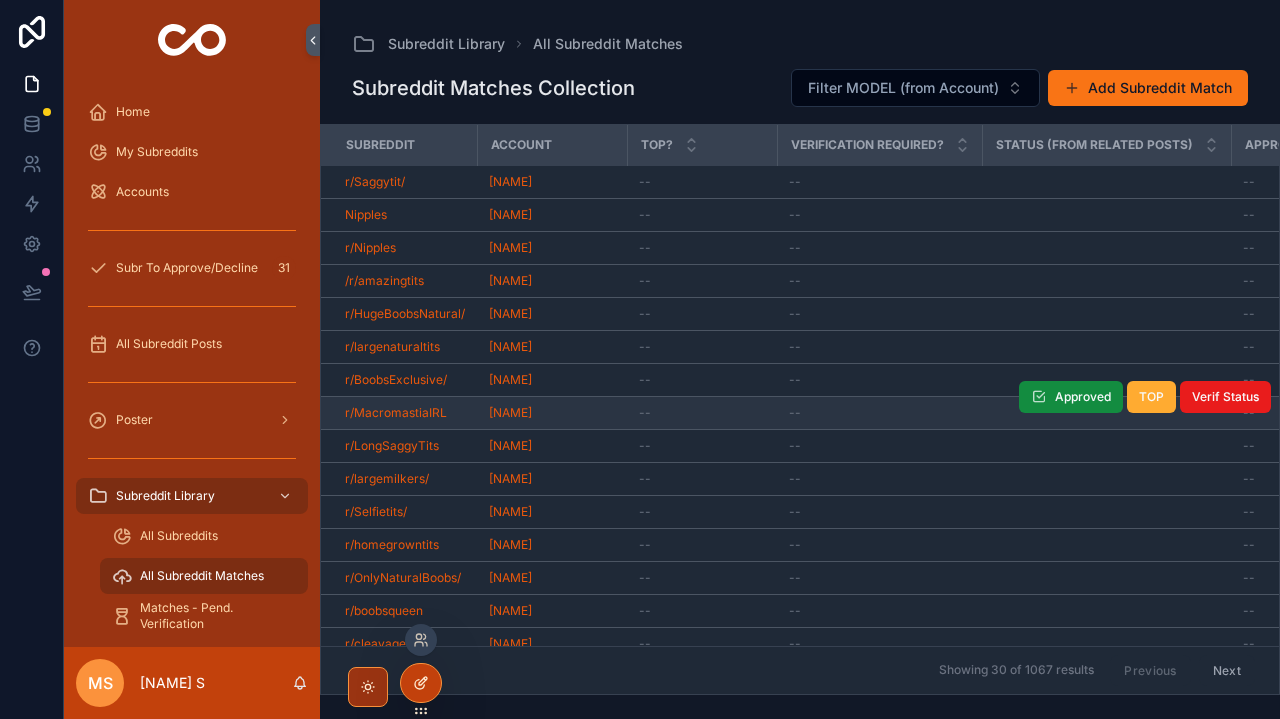 click 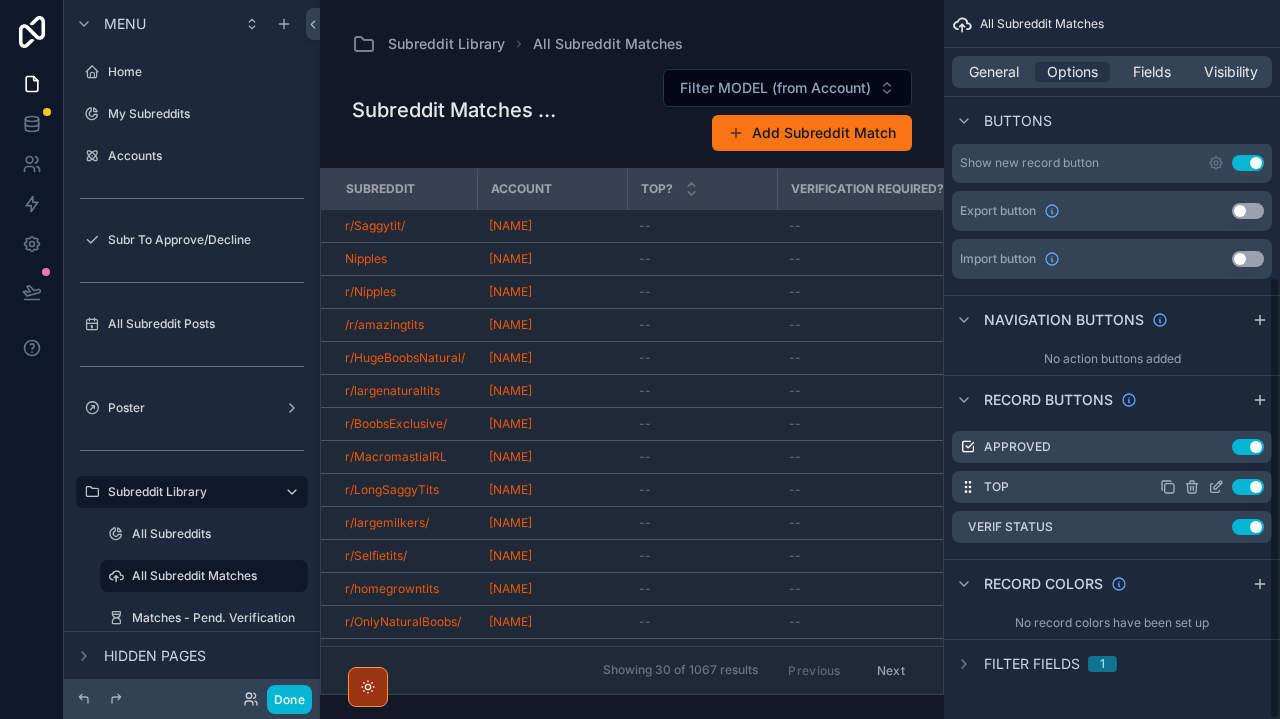 scroll, scrollTop: 449, scrollLeft: 0, axis: vertical 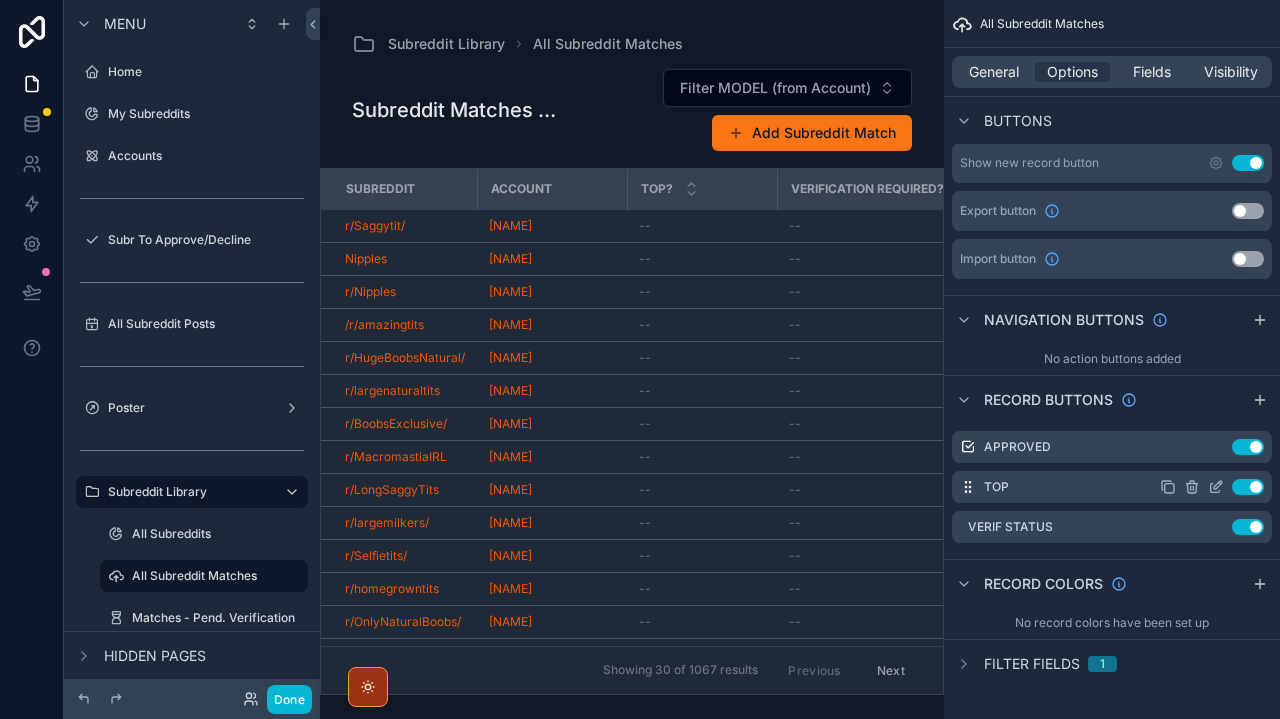 click 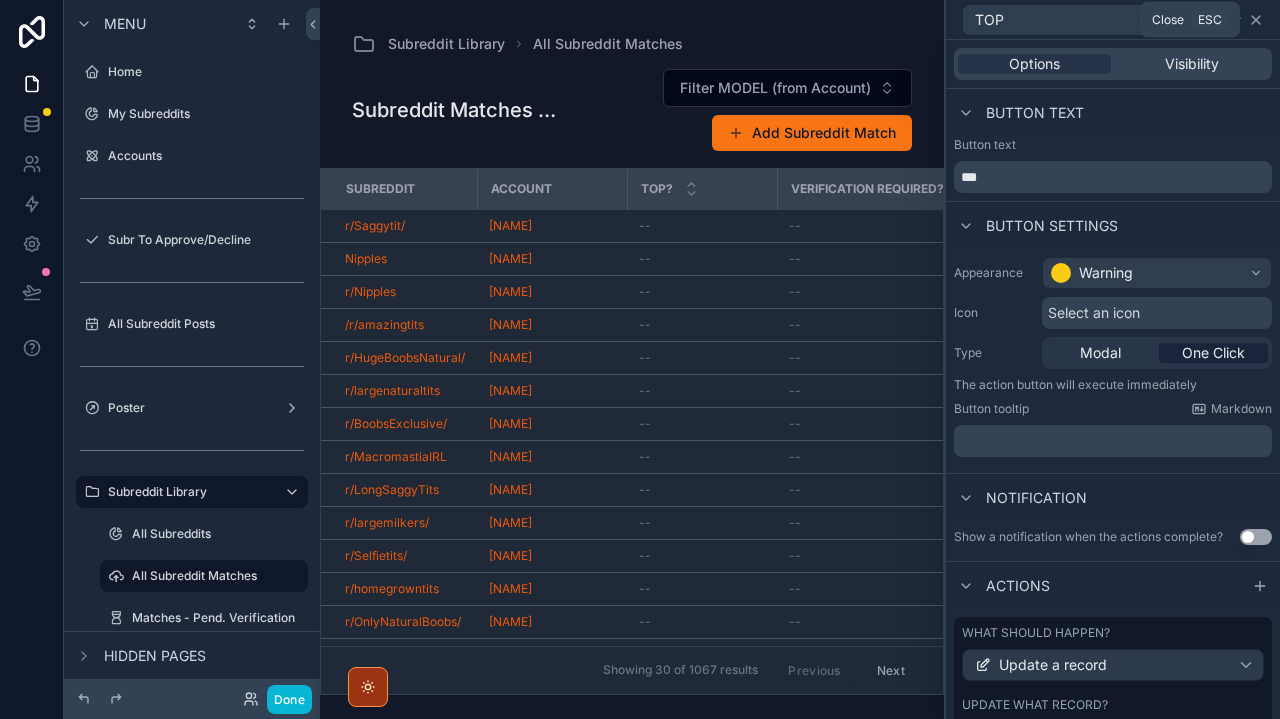 click 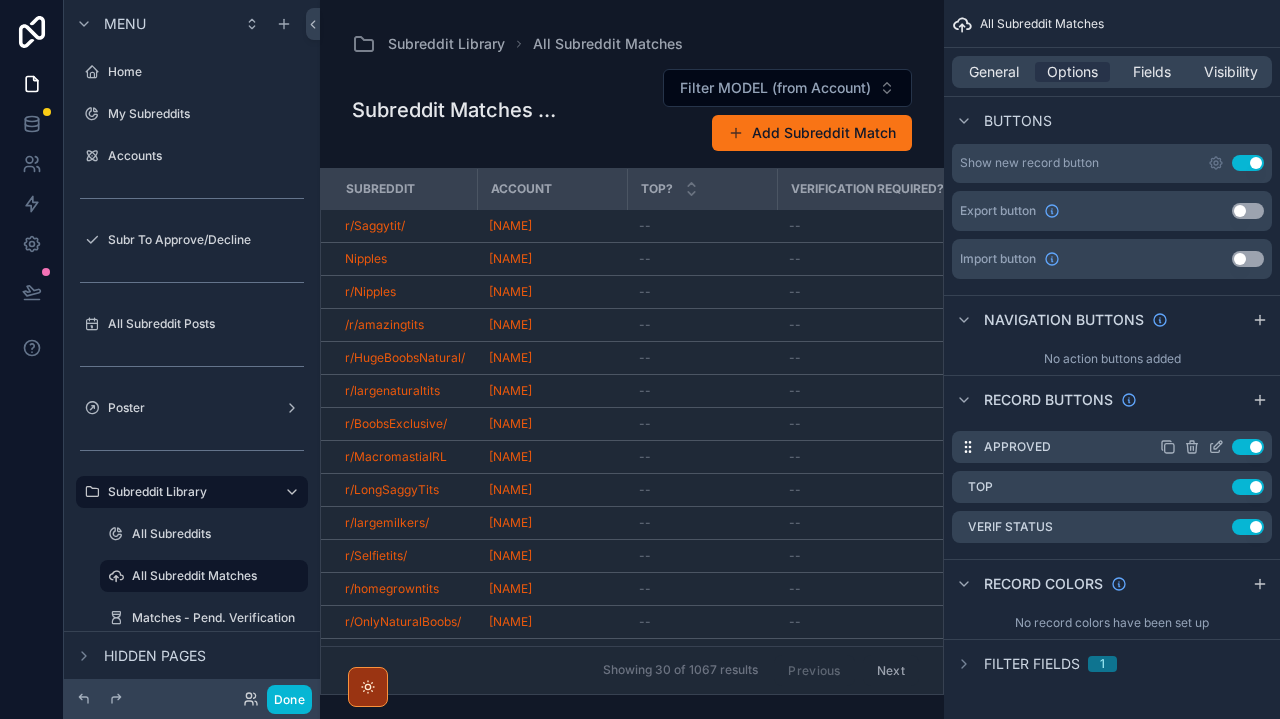 click 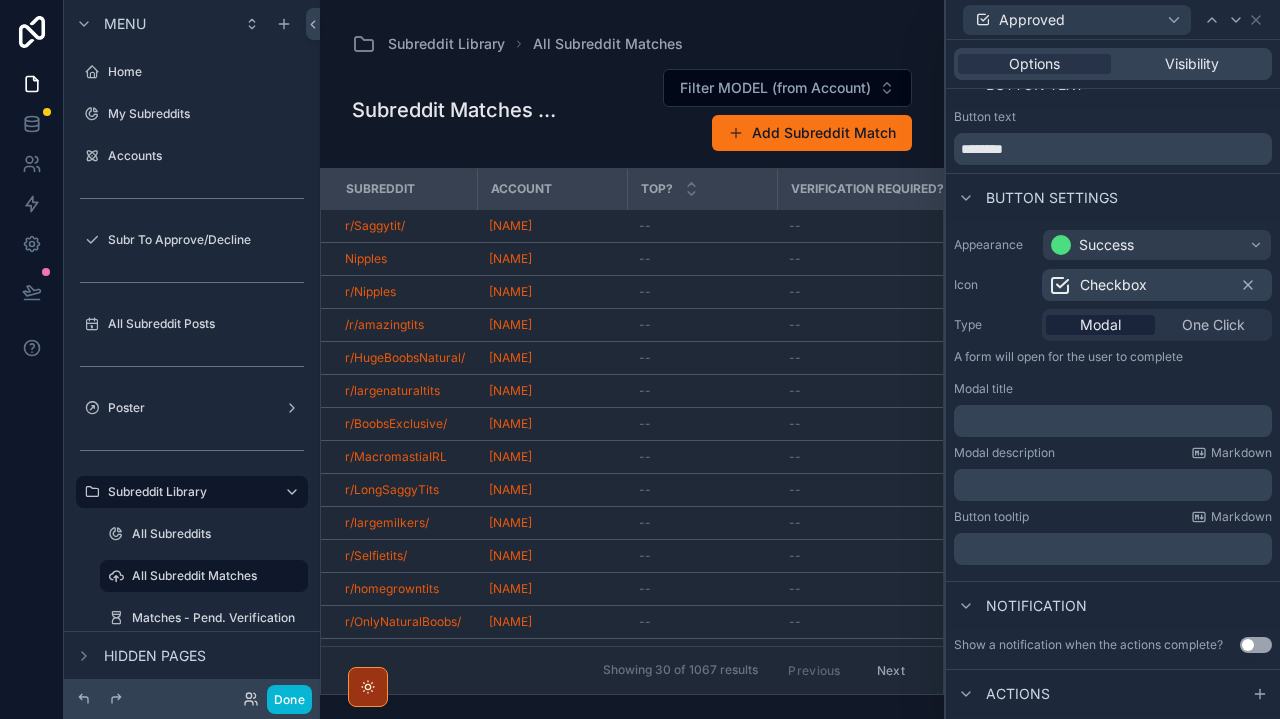 scroll, scrollTop: 51, scrollLeft: 0, axis: vertical 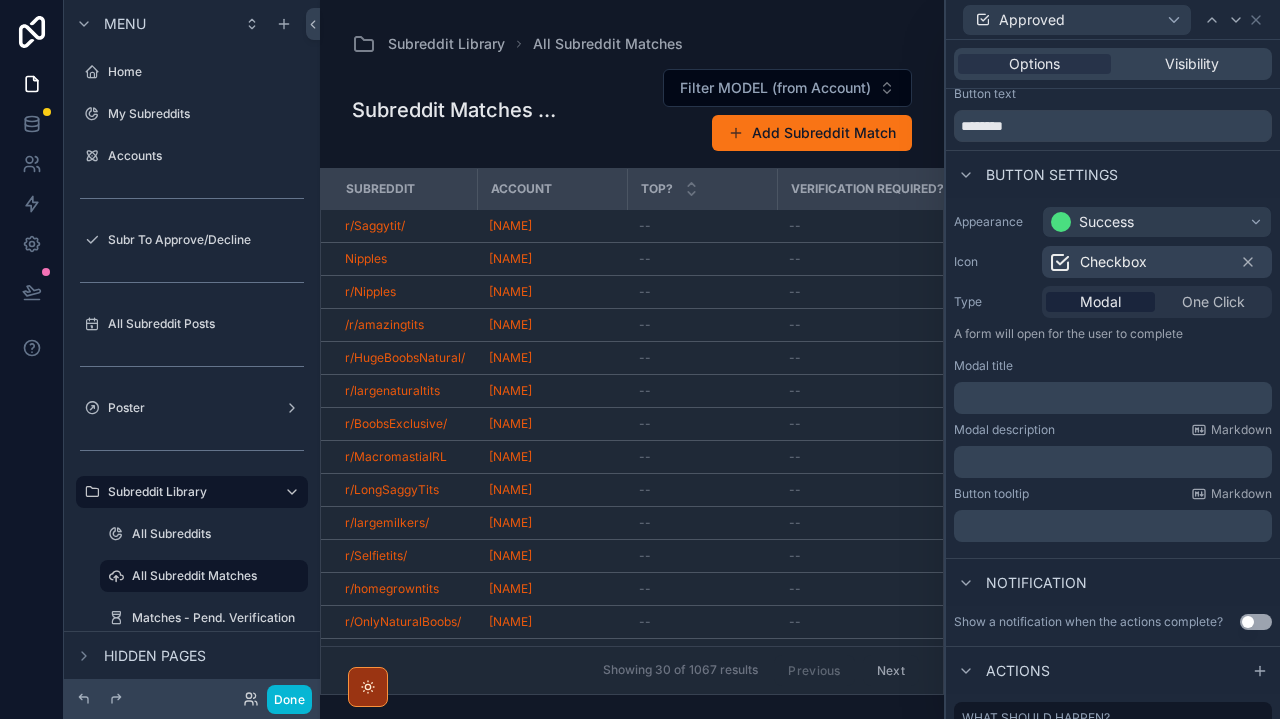 click on "Modal One Click" at bounding box center (1157, 302) 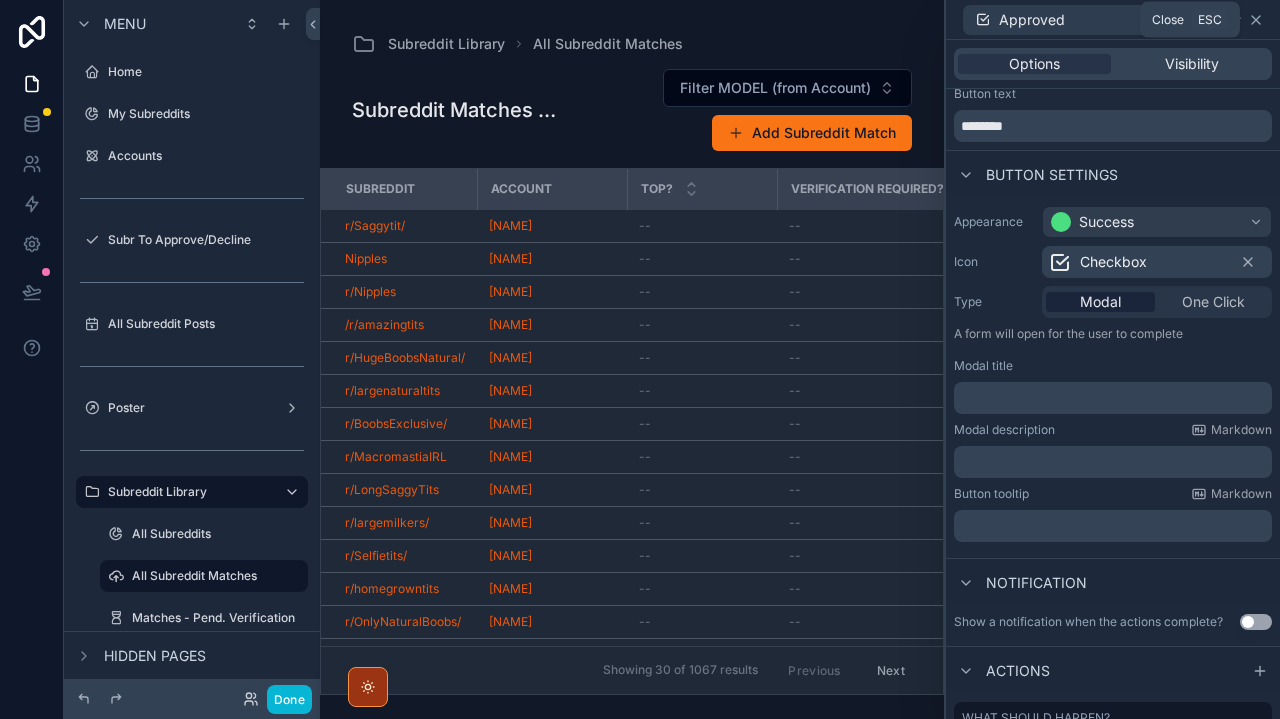 click 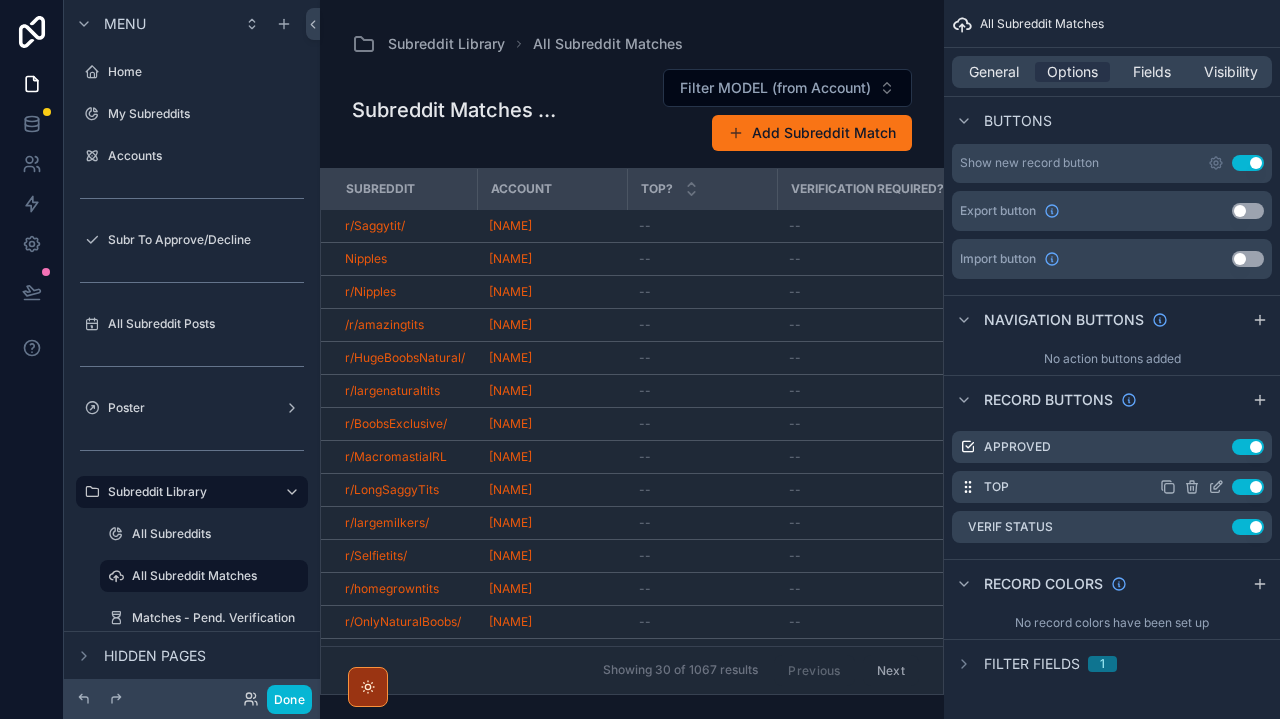 click 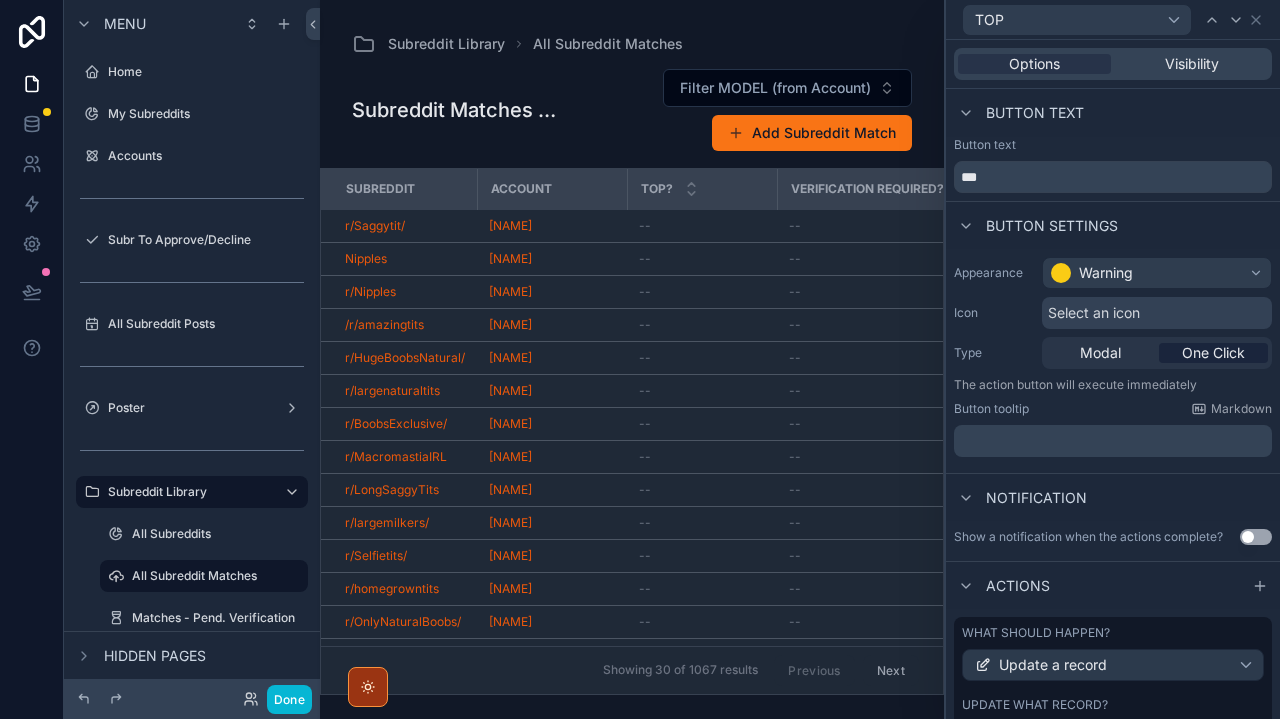 click on "TOP" at bounding box center (1113, 19) 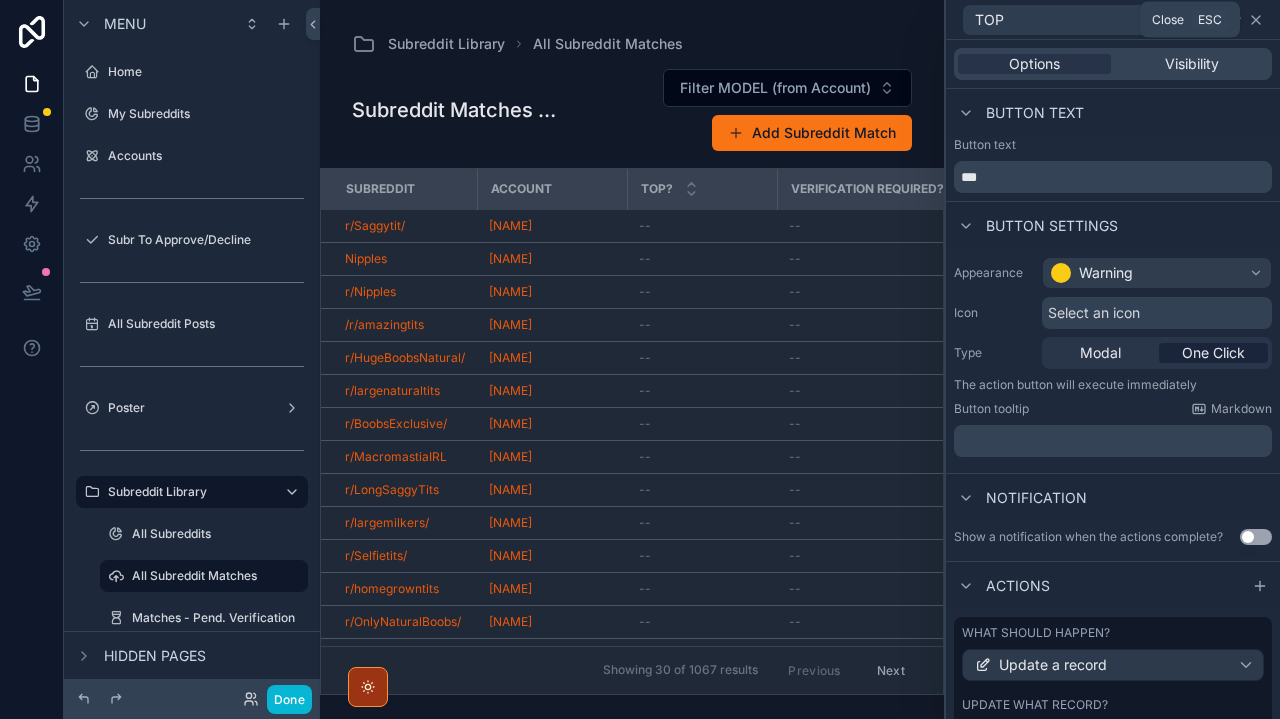 click 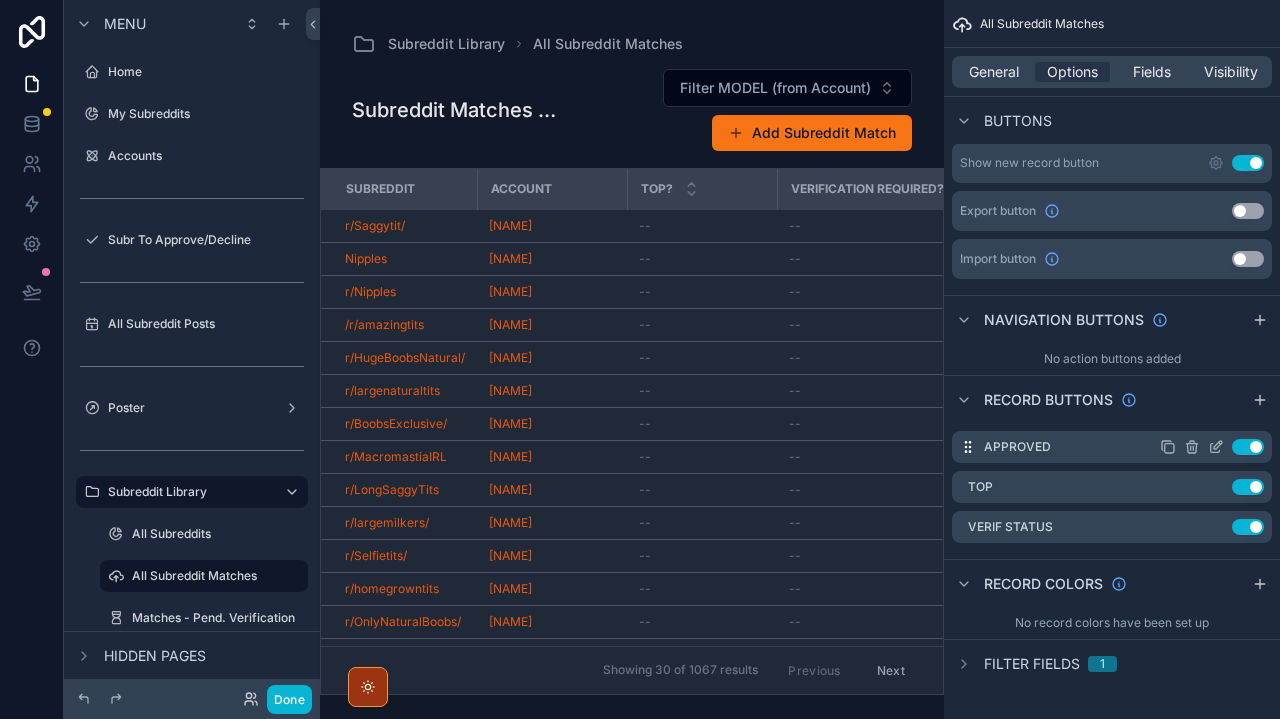 click 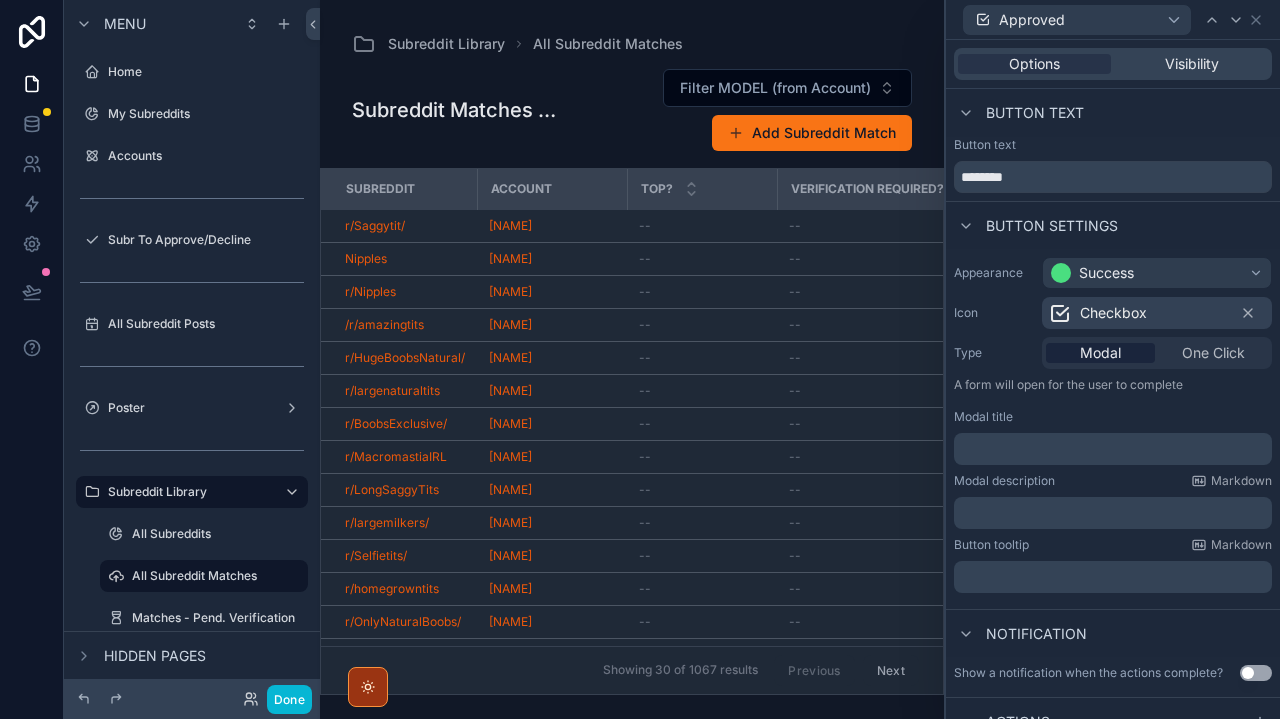 click on "﻿" at bounding box center (1115, 449) 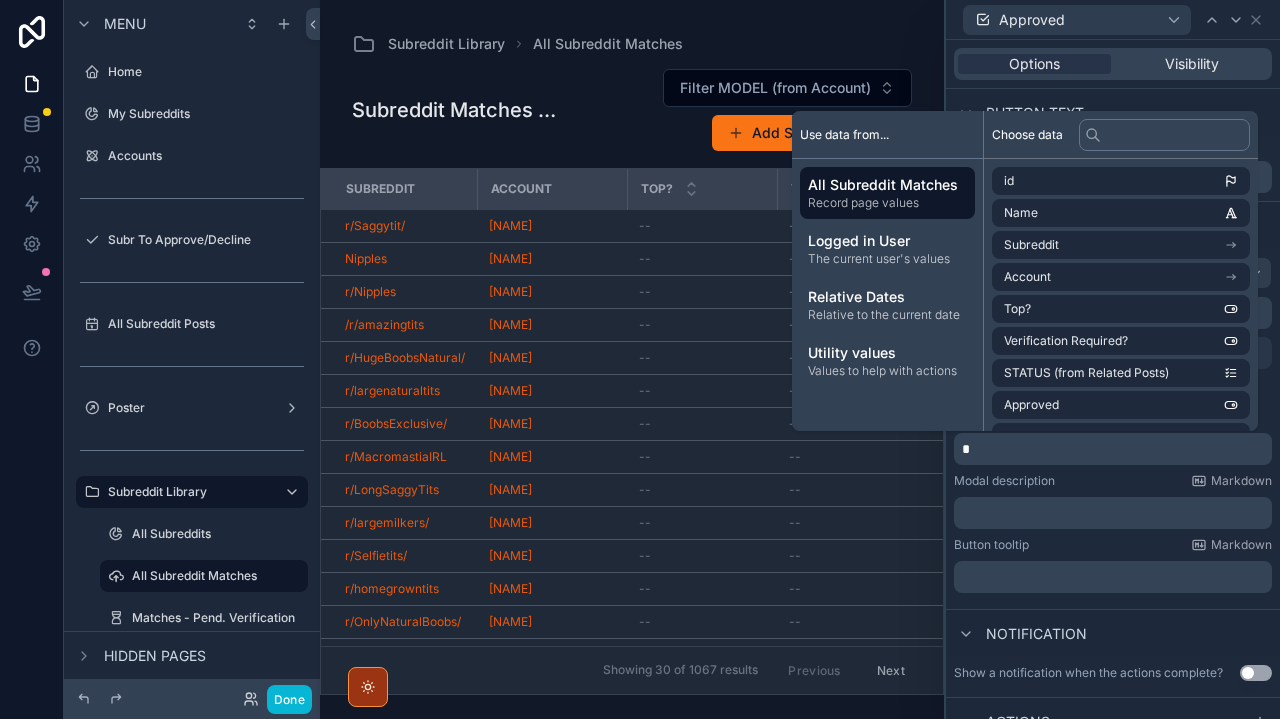 type 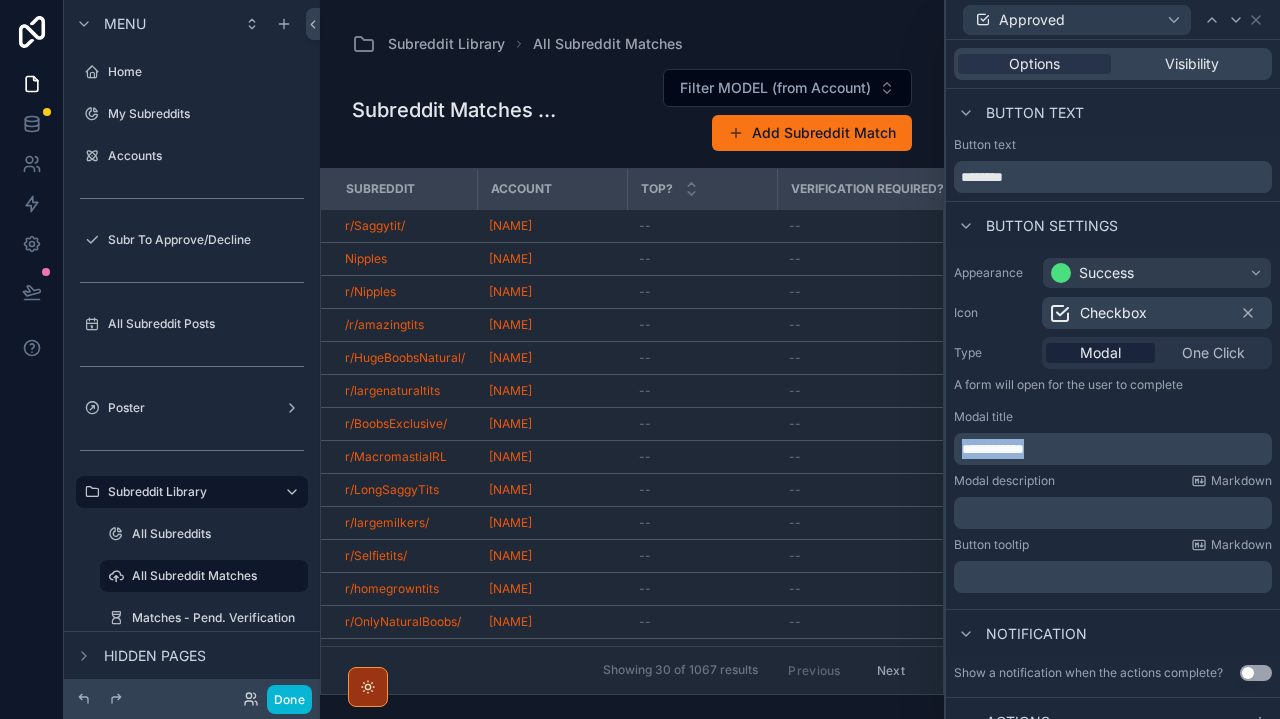drag, startPoint x: 1059, startPoint y: 451, endPoint x: 893, endPoint y: 449, distance: 166.01205 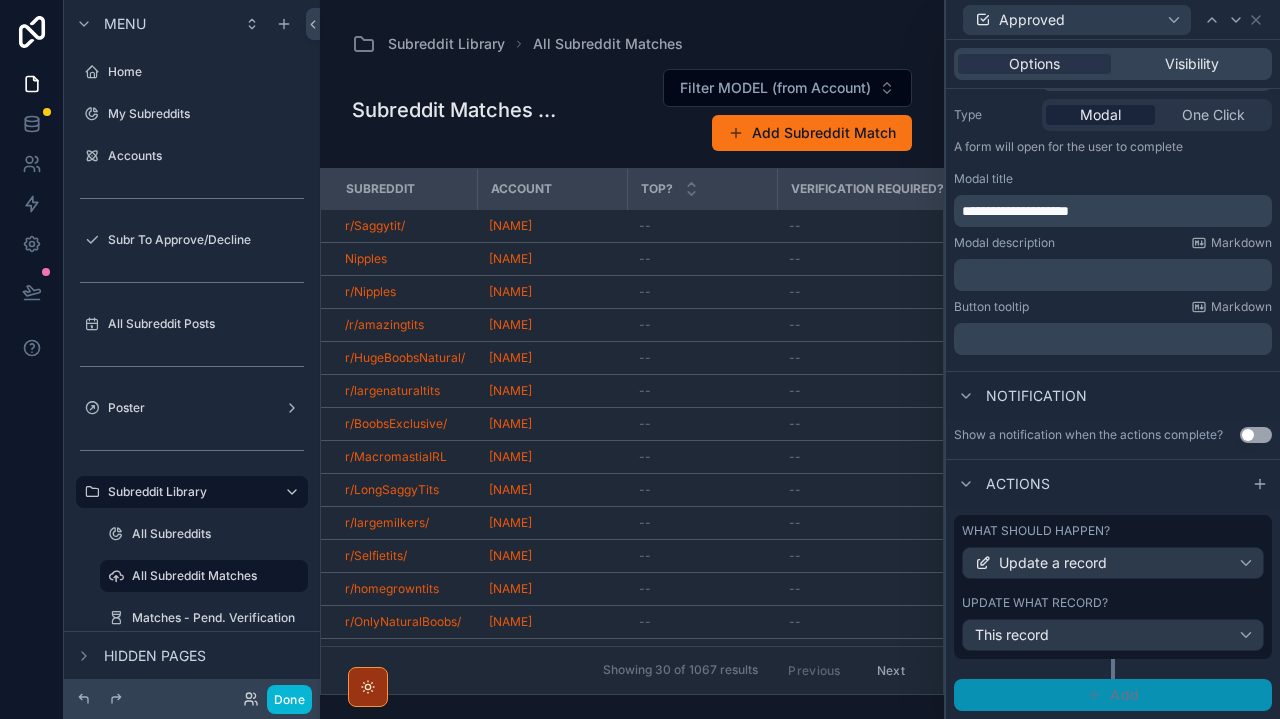 scroll, scrollTop: 237, scrollLeft: 0, axis: vertical 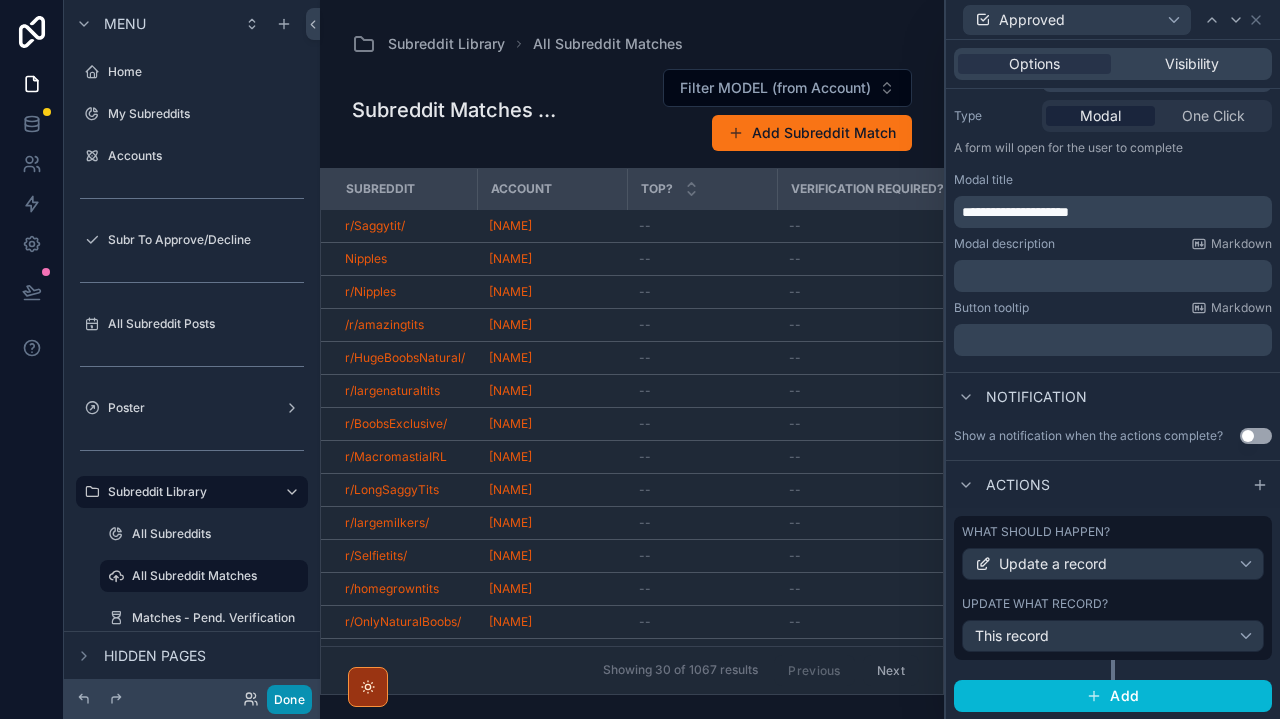 click on "Done" at bounding box center [289, 699] 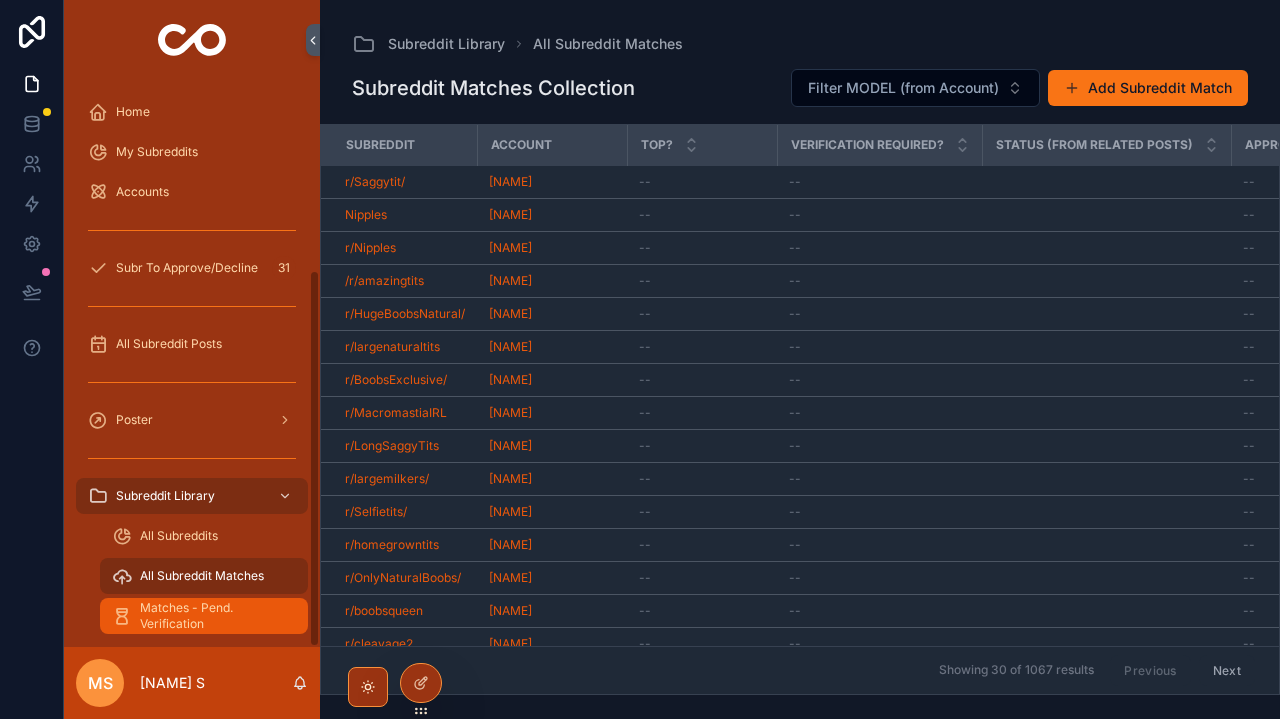 click on "Matches - Pend. Verification" at bounding box center [214, 616] 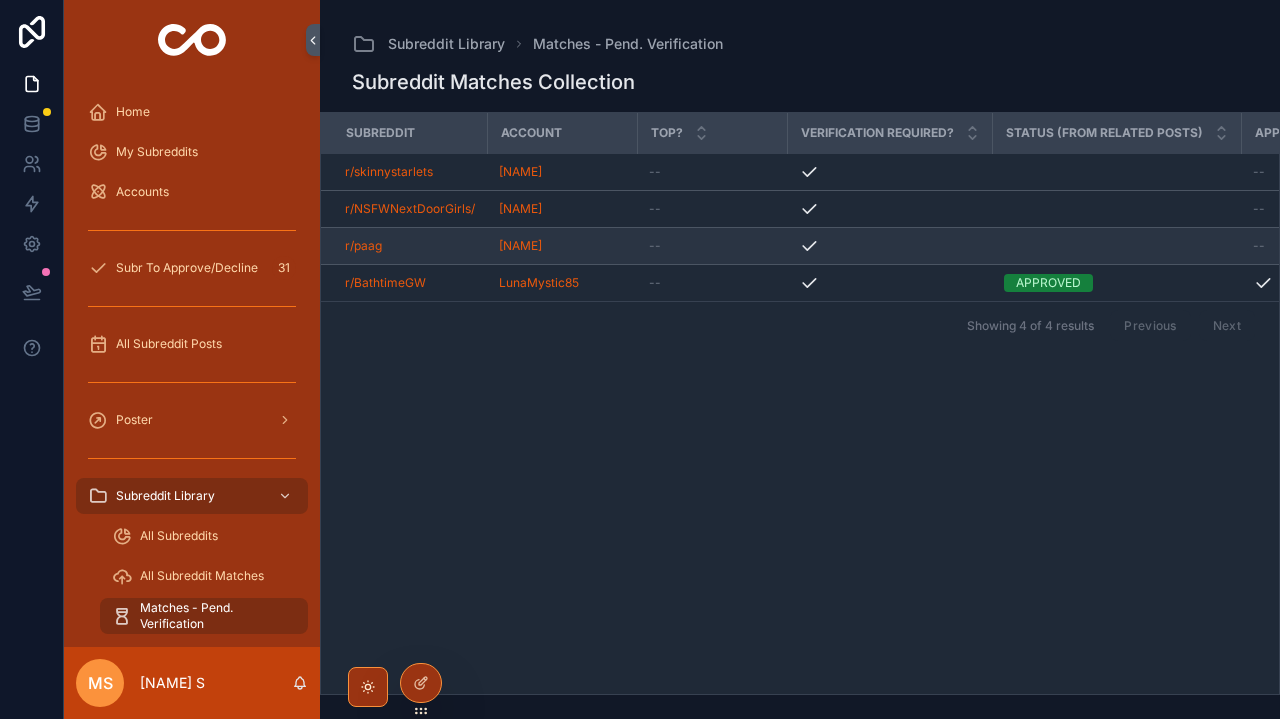 click 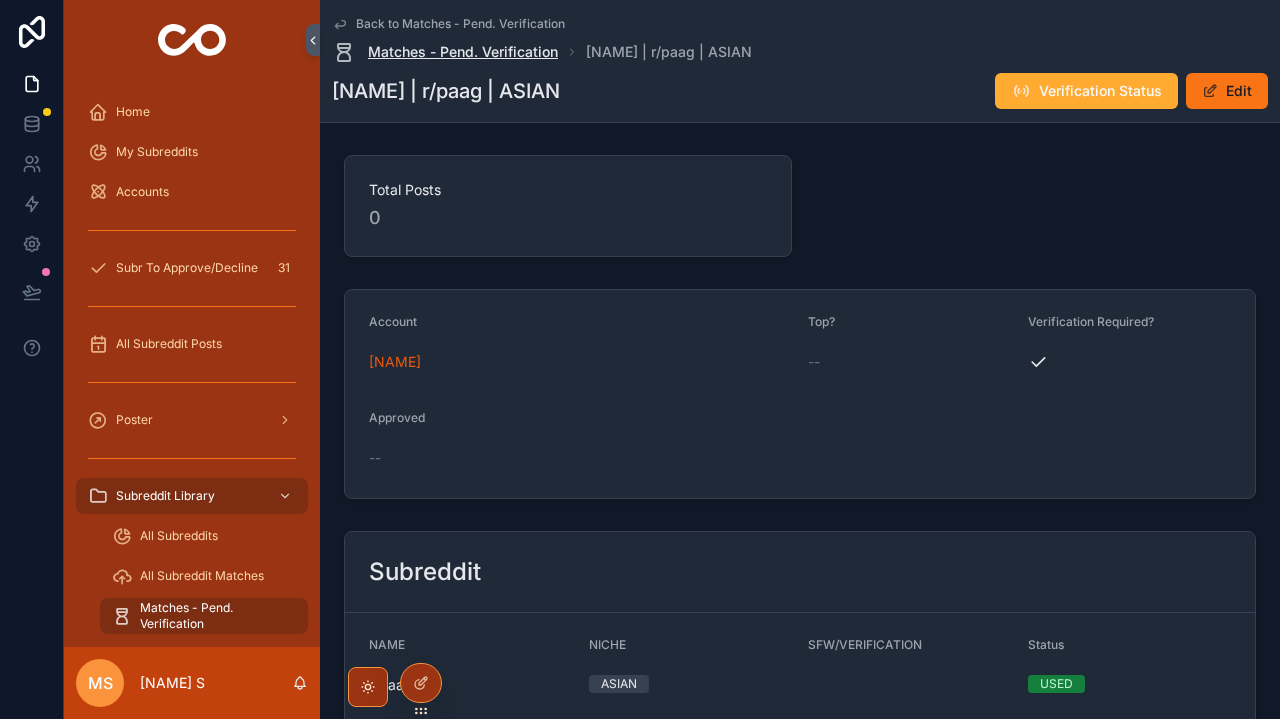 click on "Matches - Pend. Verification" at bounding box center [463, 52] 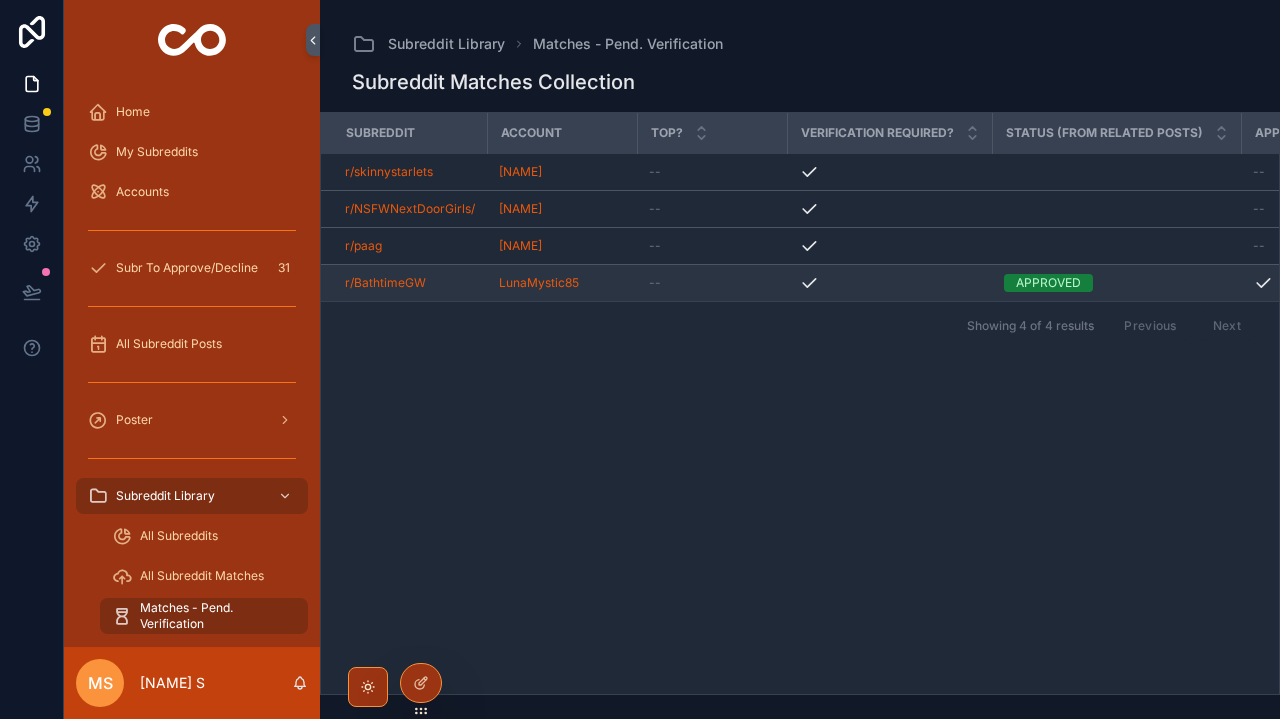 scroll, scrollTop: 0, scrollLeft: 0, axis: both 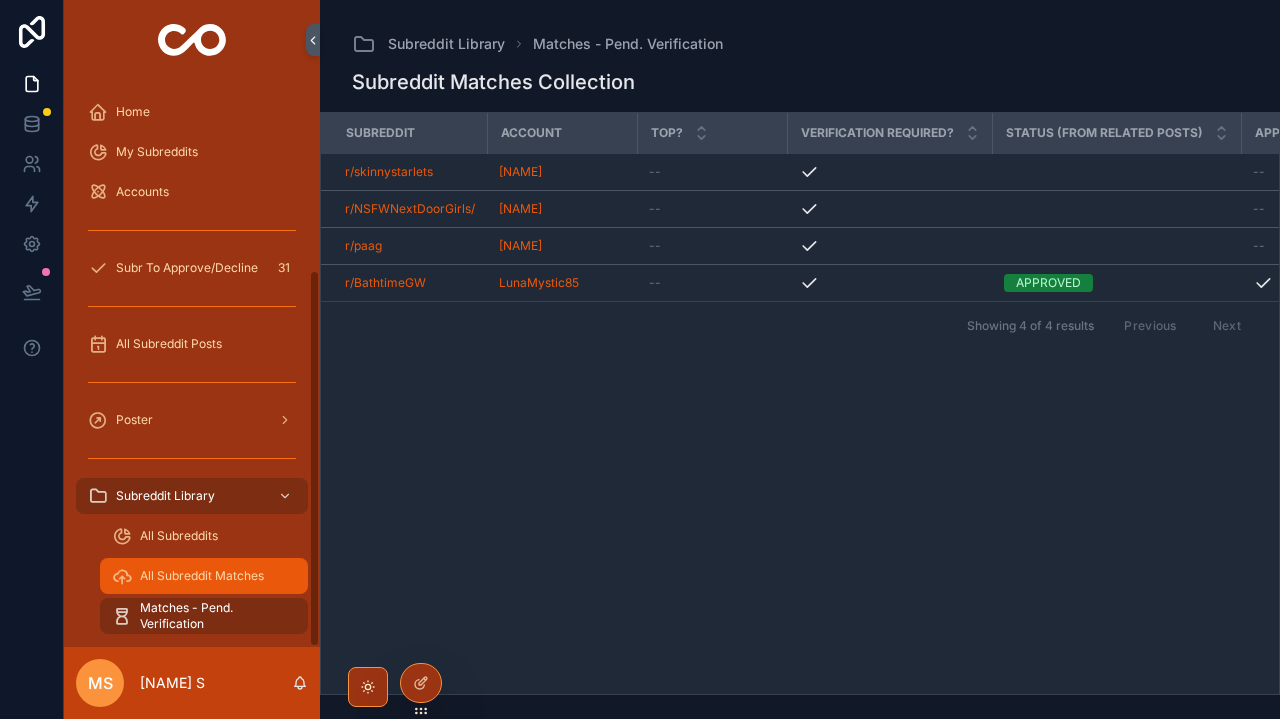 click on "All Subreddit Matches" at bounding box center [202, 576] 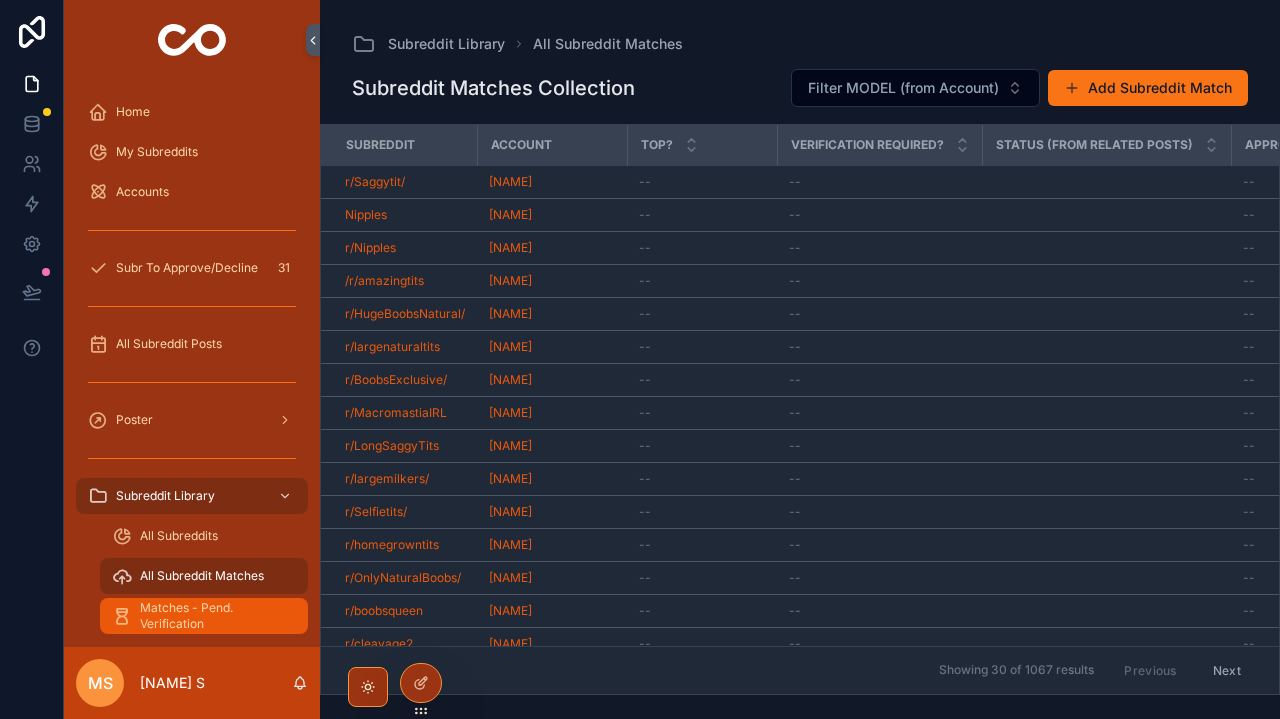 click on "Matches - Pend. Verification" at bounding box center (214, 616) 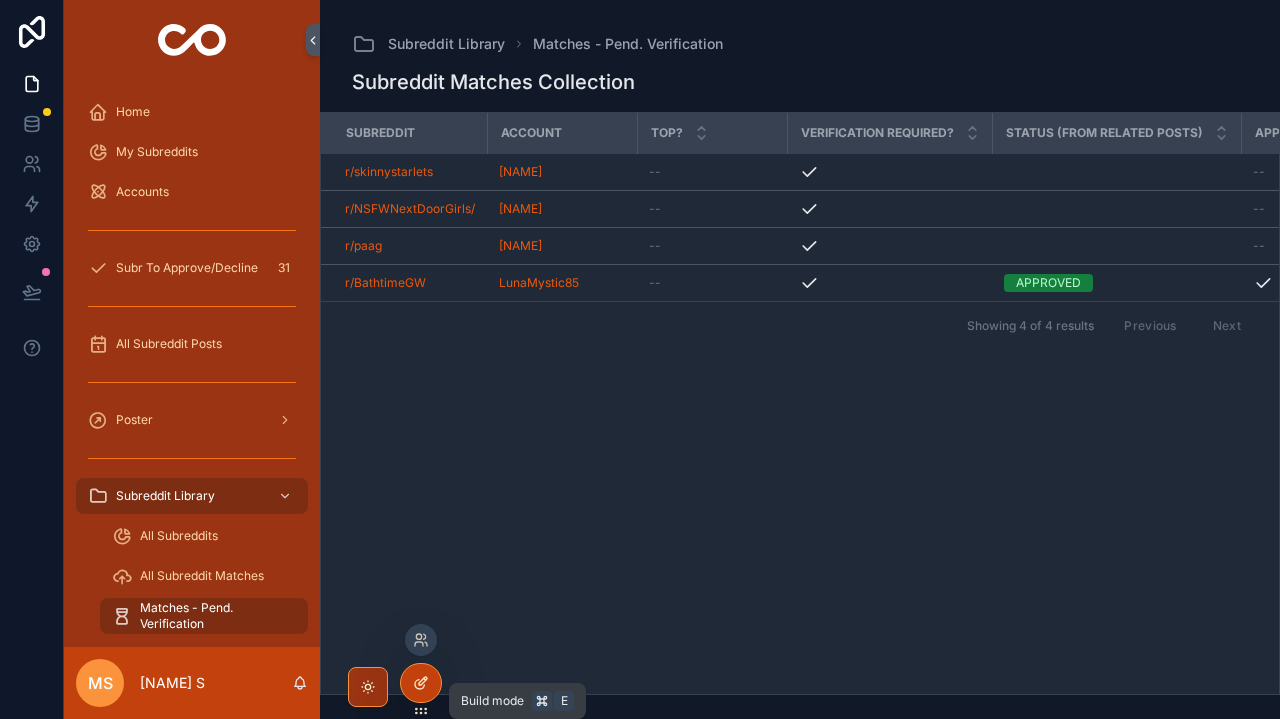 click at bounding box center (421, 683) 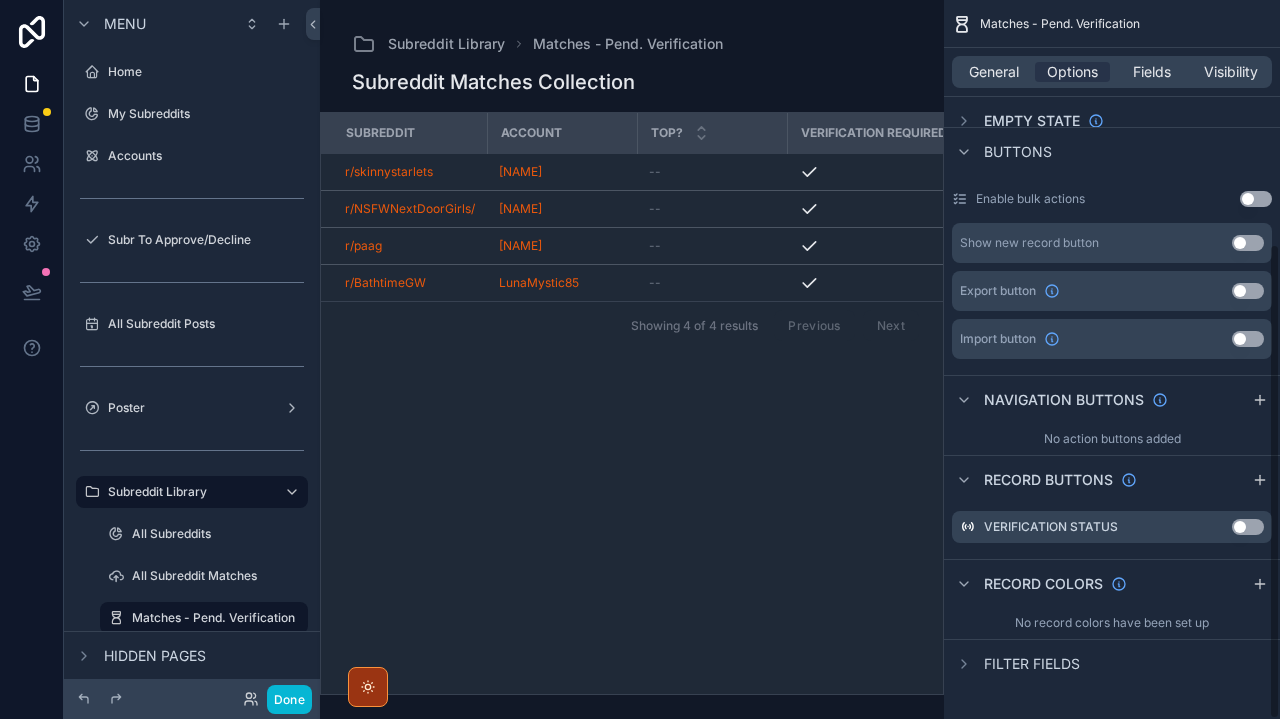 scroll, scrollTop: 369, scrollLeft: 0, axis: vertical 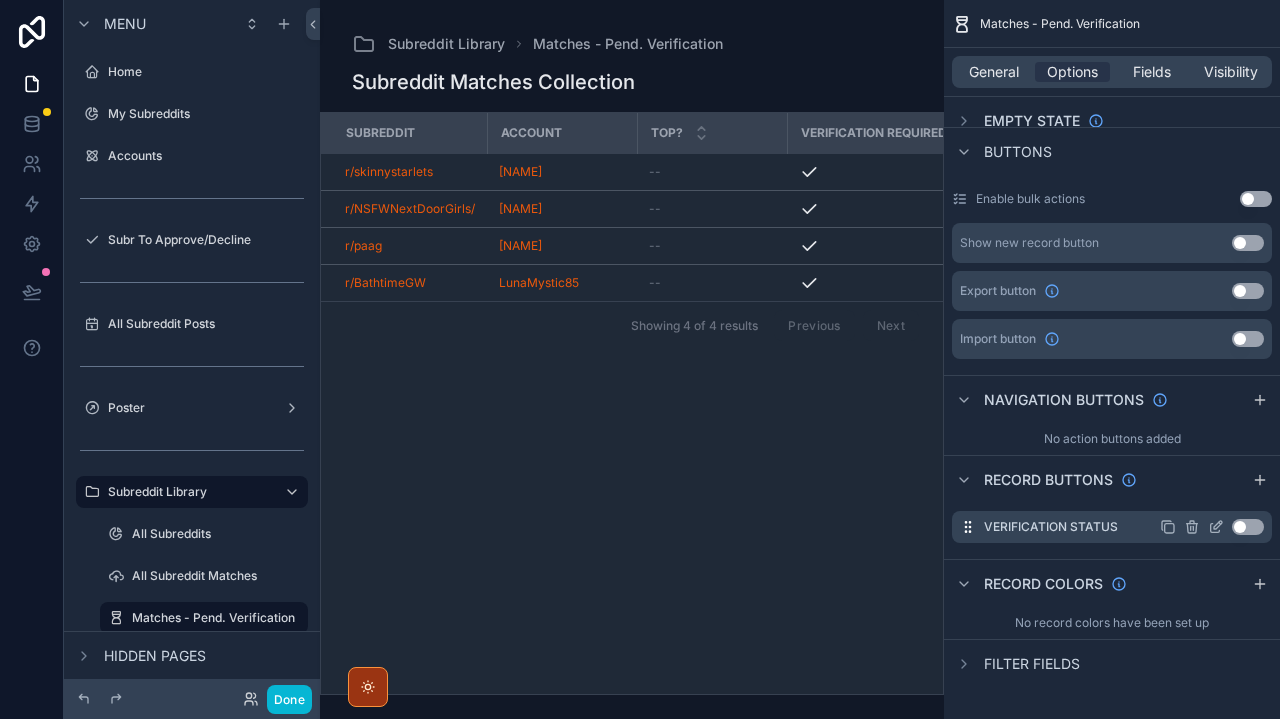 click on "Use setting" at bounding box center (1248, 527) 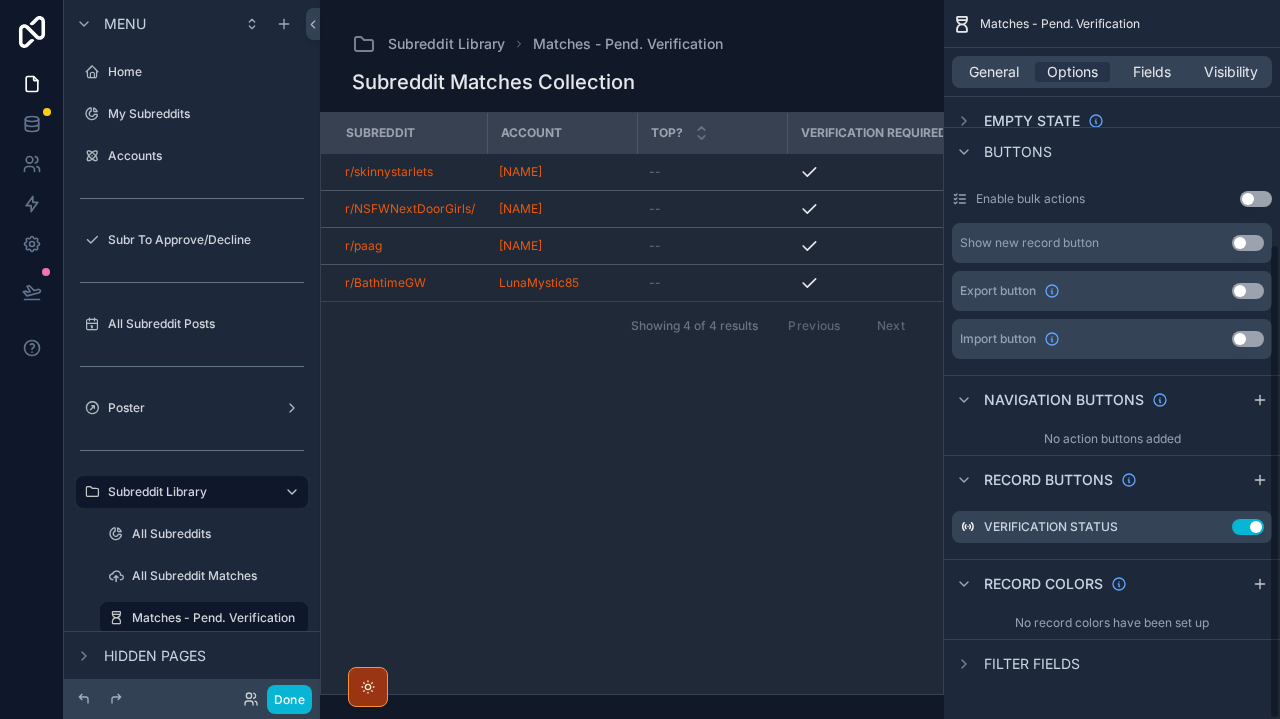 scroll, scrollTop: 0, scrollLeft: 0, axis: both 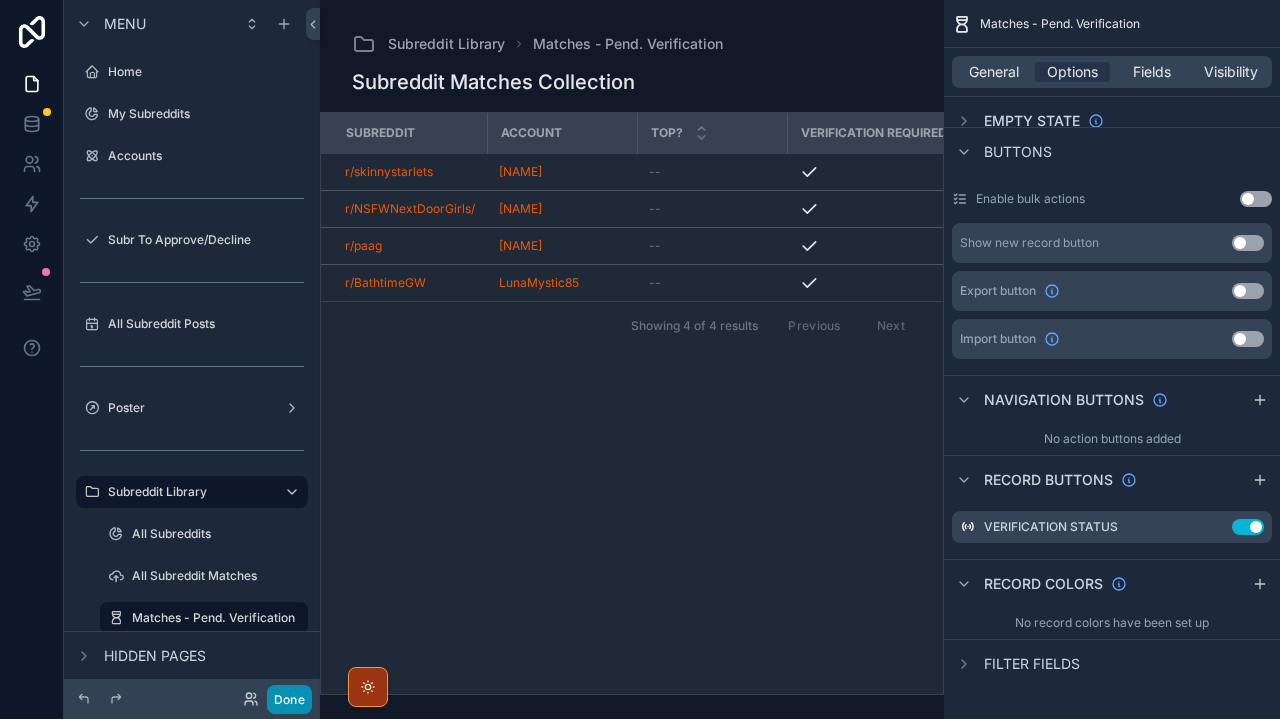 click on "Done" at bounding box center [289, 699] 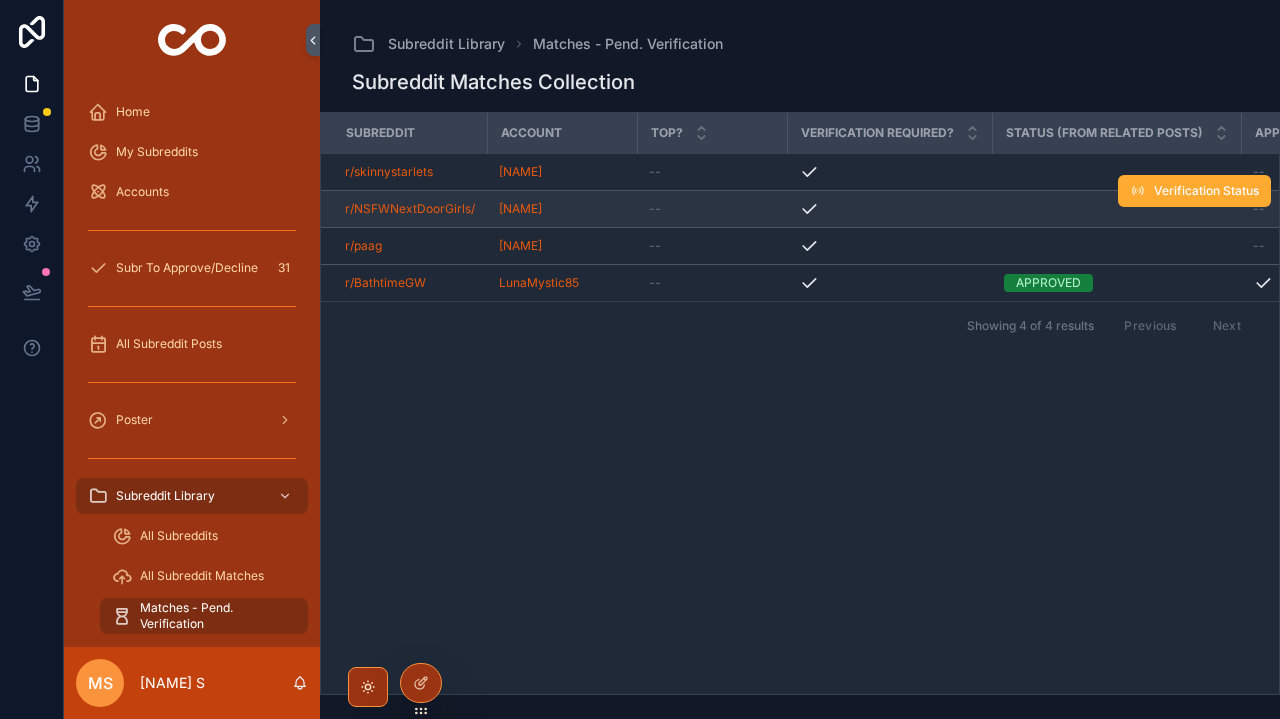 scroll, scrollTop: 0, scrollLeft: 0, axis: both 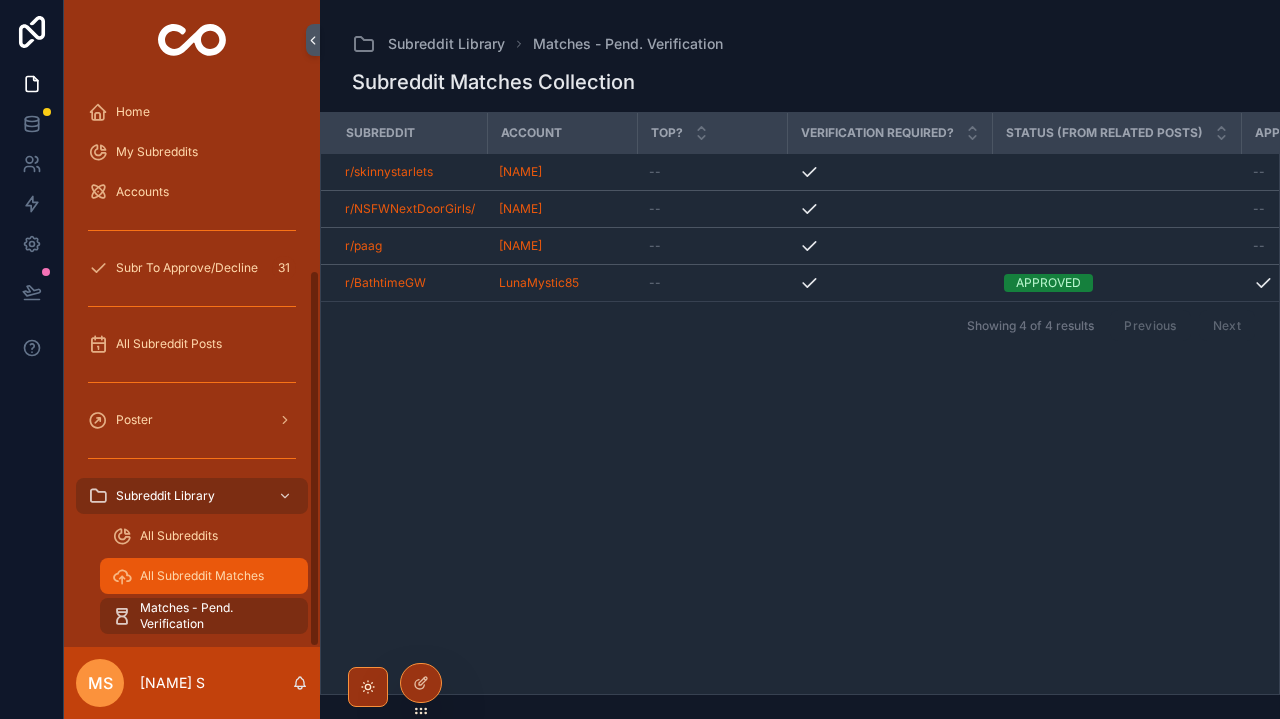 click on "All Subreddit Matches" at bounding box center [204, 576] 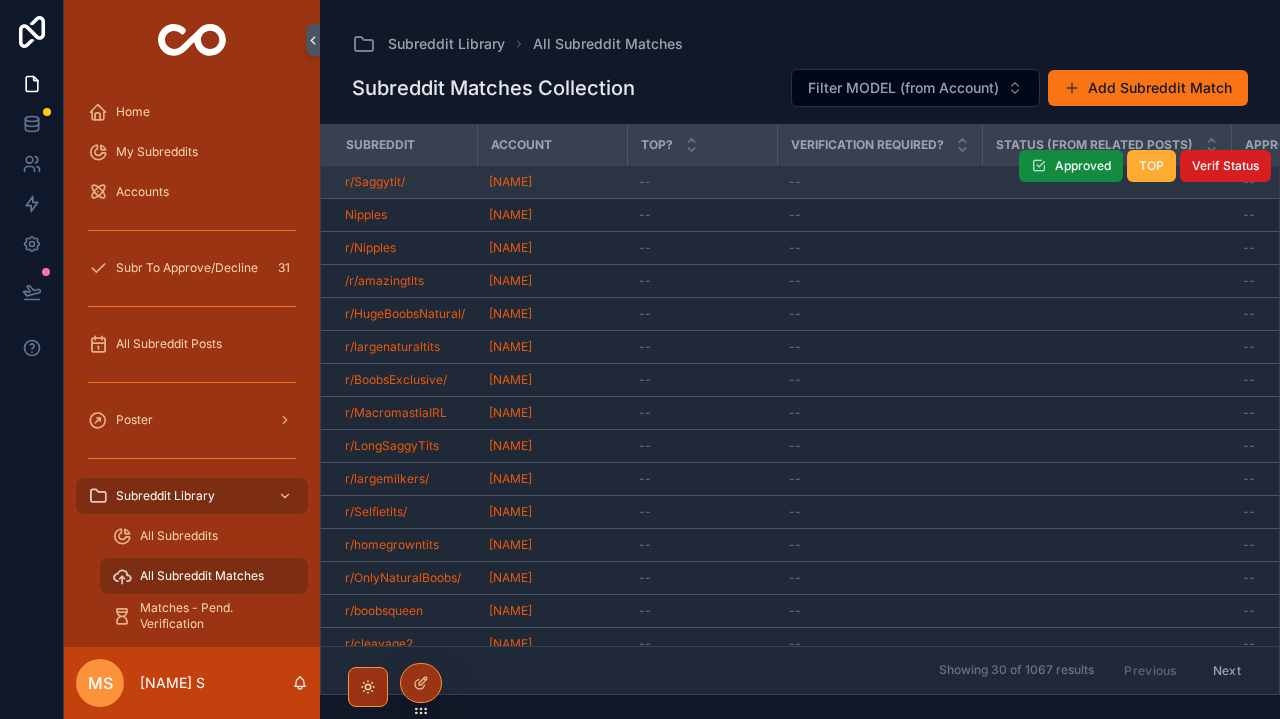 click on "Verif Status" at bounding box center [1225, 166] 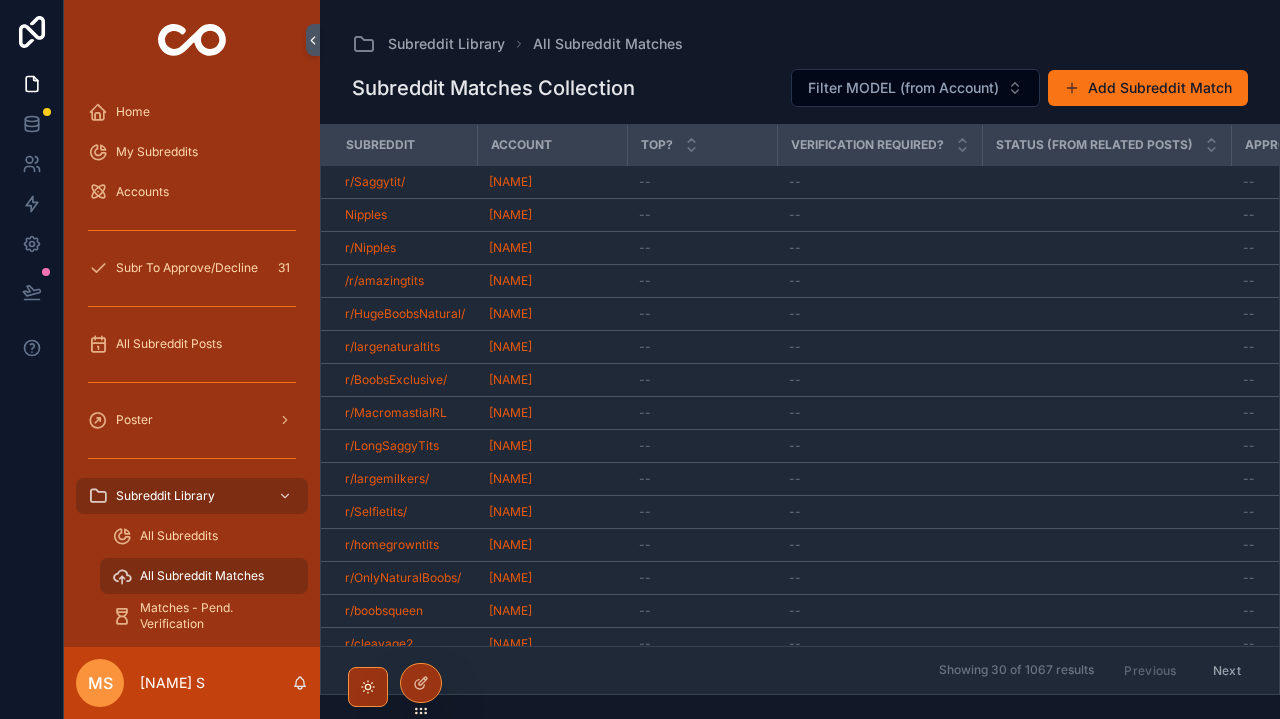 scroll, scrollTop: 0, scrollLeft: 0, axis: both 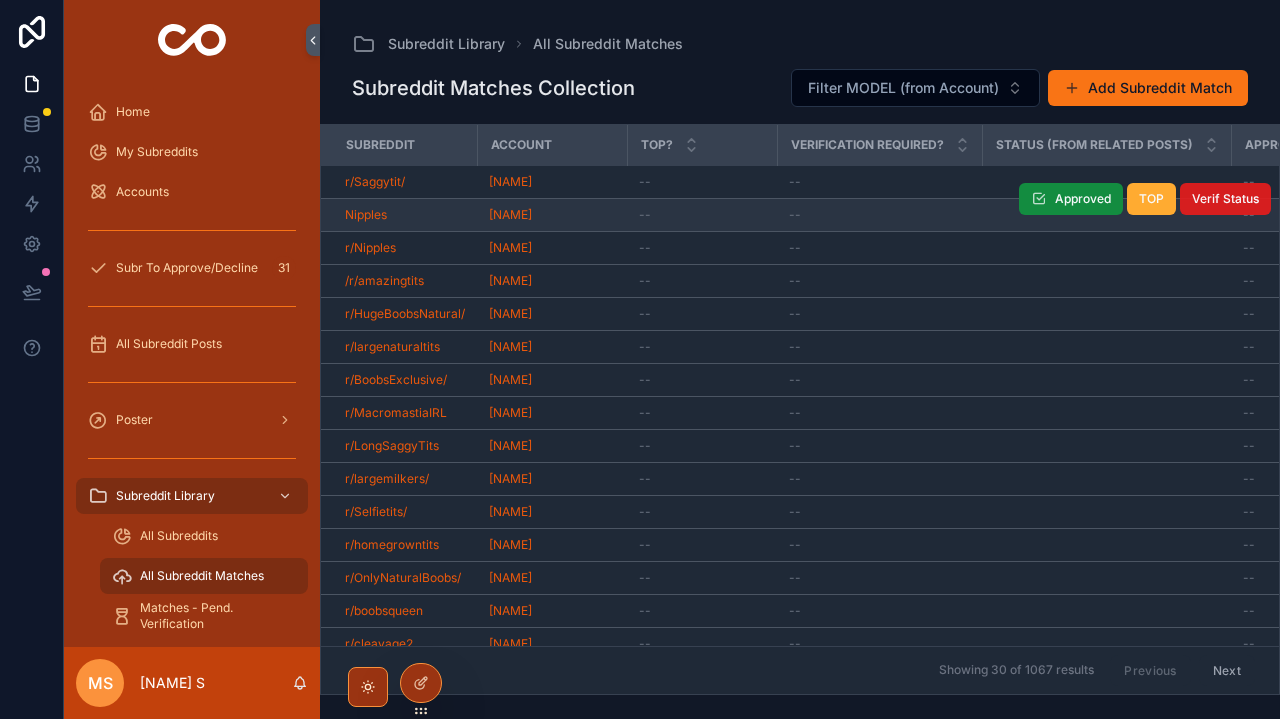 click on "Verif Status" at bounding box center (1225, 199) 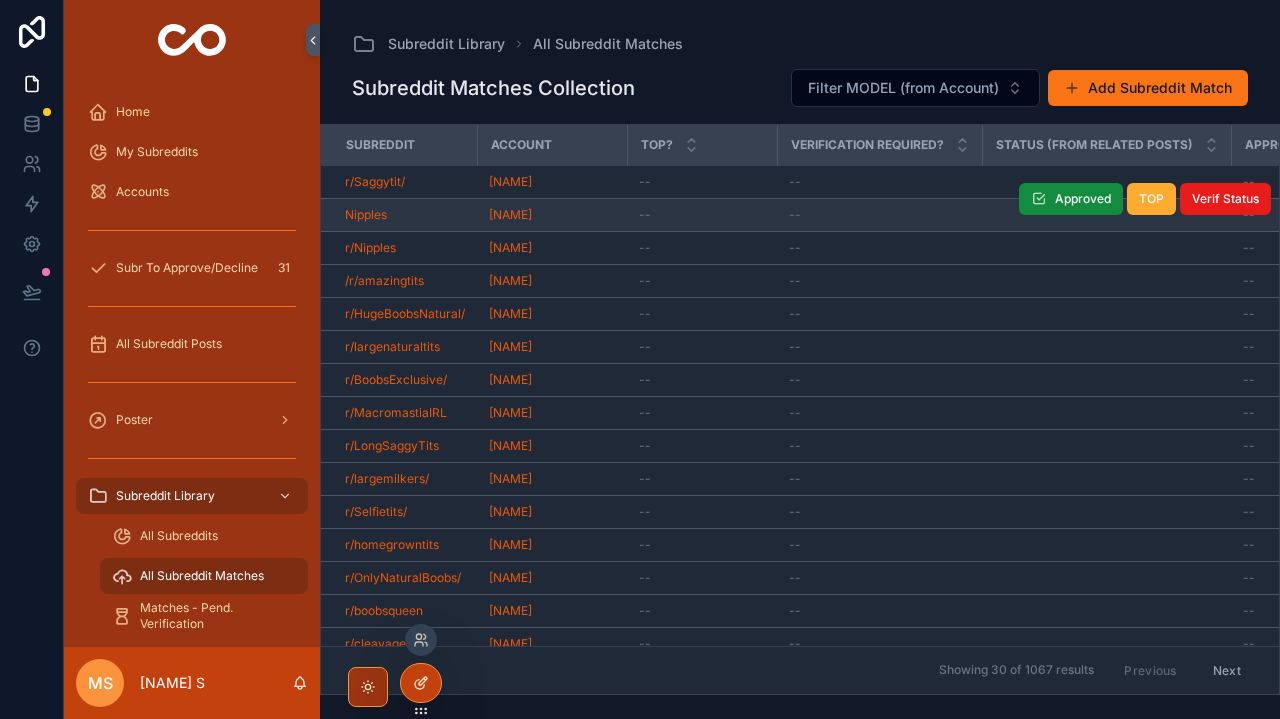 click 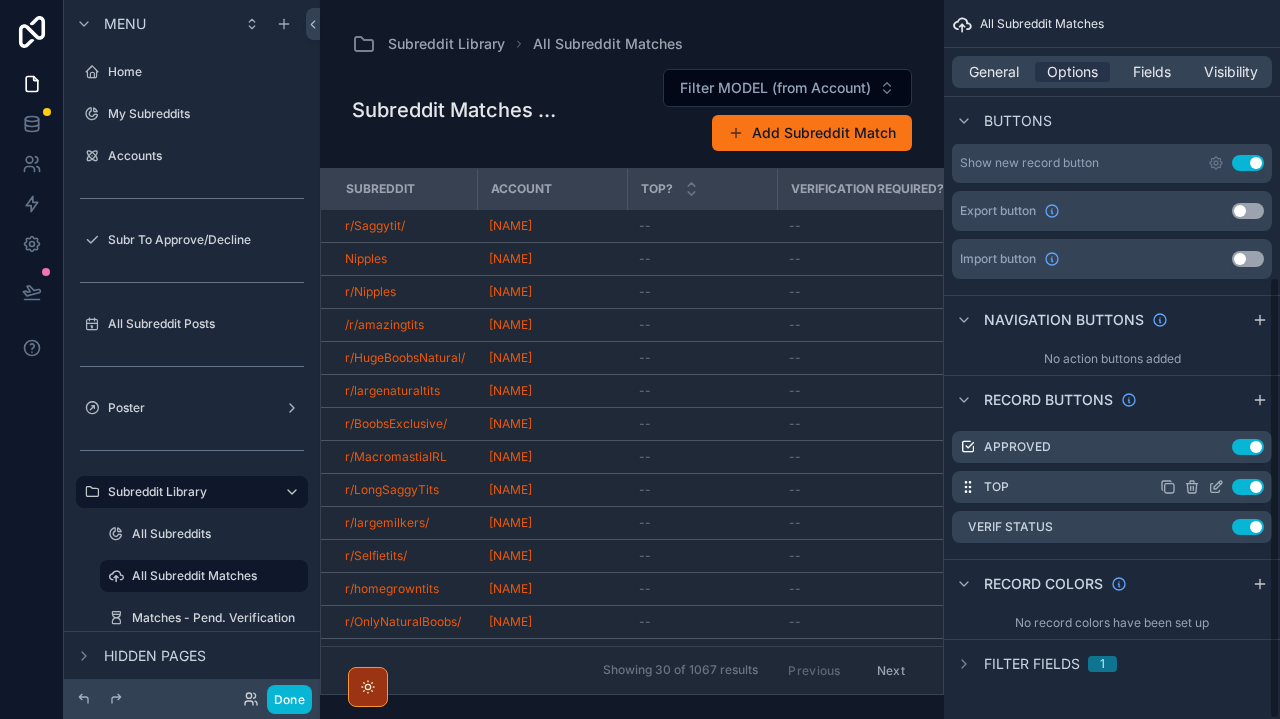scroll, scrollTop: 449, scrollLeft: 0, axis: vertical 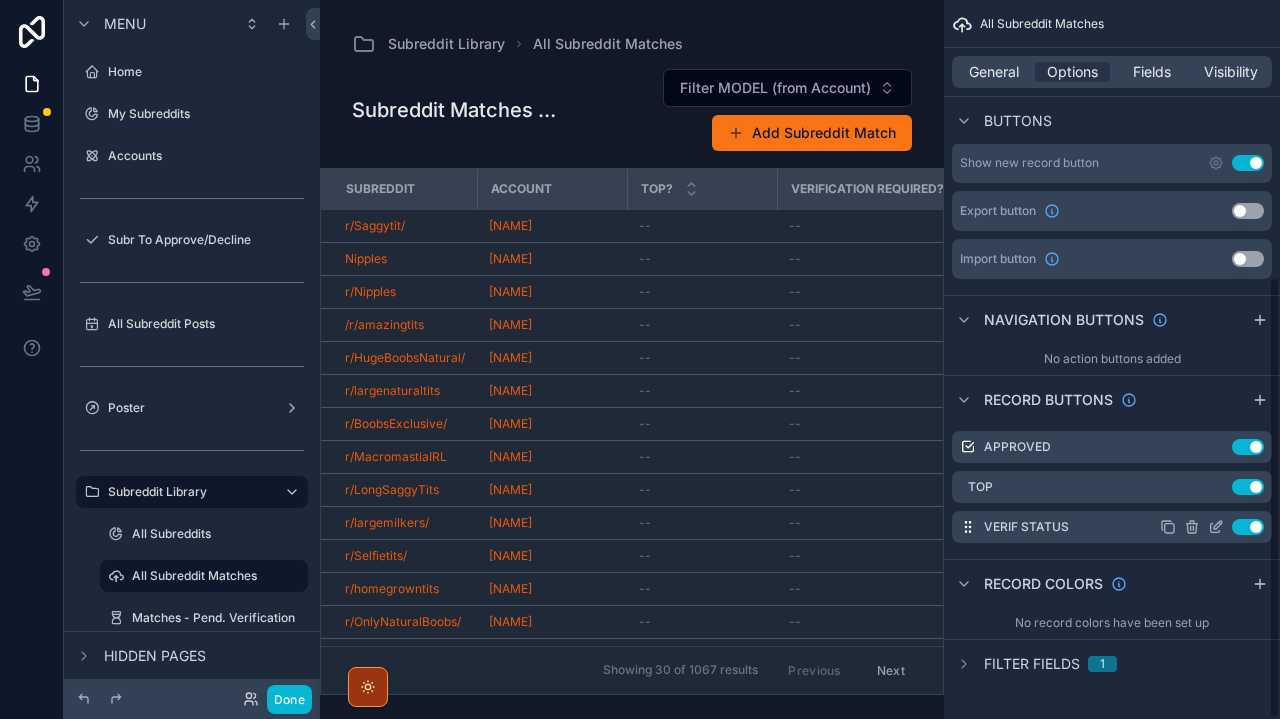 click on "Use setting" at bounding box center [1248, 527] 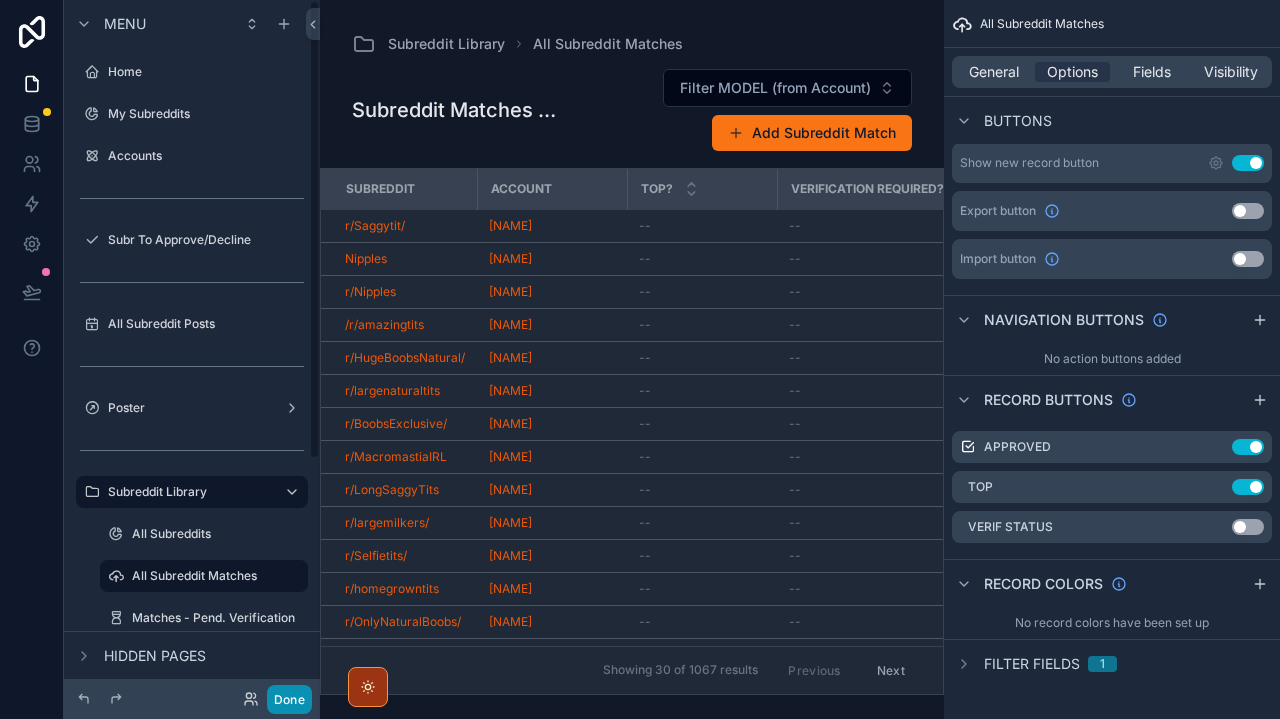 click on "Done" at bounding box center [289, 699] 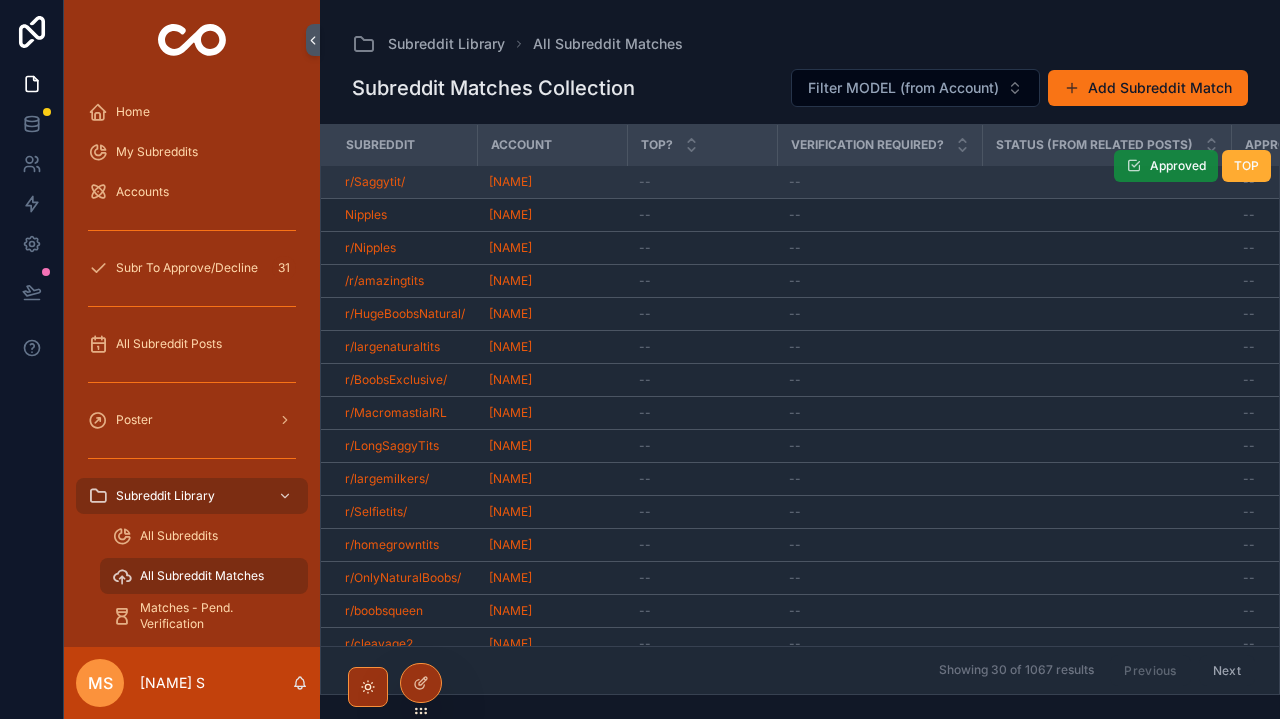 click on "Approved" at bounding box center (1166, 166) 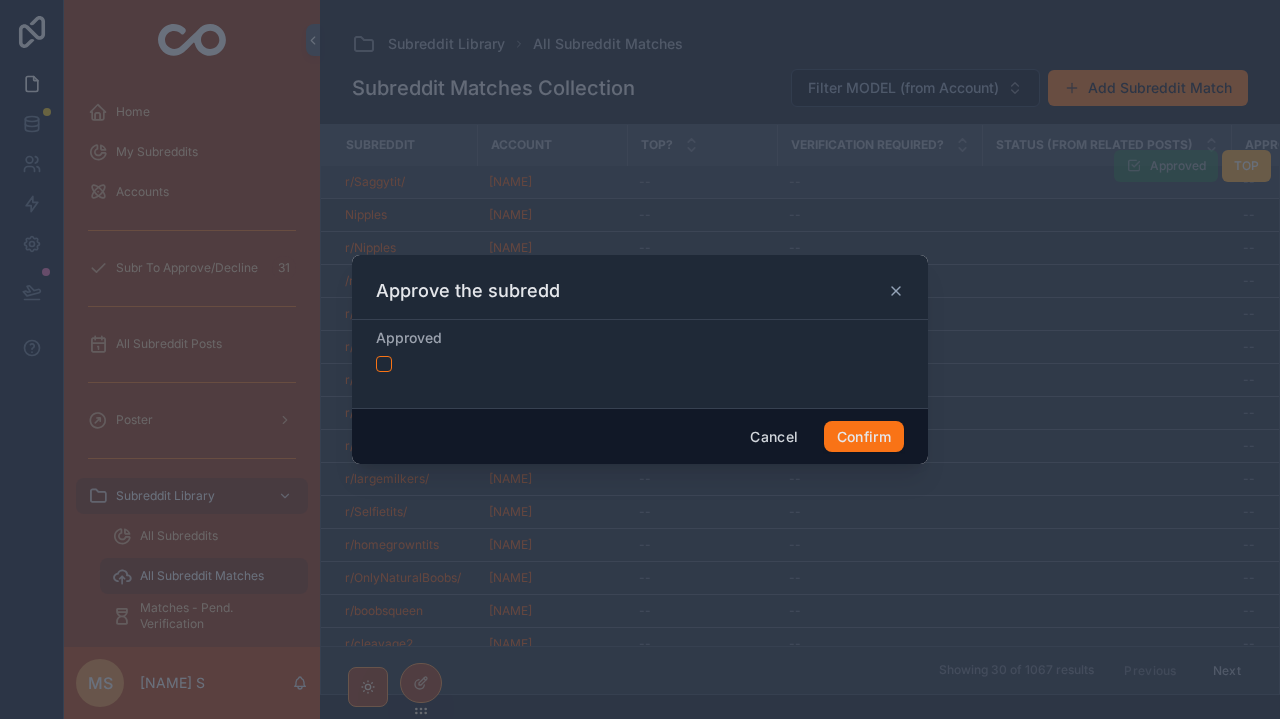 click on "Approved" at bounding box center [640, 360] 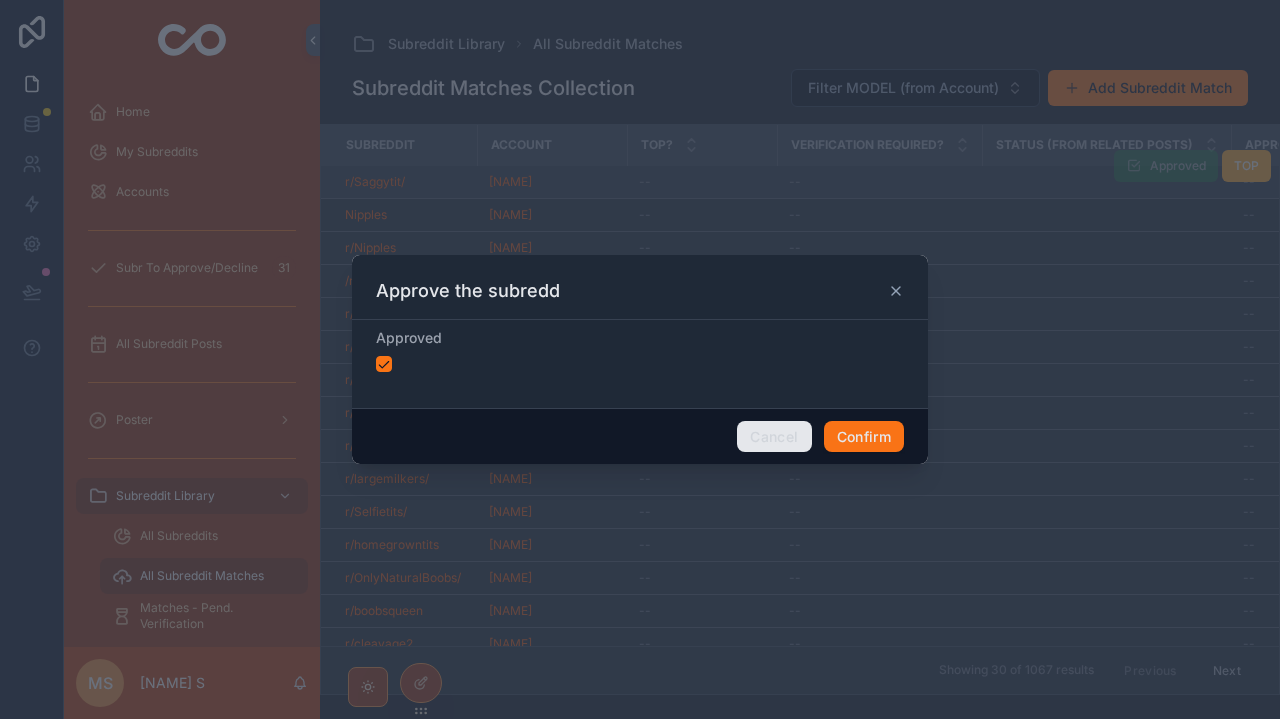 click on "Cancel" at bounding box center [774, 437] 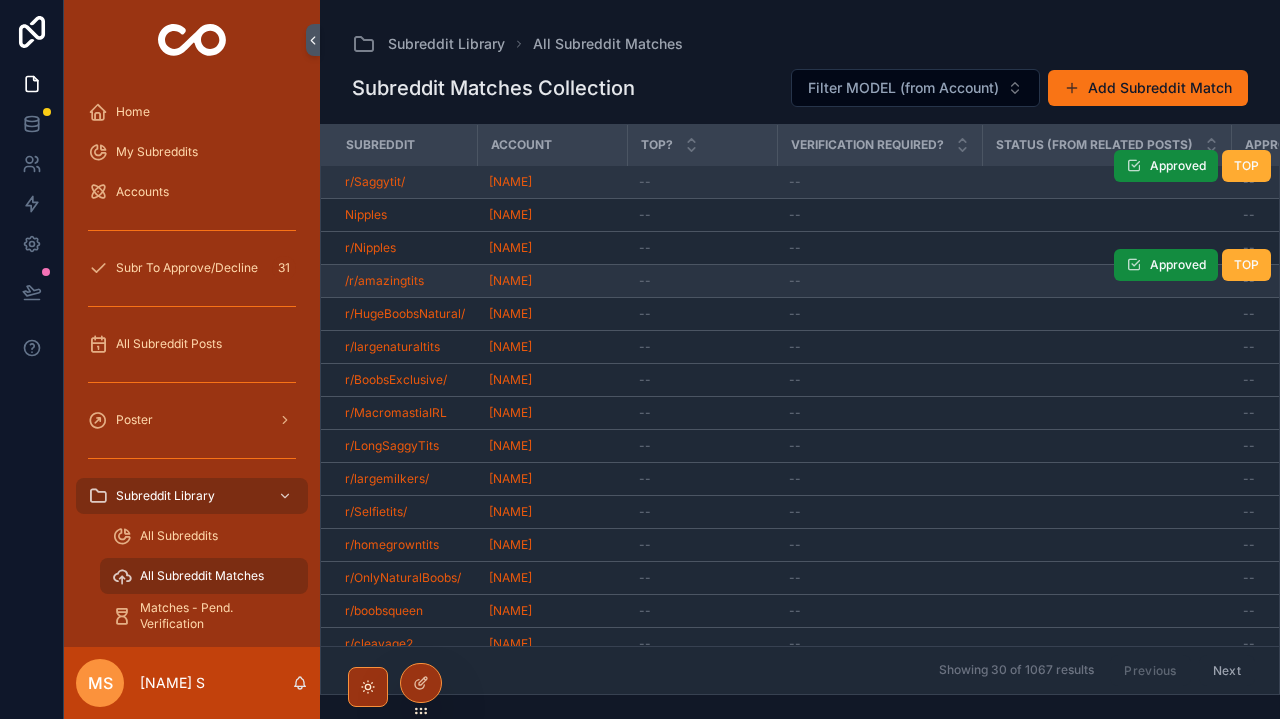 click on "--" at bounding box center [879, 281] 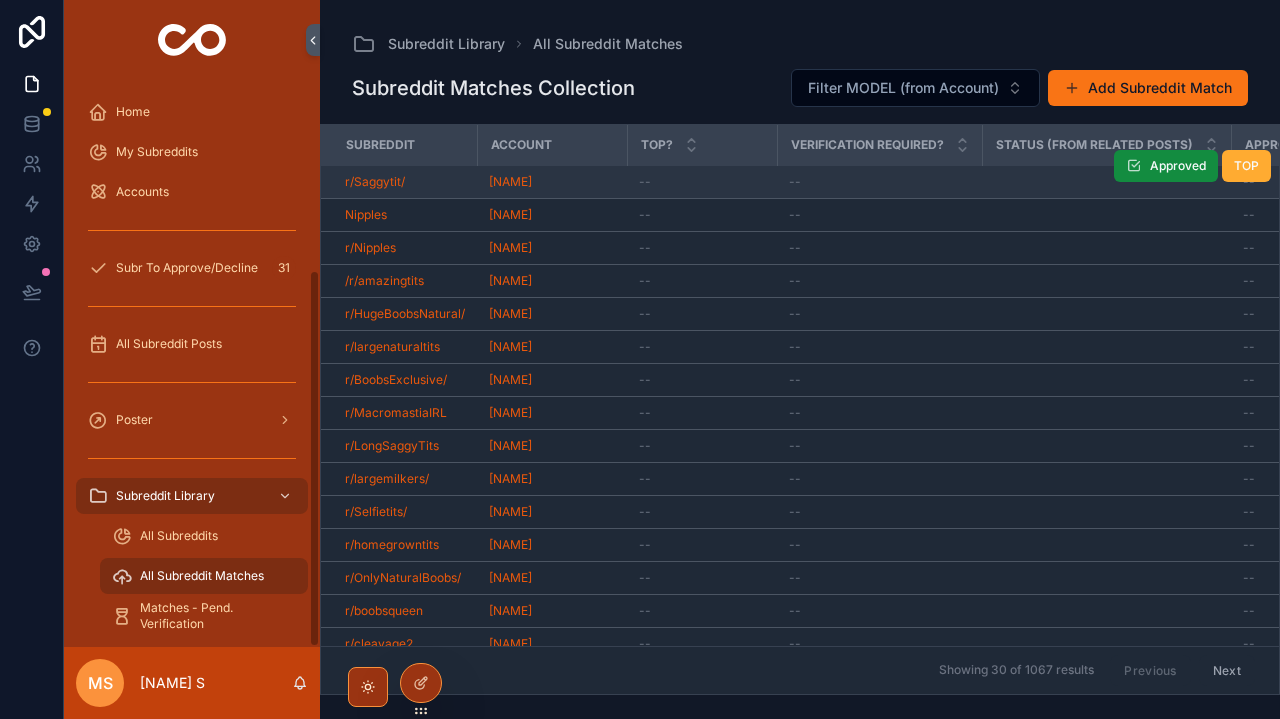 click on "Examples" at bounding box center [192, 692] 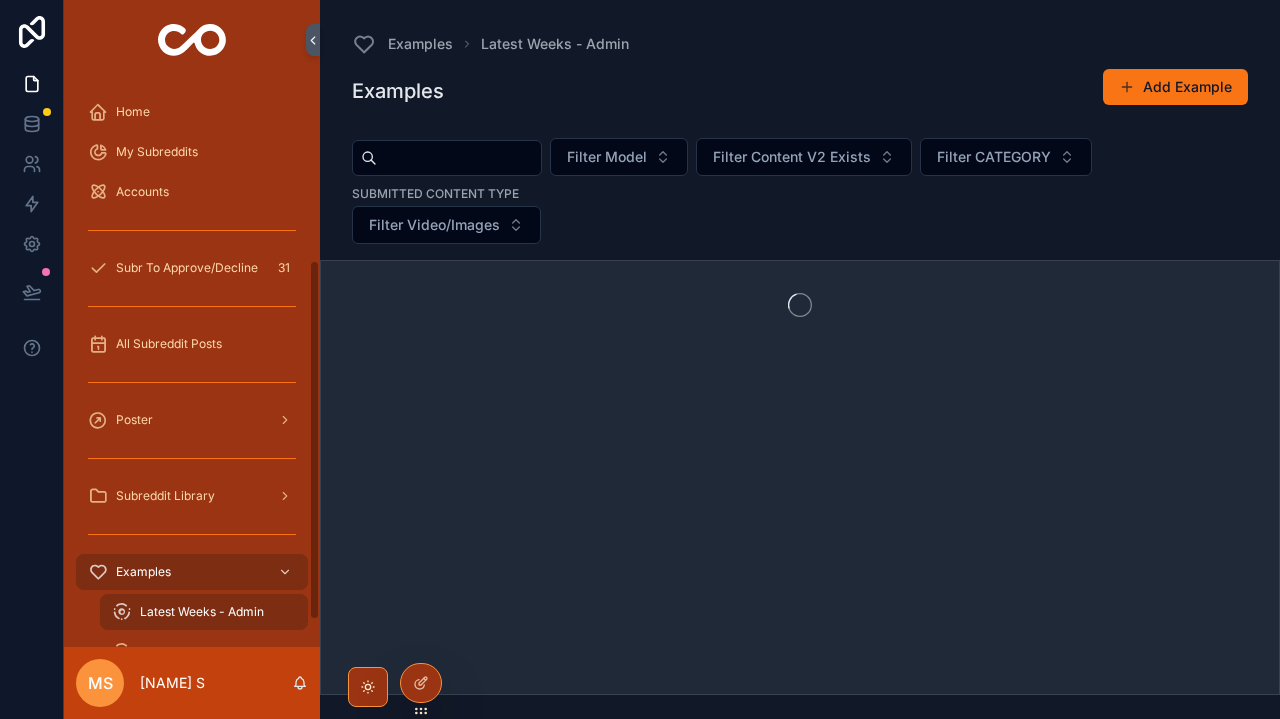 scroll, scrollTop: 50, scrollLeft: 0, axis: vertical 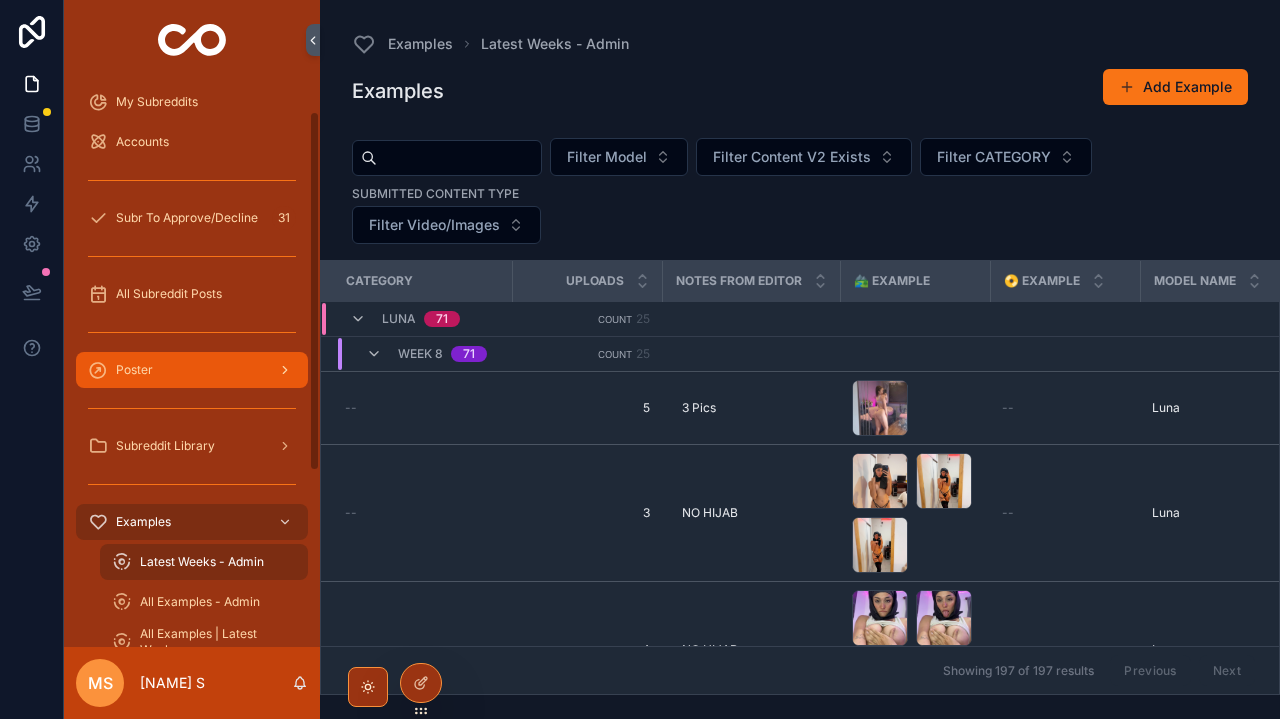 click on "Poster" at bounding box center [192, 370] 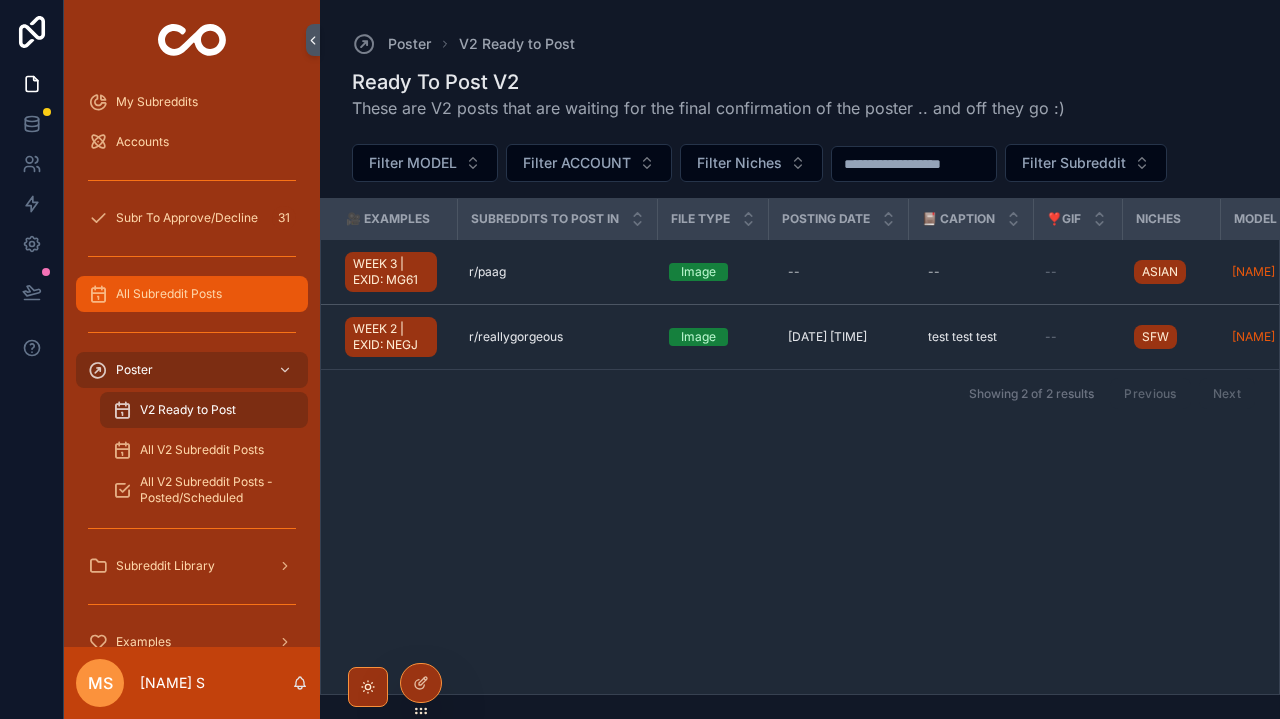 click on "All Subreddit Posts" at bounding box center (169, 294) 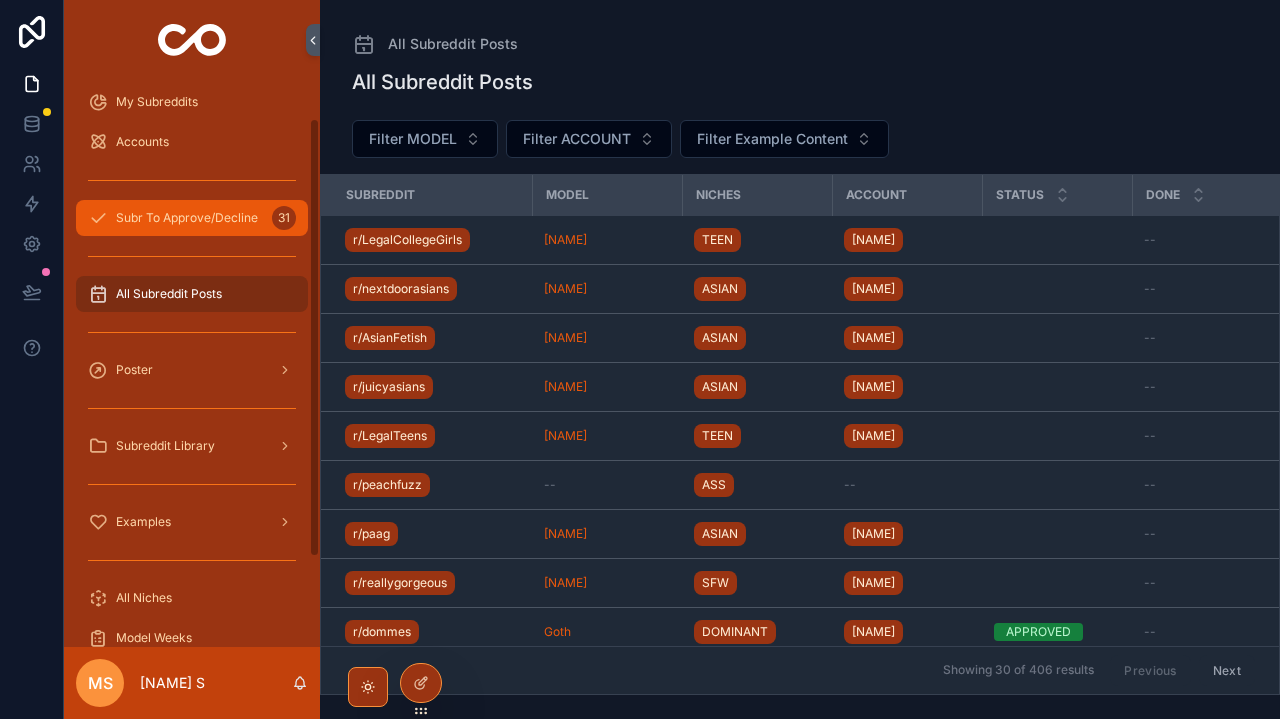 click on "Subr To Approve/Decline 31" at bounding box center [192, 218] 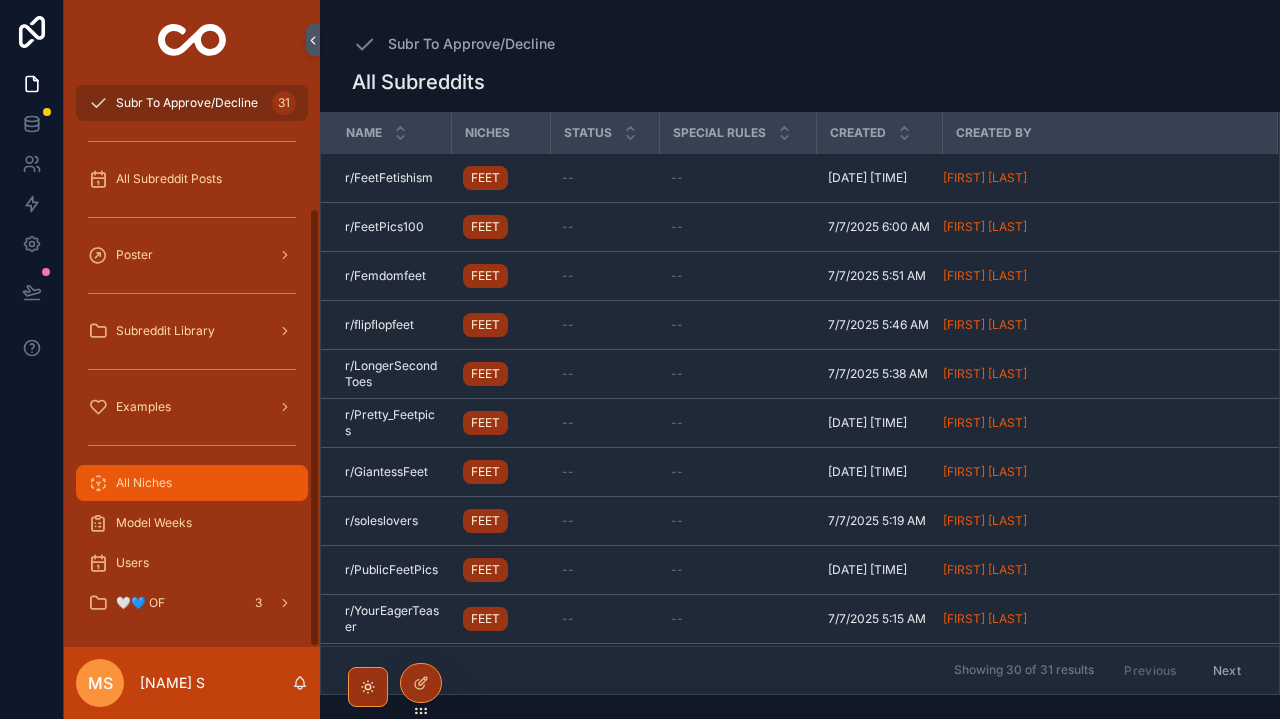 scroll, scrollTop: 165, scrollLeft: 0, axis: vertical 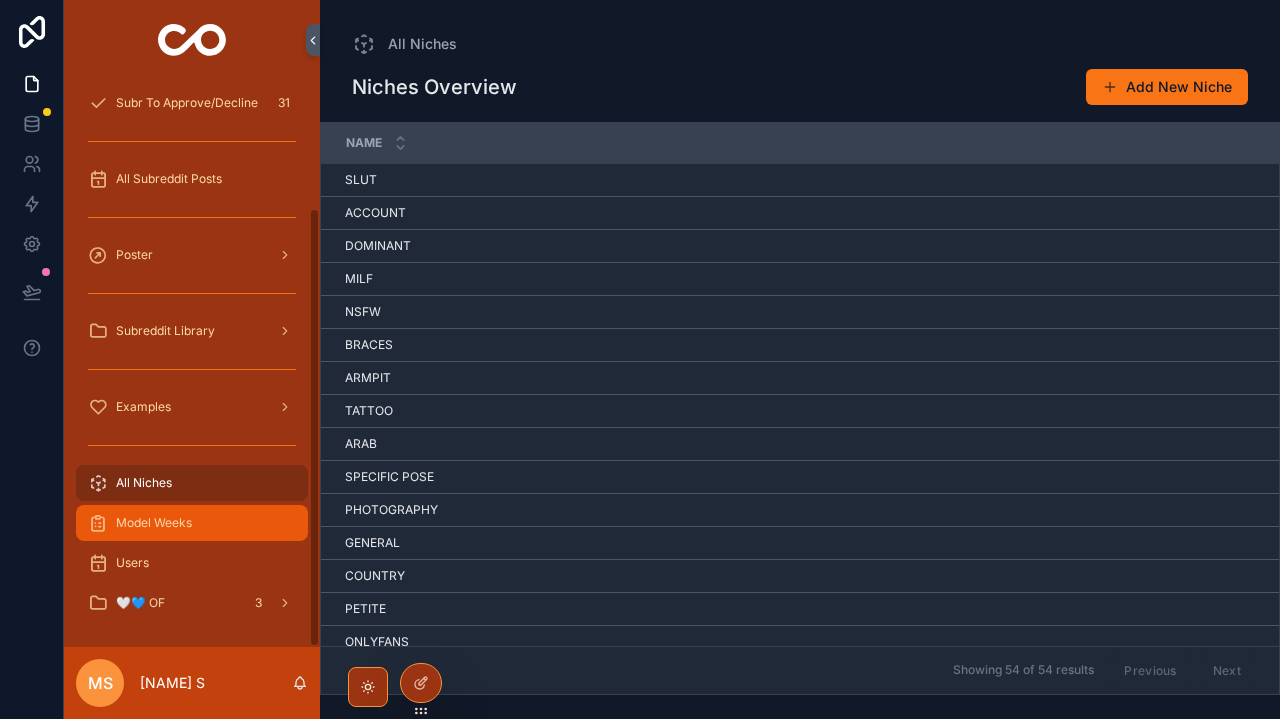 click on "Model Weeks" at bounding box center (154, 523) 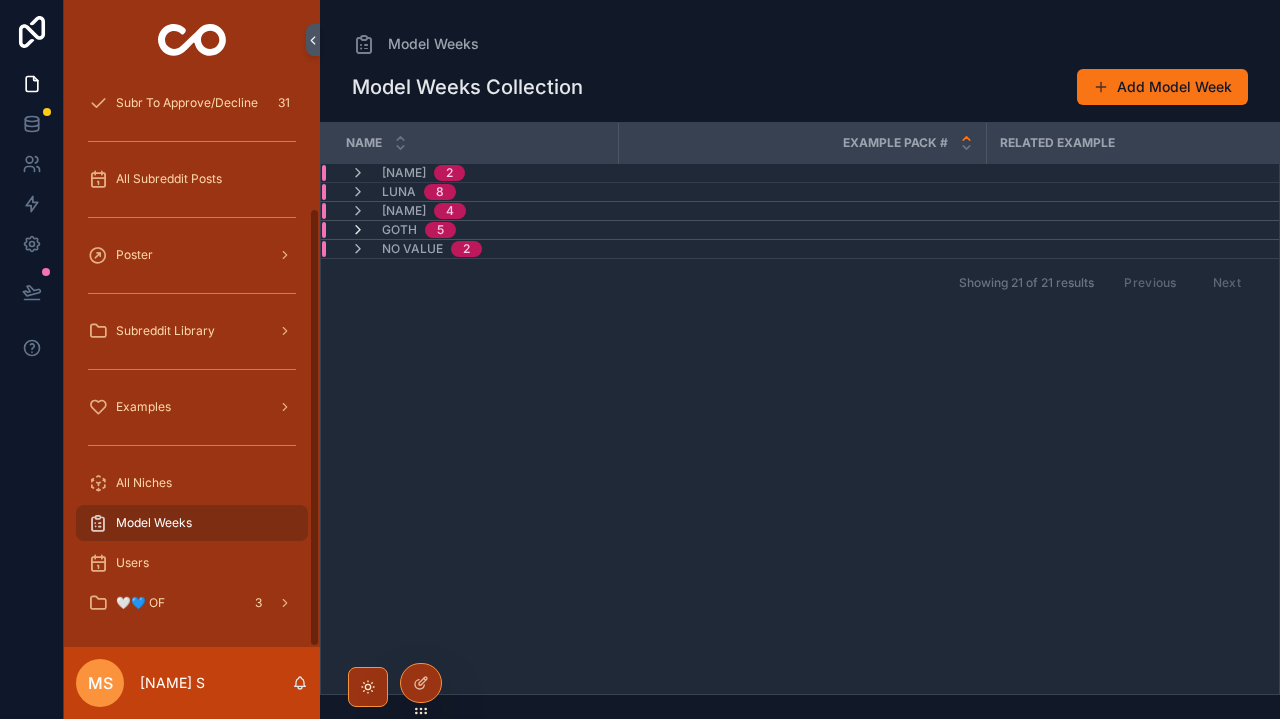 click at bounding box center (358, 230) 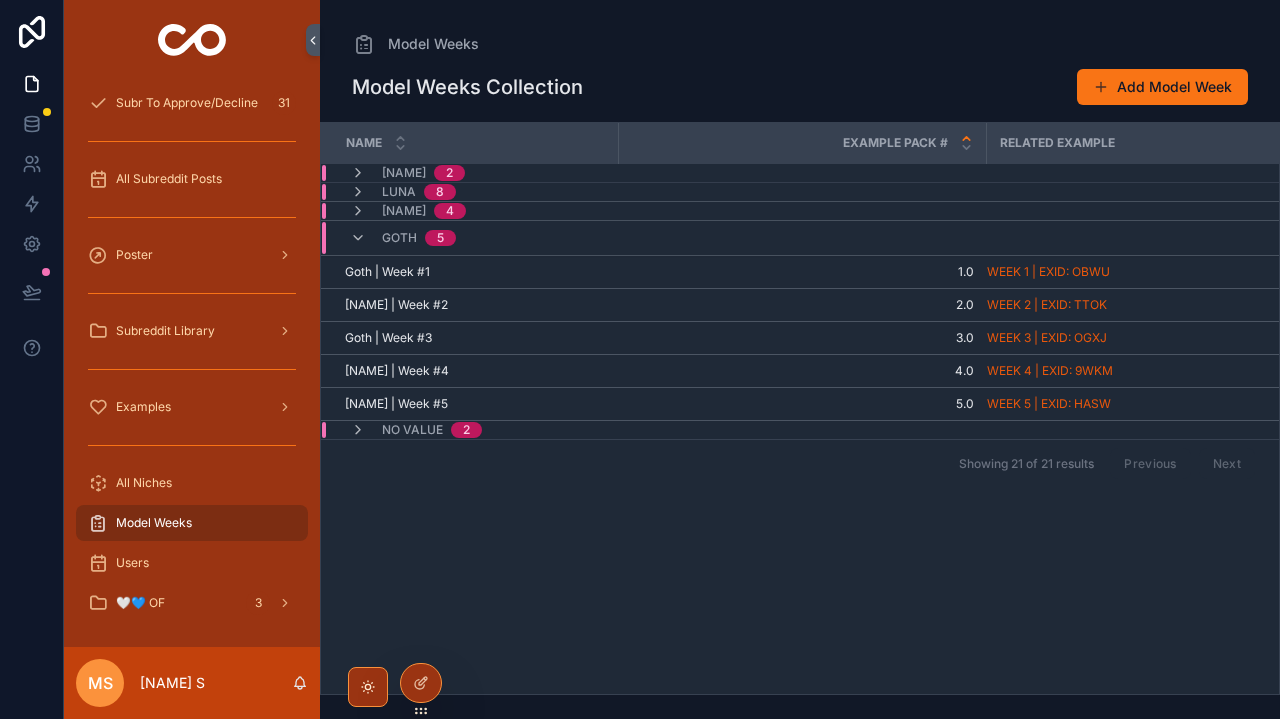 click on "Showing 21 of 21 results Previous Next" at bounding box center [800, 463] 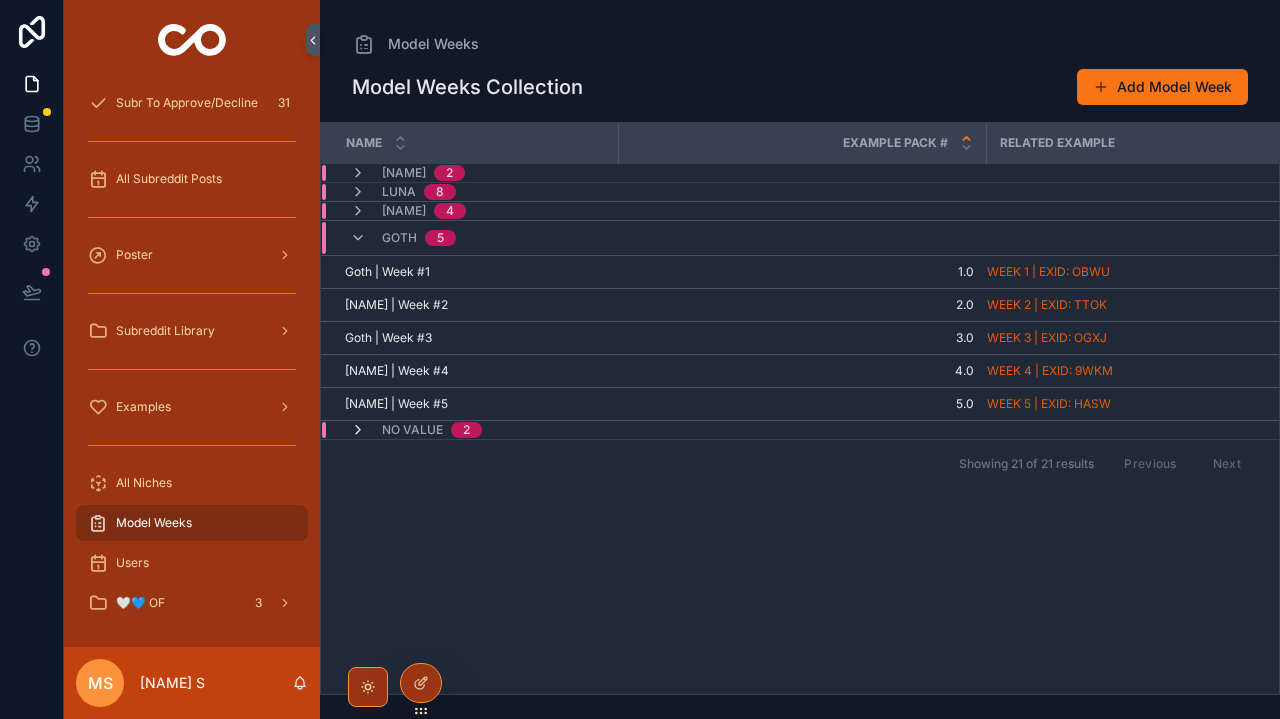 click at bounding box center [358, 430] 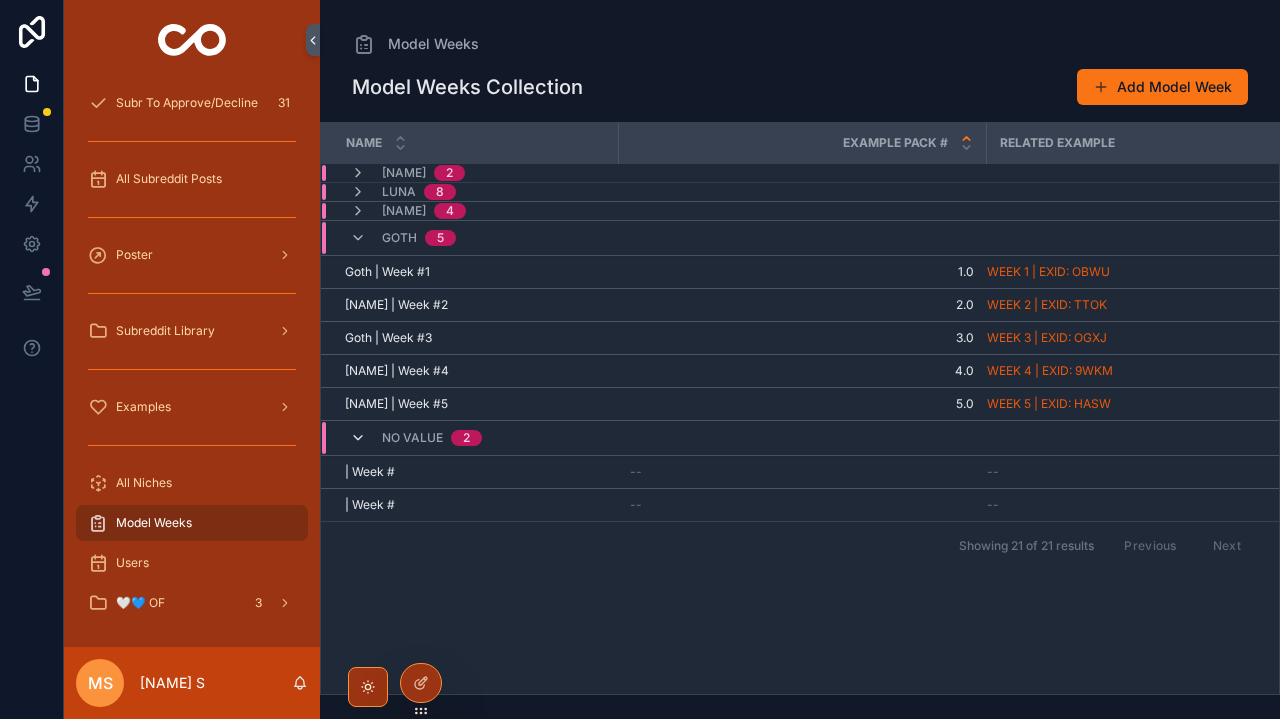 click at bounding box center [358, 438] 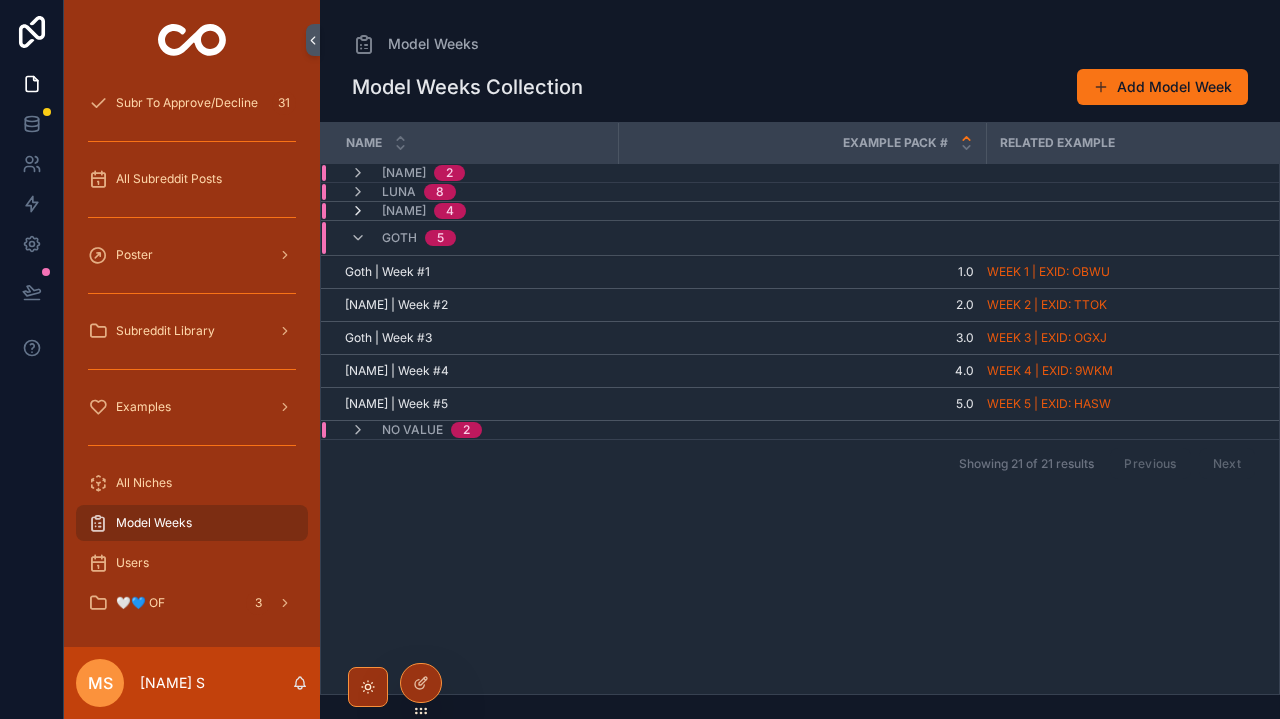 click at bounding box center (358, 211) 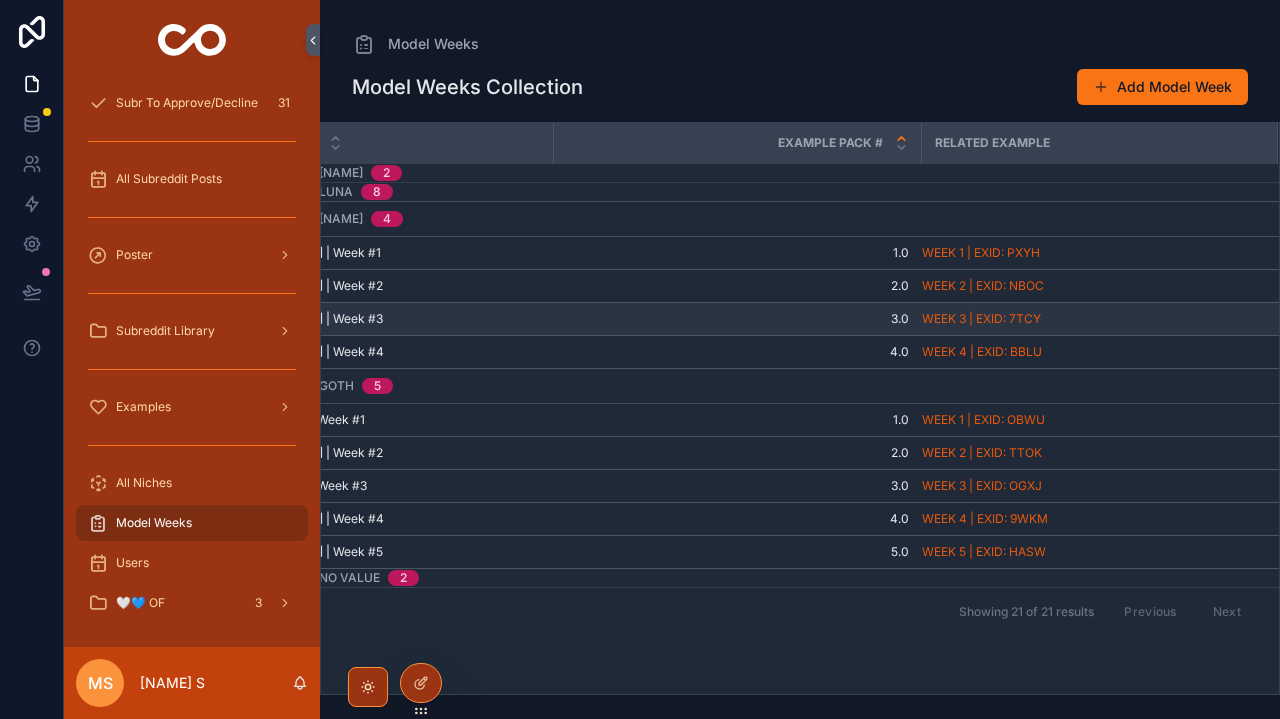 scroll, scrollTop: 0, scrollLeft: 65, axis: horizontal 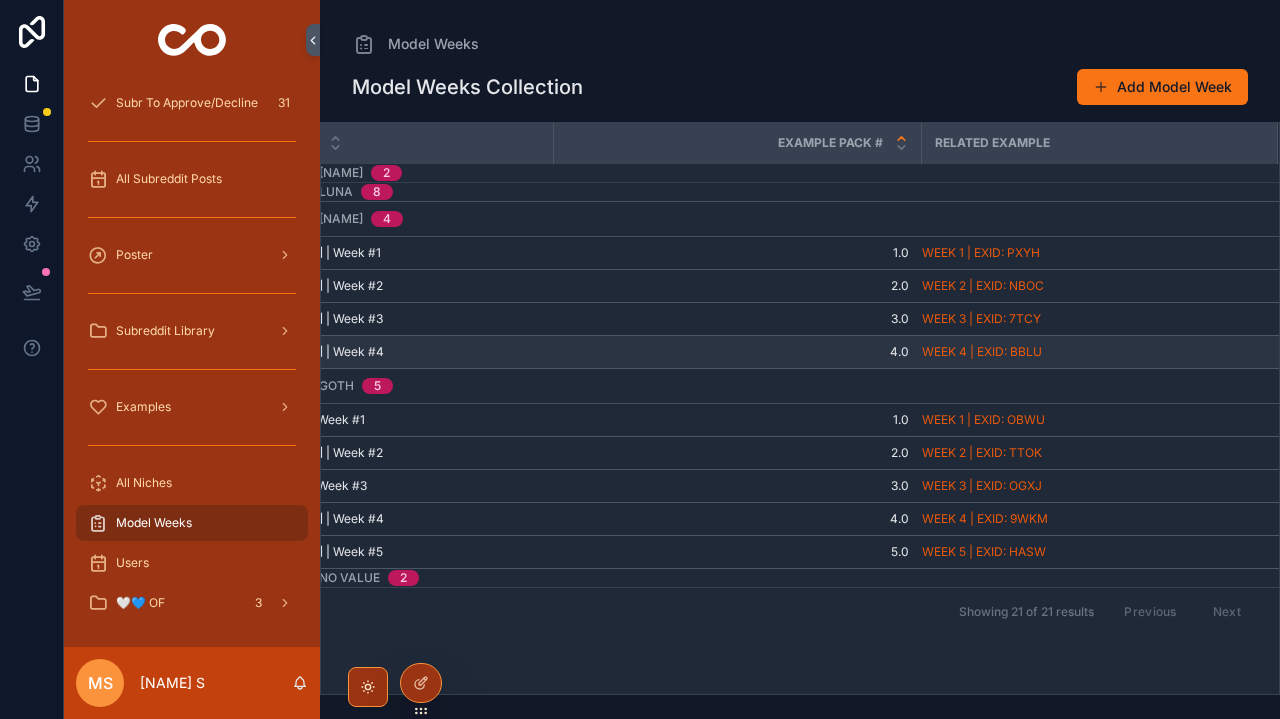 click on "4.0" at bounding box center [737, 352] 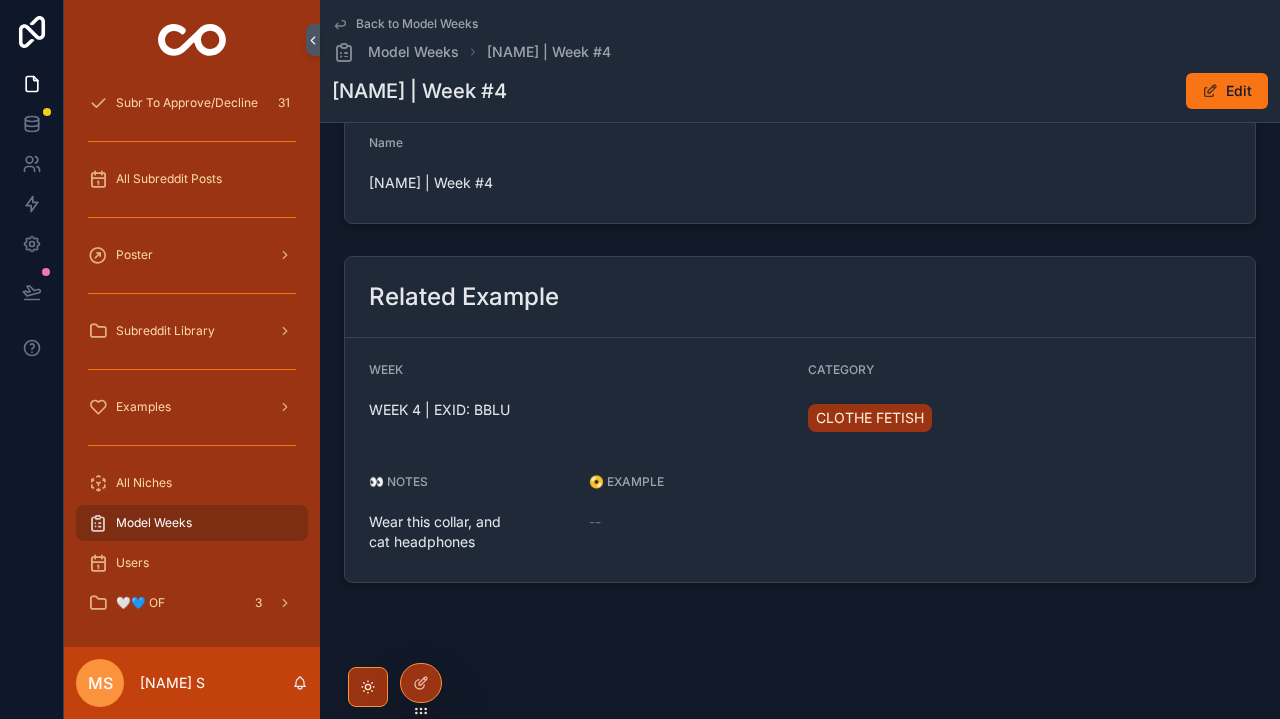 scroll, scrollTop: 193, scrollLeft: 0, axis: vertical 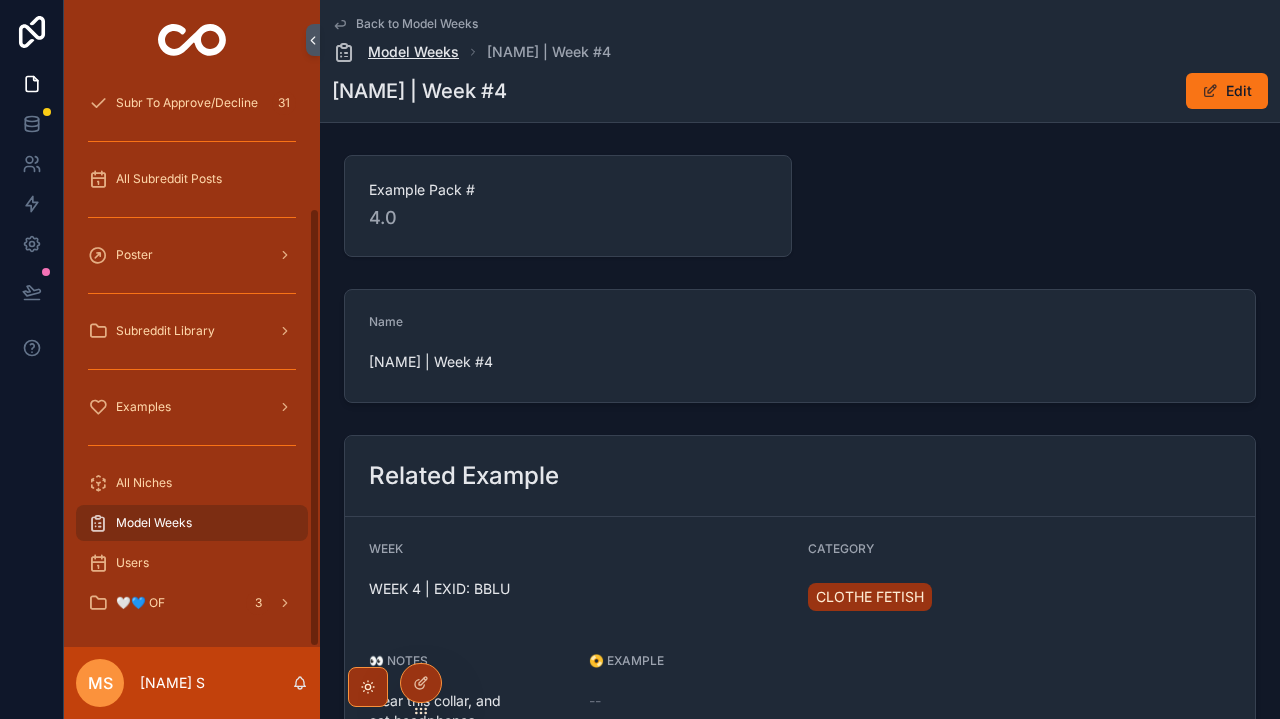 click on "Model Weeks" at bounding box center [413, 52] 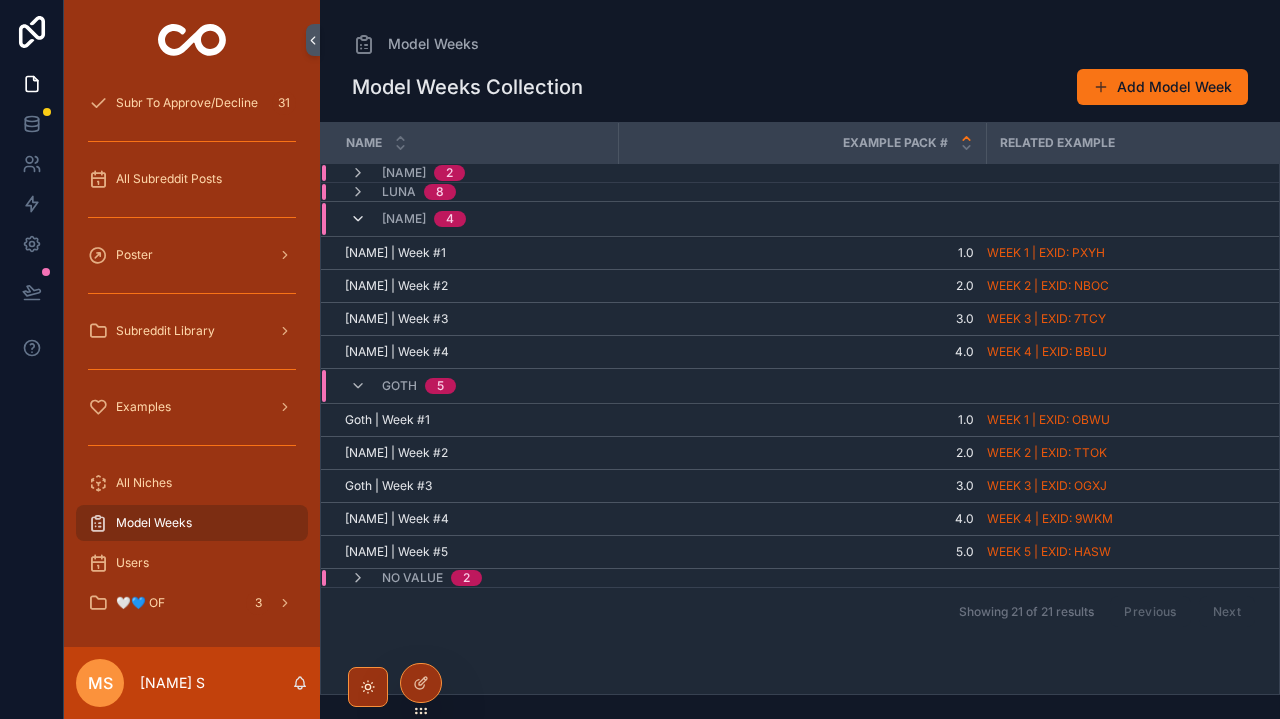 click at bounding box center (358, 219) 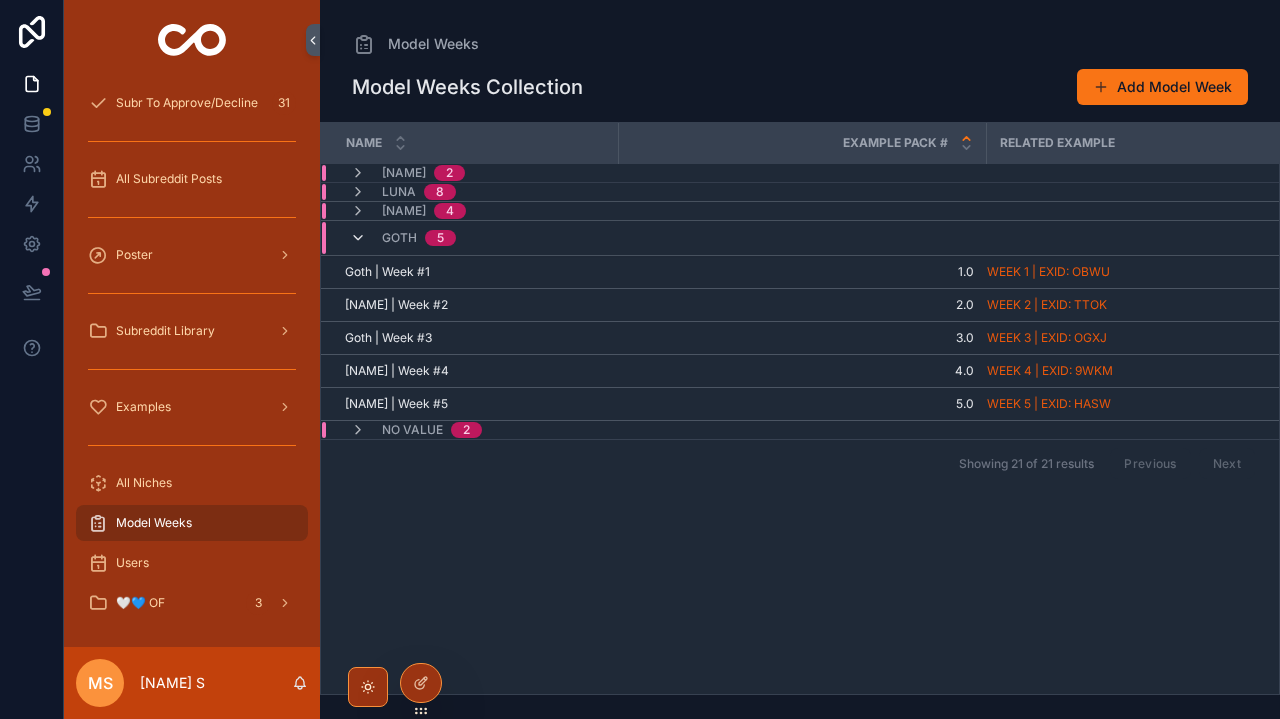 click at bounding box center [358, 238] 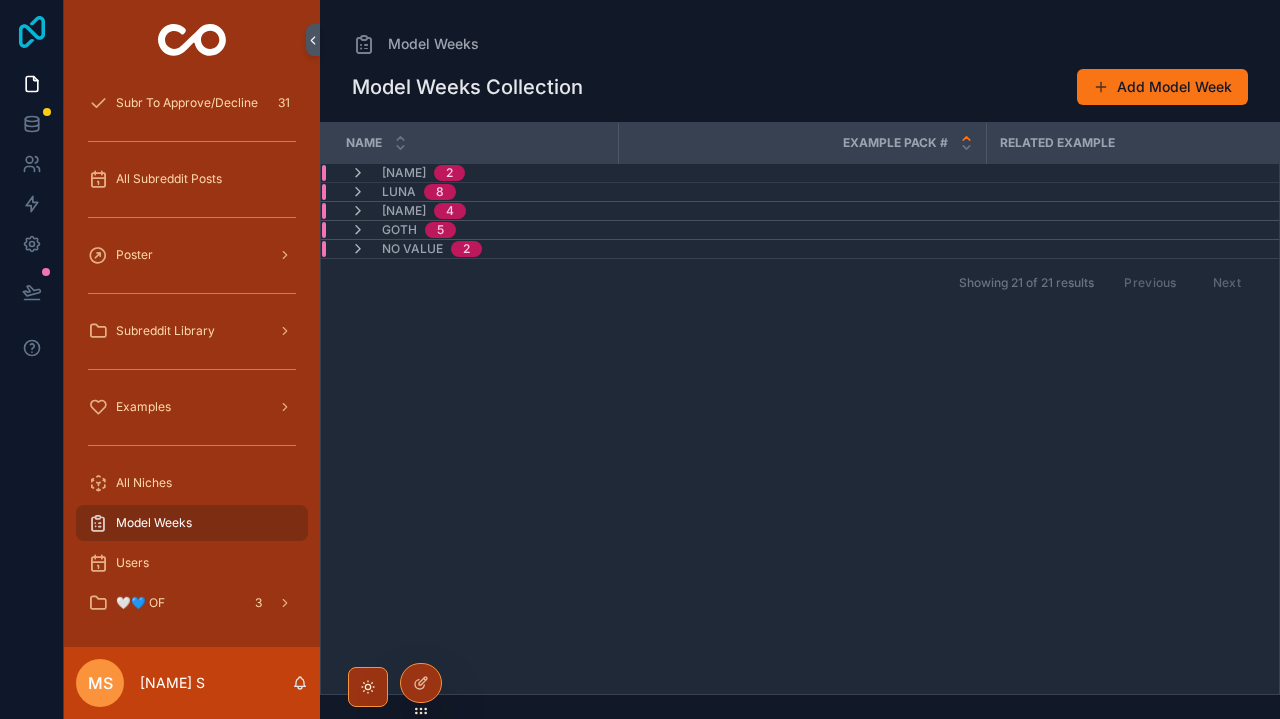 click 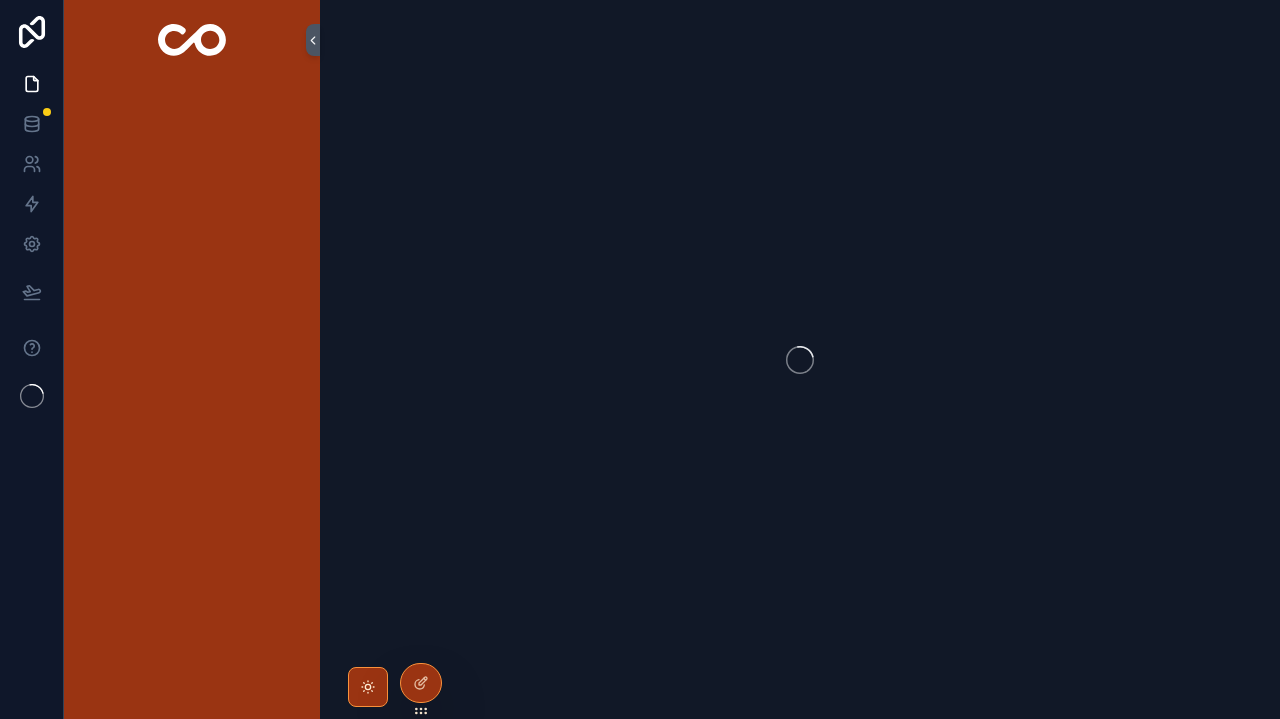 scroll, scrollTop: 0, scrollLeft: 0, axis: both 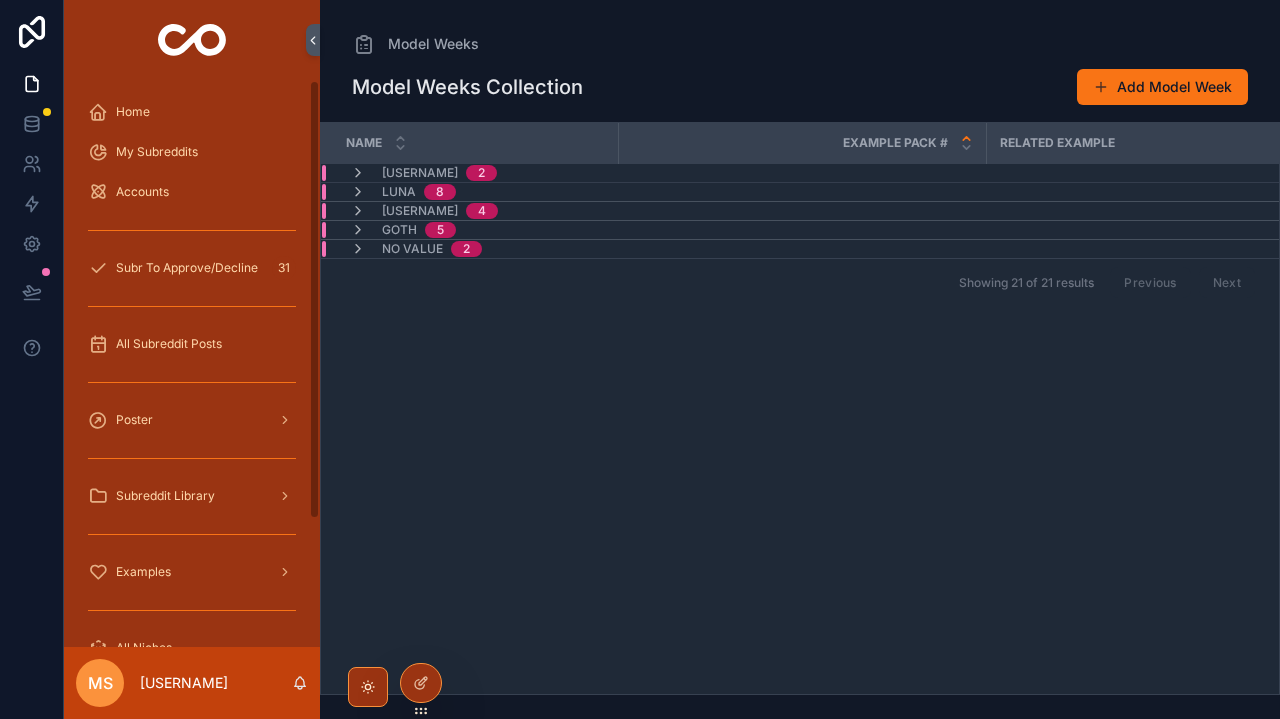 click at bounding box center [192, 534] 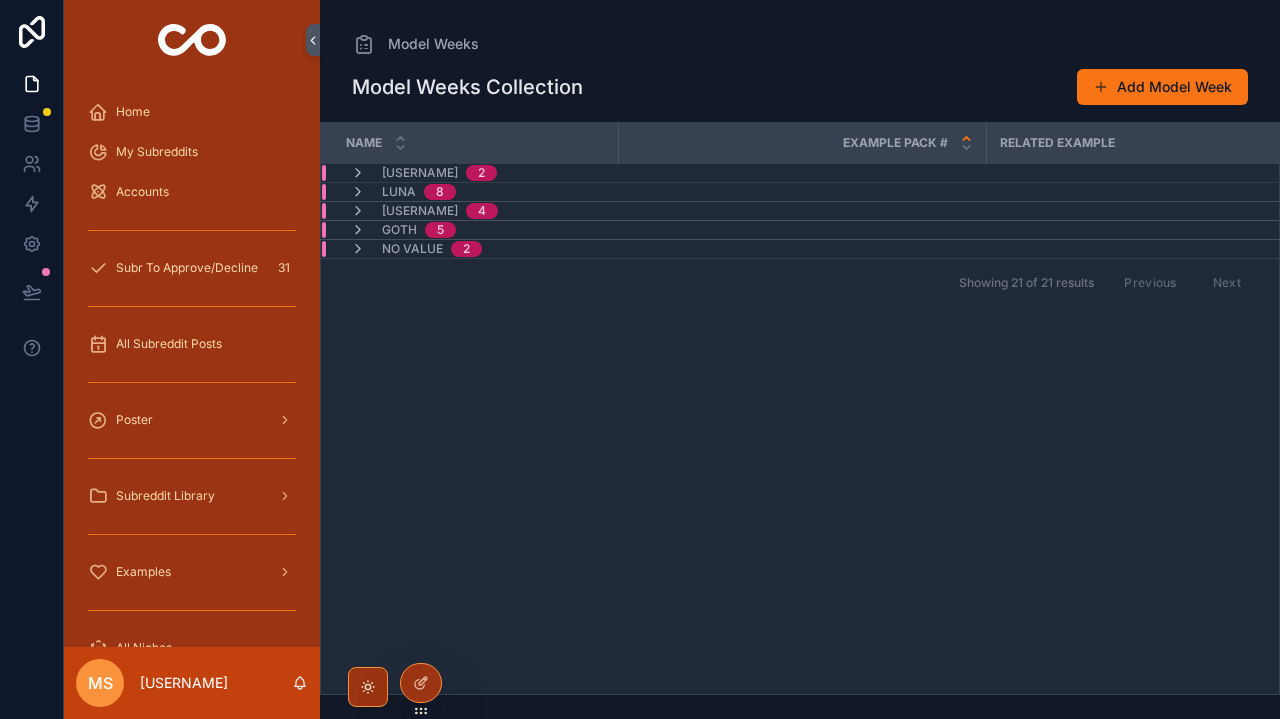 click at bounding box center [192, 534] 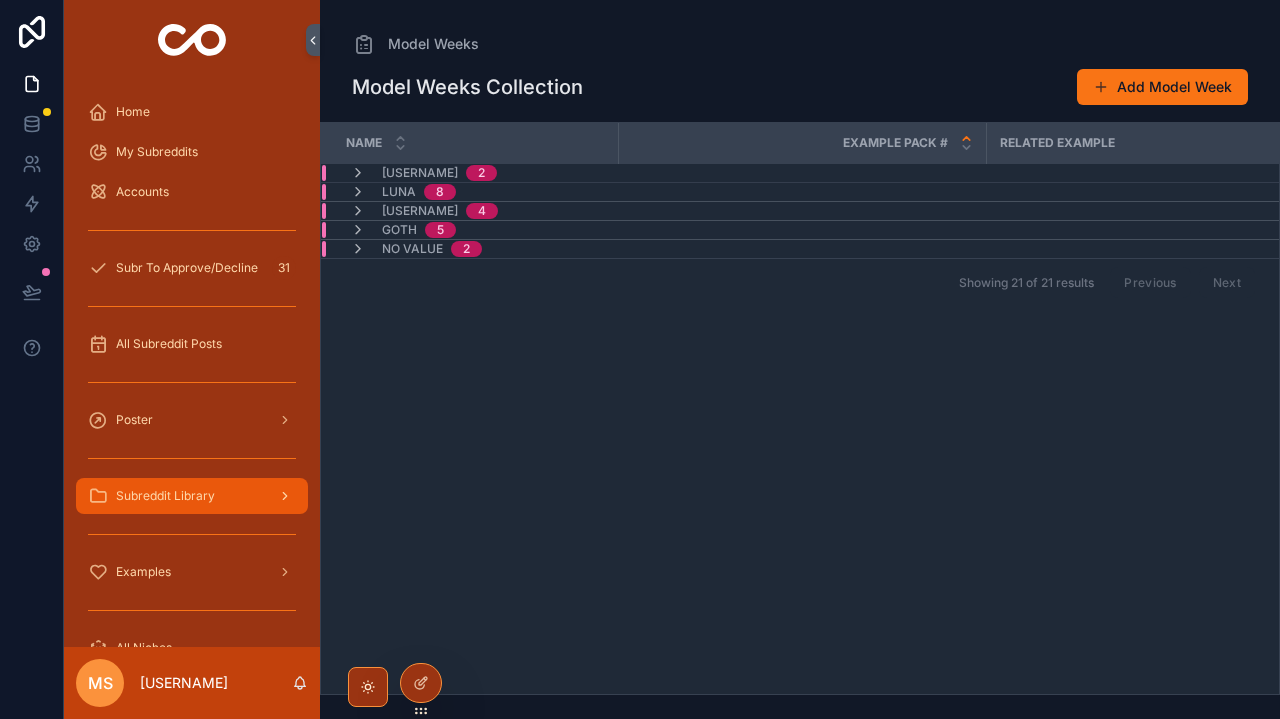 click on "Subreddit Library" at bounding box center [192, 496] 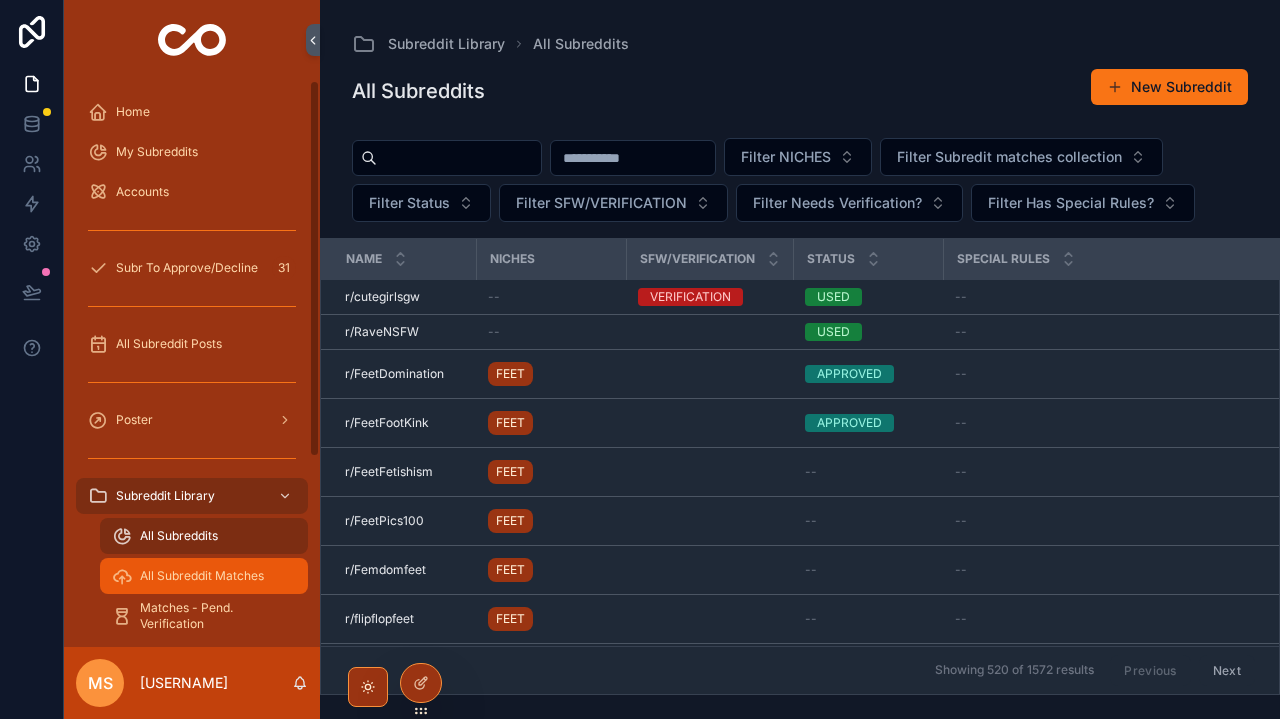click on "All Subreddit Matches" at bounding box center [202, 576] 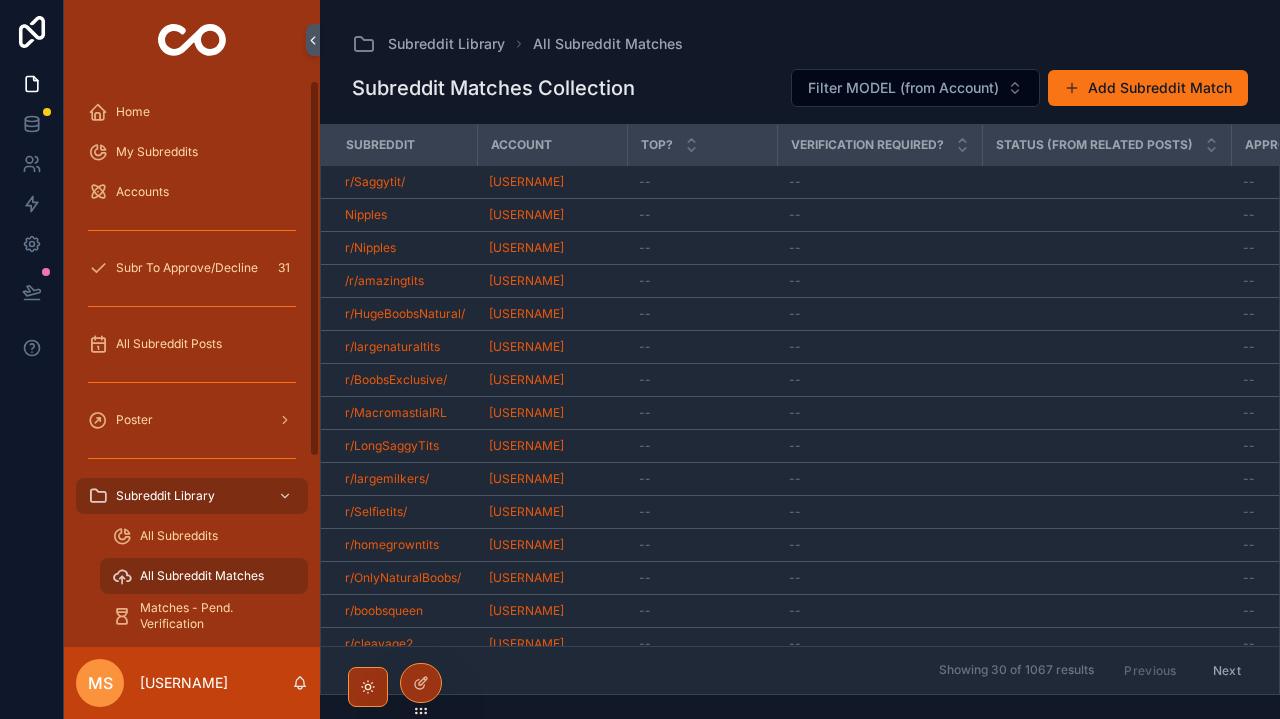 scroll, scrollTop: 119, scrollLeft: 0, axis: vertical 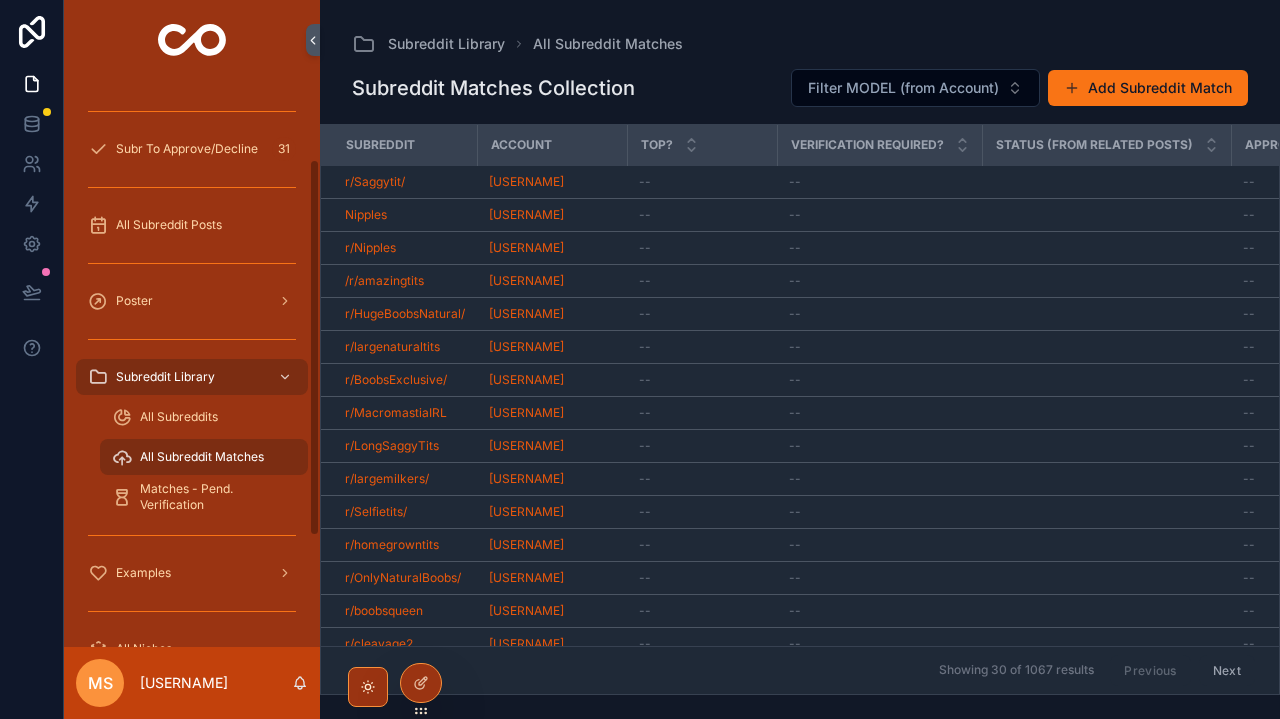 click at bounding box center (192, 535) 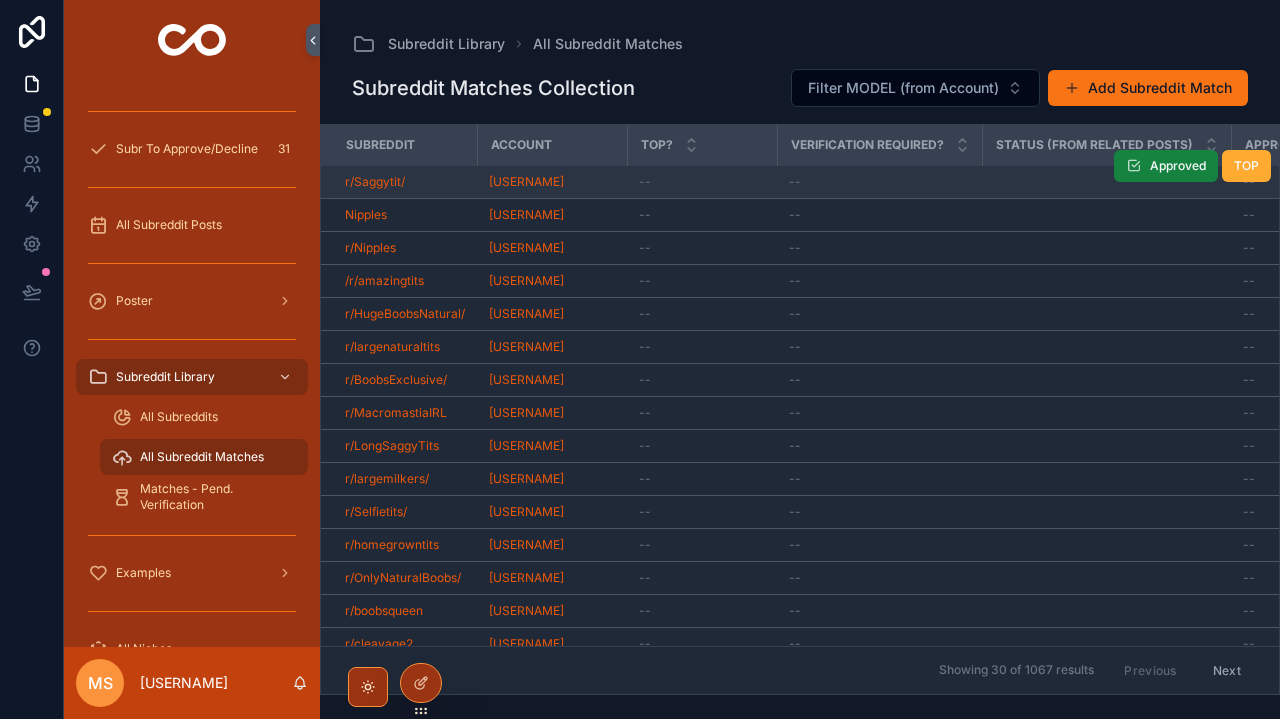 click on "Approved" at bounding box center [1178, 166] 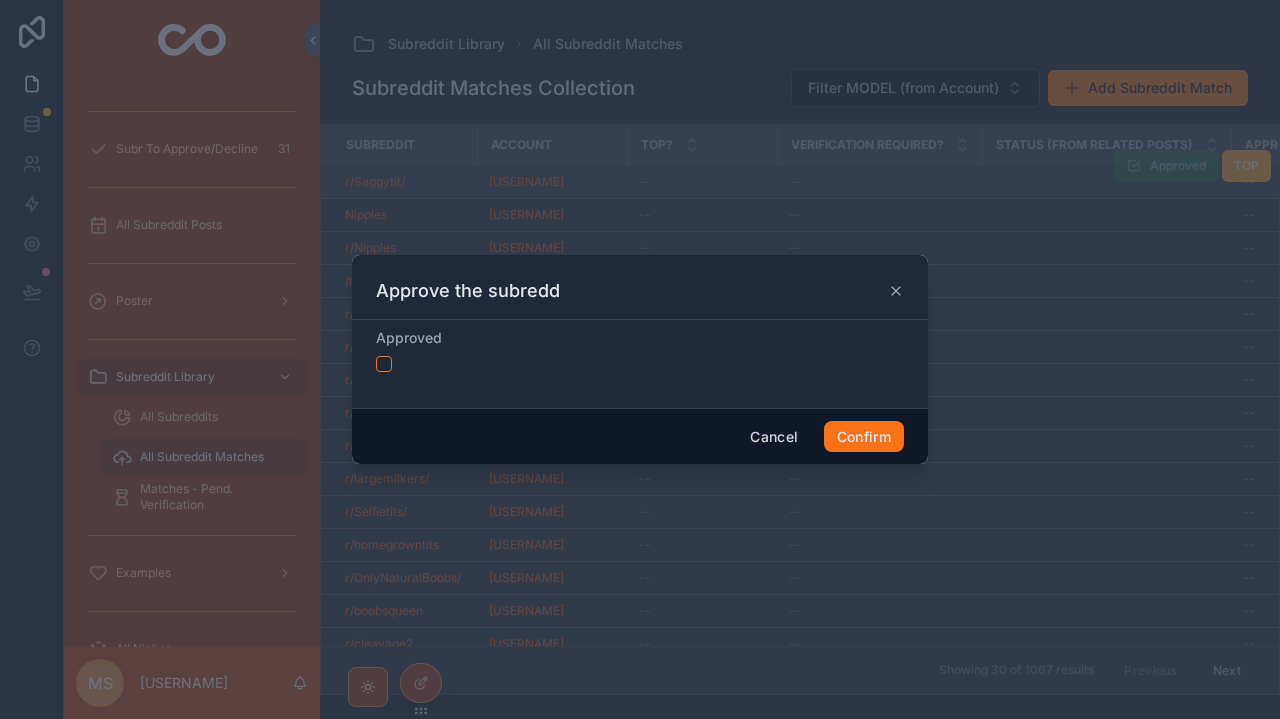 click at bounding box center (384, 364) 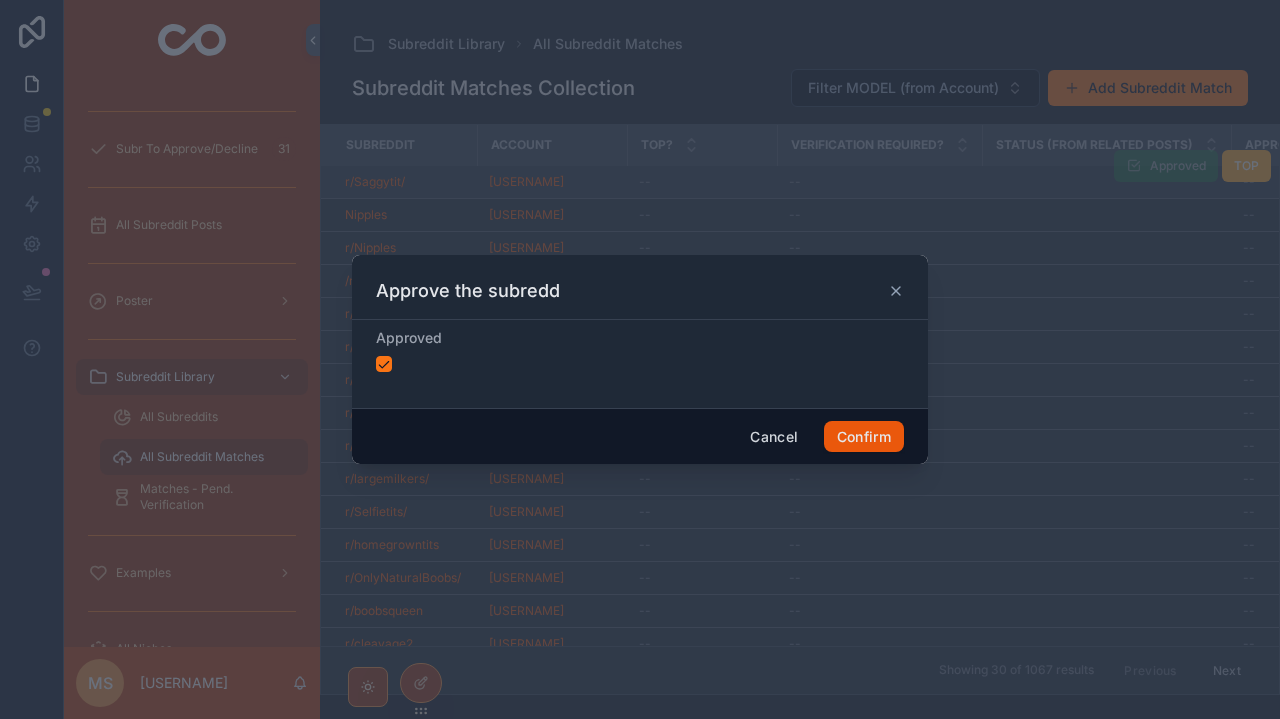 click on "Confirm" at bounding box center [864, 437] 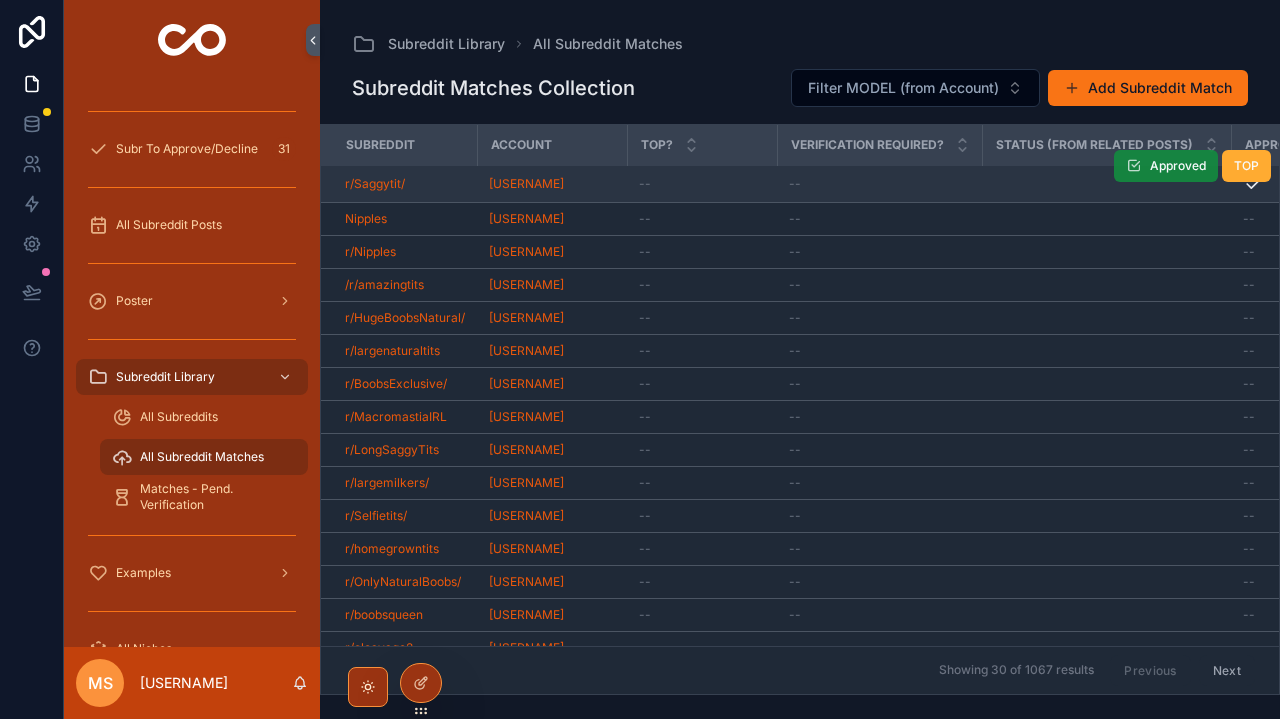 click on "Approved" at bounding box center (1178, 166) 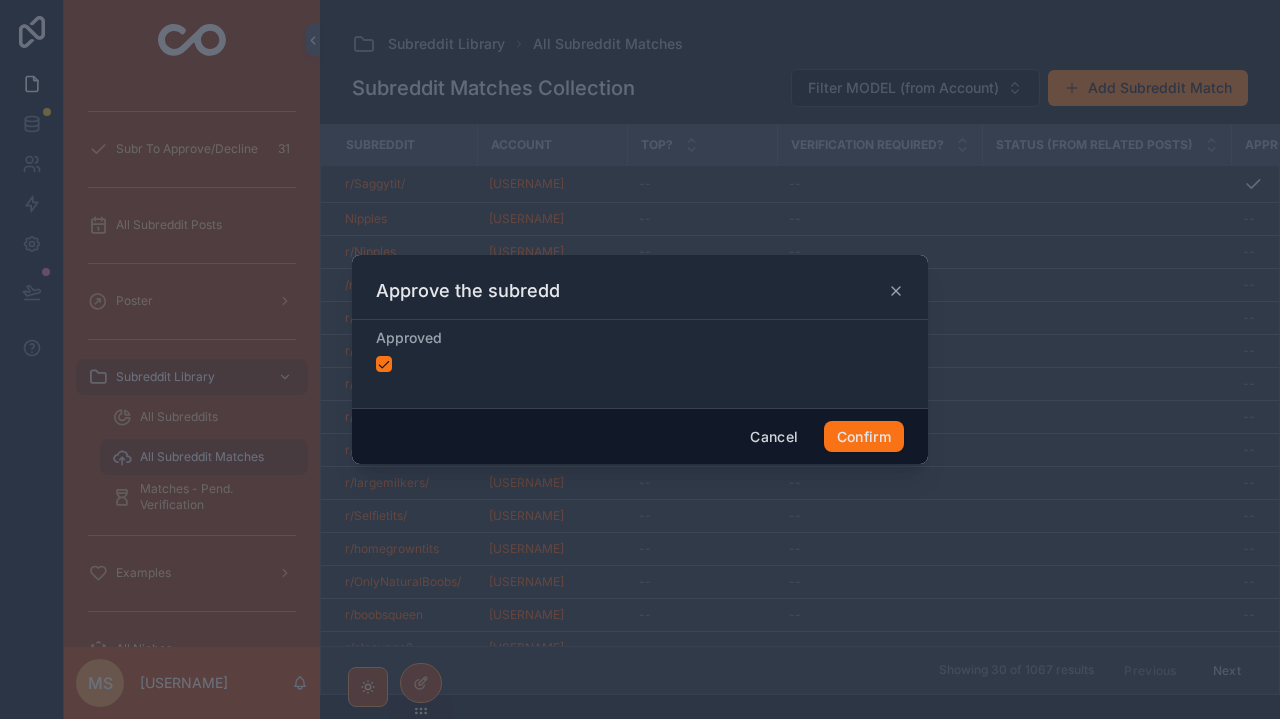 click at bounding box center (384, 364) 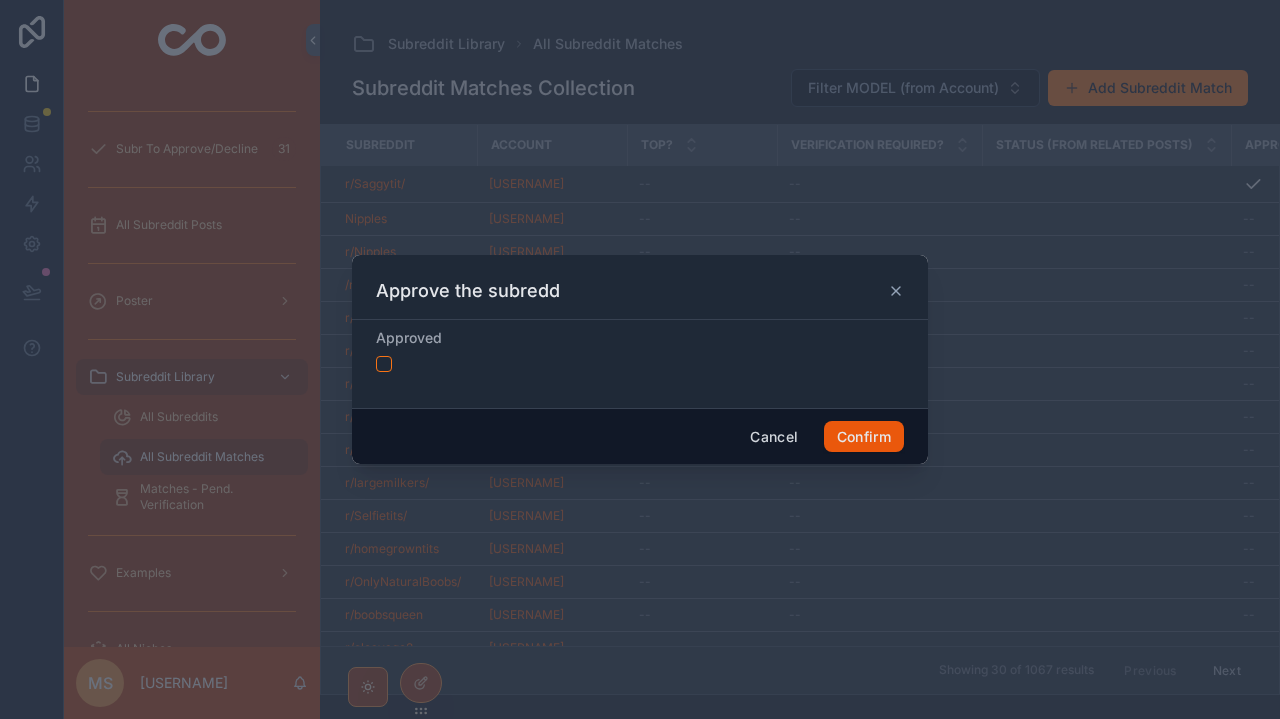 click on "Confirm" at bounding box center (864, 437) 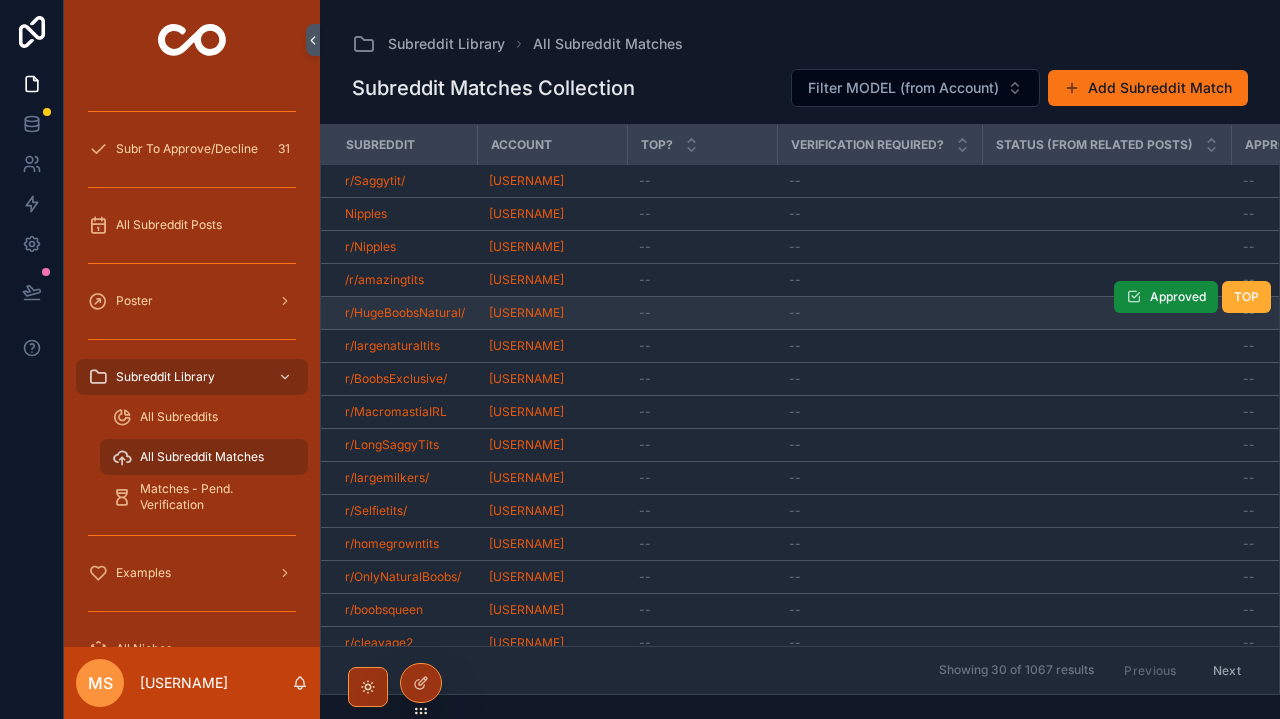 scroll, scrollTop: 1, scrollLeft: 0, axis: vertical 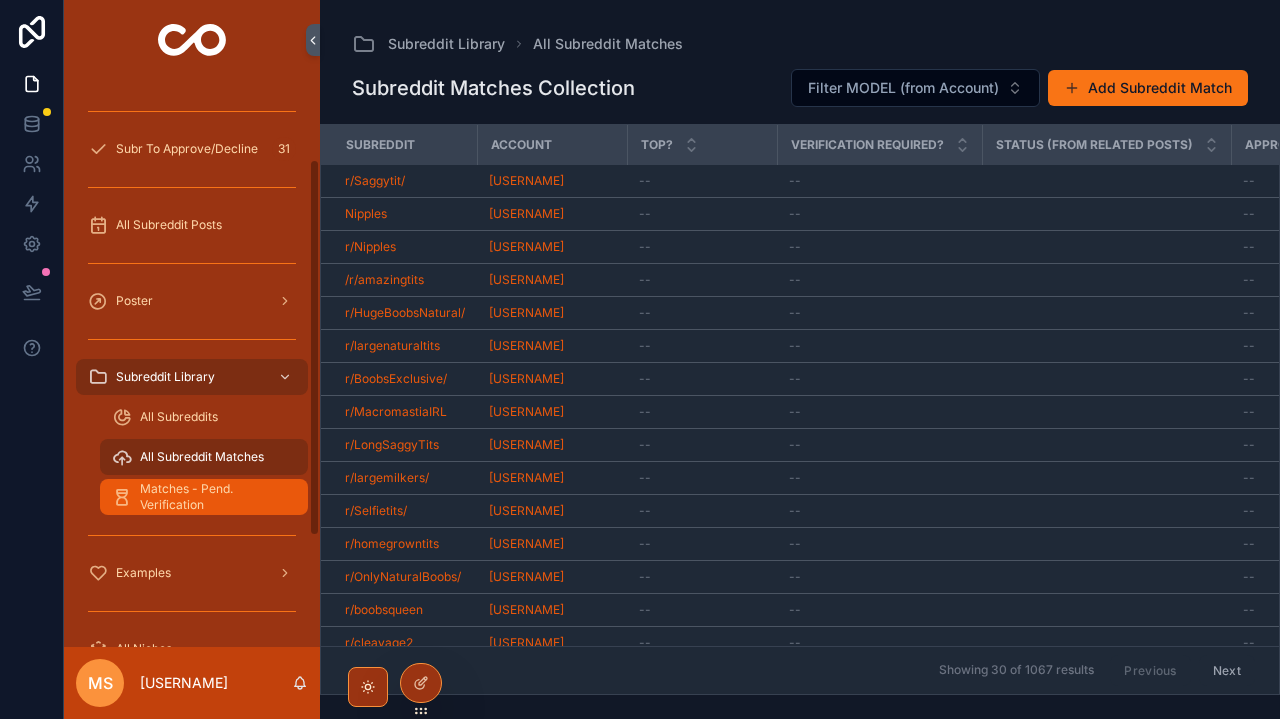 click on "Matches - Pend. Verification" at bounding box center (214, 497) 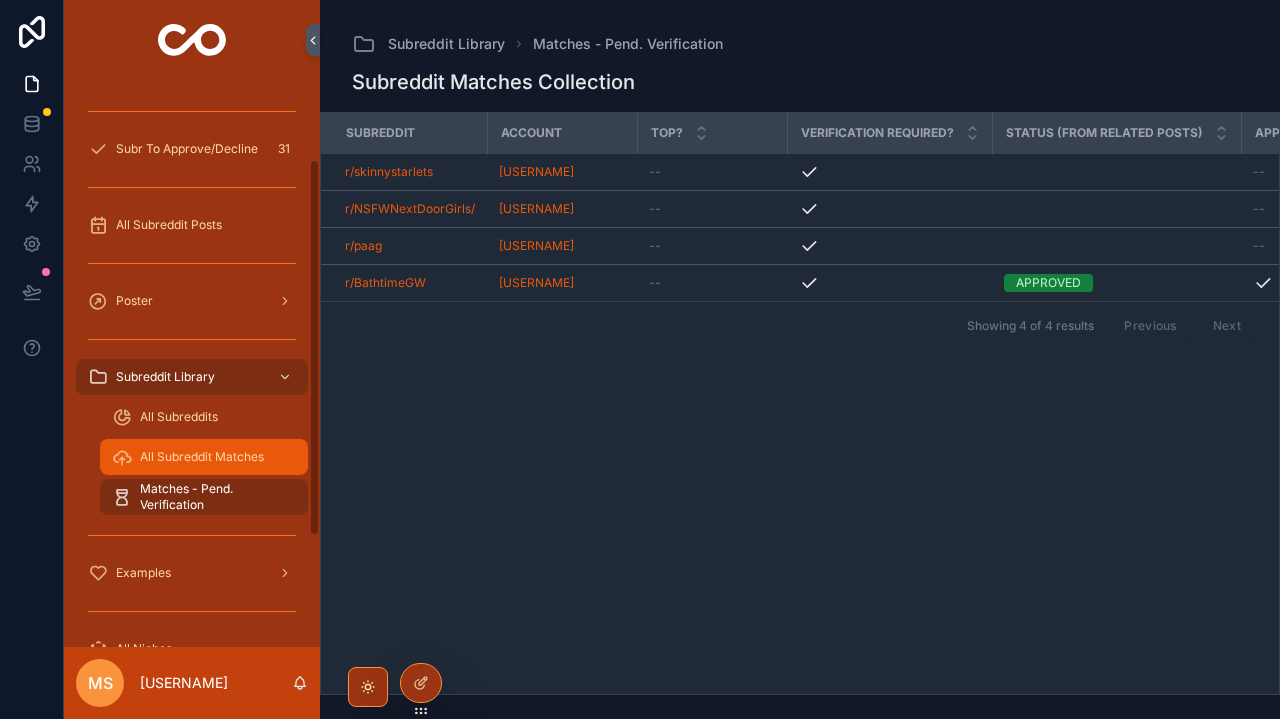 click on "All Subreddit Matches" at bounding box center [202, 457] 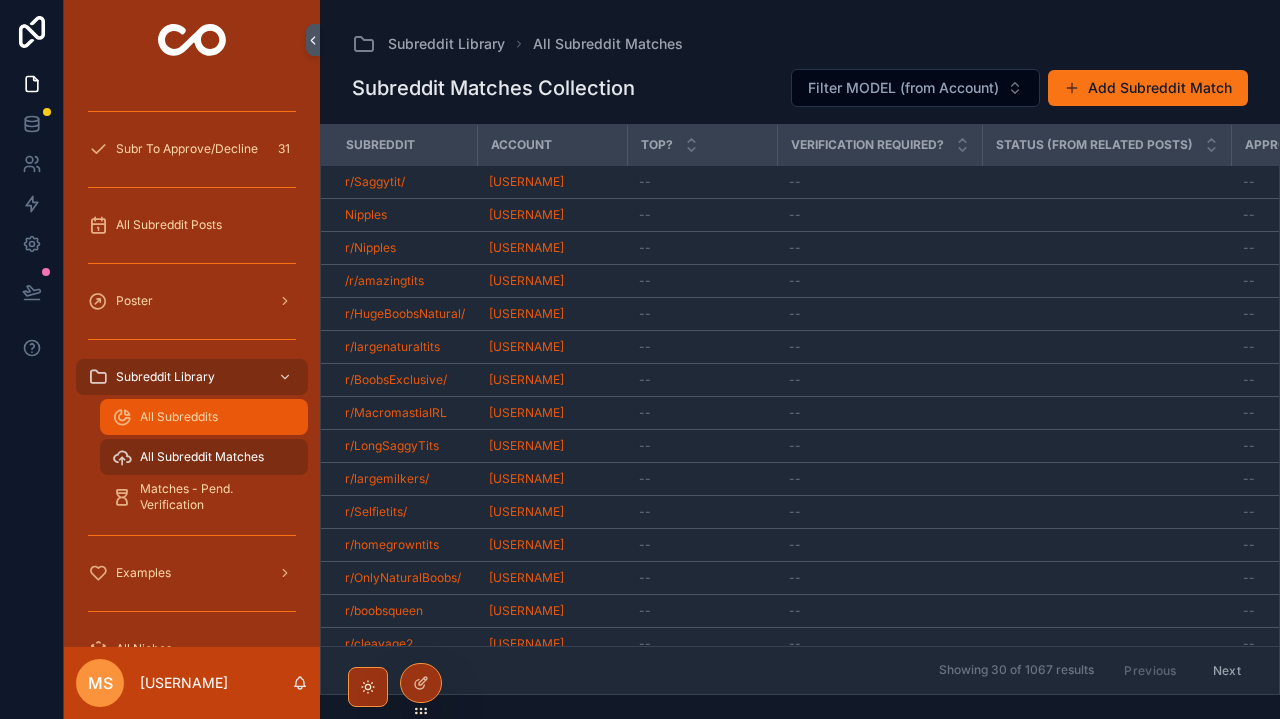 click on "All Subreddits" at bounding box center [204, 417] 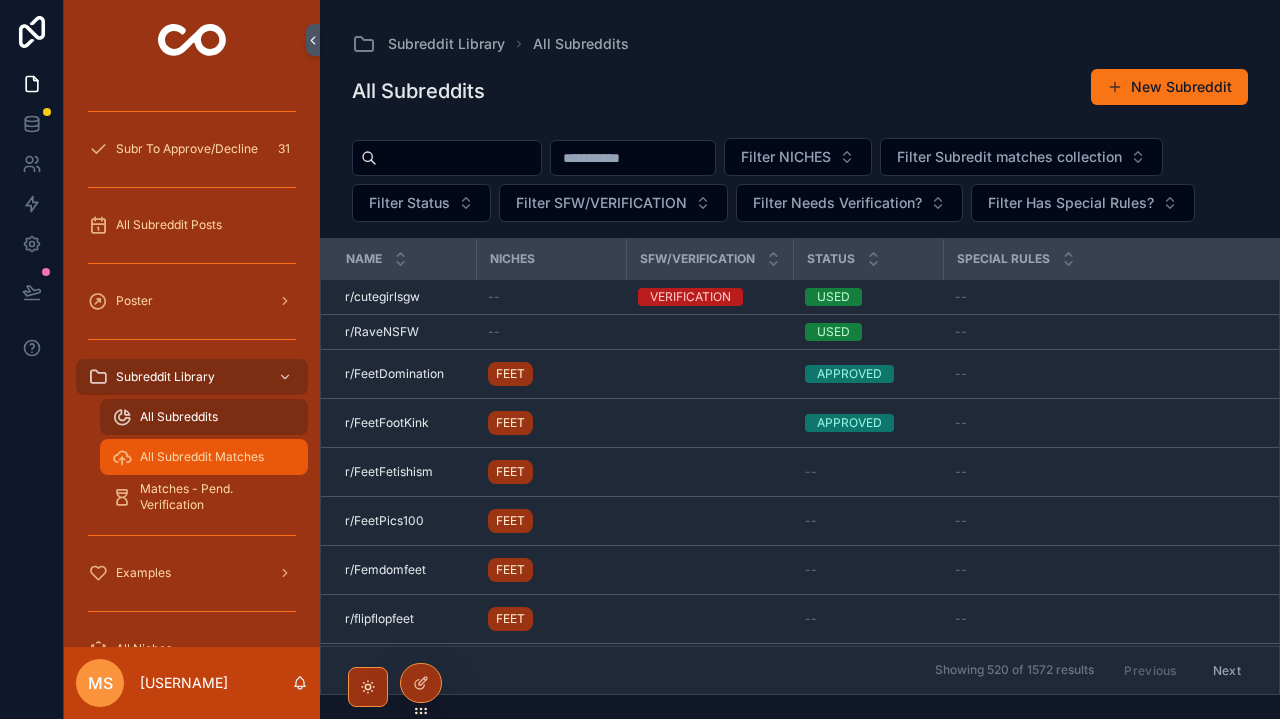 click on "All Subreddit Matches" at bounding box center (204, 457) 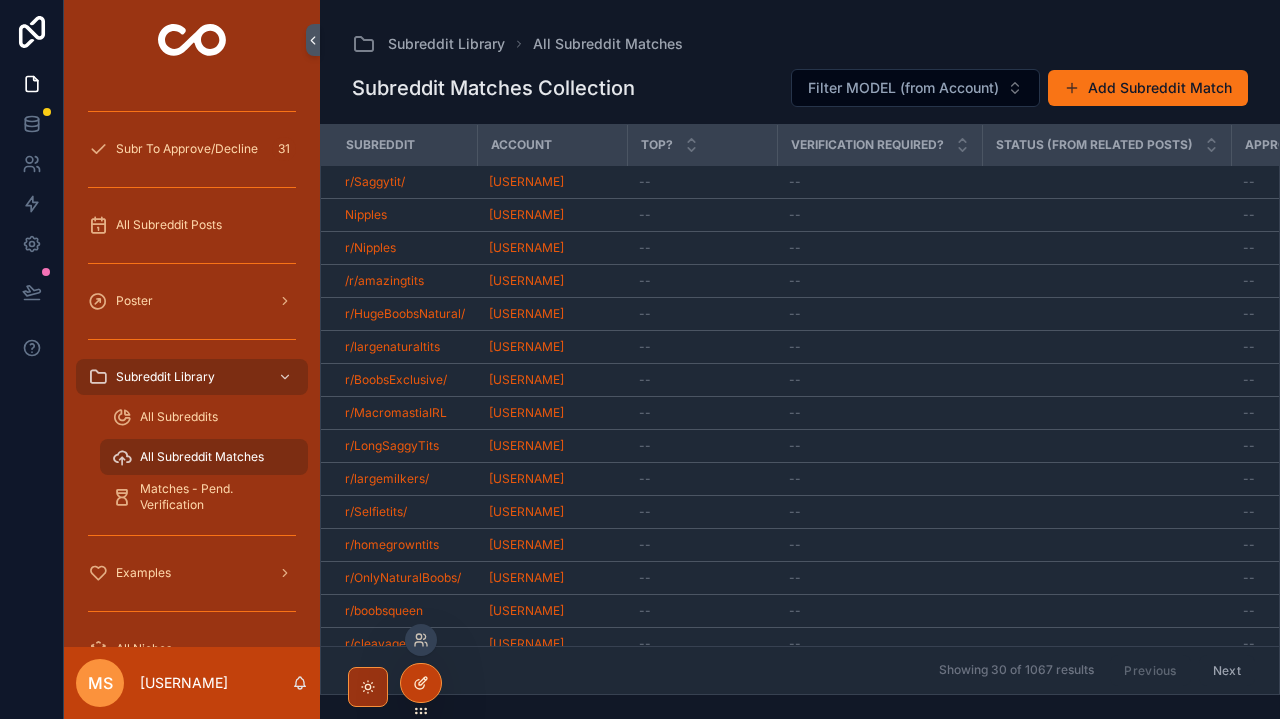 click 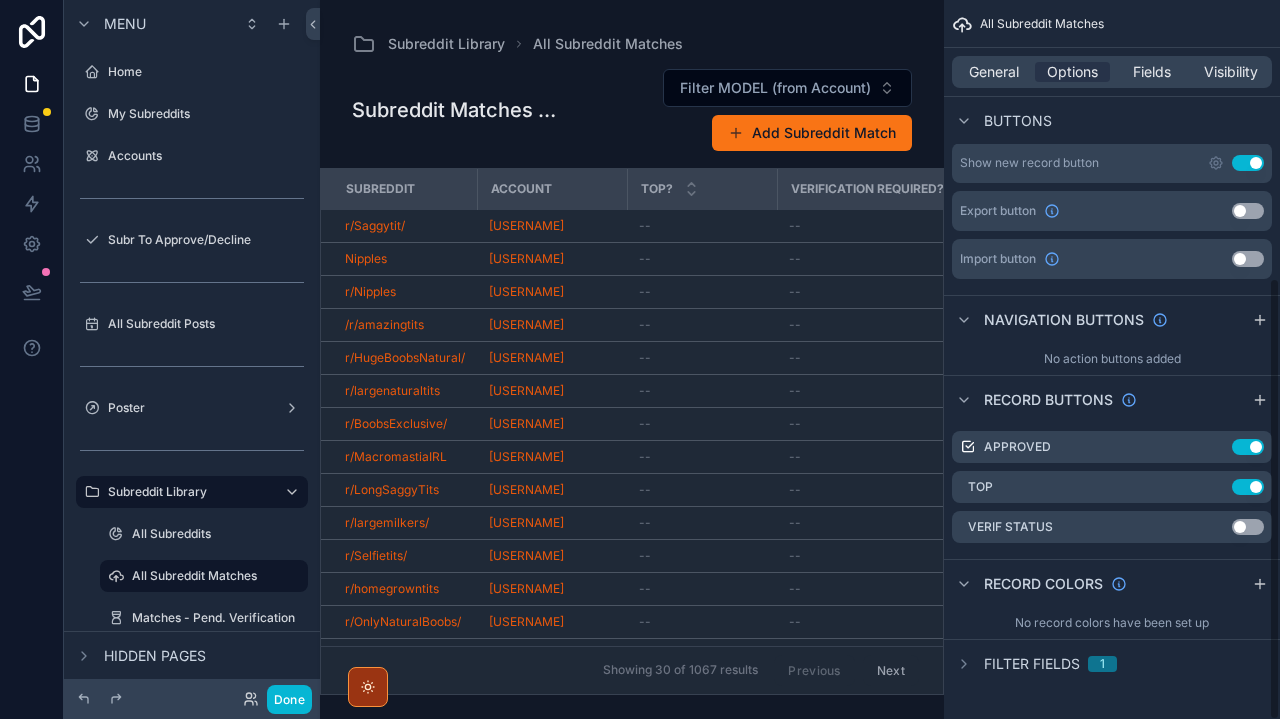 scroll, scrollTop: 449, scrollLeft: 0, axis: vertical 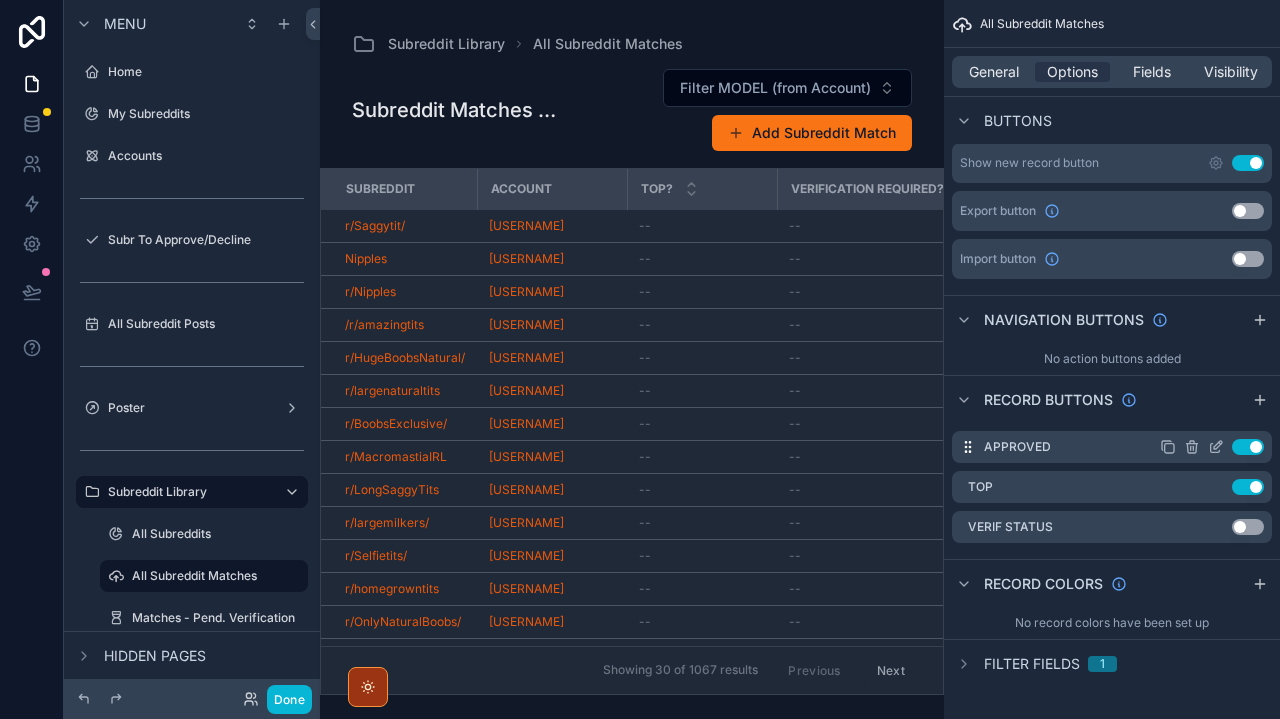 click 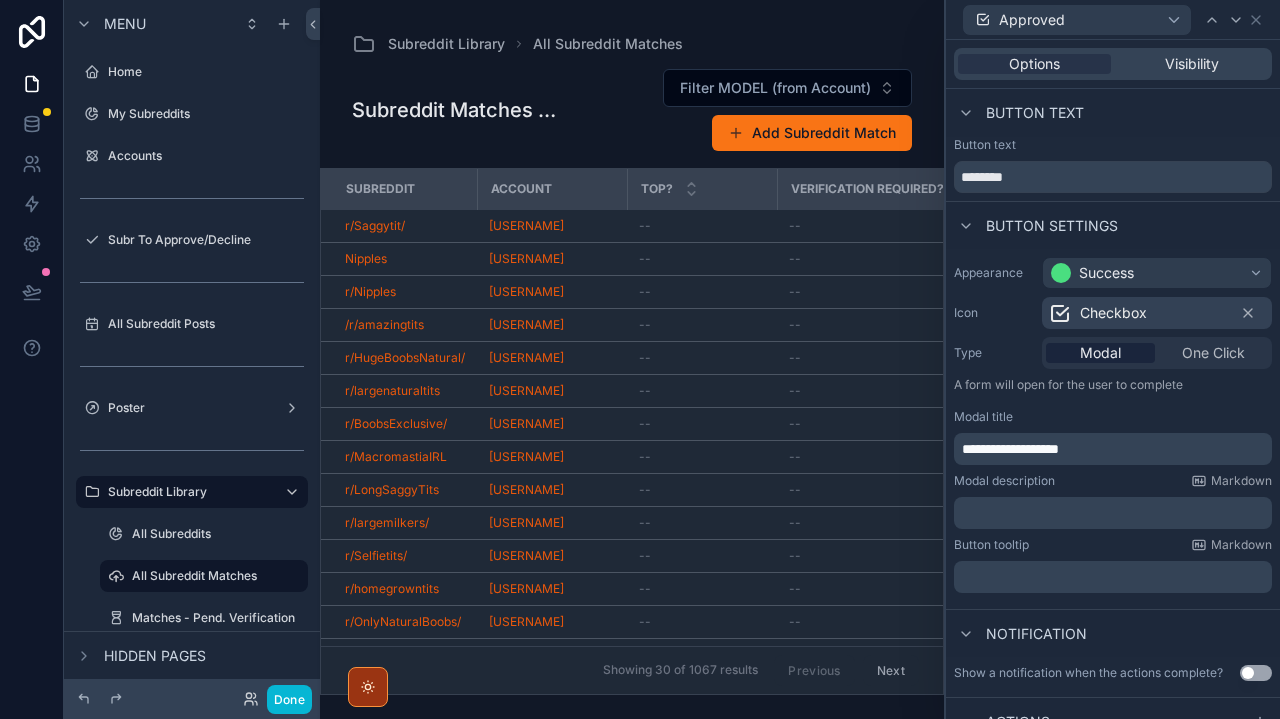 scroll, scrollTop: 8, scrollLeft: 0, axis: vertical 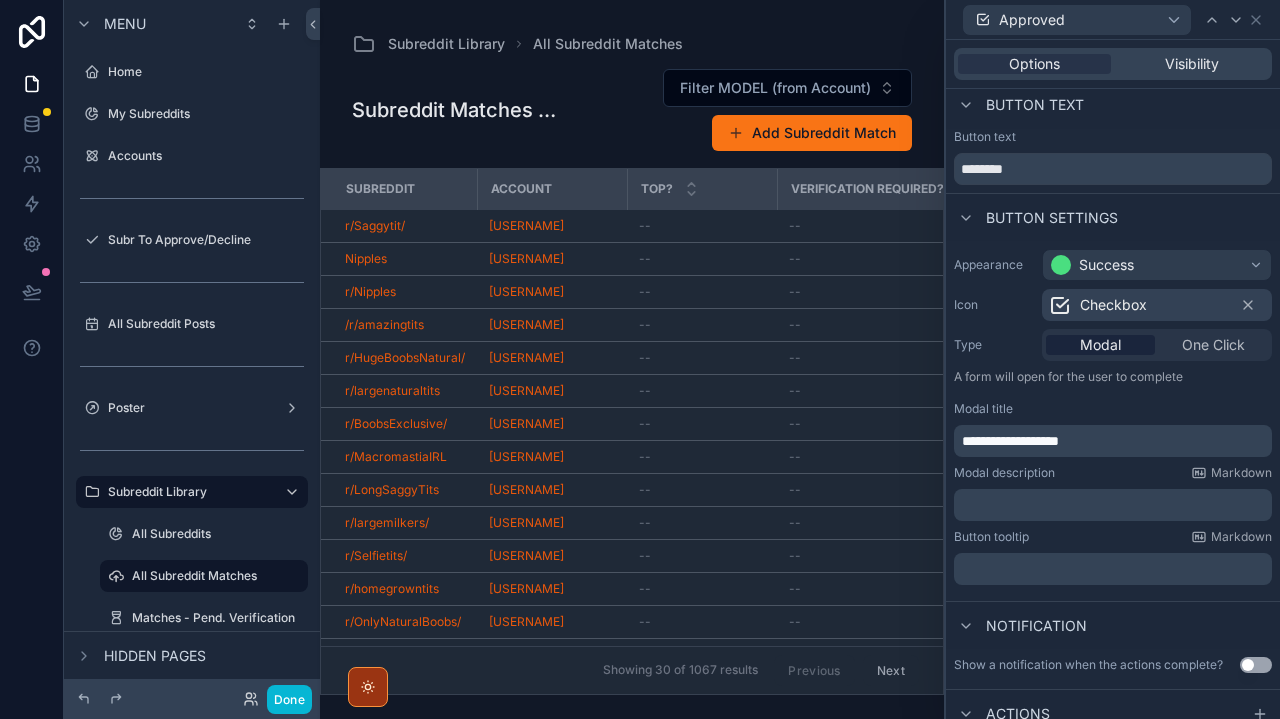 click on "Checkbox" at bounding box center [1113, 305] 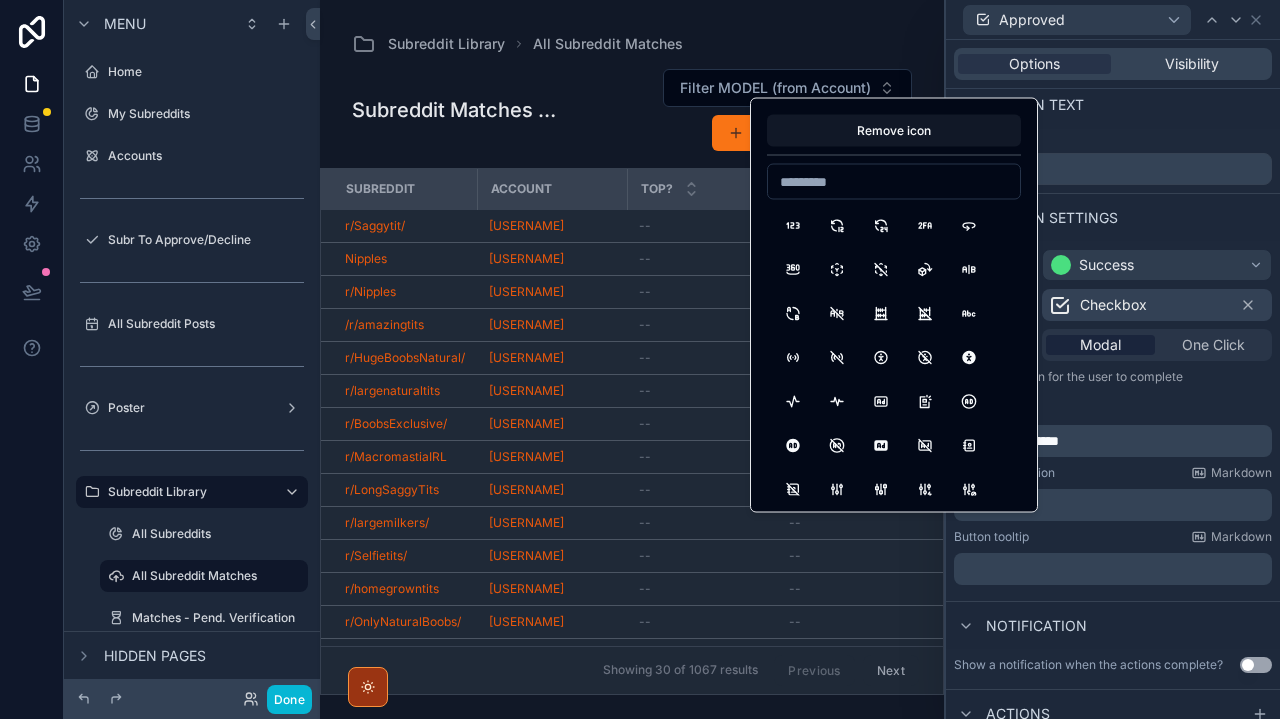 click on "**********" at bounding box center [1113, 417] 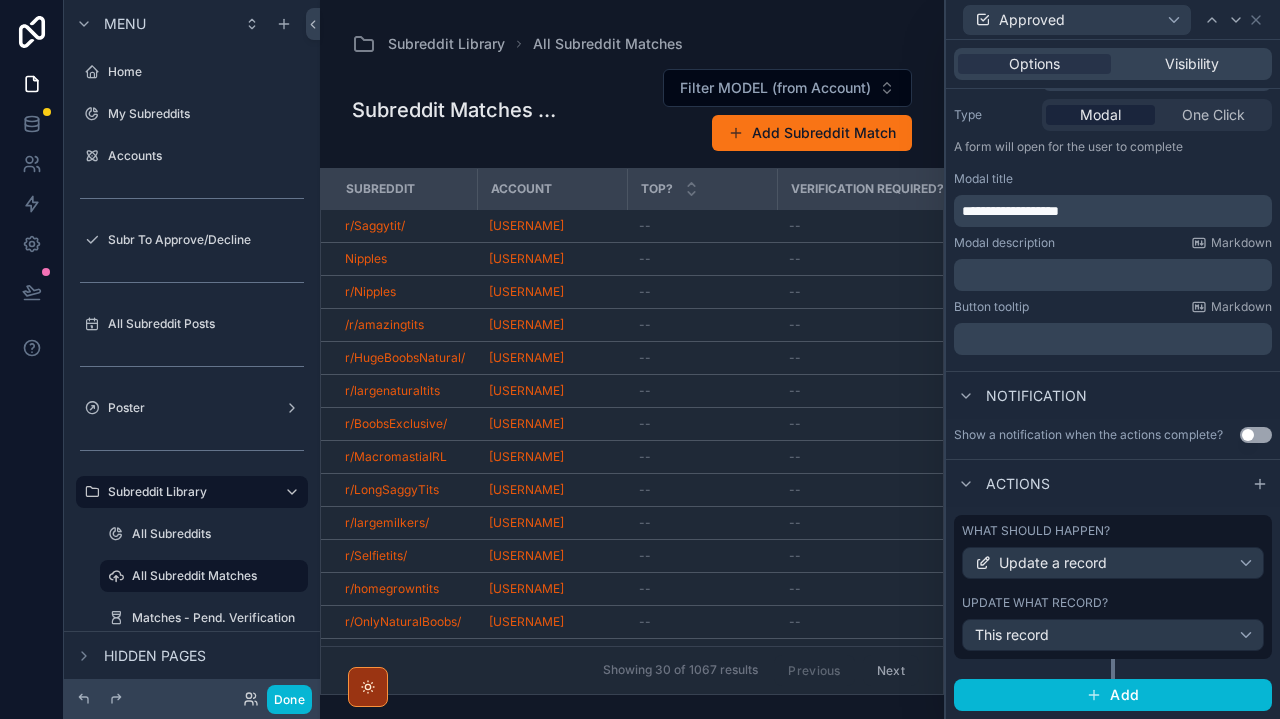 scroll, scrollTop: 237, scrollLeft: 0, axis: vertical 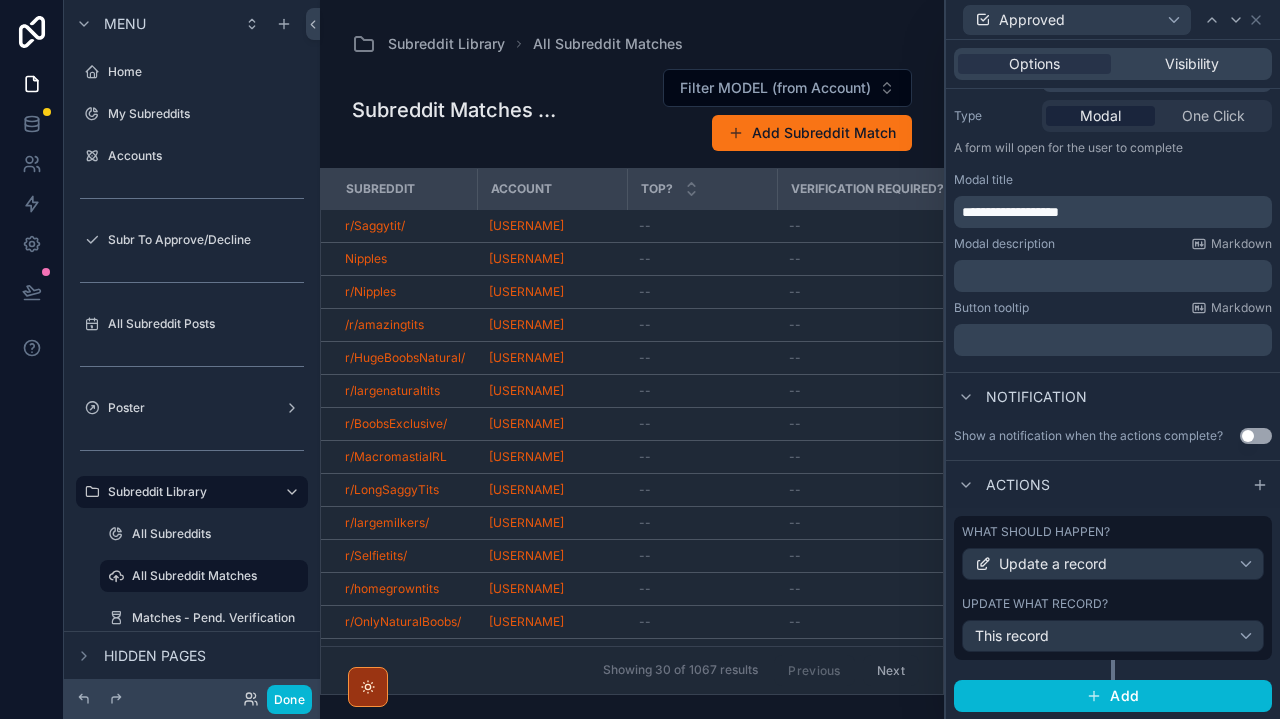 click on "This record" at bounding box center [1113, 636] 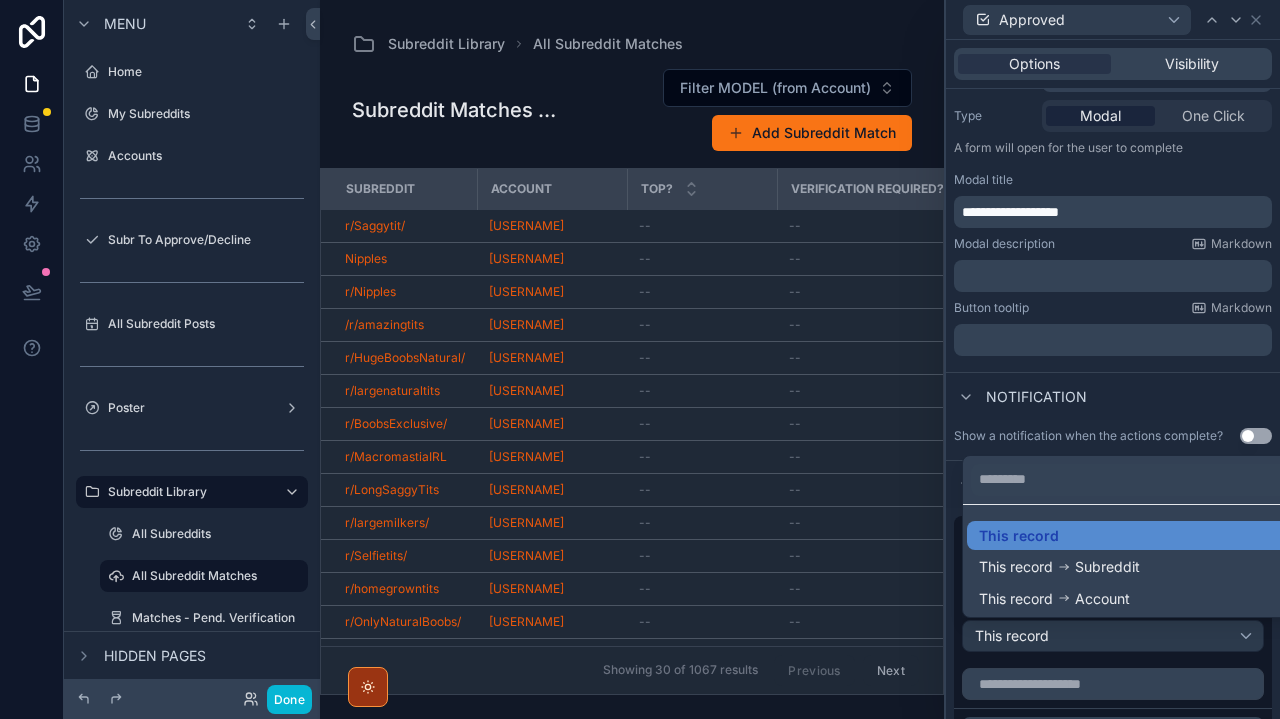 click at bounding box center [1113, 359] 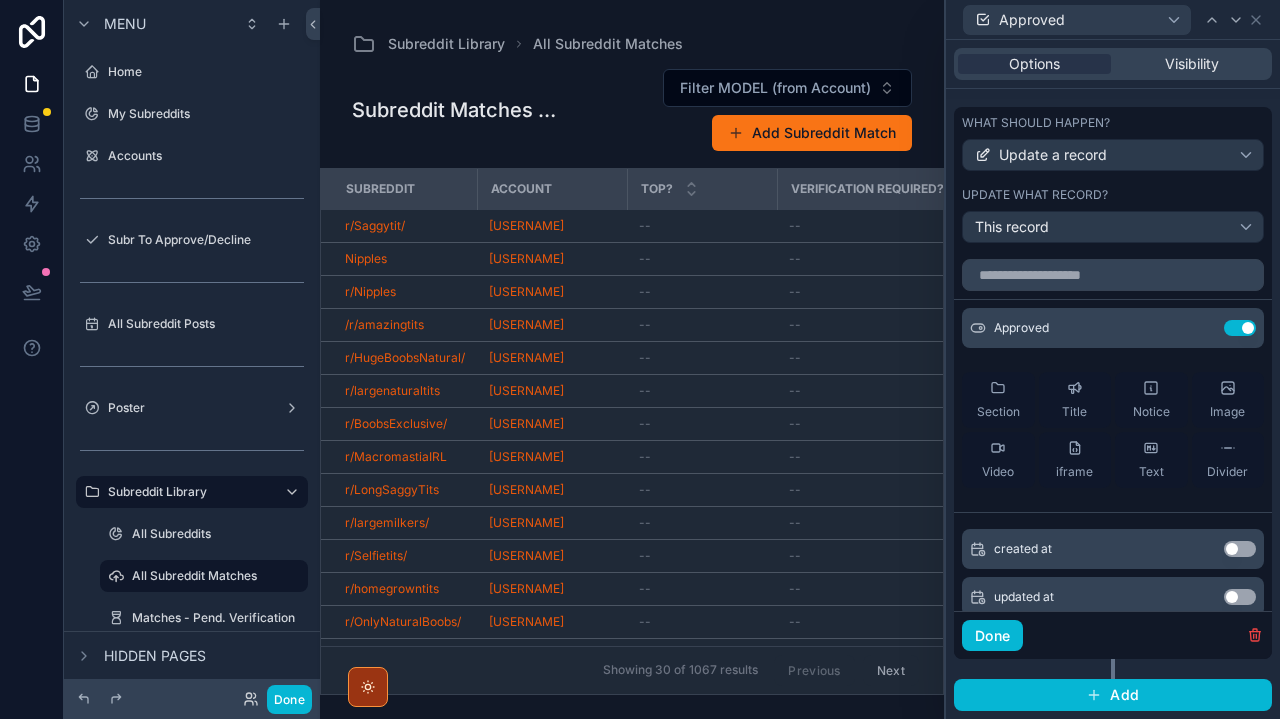 scroll, scrollTop: 645, scrollLeft: 0, axis: vertical 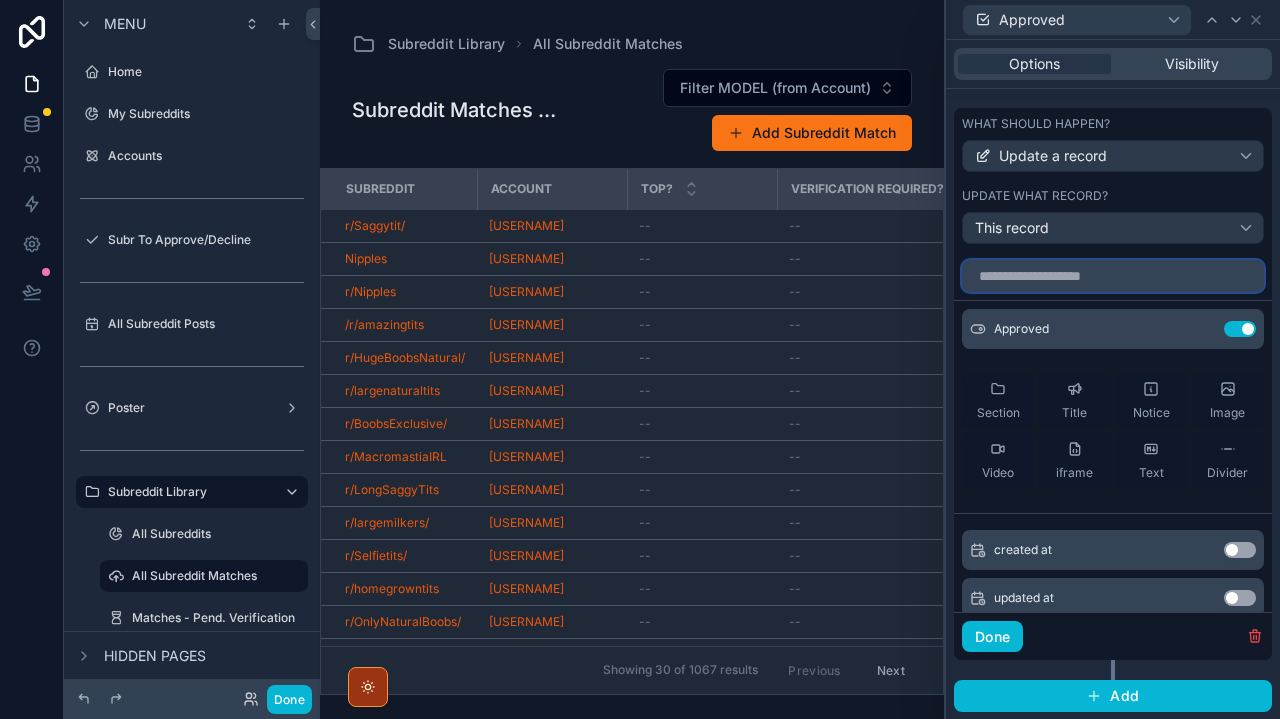click at bounding box center [1113, 276] 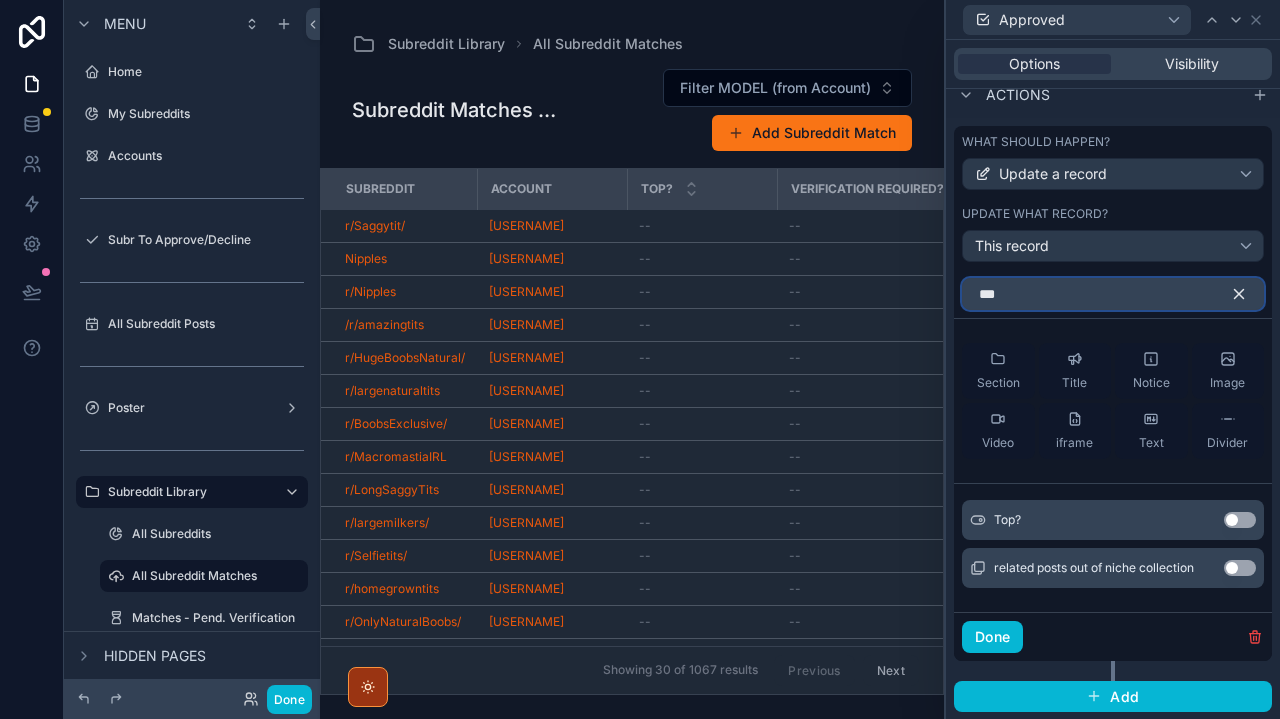 scroll, scrollTop: 579, scrollLeft: 0, axis: vertical 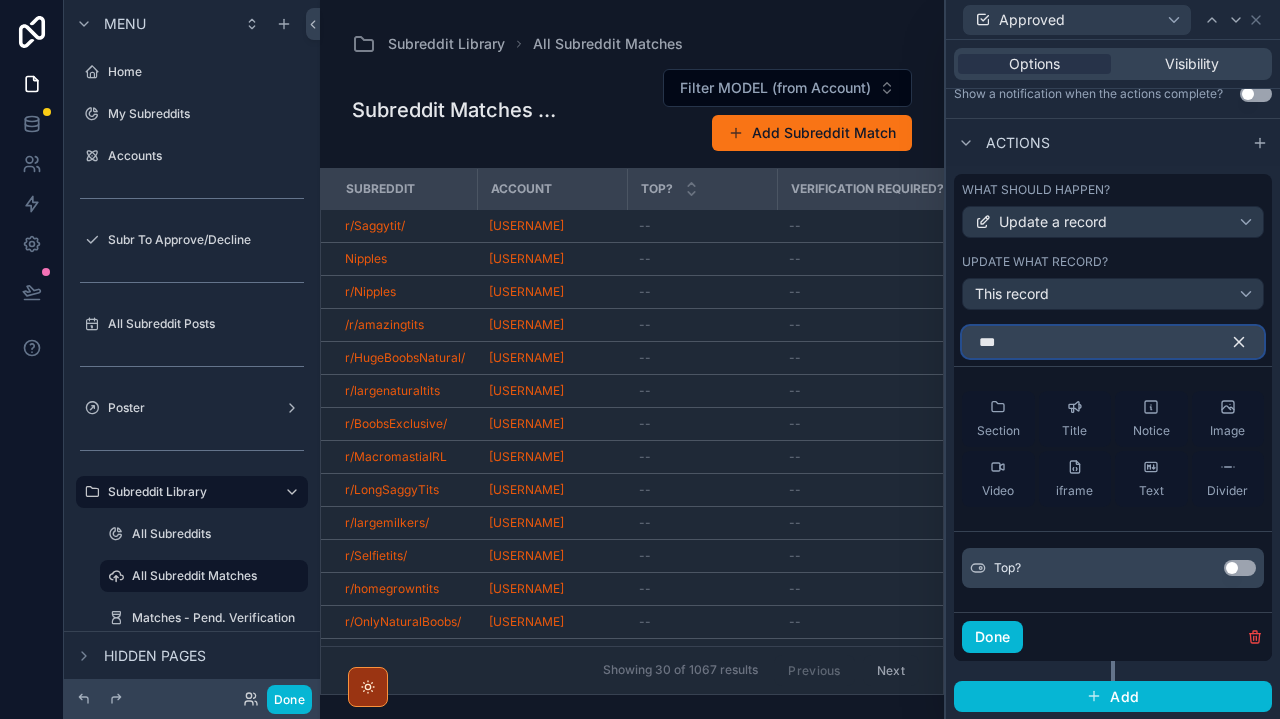type on "***" 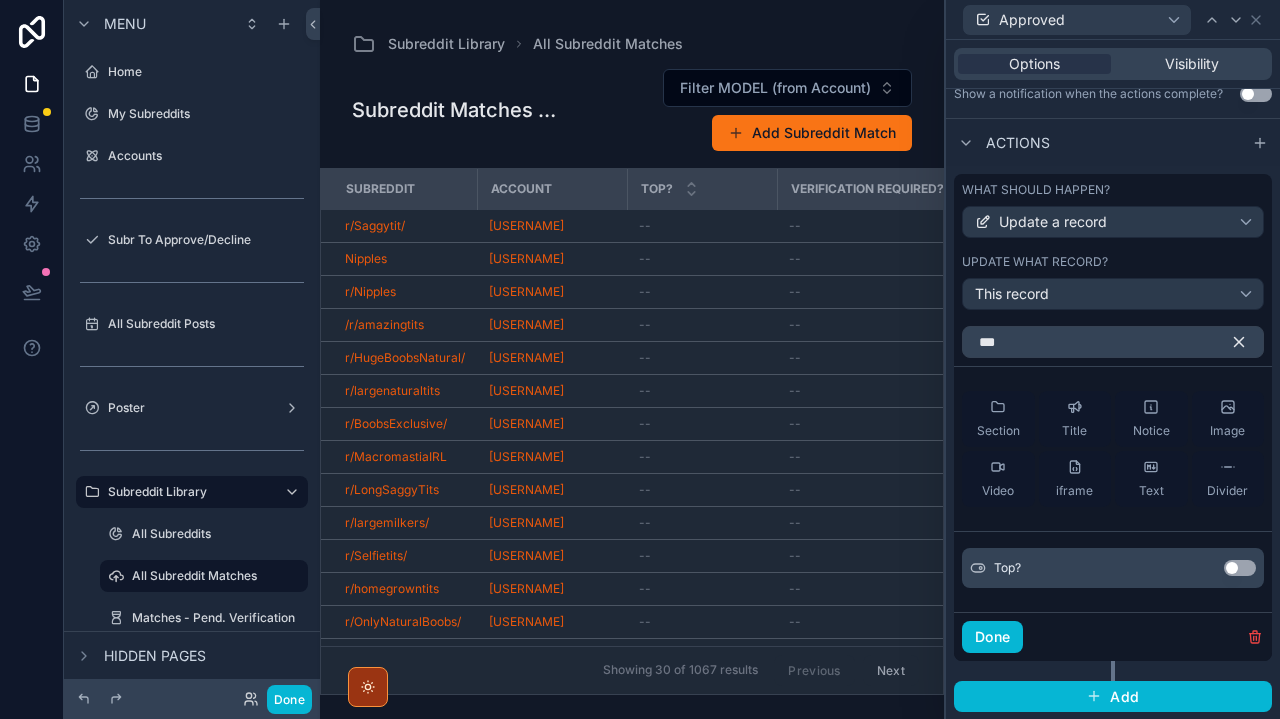 click on "Top? Use setting" at bounding box center [1113, 568] 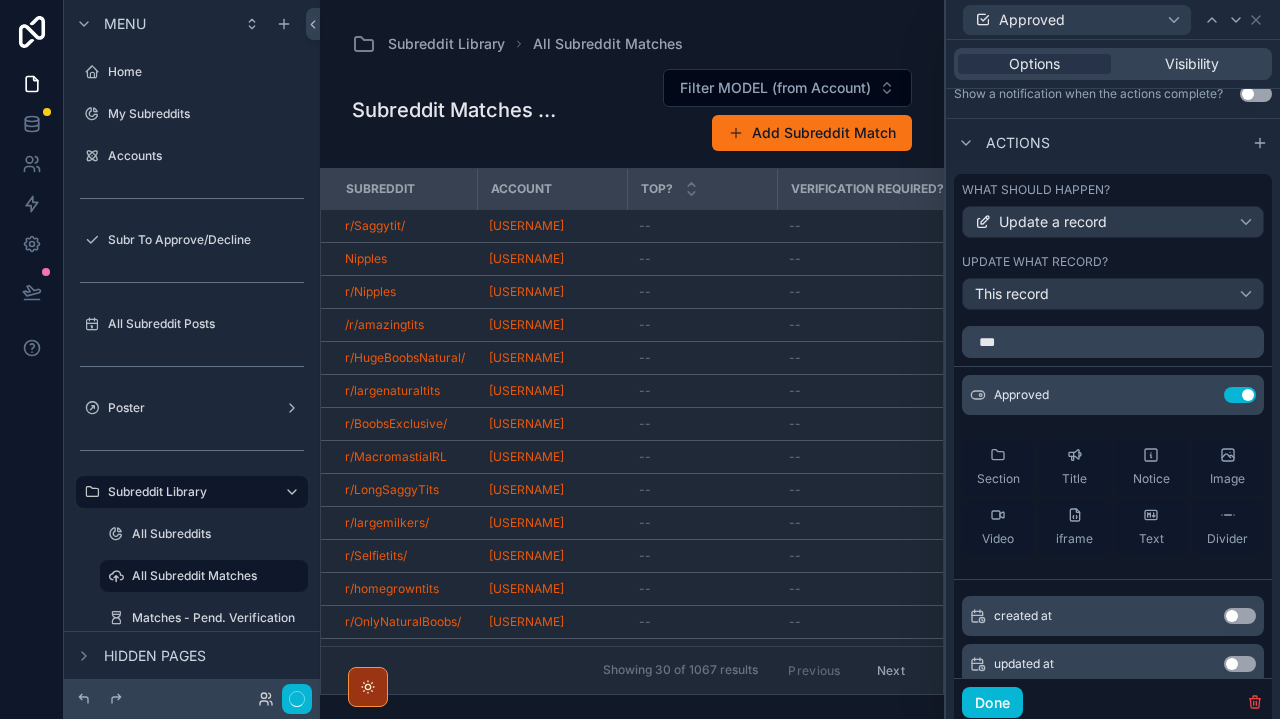 type 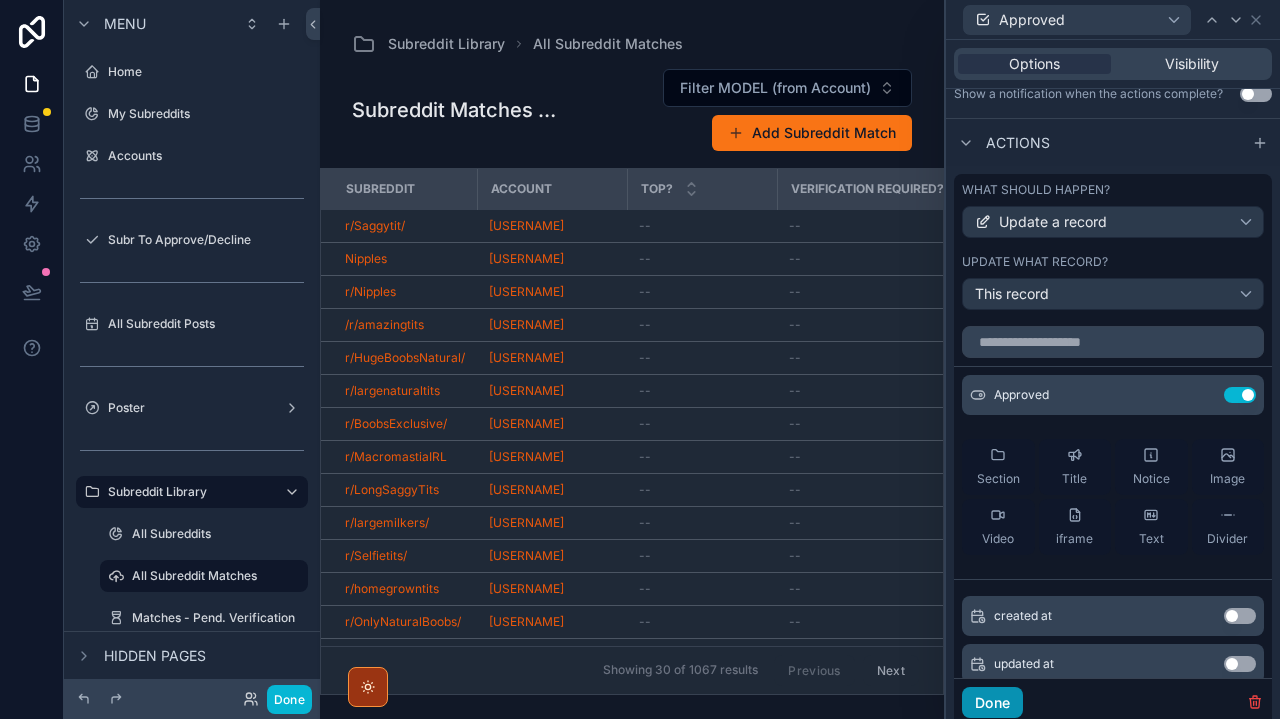click on "Done" at bounding box center (992, 703) 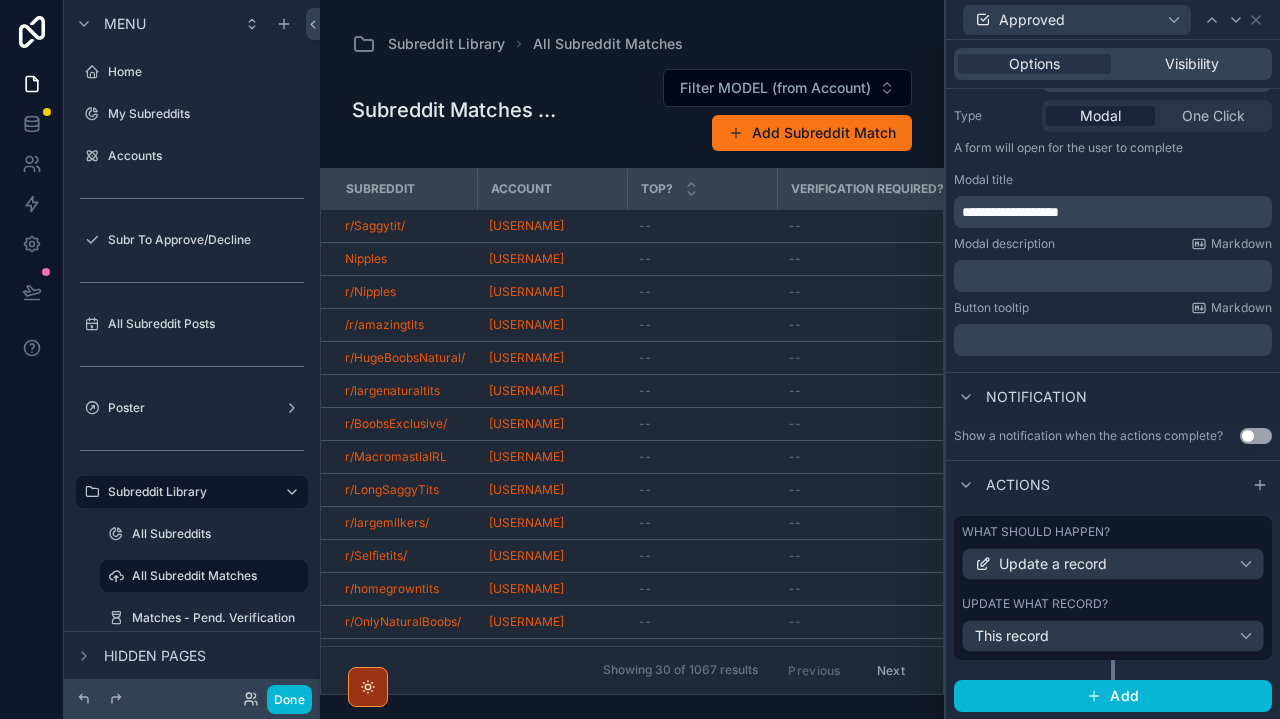 scroll, scrollTop: 0, scrollLeft: 0, axis: both 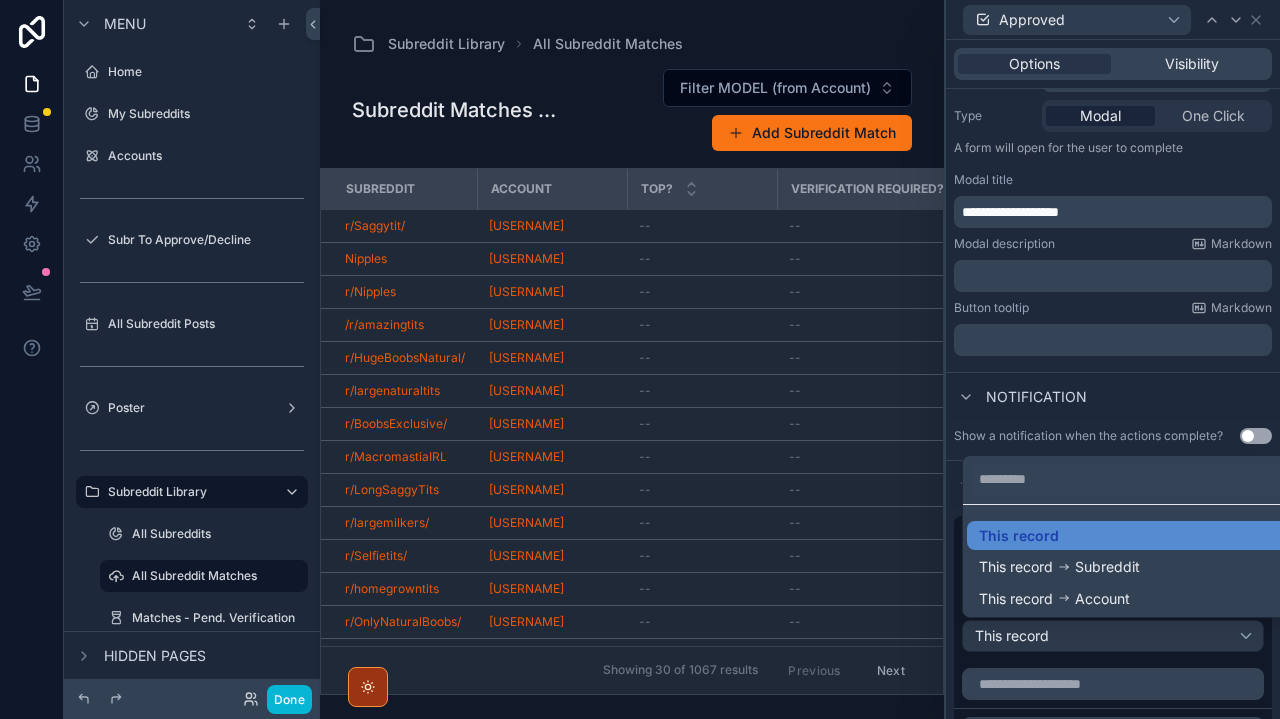 click at bounding box center [1113, 359] 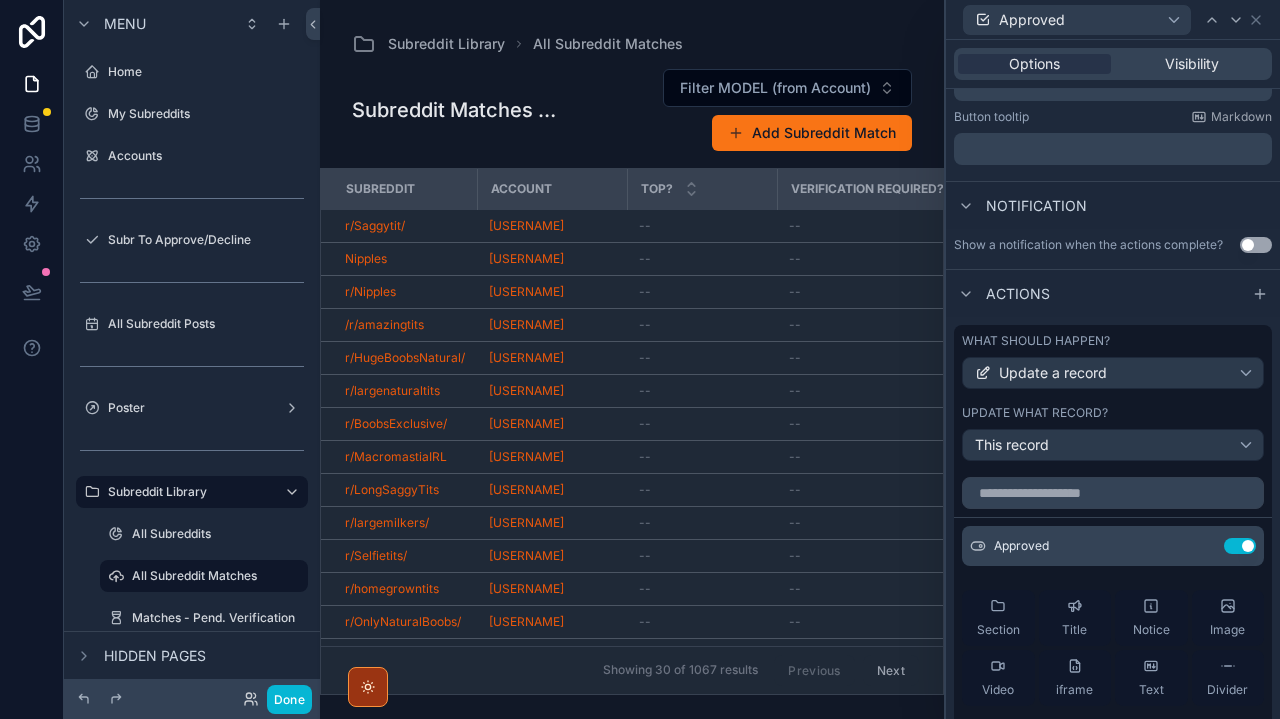 scroll, scrollTop: 582, scrollLeft: 0, axis: vertical 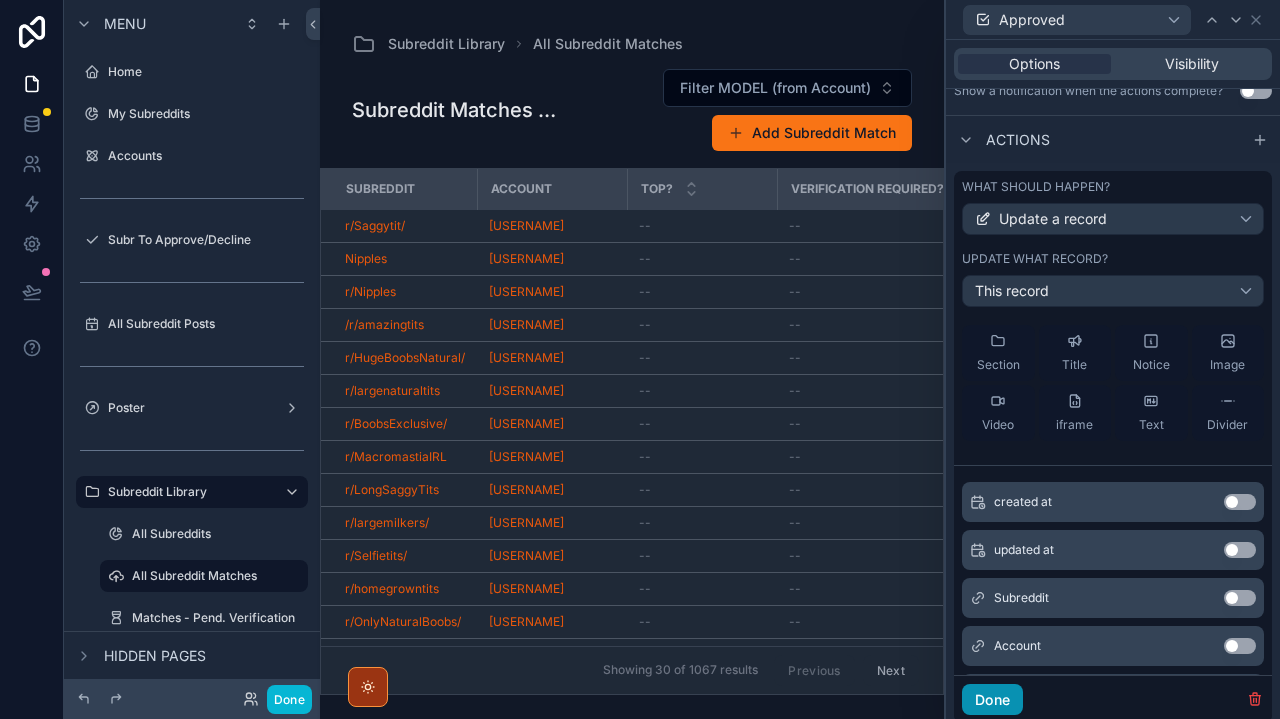click on "Done" at bounding box center (992, 700) 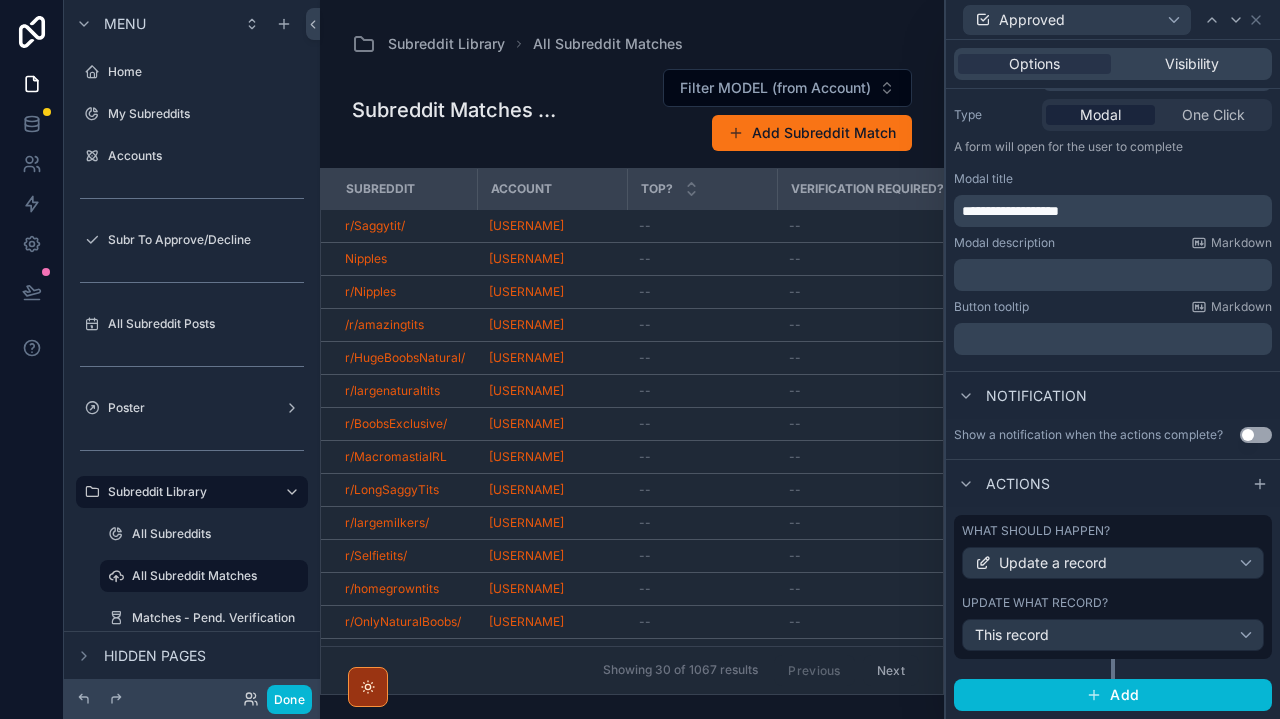 scroll, scrollTop: 237, scrollLeft: 0, axis: vertical 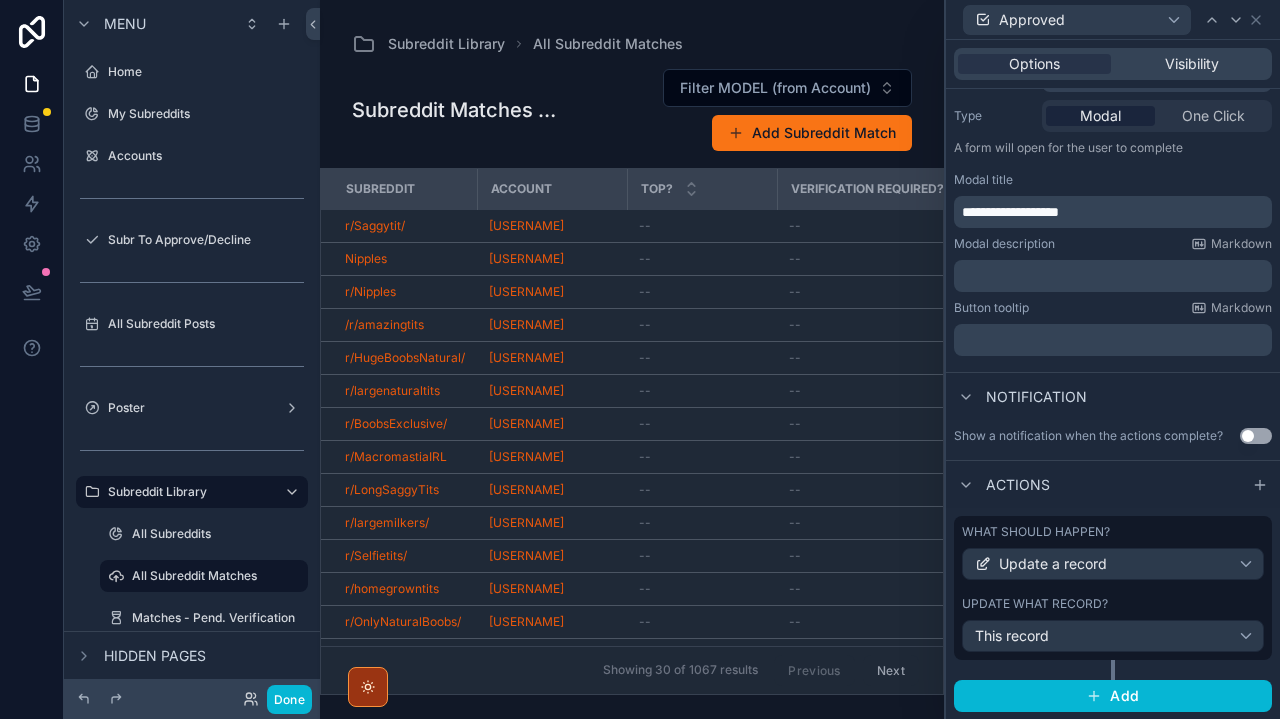 click on "What should happen? Update a record Update what record? This record Add" at bounding box center [1113, 614] 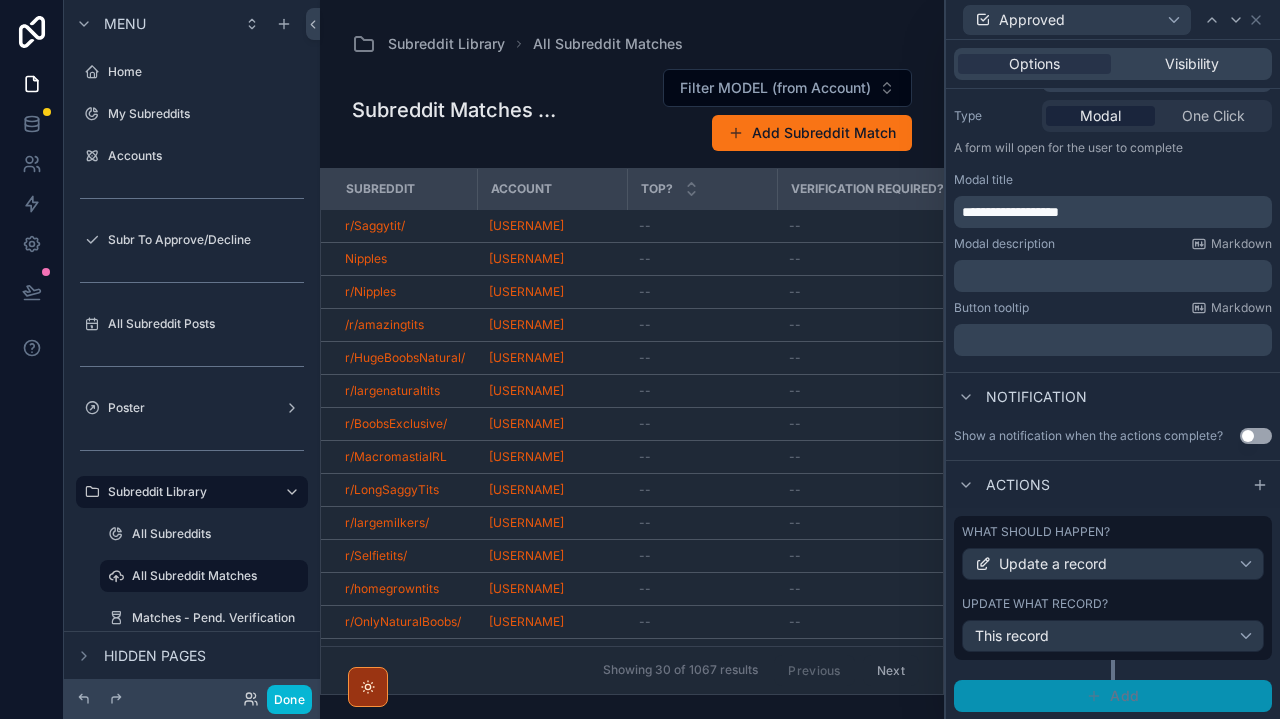 click on "Add" at bounding box center (1113, 696) 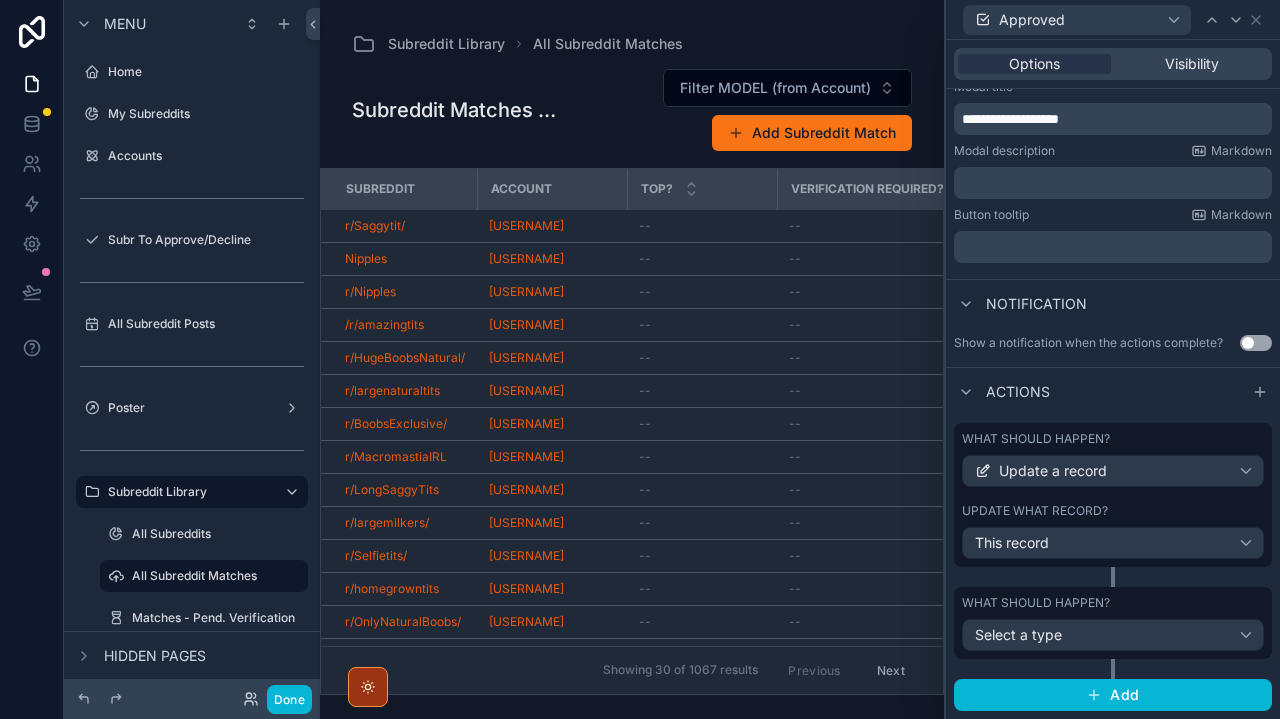 scroll, scrollTop: 329, scrollLeft: 0, axis: vertical 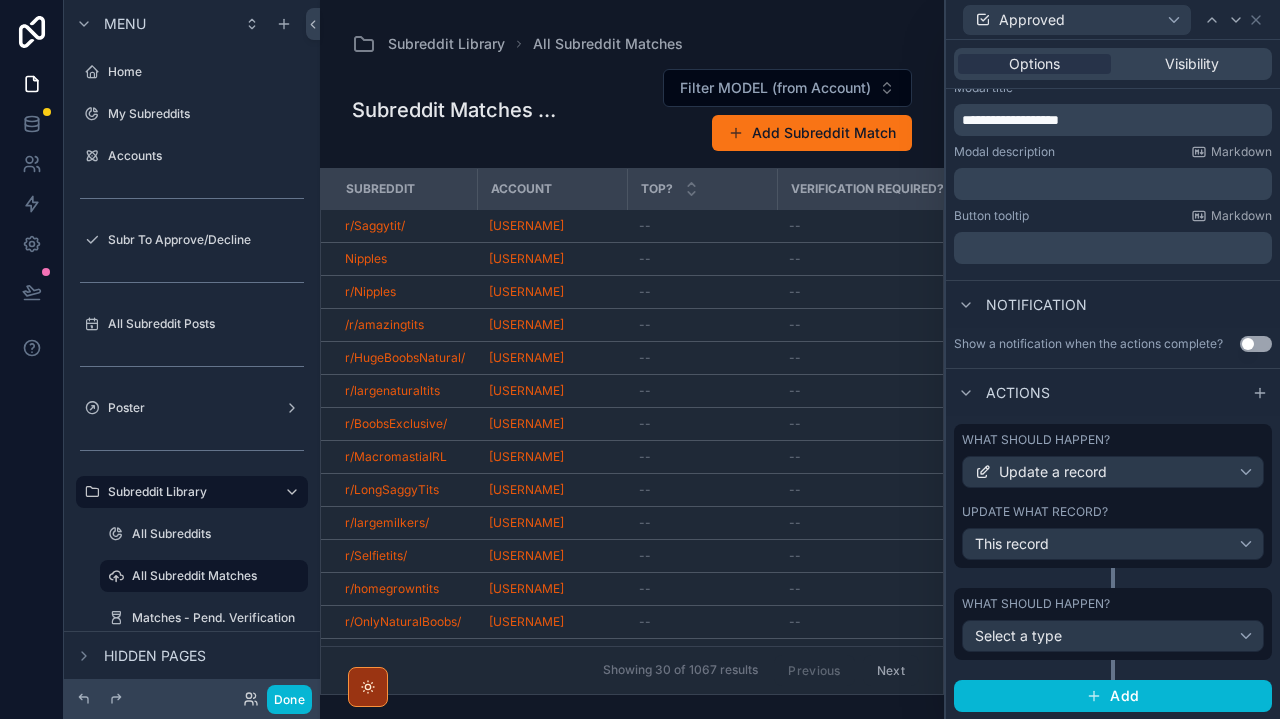 click on "Select a type" at bounding box center (1018, 635) 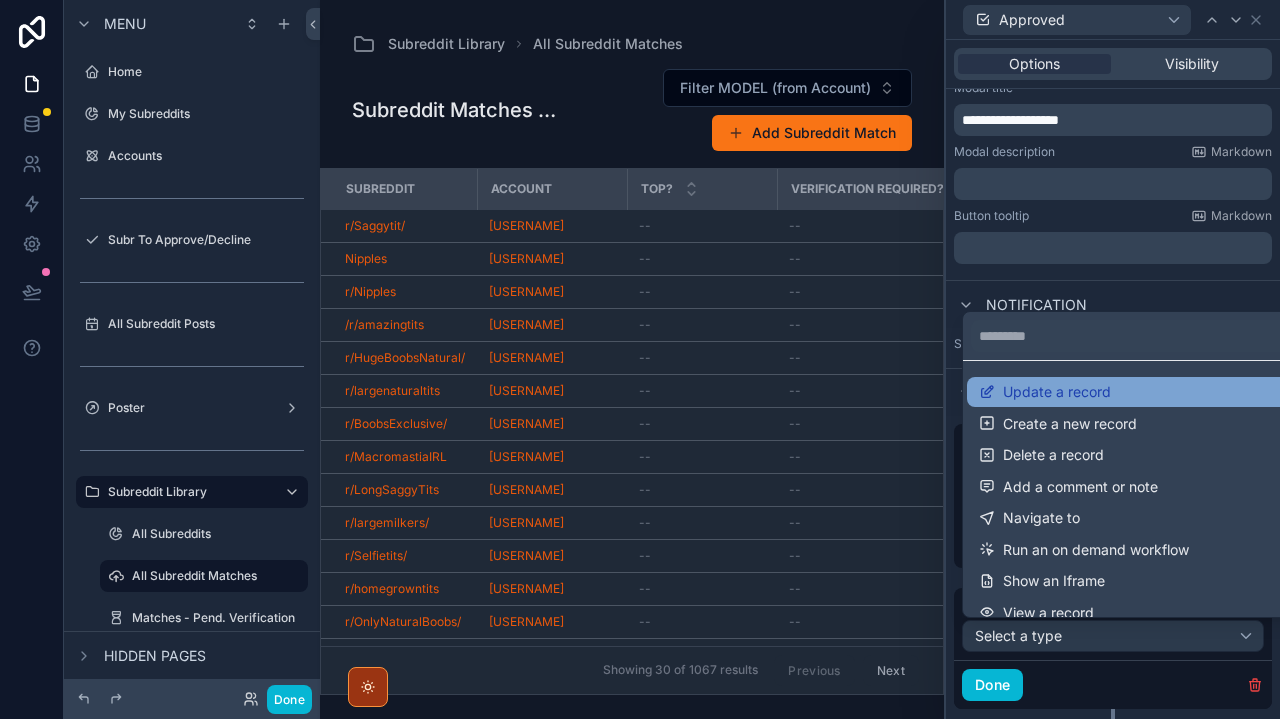 click on "Update a record" at bounding box center [1137, 392] 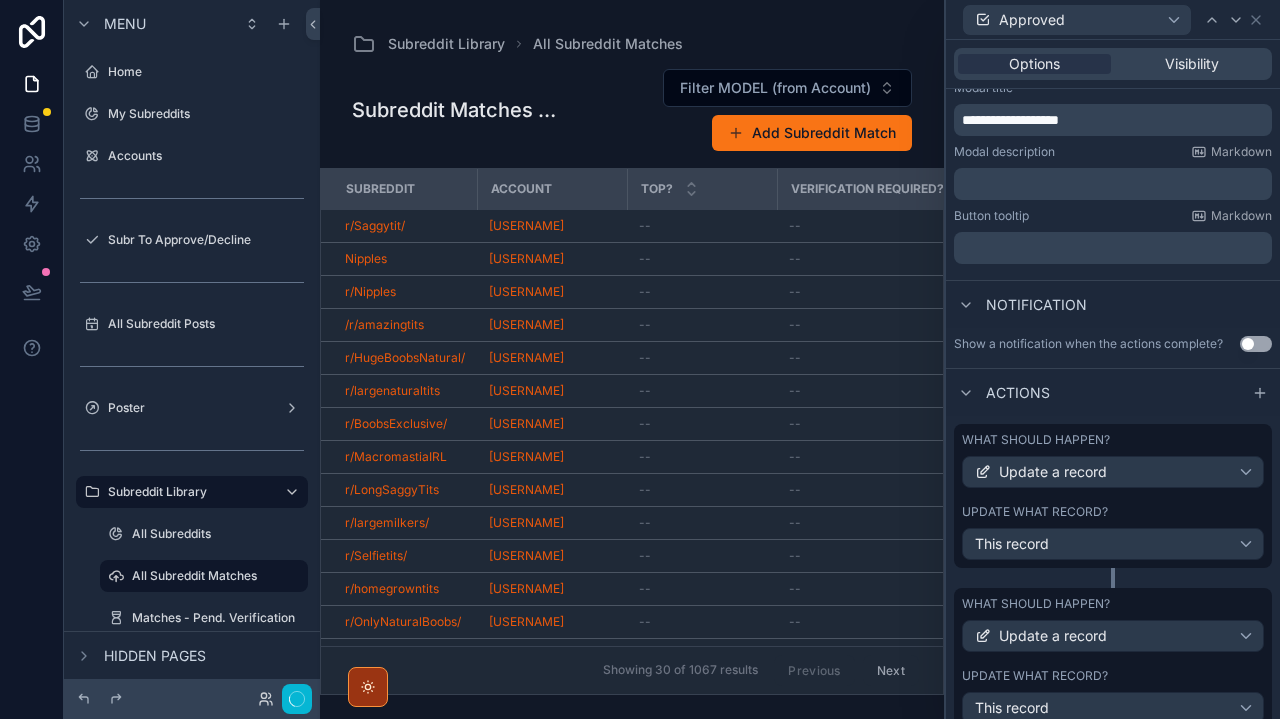 scroll, scrollTop: 518, scrollLeft: 0, axis: vertical 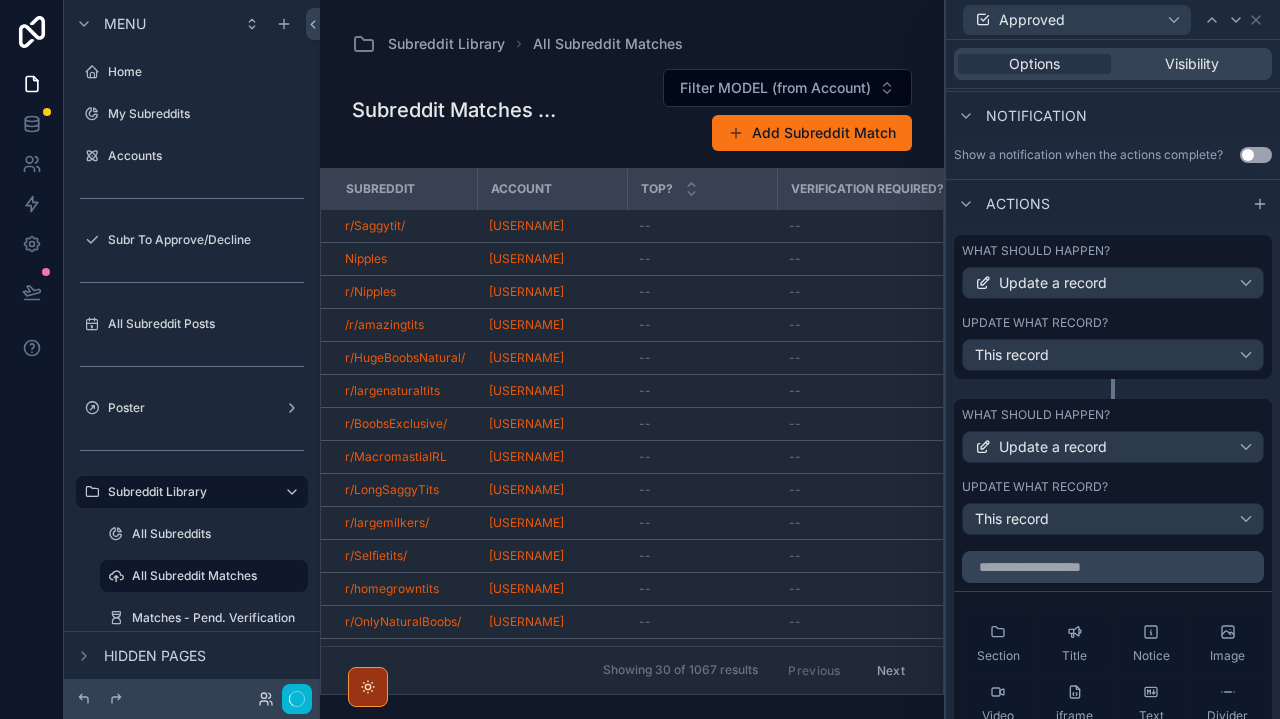 click on "This record" at bounding box center (1012, 519) 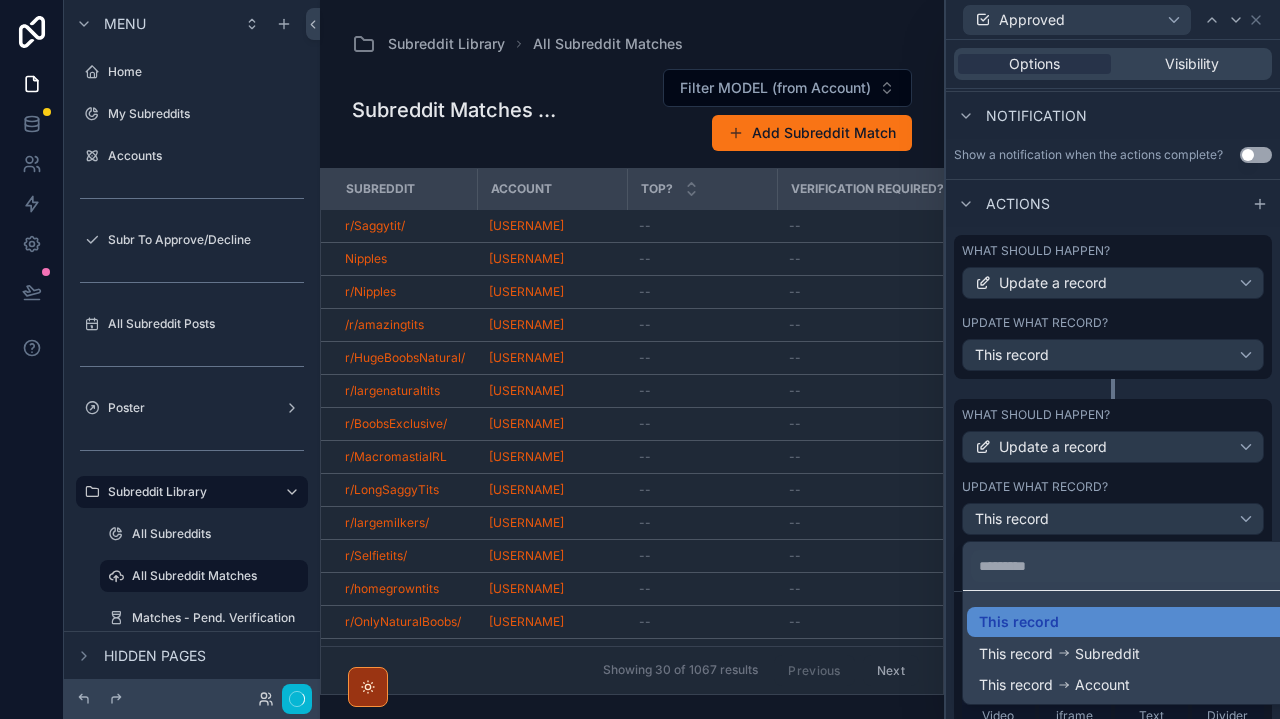 click at bounding box center (1113, 359) 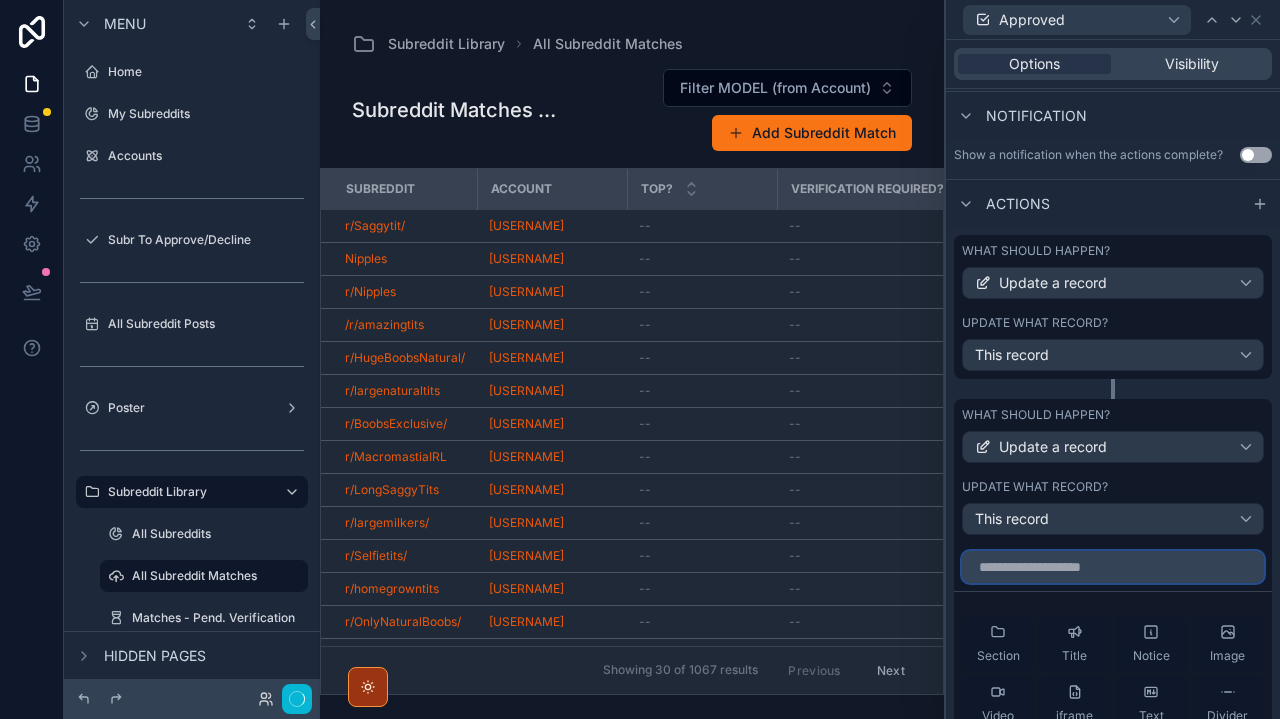 click at bounding box center (1113, 567) 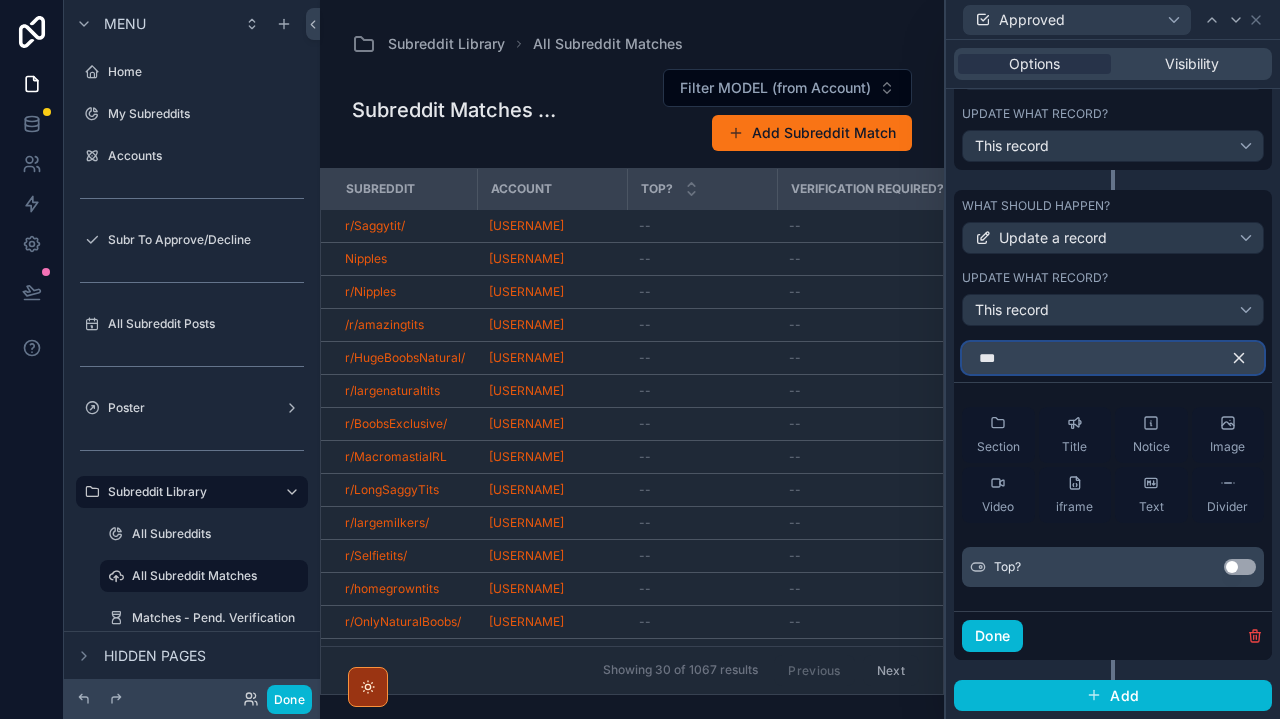 scroll, scrollTop: 726, scrollLeft: 0, axis: vertical 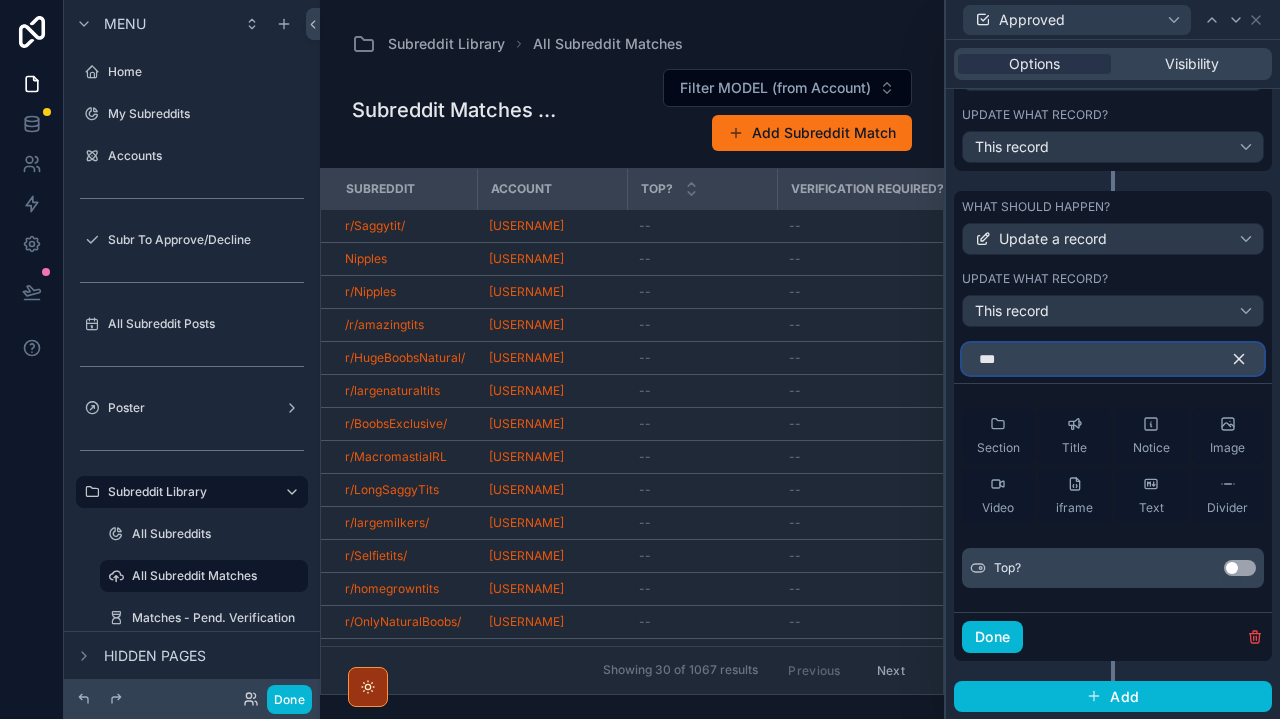 type on "***" 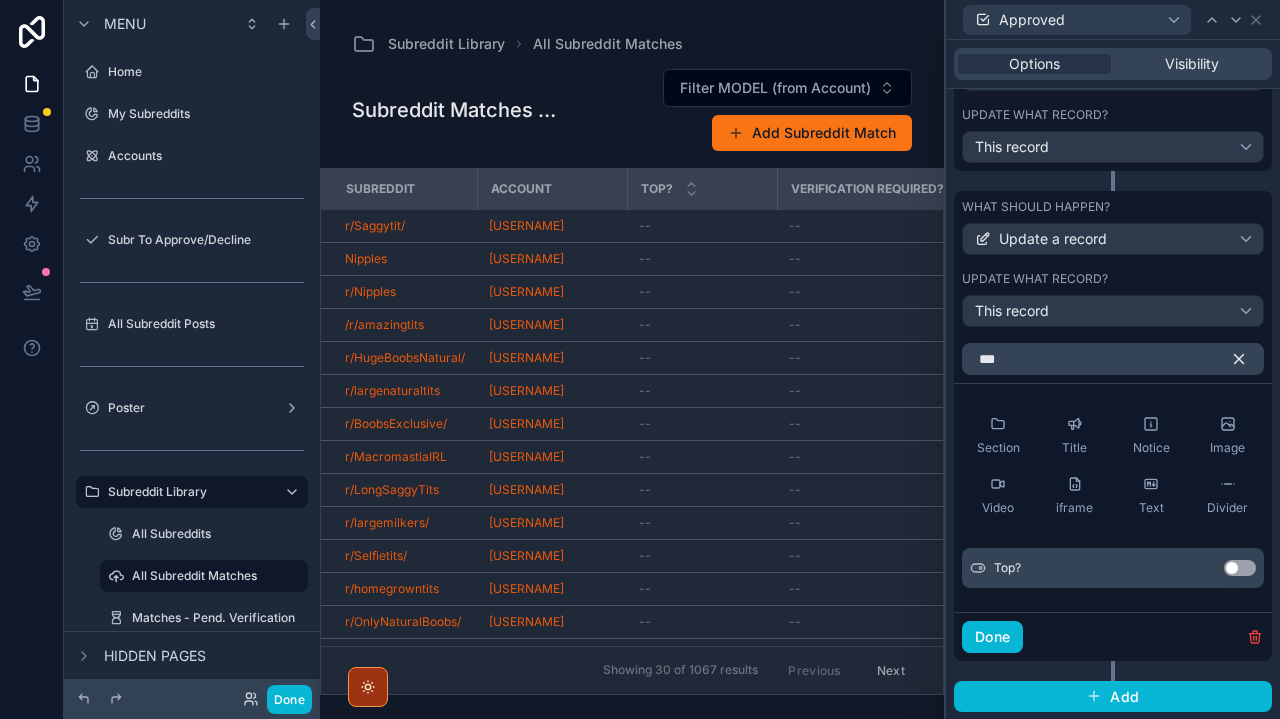 click on "Use setting" at bounding box center [1240, 568] 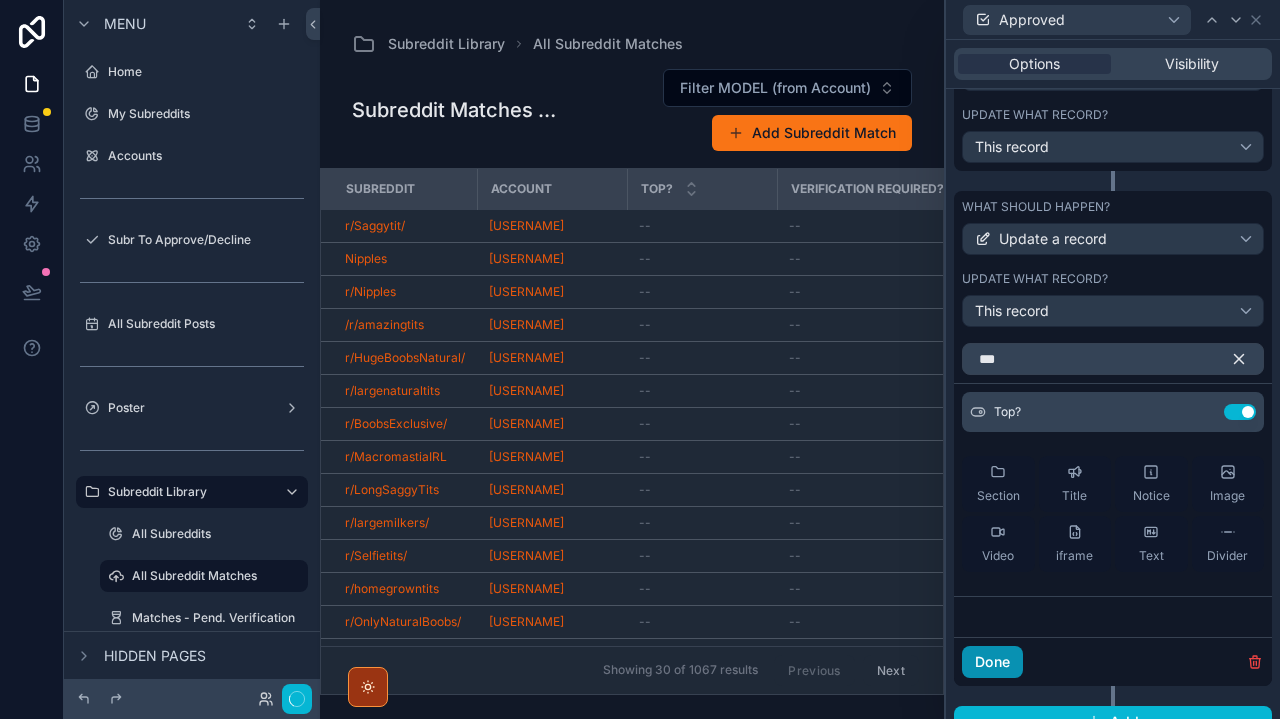 click on "Done" at bounding box center (992, 662) 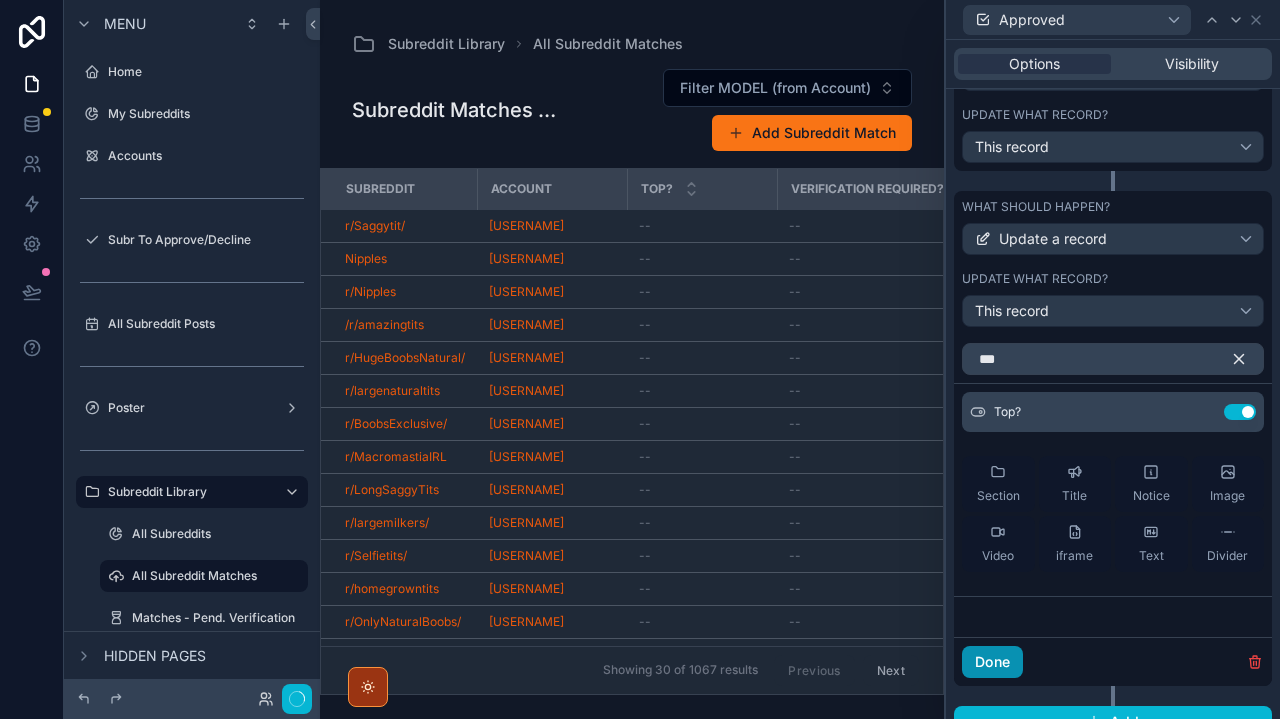 scroll, scrollTop: 401, scrollLeft: 0, axis: vertical 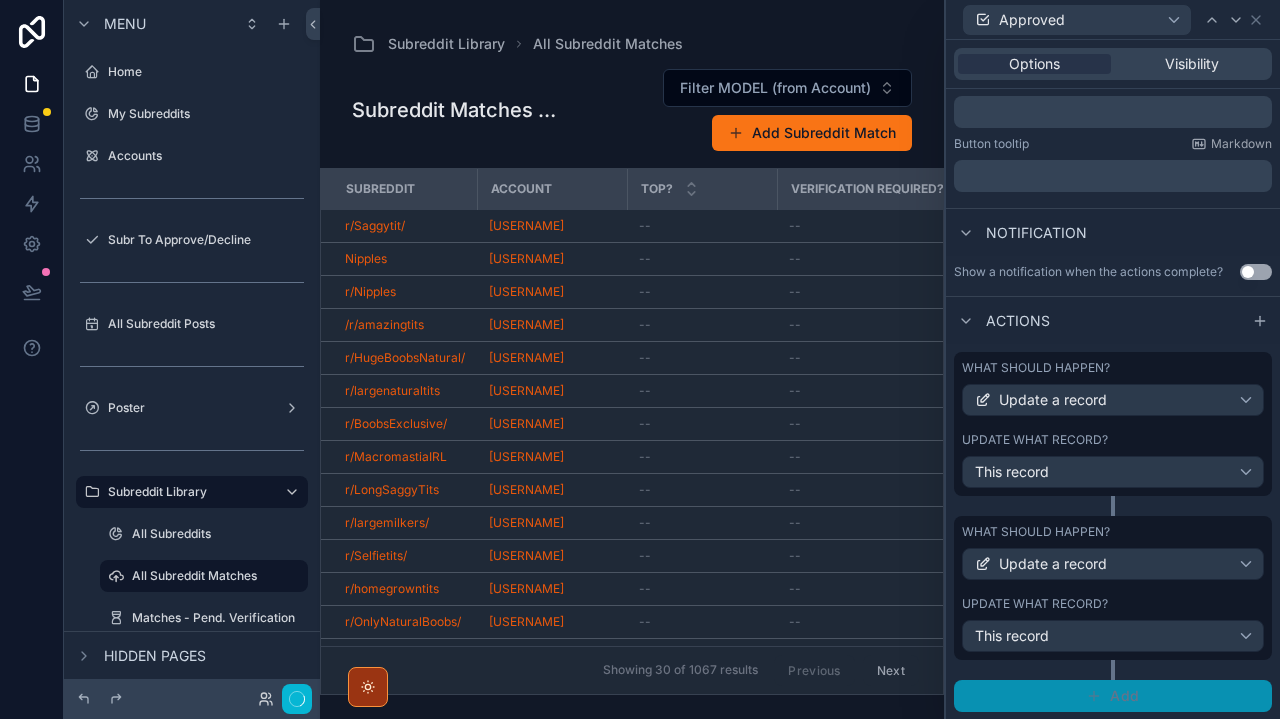 click on "Add" at bounding box center (1113, 696) 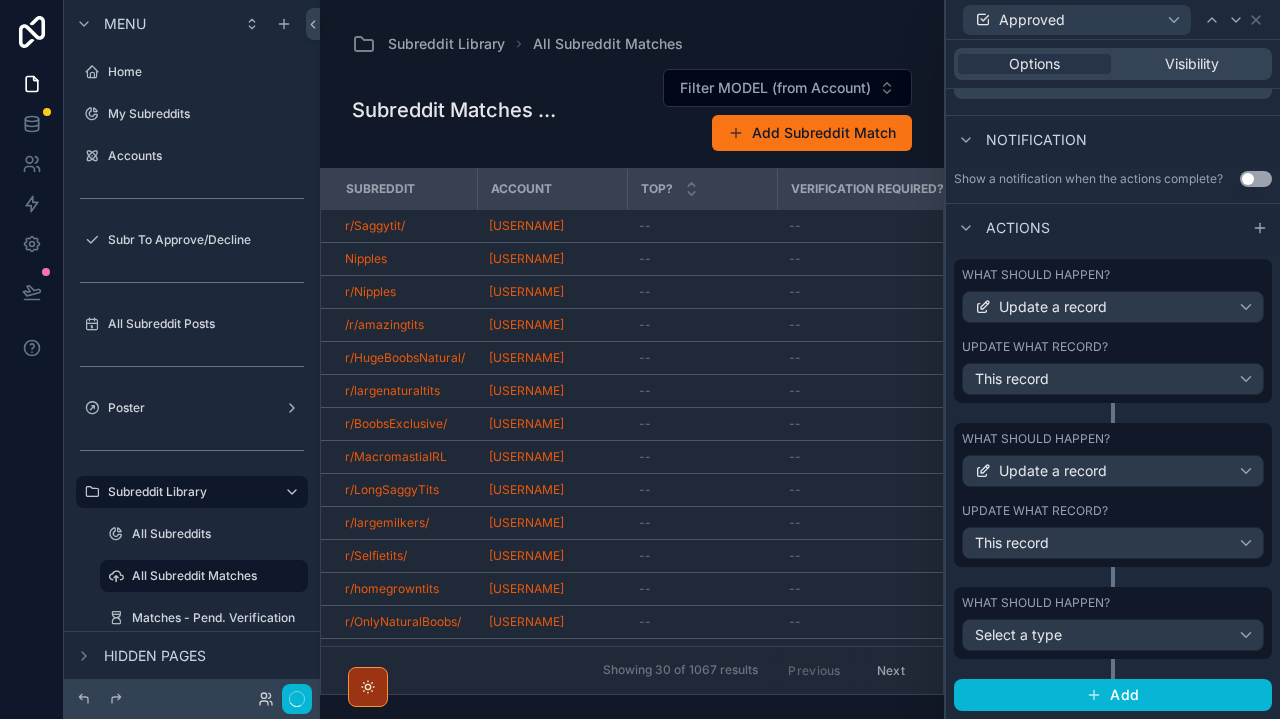 scroll, scrollTop: 493, scrollLeft: 0, axis: vertical 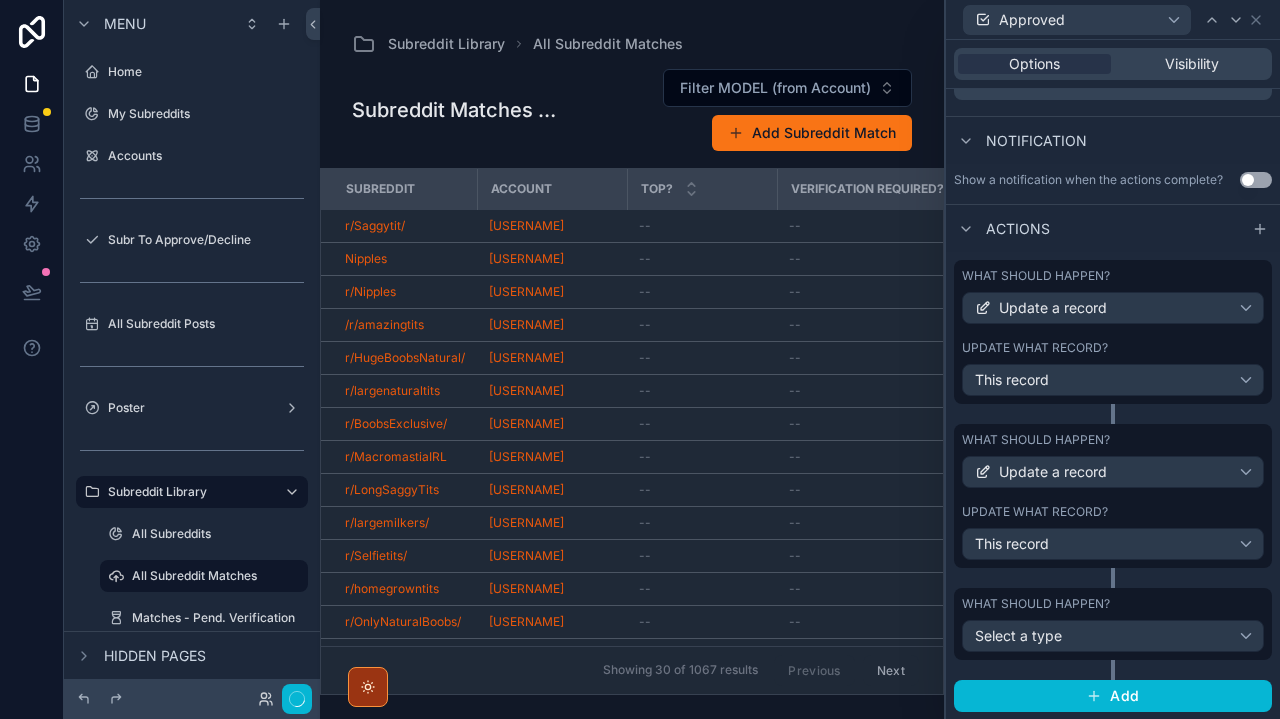 click on "Select a type" at bounding box center [1018, 635] 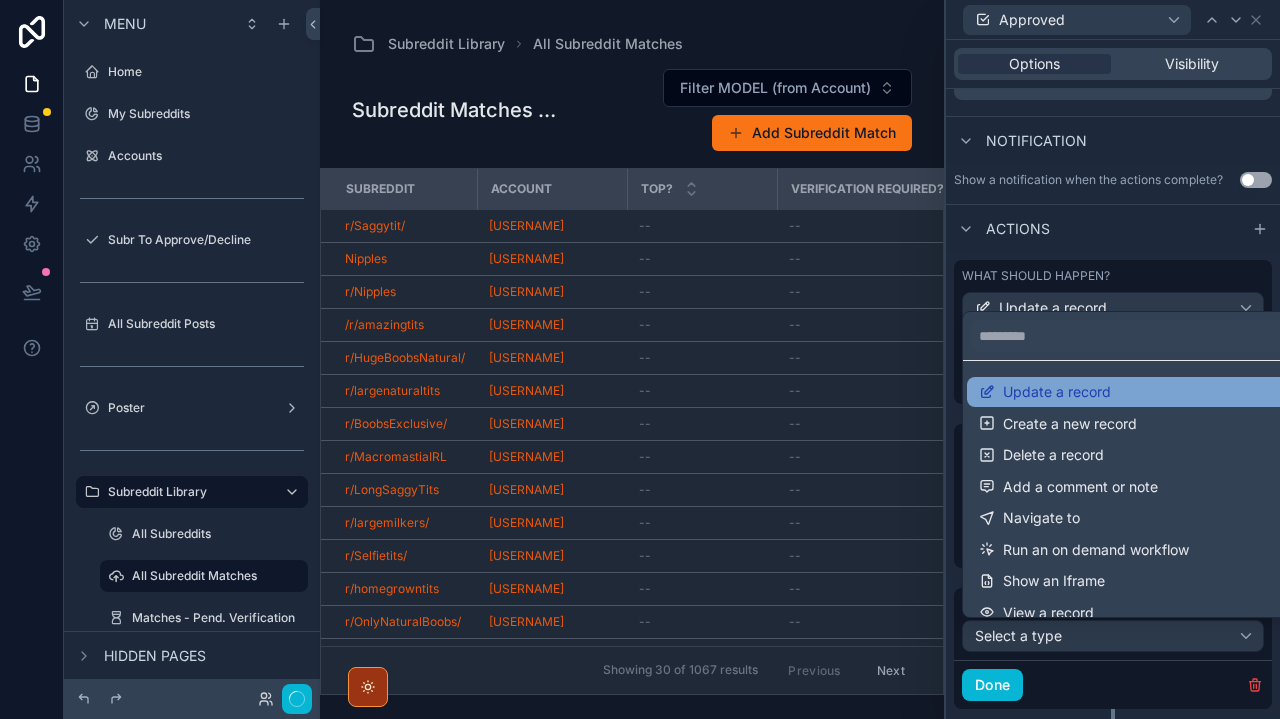 click on "Update a record" at bounding box center (1057, 392) 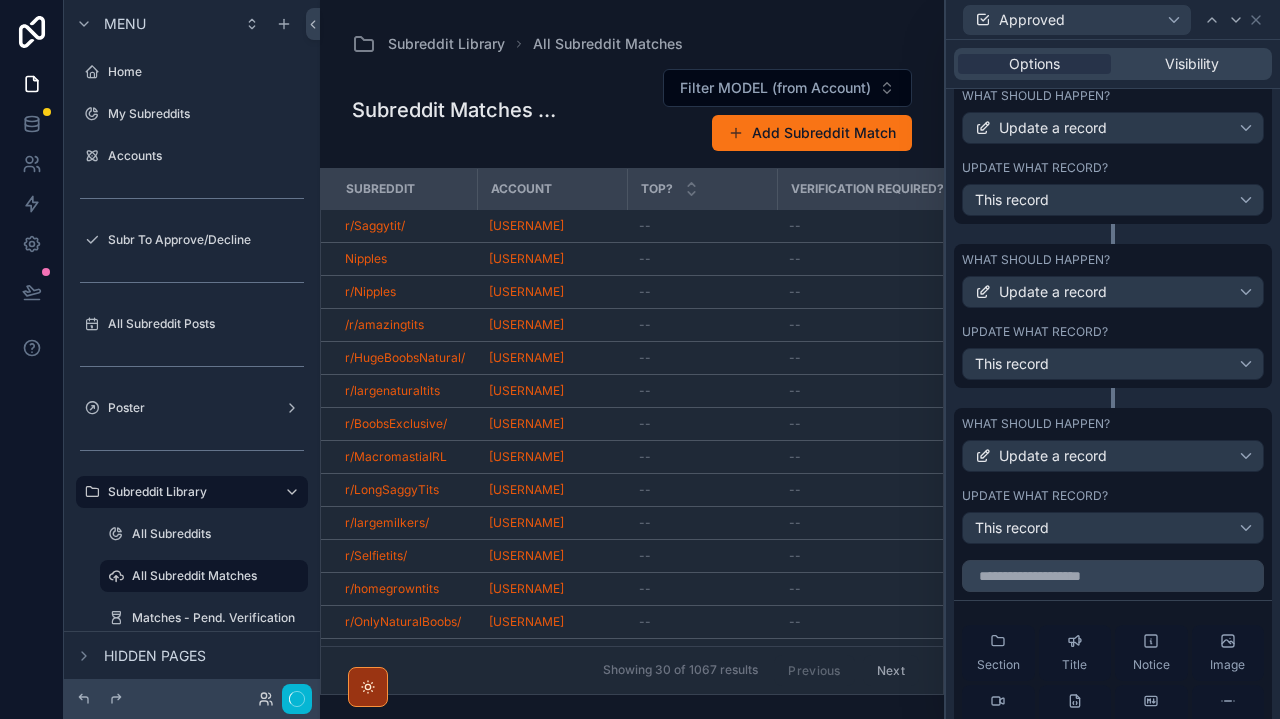 scroll, scrollTop: 851, scrollLeft: 0, axis: vertical 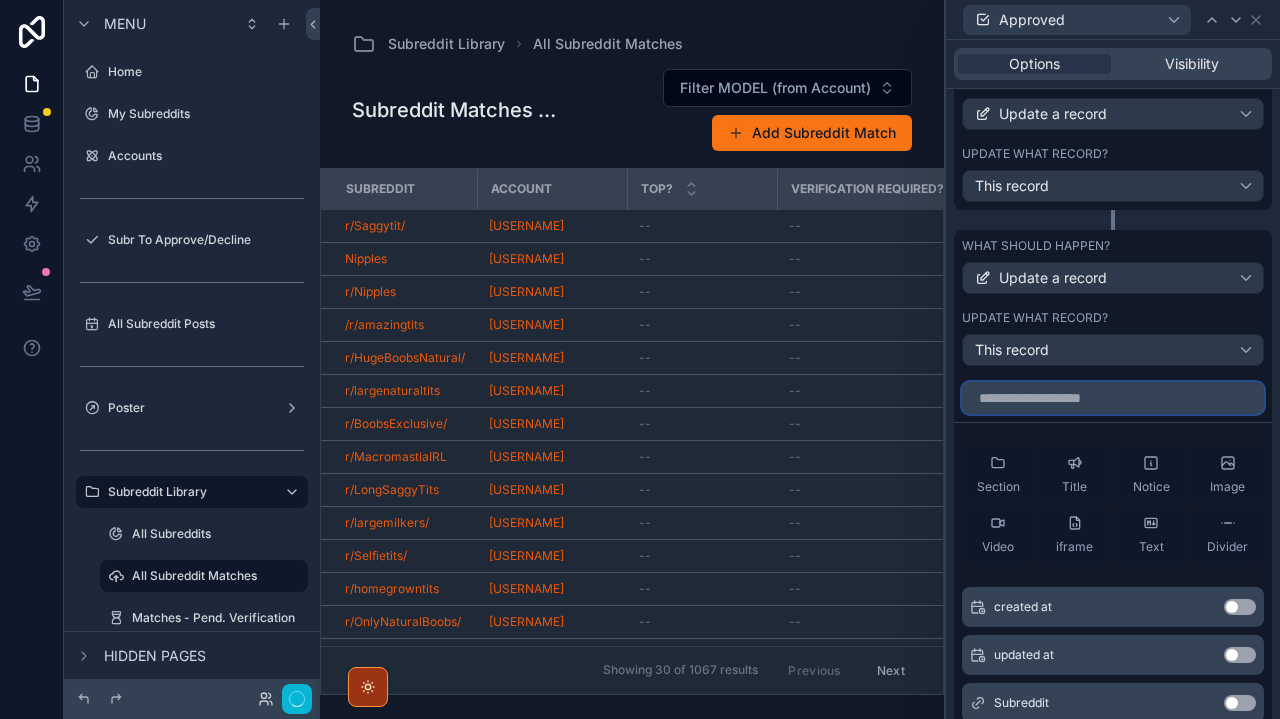 click at bounding box center [1113, 398] 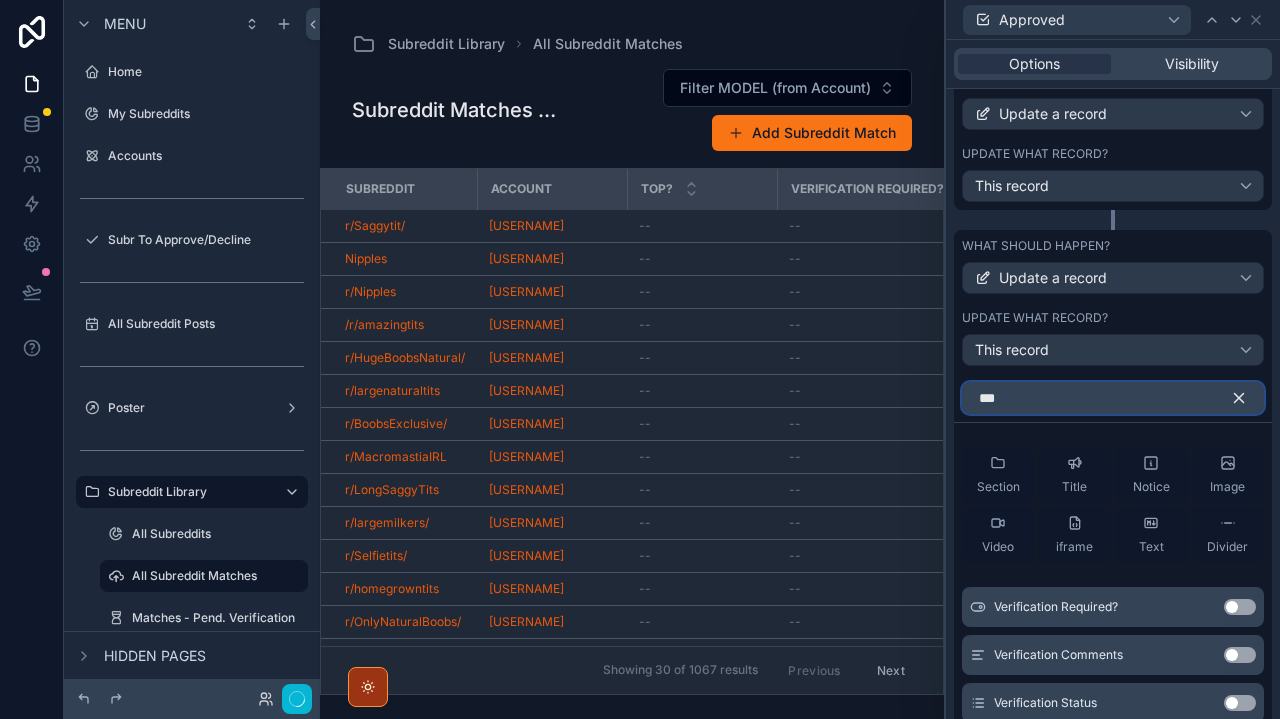 type on "***" 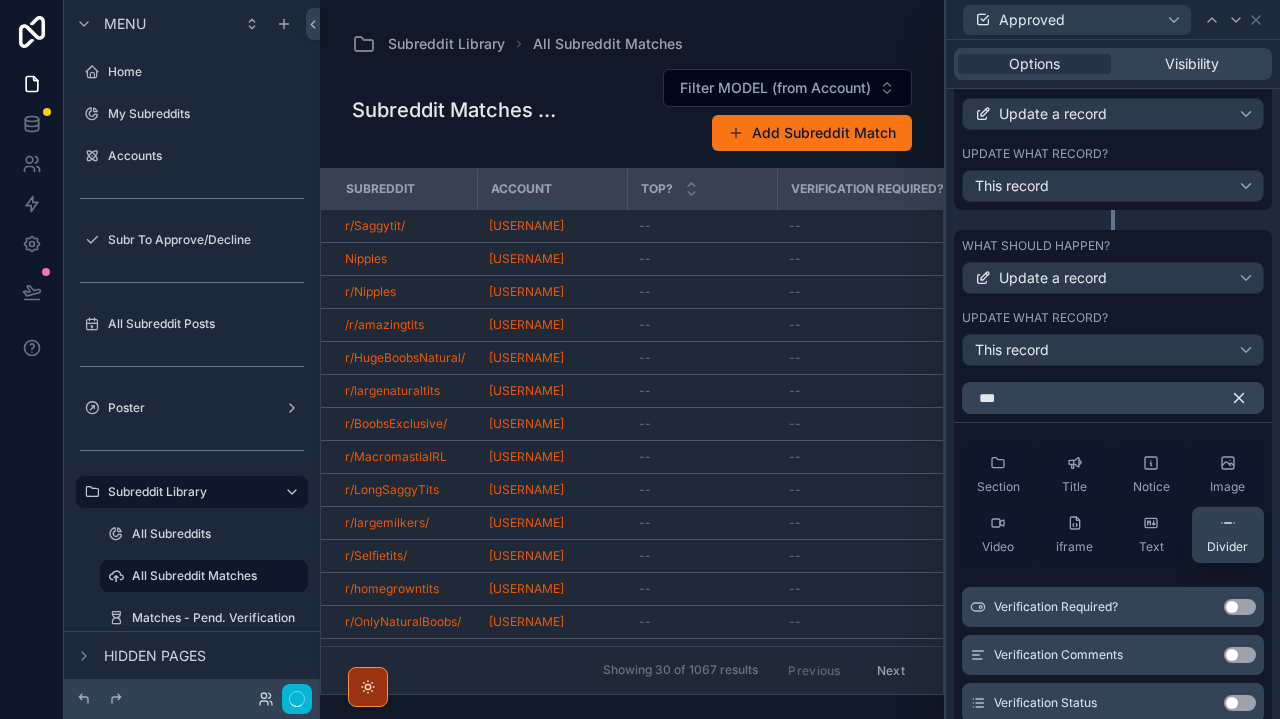 click on "Use setting" at bounding box center [1240, 607] 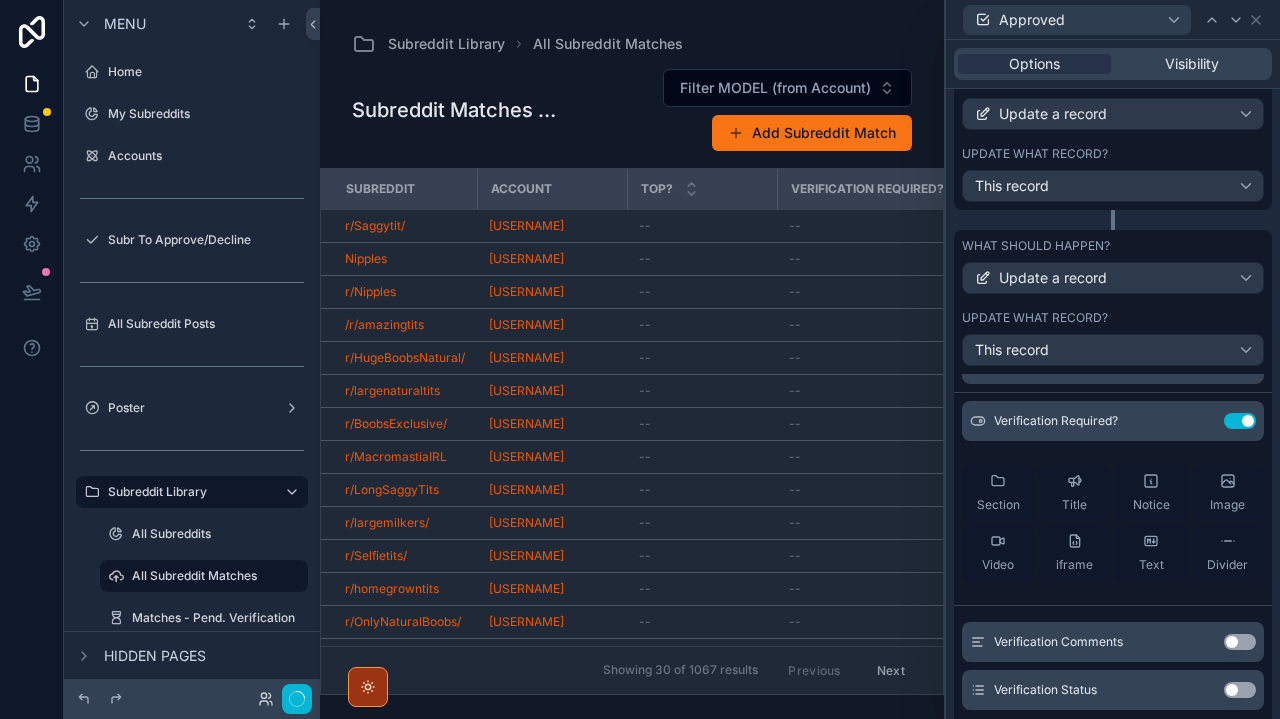 scroll, scrollTop: 30, scrollLeft: 0, axis: vertical 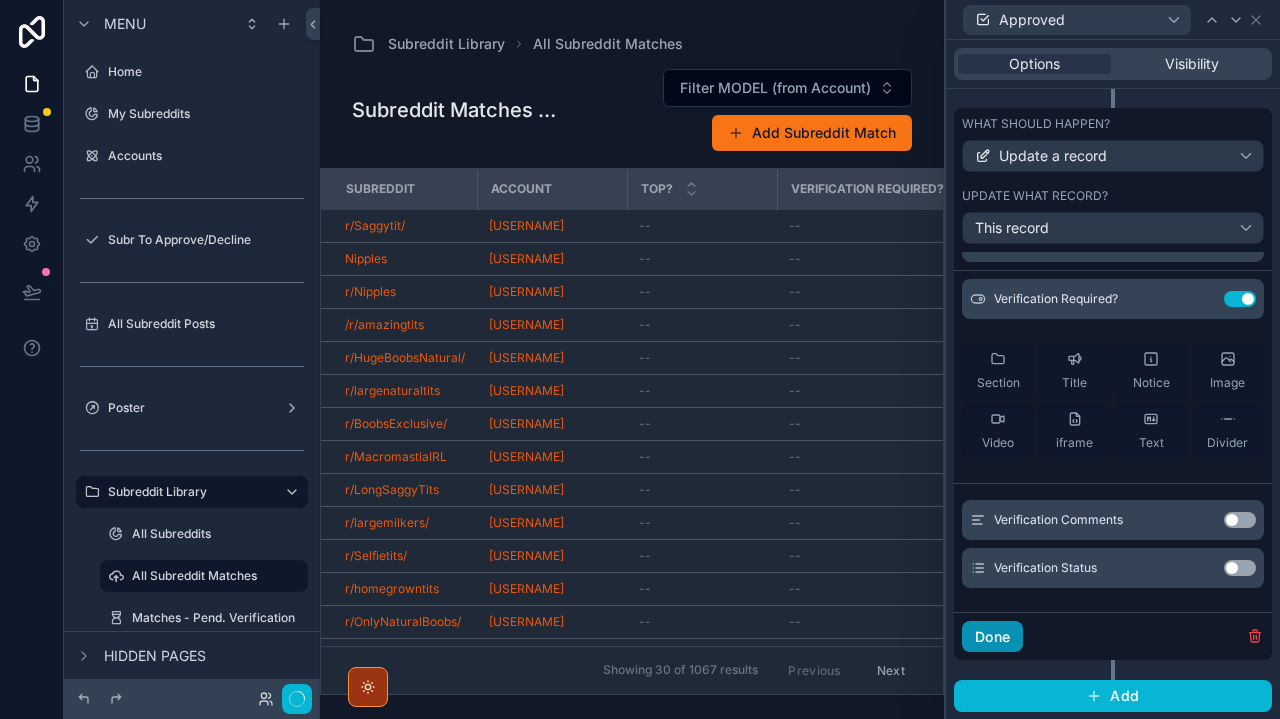 click on "Done" at bounding box center (992, 637) 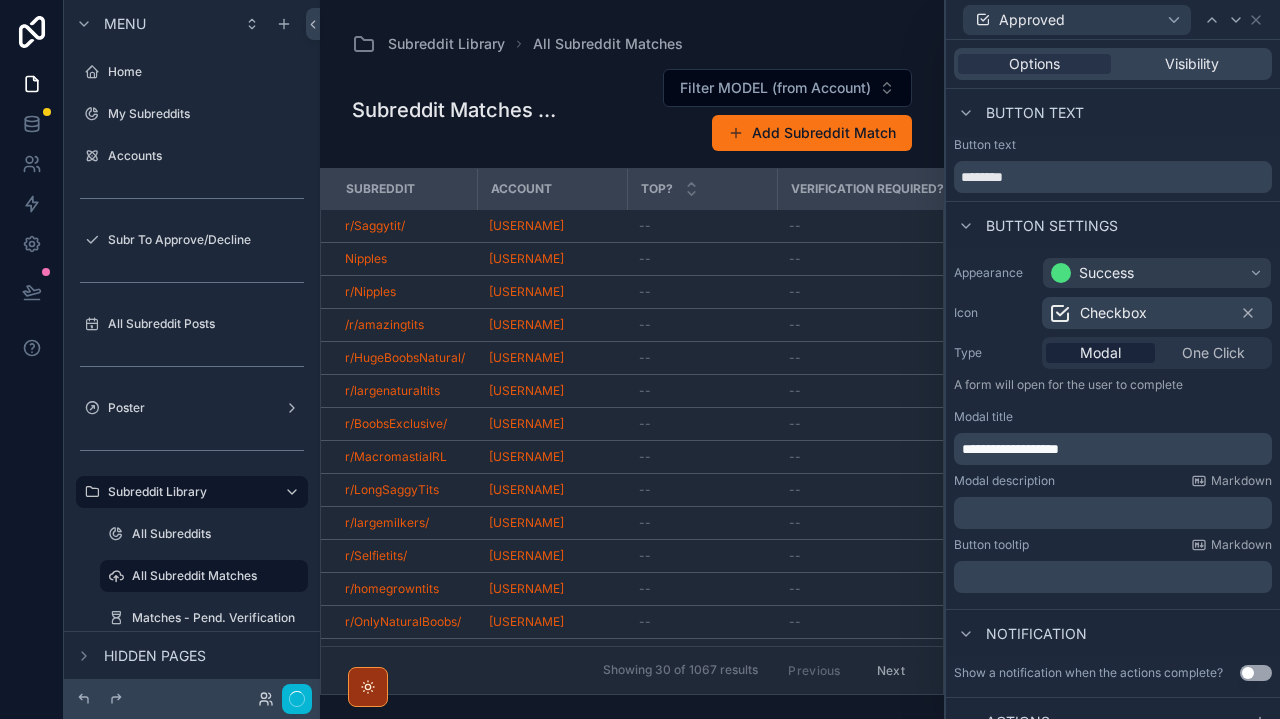 scroll, scrollTop: 0, scrollLeft: 0, axis: both 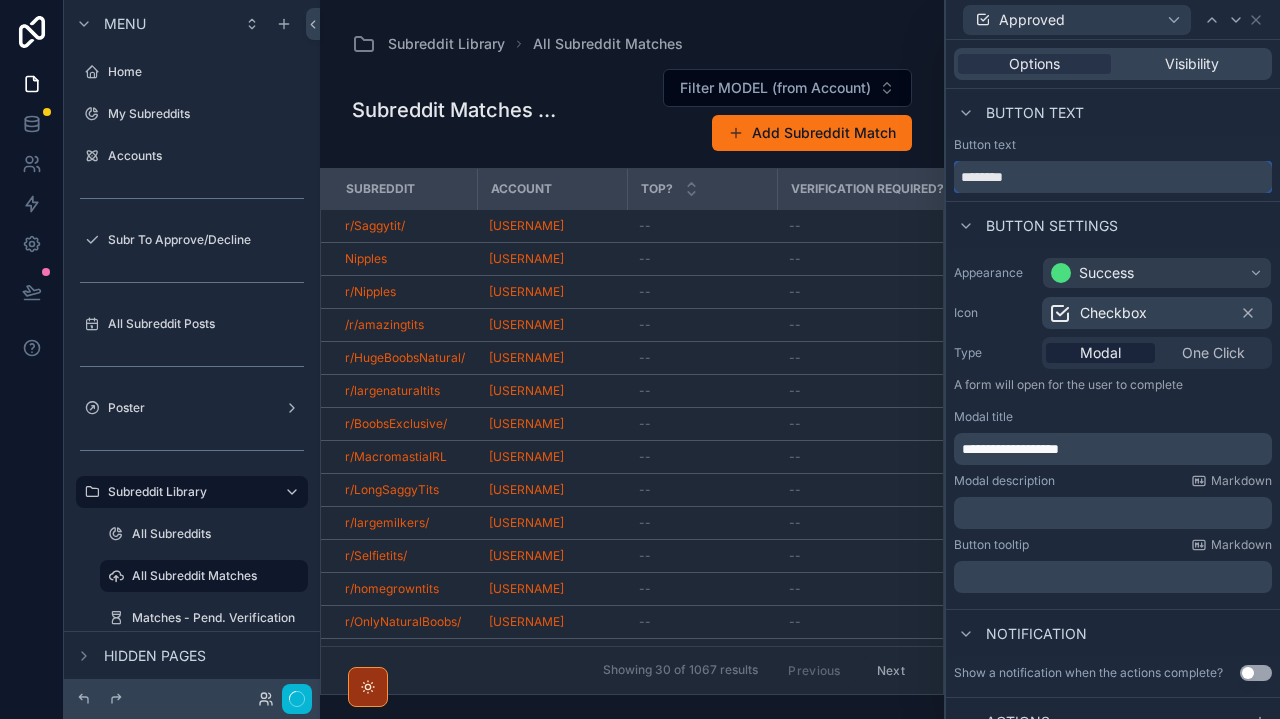 drag, startPoint x: 1085, startPoint y: 174, endPoint x: 870, endPoint y: 179, distance: 215.05814 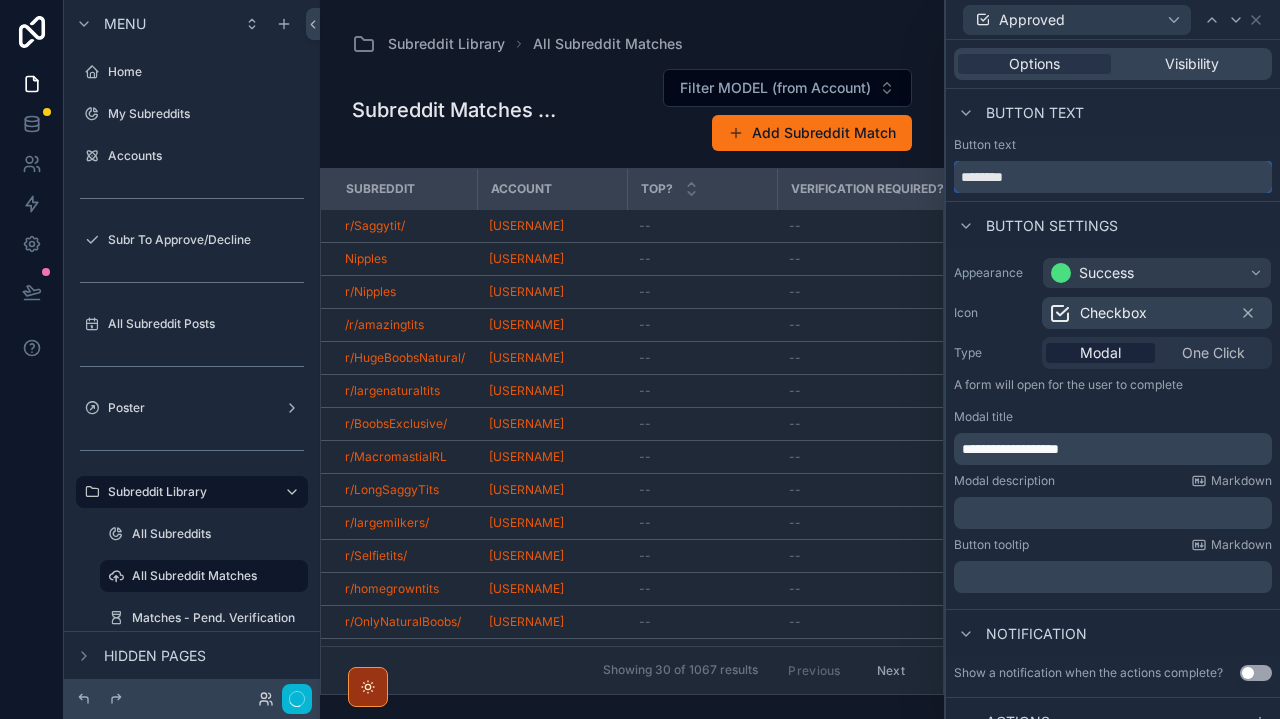 click on "Home My Subreddits Accounts Subr To Approve/Decline 31 All Subreddit Posts Poster Subreddit Library All Subreddits All Subreddit Matches Matches - Pend. Verification Examples All Niches Model Weeks Users 🤍💙 OF 3 App Setup My Profile 🔴 AVOID ✅ VERIFICATION 👠MODELS 🫙 PUBLISHED ARCHIVE ⚪️ SUBREDDITS Example Content MS Marios S Subreddit Library All Subreddit Matches Subreddit Matches Collection Filter MODEL (from Account) Add Subreddit Match Subreddit Account Top? Verification Required? STATUS (from Related Posts) Approved Subreddit Record Id Total Posts Account Record Id r/Saggytit/ Safe_Entrepreneur748 -- -- -- reczx7X4J5a8ksAJH reczx7X4J5a8ksAJH 0 0 recL3X0QmYRJL3bzG recL3X0QmYRJL3bzG Approved TOP Nipples Safe_Entrepreneur748 -- -- -- recu4Plb7QmvPnkui recu4Plb7QmvPnkui 0 0 recL3X0QmYRJL3bzG recL3X0QmYRJL3bzG Approved TOP r/Nipples Safe_Entrepreneur748 -- -- -- reczdy5nOgRJDz9qM reczdy5nOgRJDz9qM 0 0 recL3X0QmYRJL3bzG recL3X0QmYRJL3bzG Approved TOP /r/amazingtits Safe_Entrepreneur748 -- 0" at bounding box center (800, 359) 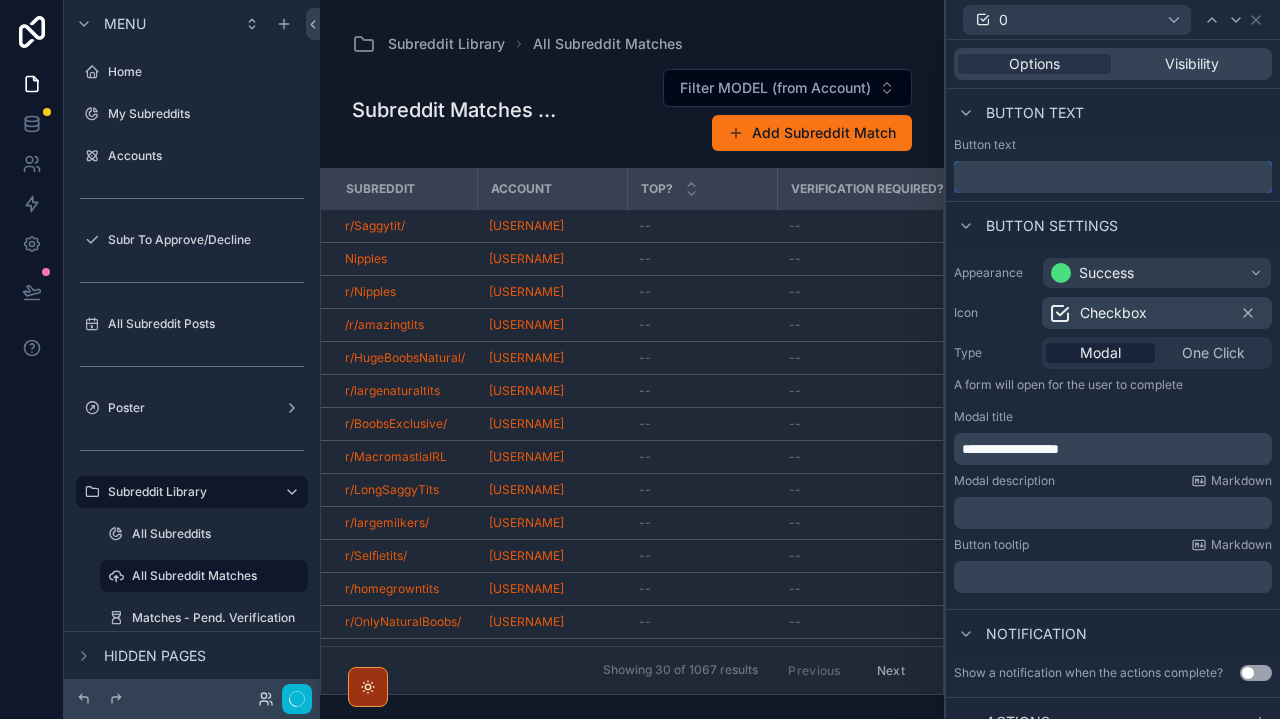 click at bounding box center (1113, 177) 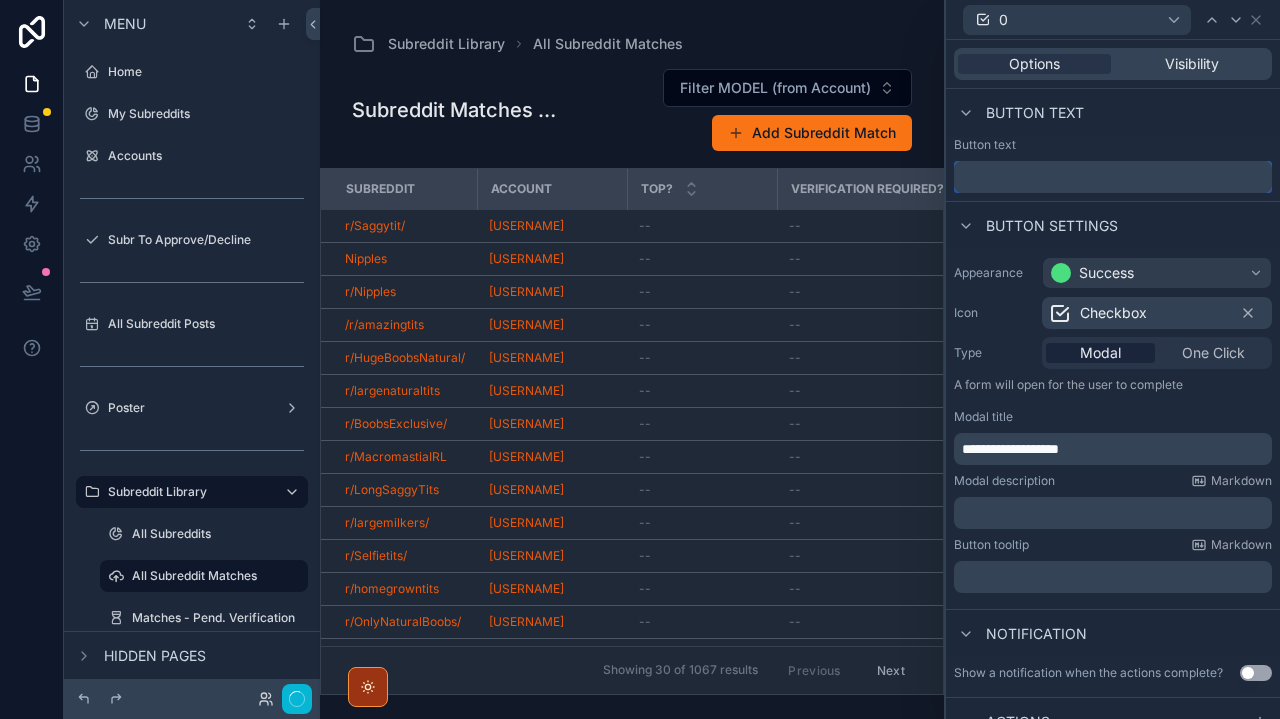 click at bounding box center (1113, 177) 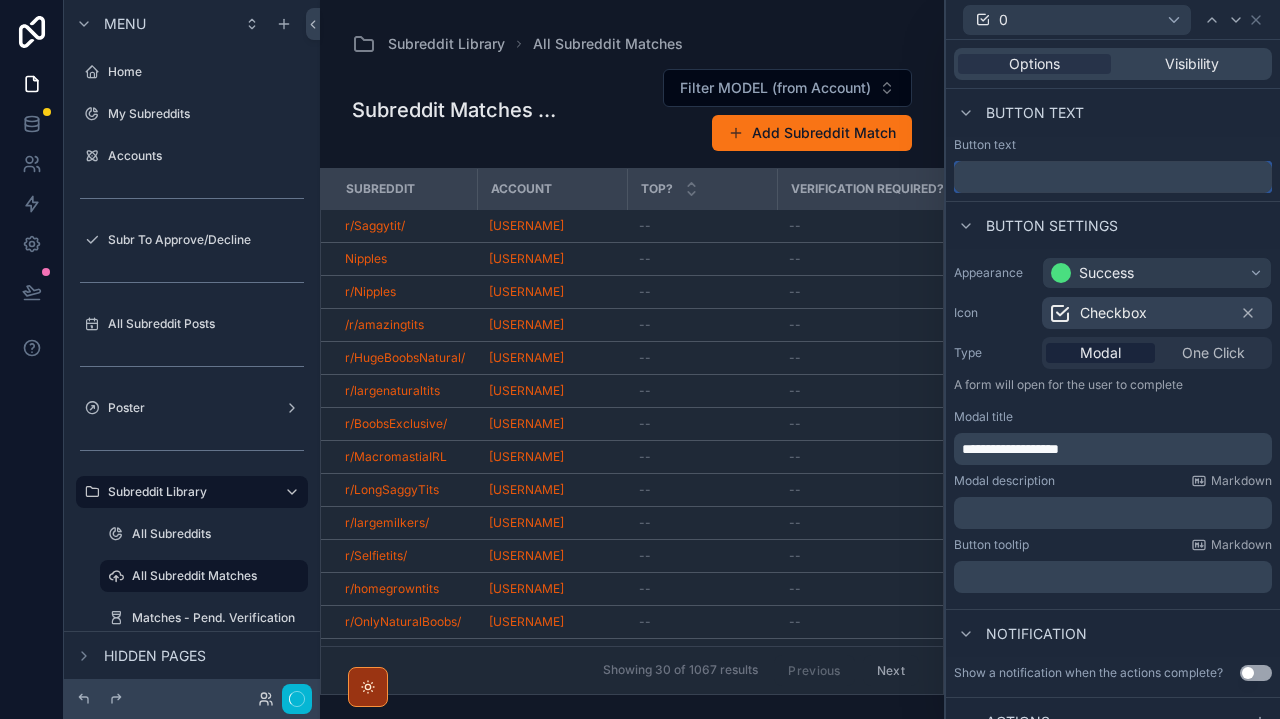 type on "*" 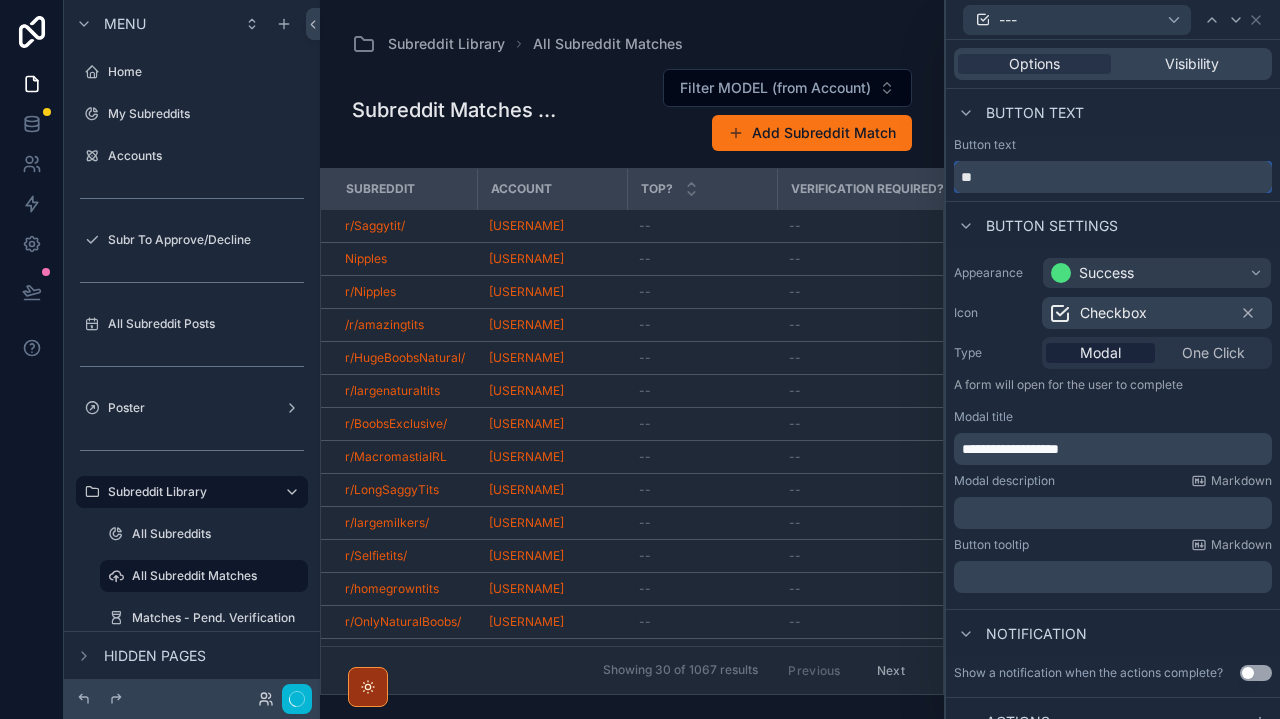 type on "*" 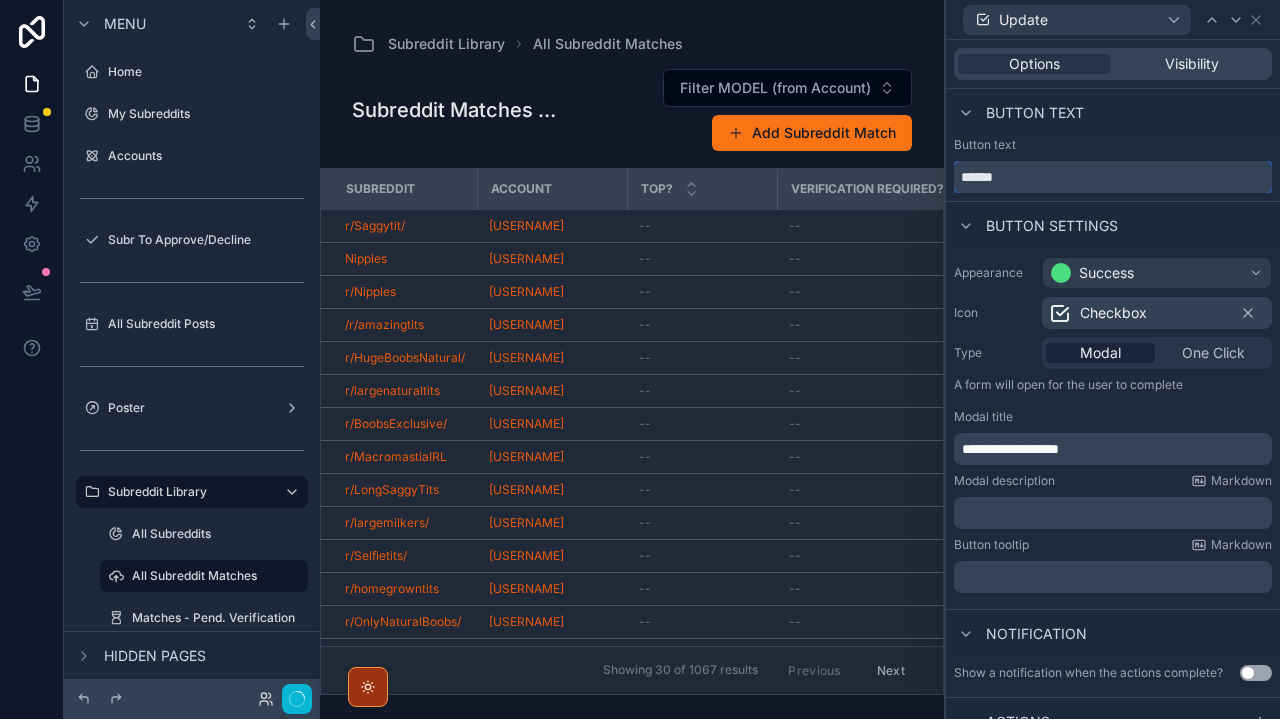 scroll, scrollTop: 0, scrollLeft: 0, axis: both 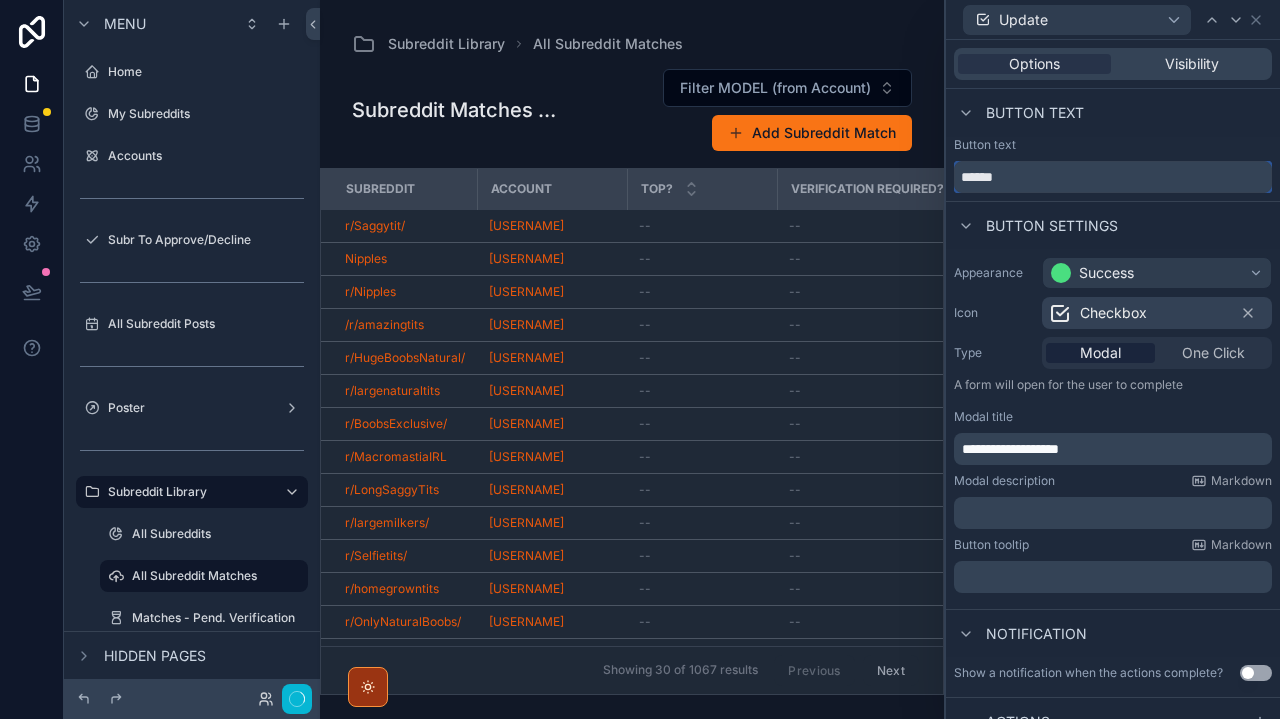 type on "******" 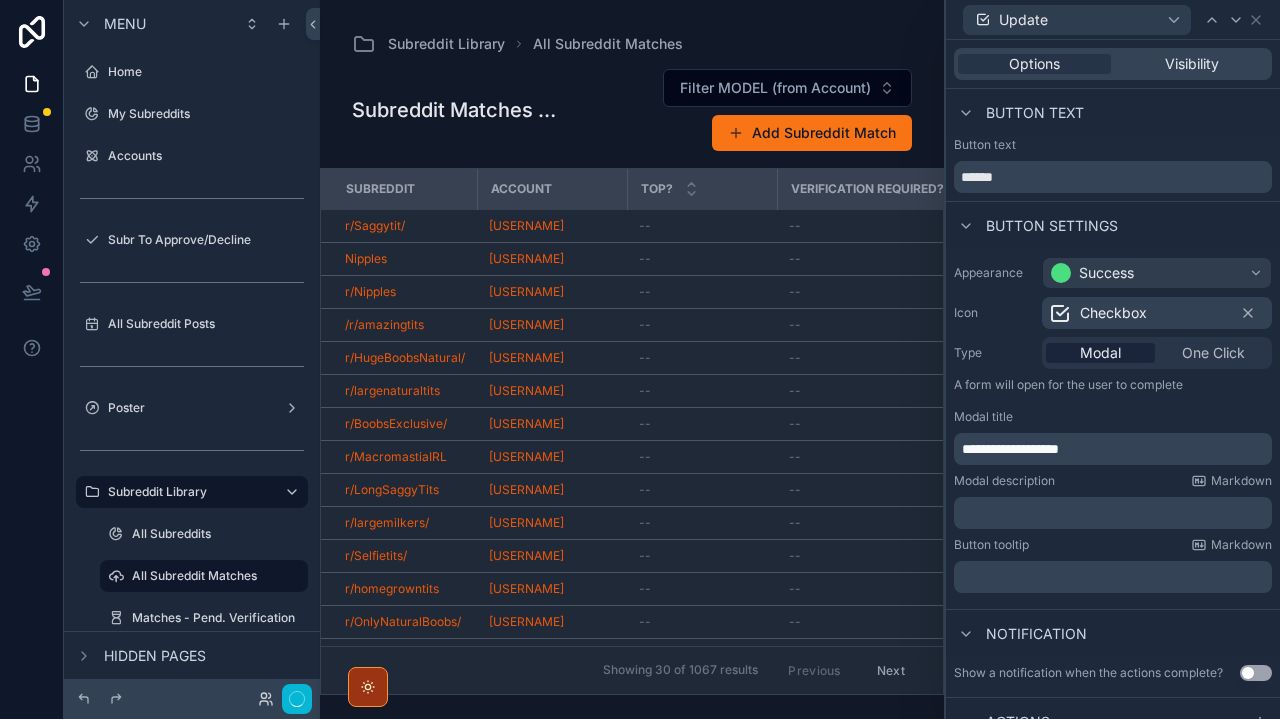 click on "Appearance" at bounding box center [994, 273] 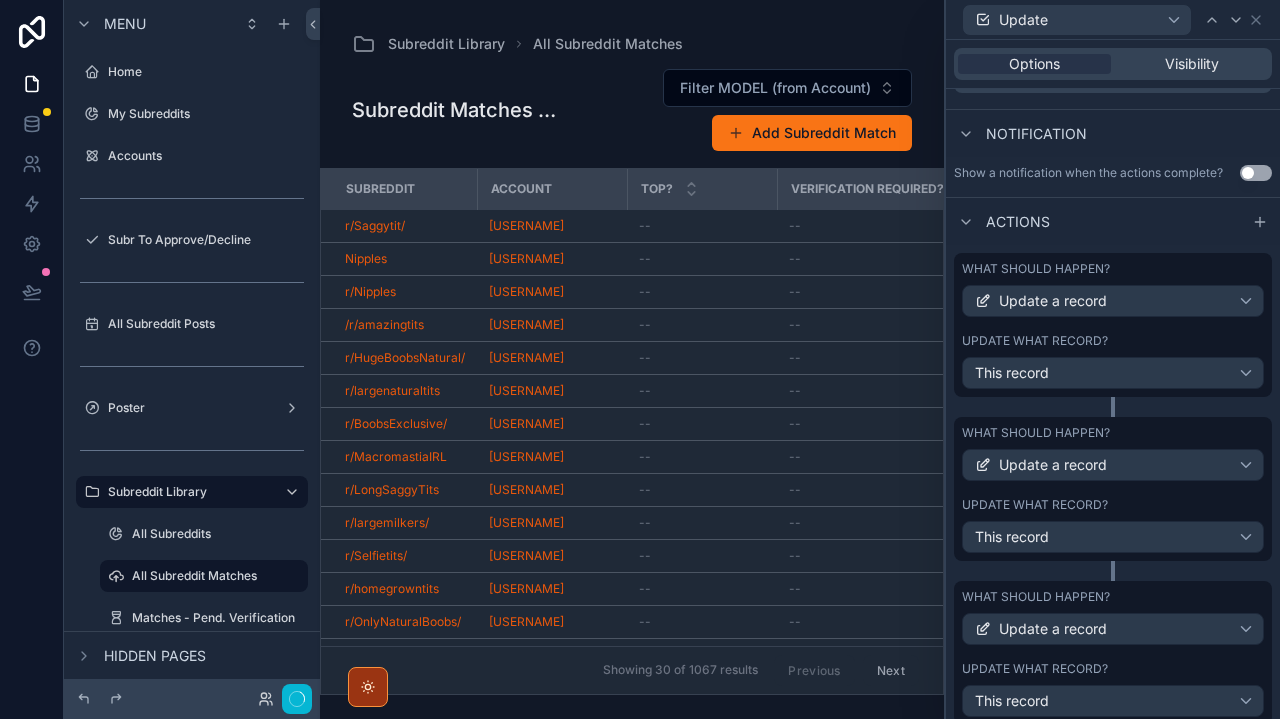 scroll, scrollTop: 389, scrollLeft: 0, axis: vertical 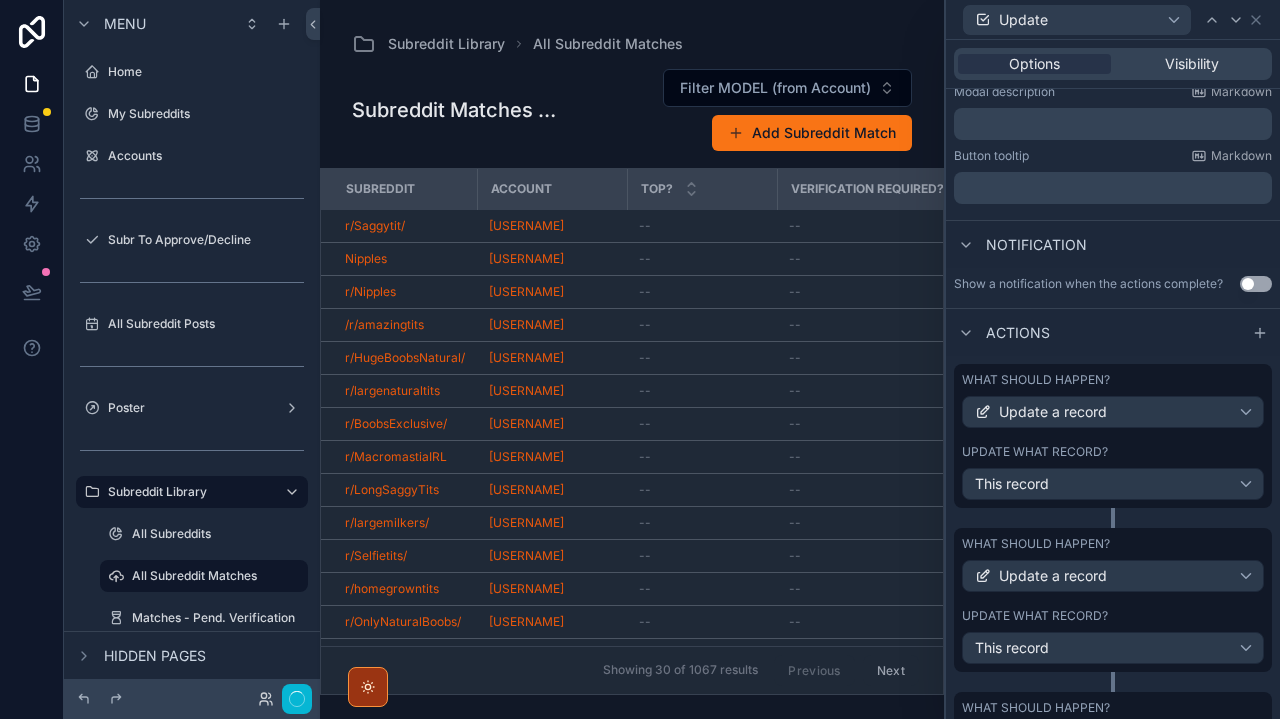 click 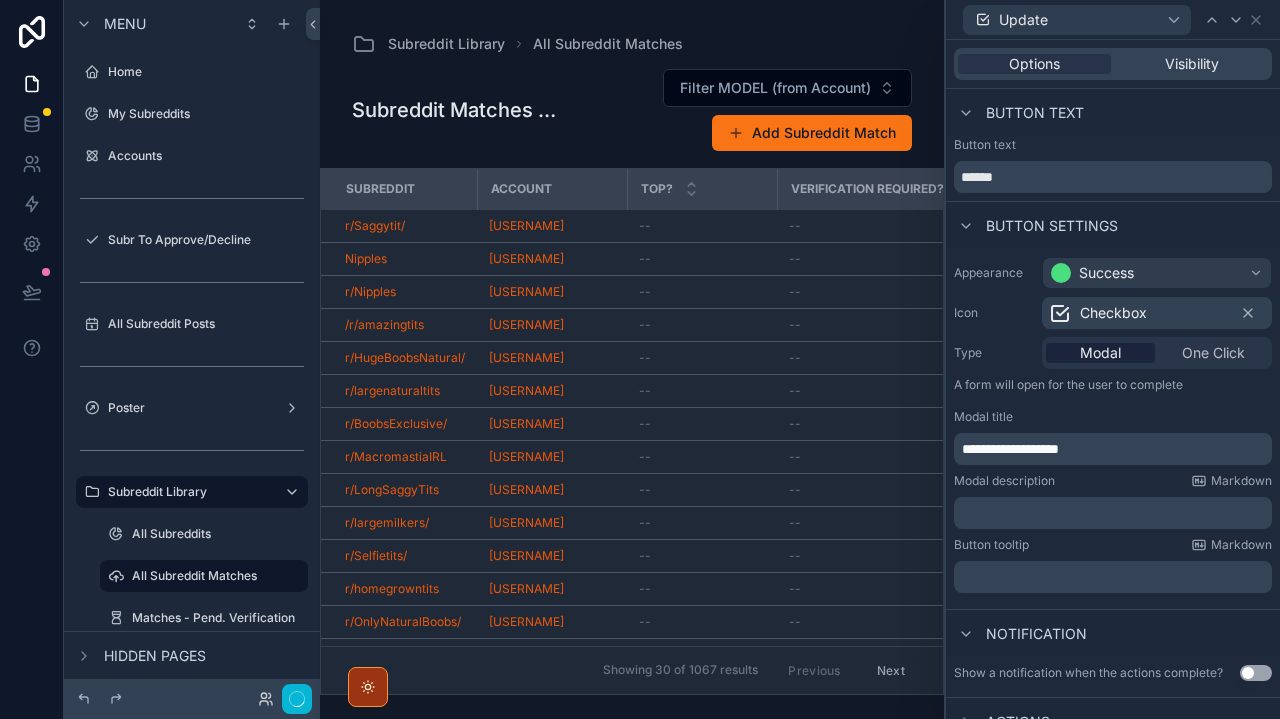 scroll, scrollTop: 0, scrollLeft: 0, axis: both 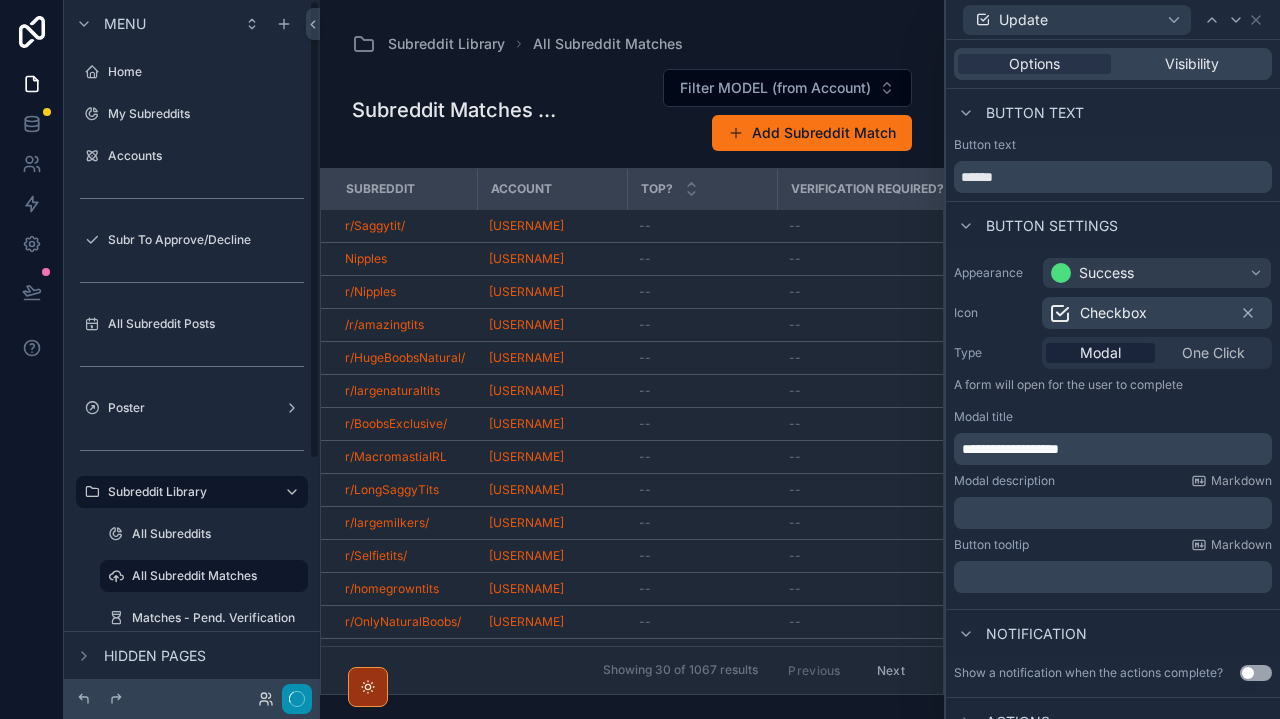 click at bounding box center [297, 699] 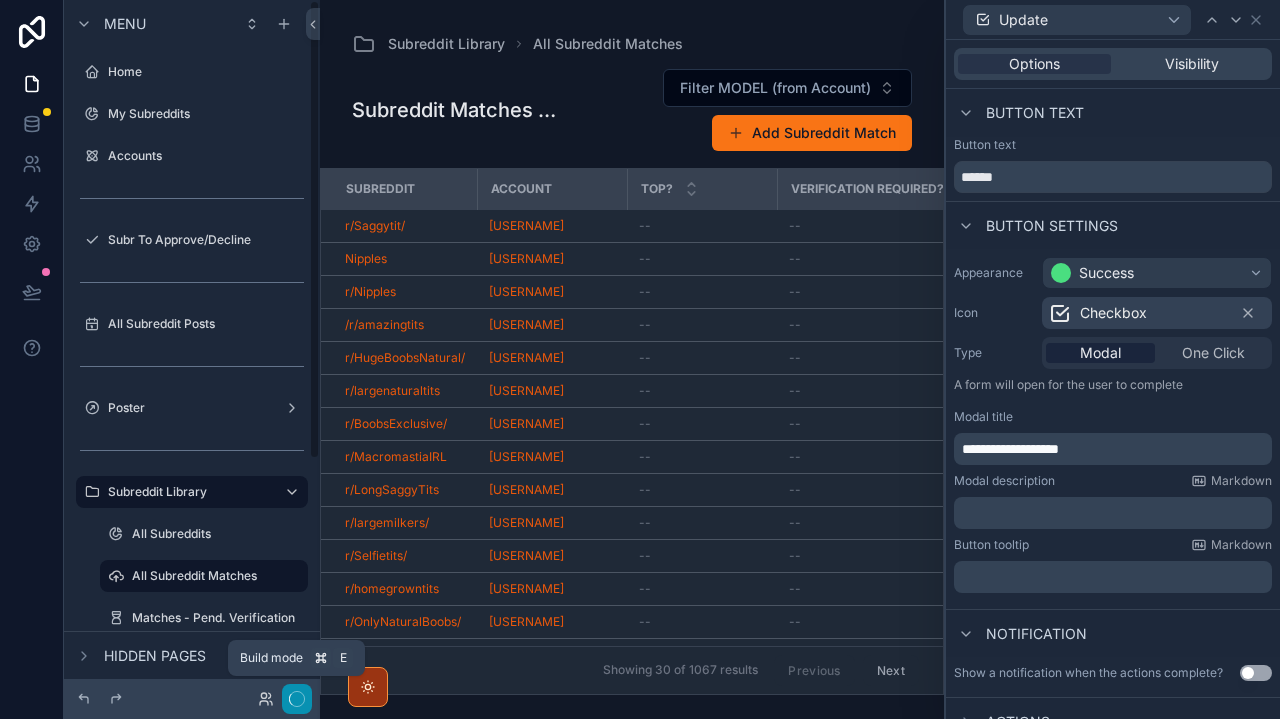 click 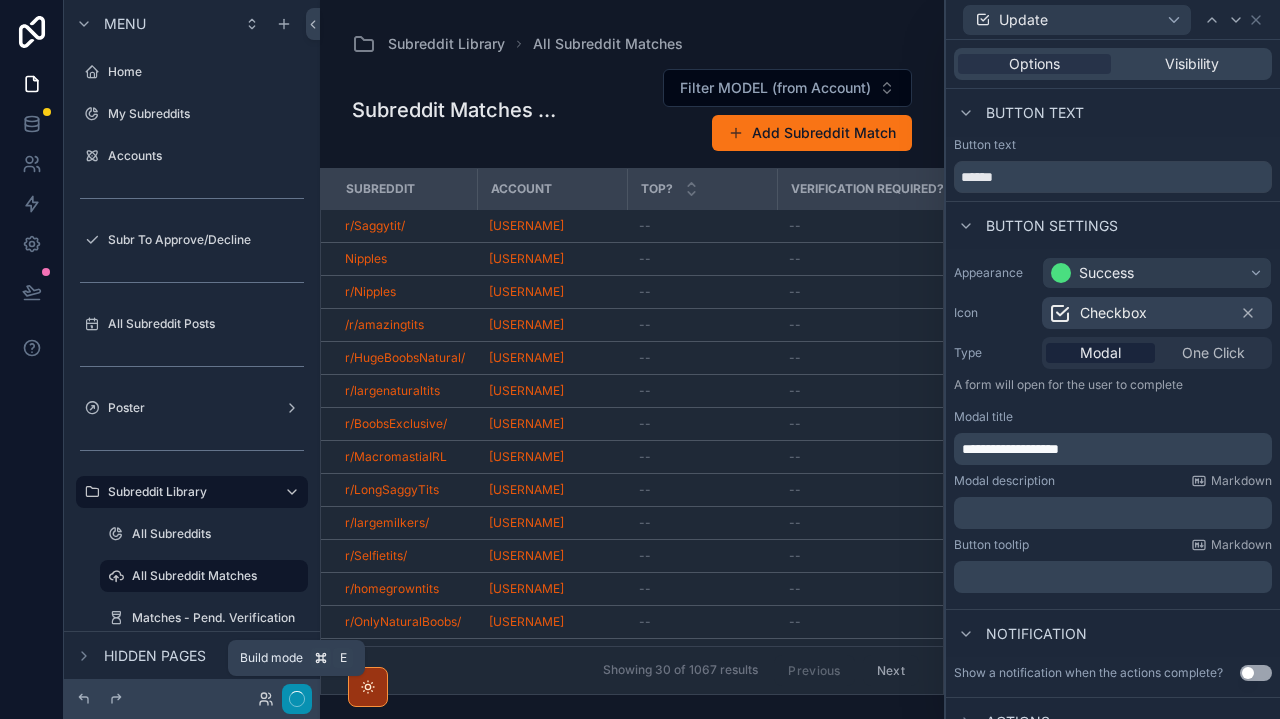 click 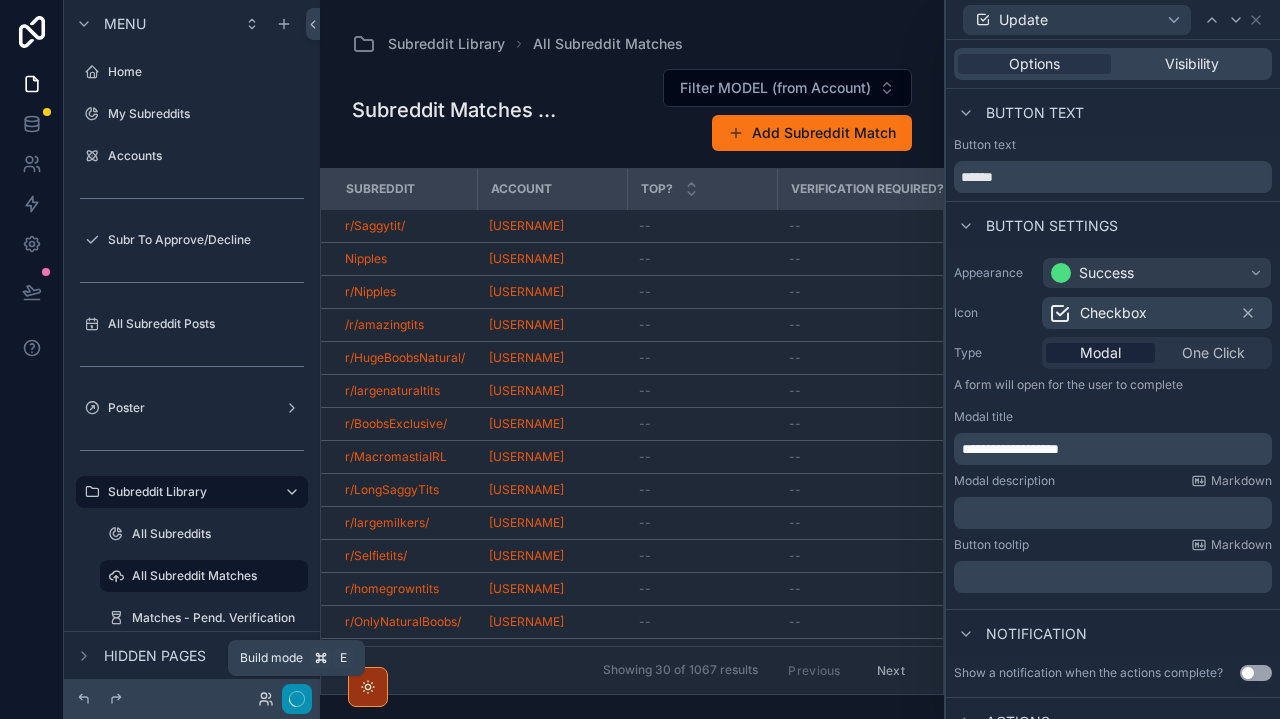 click 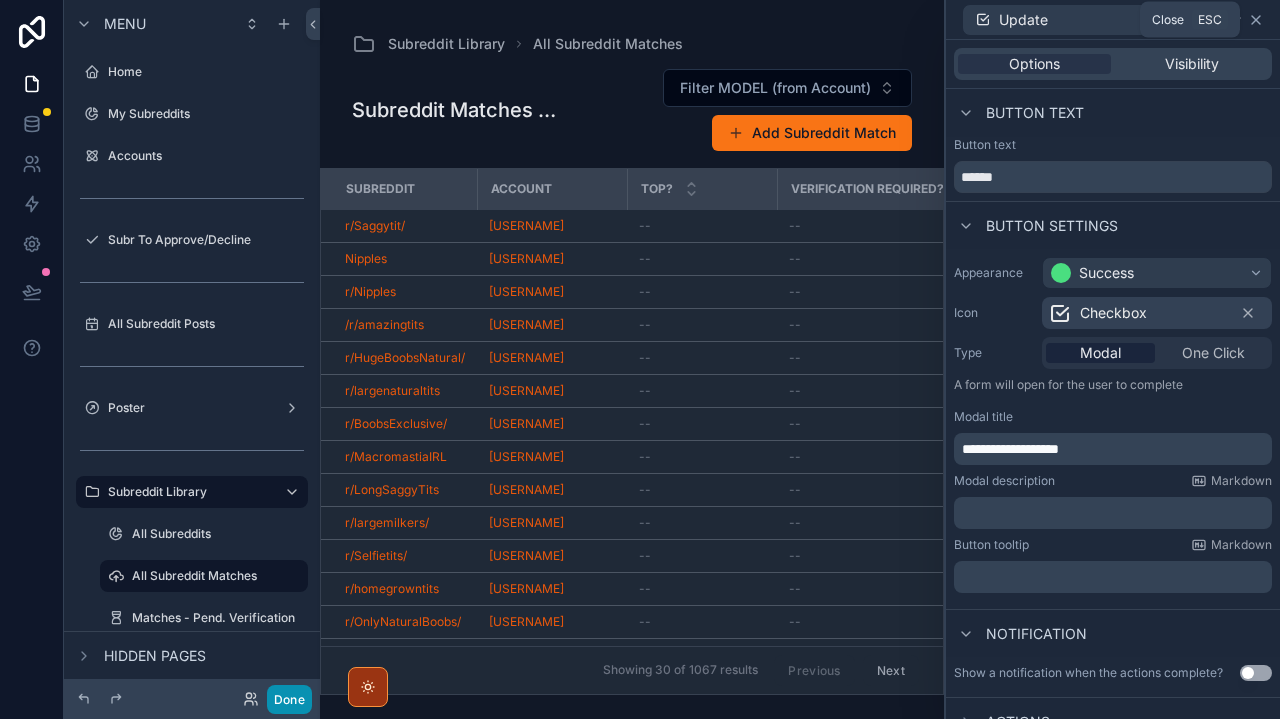 click 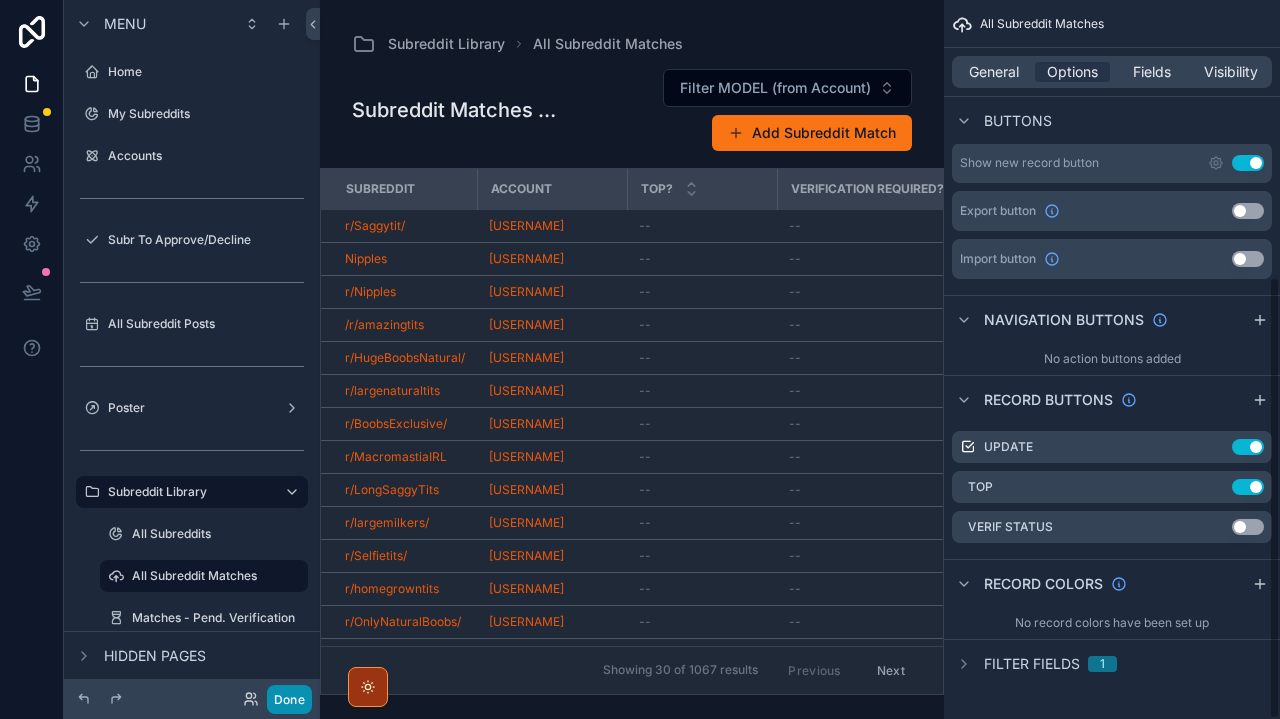 click on "All Subreddit Matches" at bounding box center [1112, 24] 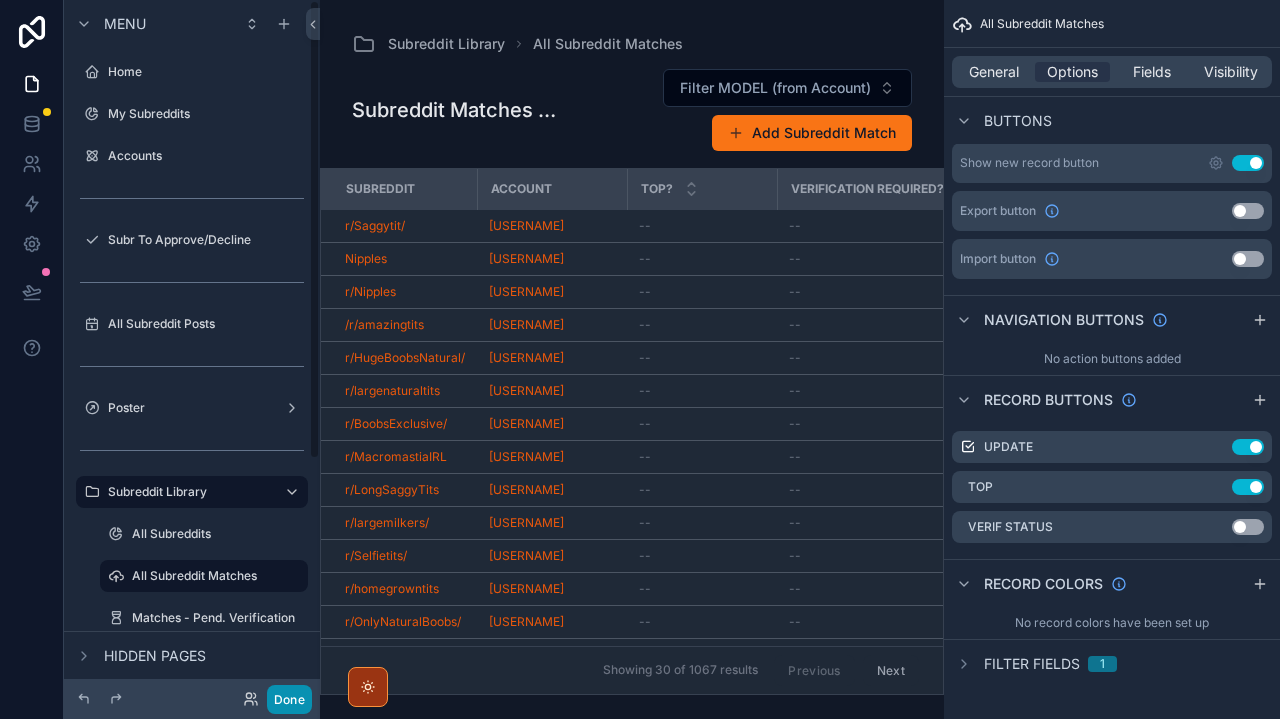 click on "Done" at bounding box center [289, 699] 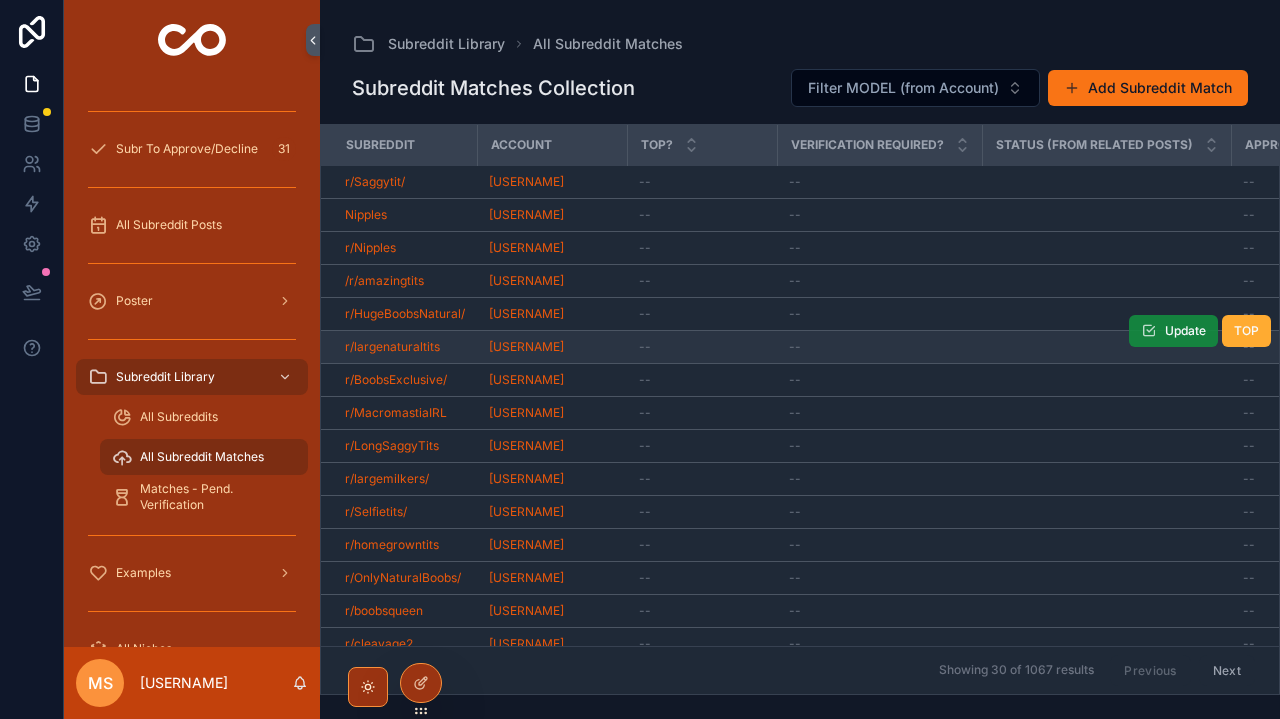 click on "Update" at bounding box center (1185, 331) 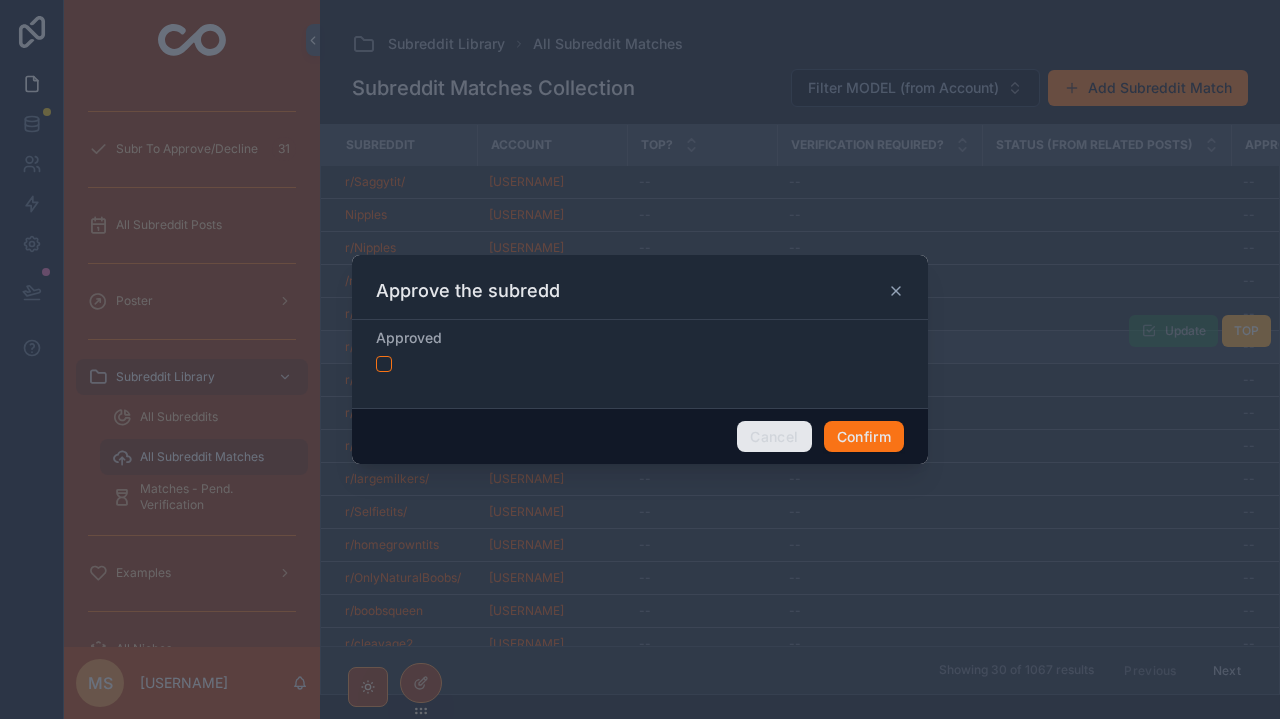 click on "Cancel" at bounding box center [774, 437] 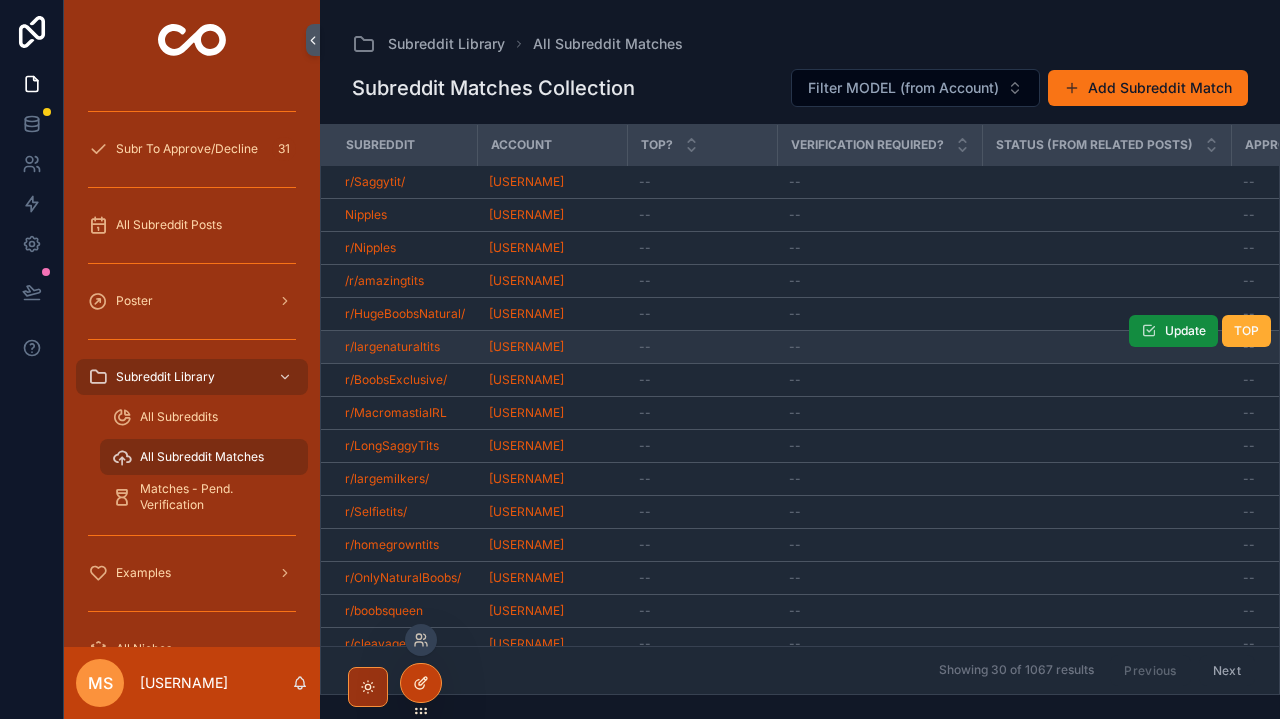 click at bounding box center [421, 683] 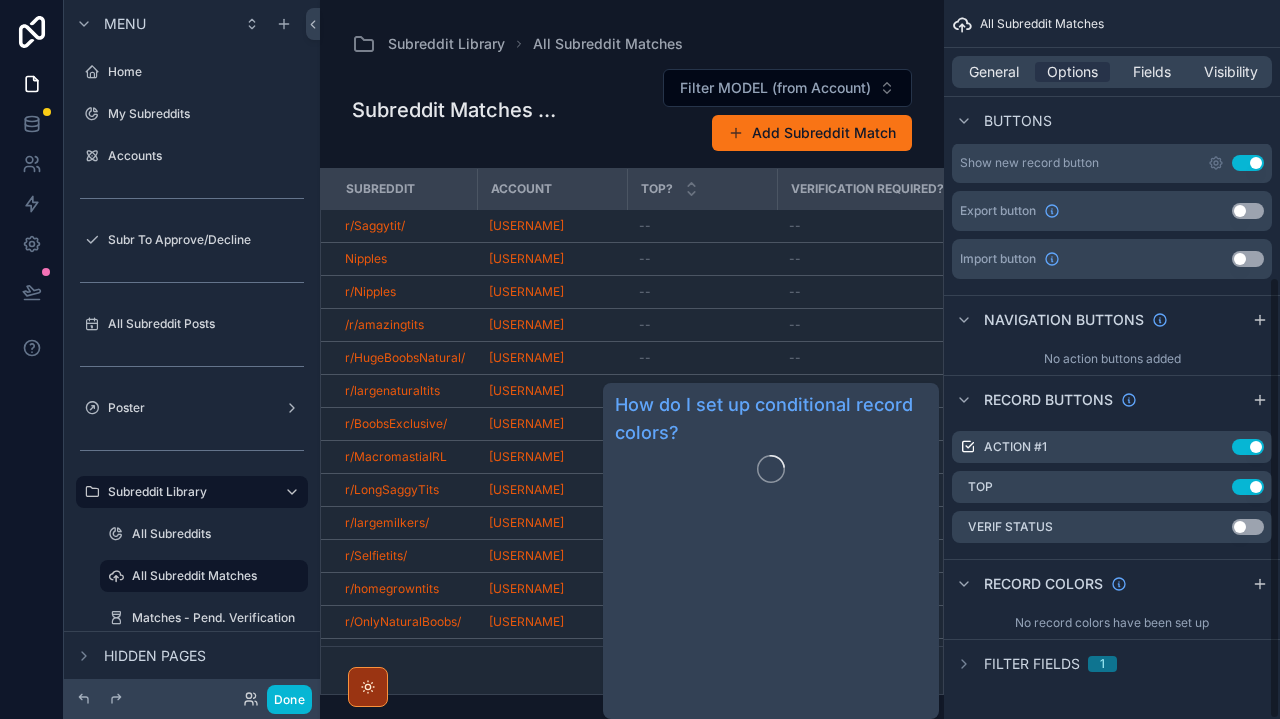 scroll, scrollTop: 449, scrollLeft: 0, axis: vertical 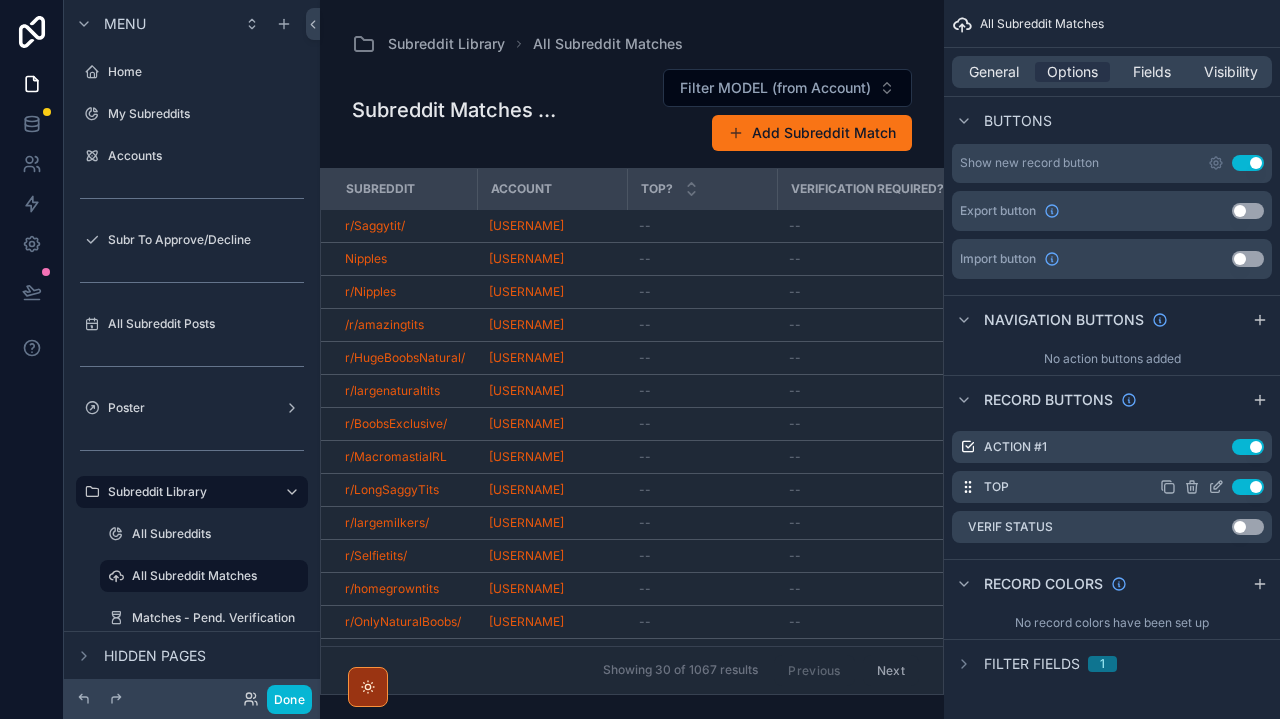 click on "Use setting" at bounding box center (1248, 487) 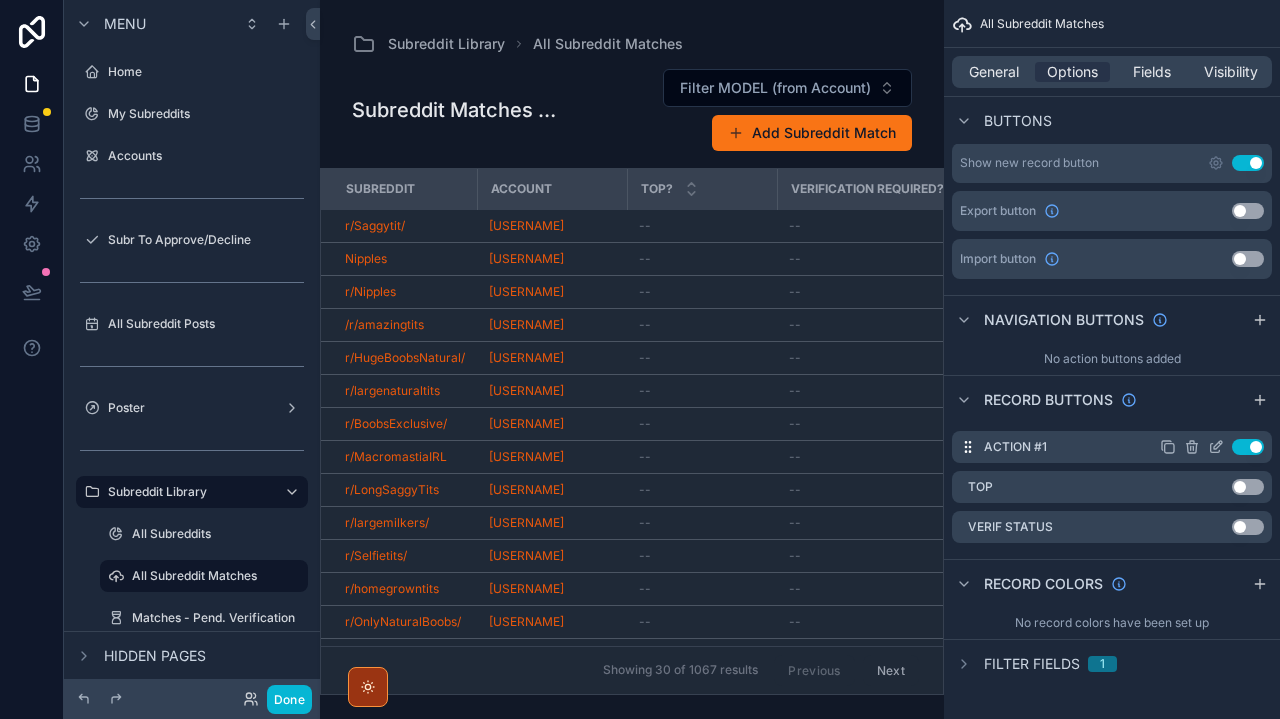 click 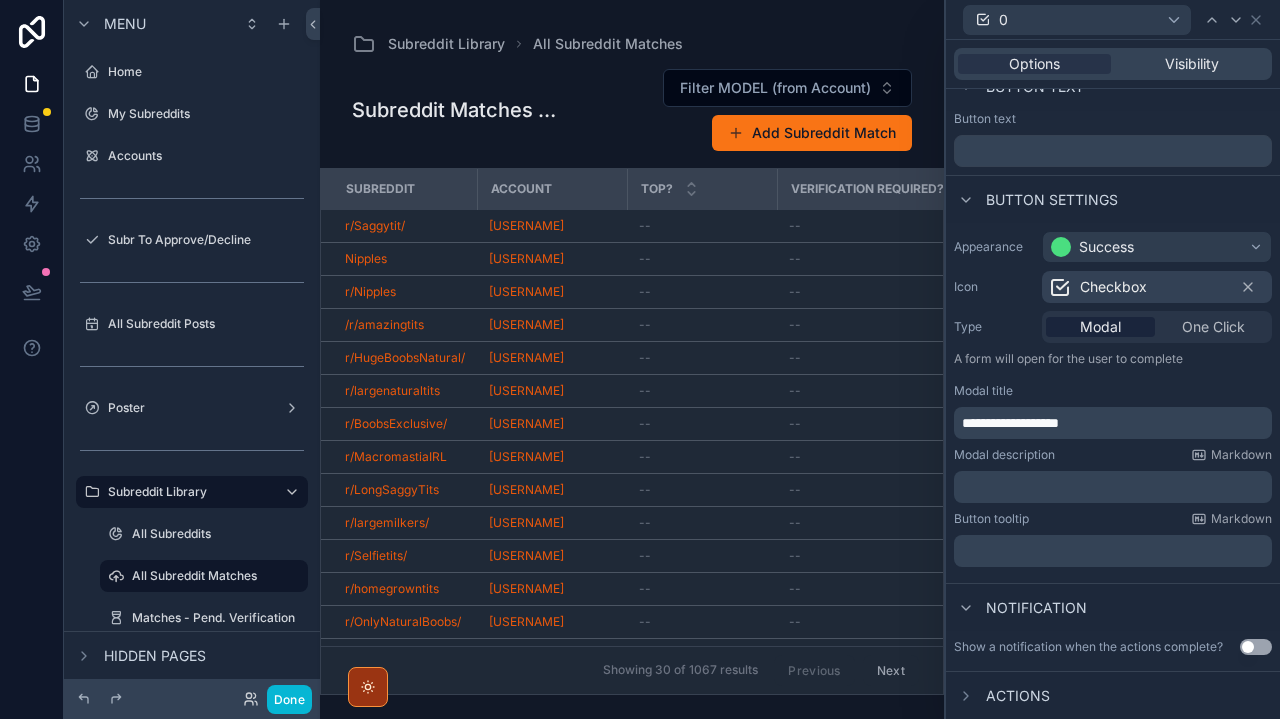 scroll, scrollTop: 26, scrollLeft: 0, axis: vertical 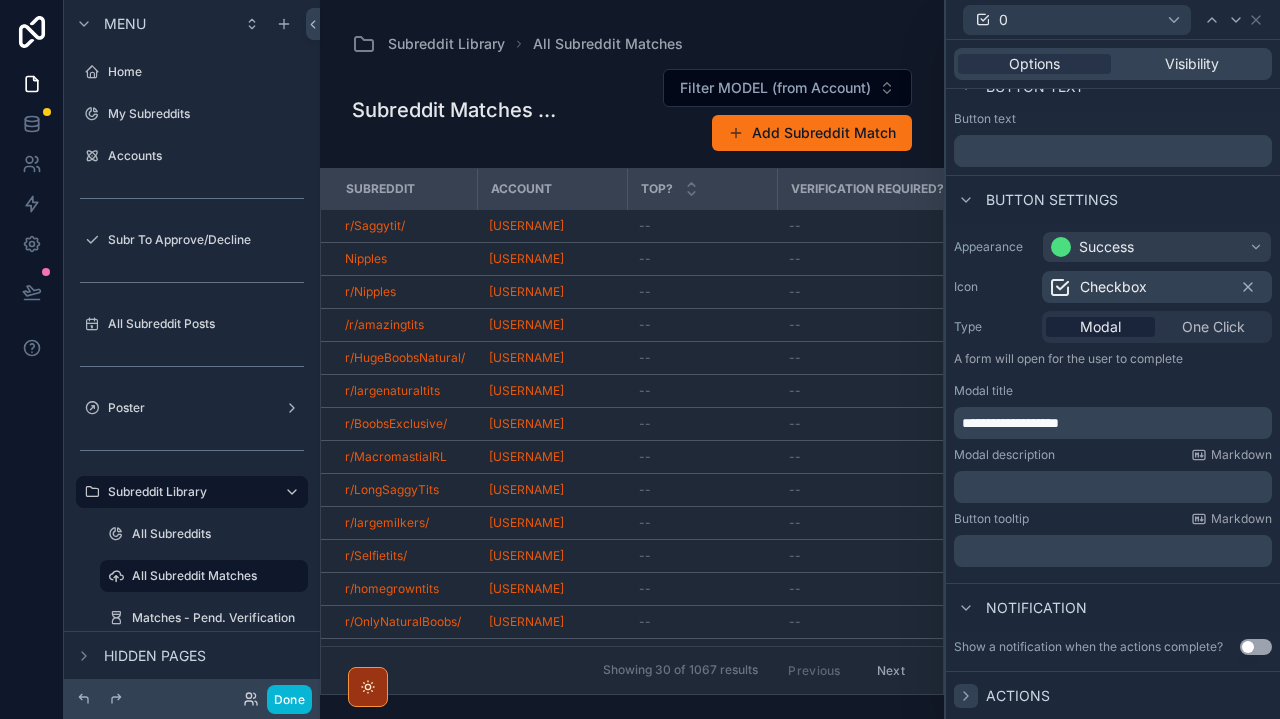 click at bounding box center [966, 696] 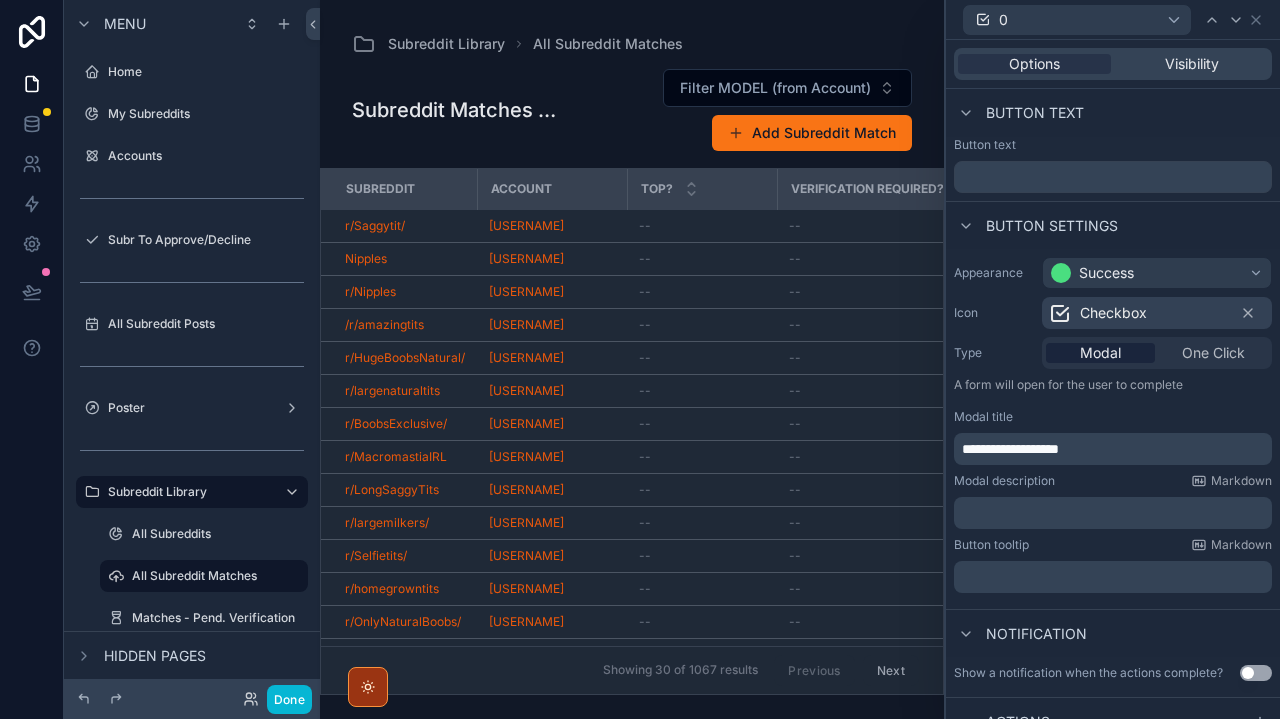 scroll, scrollTop: 0, scrollLeft: 0, axis: both 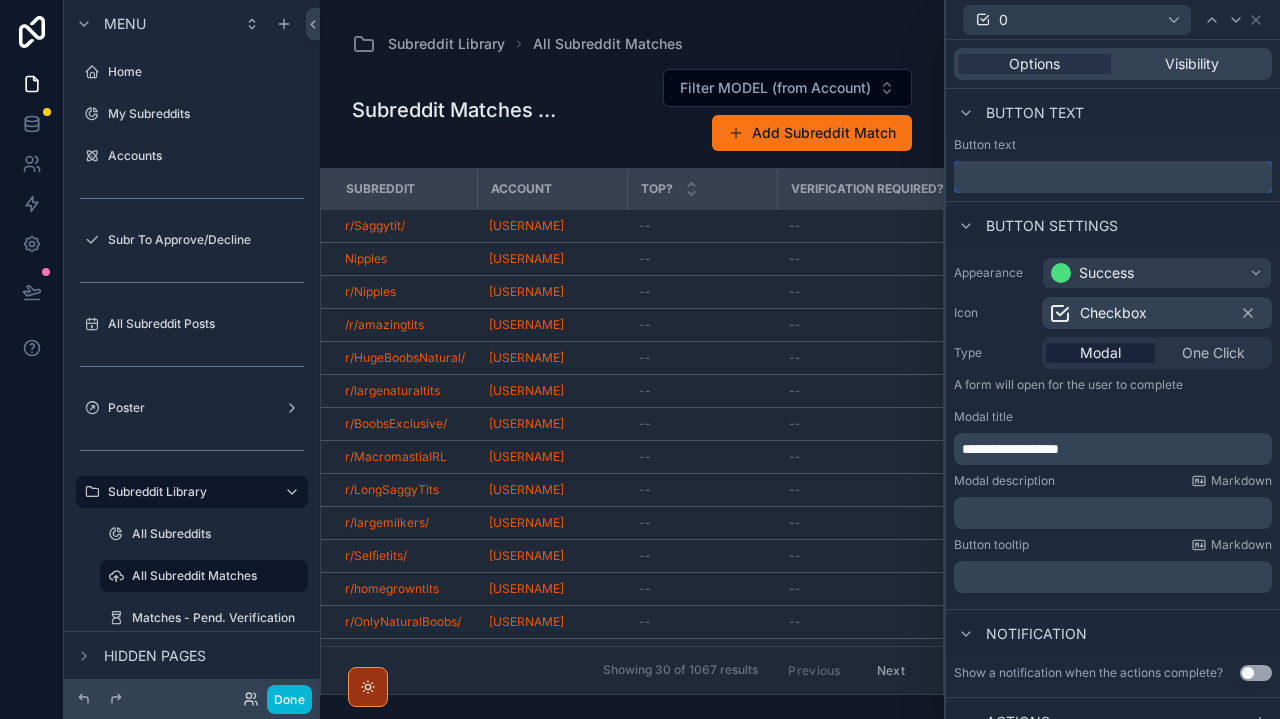 click at bounding box center [1113, 177] 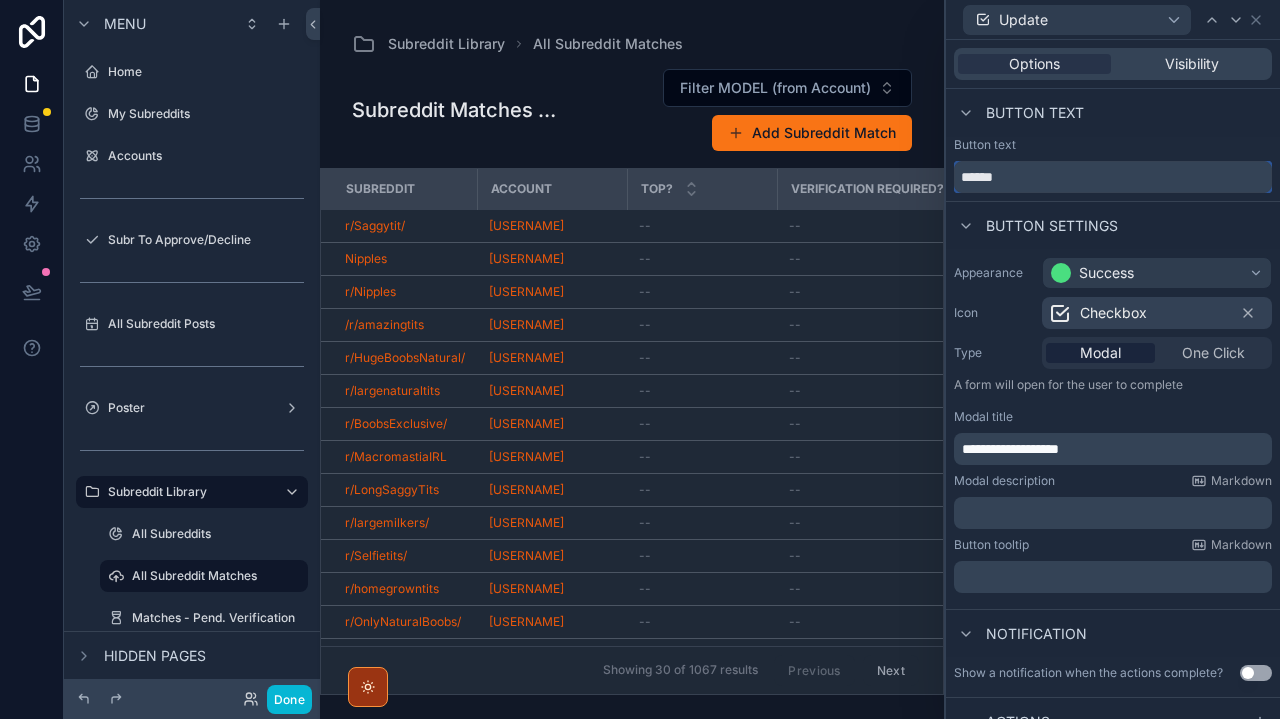 scroll, scrollTop: 0, scrollLeft: 0, axis: both 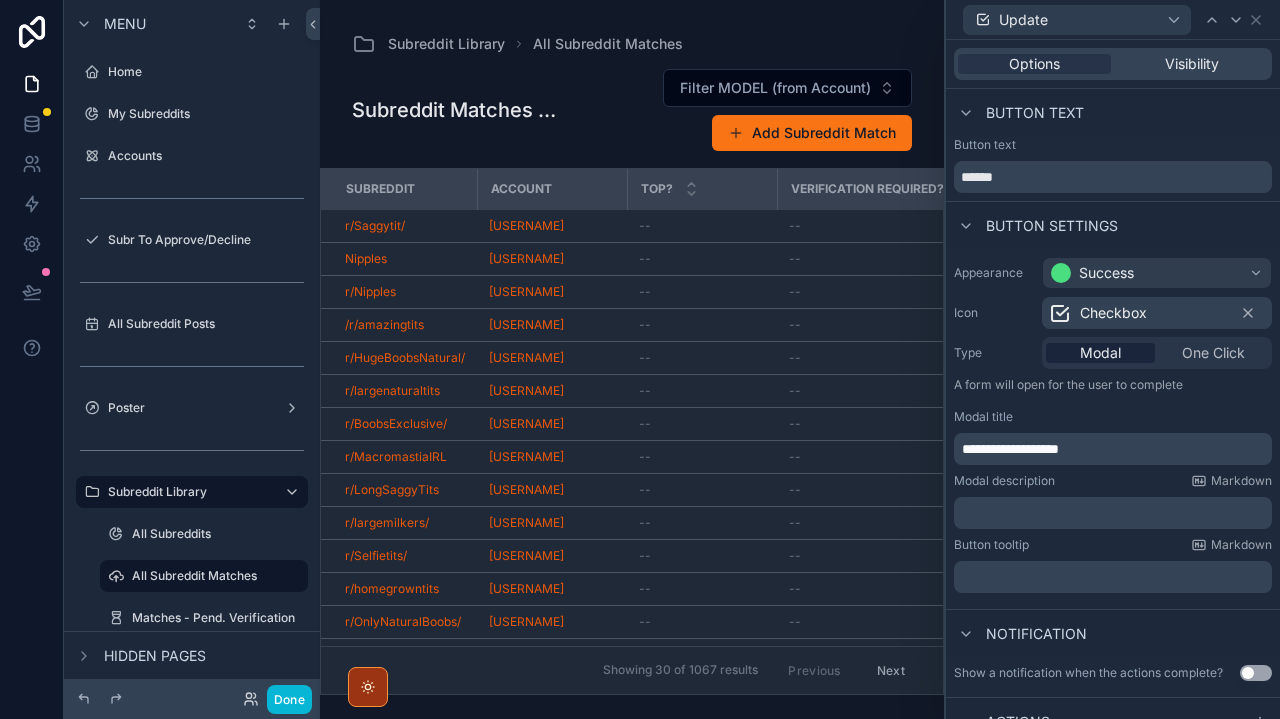 click on "Button settings" at bounding box center [1113, 225] 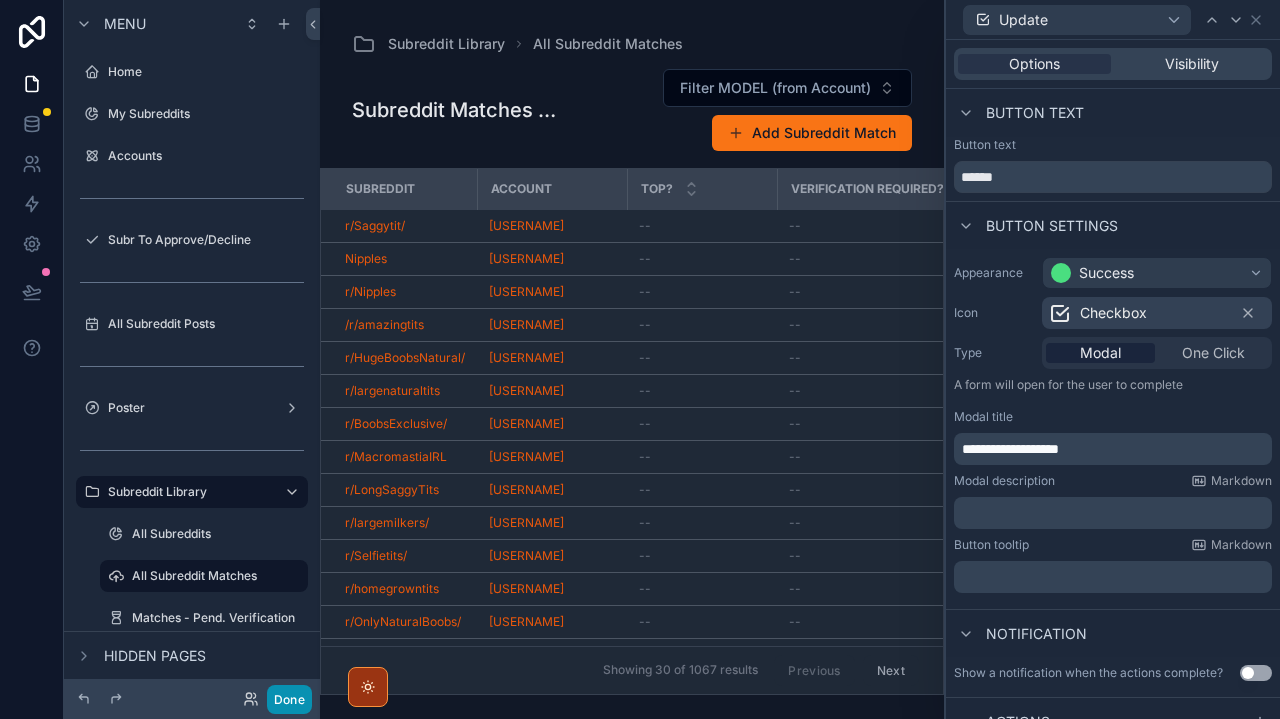 click on "Done" at bounding box center [289, 699] 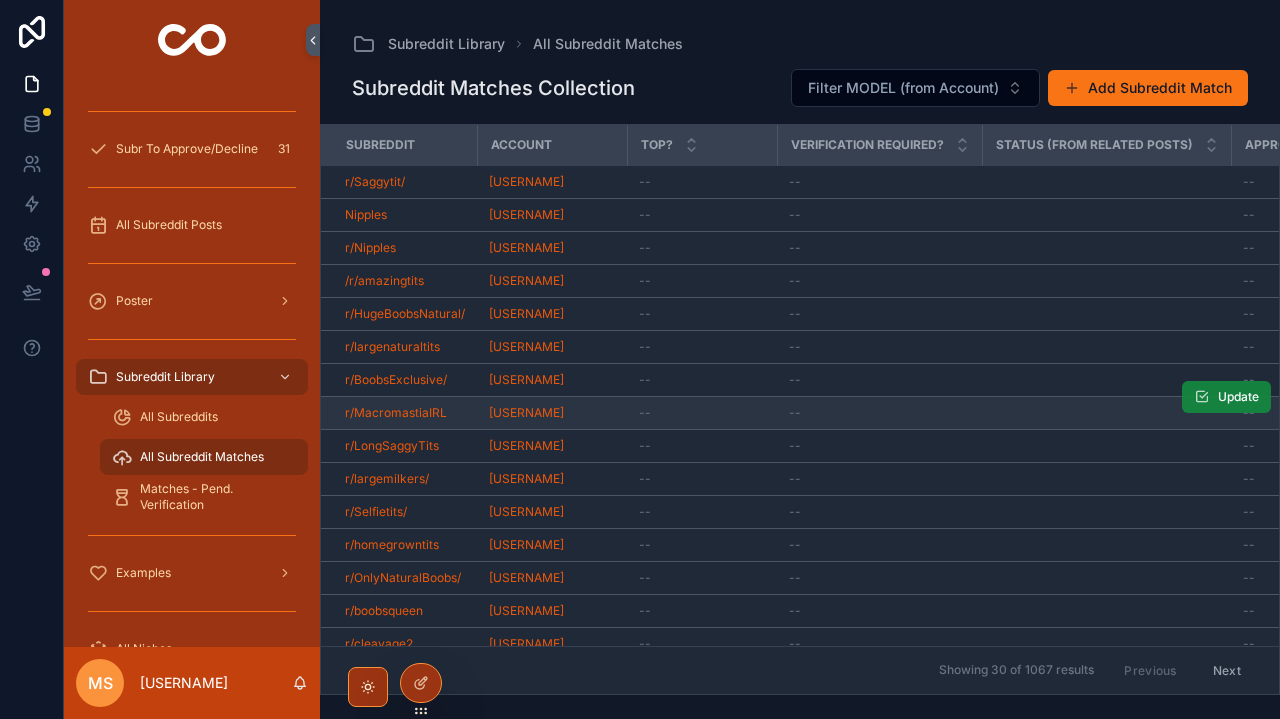 click on "Update" at bounding box center (1226, 397) 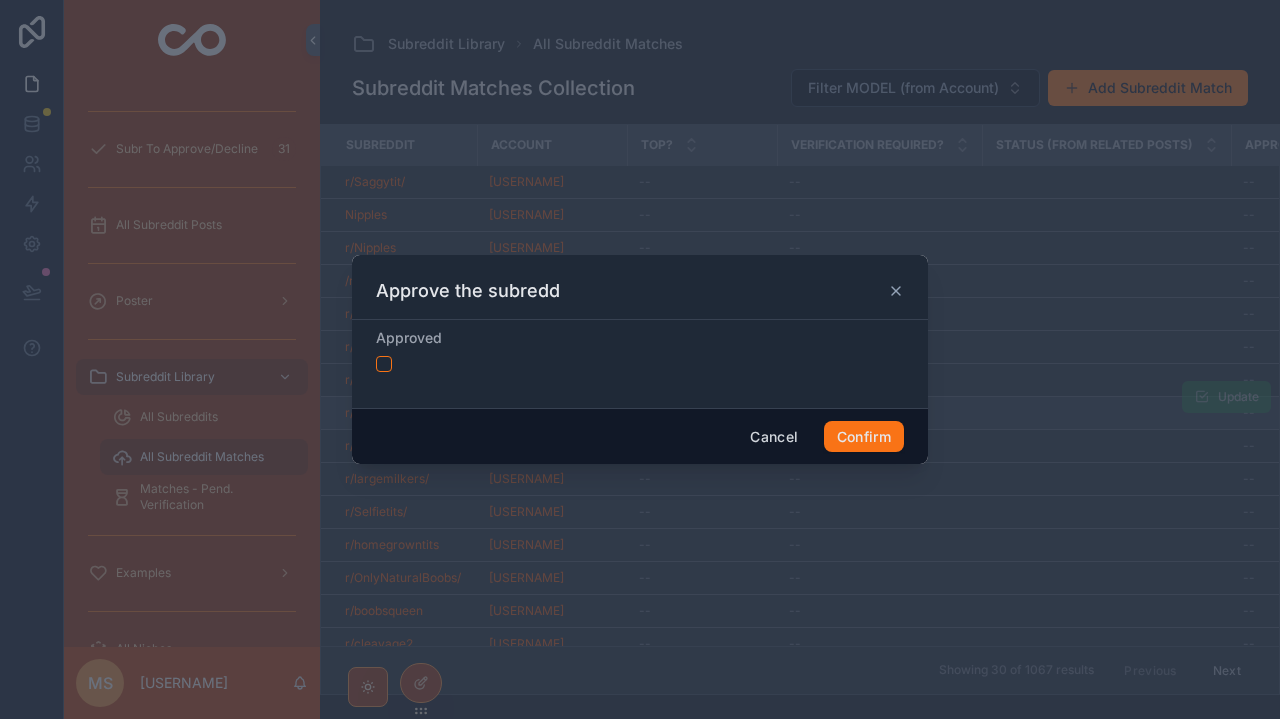 click on "Approved" at bounding box center [640, 350] 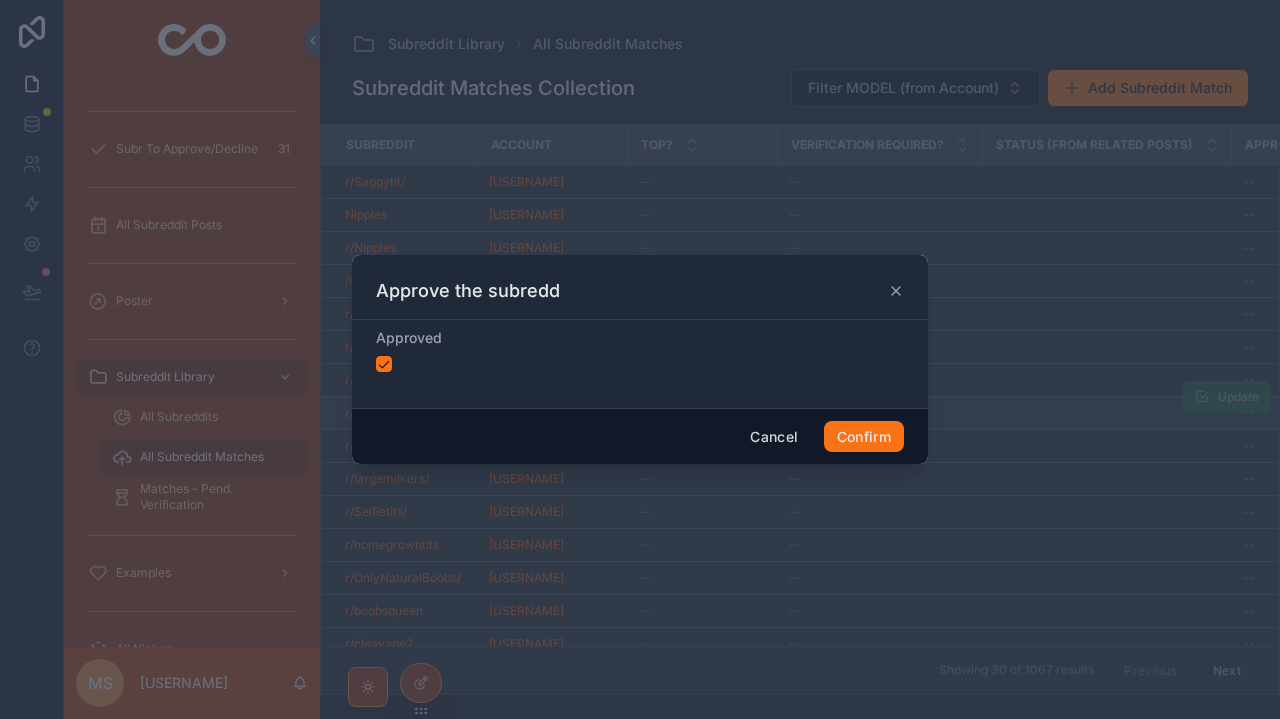click on "Approved" at bounding box center [640, 364] 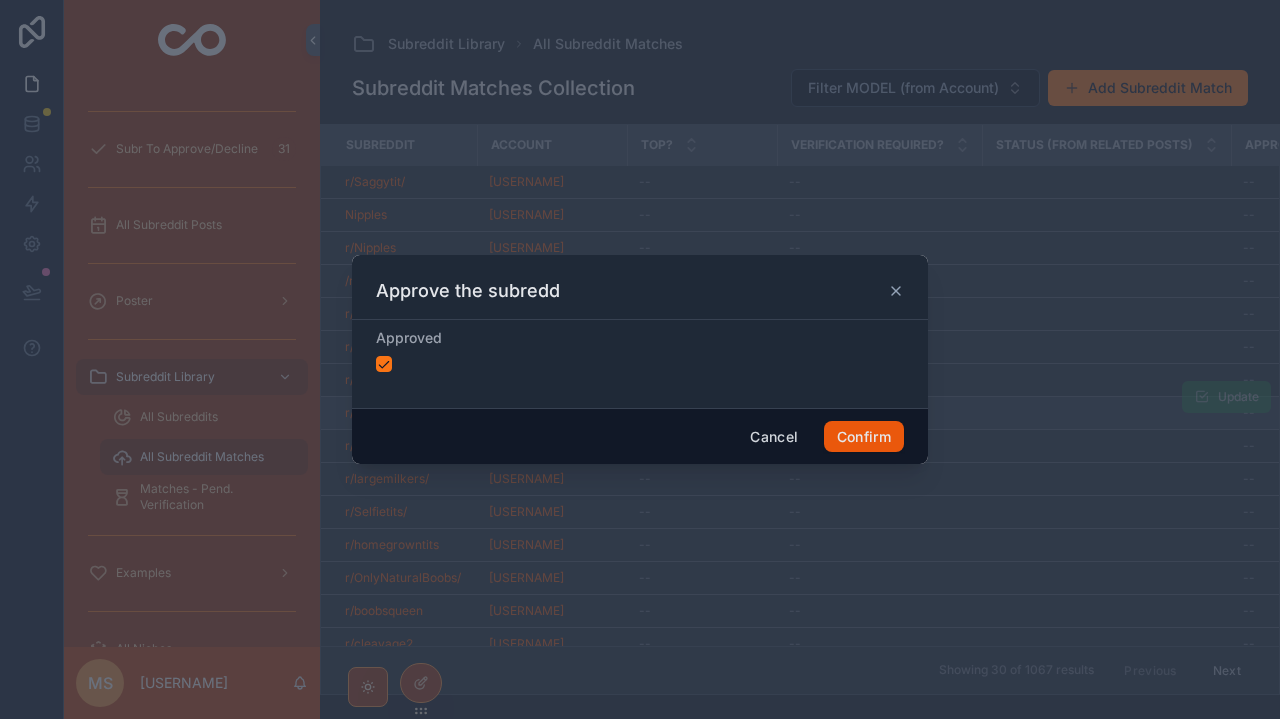 click on "Confirm" at bounding box center [864, 437] 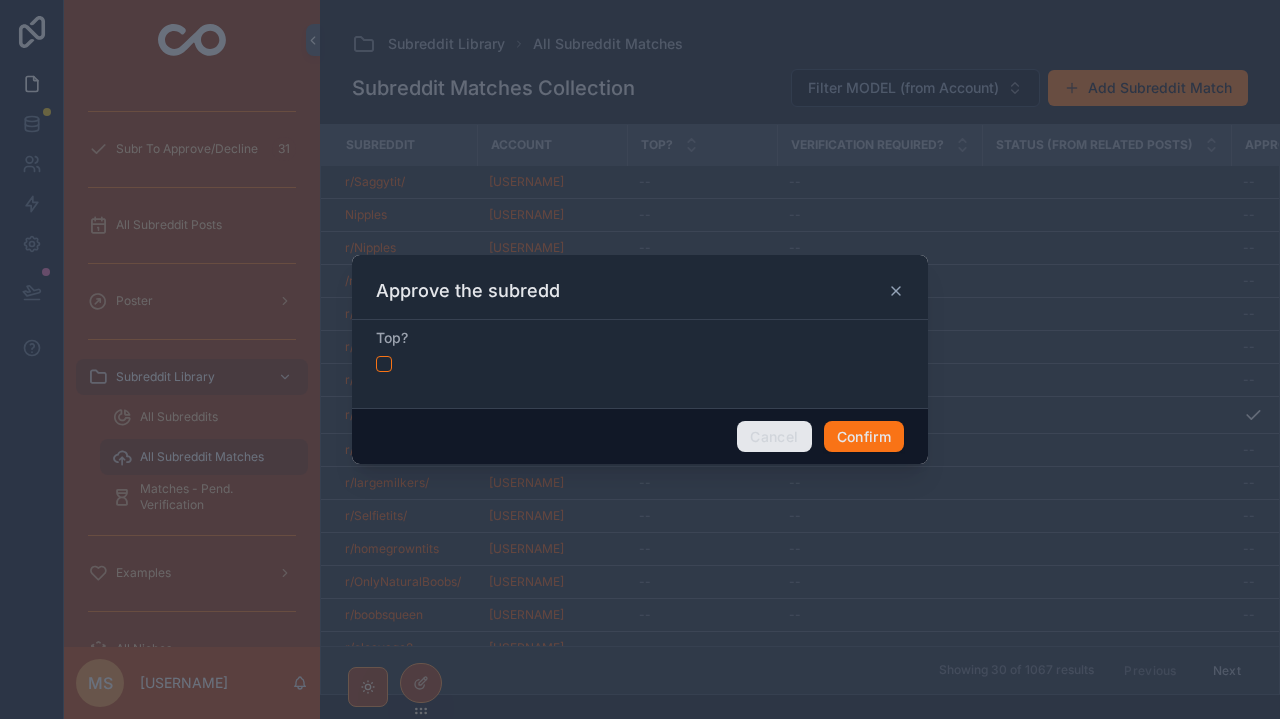 click on "Cancel" at bounding box center (774, 437) 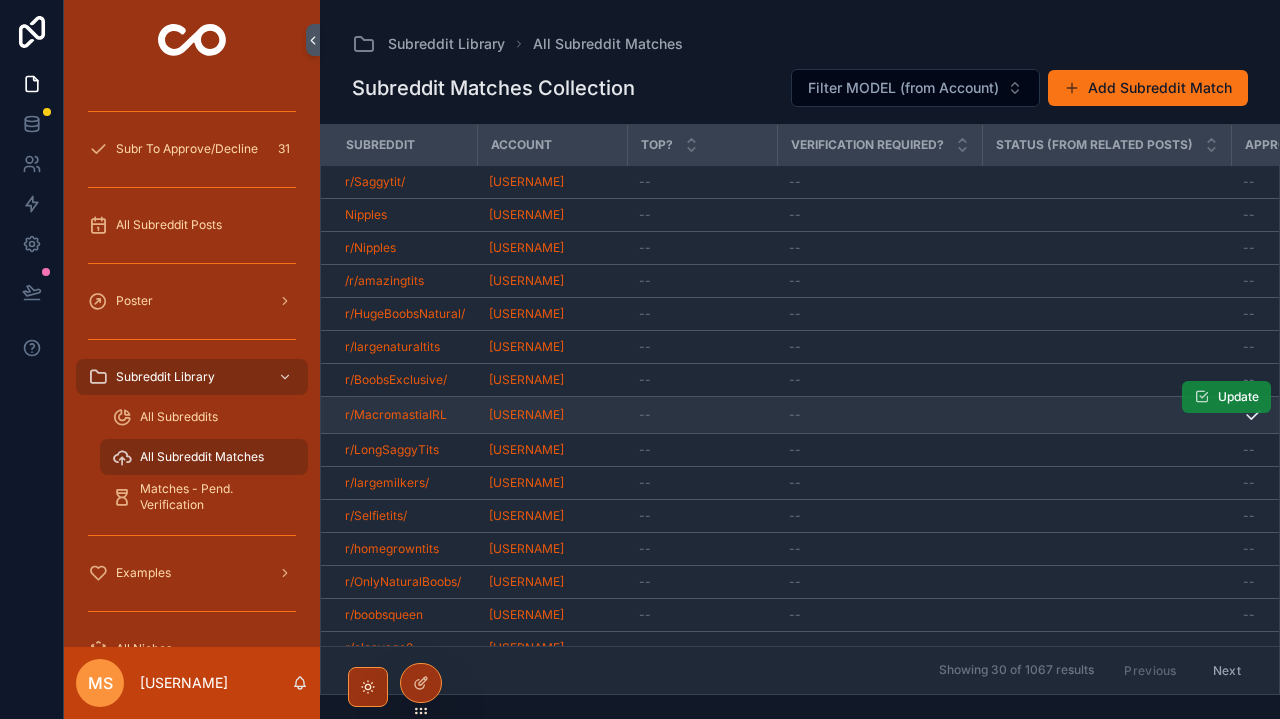 click on "Update" at bounding box center [1238, 397] 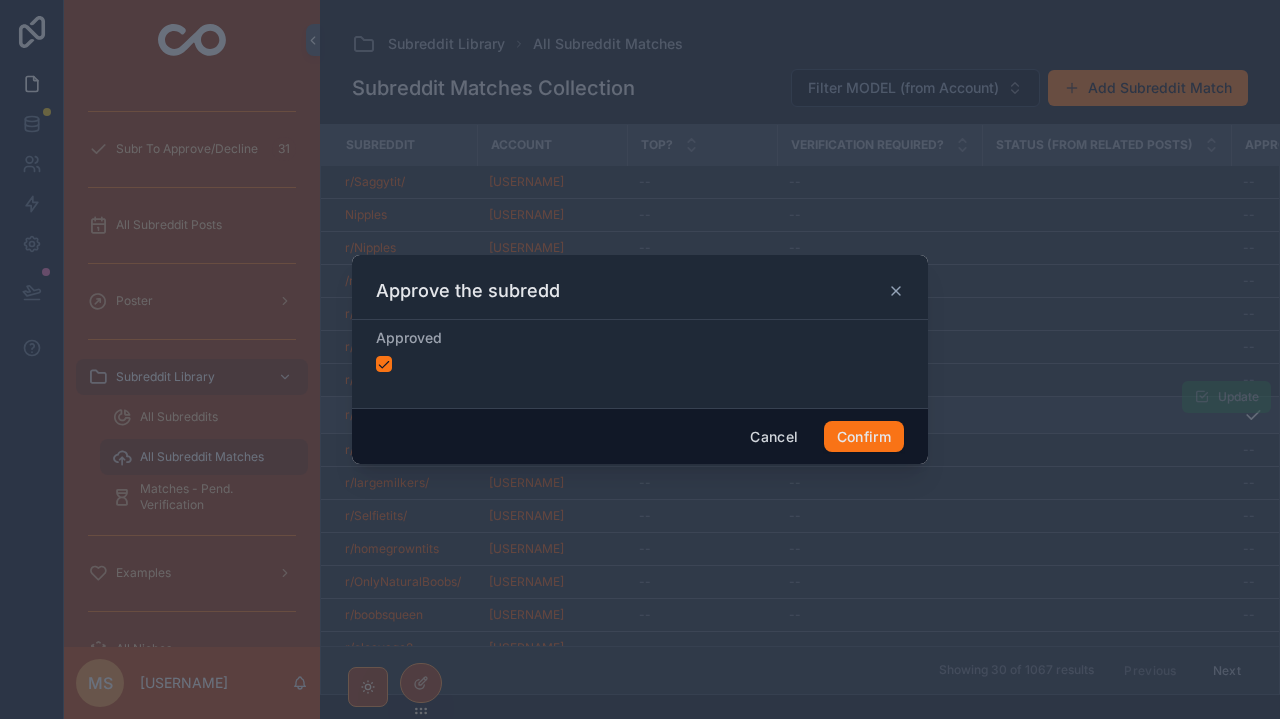 click on "Approved" at bounding box center (640, 350) 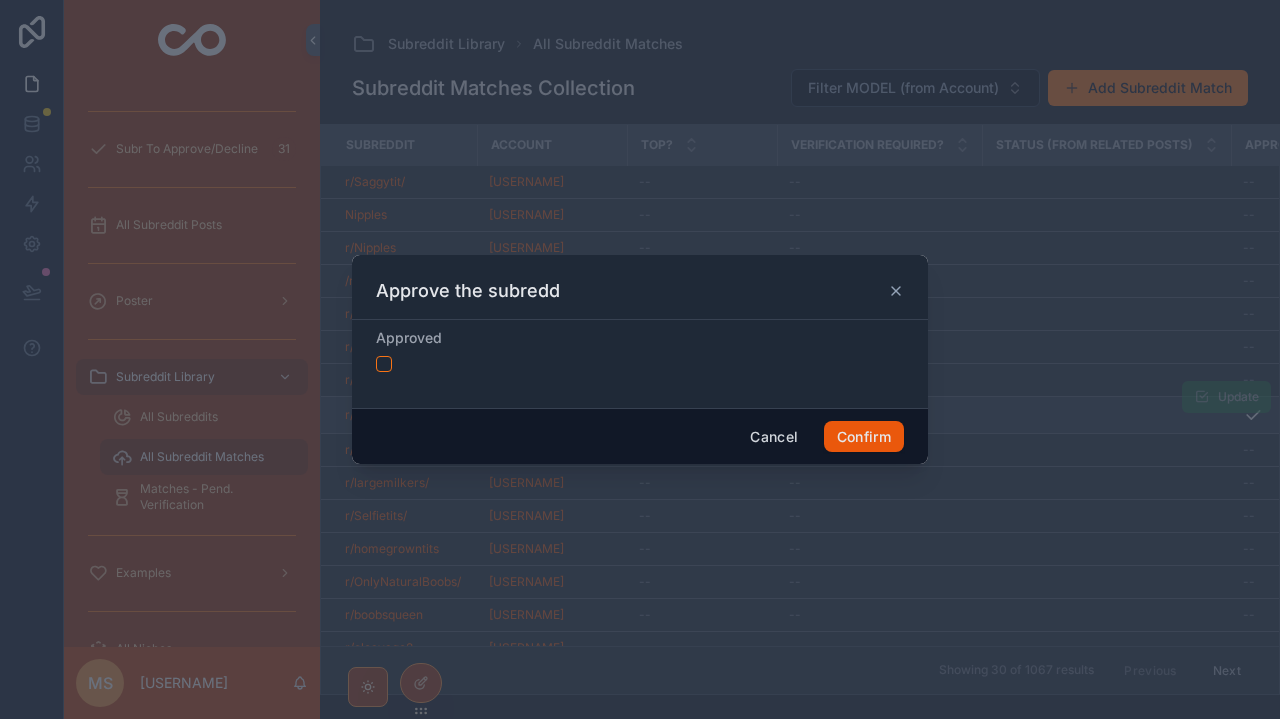 click on "Confirm" at bounding box center [864, 437] 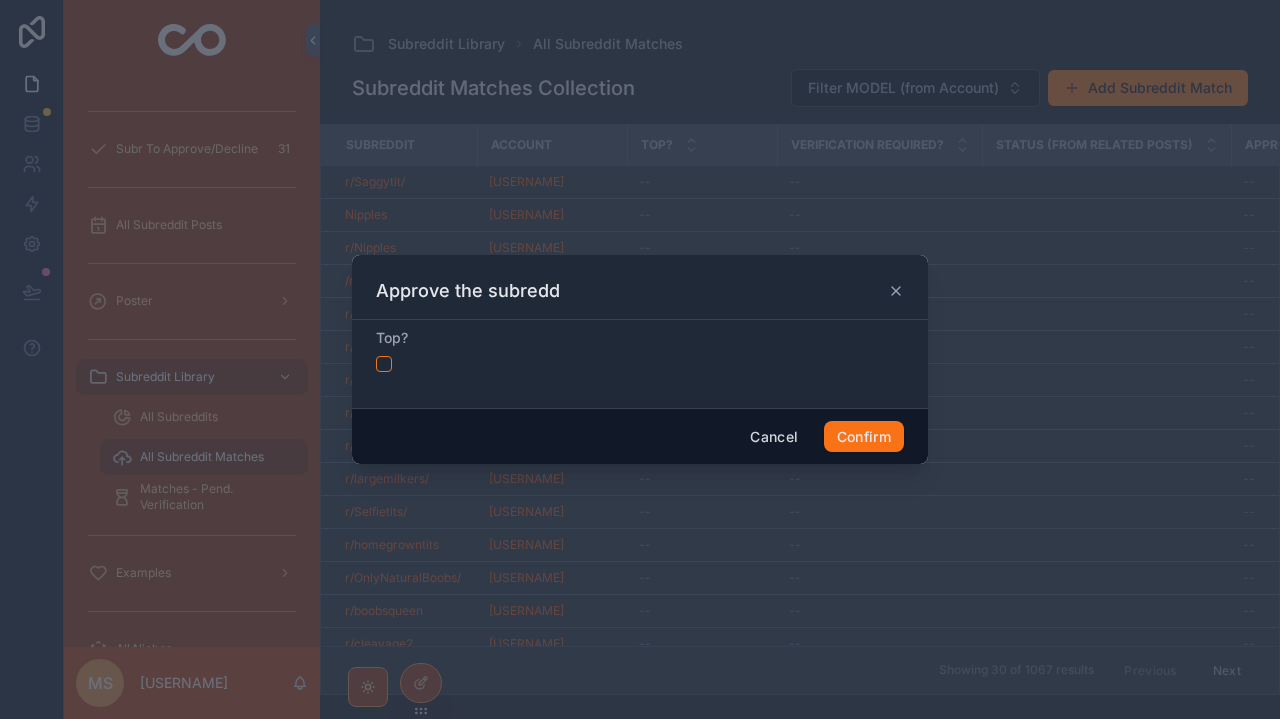 click 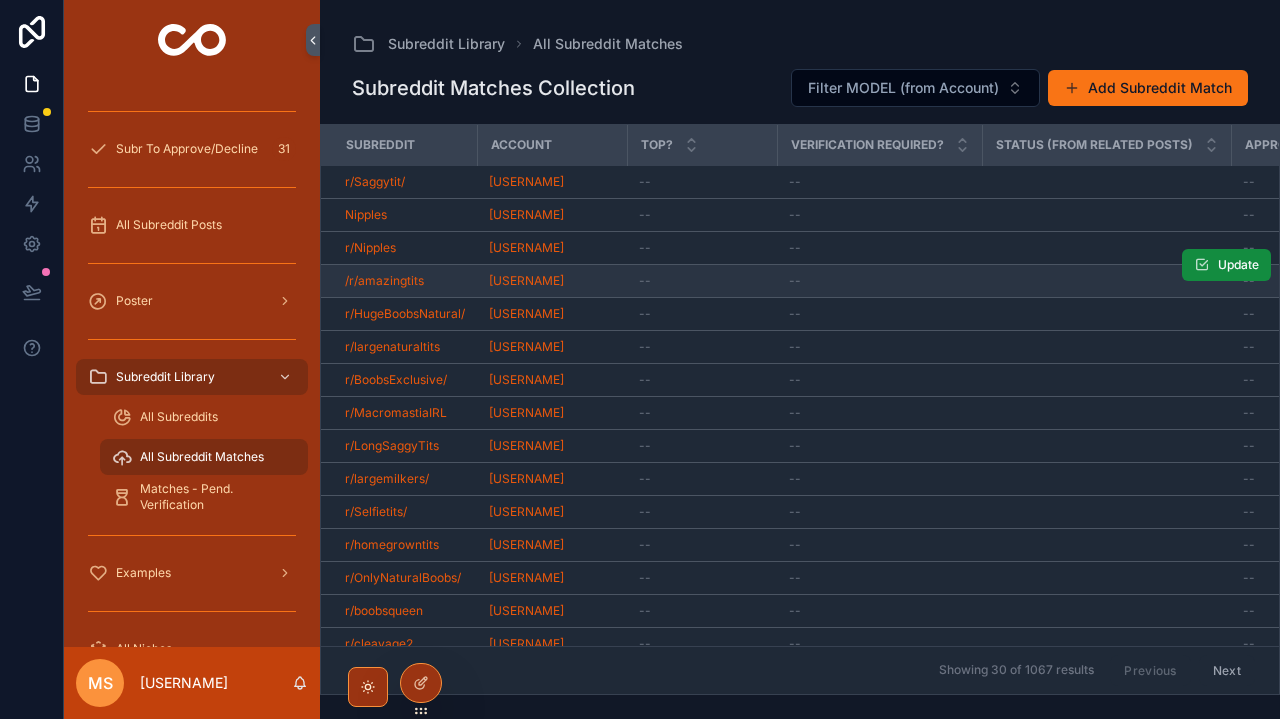 click at bounding box center (1106, 281) 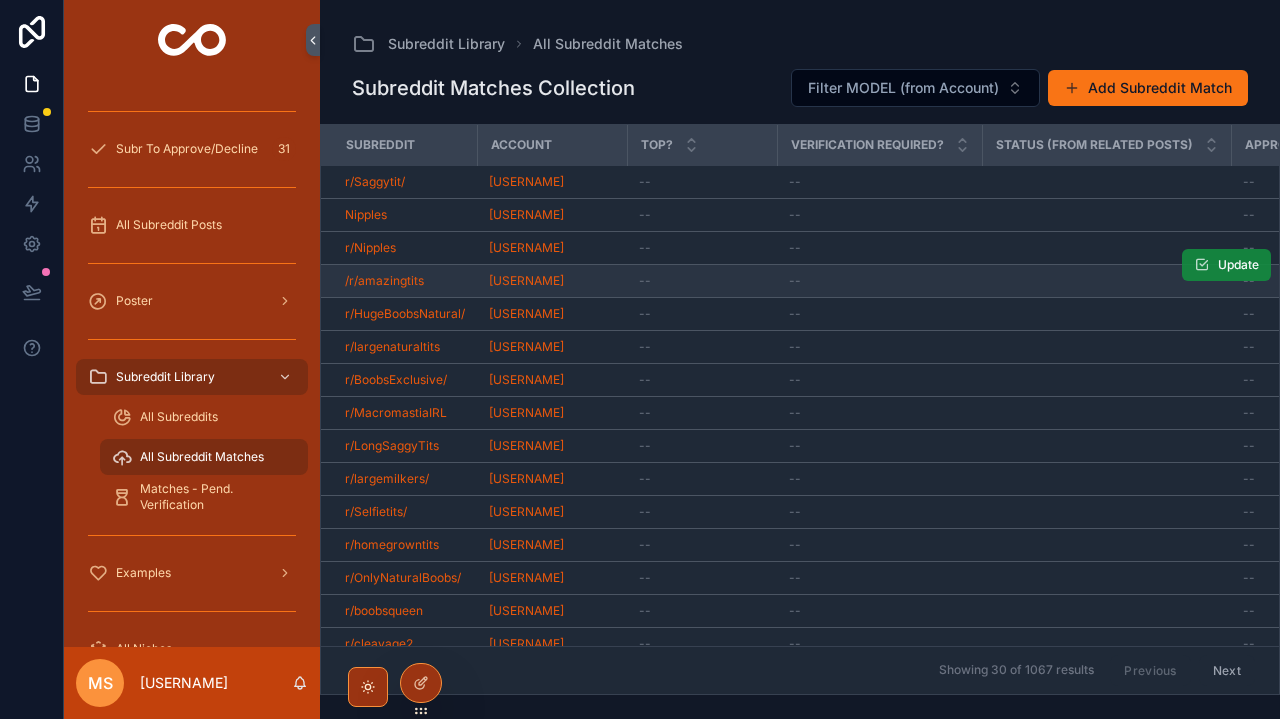 click at bounding box center (1202, 265) 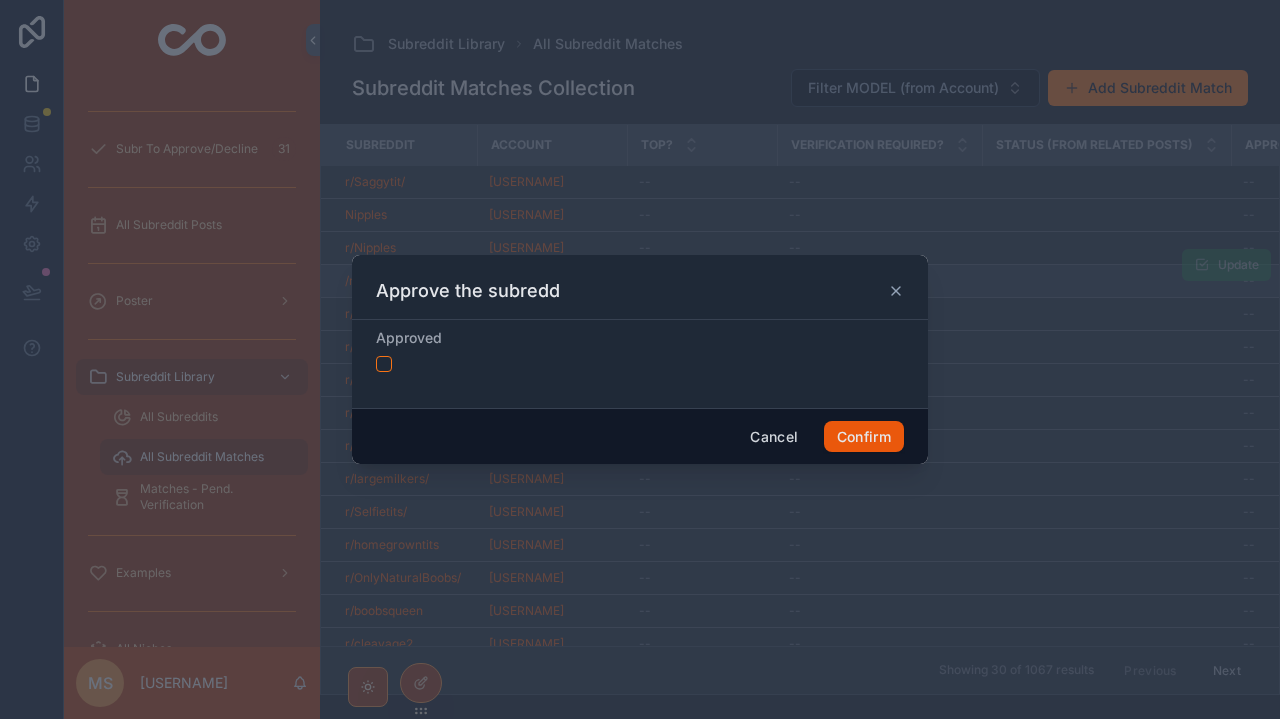click on "Confirm" at bounding box center [864, 437] 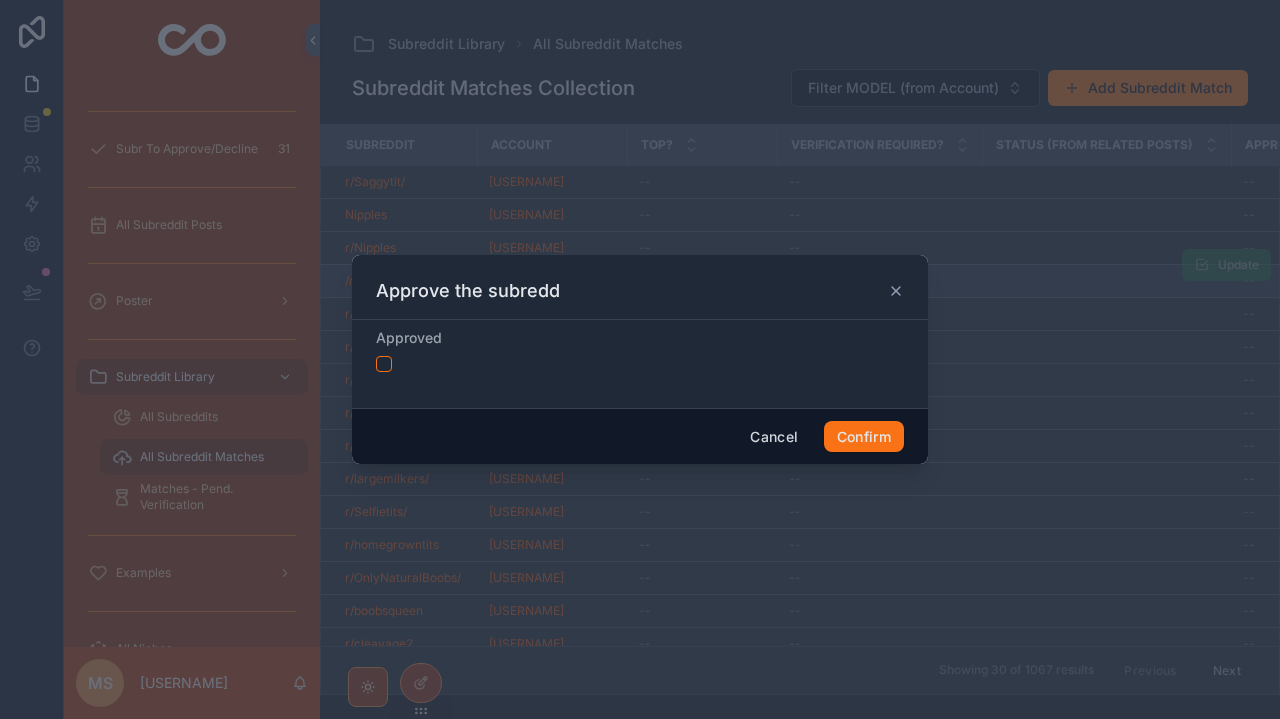 click on "Approved" at bounding box center [640, 364] 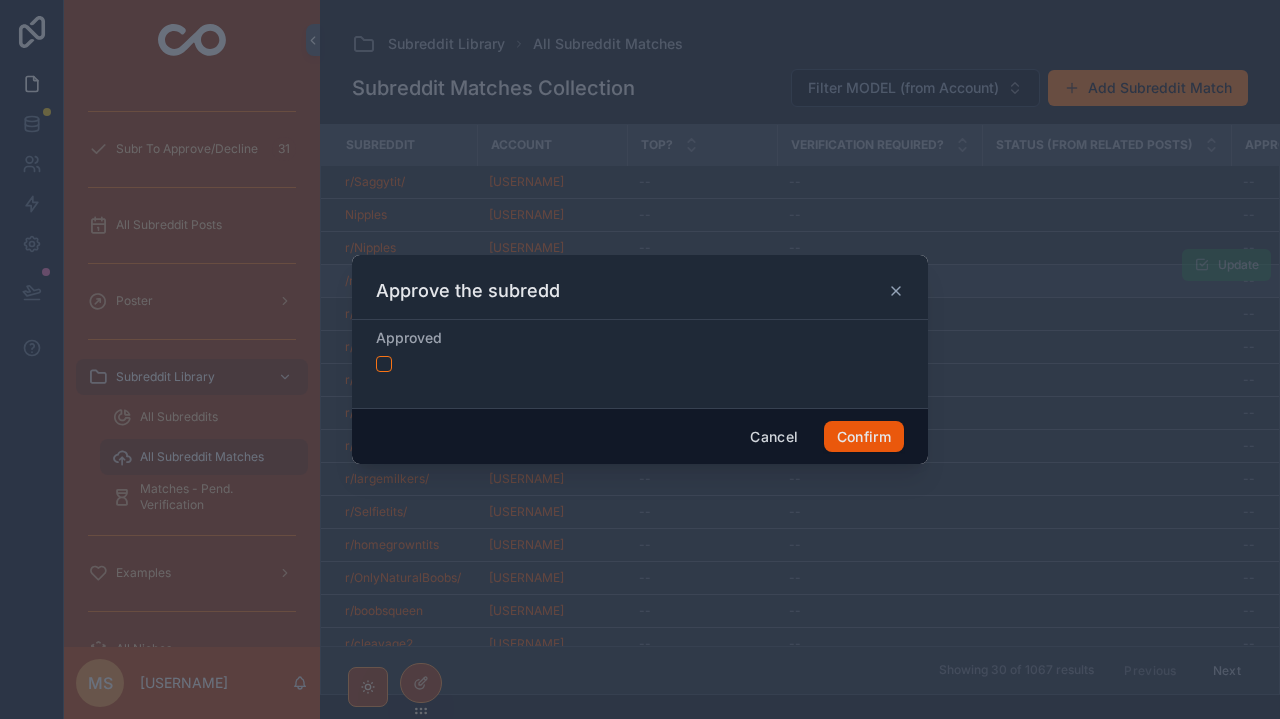 click on "Confirm" at bounding box center (864, 437) 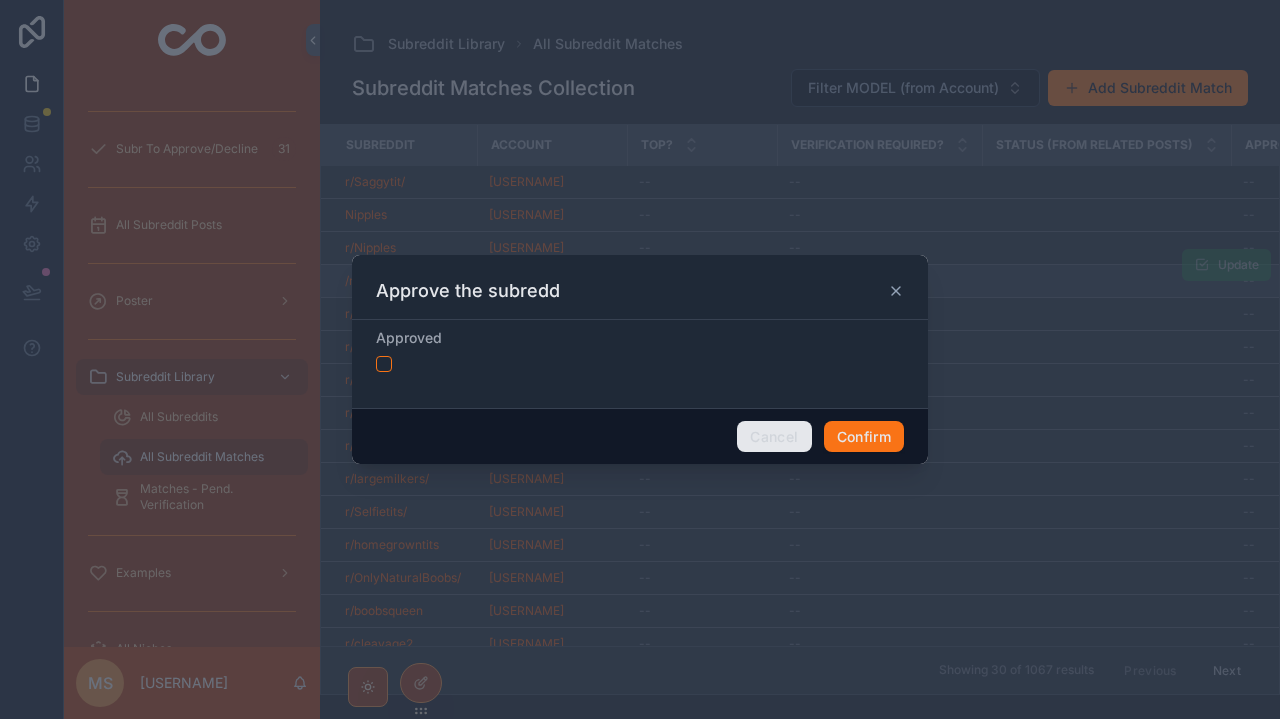 click on "Cancel" at bounding box center [774, 437] 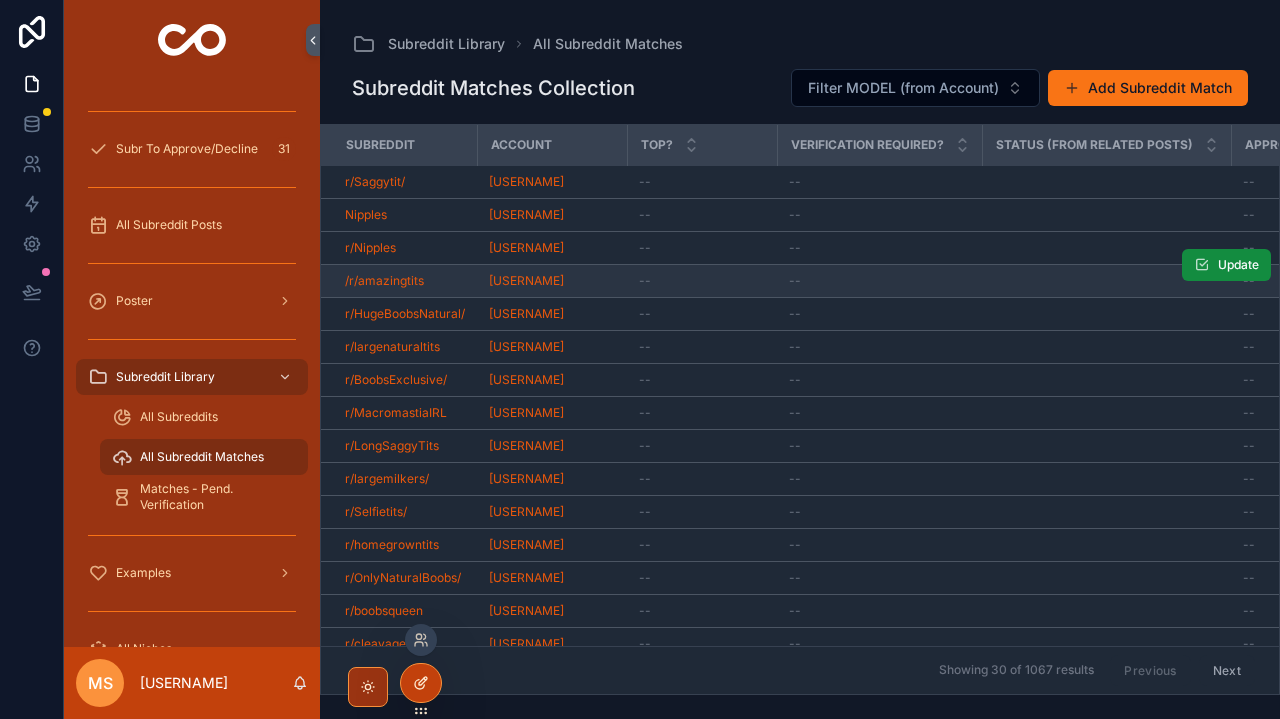 click 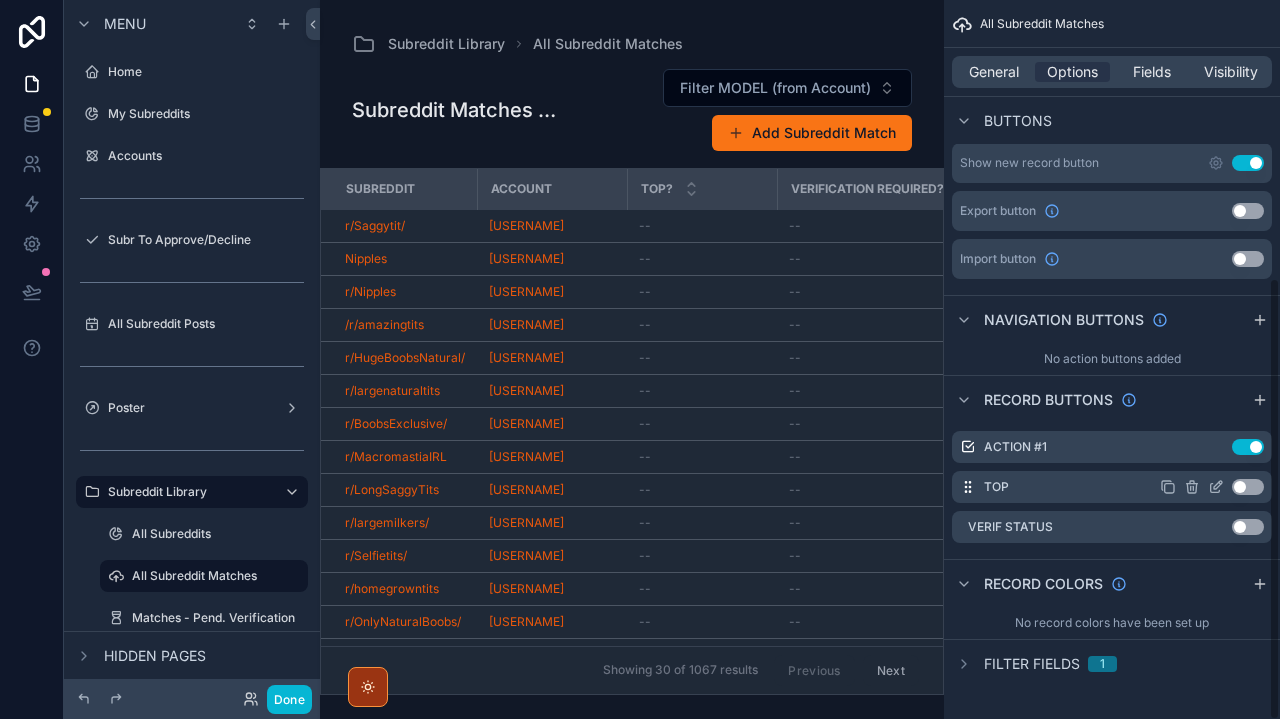 scroll, scrollTop: 449, scrollLeft: 0, axis: vertical 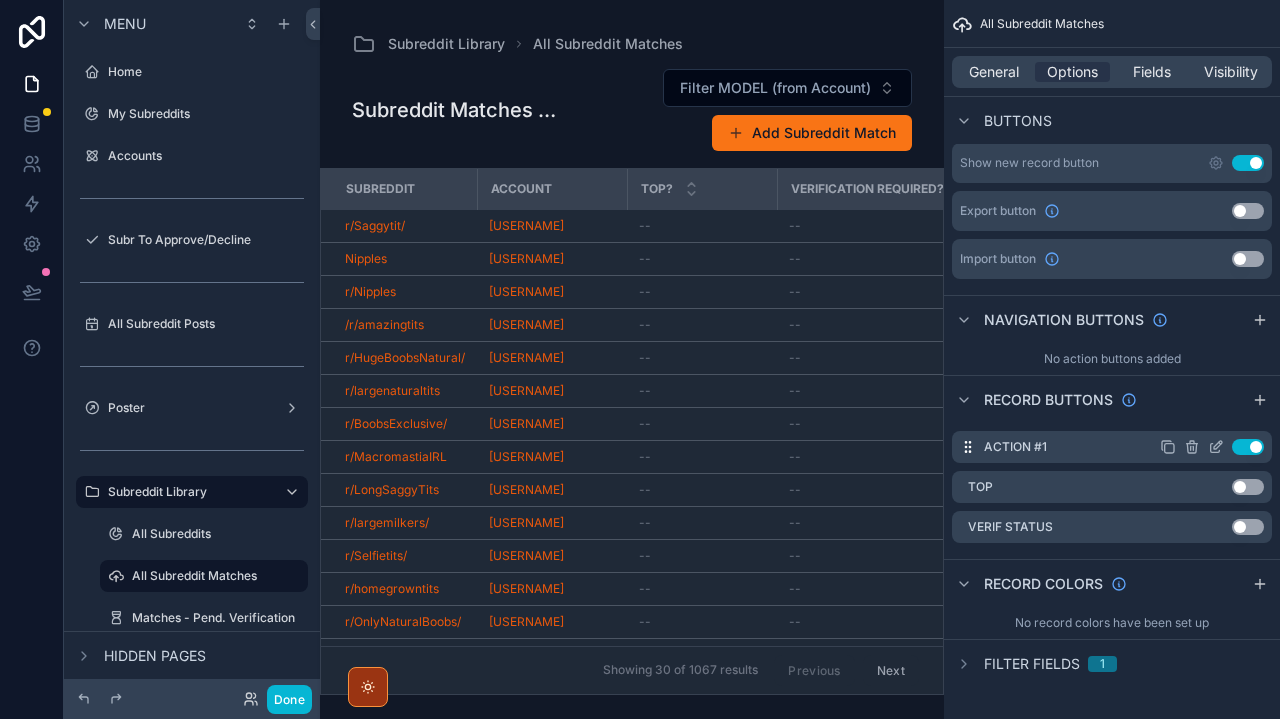 click 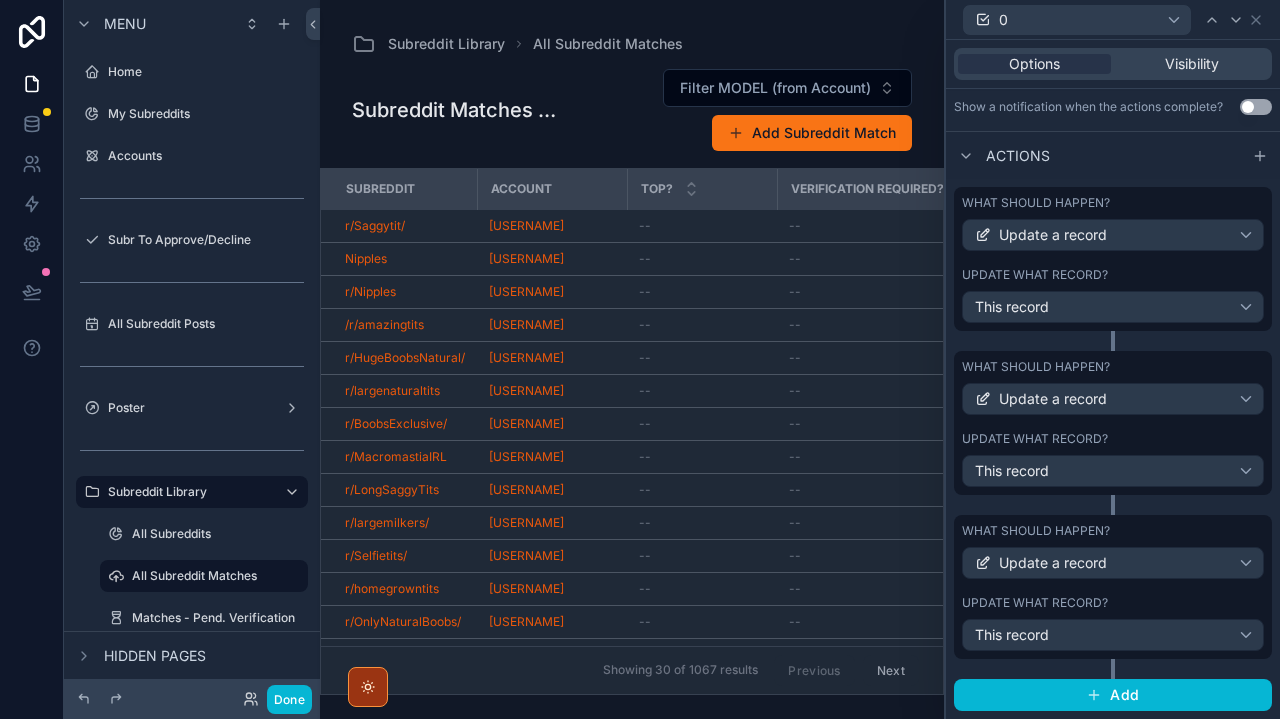 scroll, scrollTop: 565, scrollLeft: 0, axis: vertical 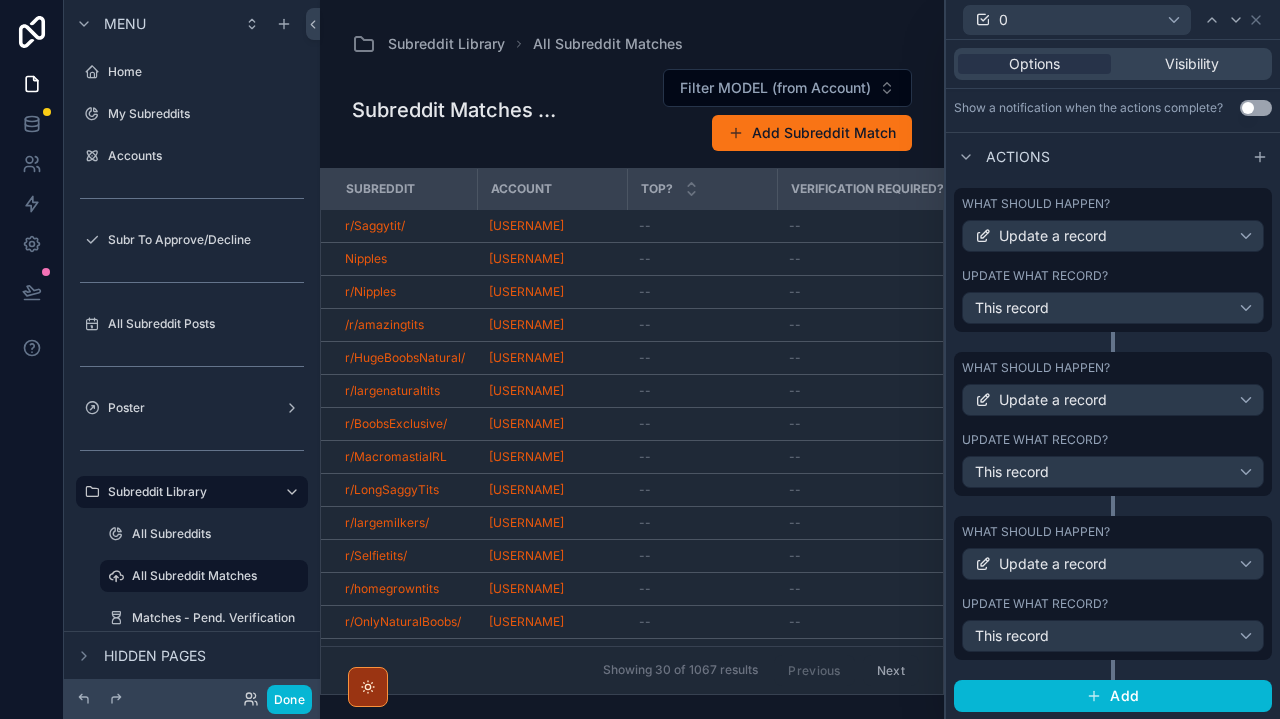drag, startPoint x: 1121, startPoint y: 369, endPoint x: 1121, endPoint y: 347, distance: 22 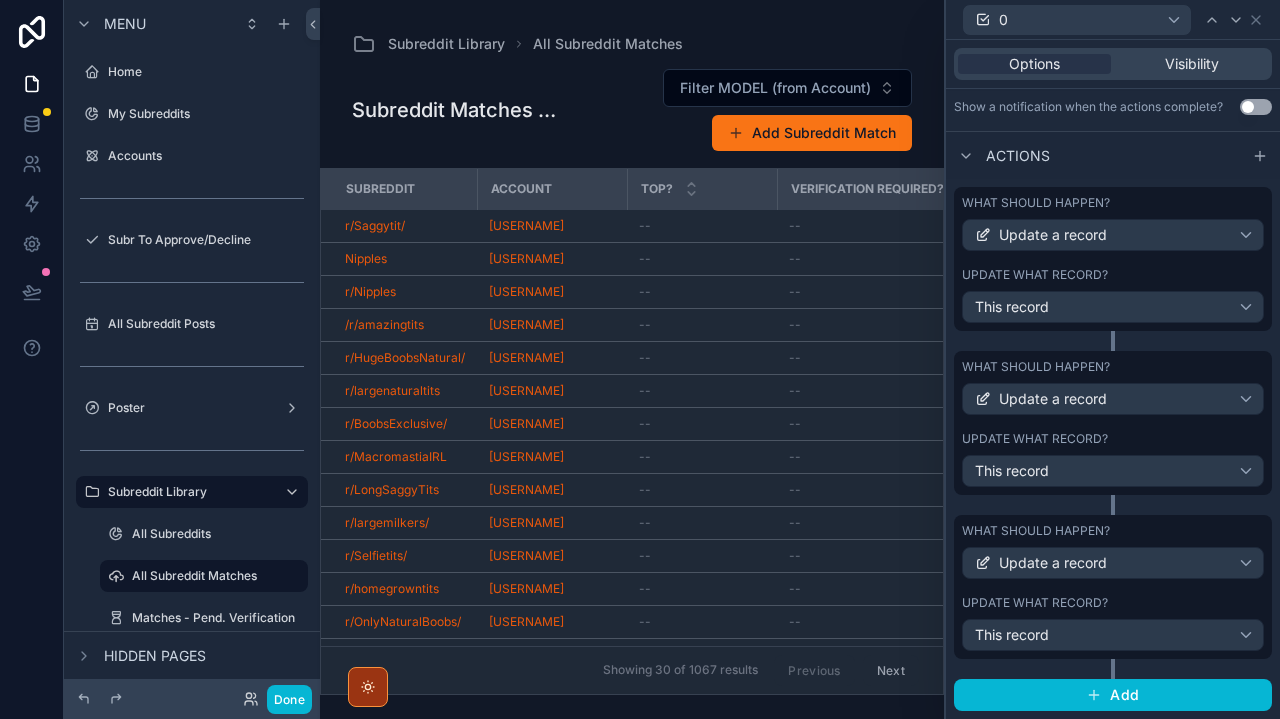 scroll, scrollTop: 565, scrollLeft: 0, axis: vertical 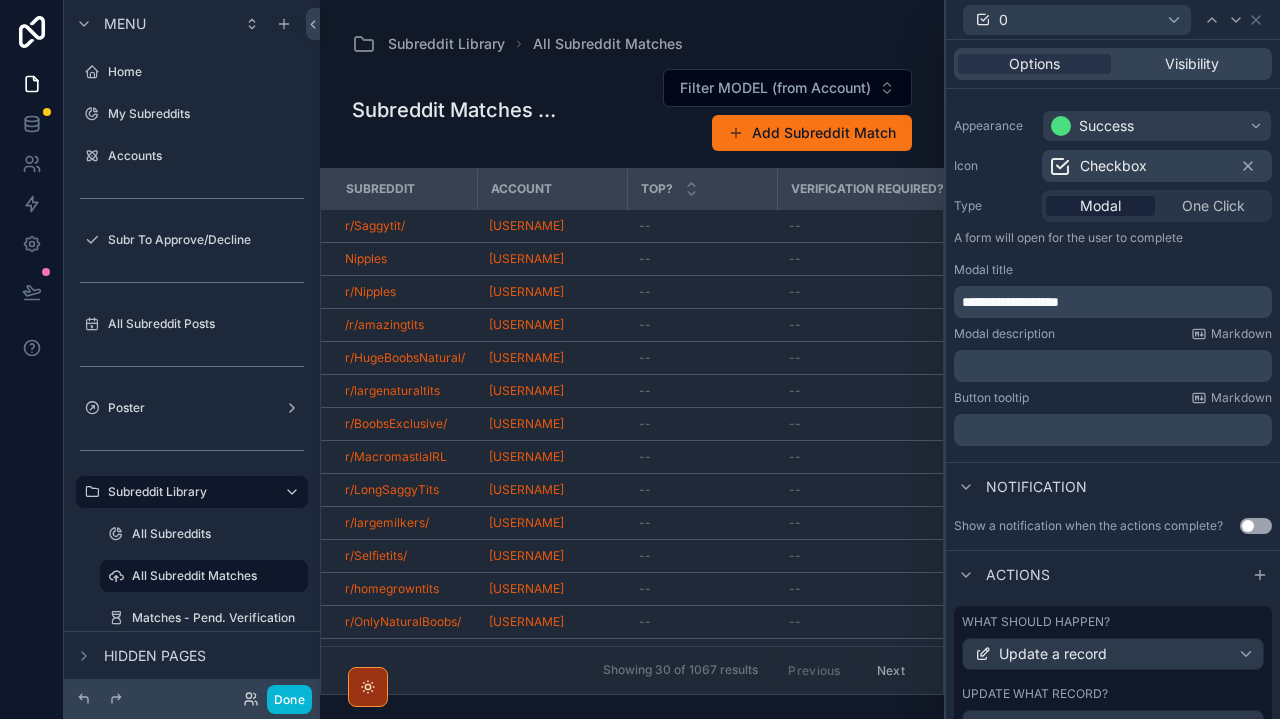 click on "Modal One Click" at bounding box center [1157, 206] 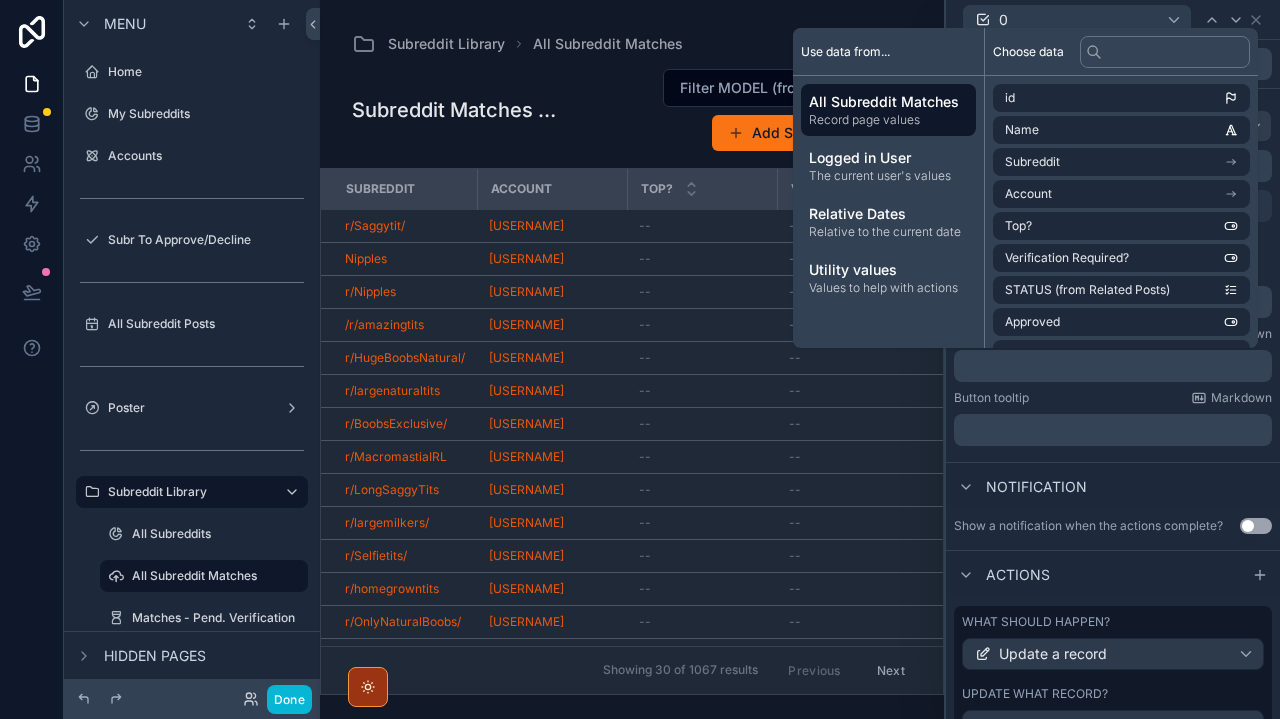 scroll, scrollTop: 204, scrollLeft: 0, axis: vertical 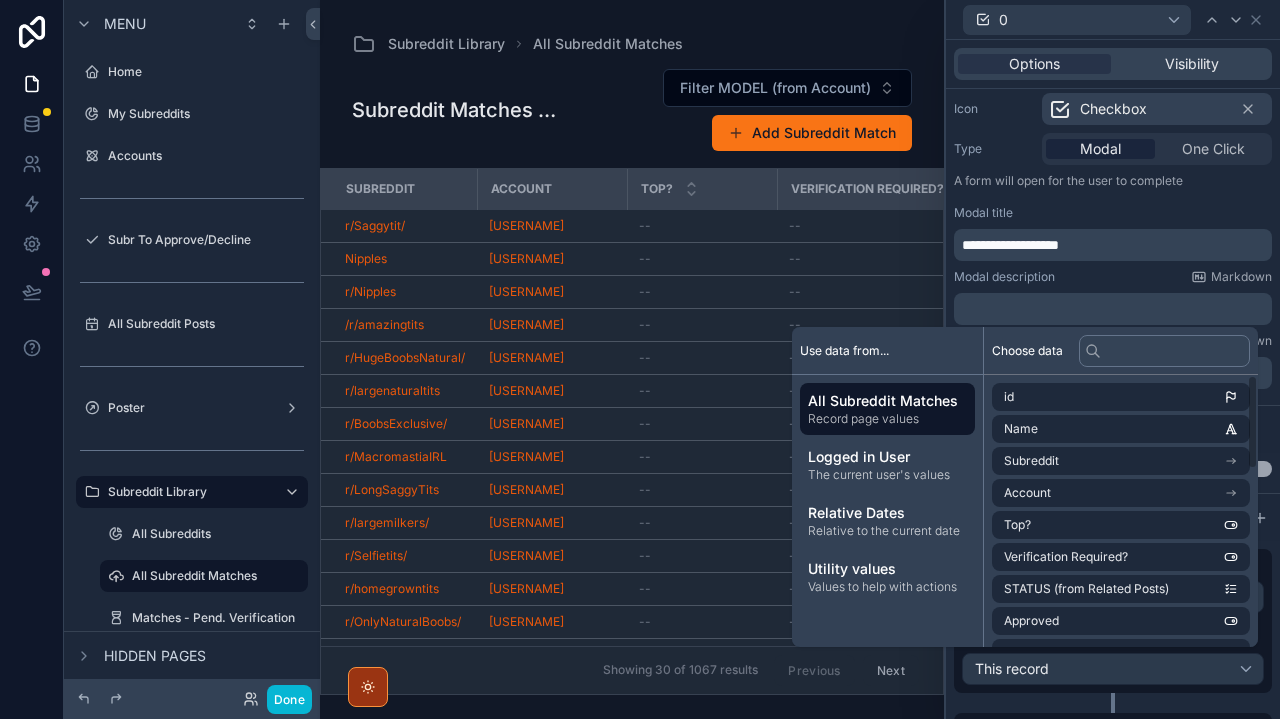 click on "Modal title" at bounding box center (1113, 213) 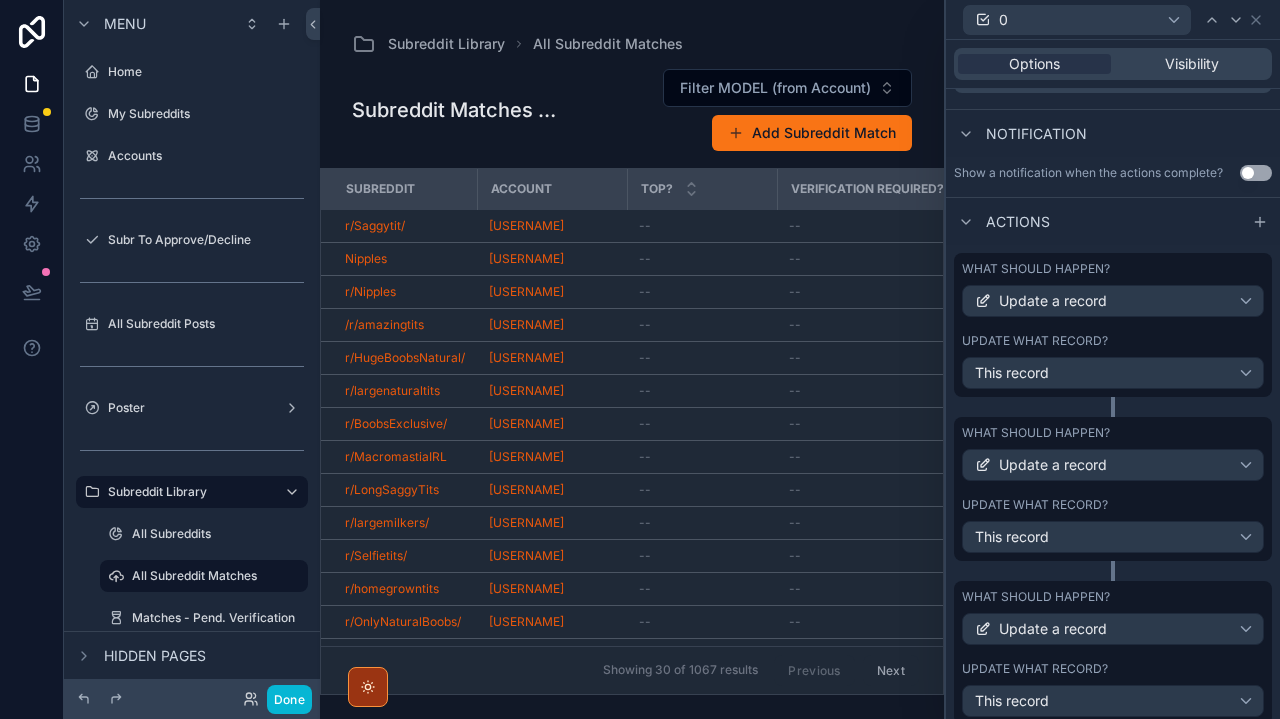 scroll, scrollTop: 541, scrollLeft: 0, axis: vertical 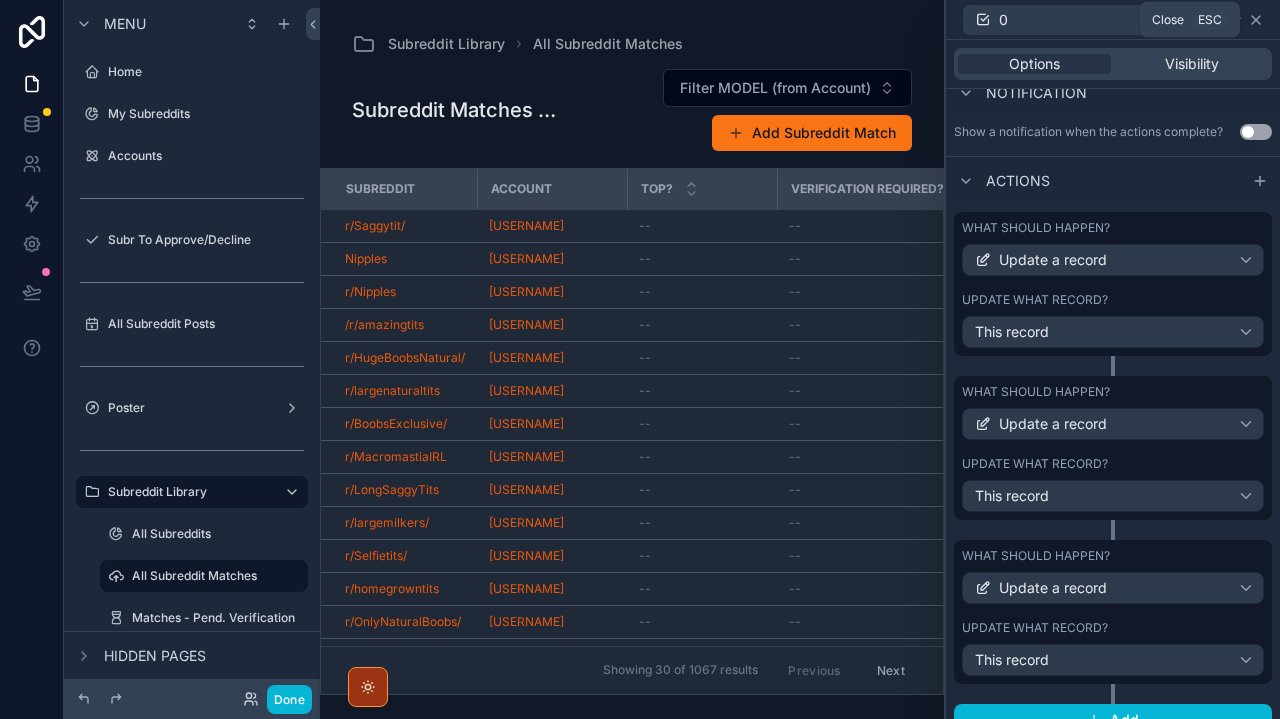click 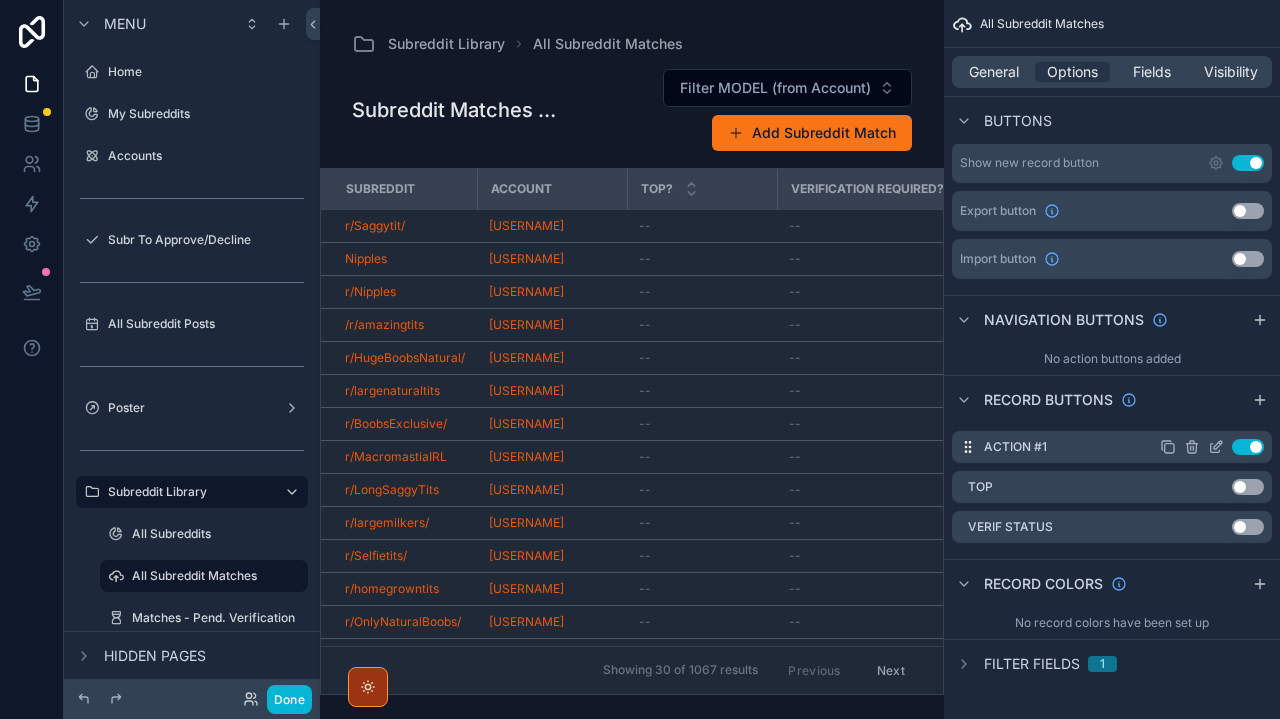 click 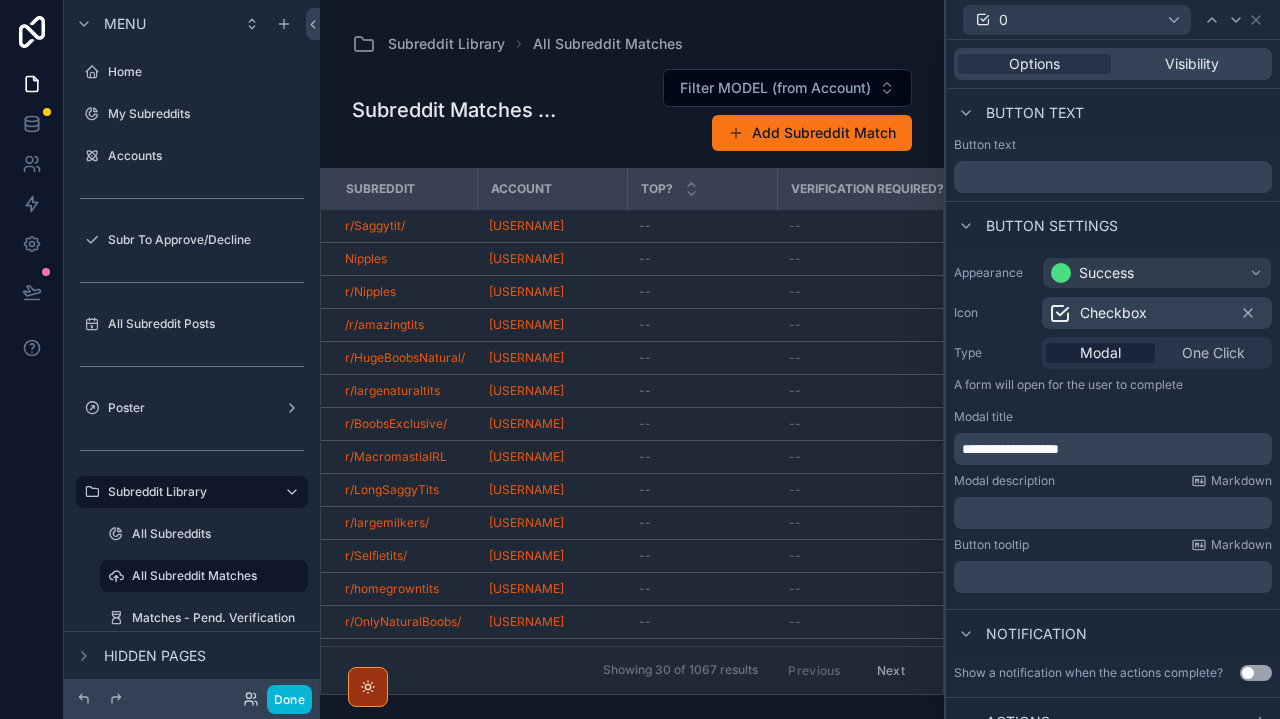 click on "Button text" at bounding box center (1113, 169) 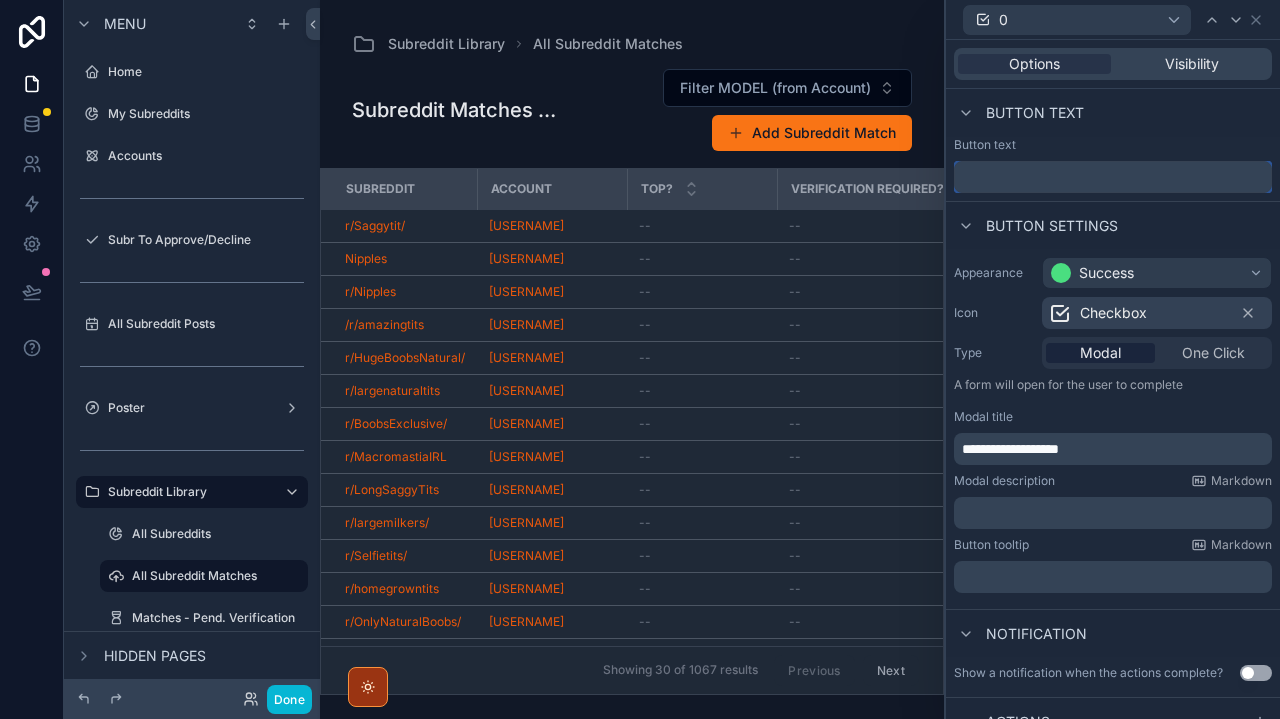 click at bounding box center (1113, 177) 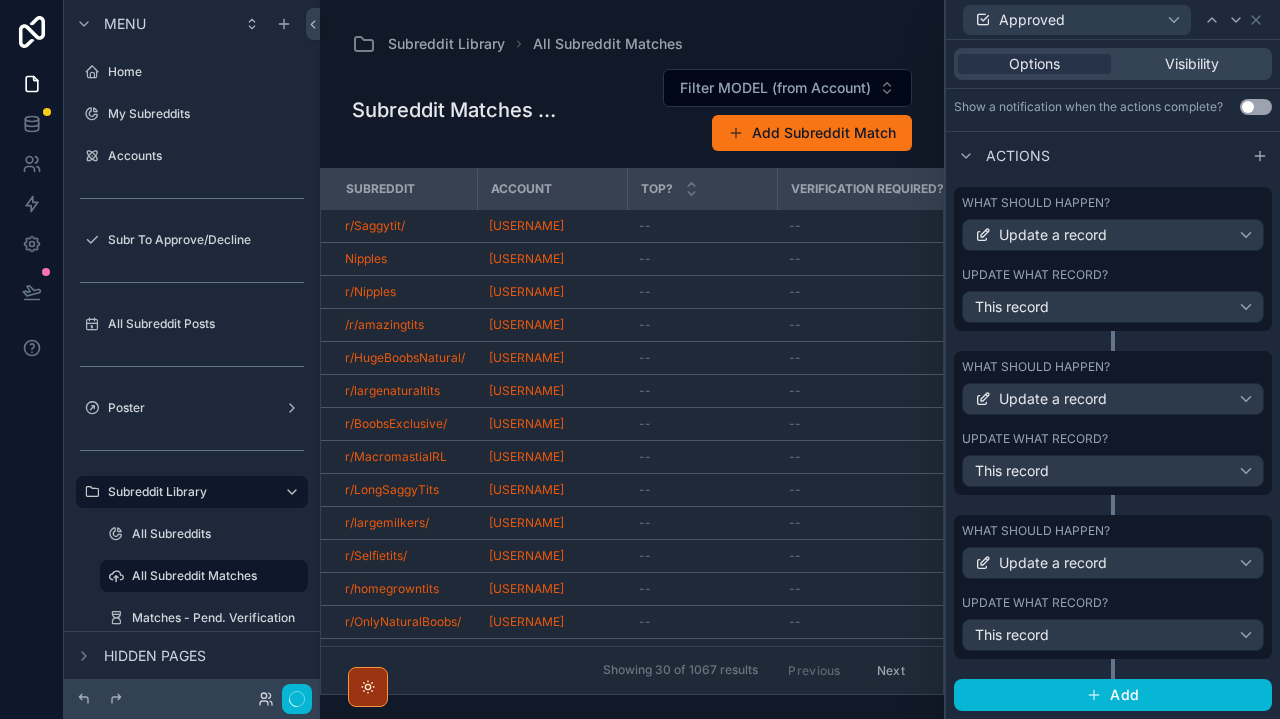 scroll, scrollTop: 565, scrollLeft: 0, axis: vertical 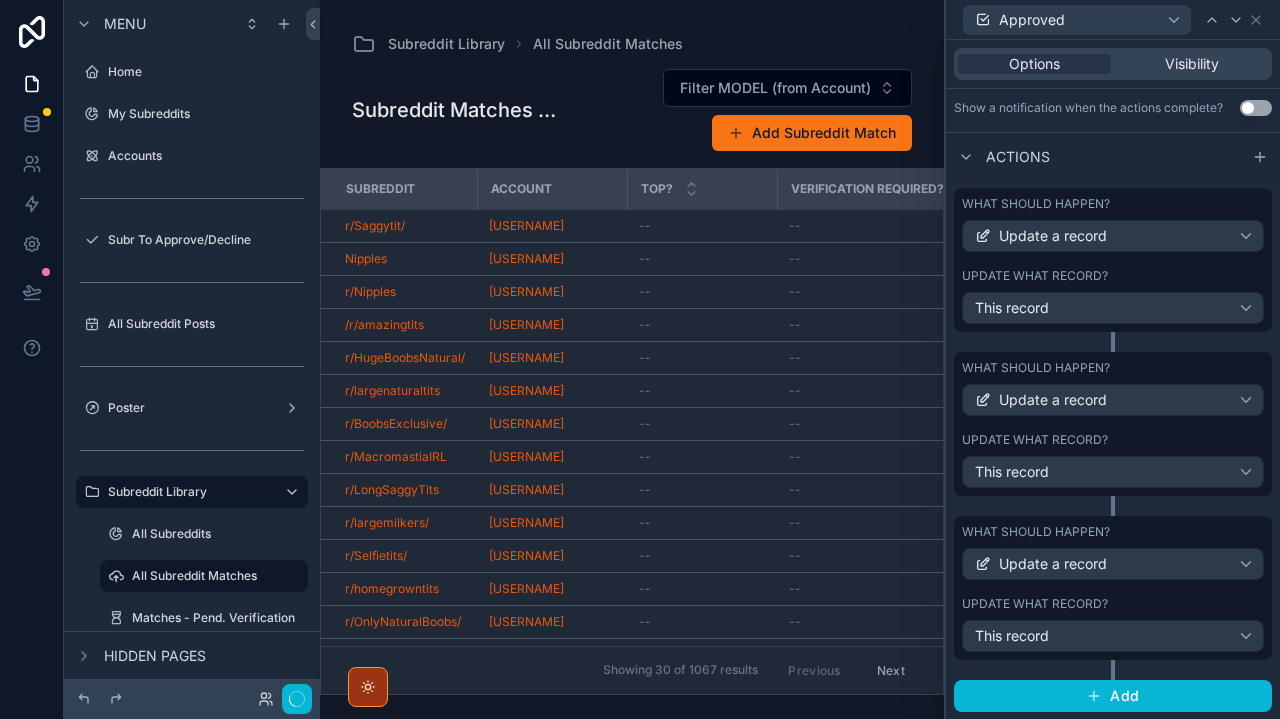 type on "********" 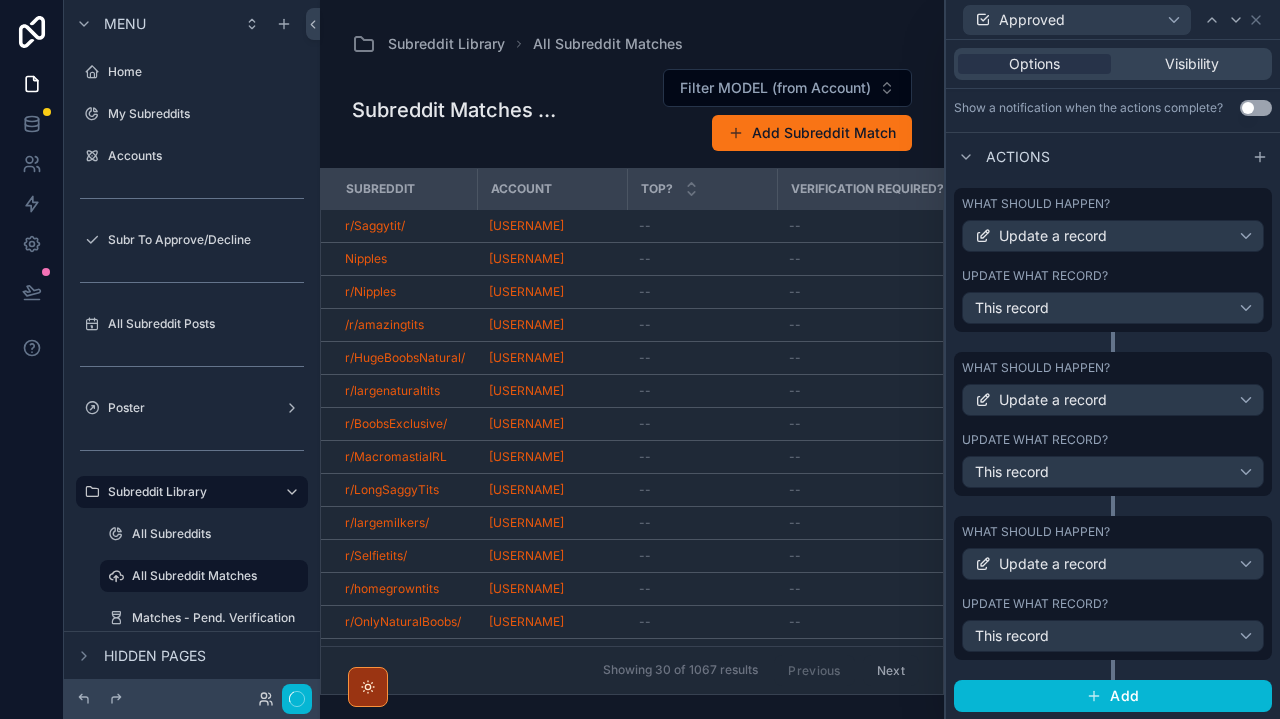 click on "This record" at bounding box center (1113, 636) 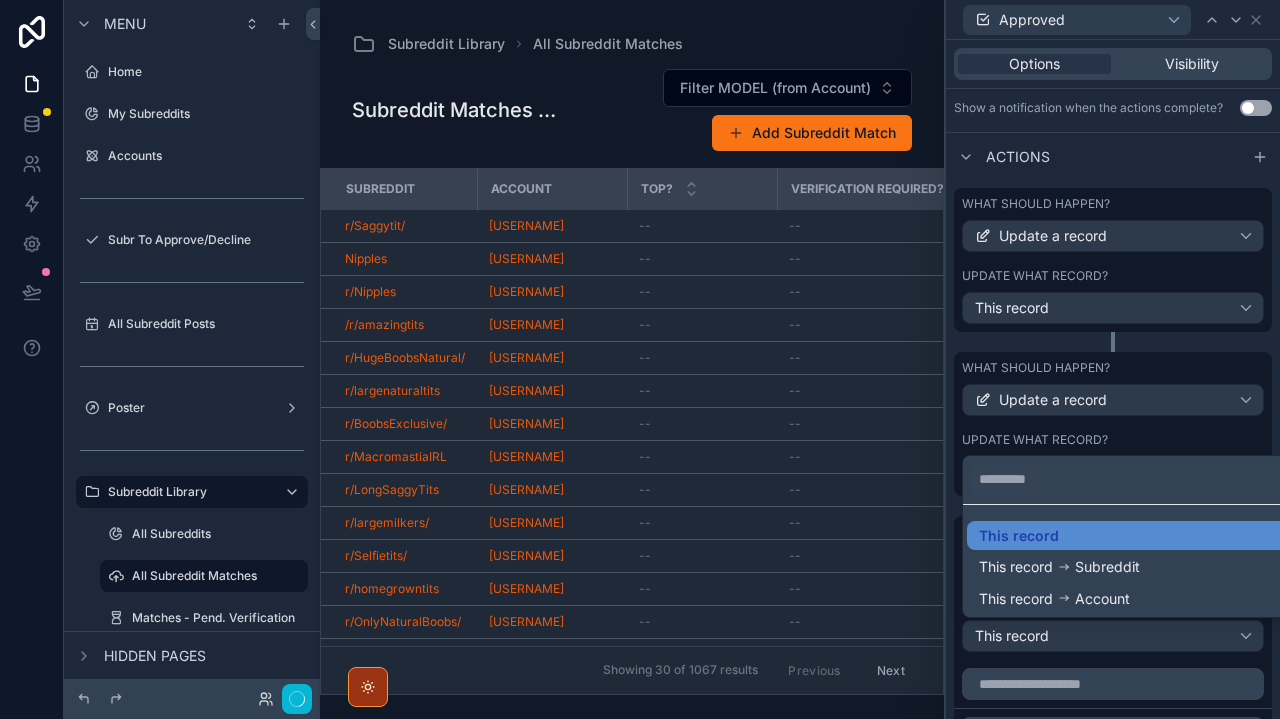 scroll, scrollTop: 0, scrollLeft: 0, axis: both 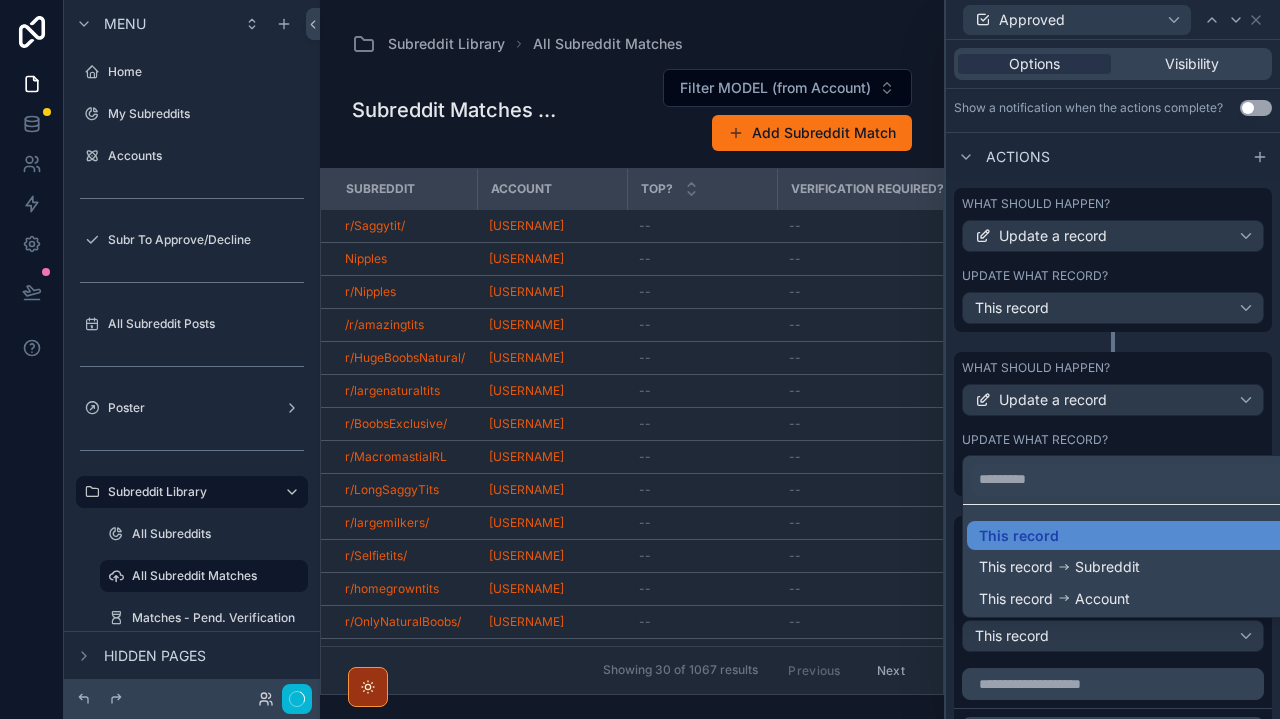 click at bounding box center [1113, 359] 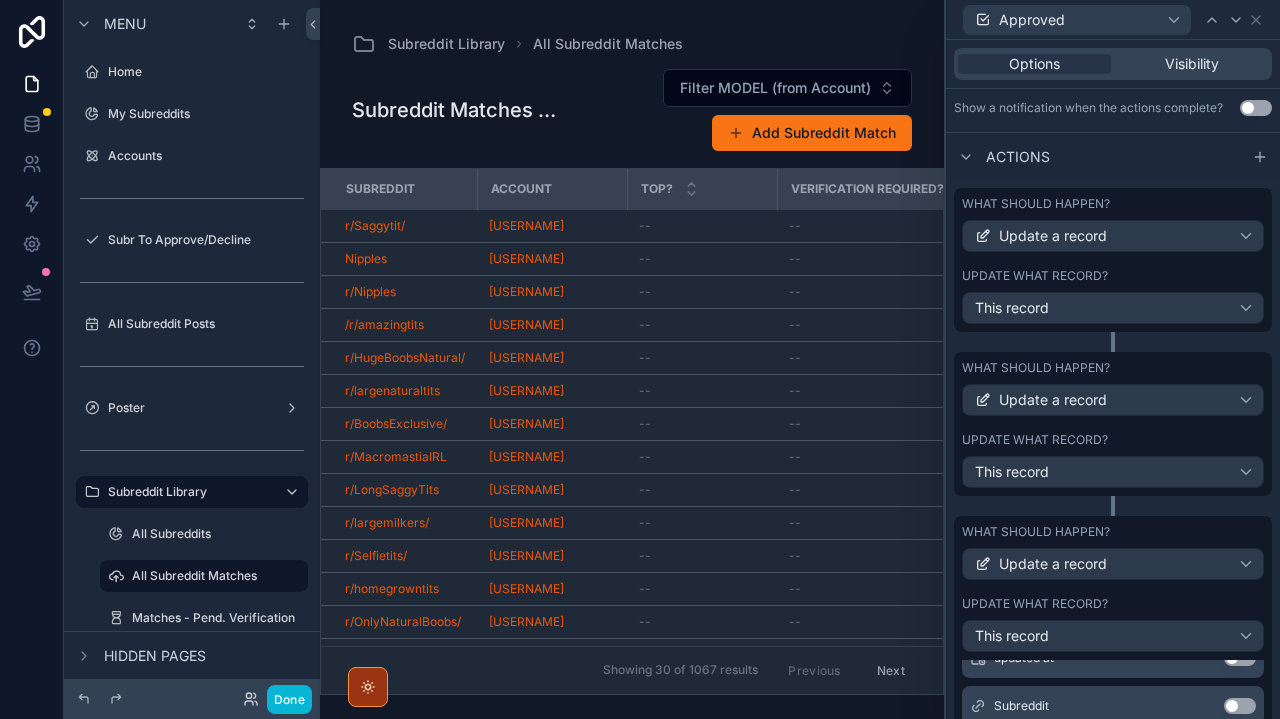 scroll, scrollTop: 404, scrollLeft: 0, axis: vertical 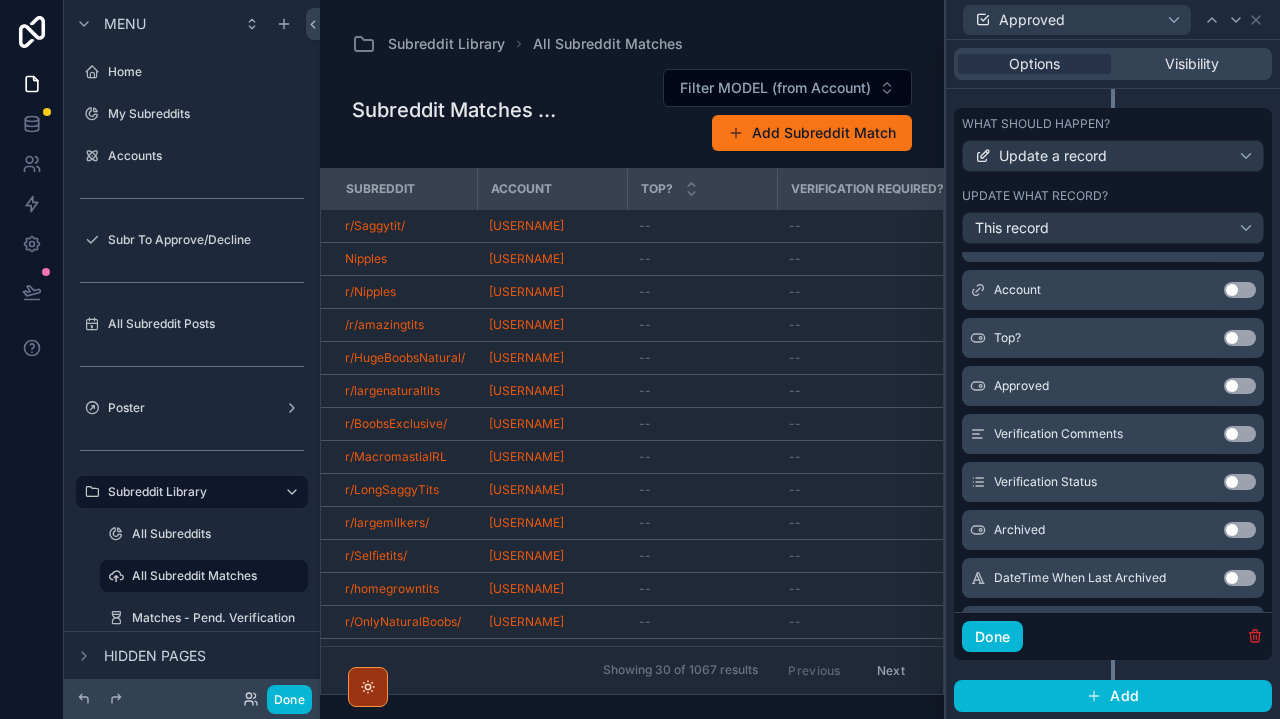 click at bounding box center (1255, 636) 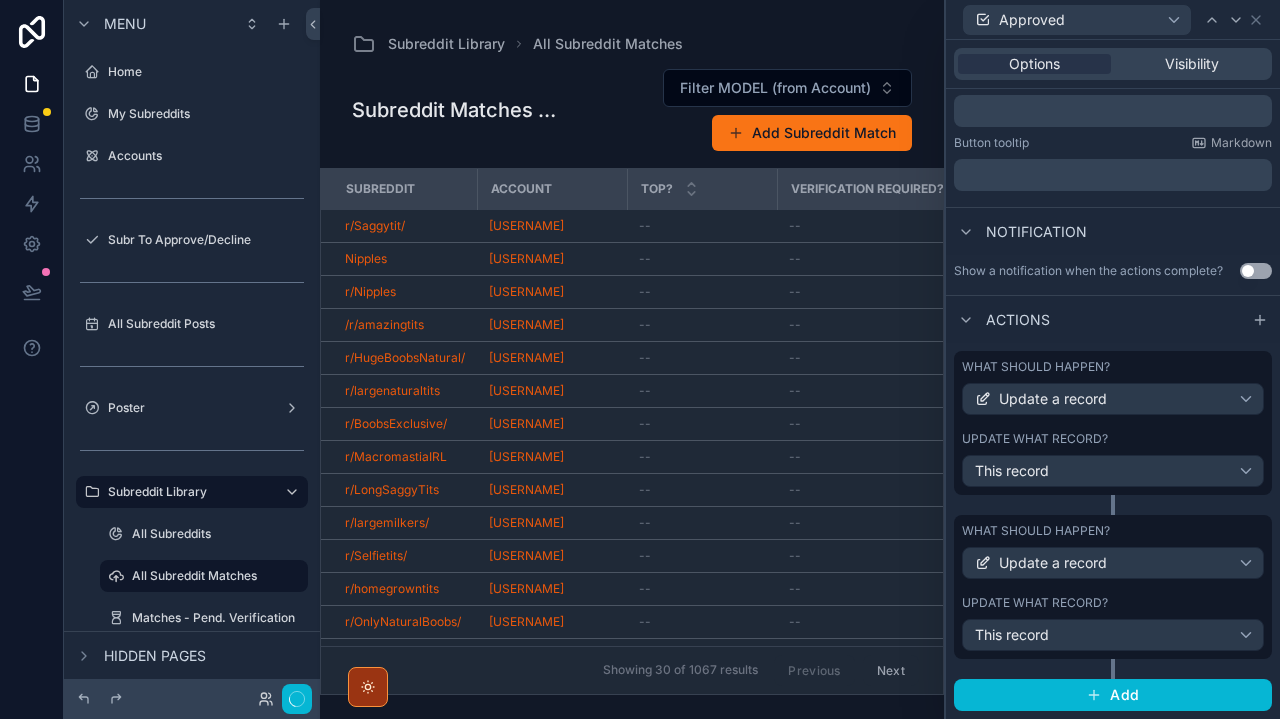 scroll, scrollTop: 401, scrollLeft: 0, axis: vertical 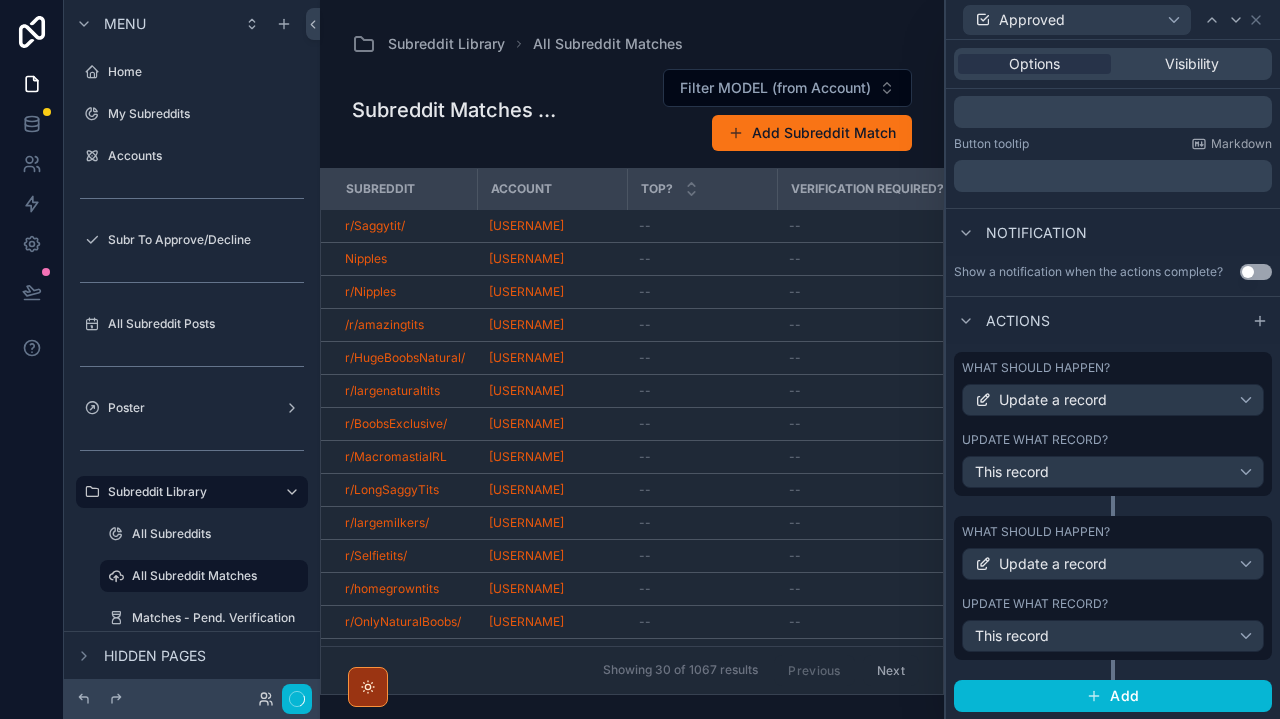 click on "This record" at bounding box center [1113, 636] 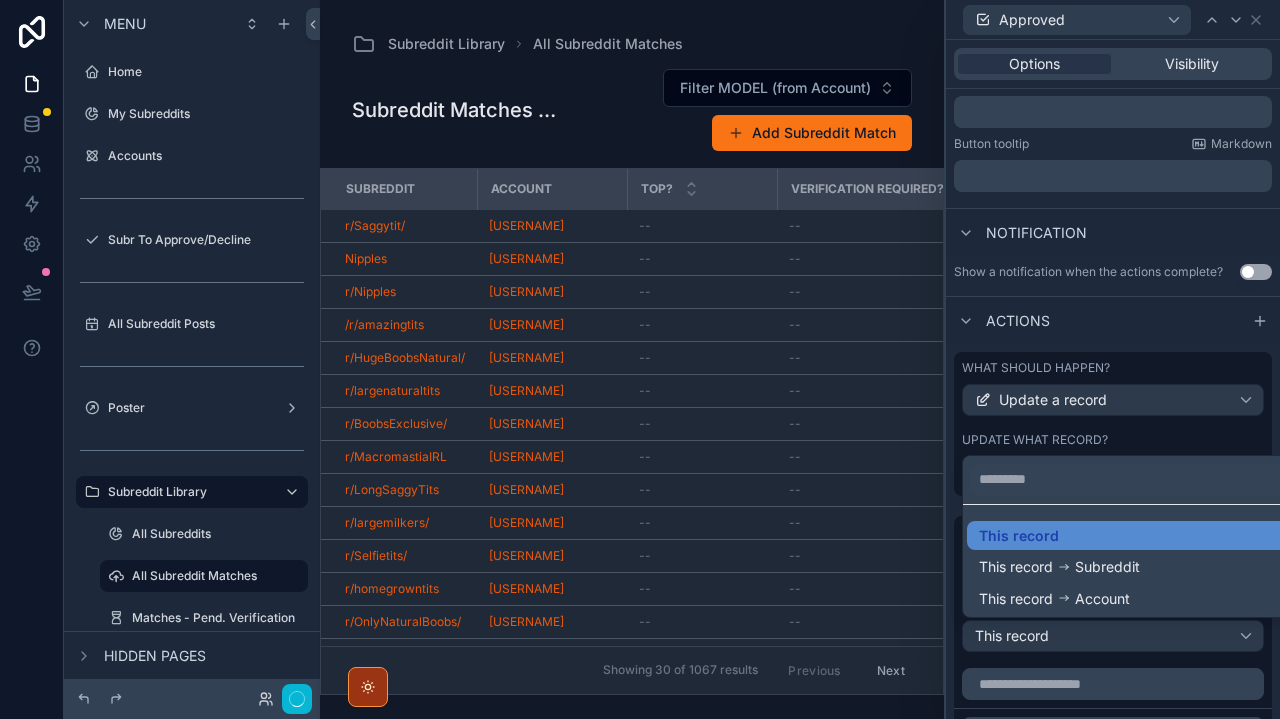 scroll, scrollTop: 0, scrollLeft: 0, axis: both 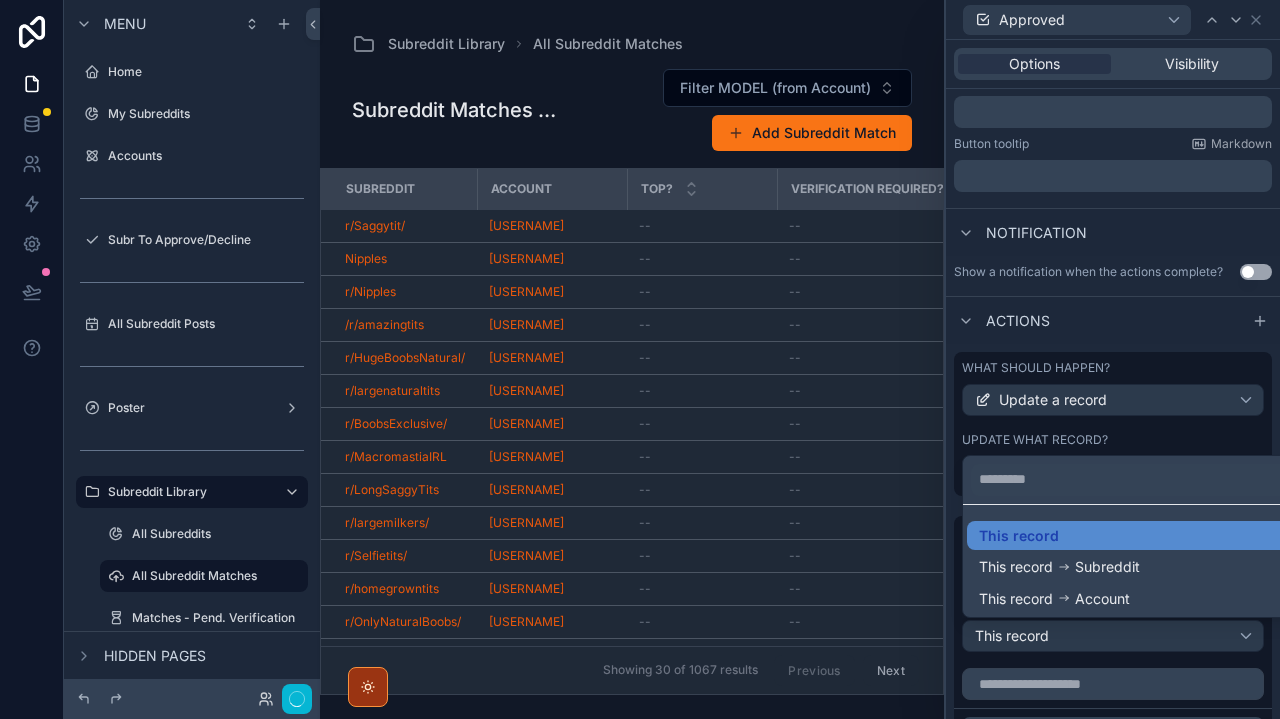 drag, startPoint x: 1144, startPoint y: 597, endPoint x: 1144, endPoint y: 618, distance: 21 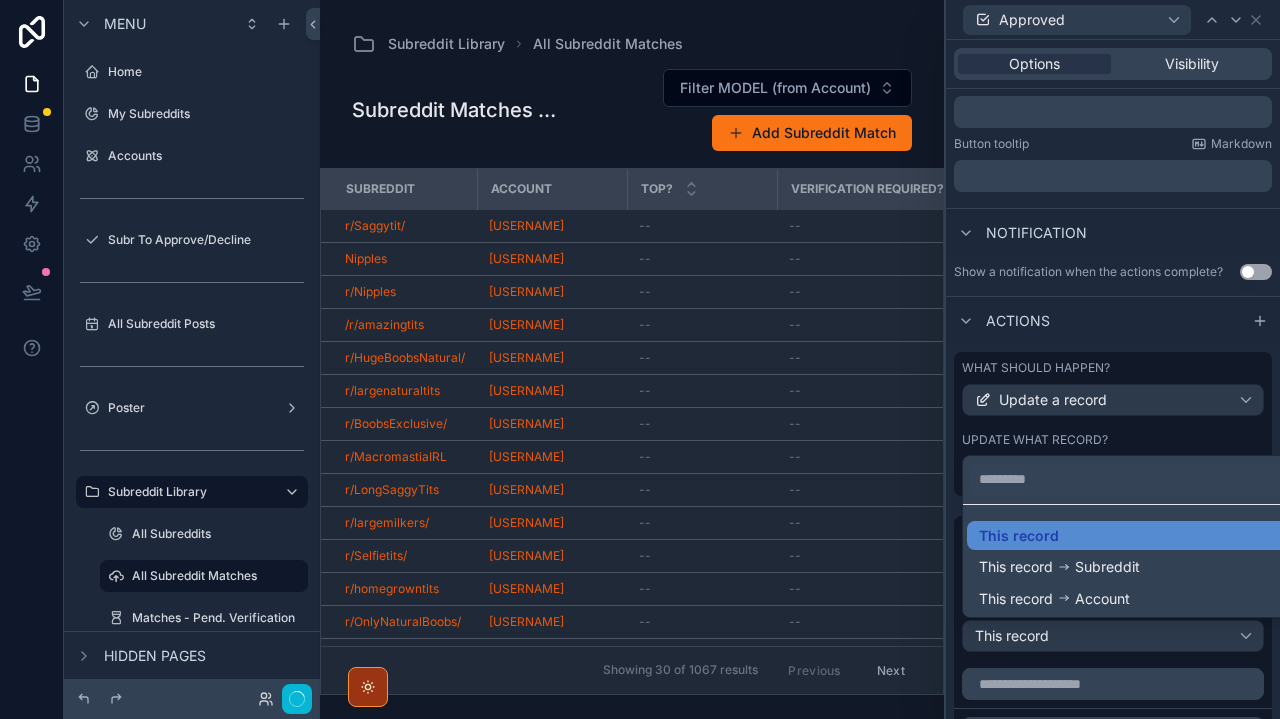 click on "This record Account" at bounding box center [1137, 599] 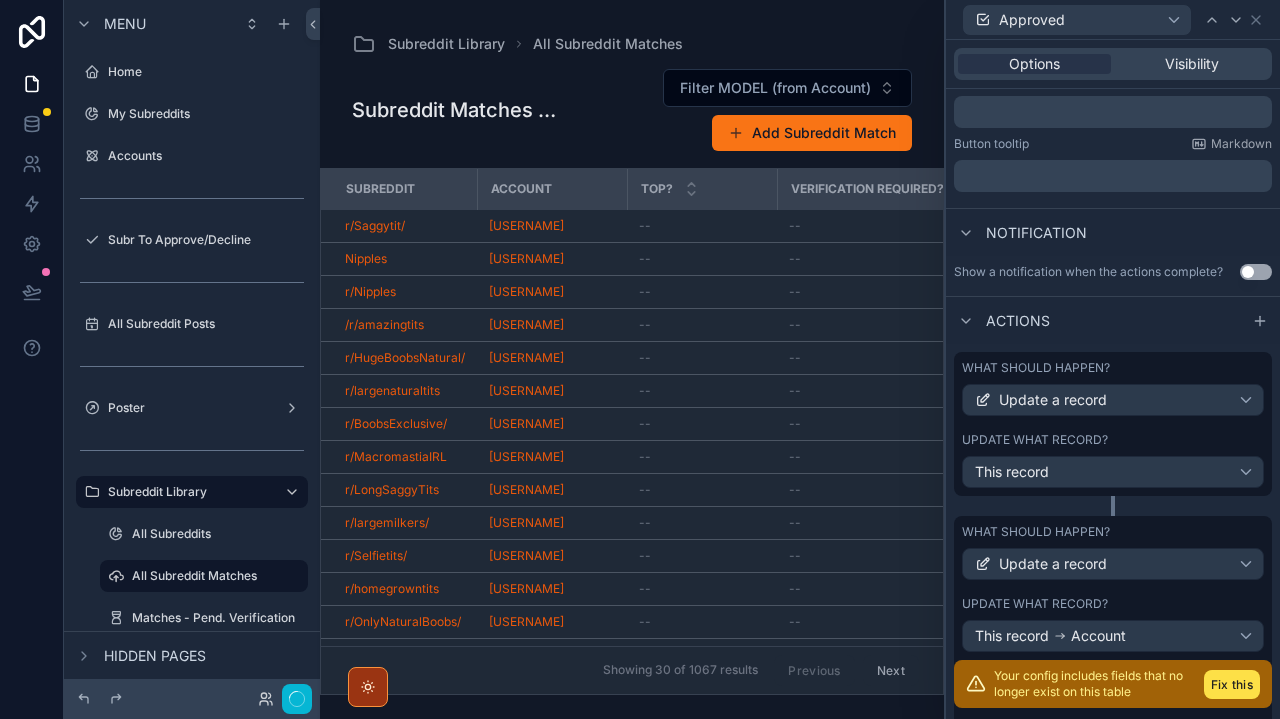 scroll, scrollTop: 0, scrollLeft: 0, axis: both 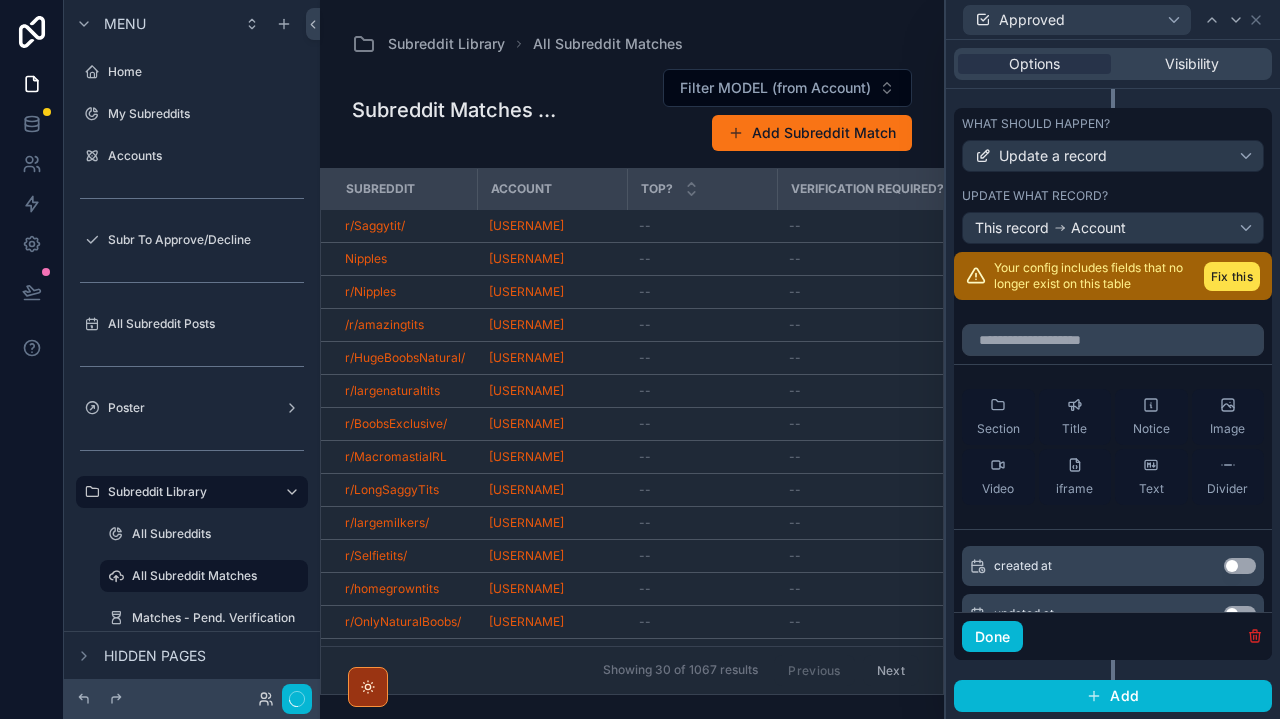 click 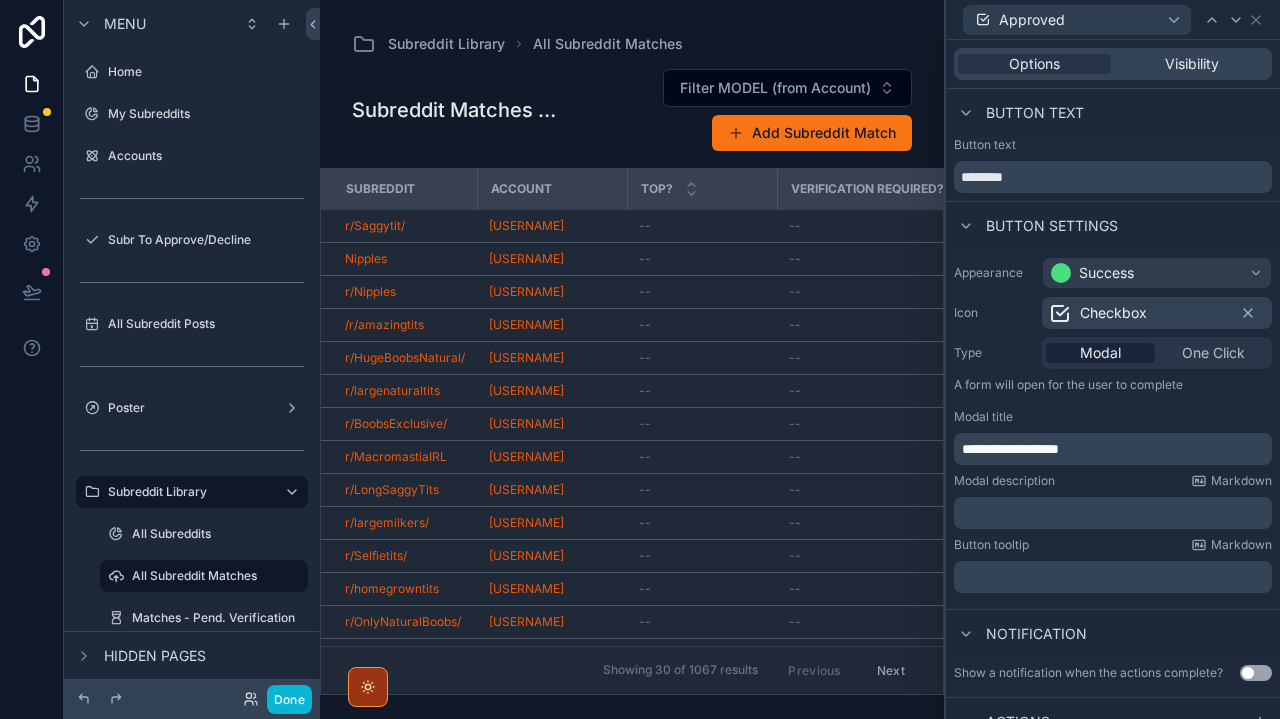 scroll, scrollTop: 0, scrollLeft: 0, axis: both 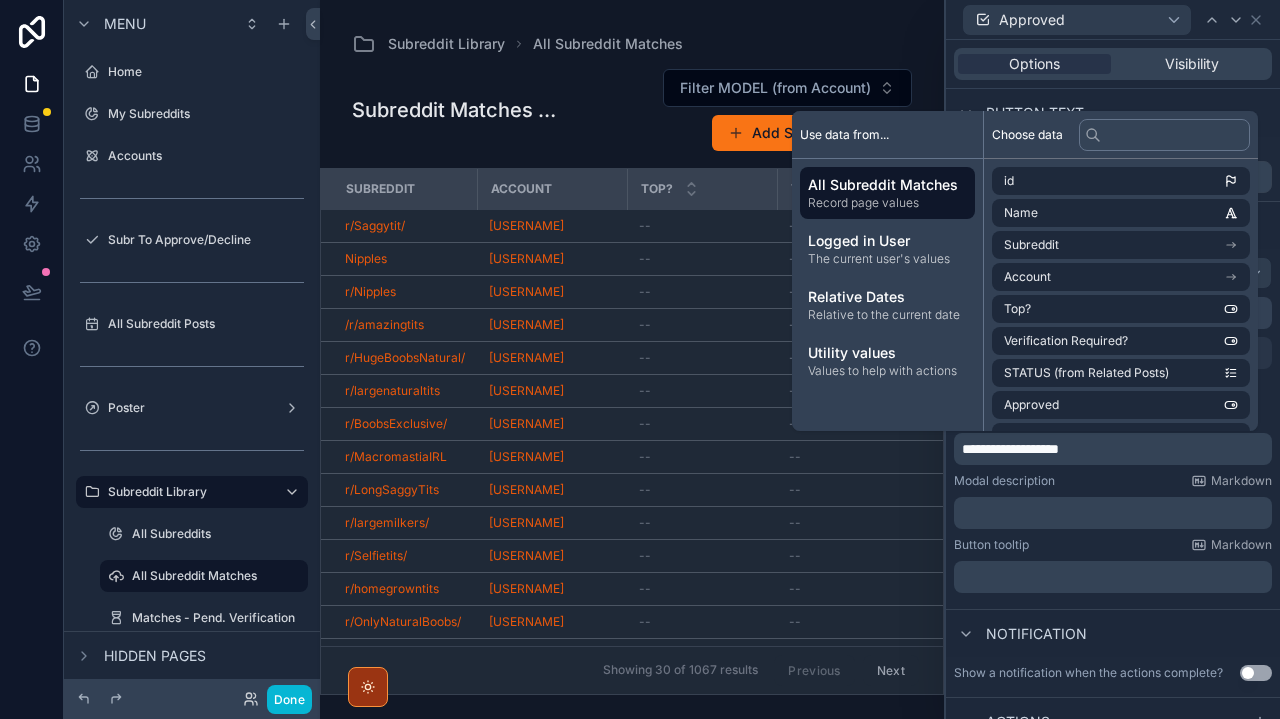 type 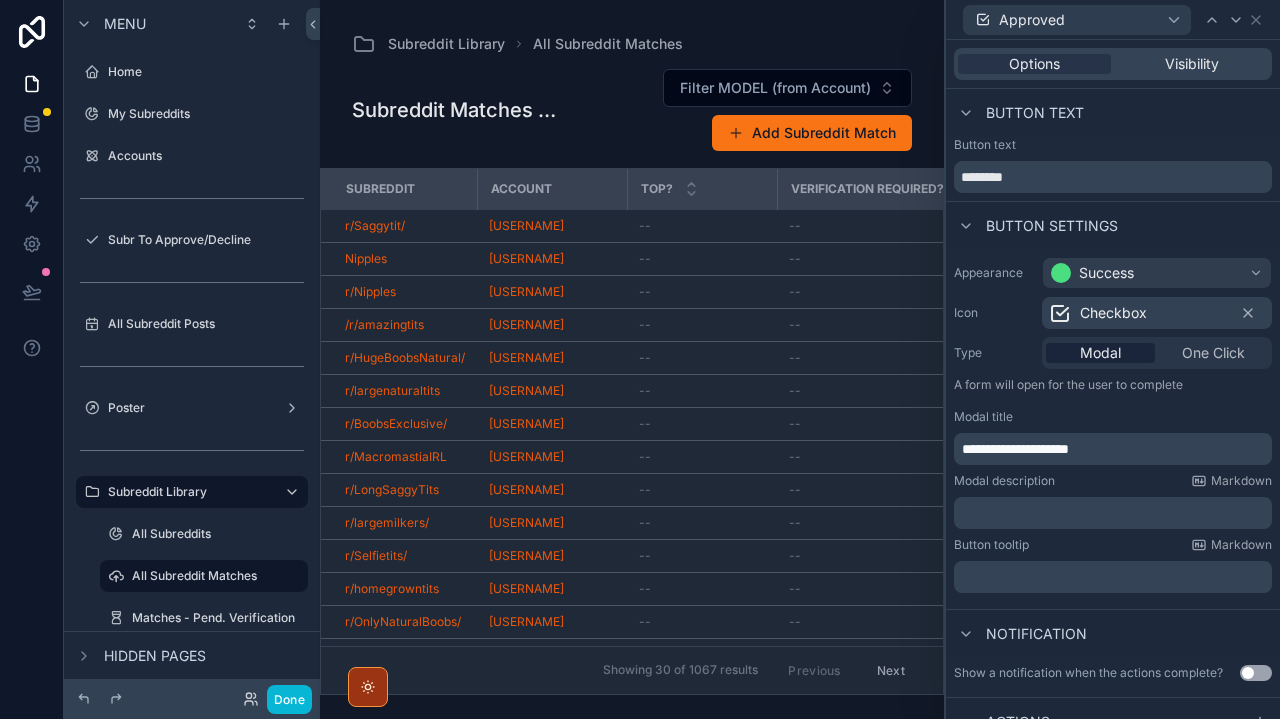click on "Modal description Markdown ﻿" at bounding box center [1113, 501] 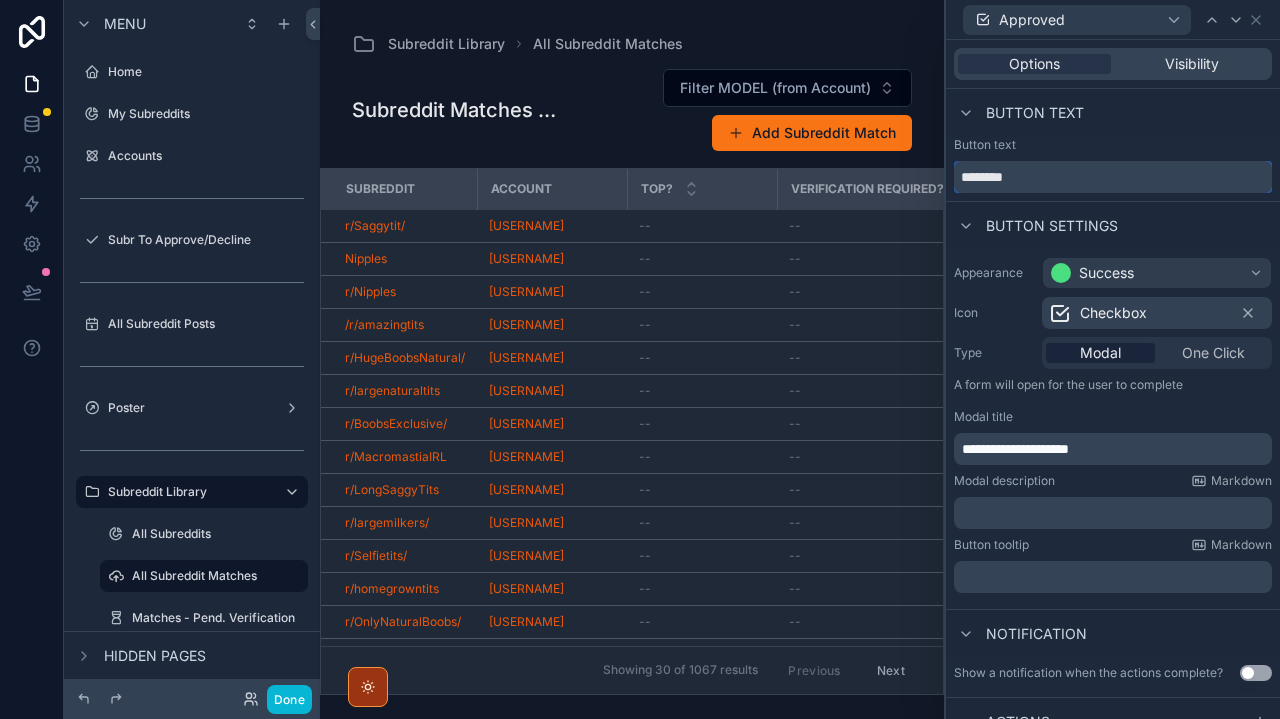 click on "********" at bounding box center (1113, 177) 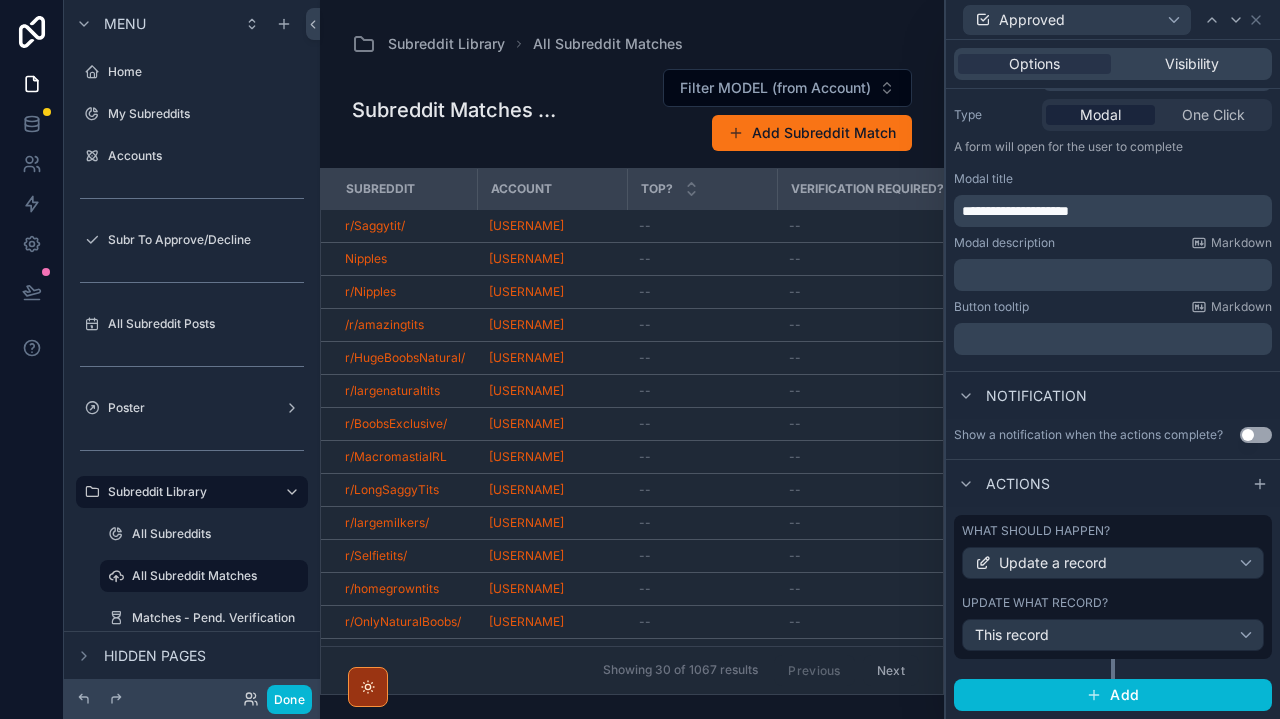 scroll, scrollTop: 237, scrollLeft: 0, axis: vertical 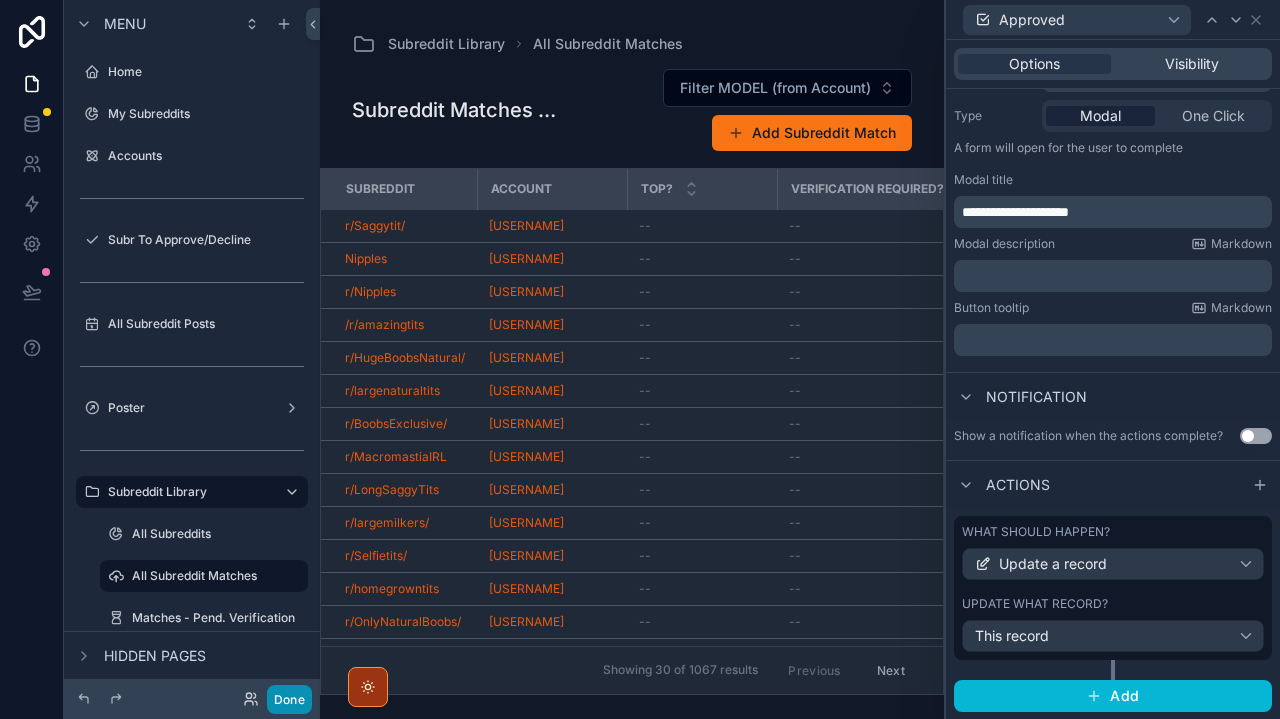 click on "Done" at bounding box center (289, 699) 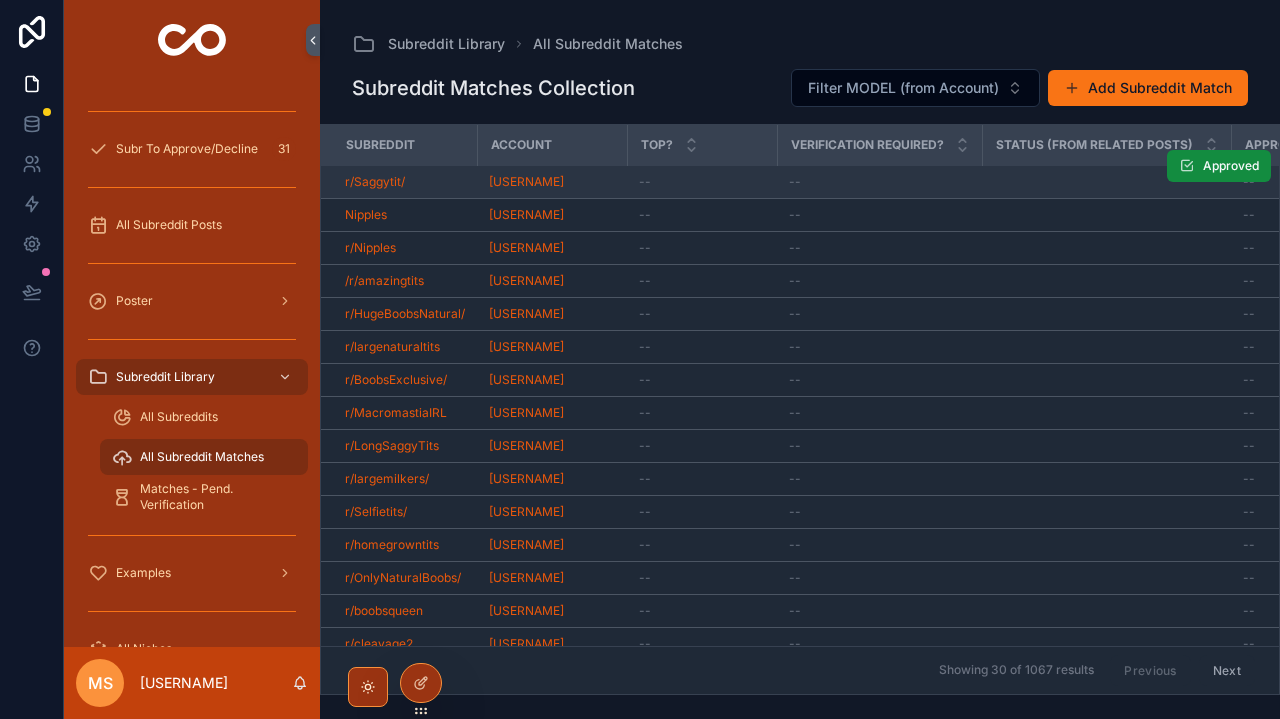 click at bounding box center (1106, 182) 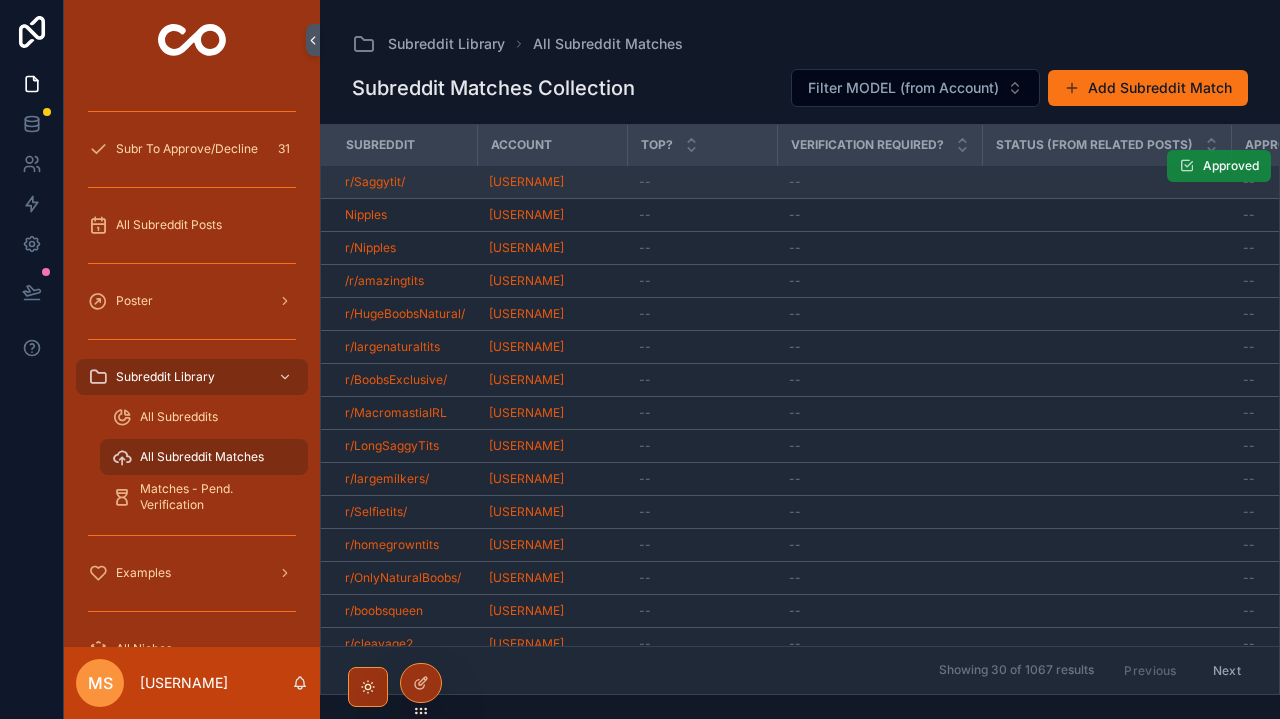 click on "Approved" at bounding box center [1219, 166] 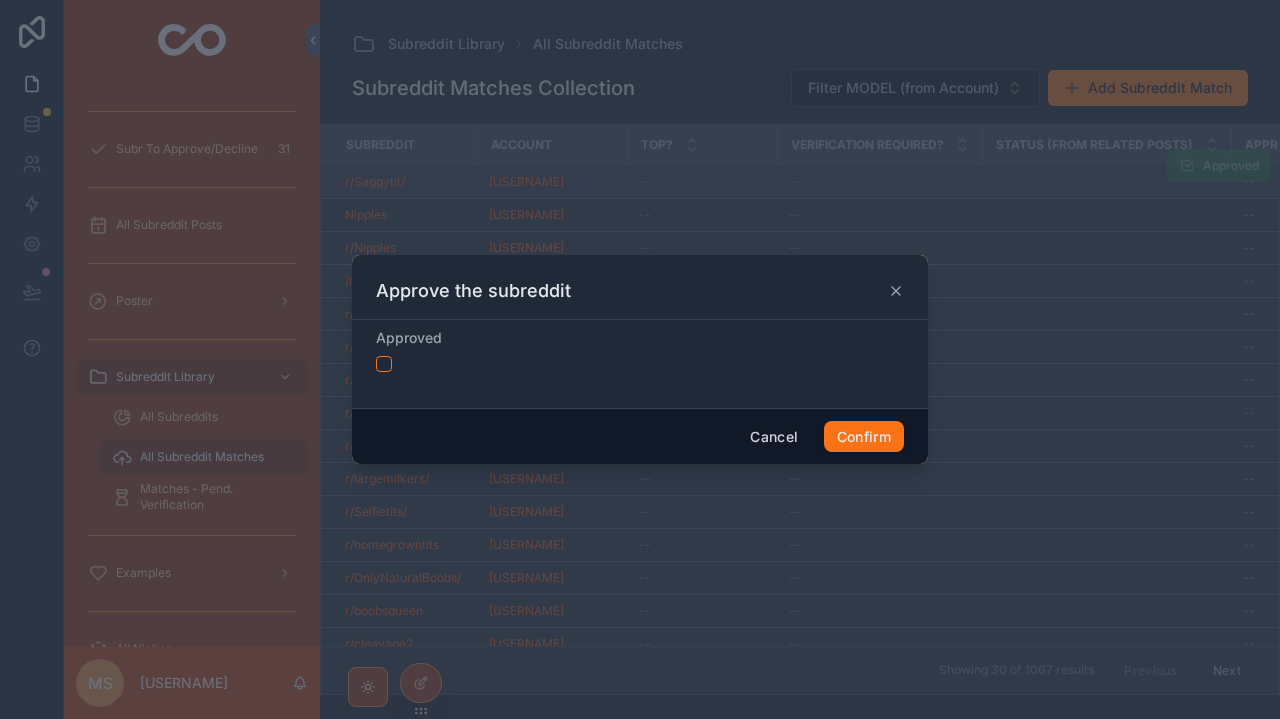 click on "Cancel Confirm" at bounding box center [640, 436] 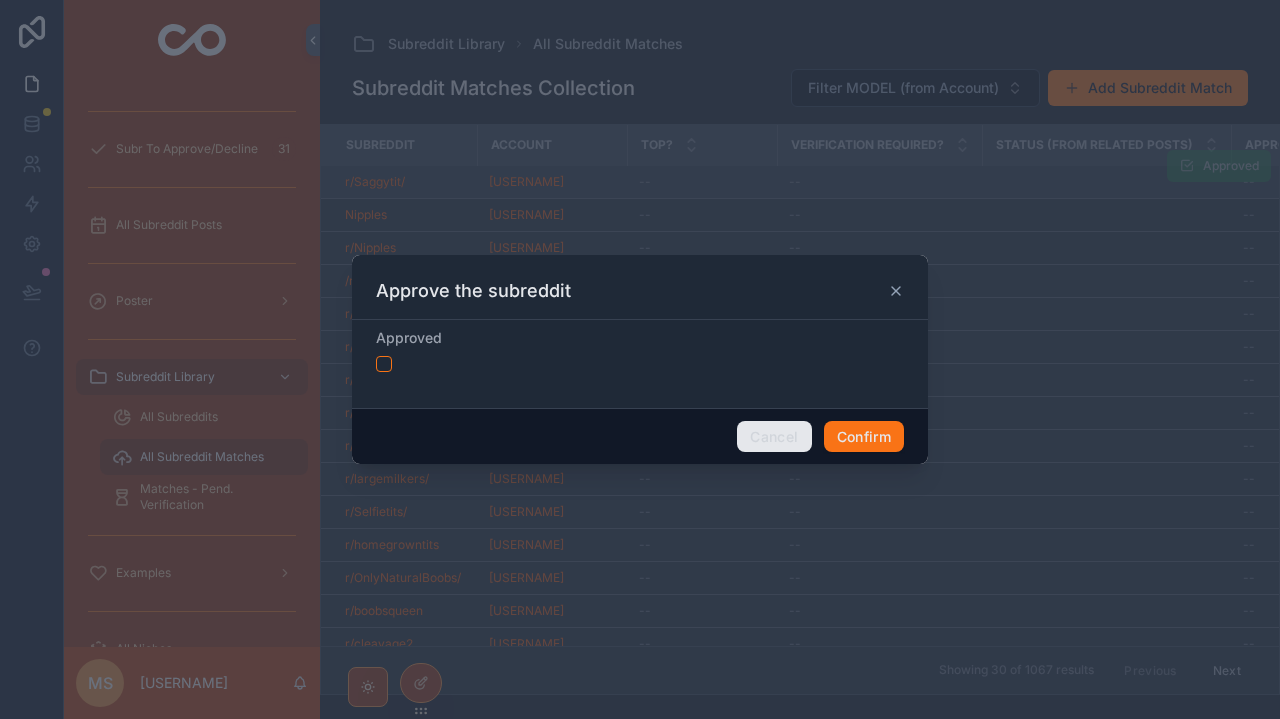 click on "Cancel" at bounding box center (774, 437) 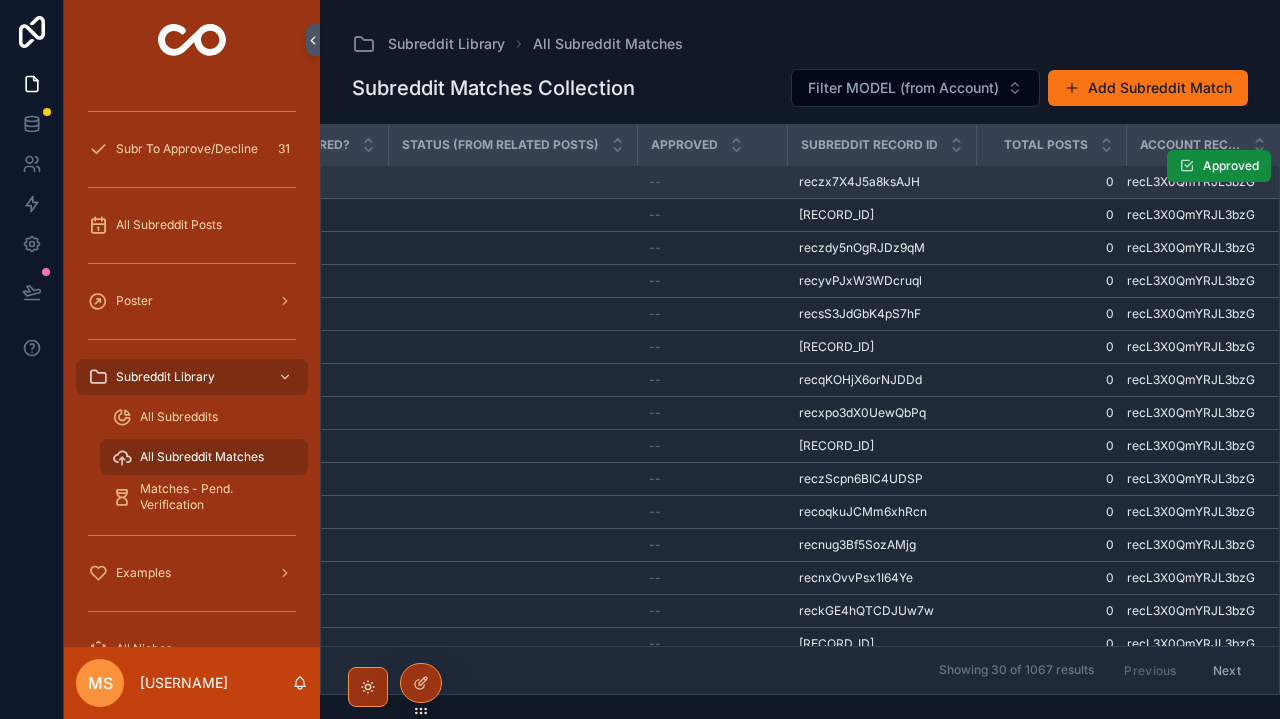 scroll, scrollTop: 0, scrollLeft: 593, axis: horizontal 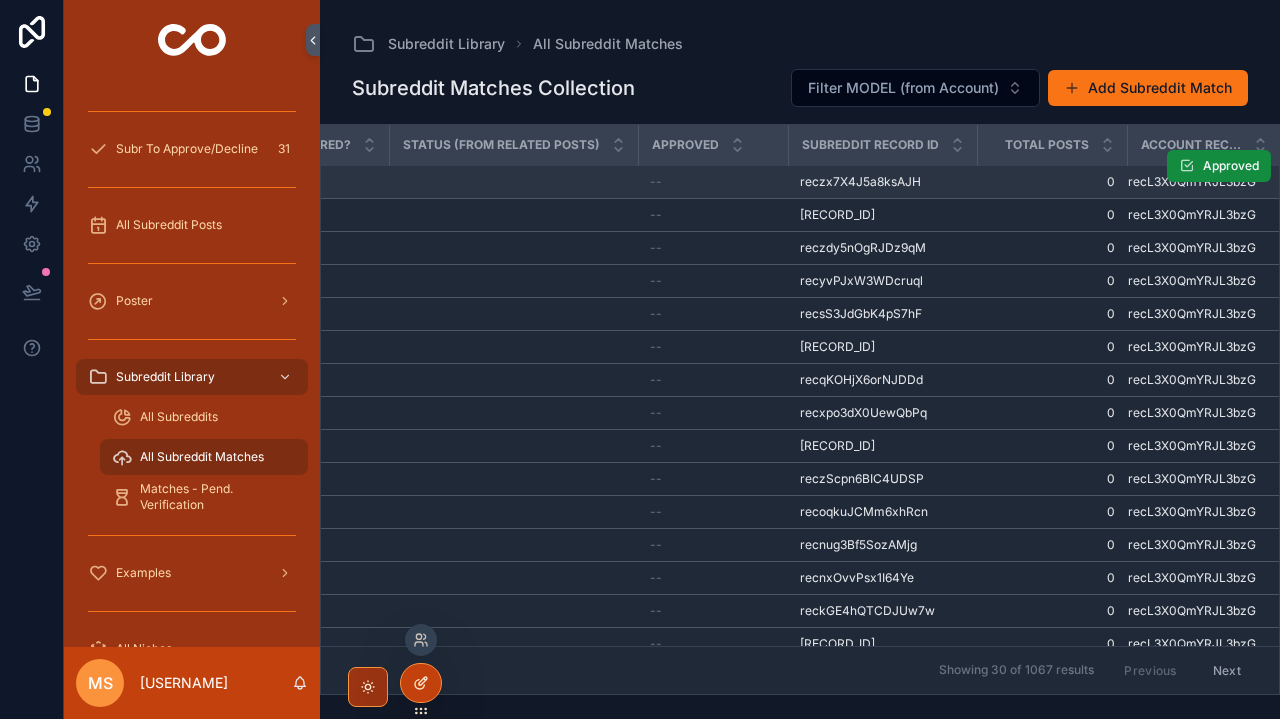 click 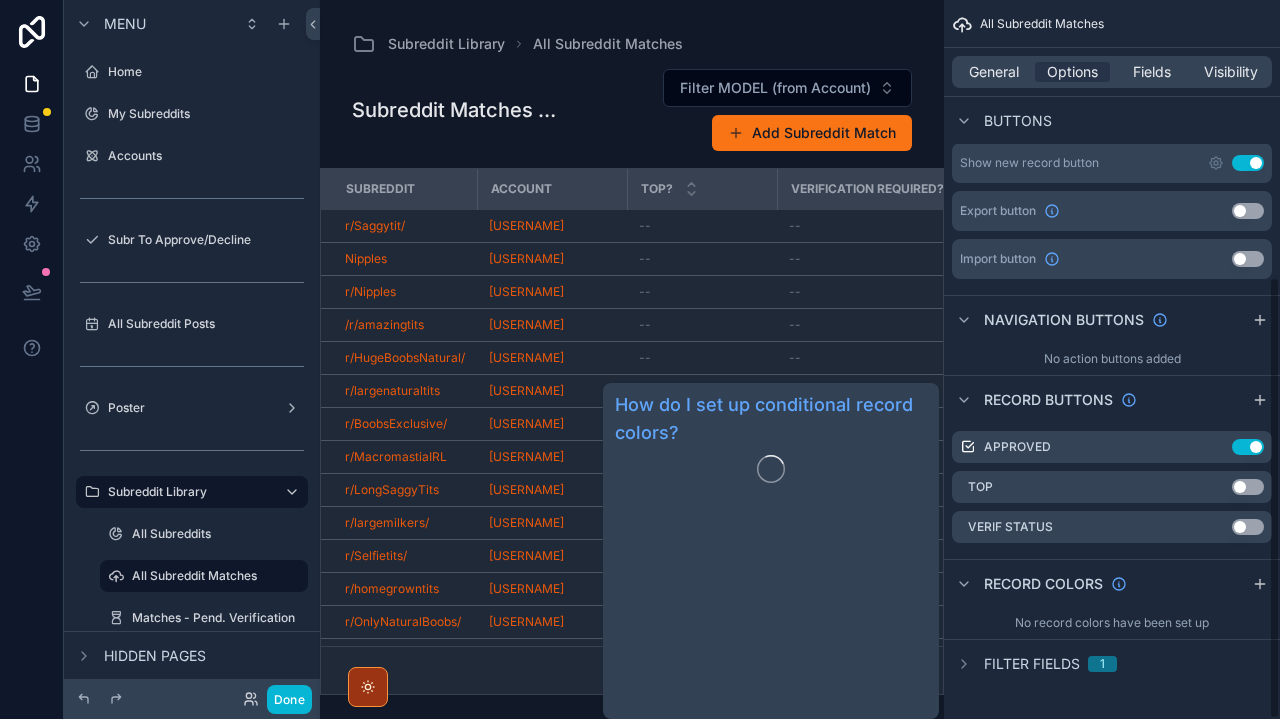 scroll, scrollTop: 449, scrollLeft: 0, axis: vertical 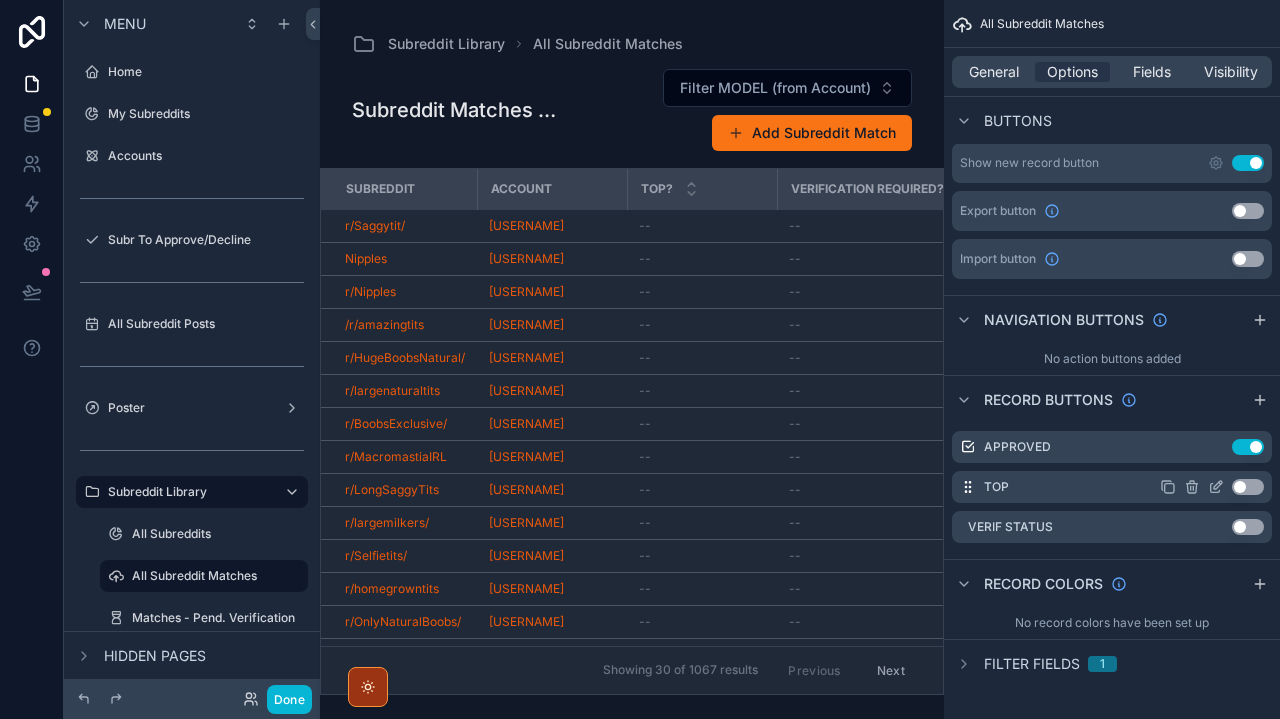 click on "Use setting" at bounding box center (1248, 487) 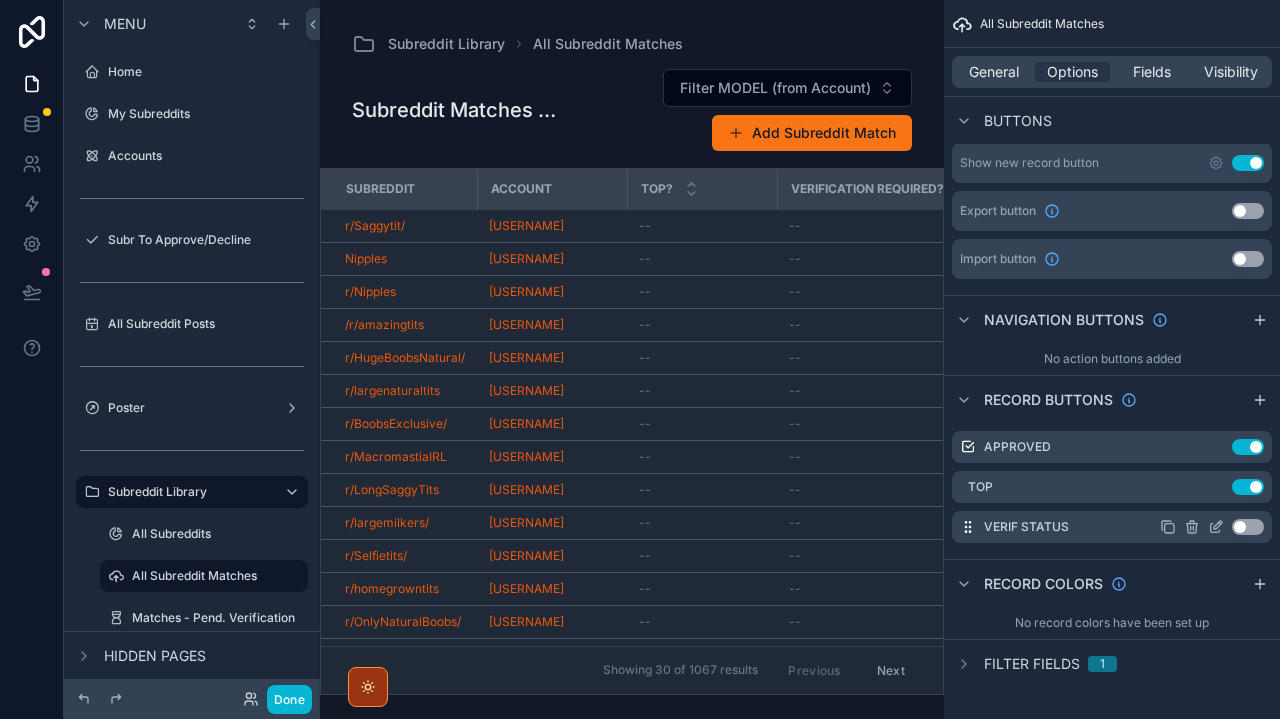 click on "Use setting" at bounding box center (1248, 527) 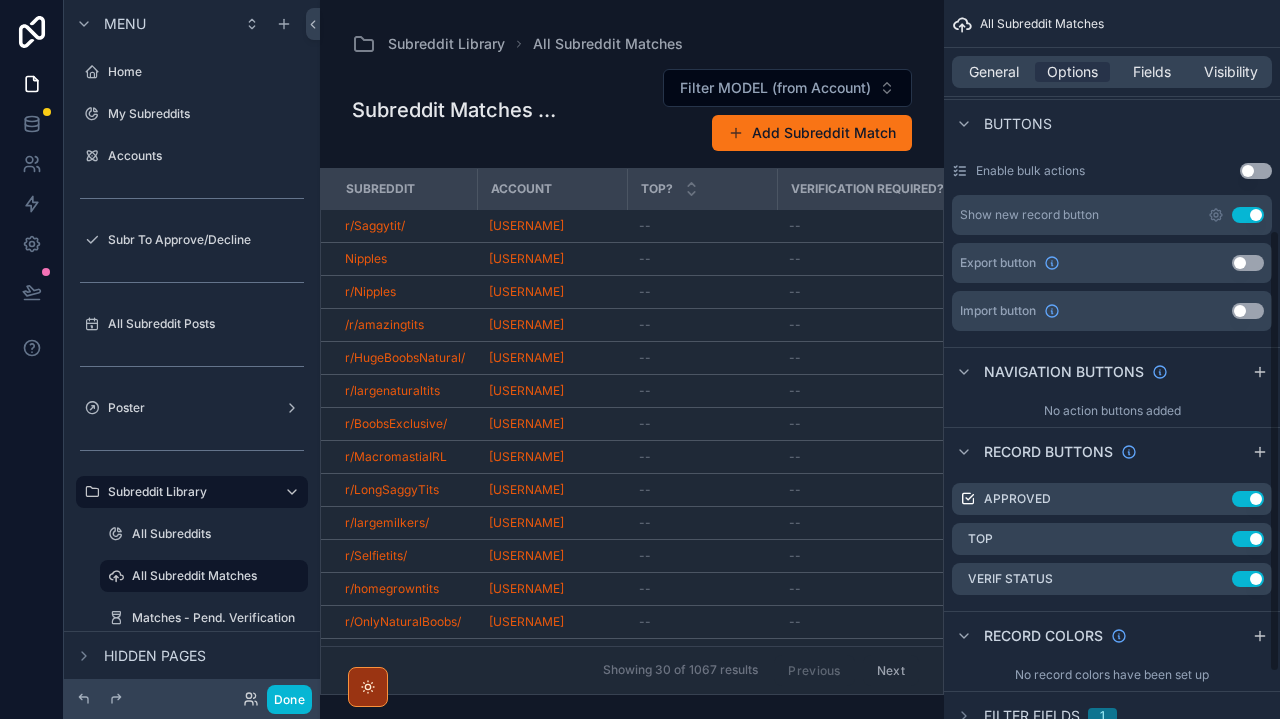 scroll, scrollTop: 369, scrollLeft: 0, axis: vertical 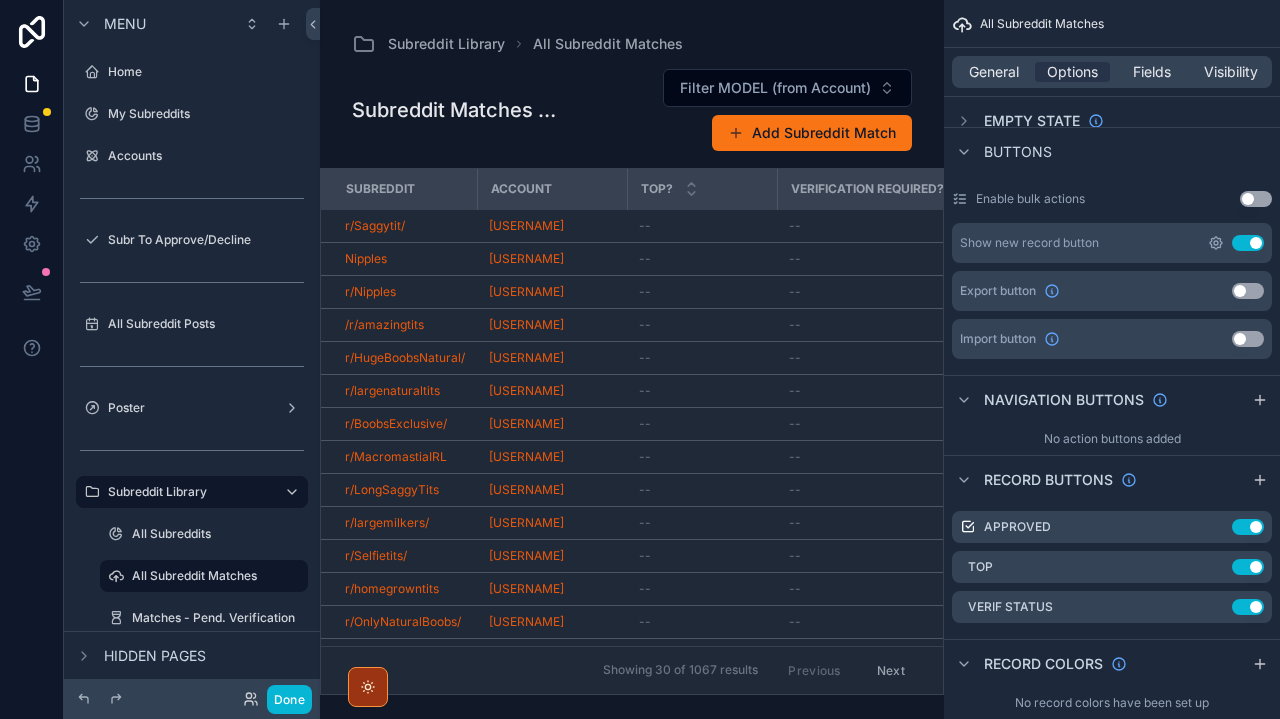 click 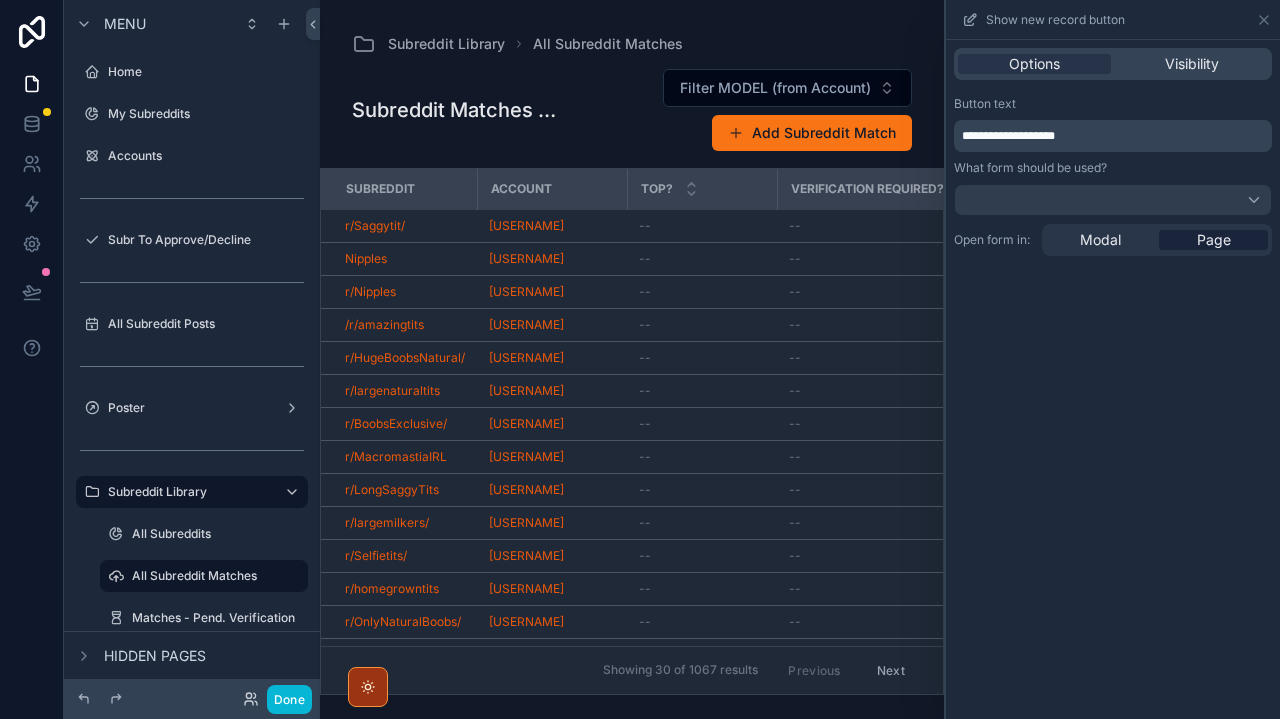 click at bounding box center [1113, 200] 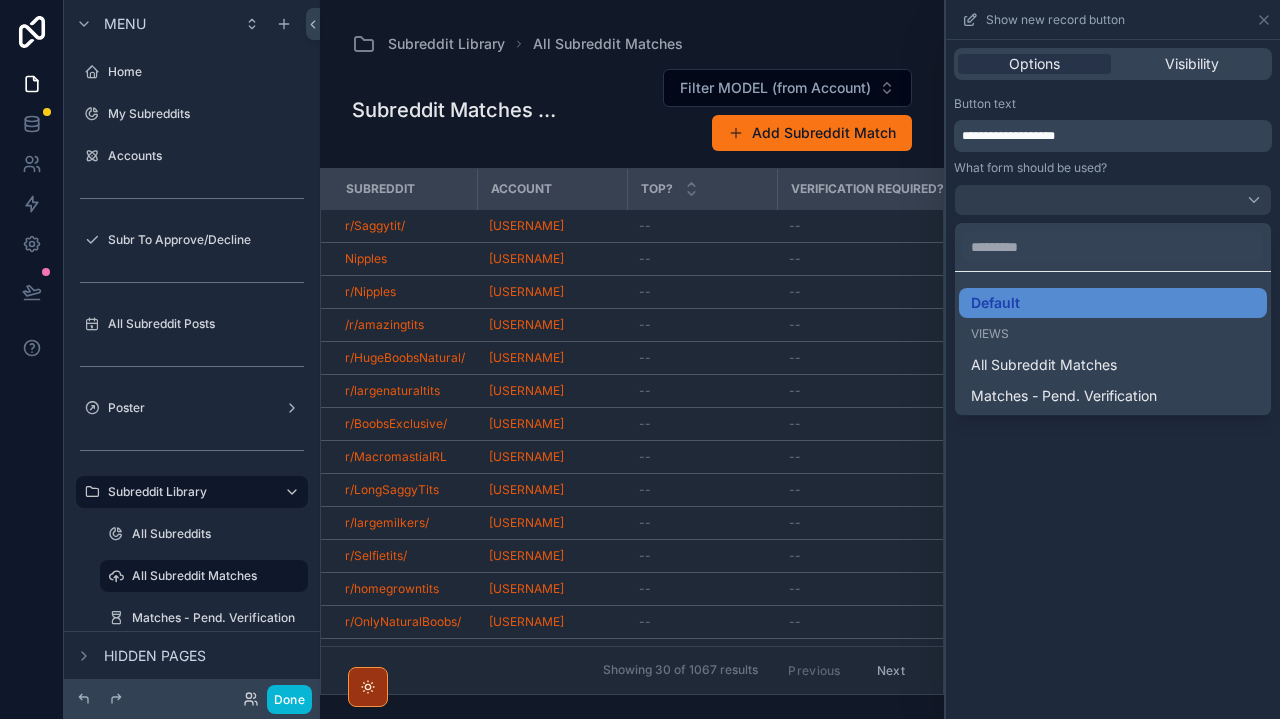 click at bounding box center [1113, 359] 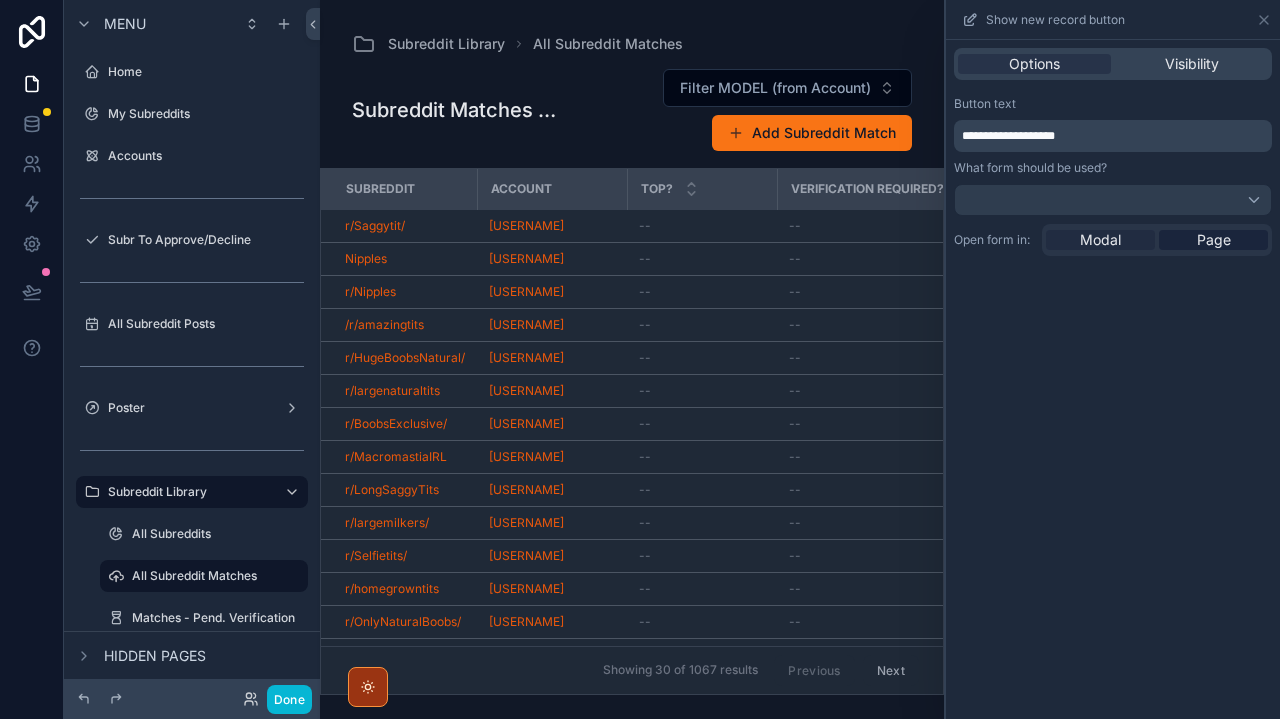click on "Modal" at bounding box center [1100, 240] 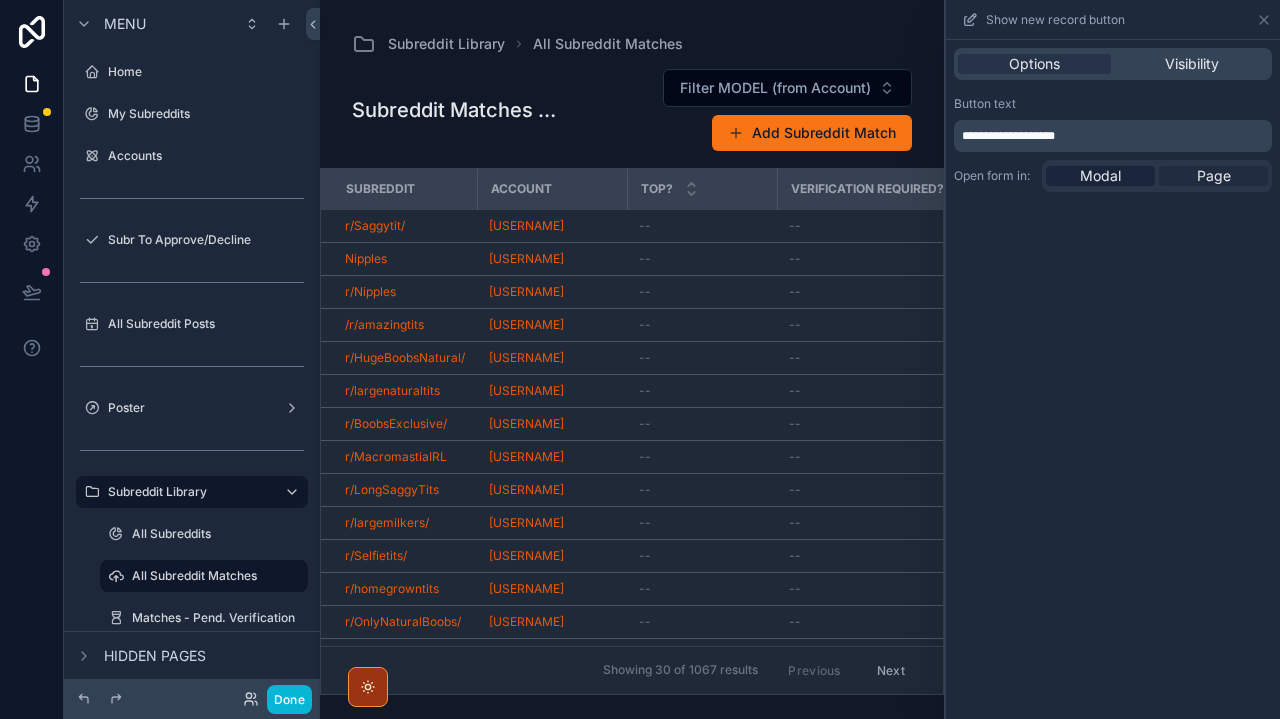 click on "Page" at bounding box center (1214, 176) 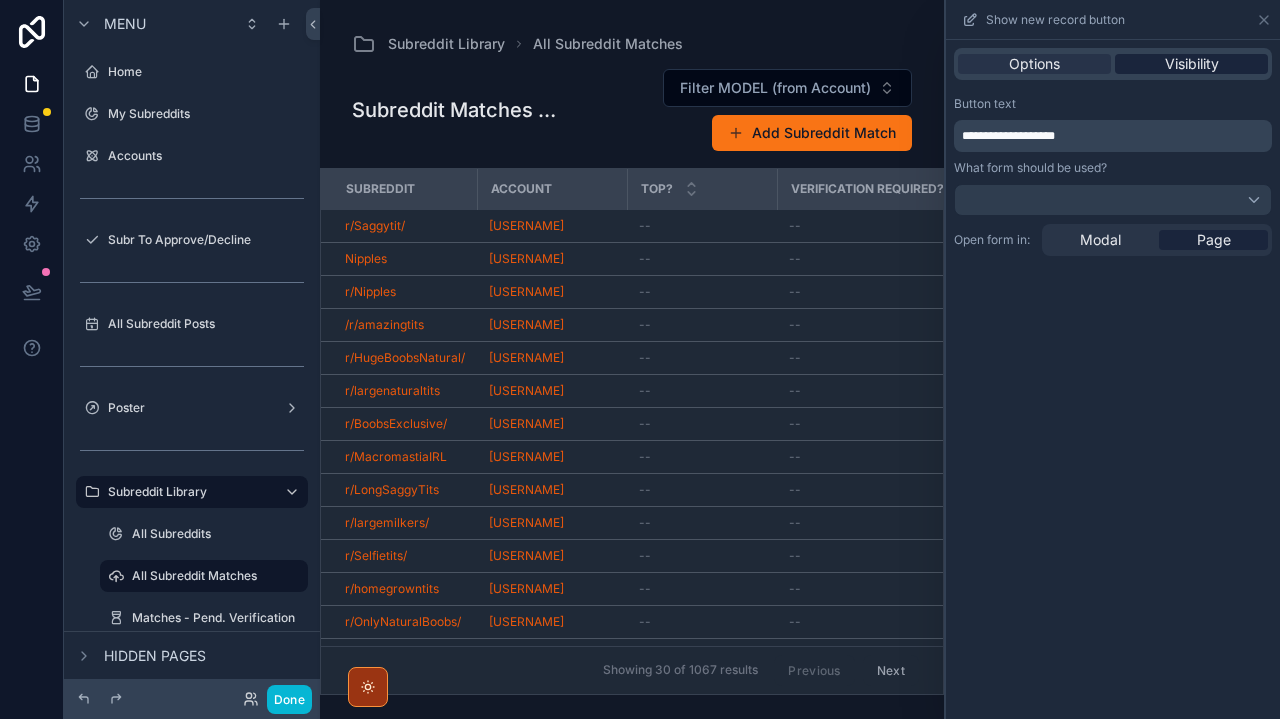 click on "Visibility" at bounding box center [1191, 64] 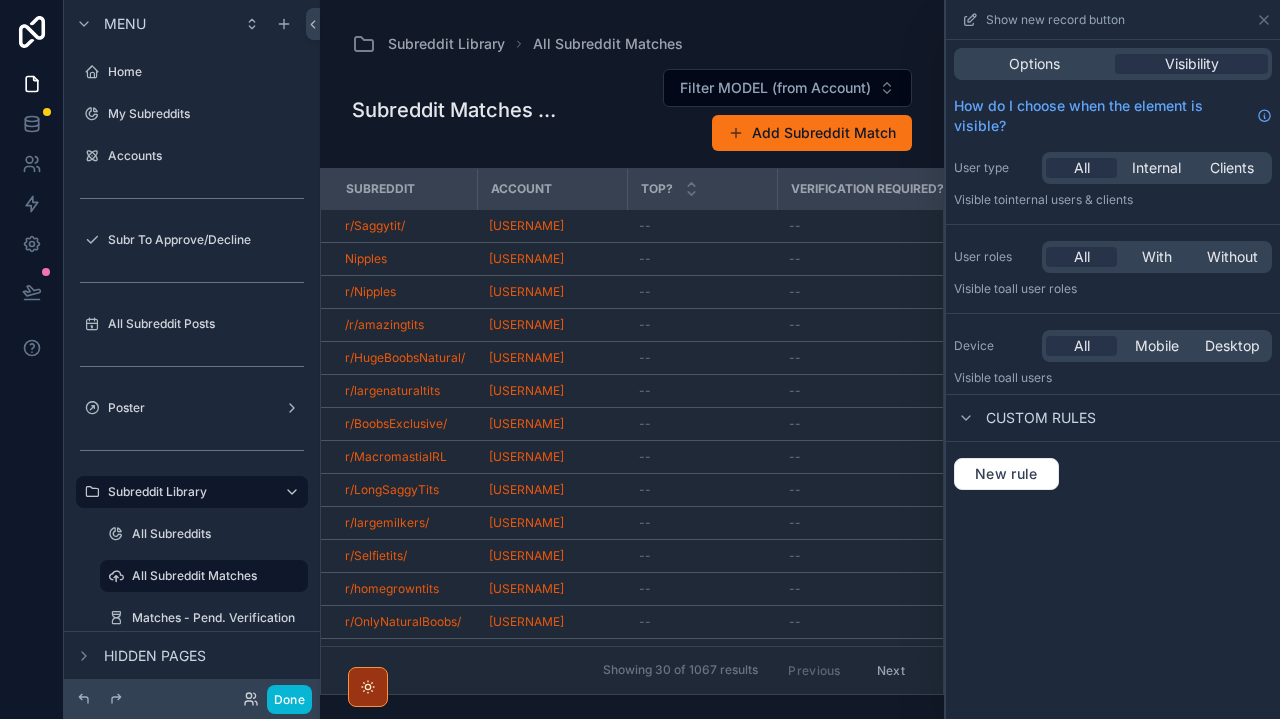 click on "Options Visibility" at bounding box center [1113, 64] 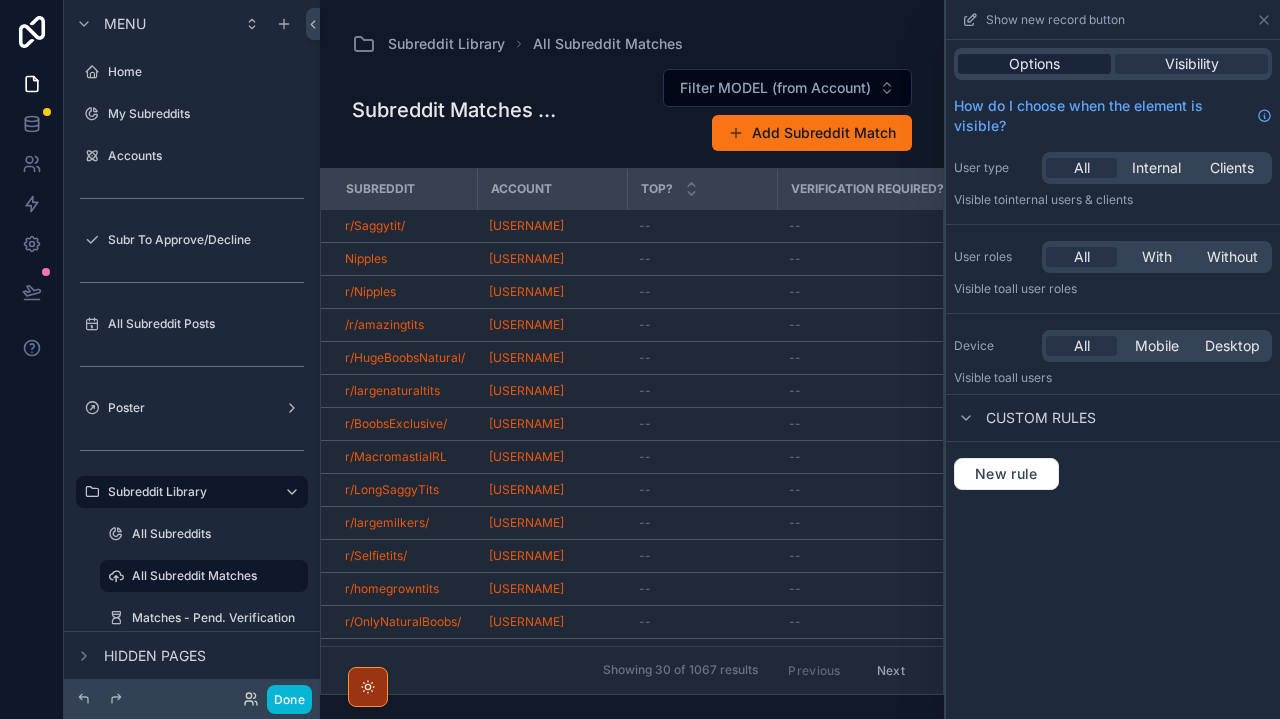 click on "Options" at bounding box center [1034, 64] 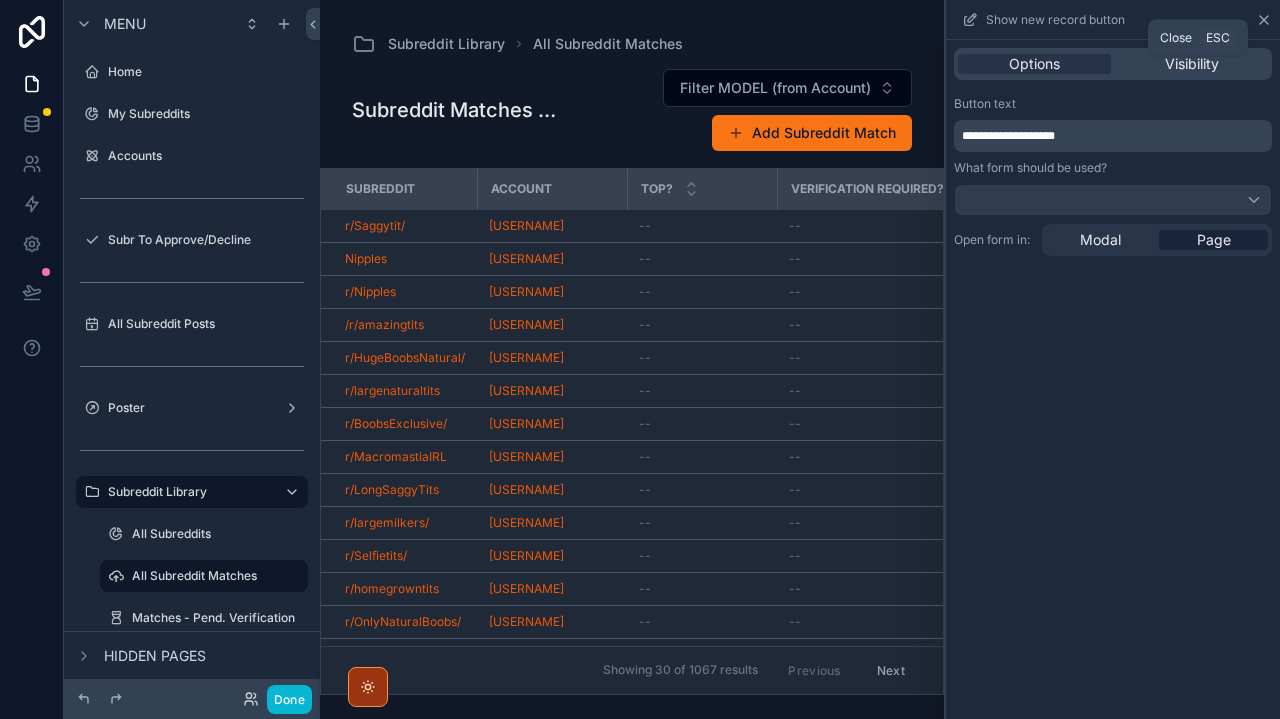 click 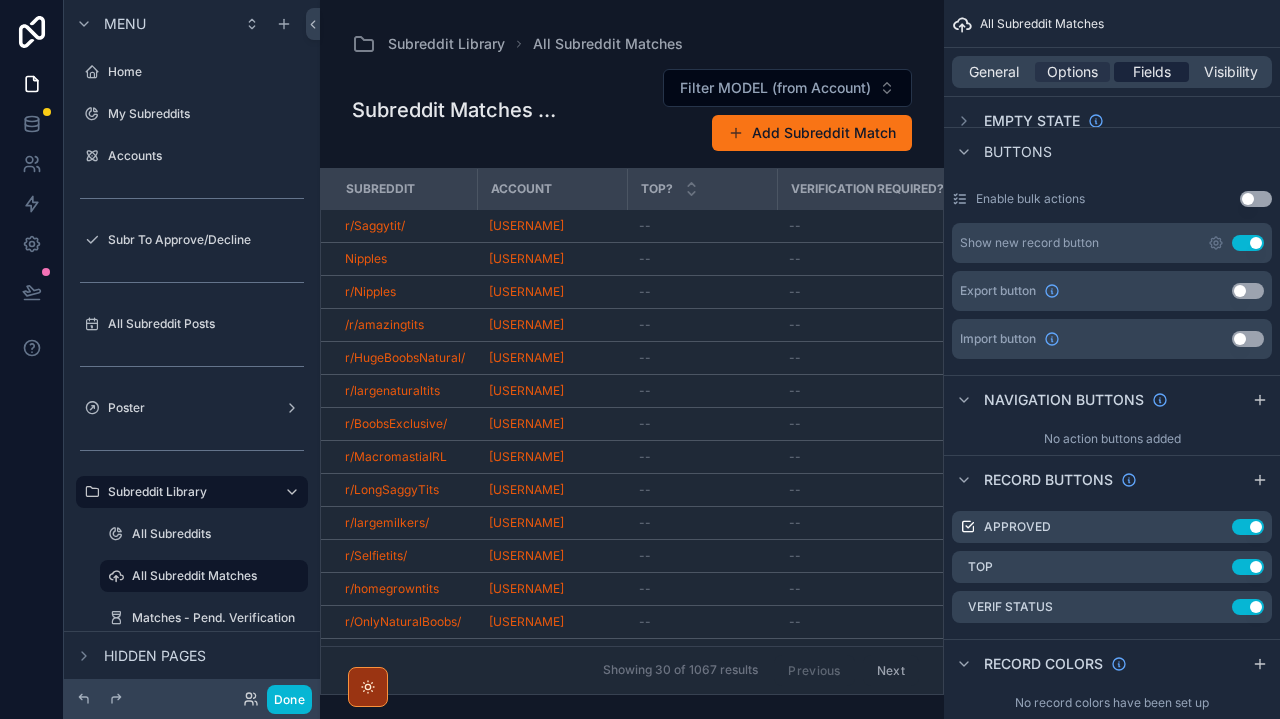 click on "Fields" at bounding box center (1152, 72) 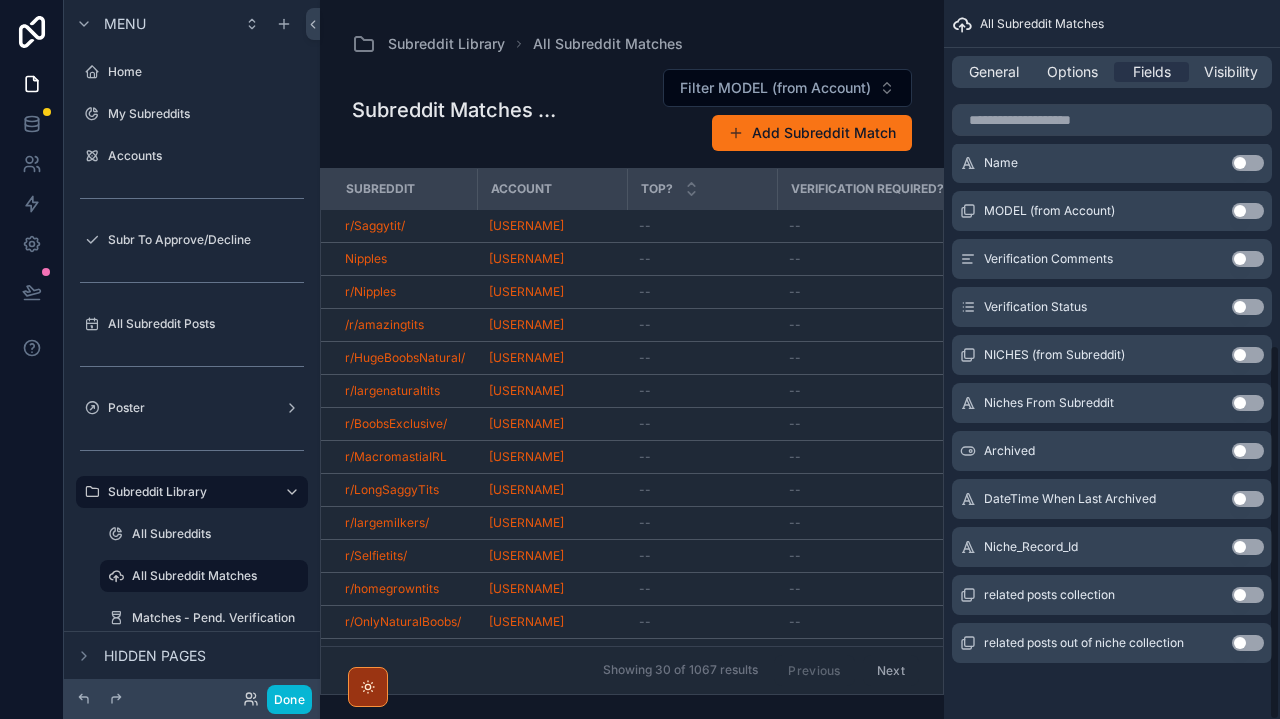 scroll, scrollTop: 659, scrollLeft: 0, axis: vertical 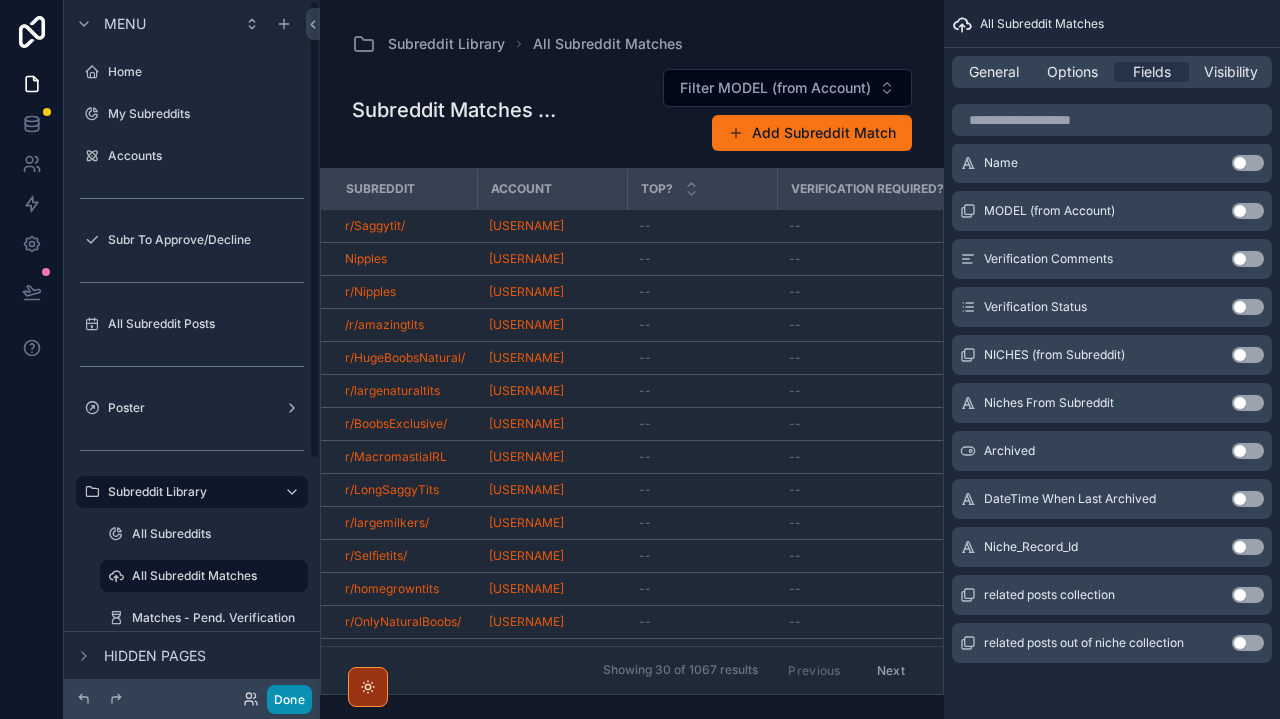 click on "Done" at bounding box center [289, 699] 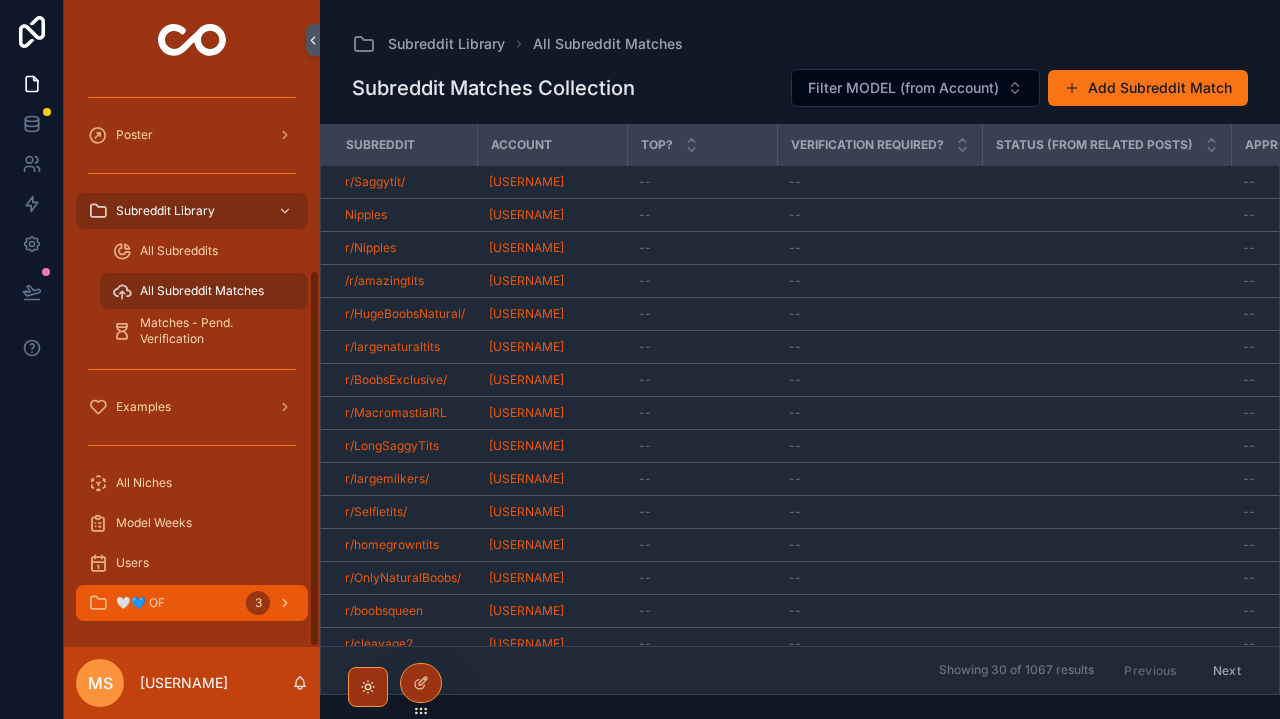 click 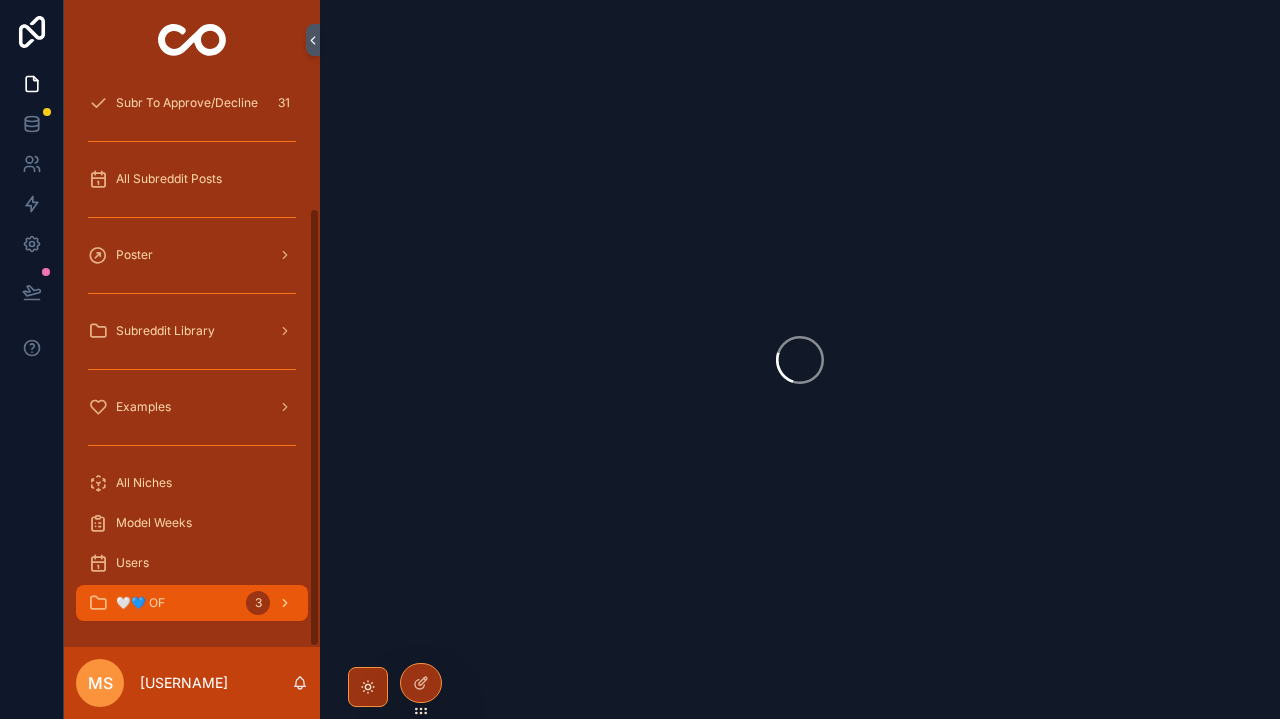 scroll, scrollTop: 165, scrollLeft: 0, axis: vertical 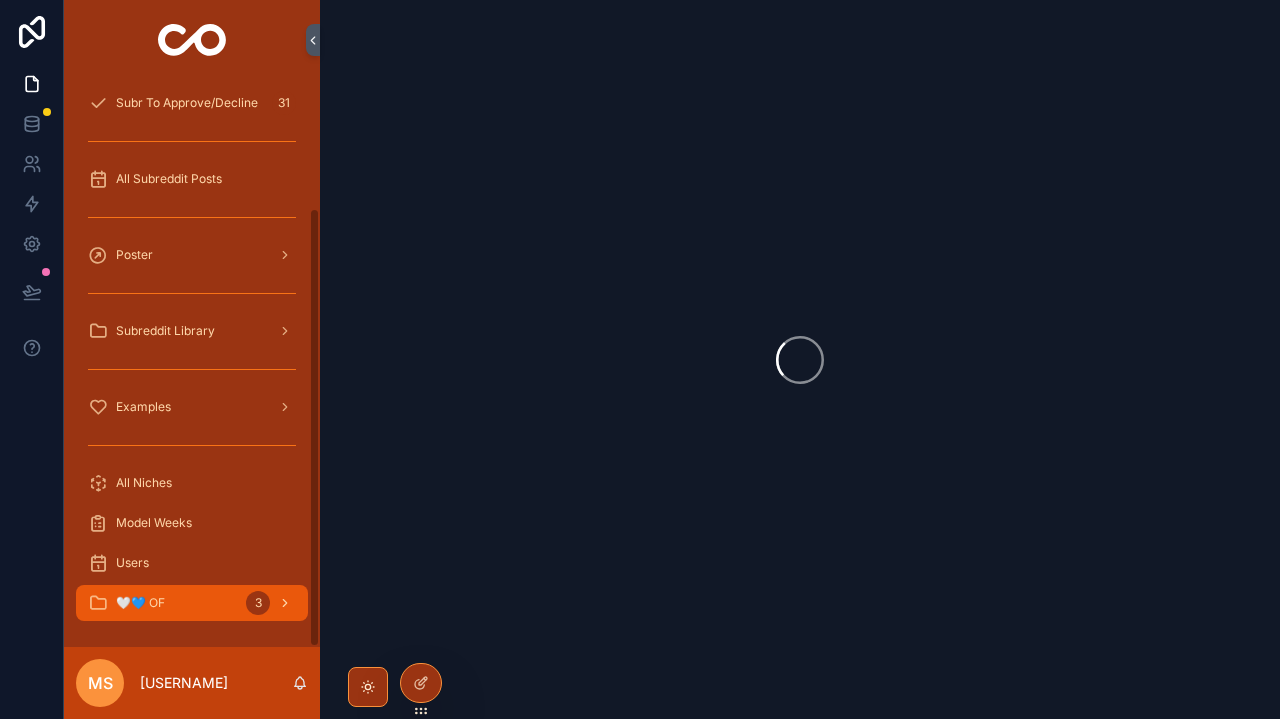 click on "🤍💙 OF 3" at bounding box center [192, 603] 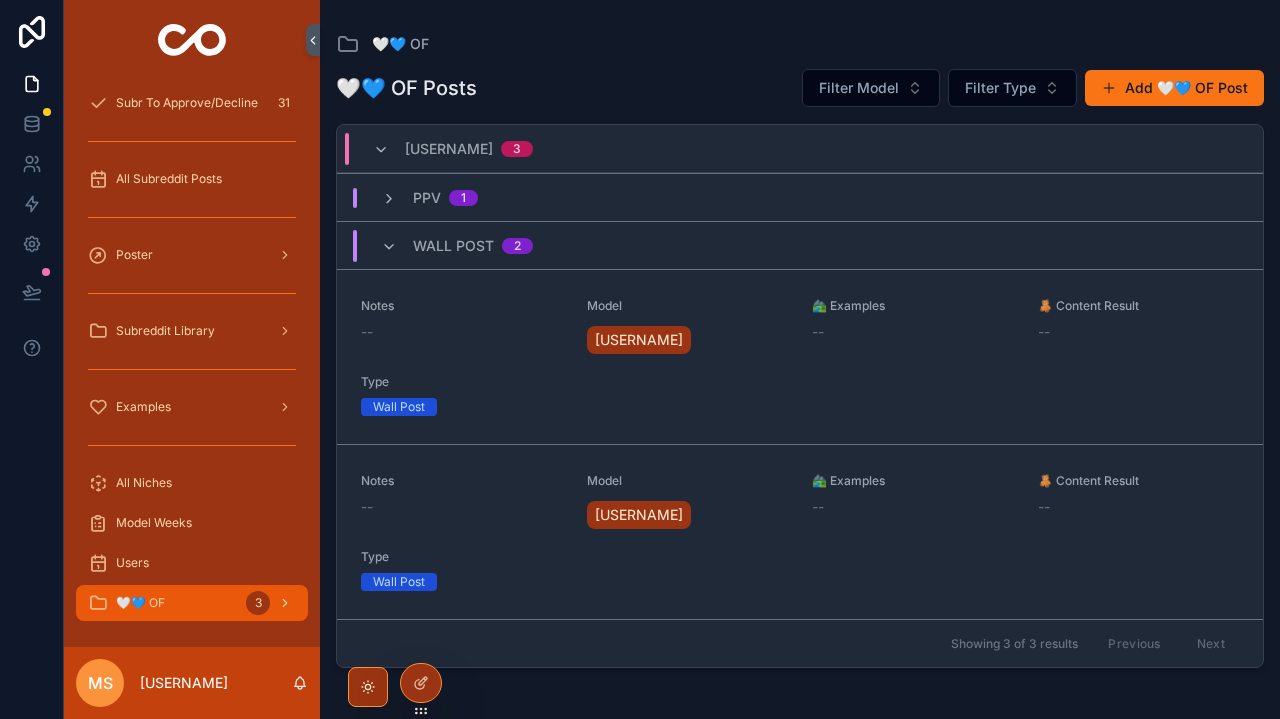 click 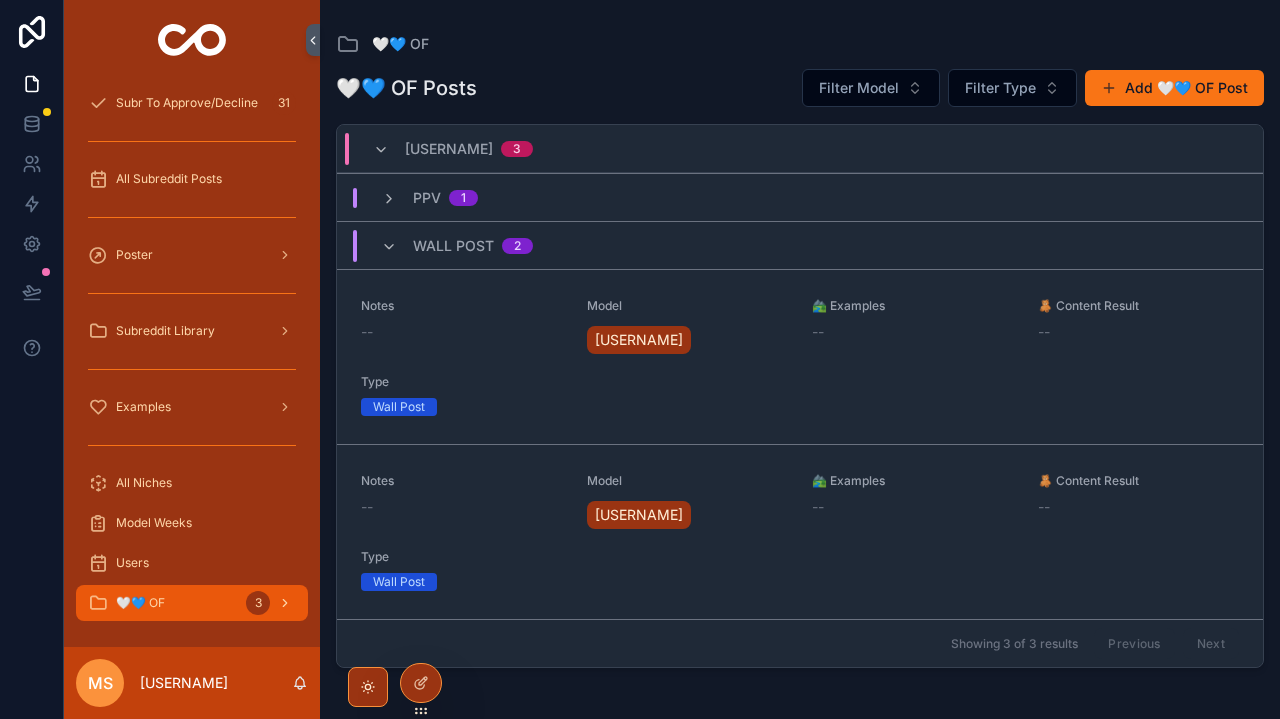 click 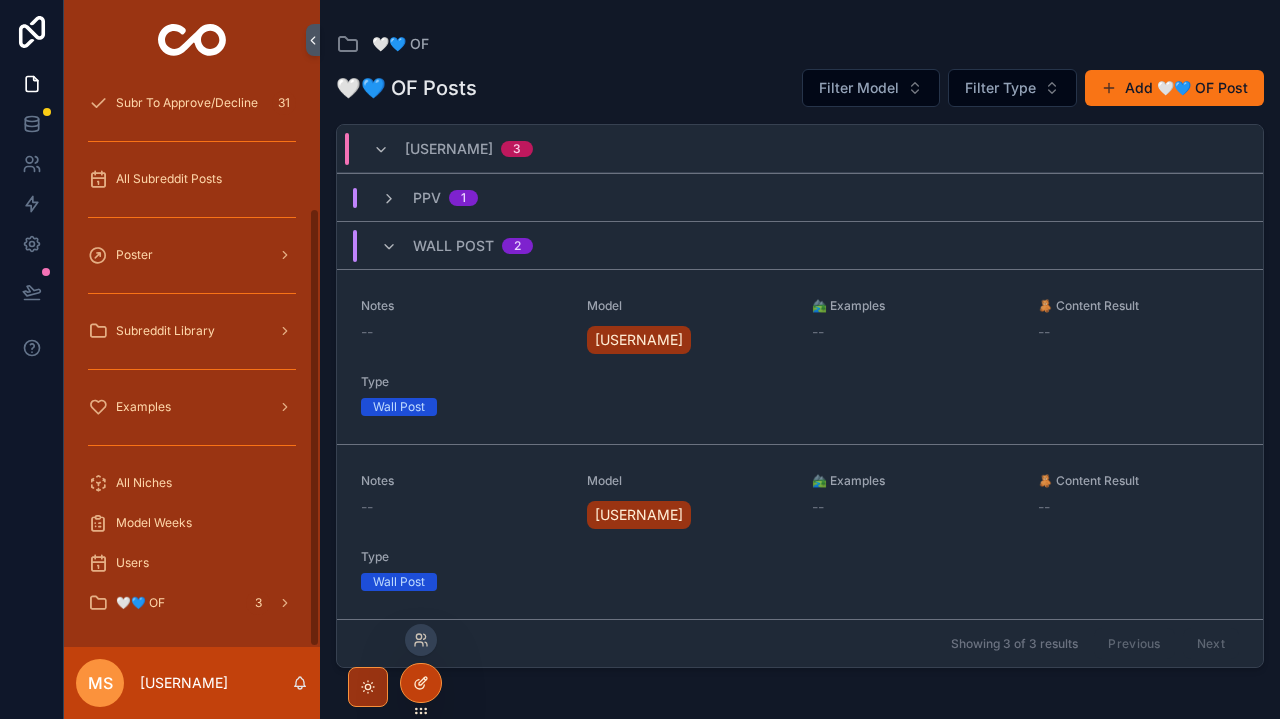 click at bounding box center (421, 683) 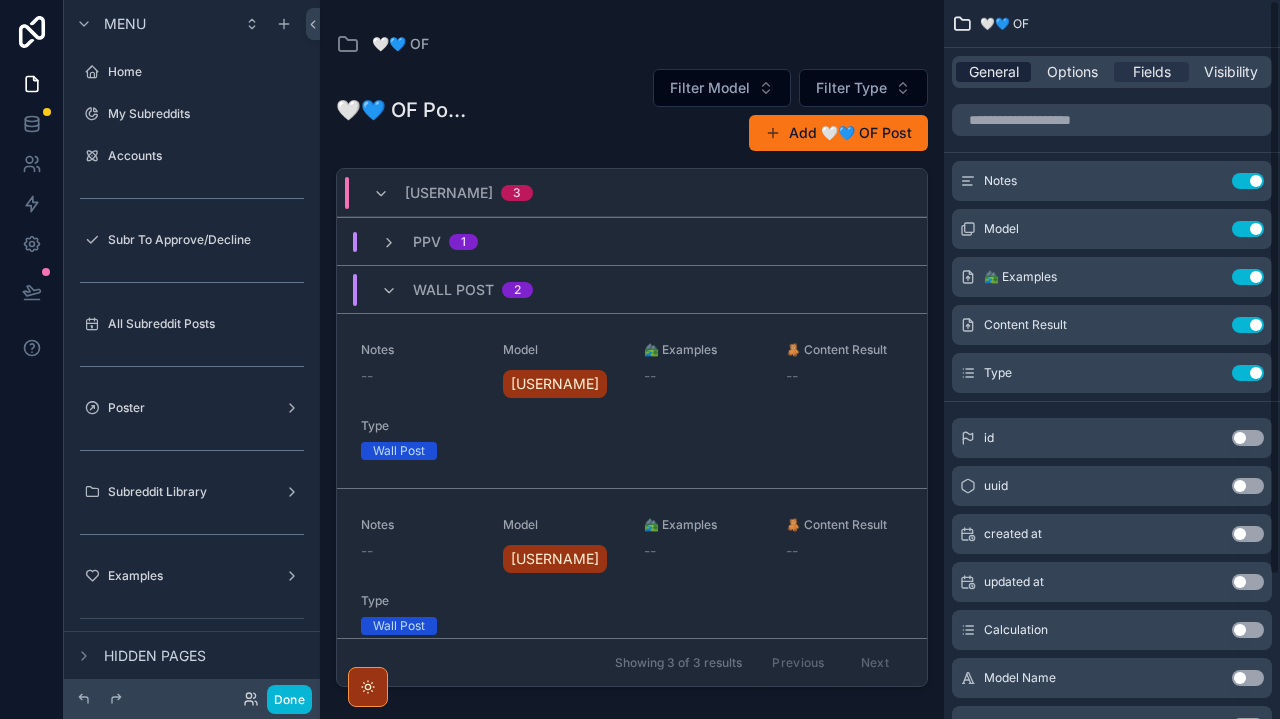 click on "General" at bounding box center (994, 72) 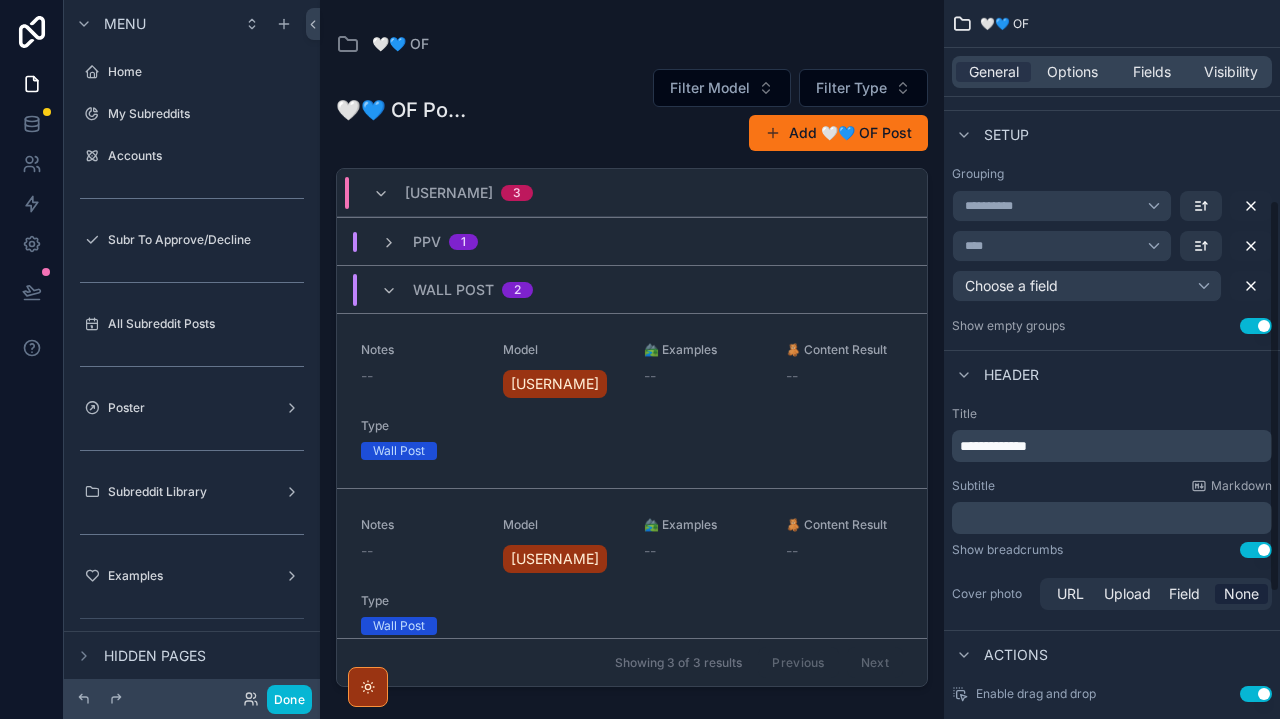 scroll, scrollTop: 534, scrollLeft: 0, axis: vertical 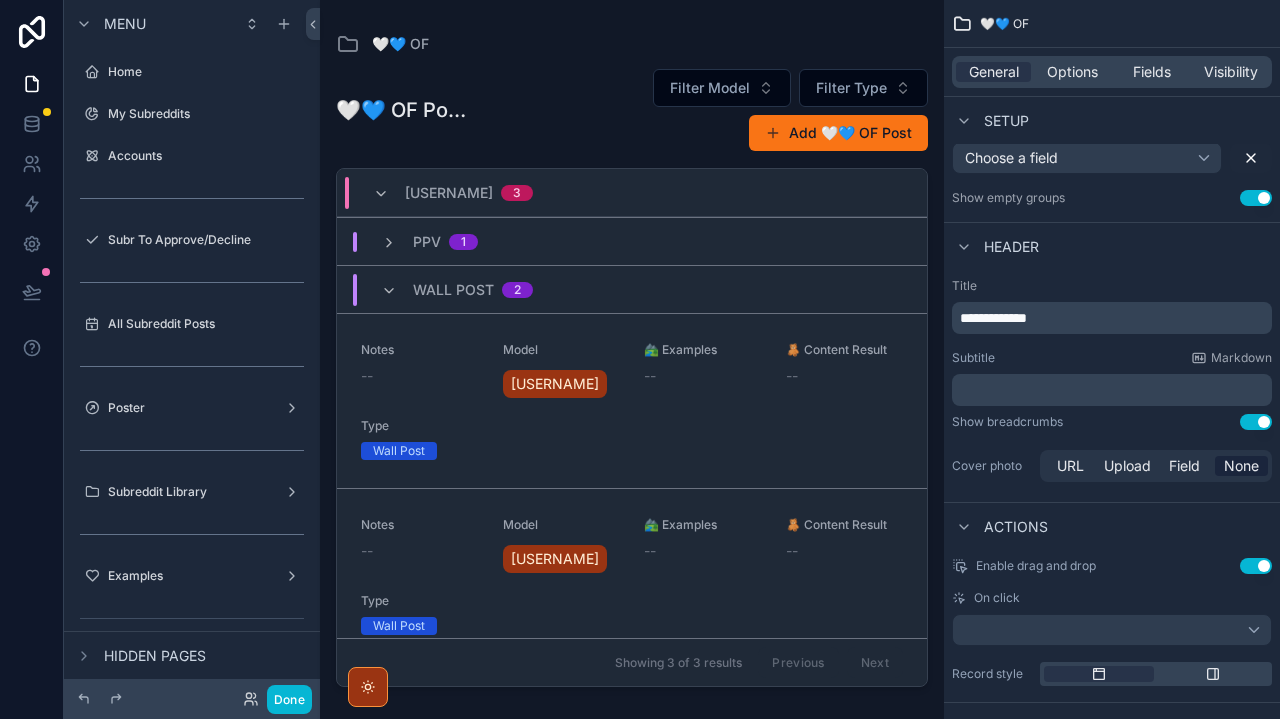 click on "**********" at bounding box center (1112, 318) 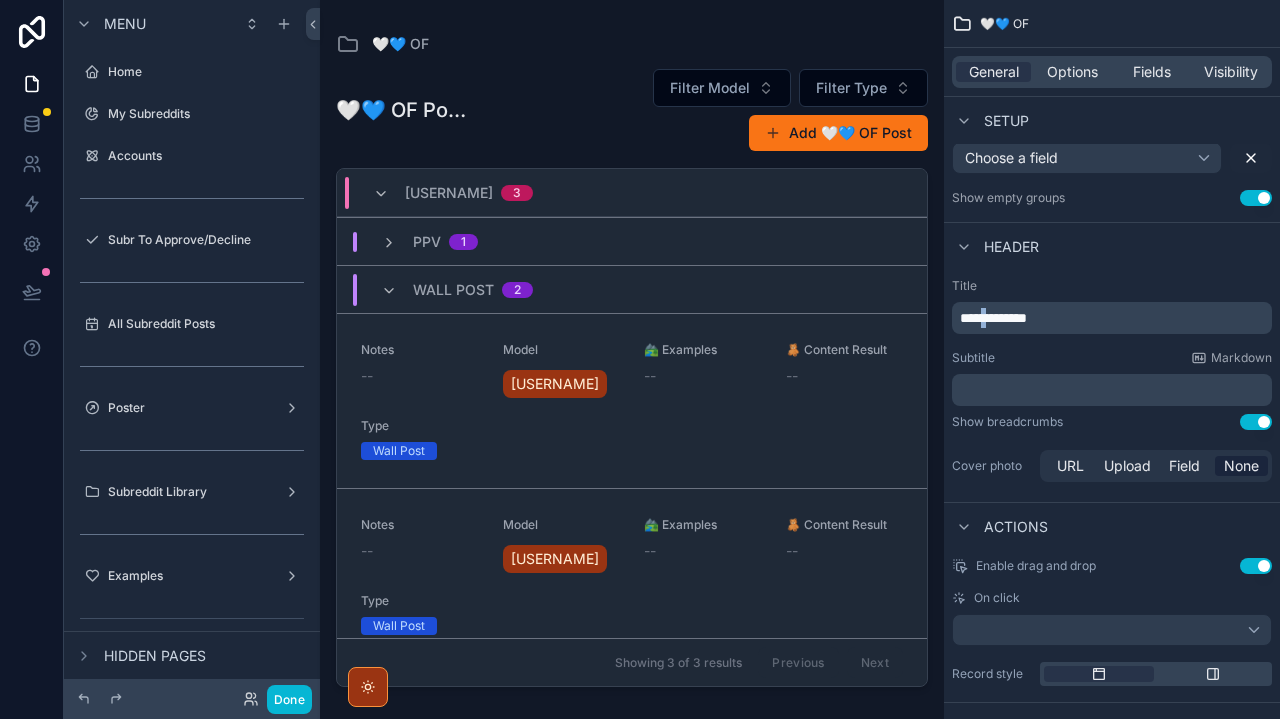 click on "**********" at bounding box center (993, 318) 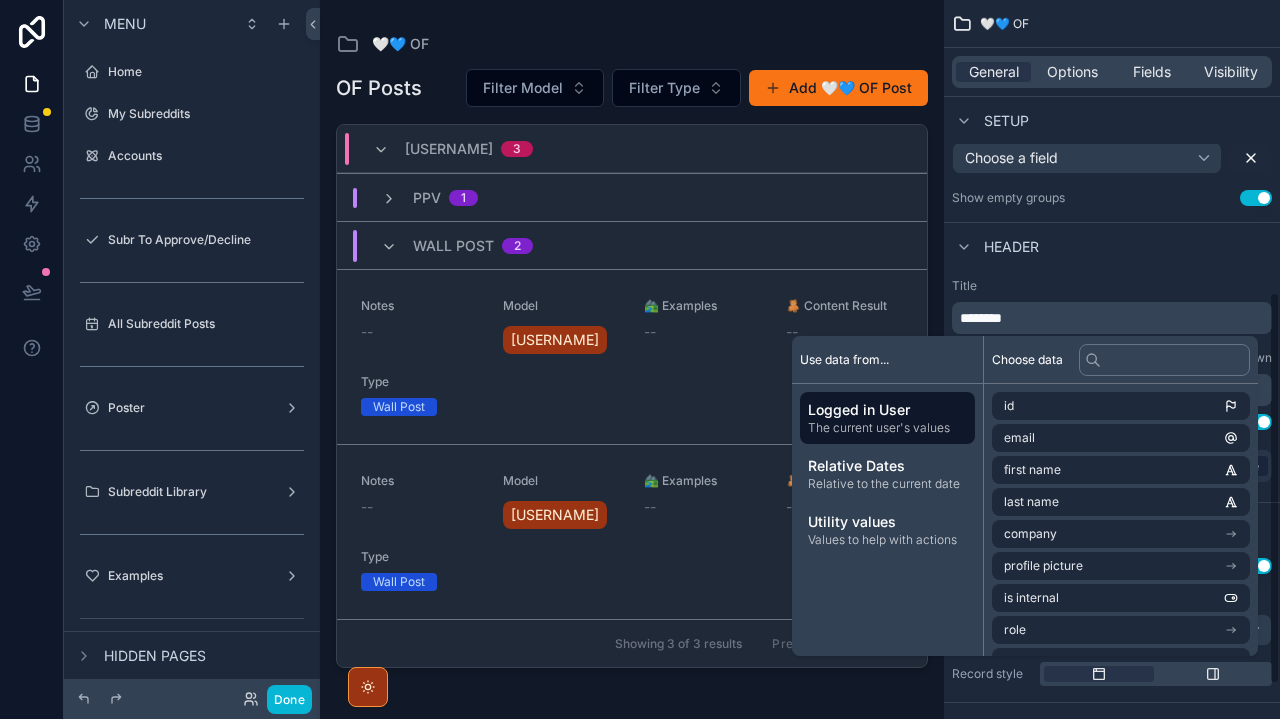 click on "********" at bounding box center [1114, 318] 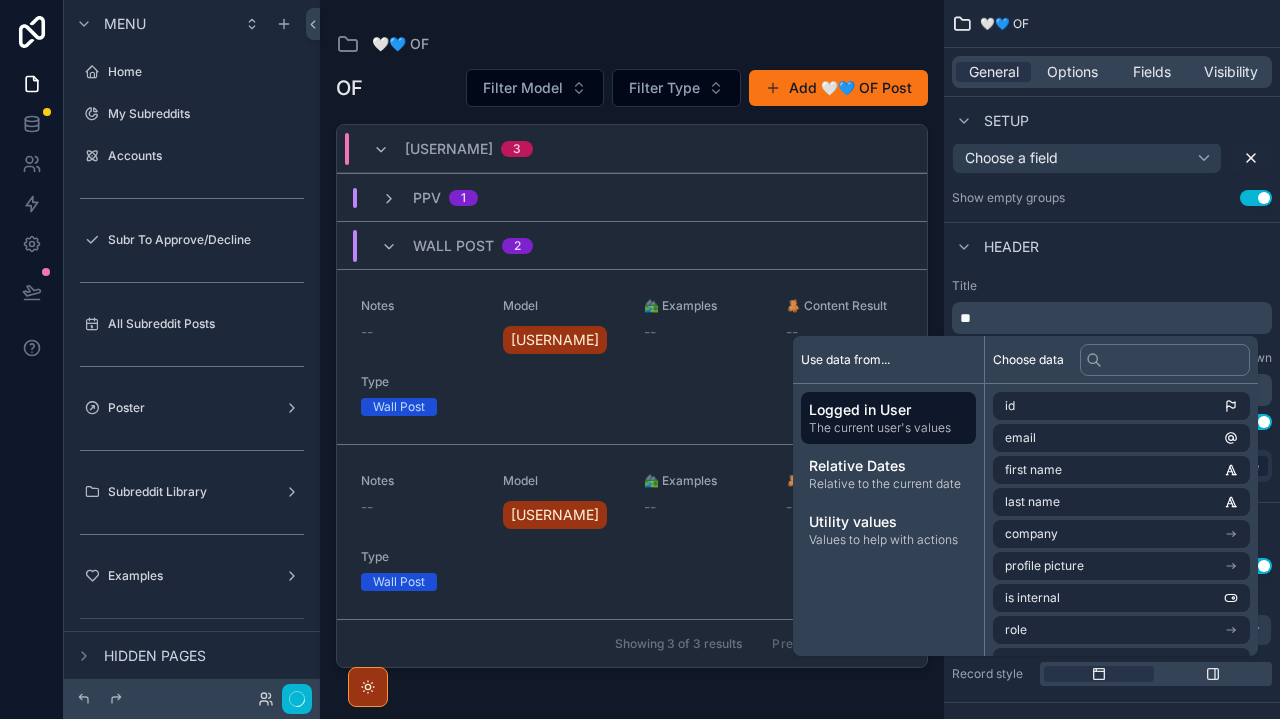 type 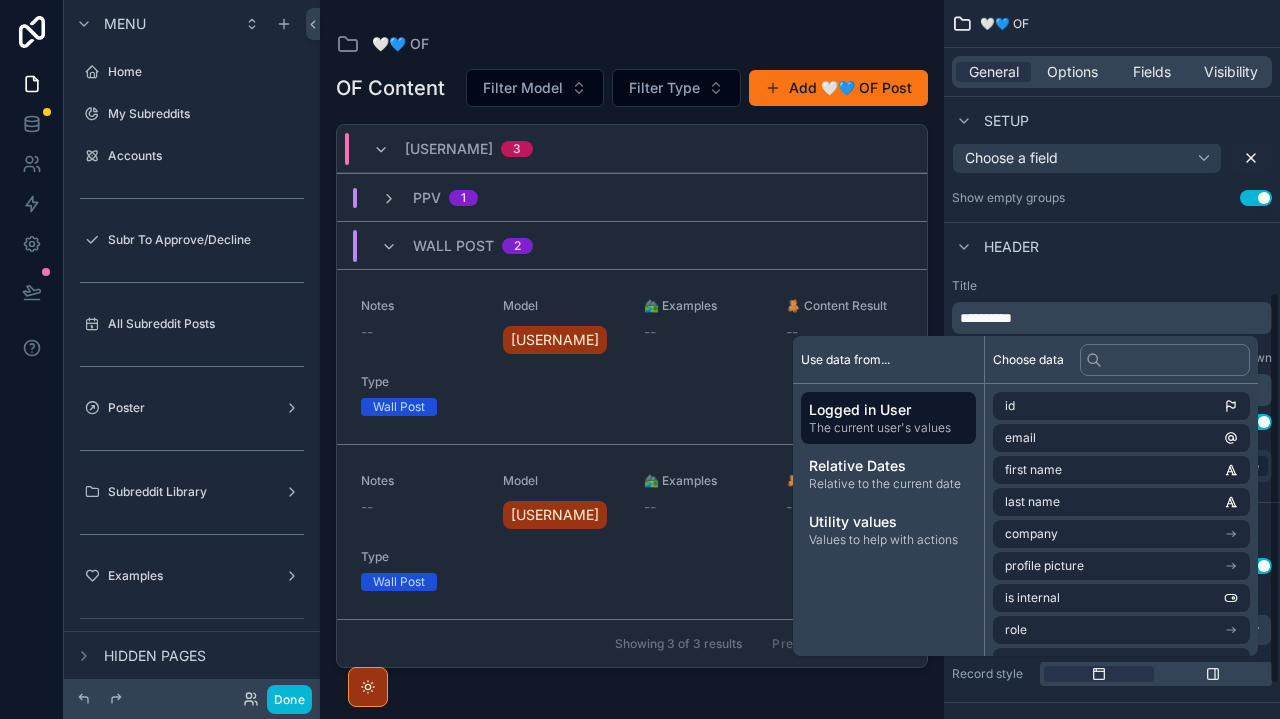 click on "Header" at bounding box center (1112, 246) 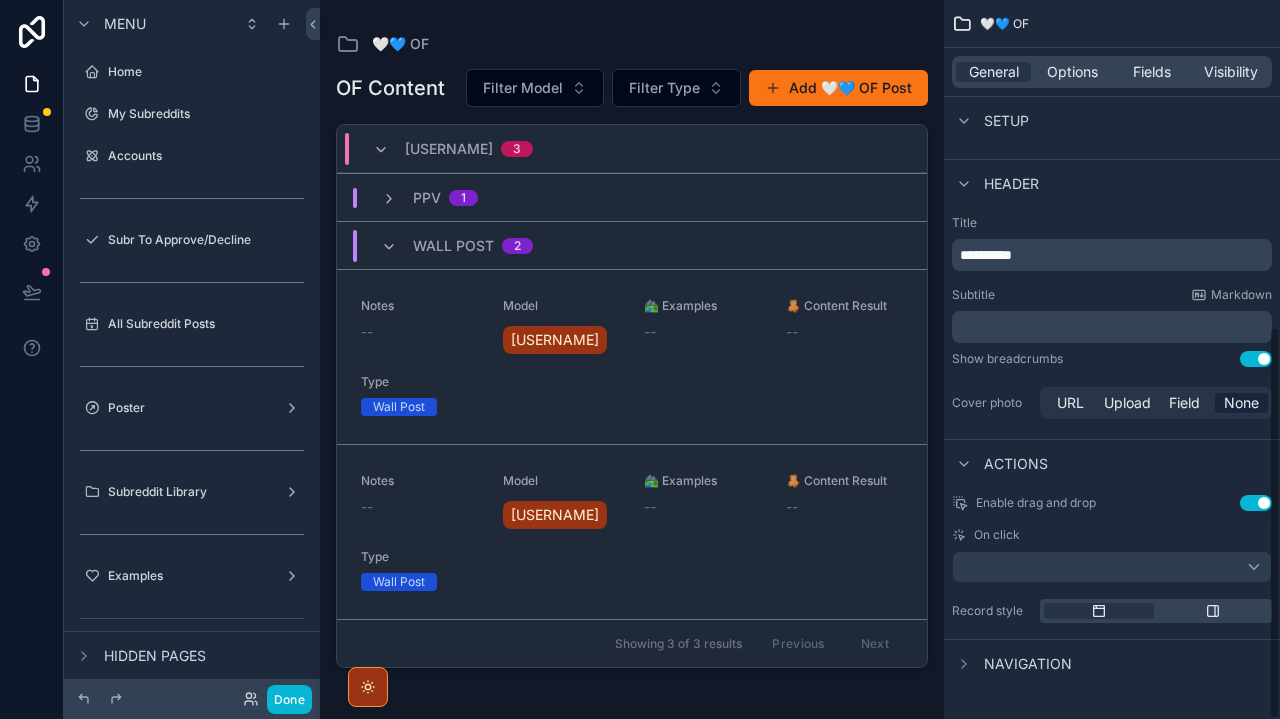 scroll, scrollTop: 597, scrollLeft: 0, axis: vertical 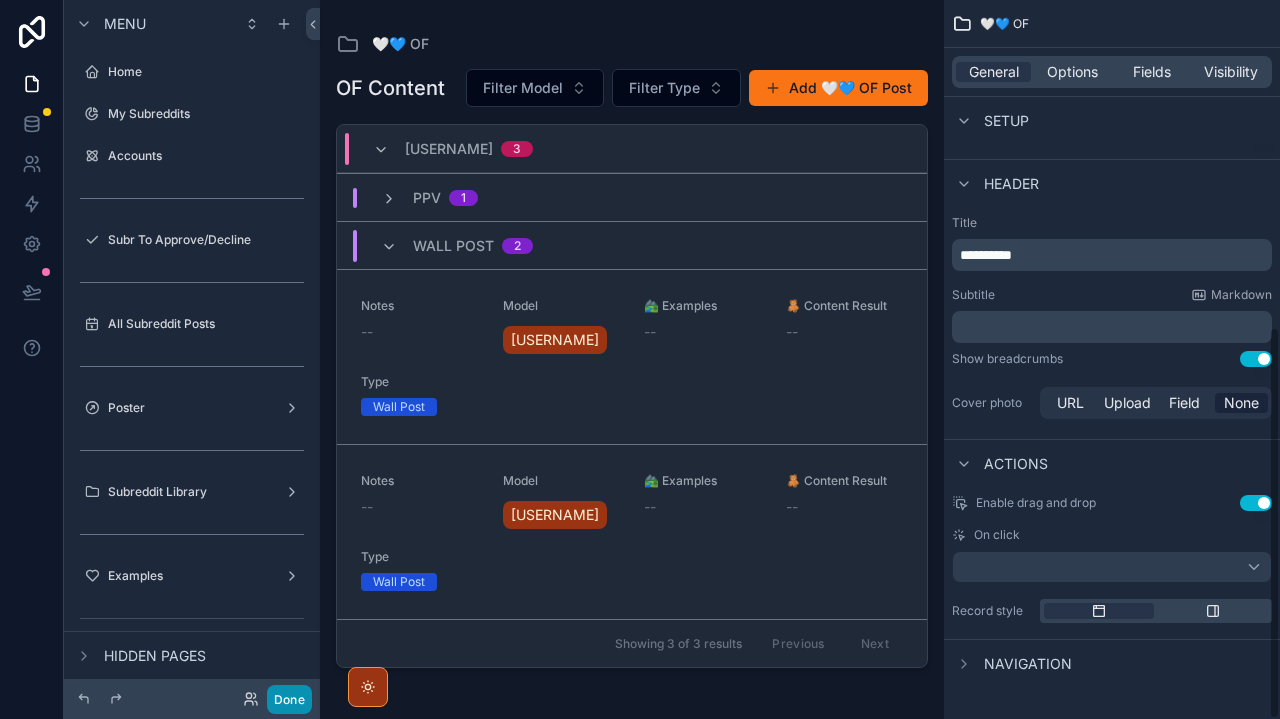 click on "Done" at bounding box center [289, 699] 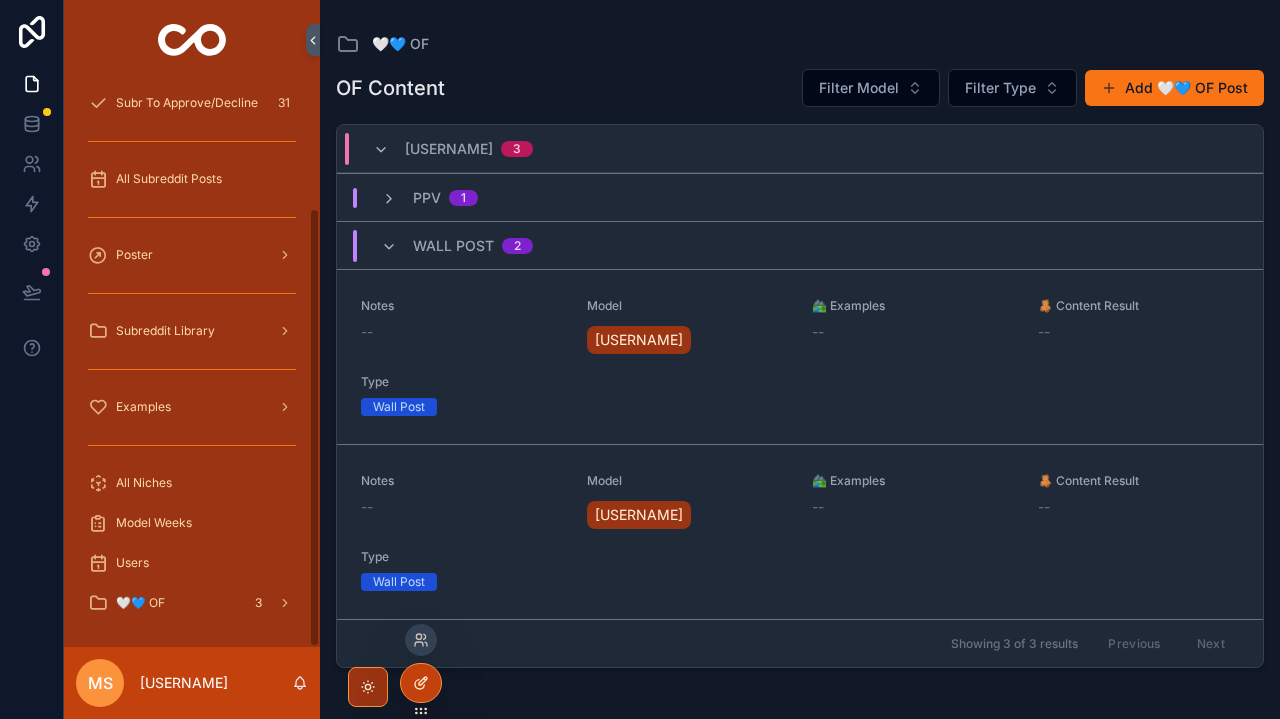 click 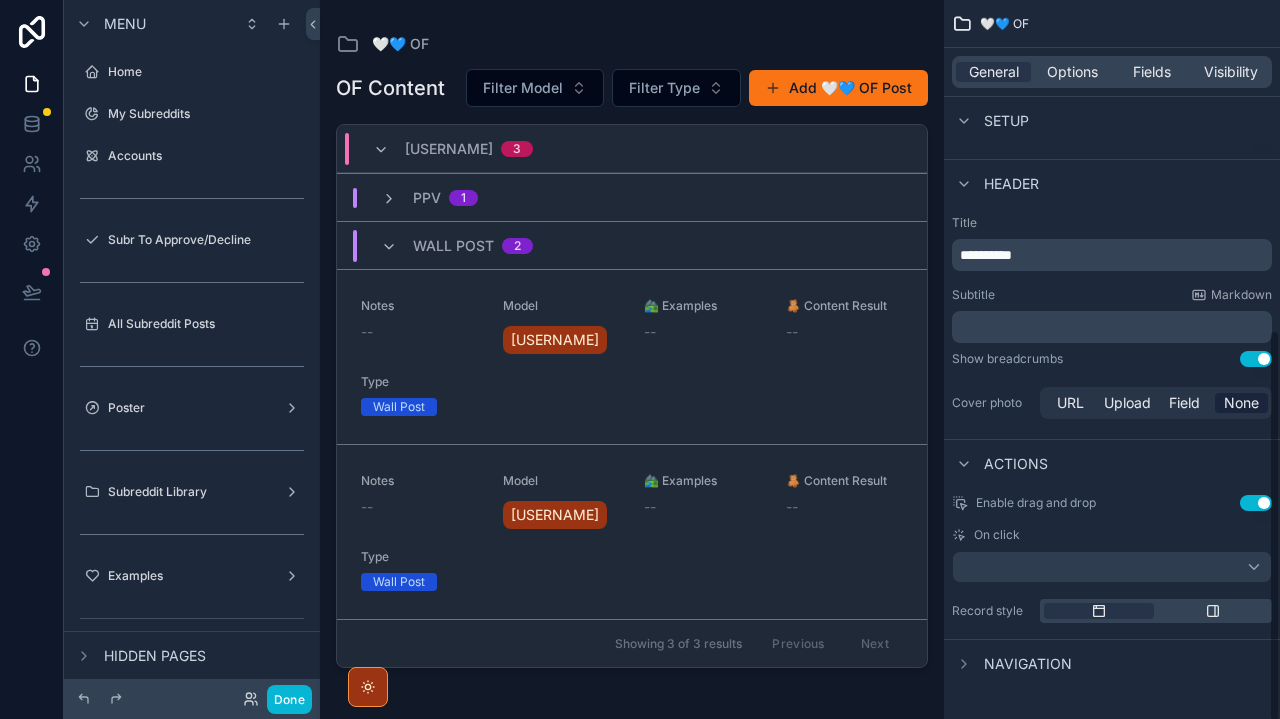 scroll, scrollTop: 597, scrollLeft: 0, axis: vertical 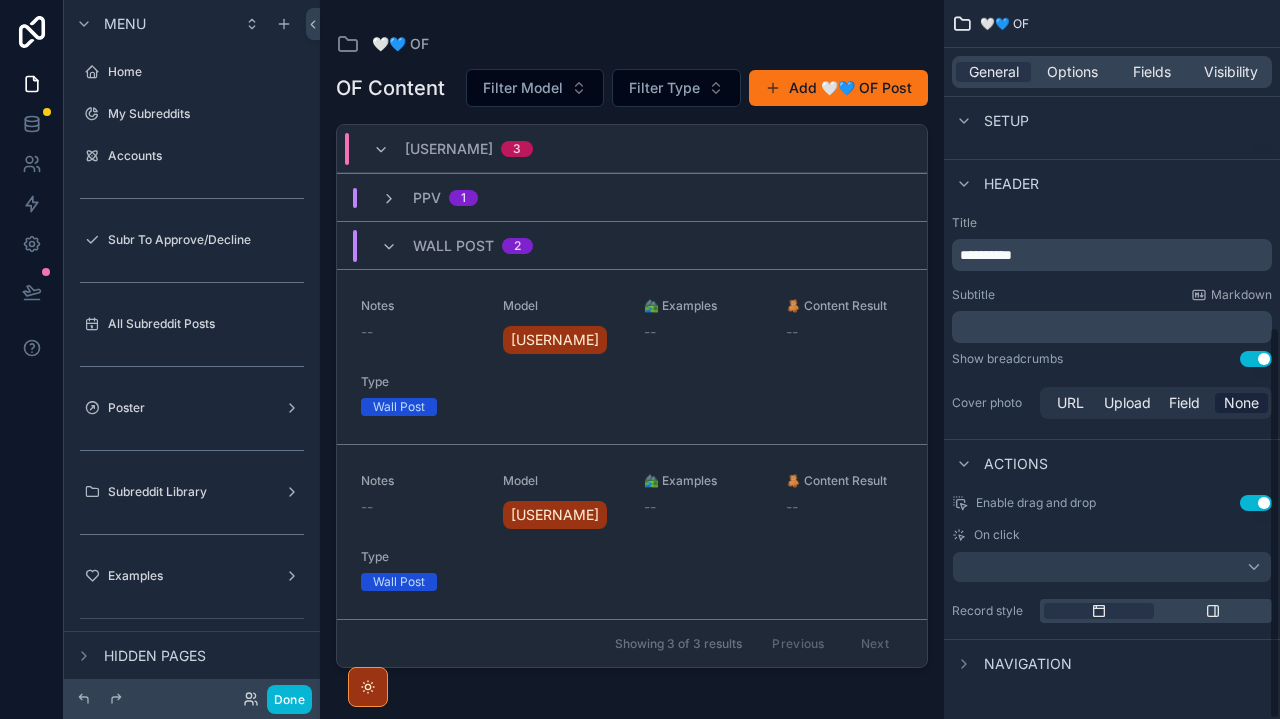 click on "Navigation" at bounding box center [1028, 664] 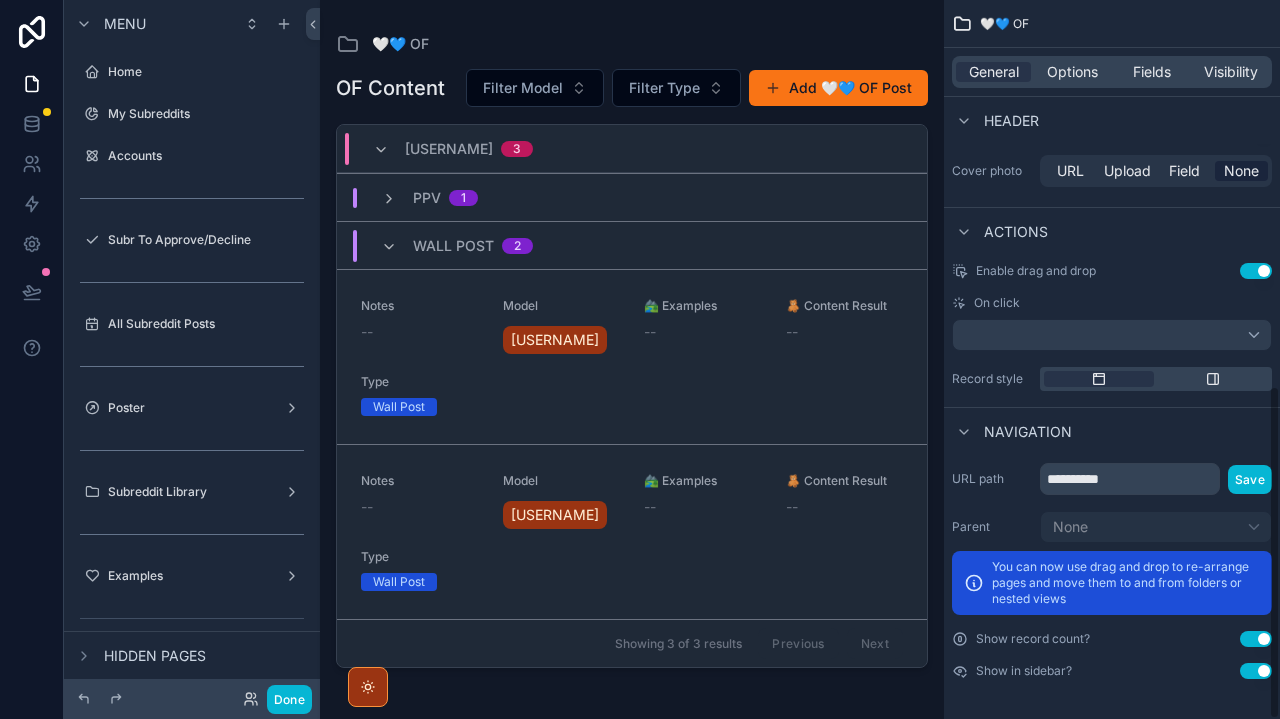 scroll, scrollTop: 829, scrollLeft: 0, axis: vertical 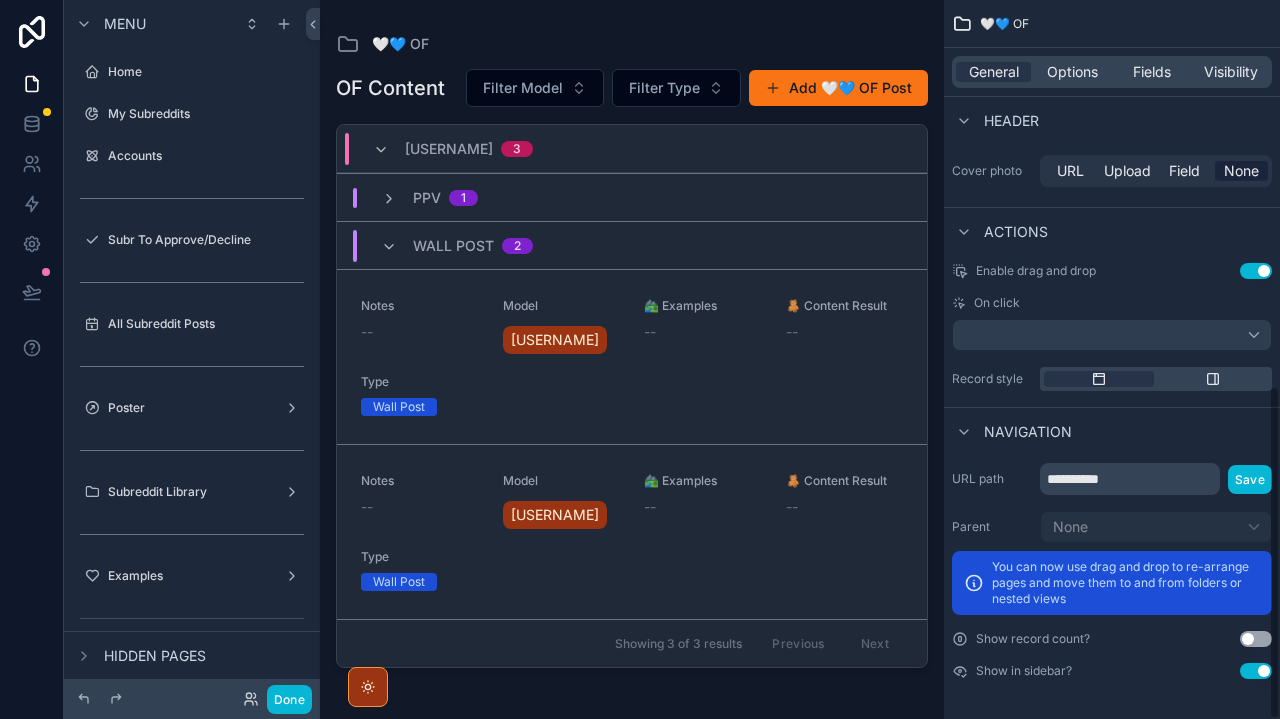 click on "Use setting" at bounding box center (1256, 671) 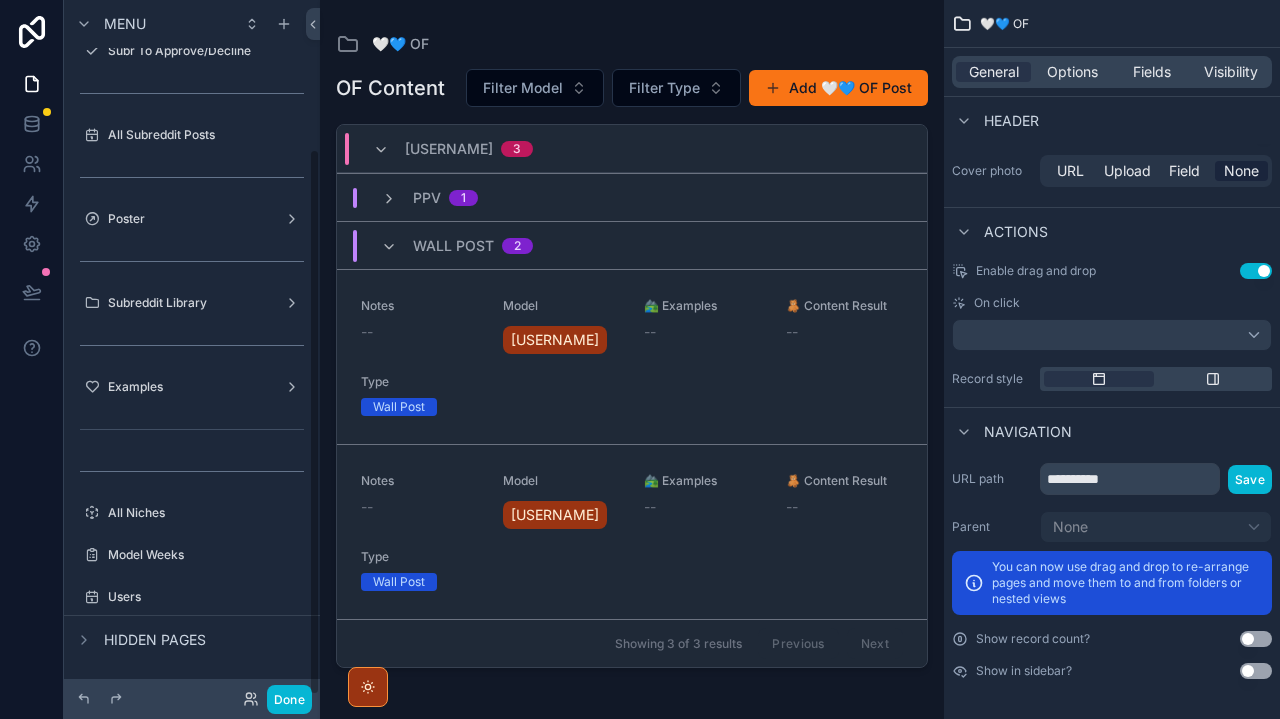 scroll, scrollTop: 189, scrollLeft: 0, axis: vertical 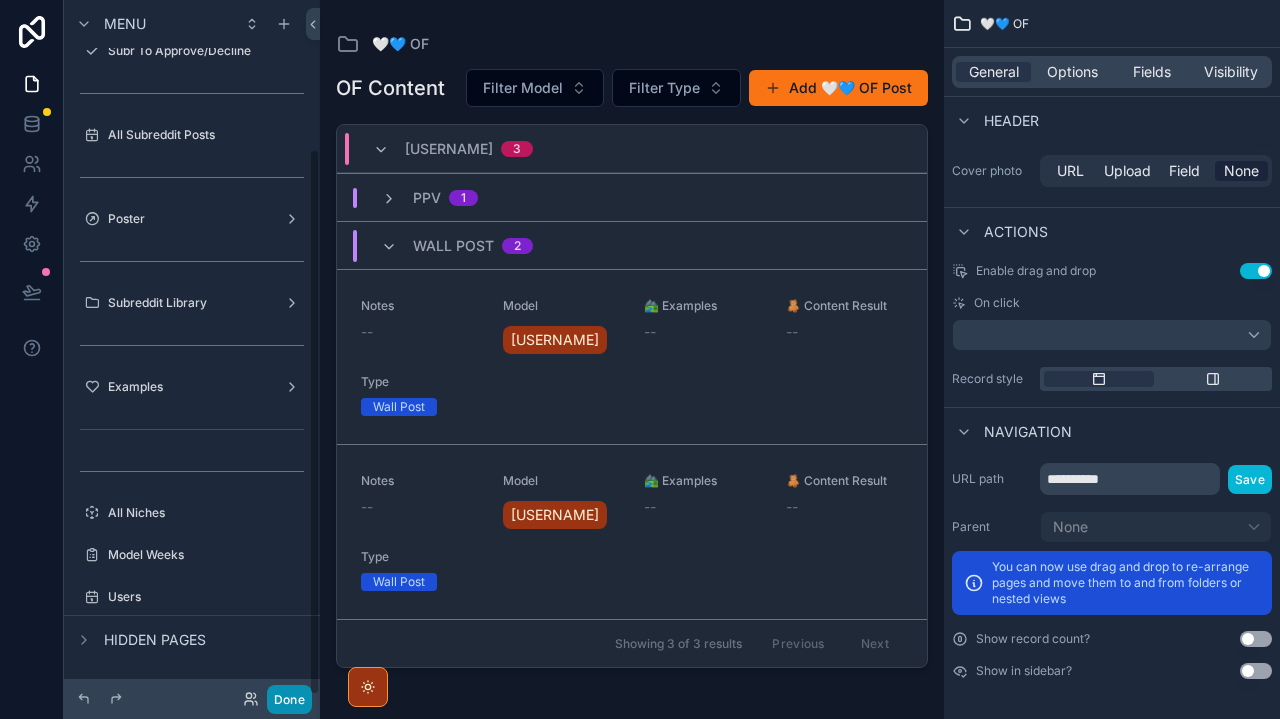 click on "Done" at bounding box center [289, 699] 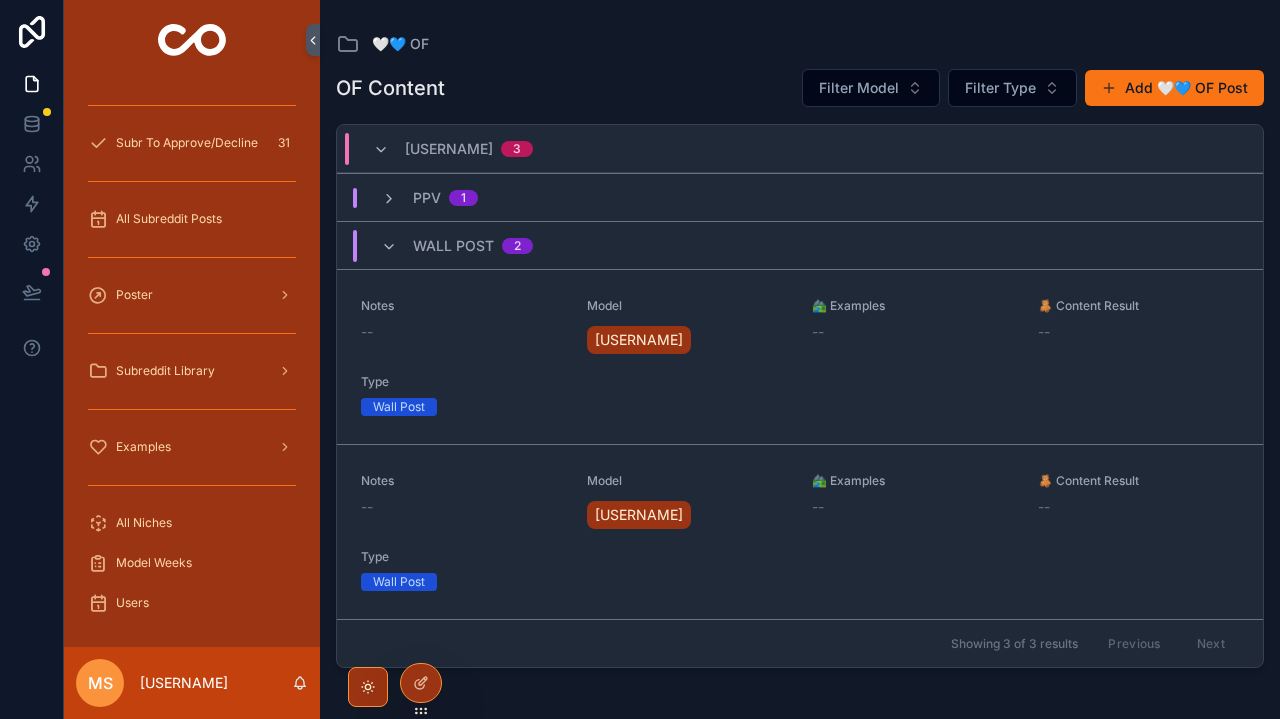 scroll, scrollTop: 125, scrollLeft: 0, axis: vertical 